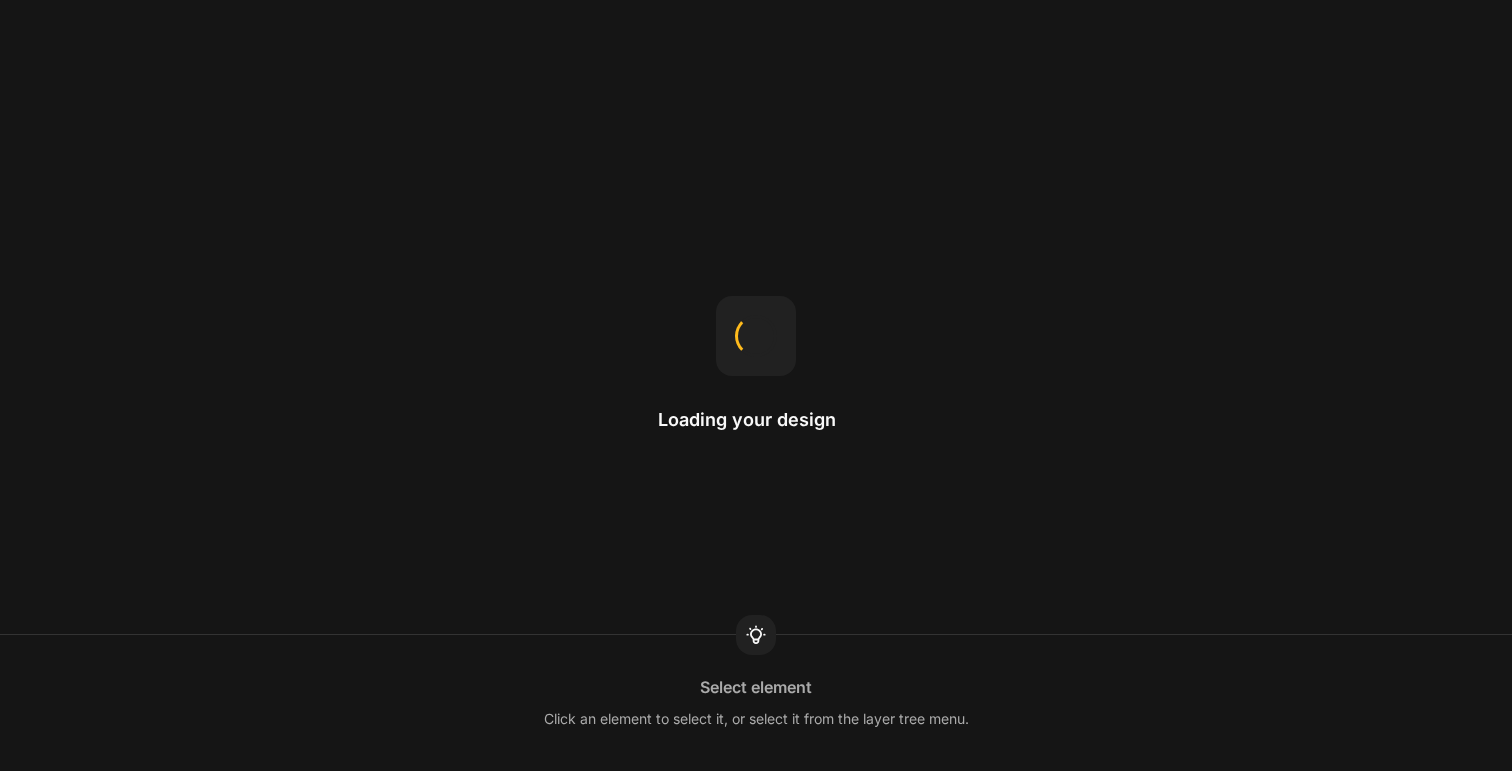 scroll, scrollTop: 0, scrollLeft: 0, axis: both 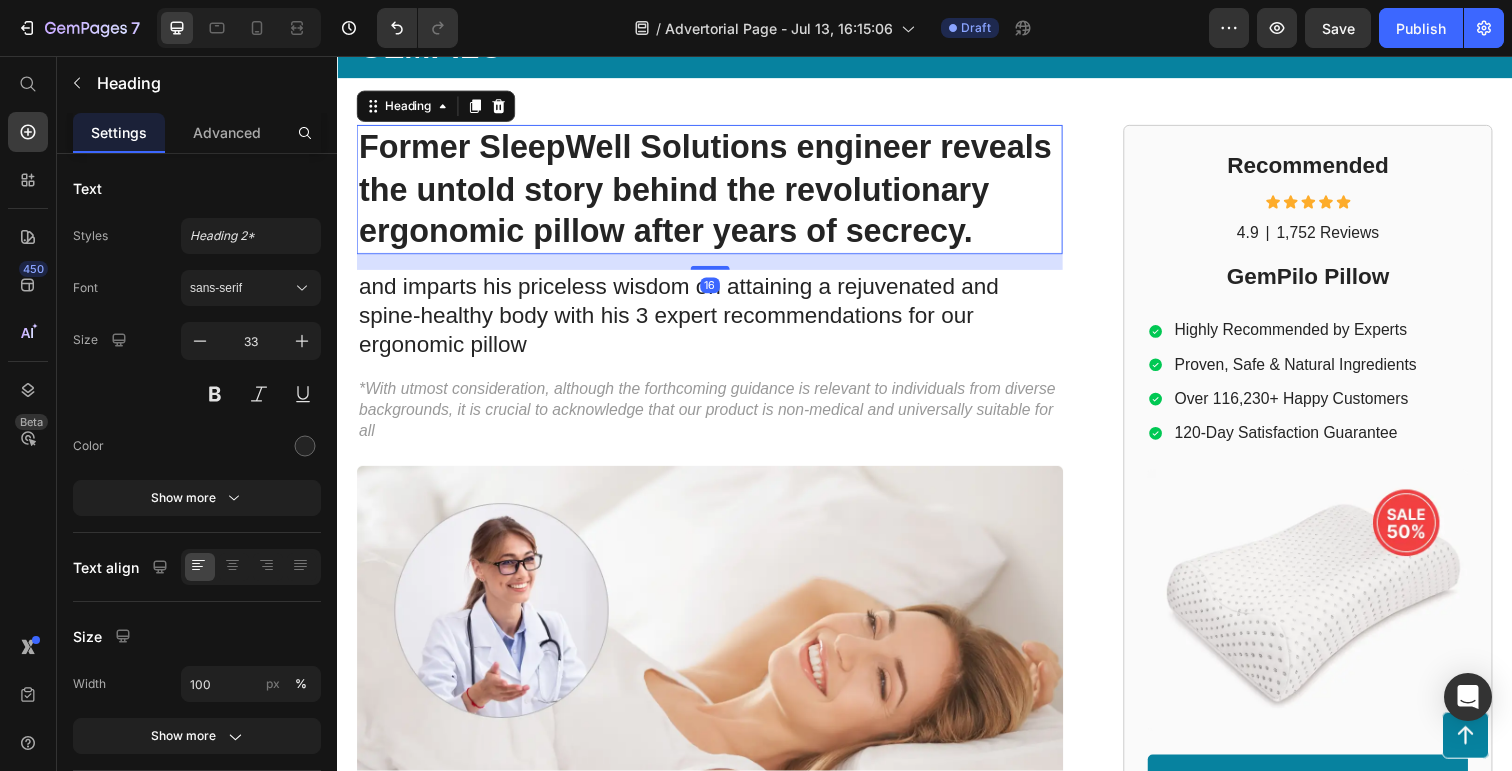 click on "Former SleepWell Solutions engineer reveals the untold story behind the revolutionary ergonomic pillow after years of secrecy." at bounding box center (717, 193) 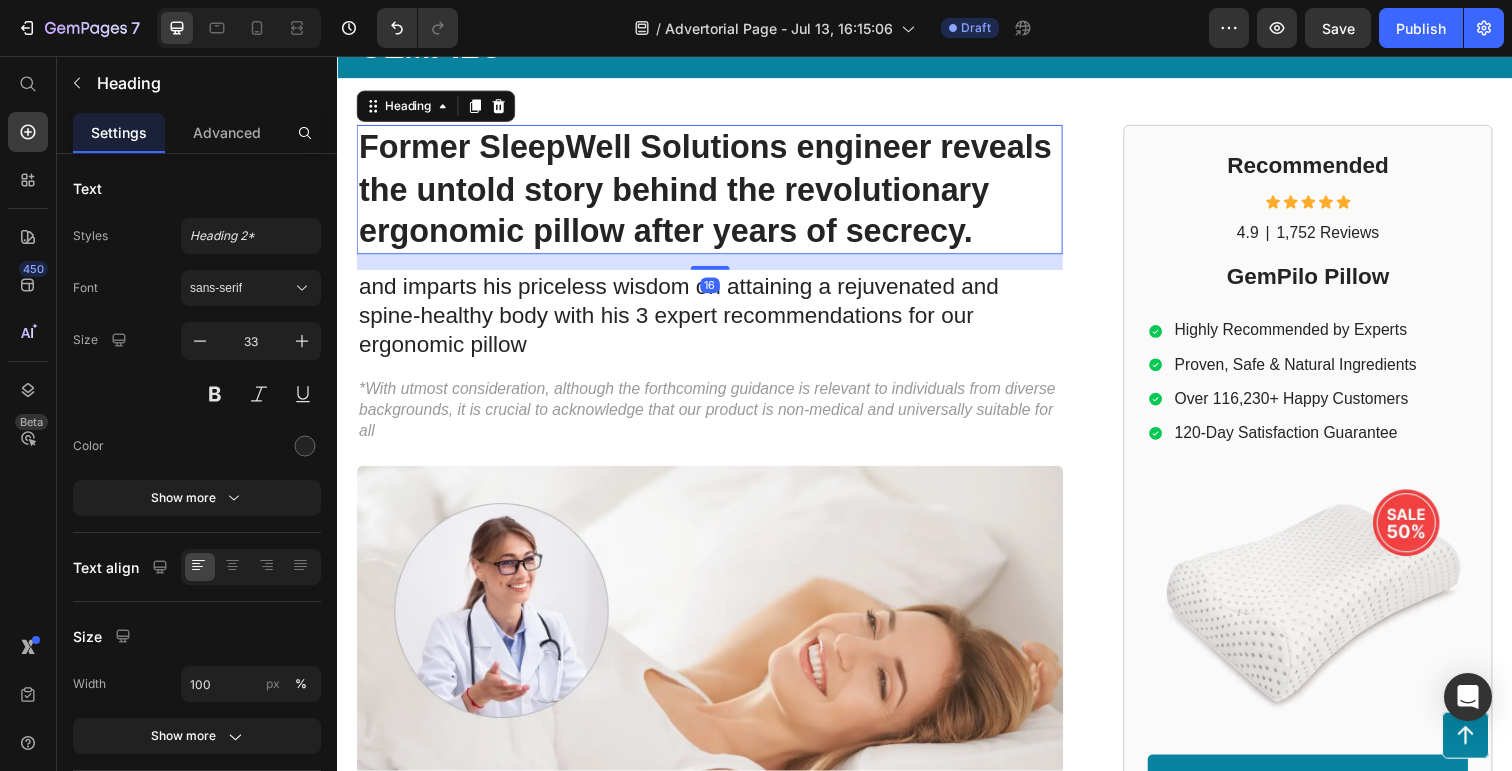 click on "Former SleepWell Solutions engineer reveals the untold story behind the revolutionary ergonomic pillow after years of secrecy." at bounding box center (717, 193) 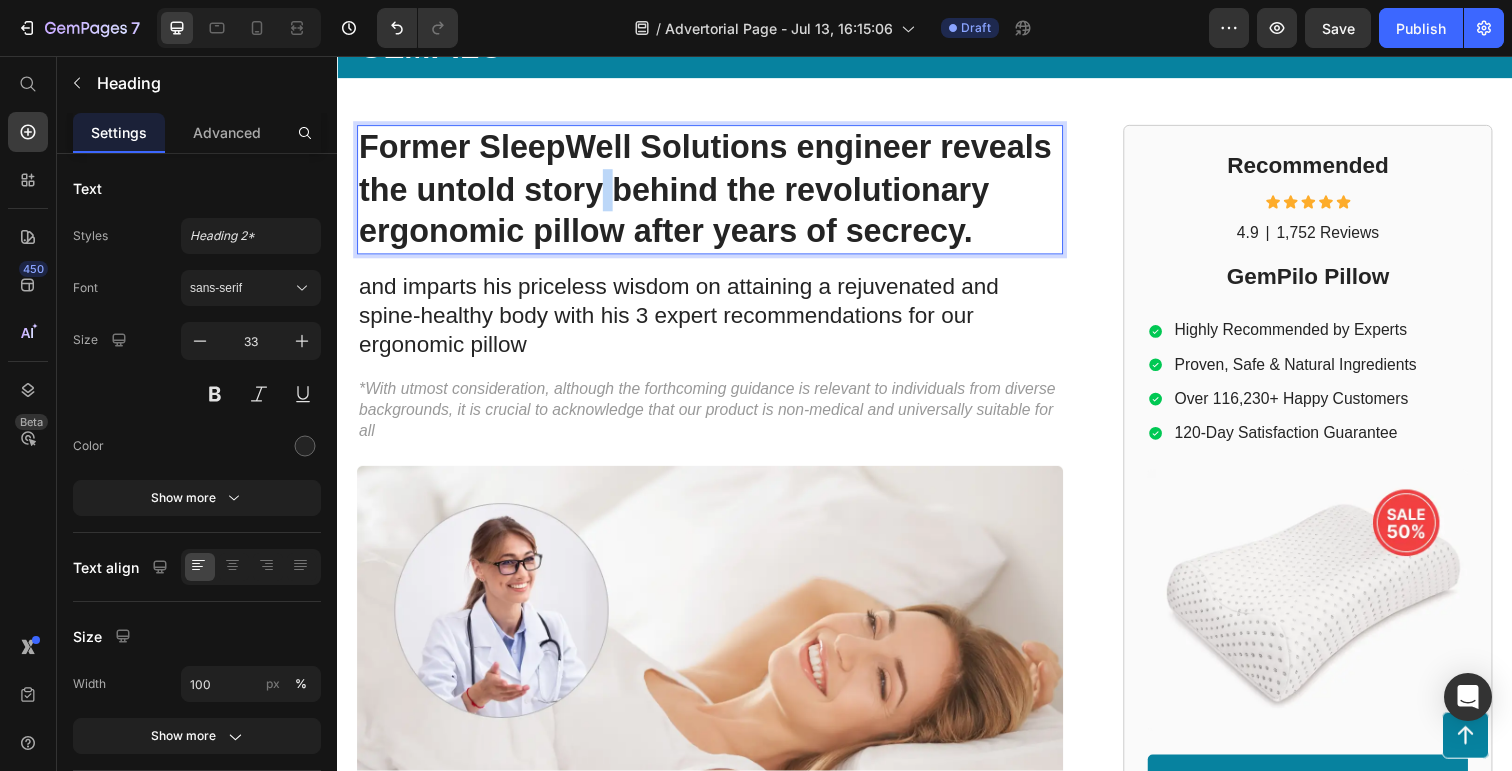 click on "Former SleepWell Solutions engineer reveals the untold story behind the revolutionary ergonomic pillow after years of secrecy." at bounding box center [717, 193] 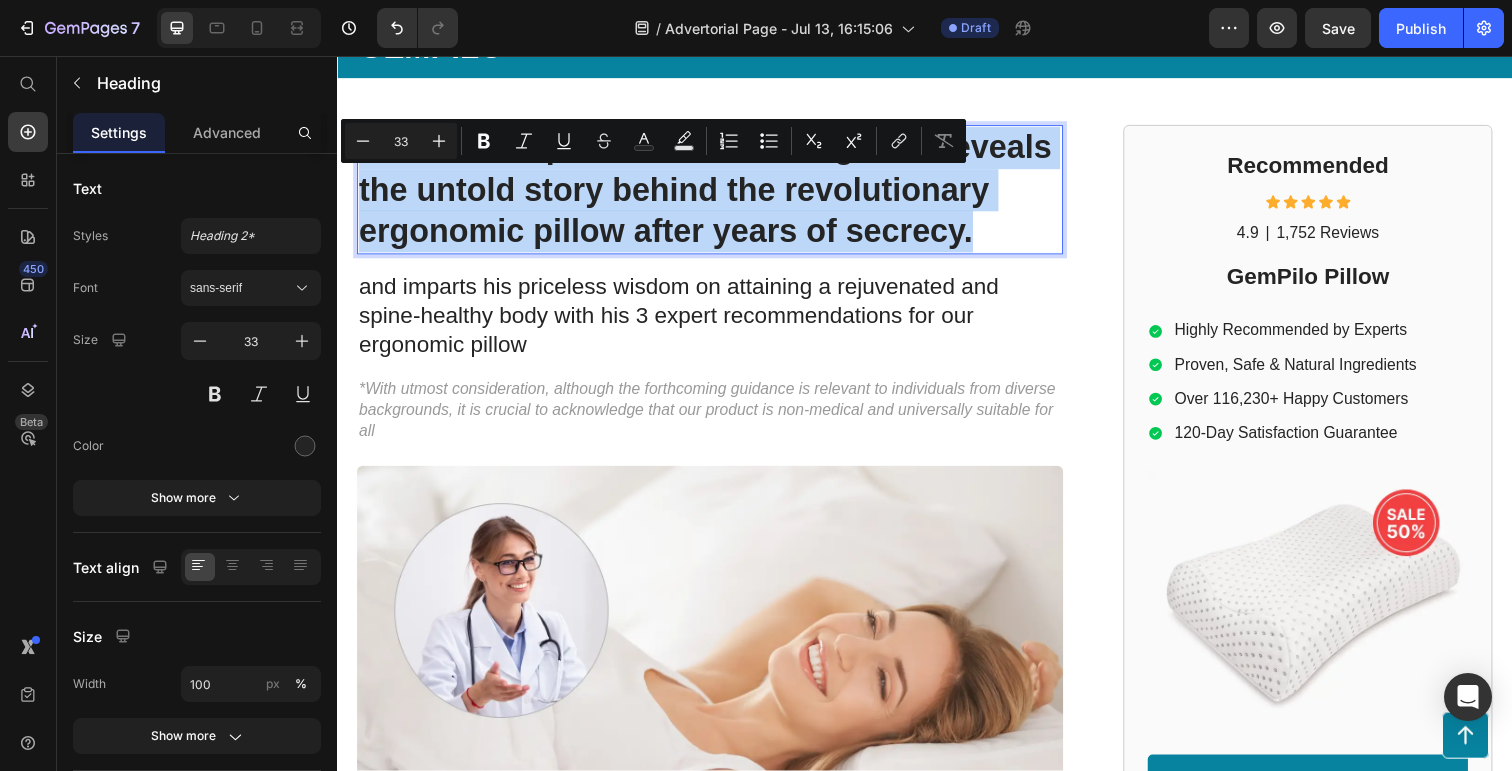 click on "Former SleepWell Solutions engineer reveals the untold story behind the revolutionary ergonomic pillow after years of secrecy." at bounding box center (717, 193) 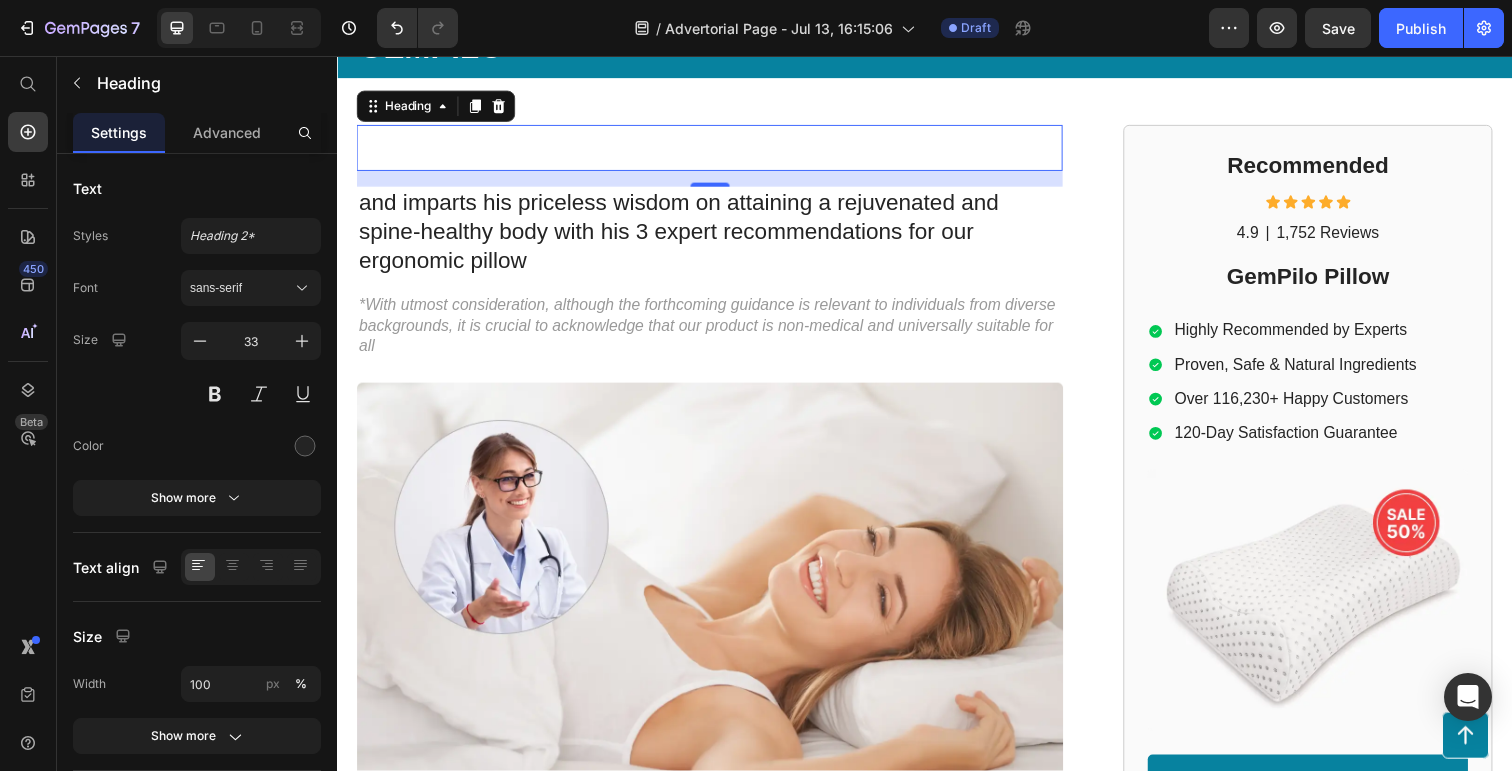 click at bounding box center [717, 150] 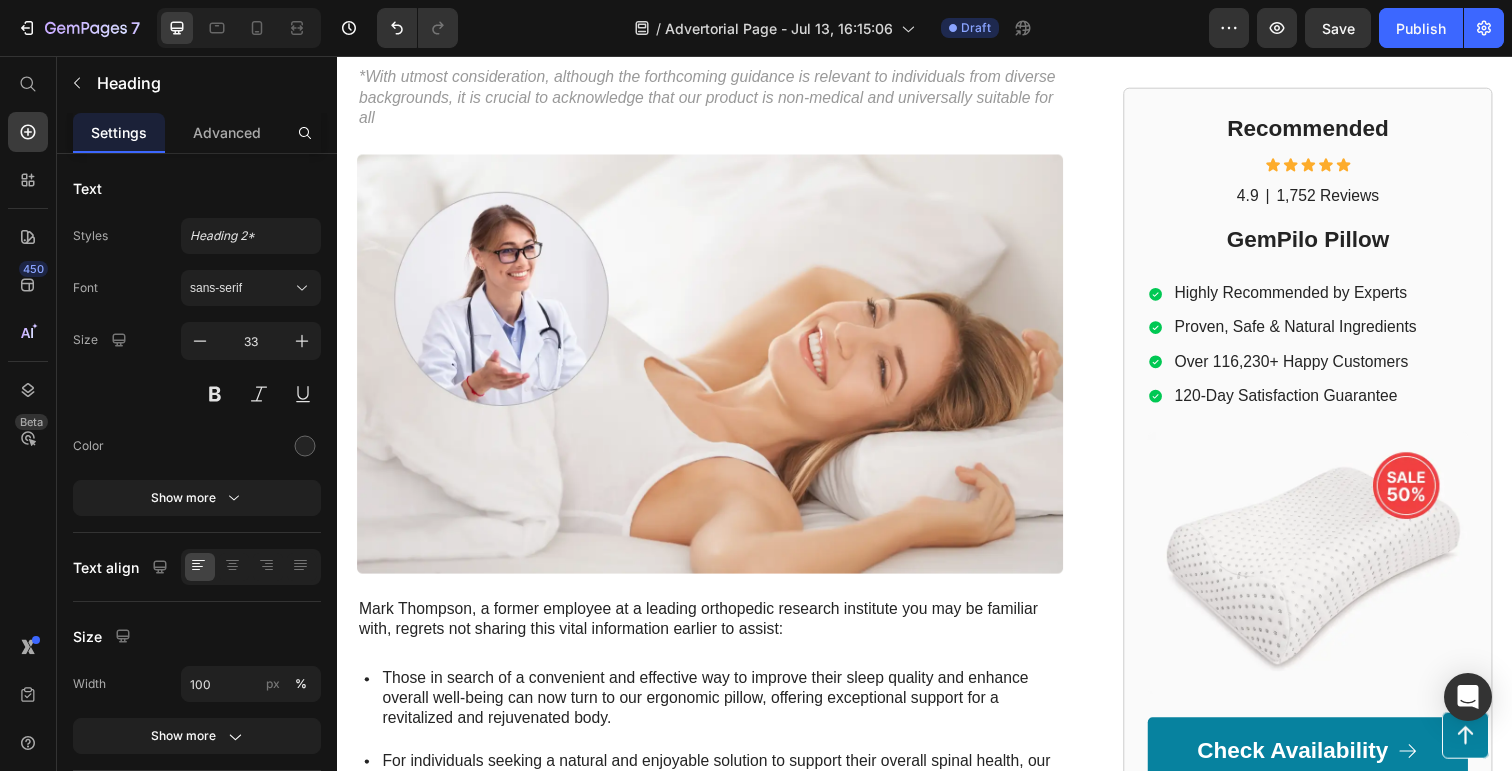 scroll, scrollTop: 0, scrollLeft: 0, axis: both 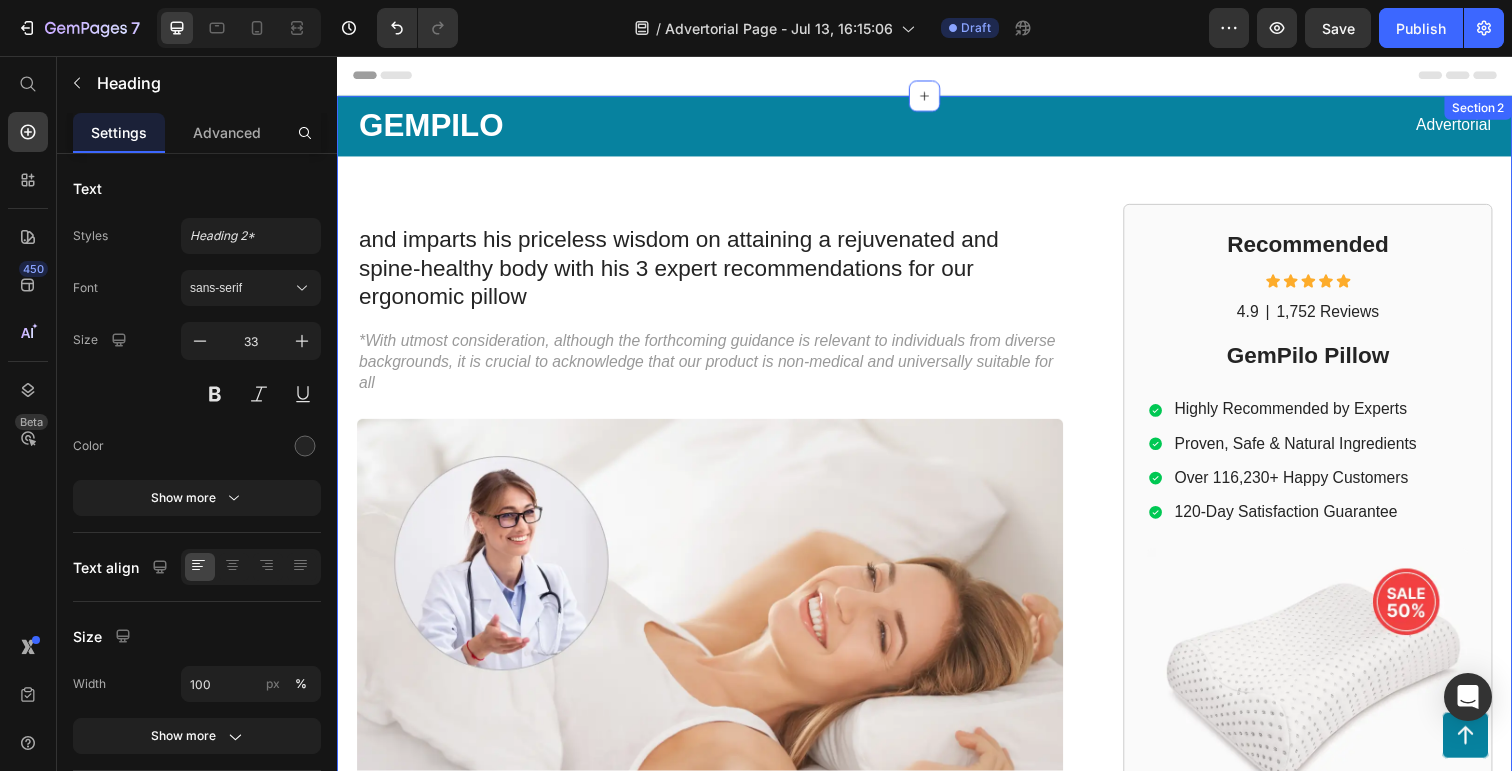 click on "GEMPILO Text Block Advertorial Text Block Row Row Heading and imparts his priceless wisdom on attaining a rejuvenated and spine-healthy body with his 3 expert recommendations for our ergonomic pillow Text Block *With utmost consideration, although the forthcoming guidance is relevant to individuals from diverse backgrounds, it is crucial to acknowledge that our product is non-medical and universally suitable for all Text Block Image Mark Thompson, a former employee at a leading orthopedic research institute you may be familiar with, regrets not sharing this vital information earlier to assist: Text Block Those in search of a convenient and effective way to improve their sleep quality and enhance overall well-being can now turn to our ergonomic pillow, offering exceptional support for a revitalized and rejuvenated body. Item List Text Block Item List Text Block Row Heading |" at bounding box center [937, 820] 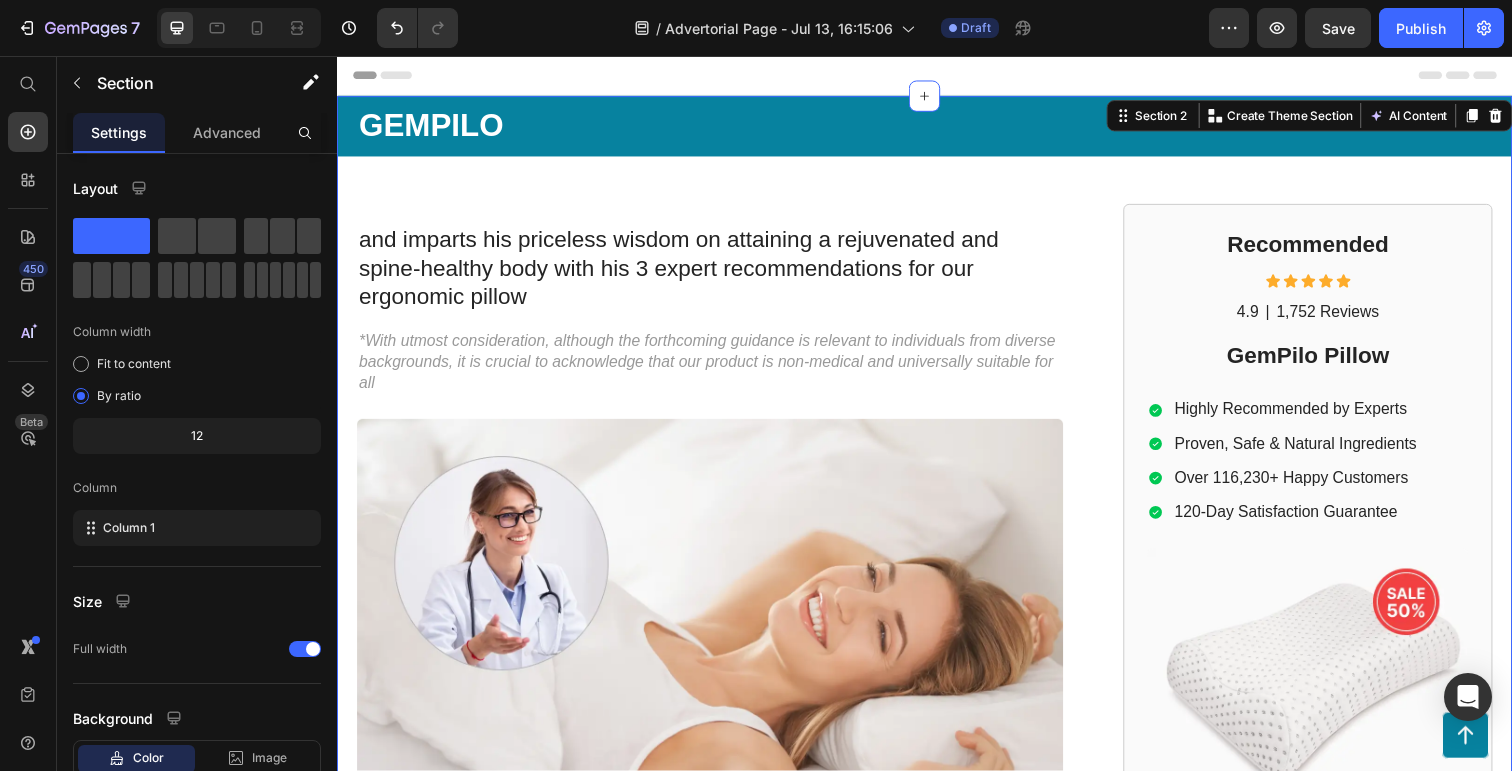 click on "GEMPILO Text Block Advertorial Text Block Row Row Heading and imparts his priceless wisdom on attaining a rejuvenated and spine-healthy body with his 3 expert recommendations for our ergonomic pillow Text Block *With utmost consideration, although the forthcoming guidance is relevant to individuals from diverse backgrounds, it is crucial to acknowledge that our product is non-medical and universally suitable for all Text Block Image Mark Thompson, a former employee at a leading orthopedic research institute you may be familiar with, regrets not sharing this vital information earlier to assist: Text Block Those in search of a convenient and effective way to improve their sleep quality and enhance overall well-being can now turn to our ergonomic pillow, offering exceptional support for a revitalized and rejuvenated body. Item List Text Block Item List Text Block Row Heading |" at bounding box center (937, 820) 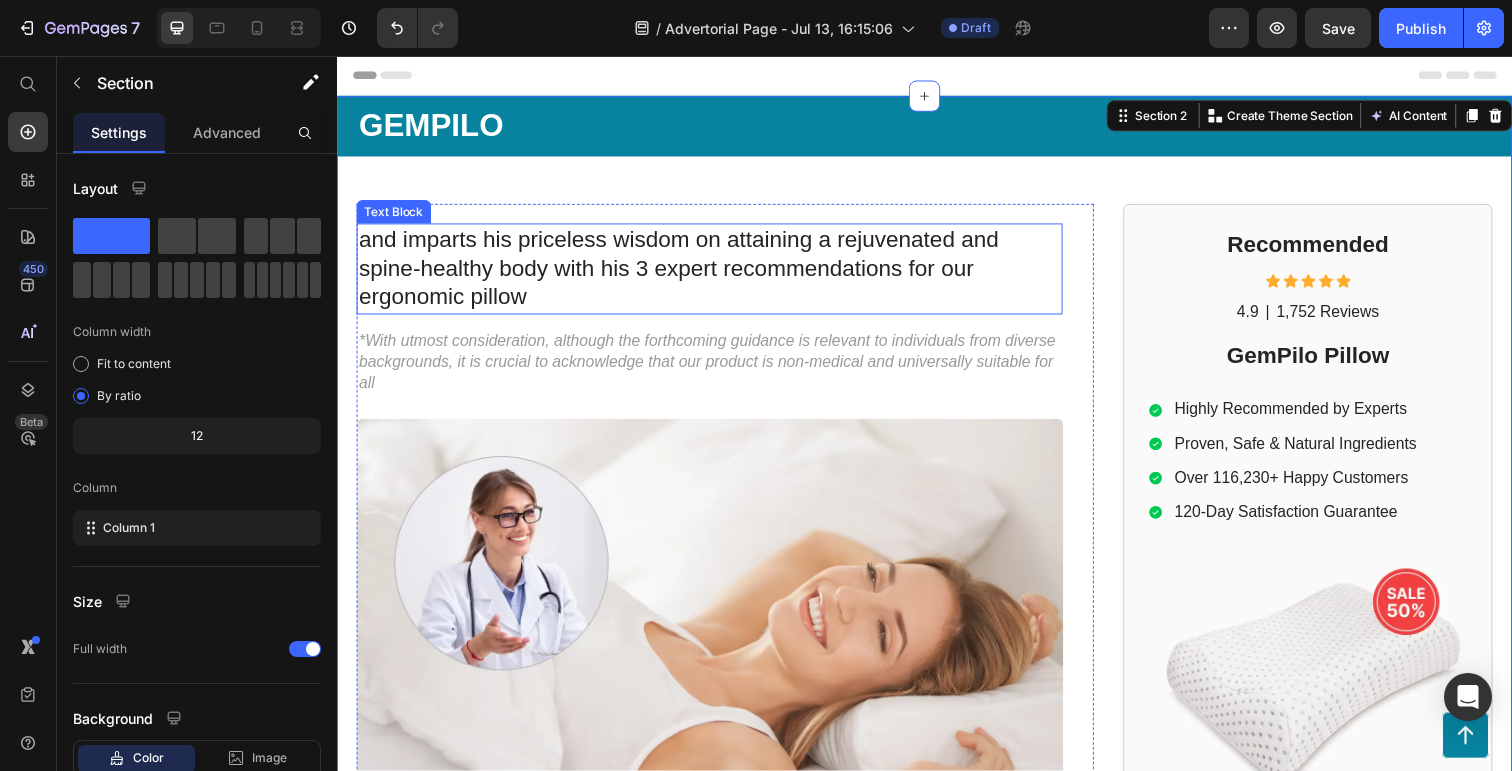 click on "and imparts his priceless wisdom on attaining a rejuvenated and spine-healthy body with his 3 expert recommendations for our ergonomic pillow" at bounding box center [717, 274] 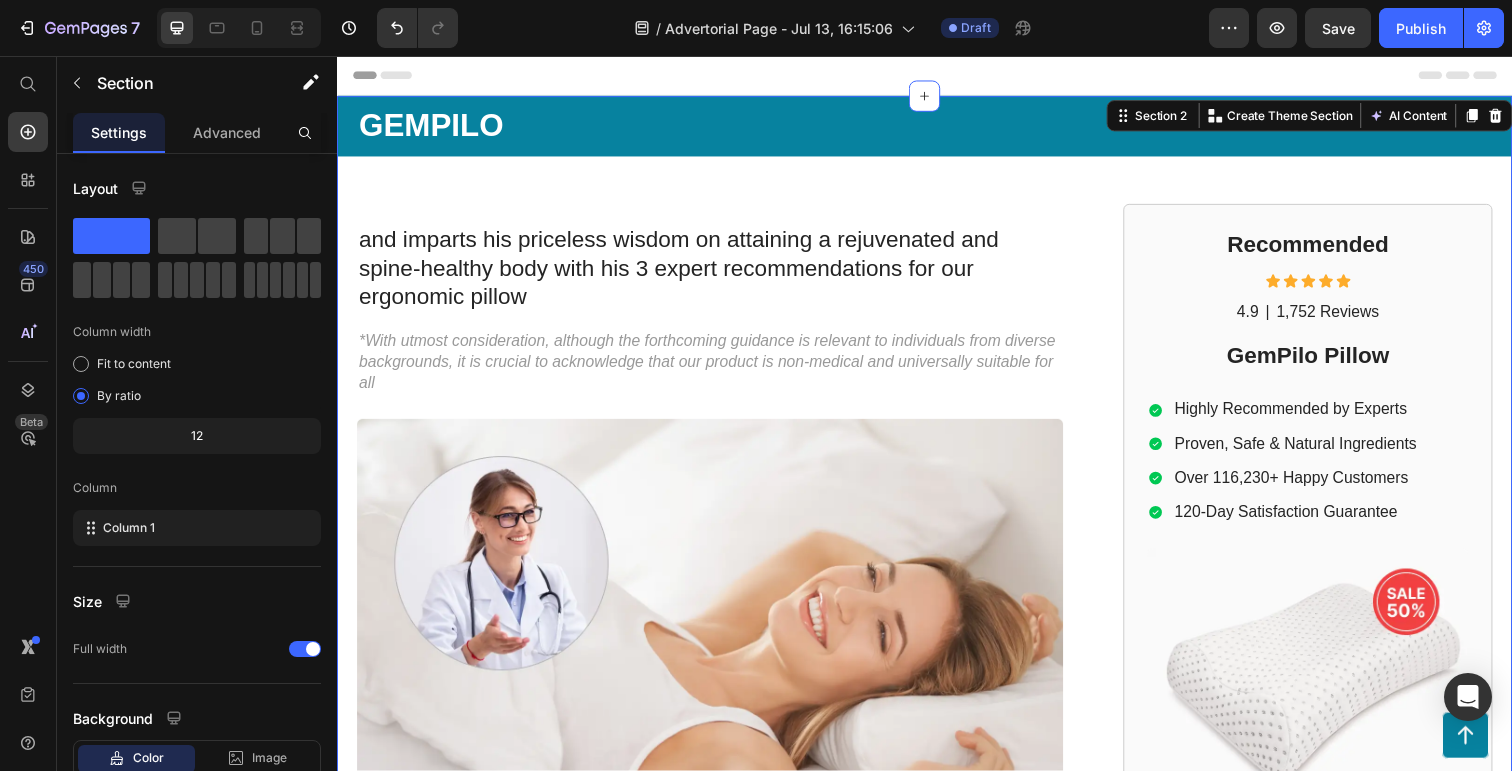 click on "GEMPILO Text Block Advertorial Text Block Row Row Heading and imparts his priceless wisdom on attaining a rejuvenated and spine-healthy body with his 3 expert recommendations for our ergonomic pillow Text Block *With utmost consideration, although the forthcoming guidance is relevant to individuals from diverse backgrounds, it is crucial to acknowledge that our product is non-medical and universally suitable for all Text Block Image Mark Thompson, a former employee at a leading orthopedic research institute you may be familiar with, regrets not sharing this vital information earlier to assist: Text Block Those in search of a convenient and effective way to improve their sleep quality and enhance overall well-being can now turn to our ergonomic pillow, offering exceptional support for a revitalized and rejuvenated body. Item List Text Block Item List Text Block Row Heading |" at bounding box center (937, 820) 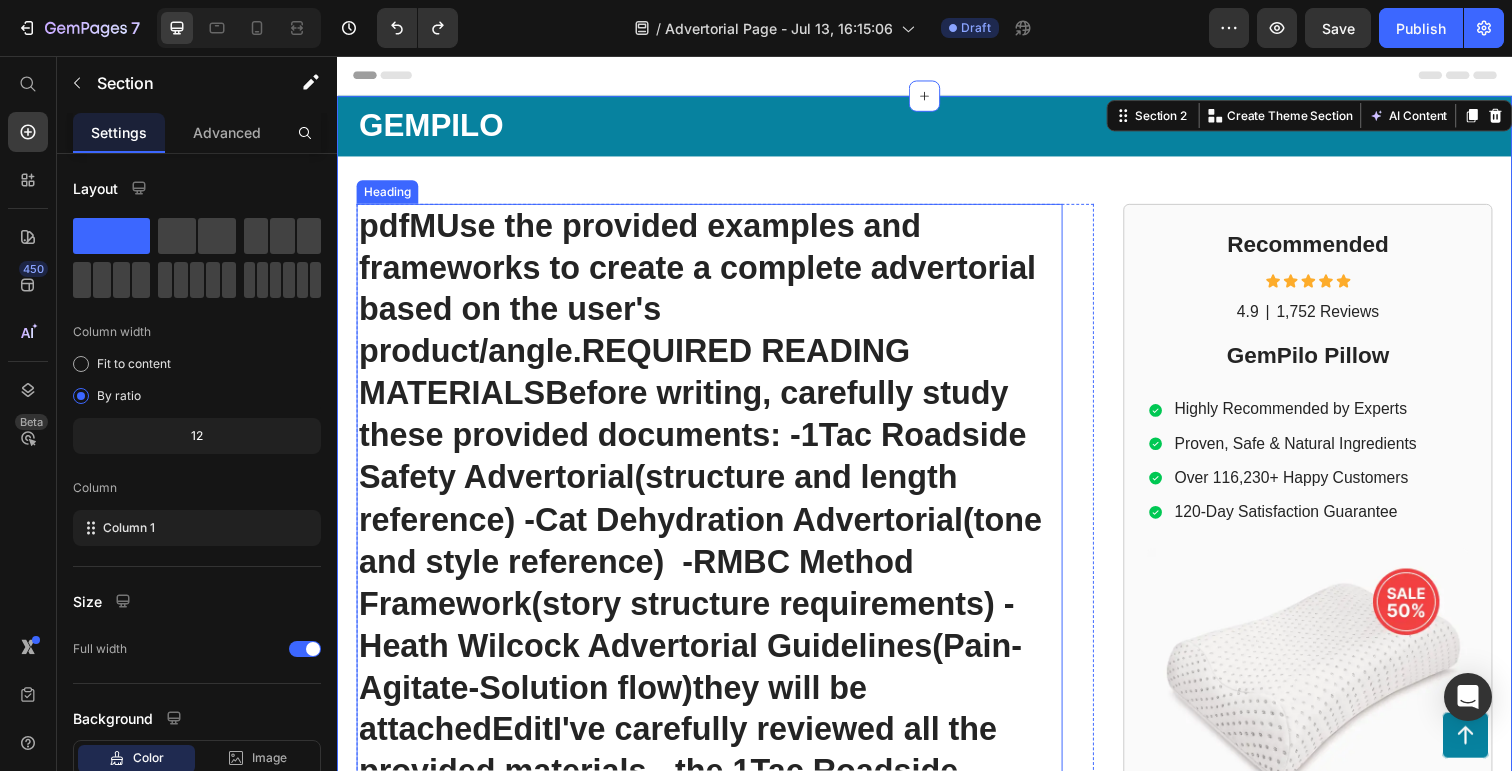 click on "pdfMUse the provided examples and frameworks to create a complete advertorial based on the user's product/angle. REQUIRED READING MATERIALS Before writing, carefully study these provided documents: - 1Tac Roadside Safety Advertorial (structure and length reference) - Cat Dehydration Advertorial (tone and style reference) - RMBC Method Framework (story structure requirements) - Heath Wilcock Advertorial Guidelines (Pain-Agitate-Solution flow)they will be attachedEditI've carefully reviewed all the provided materials - the 1Tac Roadside Safety advertorial, Cat Dehydration/Purrify advertorial, the RMBC Method Framework, and Heath Wilcock's advertorial guidelines.I can see the structure and style you're looking for: Personal narrative/testimonial approach Pain-Agitate-Solution framework Emotional storytelling with credibility elements Product reveal and unique mechanism explanation Multiple calls-to-action with urgency/scarcity The product/service you want the advertorial for The target audience" at bounding box center [717, 5270] 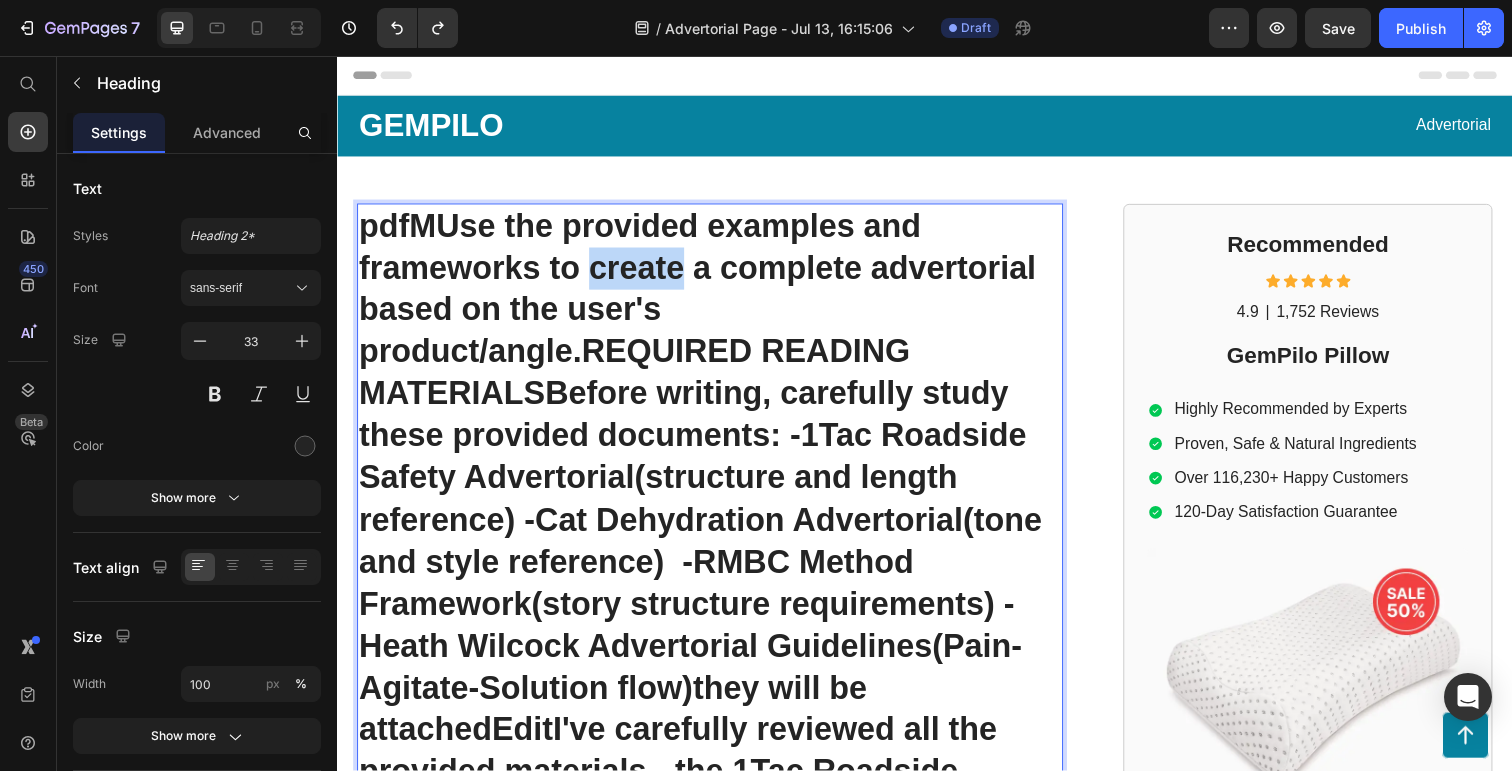 click on "pdfMUse the provided examples and frameworks to create a complete advertorial based on the user's product/angle. REQUIRED READING MATERIALS Before writing, carefully study these provided documents: - 1Tac Roadside Safety Advertorial (structure and length reference) - Cat Dehydration Advertorial (tone and style reference) - RMBC Method Framework (story structure requirements) - Heath Wilcock Advertorial Guidelines (Pain-Agitate-Solution flow)they will be attachedEditI've carefully reviewed all the provided materials - the 1Tac Roadside Safety advertorial, Cat Dehydration/Purrify advertorial, the RMBC Method Framework, and Heath Wilcock's advertorial guidelines.I can see the structure and style you're looking for: Personal narrative/testimonial approach Pain-Agitate-Solution framework Emotional storytelling with credibility elements Product reveal and unique mechanism explanation Multiple calls-to-action with urgency/scarcity The product/service you want the advertorial for The target audience" at bounding box center (717, 5270) 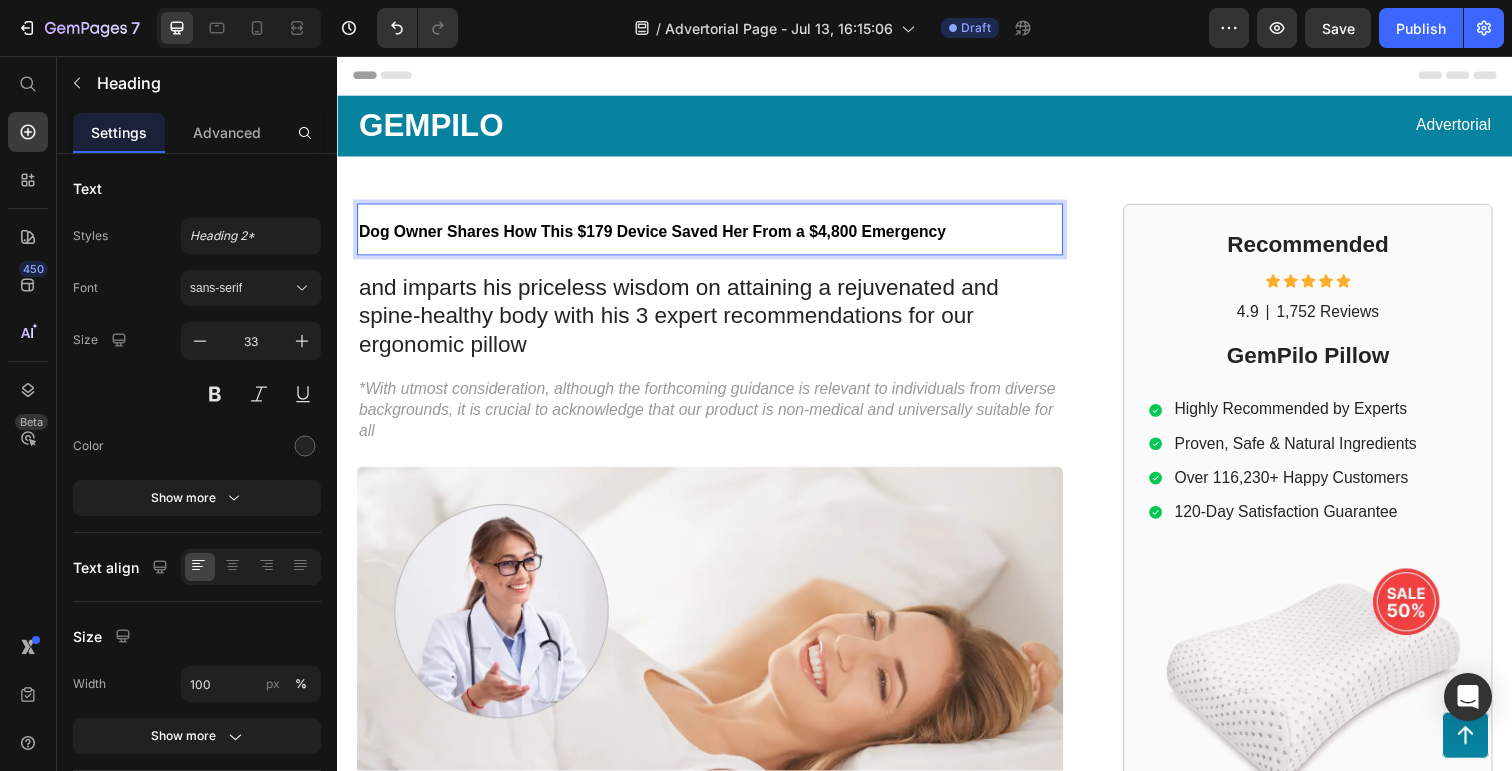 click on "Dog Owner Shares How This $179 Device Saved Her From a $4,800 Emergency" at bounding box center (658, 235) 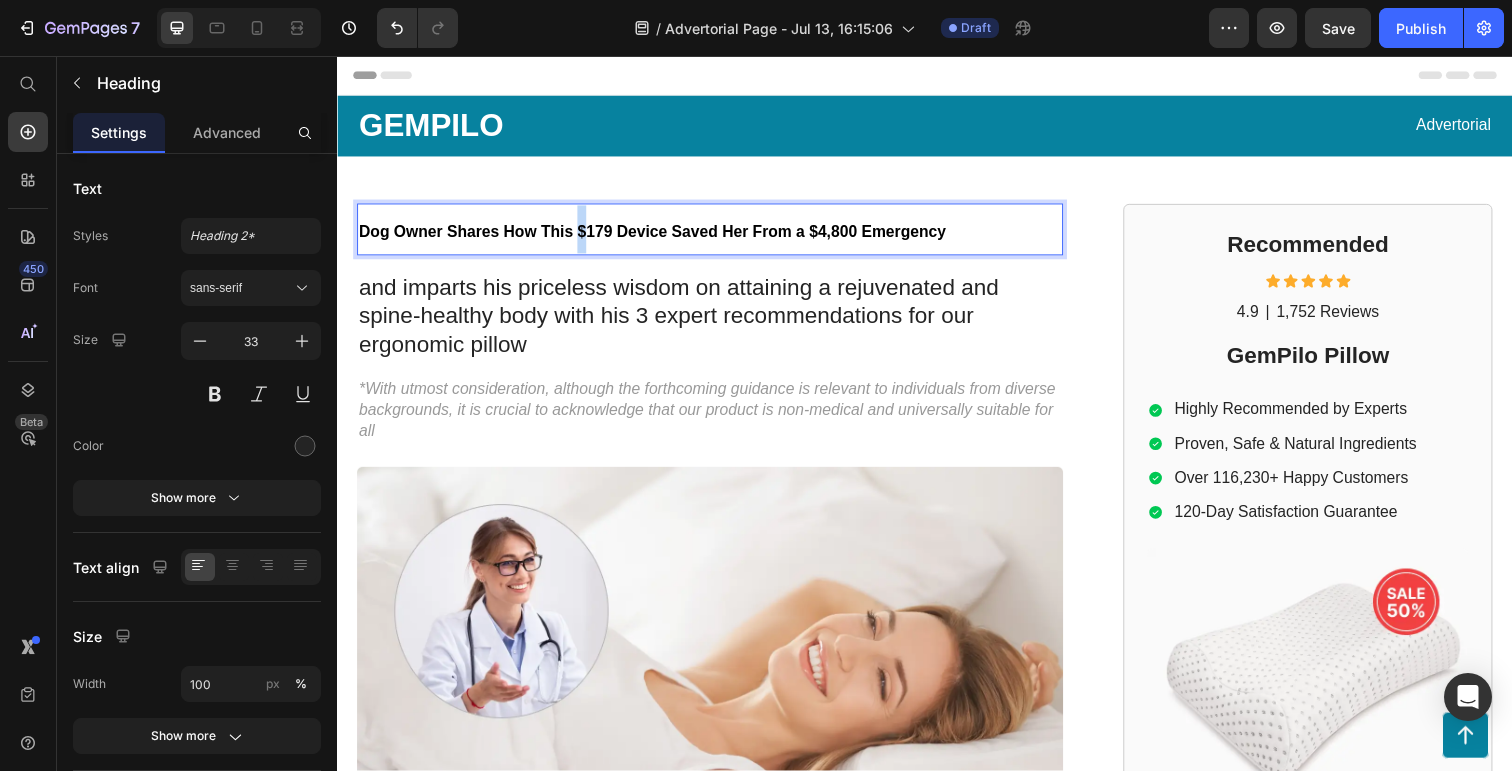 click on "Dog Owner Shares How This $179 Device Saved Her From a $4,800 Emergency" at bounding box center (658, 235) 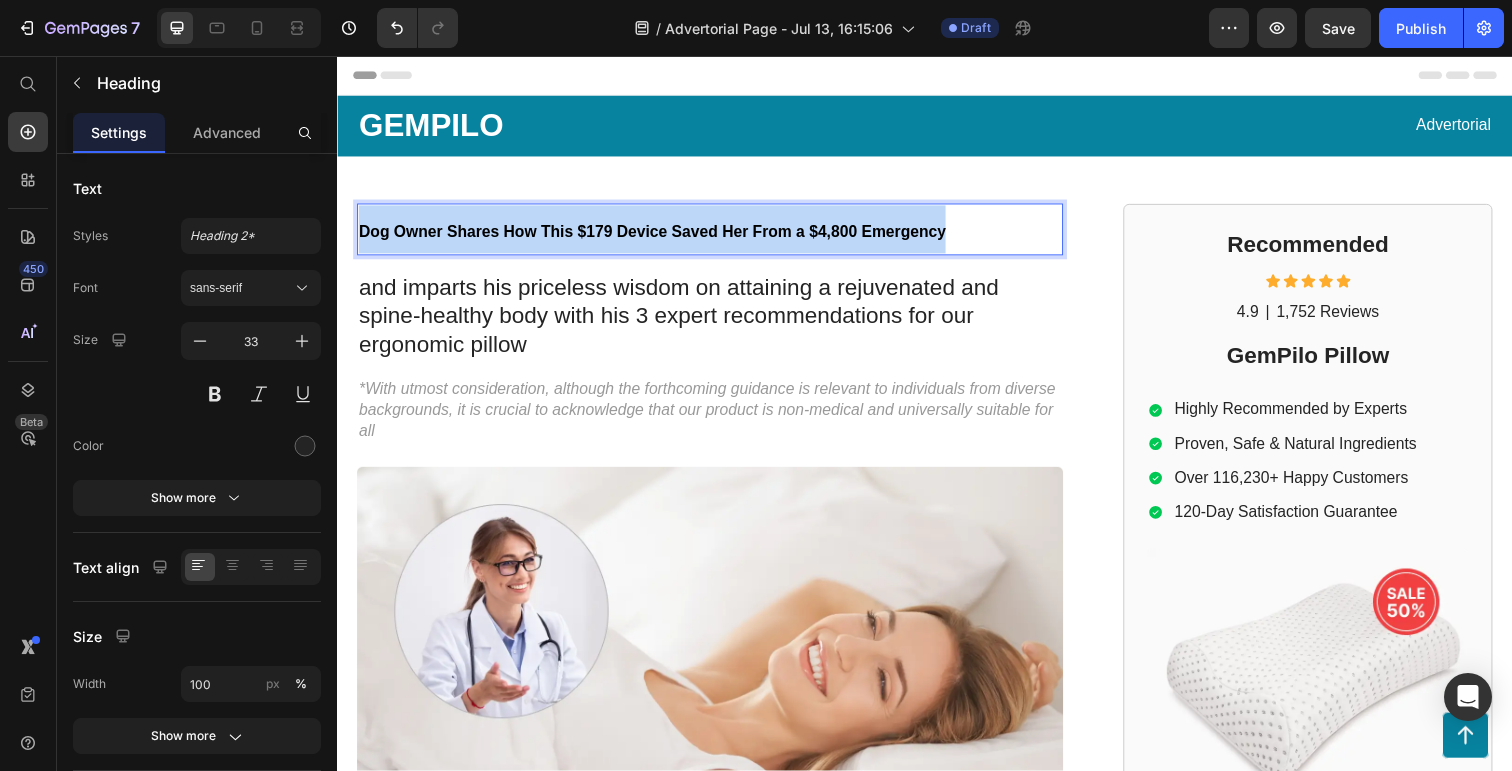 click on "Dog Owner Shares How This $179 Device Saved Her From a $4,800 Emergency" at bounding box center (658, 235) 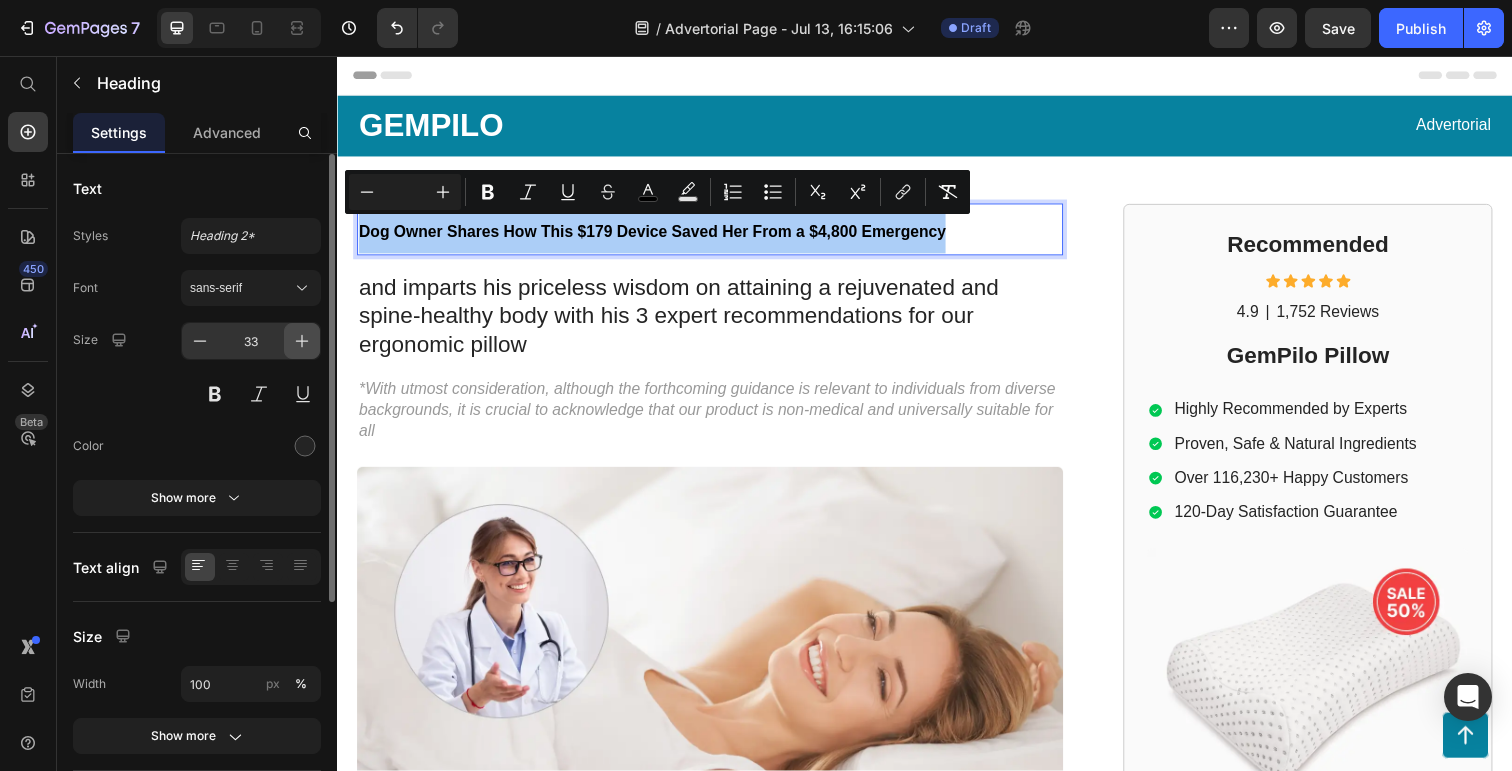 click 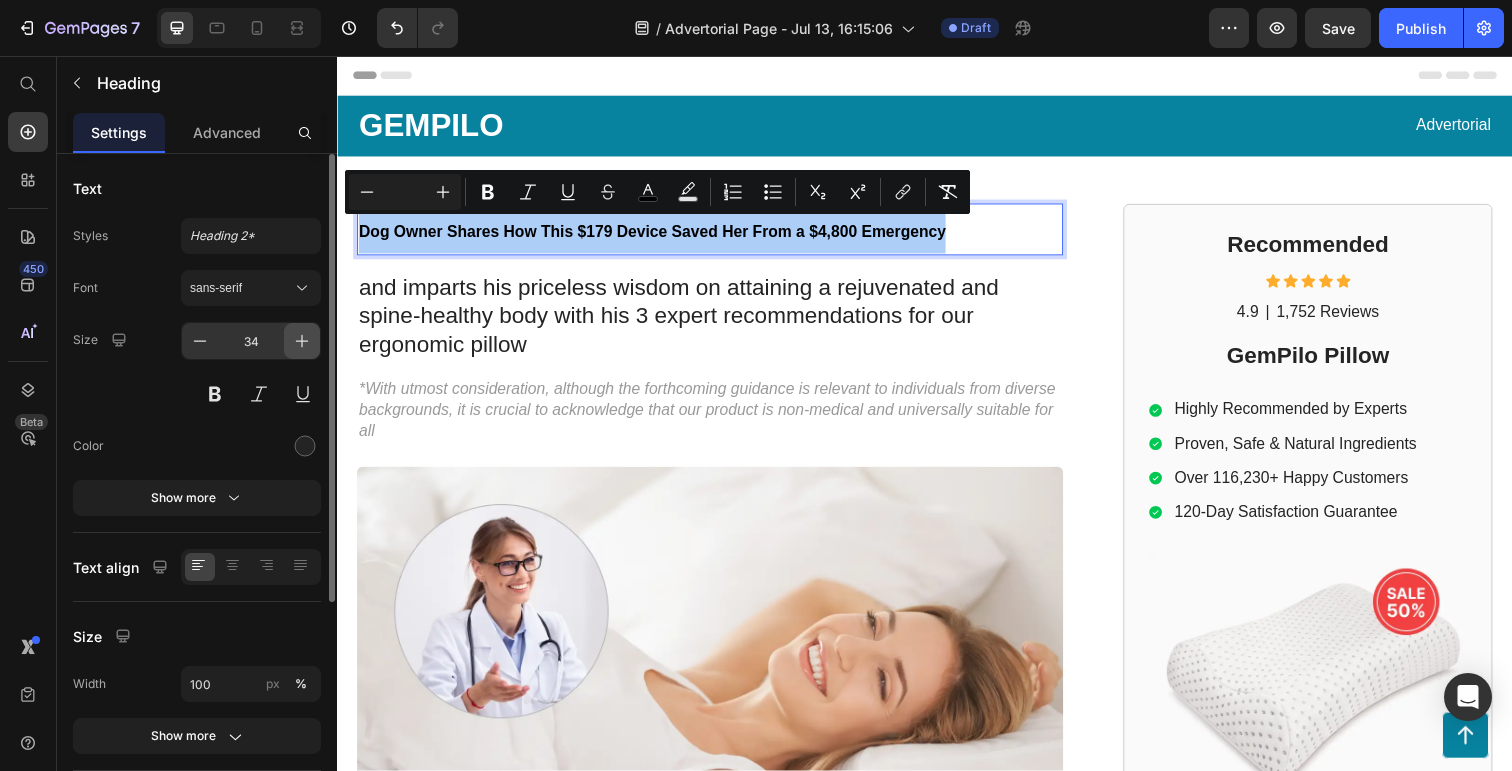 click 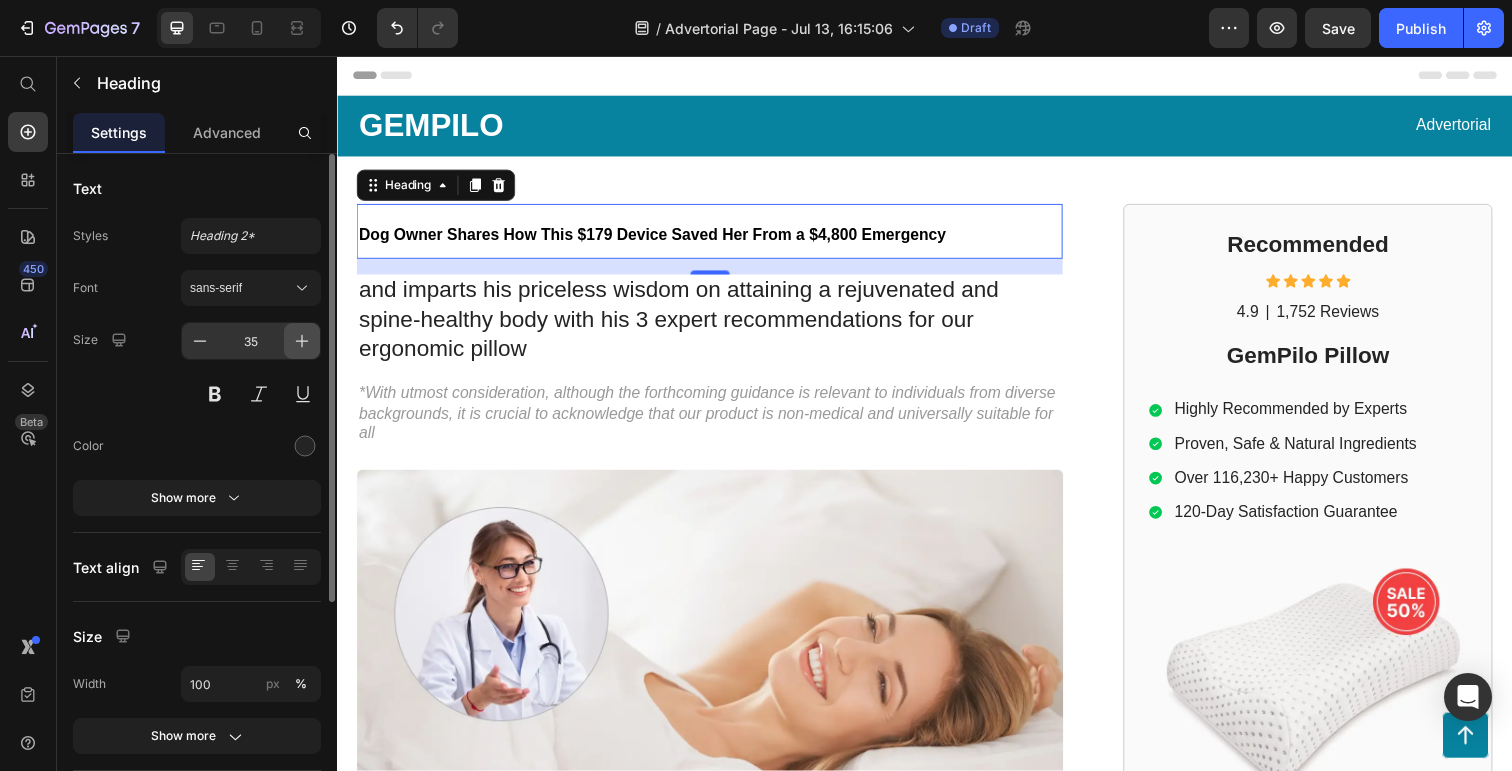 click 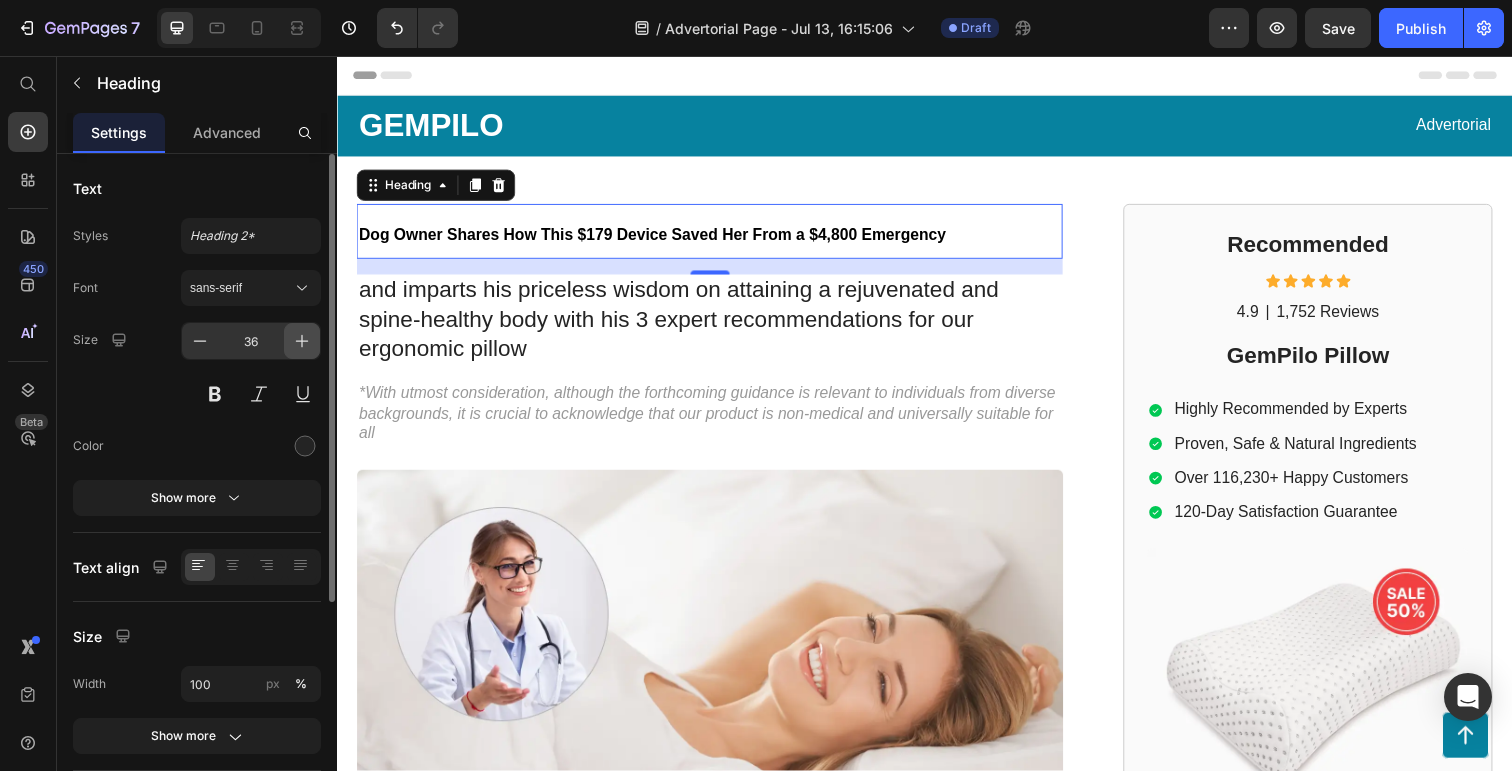 click 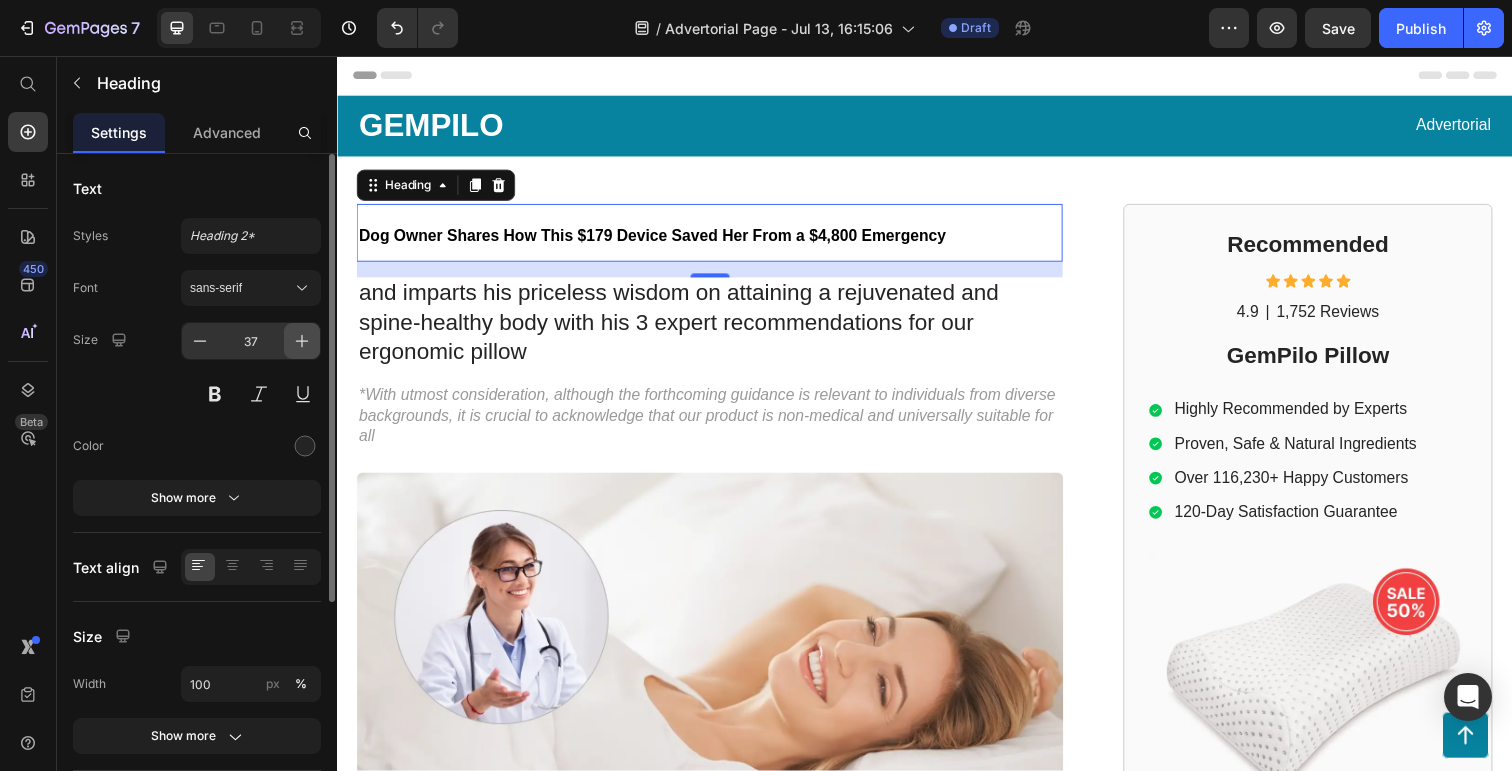 click 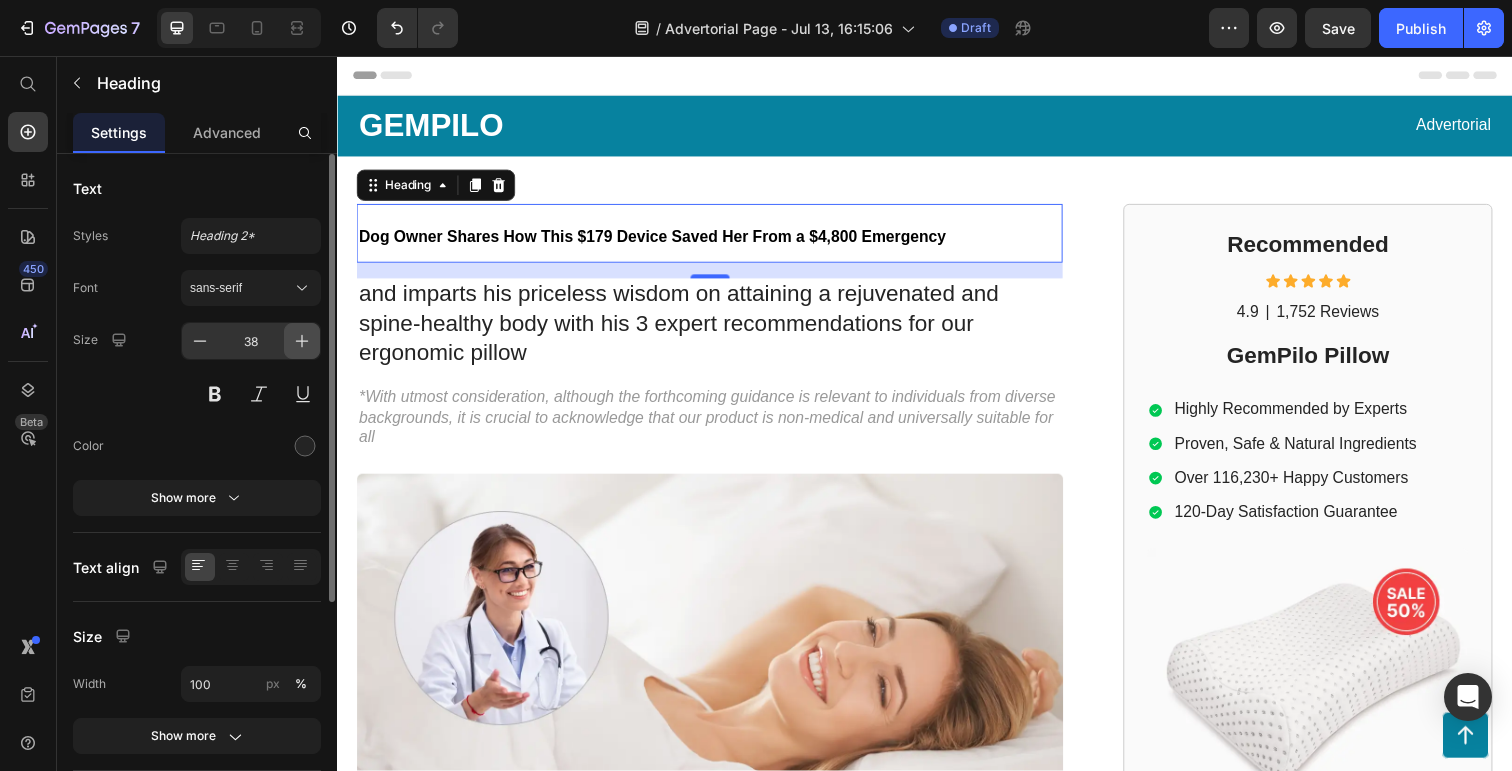 click 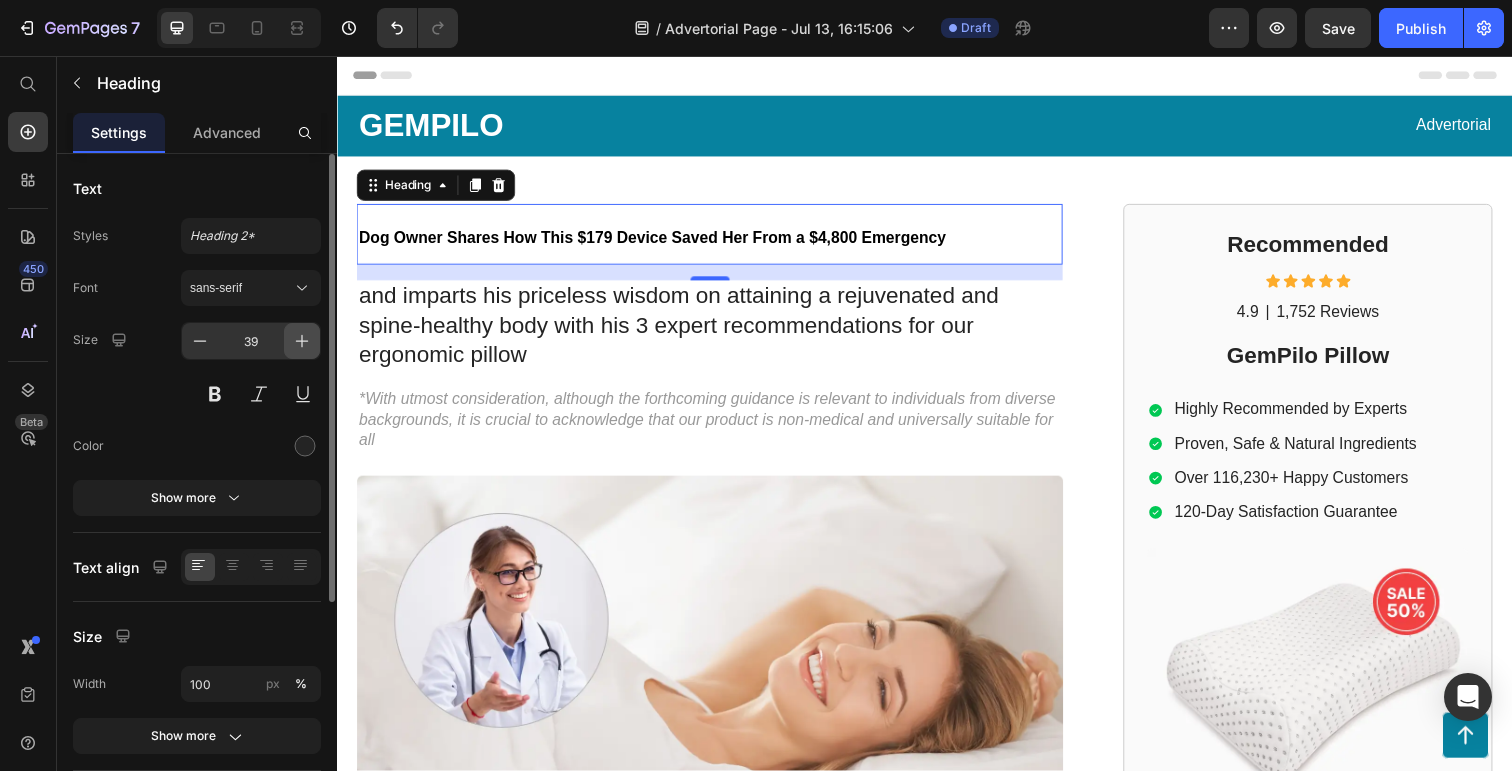 click 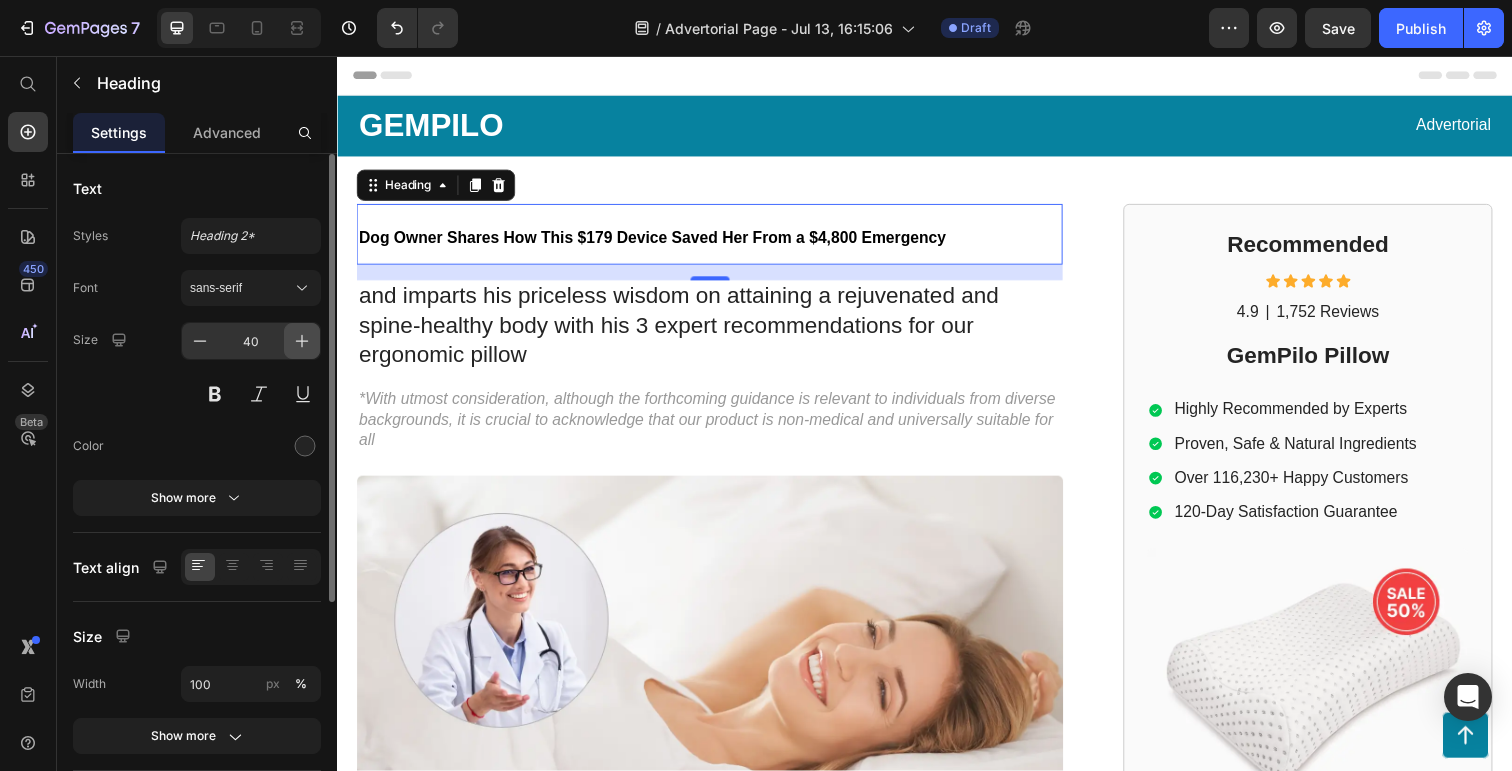 click 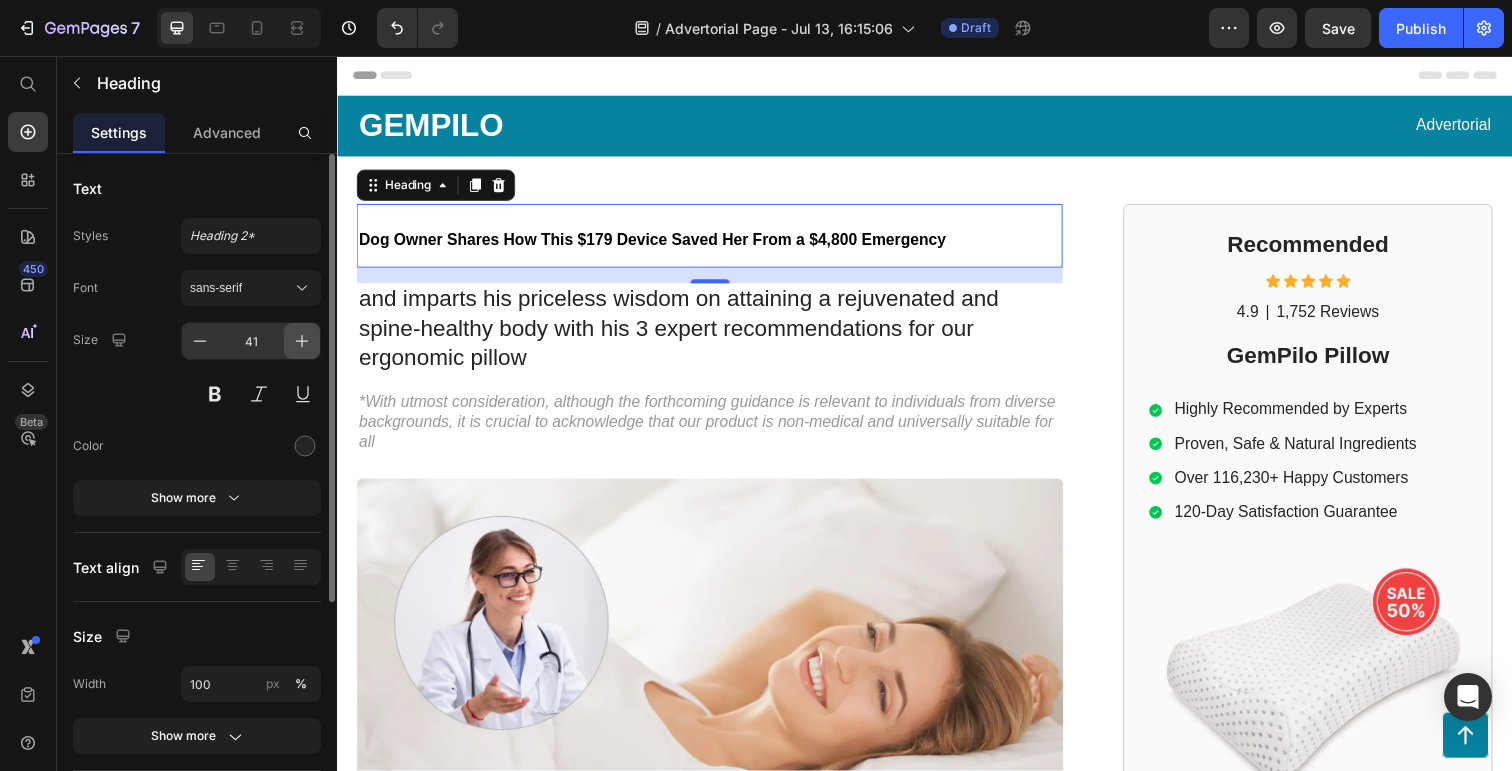 click 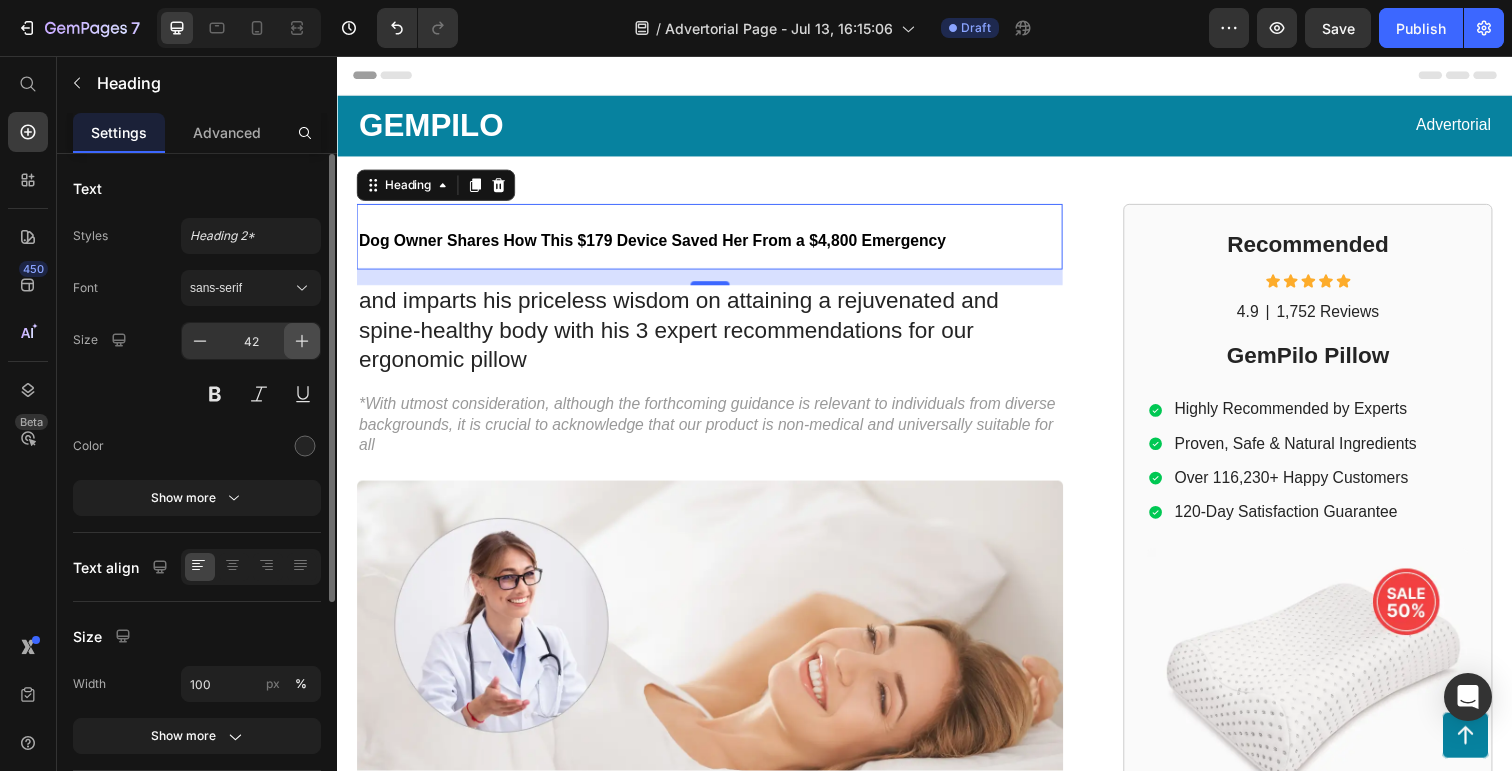 click 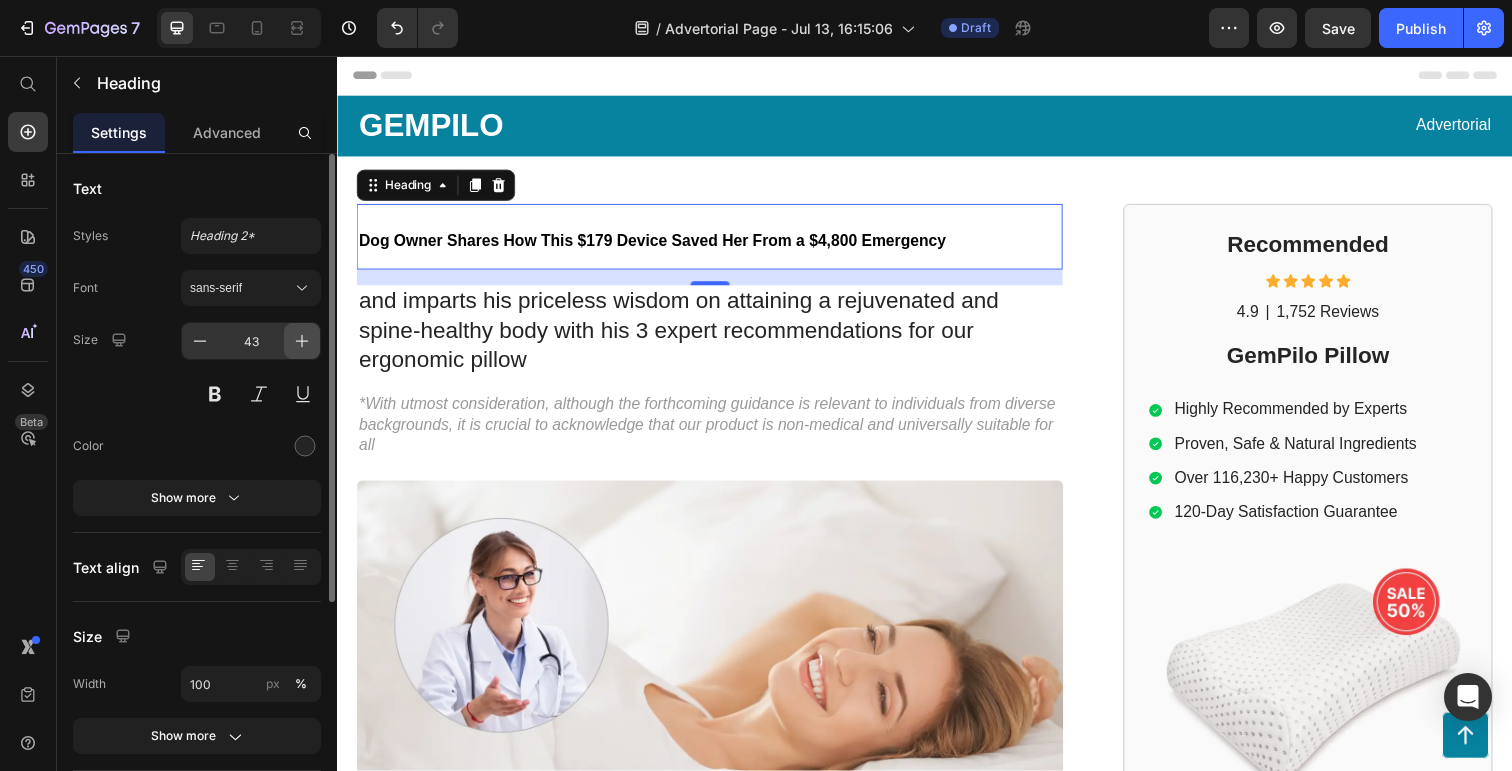 click 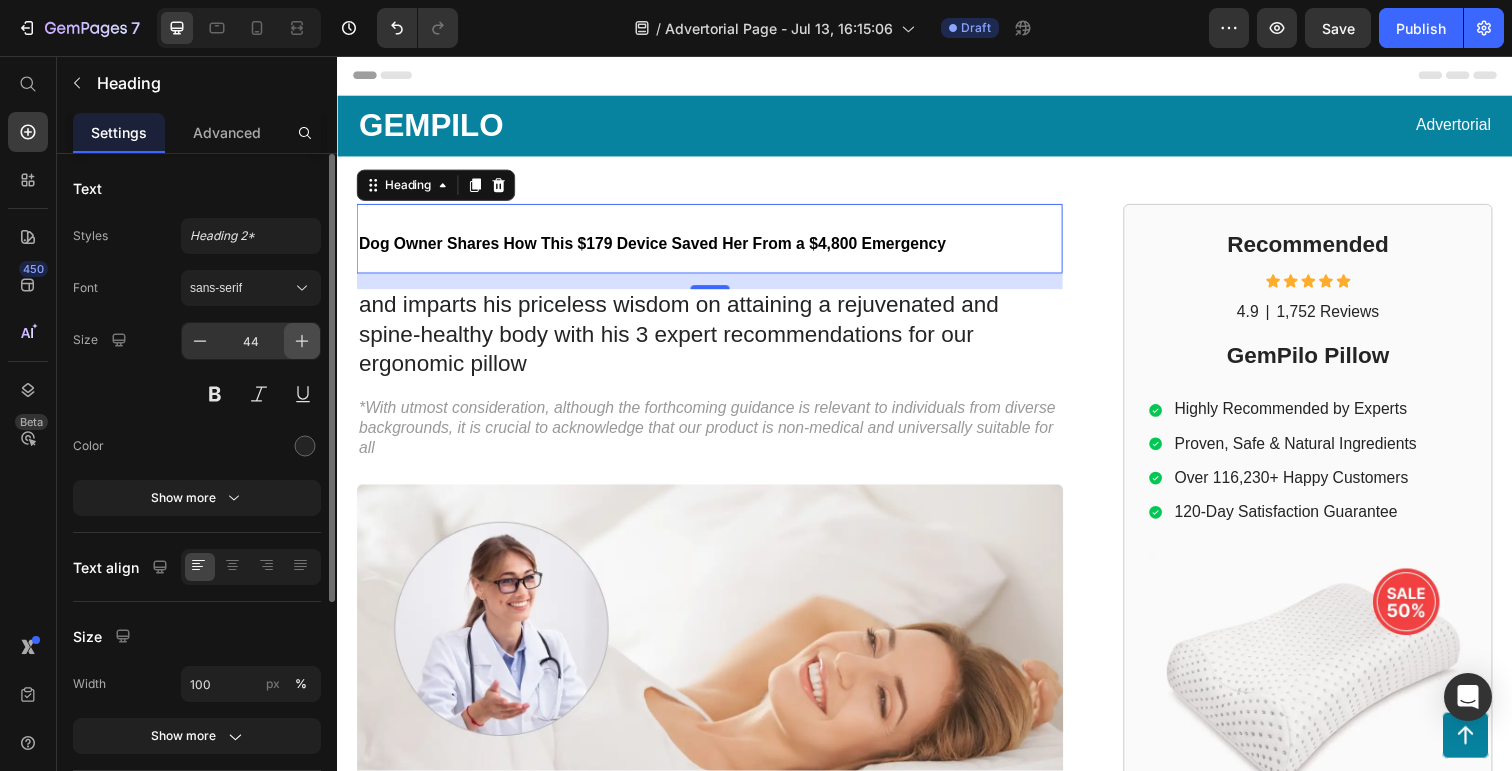 click 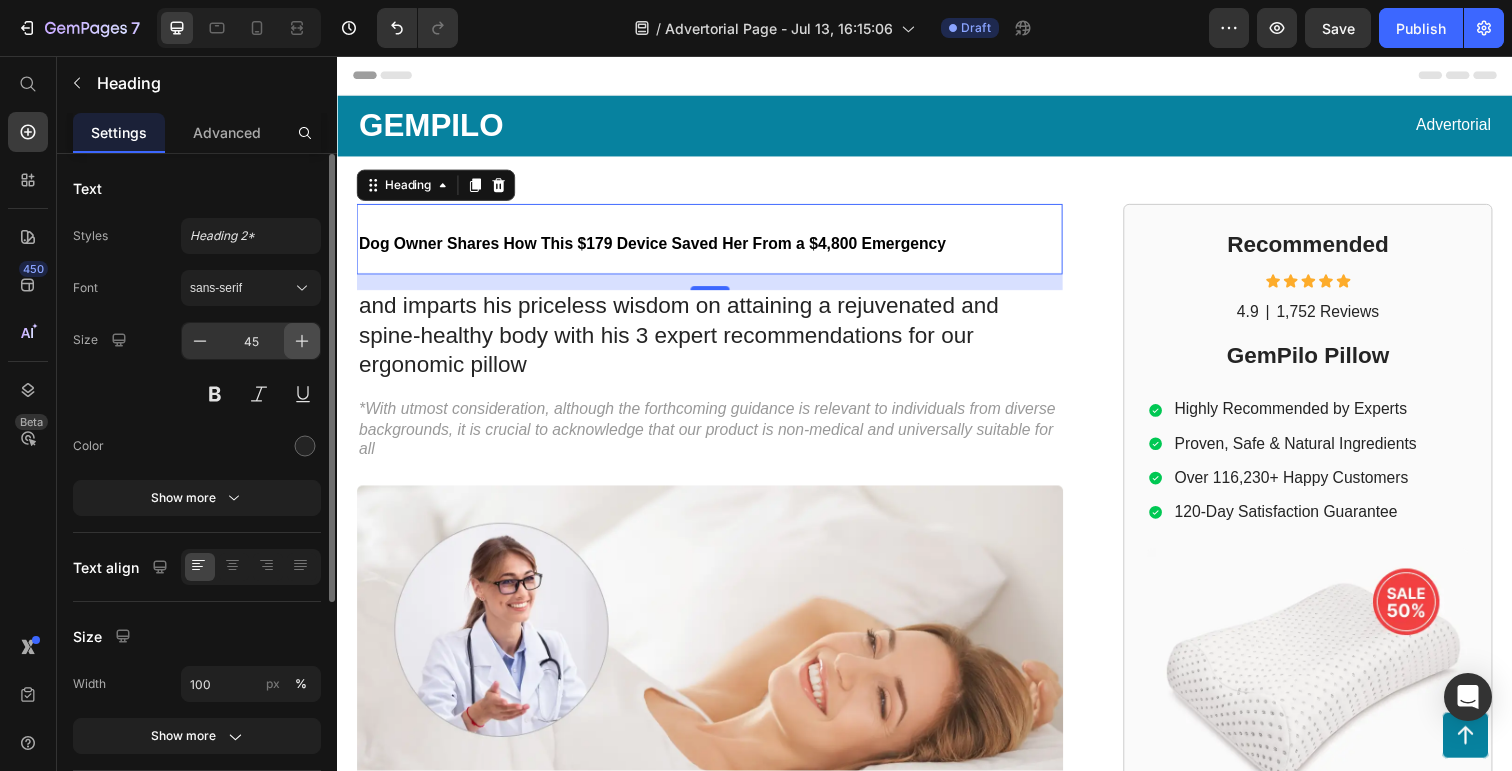 click 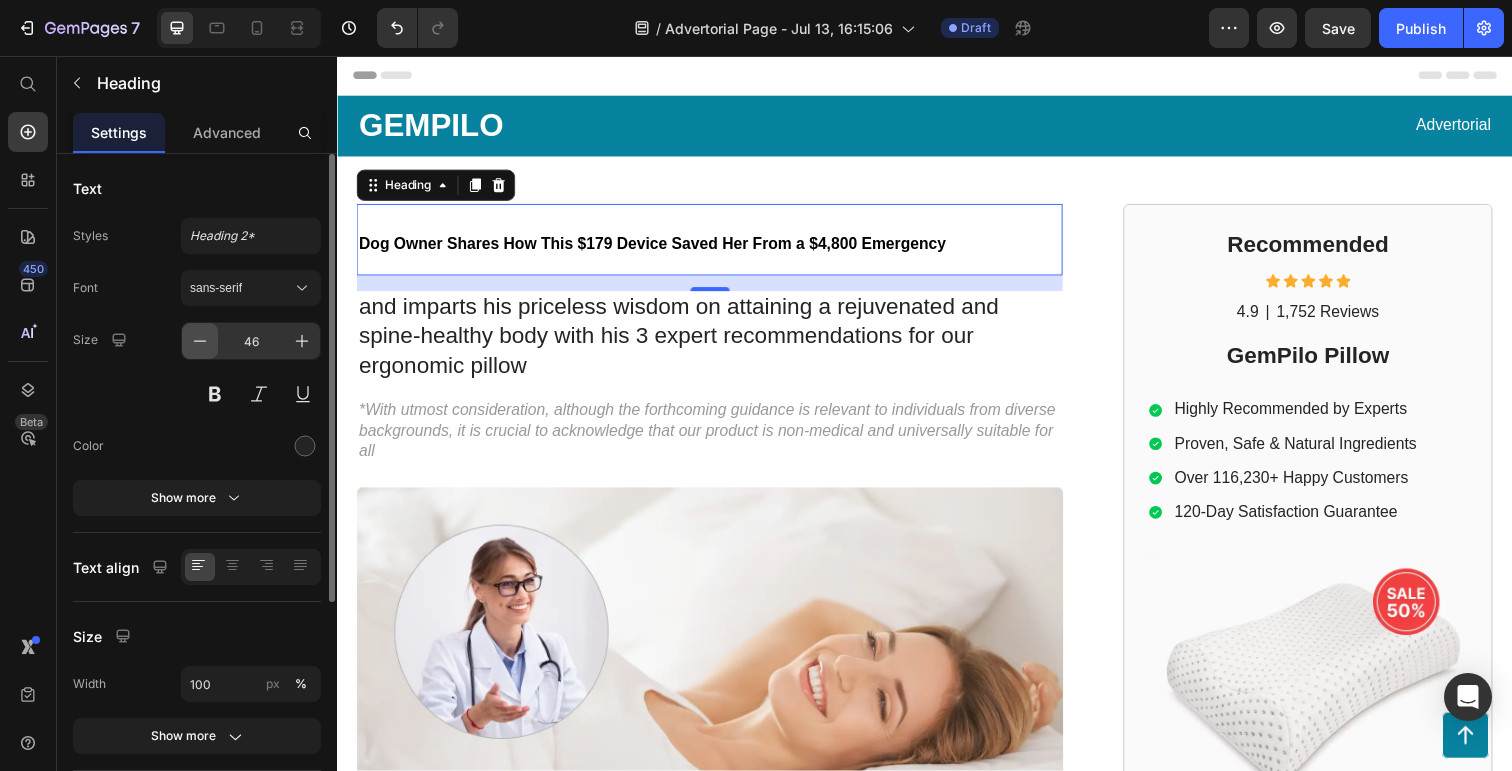 type 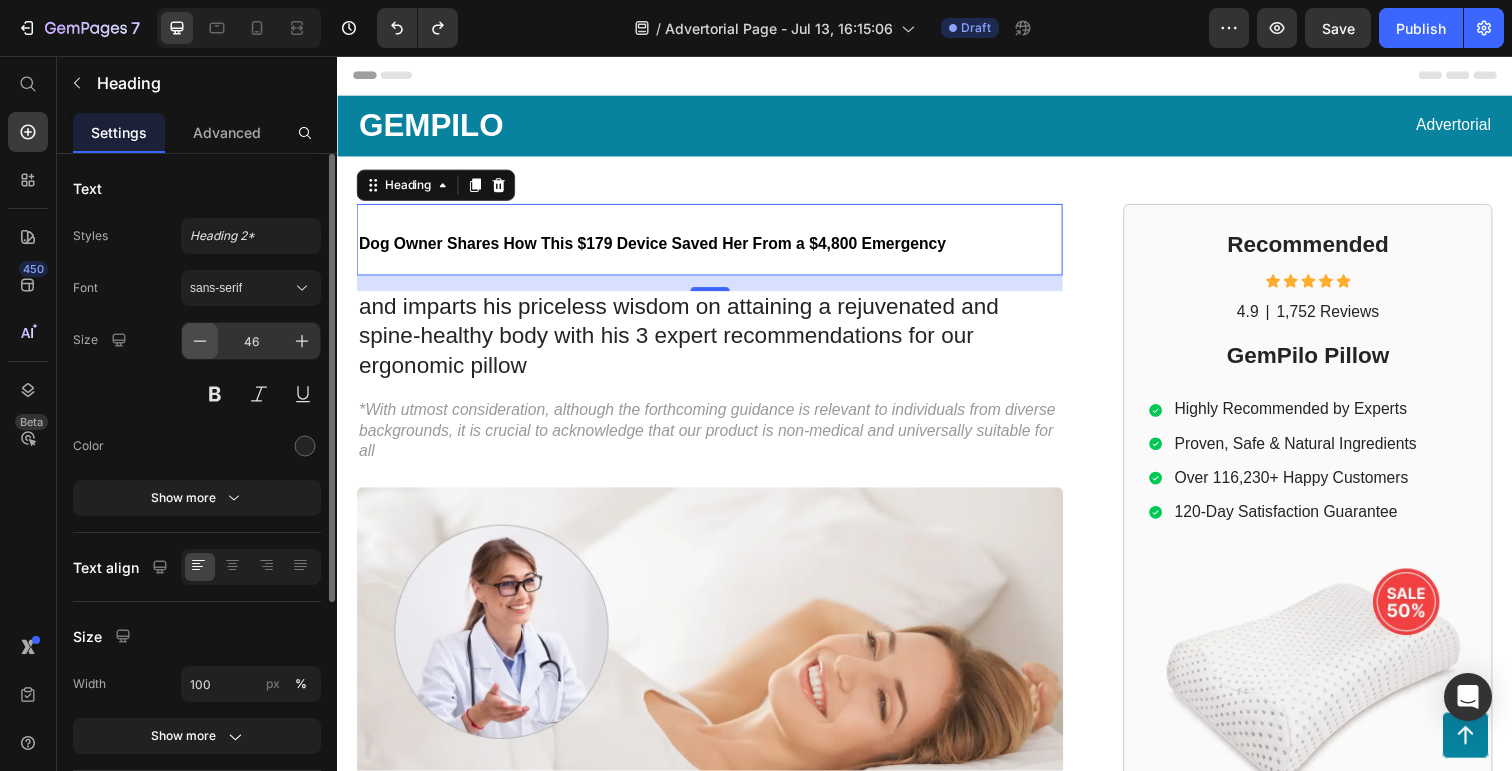 click 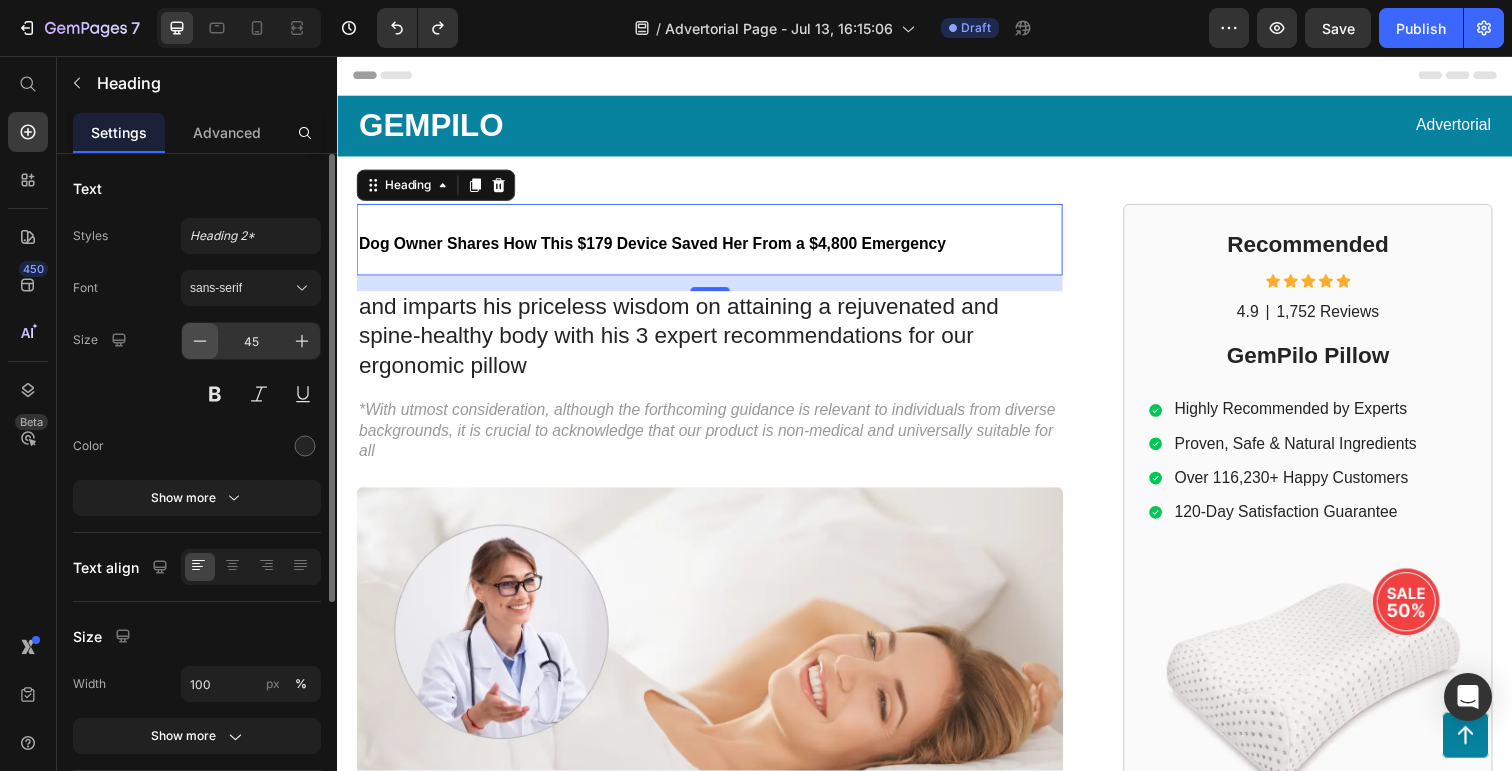 click 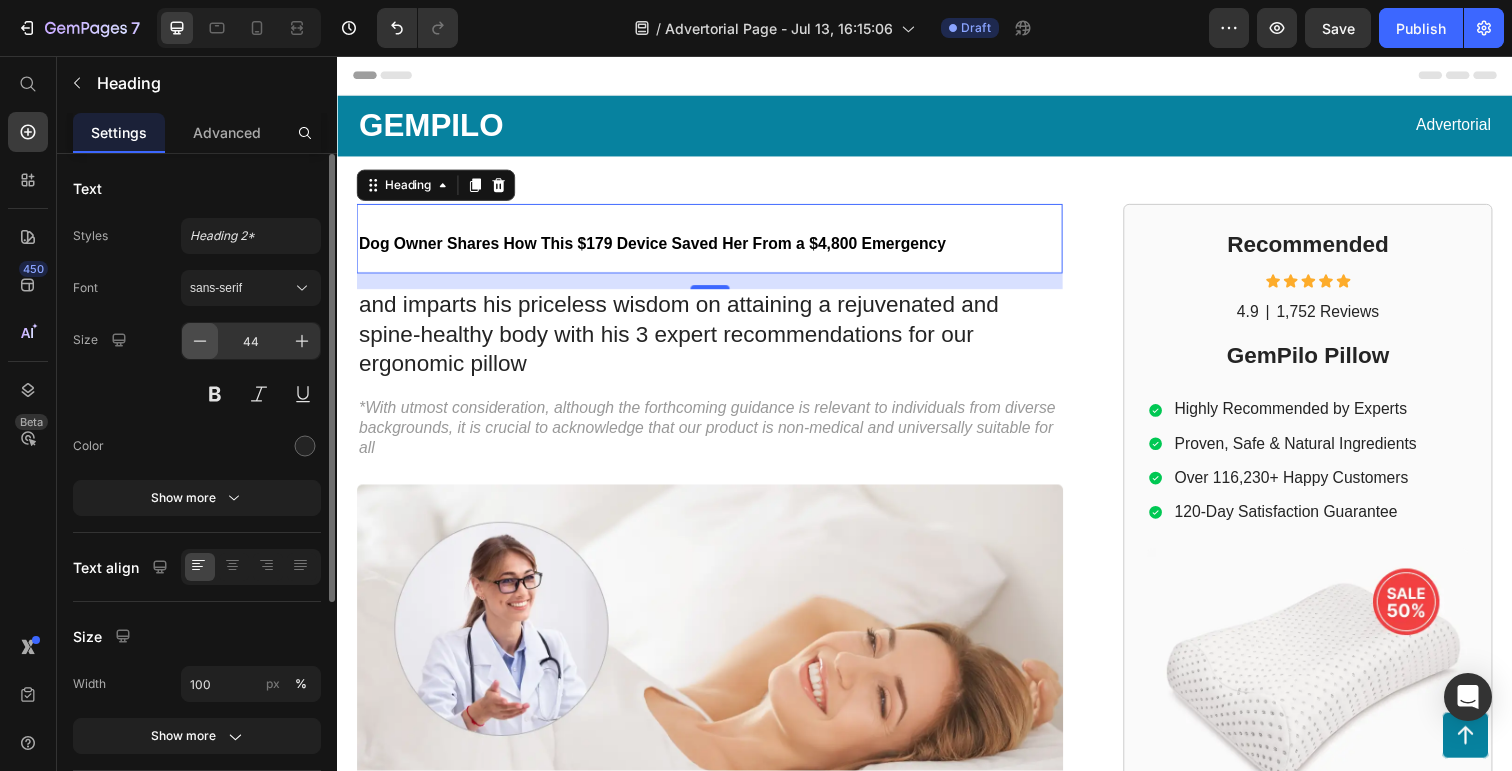 click 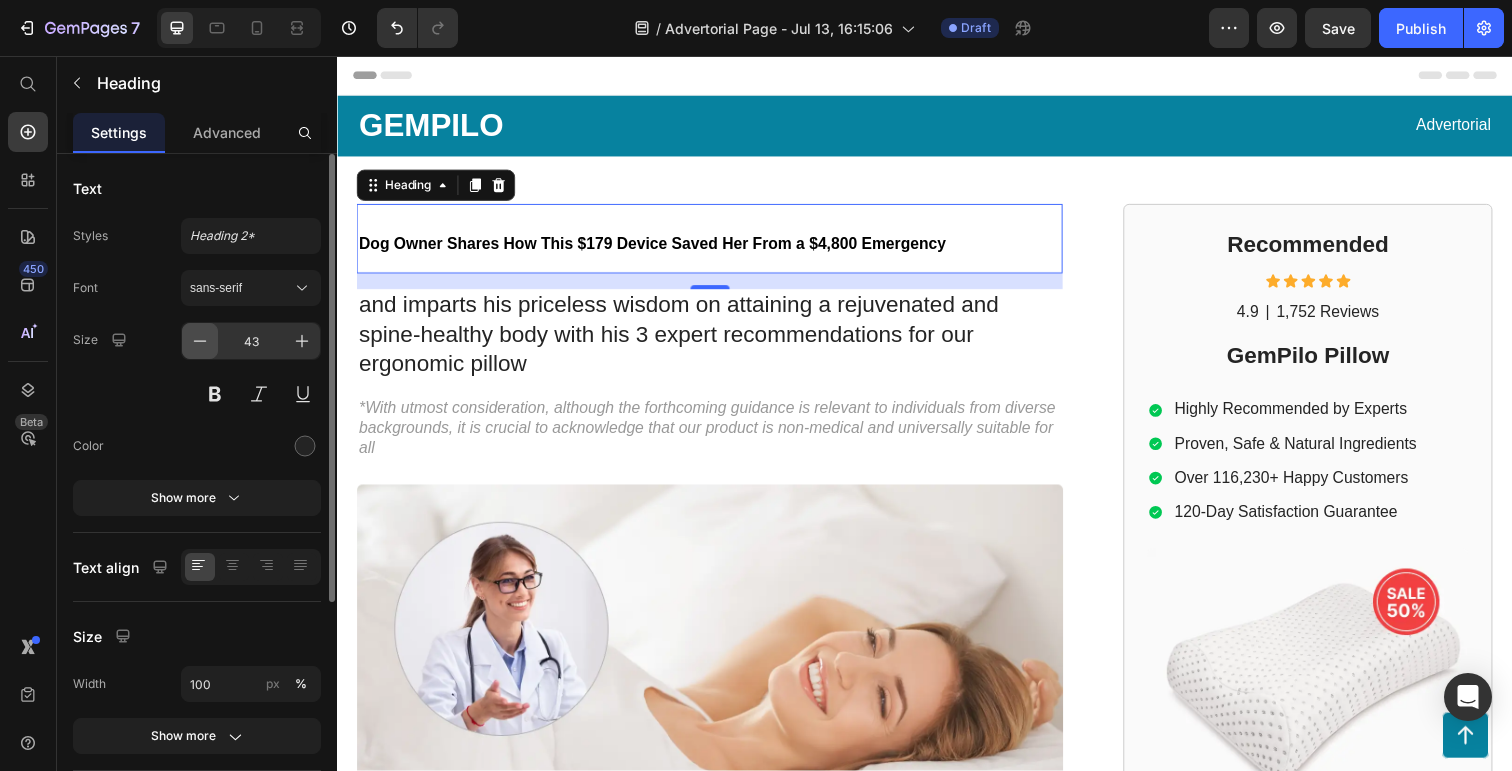 click 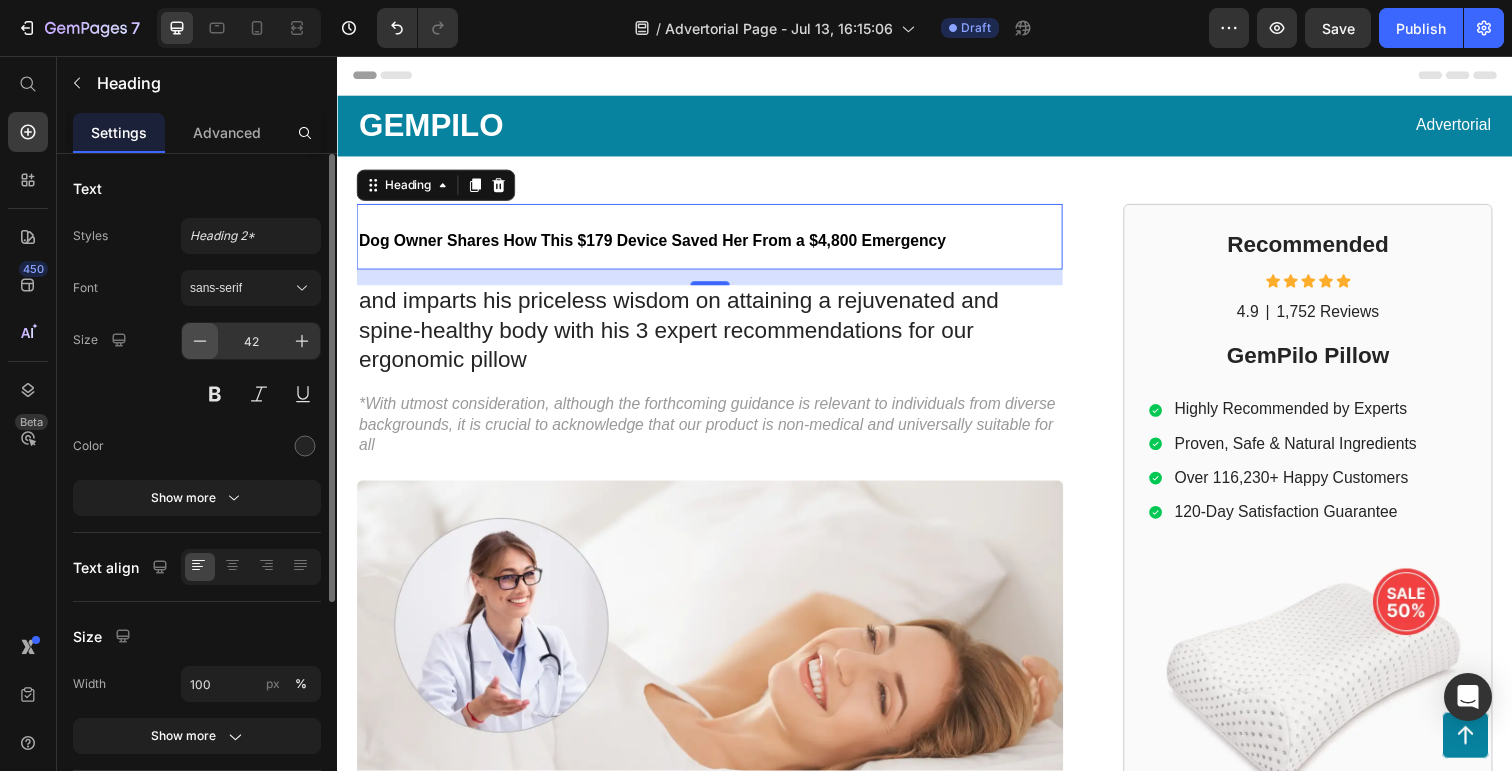 click 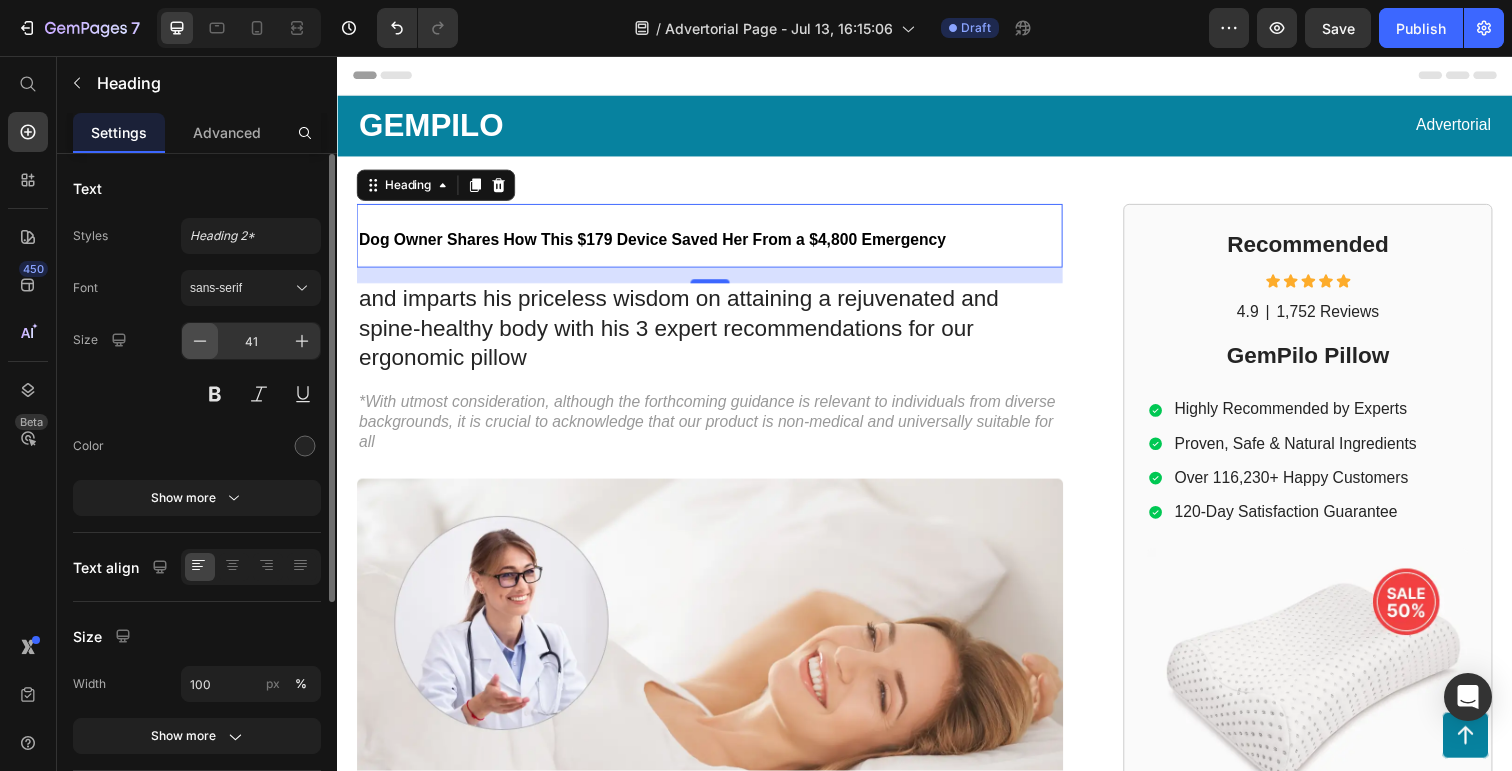 click 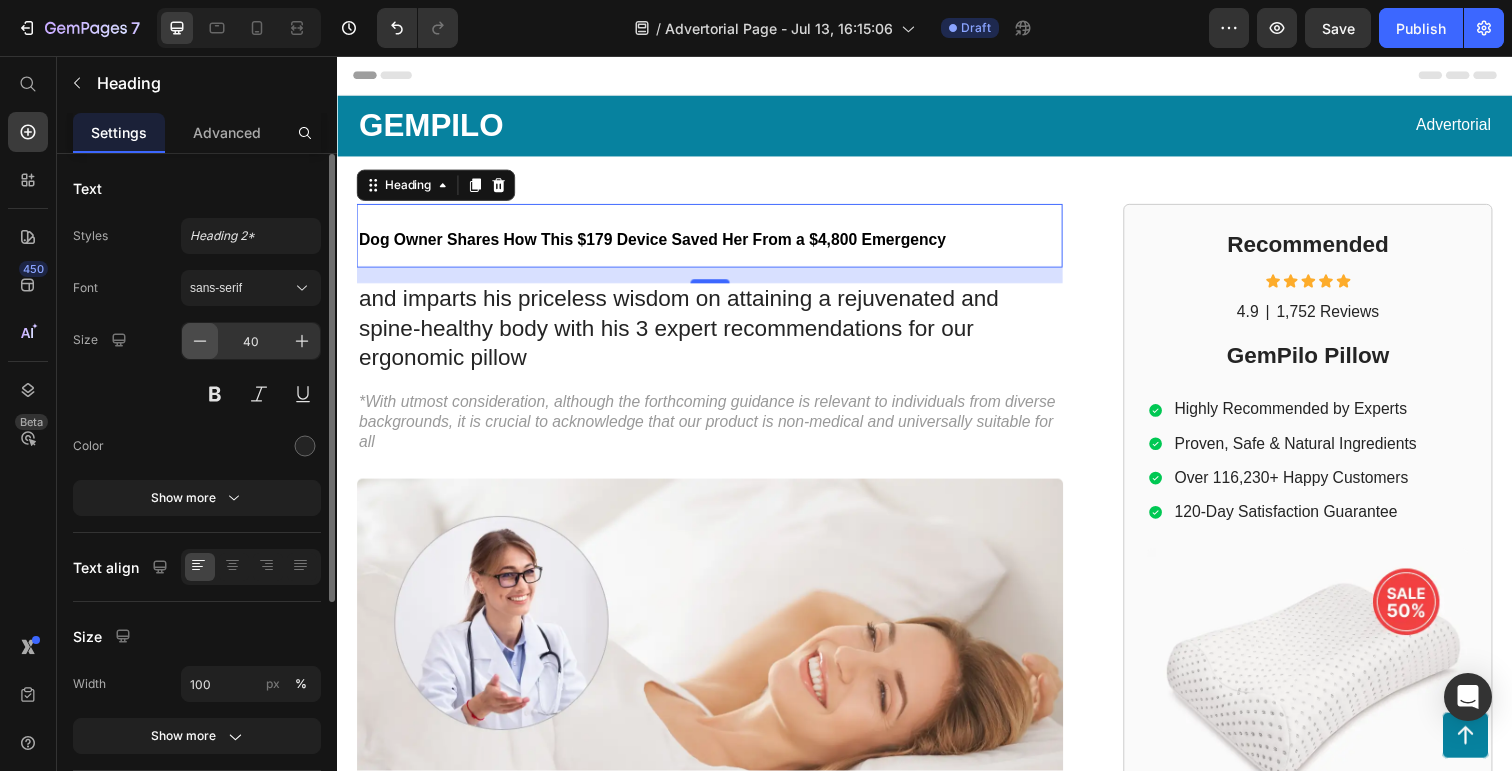 click 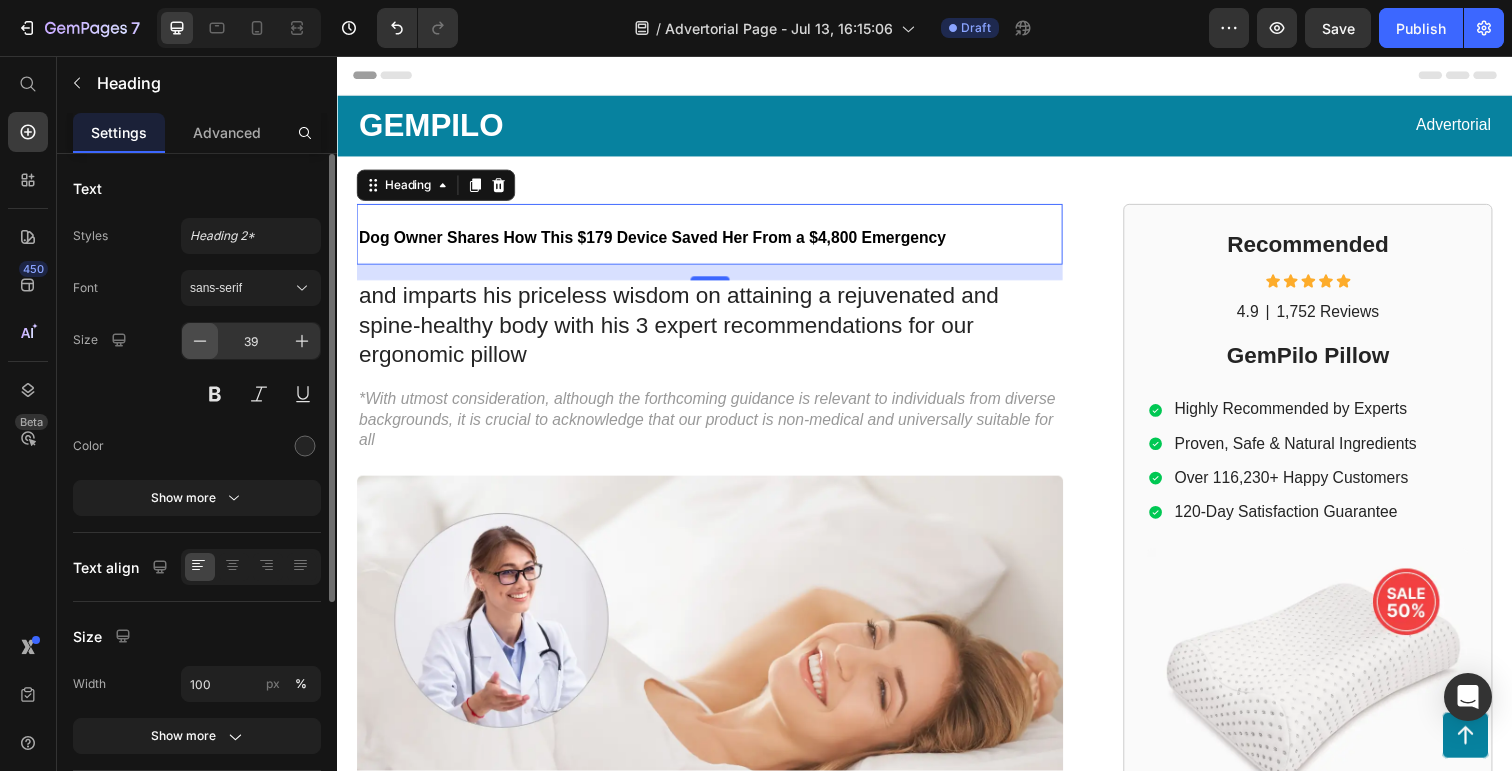 click 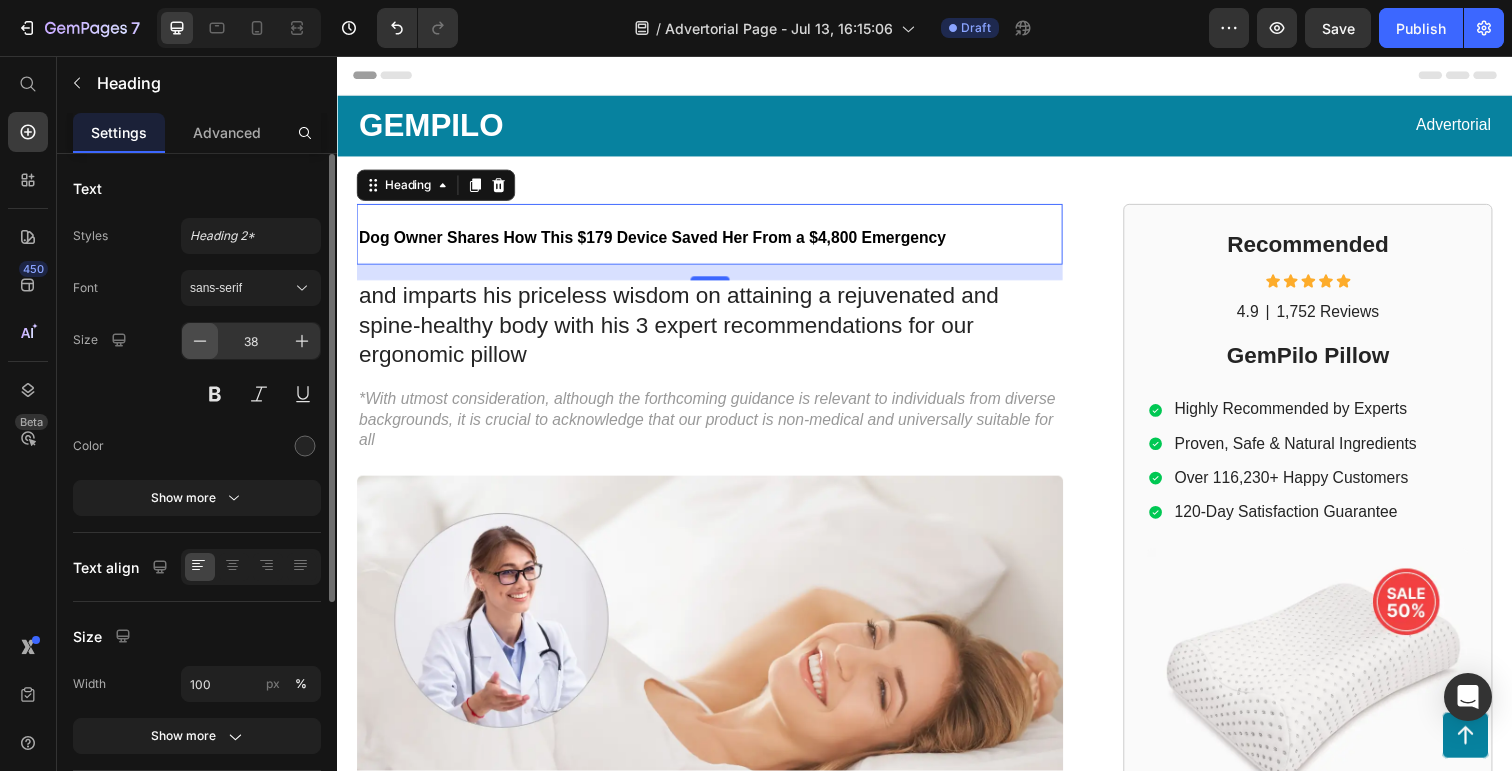 click 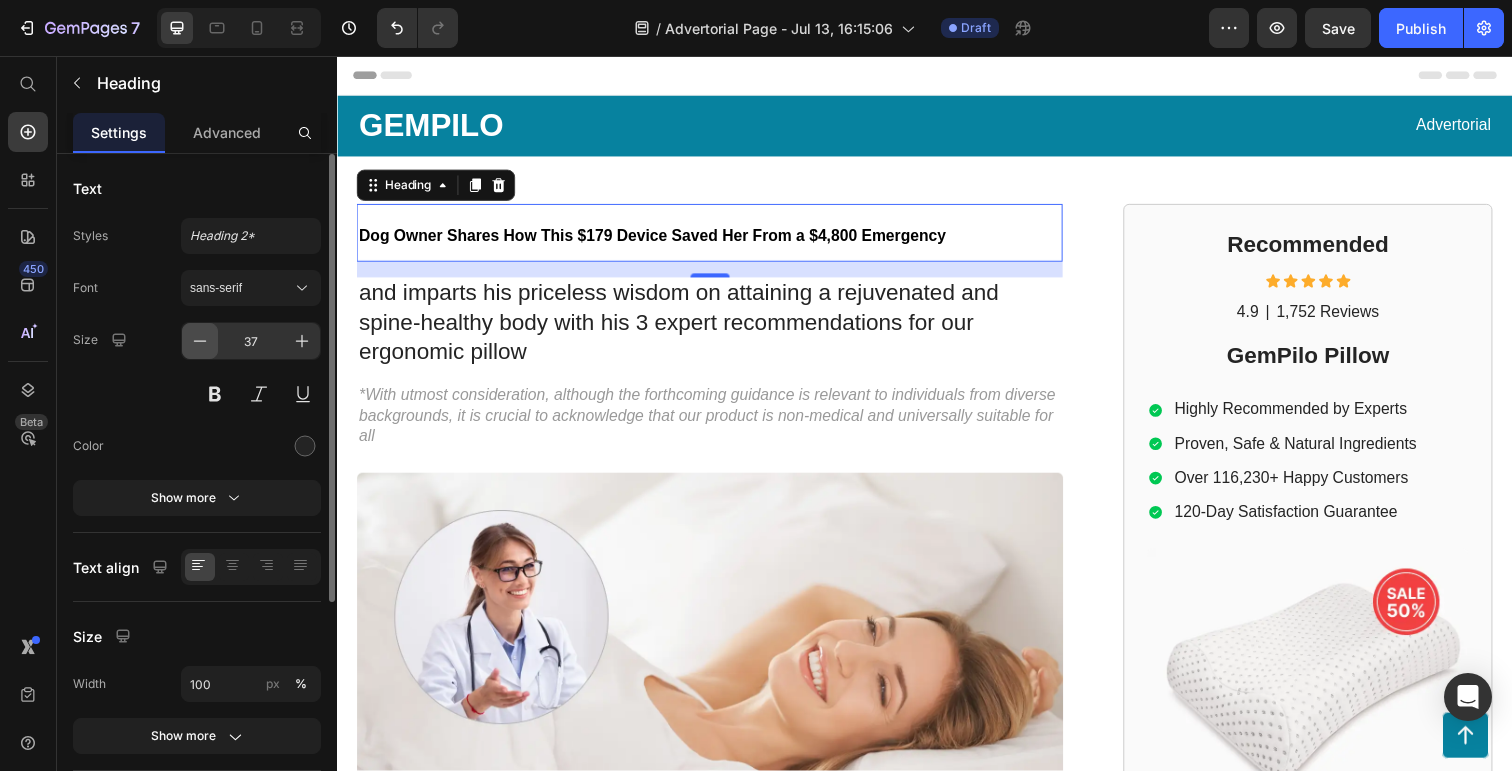 click 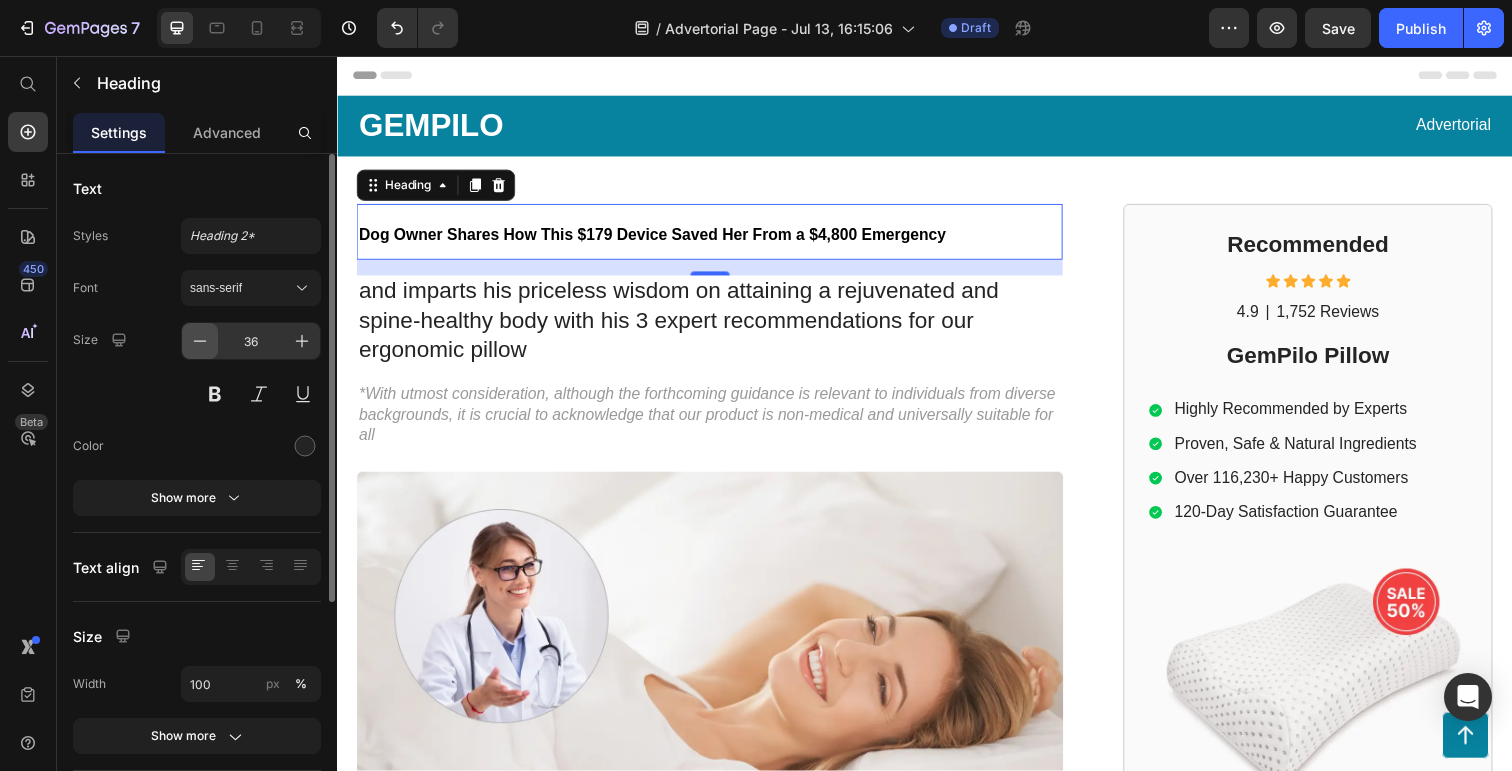 click 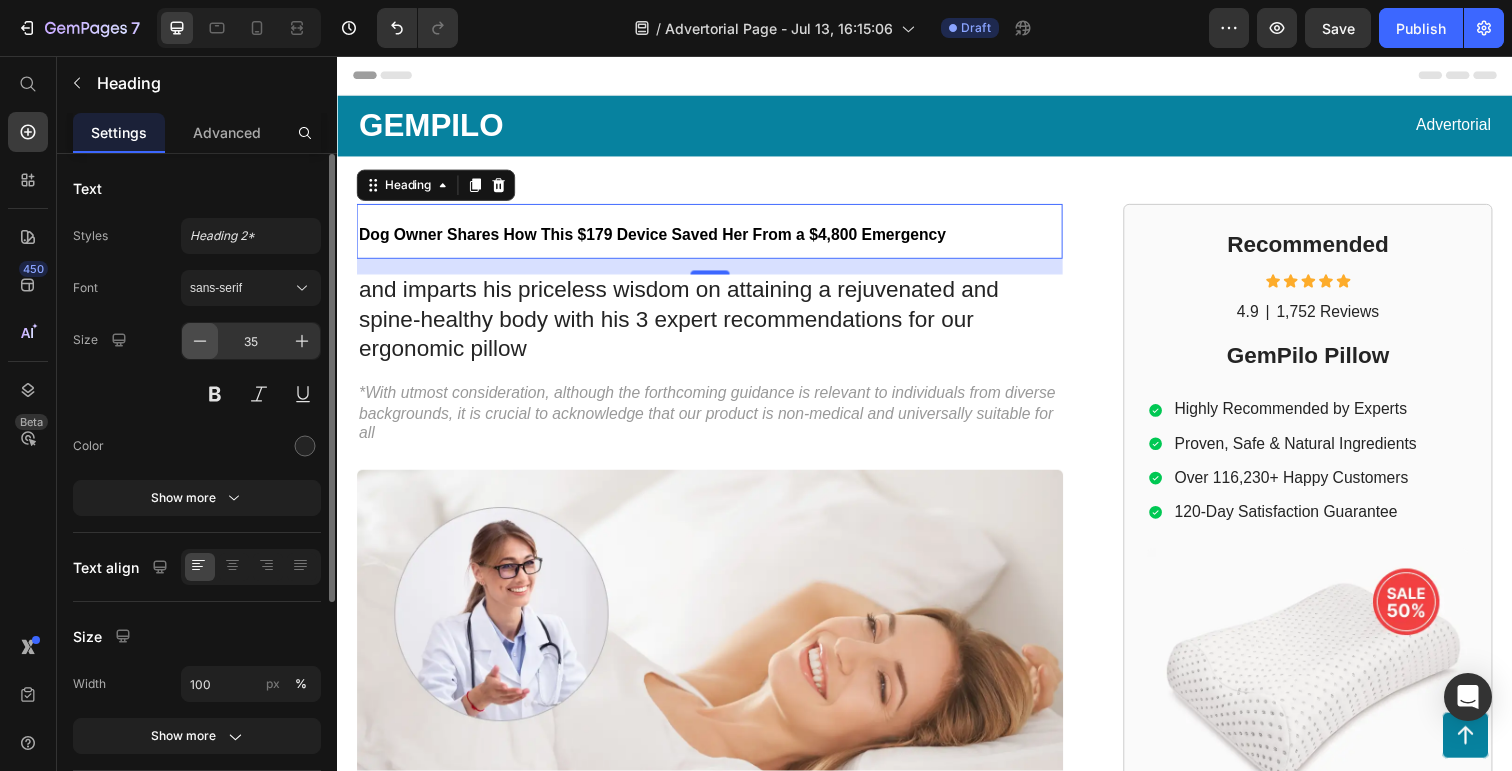 click 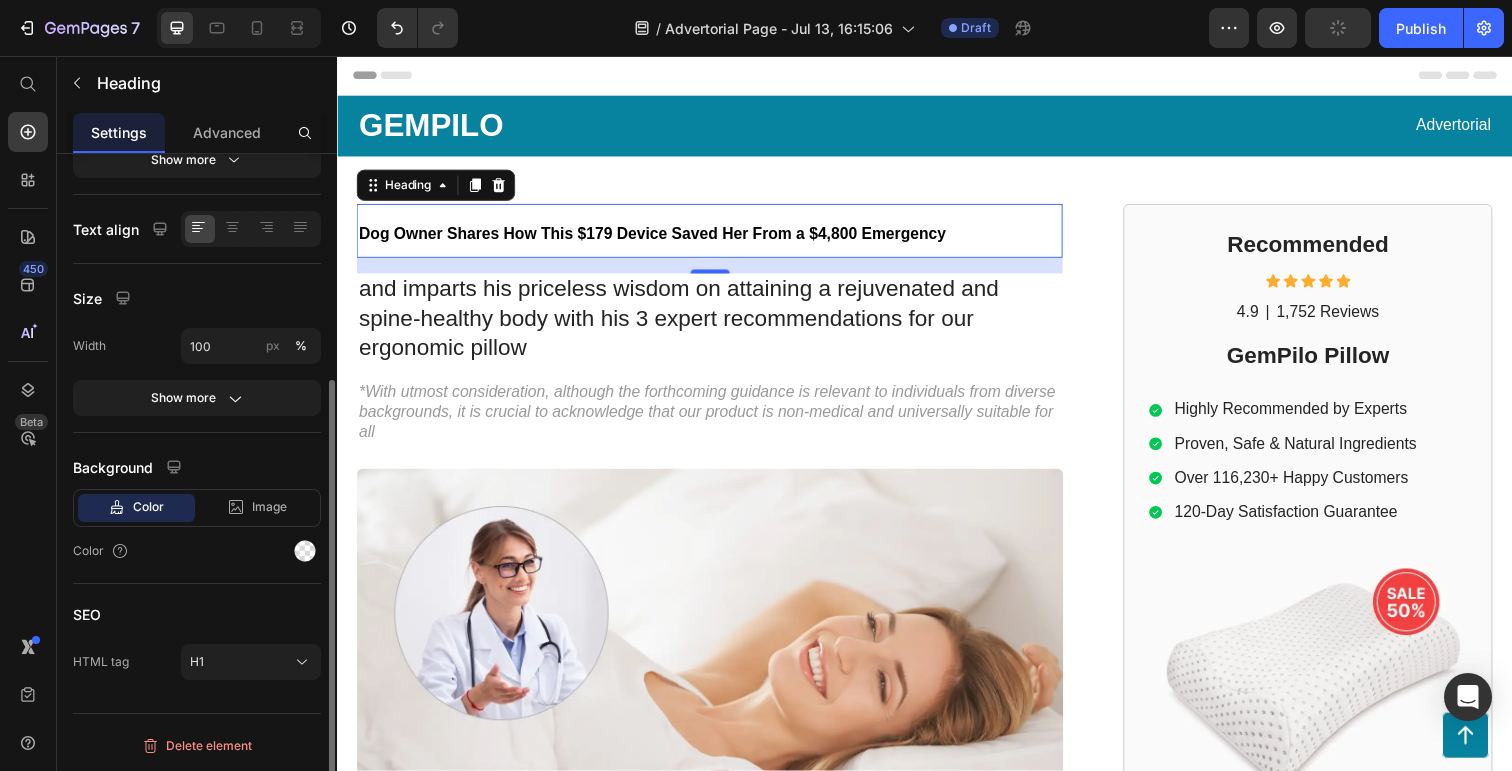 scroll, scrollTop: 0, scrollLeft: 0, axis: both 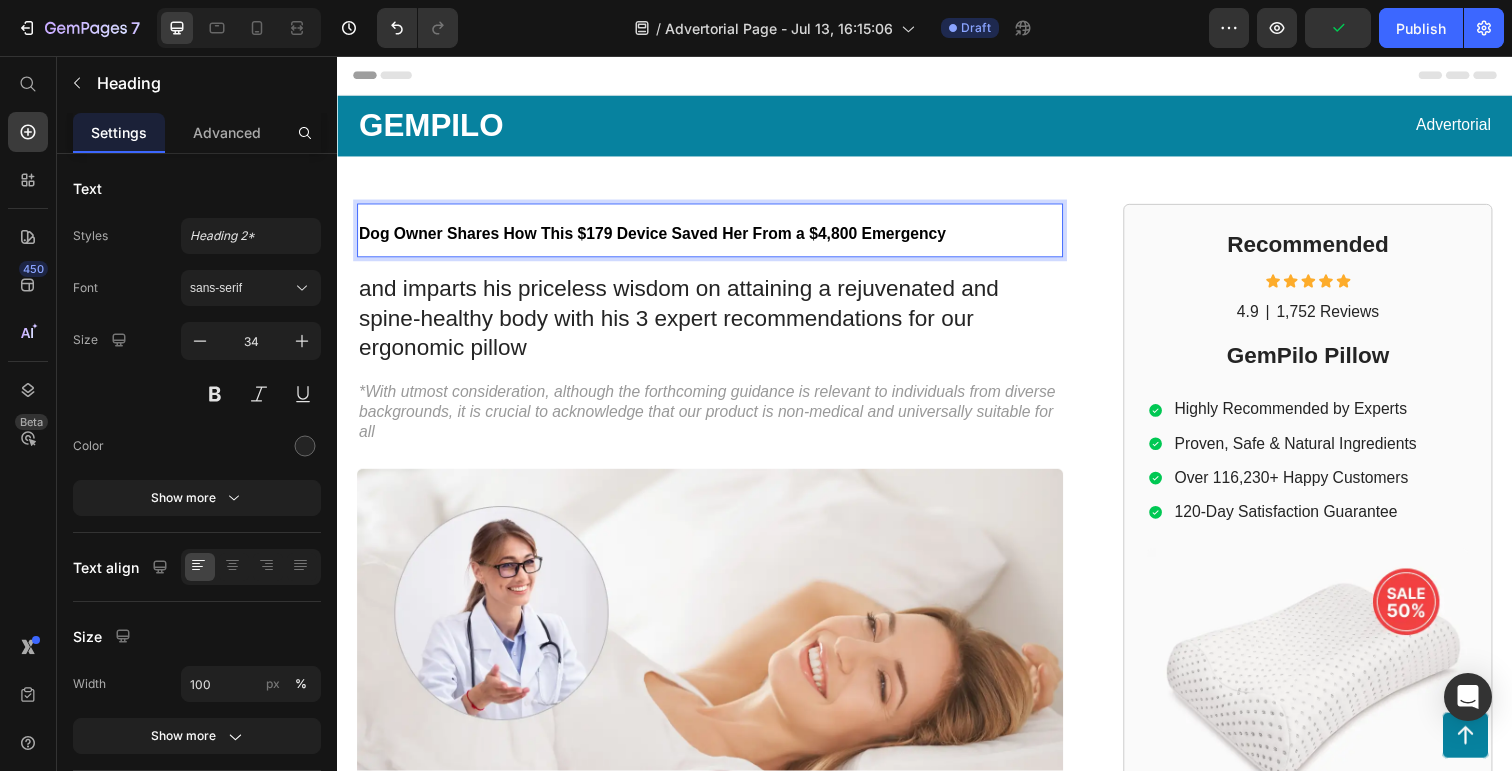 click on "Dog Owner Shares How This $179 Device Saved Her From a $4,800 Emergency" at bounding box center (658, 237) 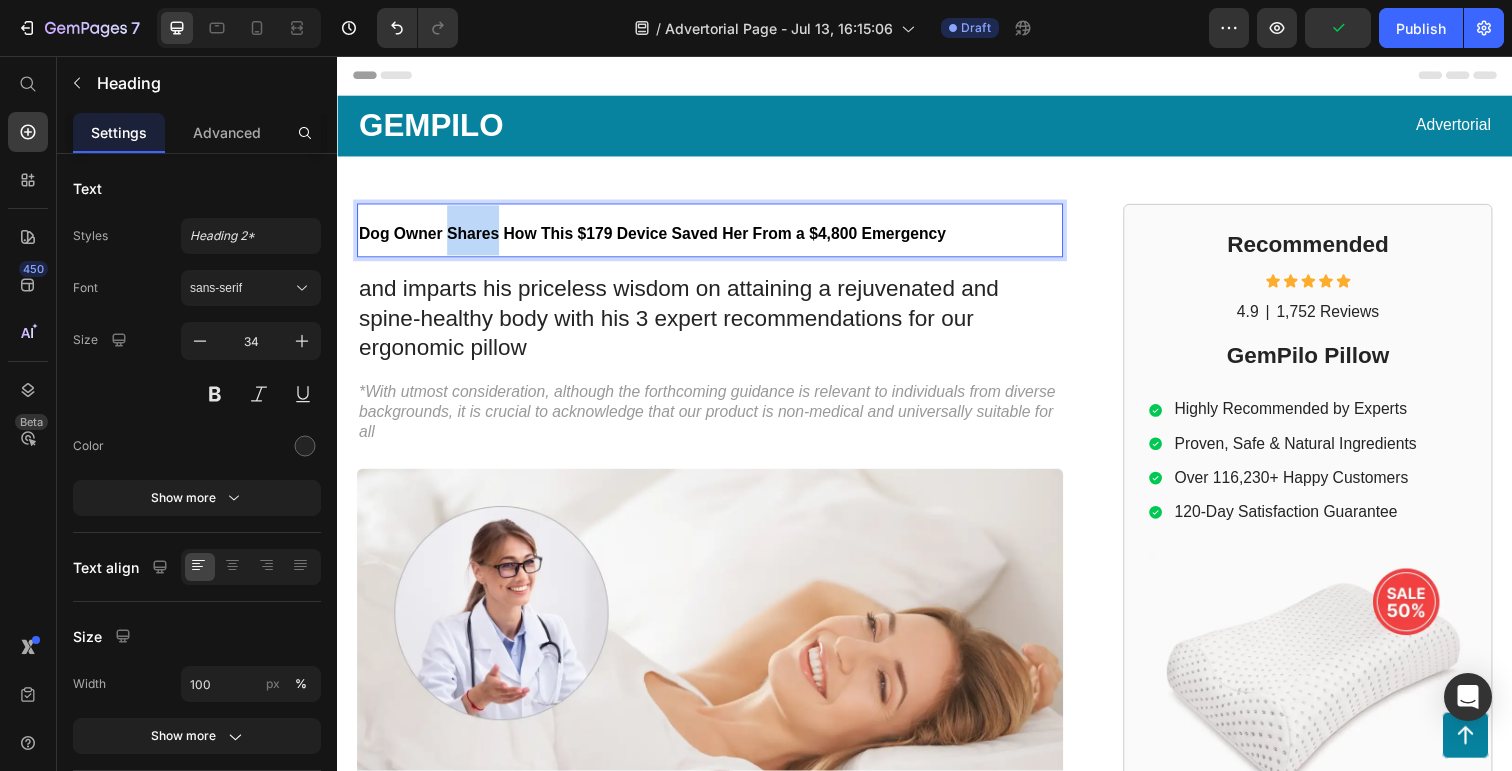 click on "Dog Owner Shares How This $179 Device Saved Her From a $4,800 Emergency" at bounding box center [658, 237] 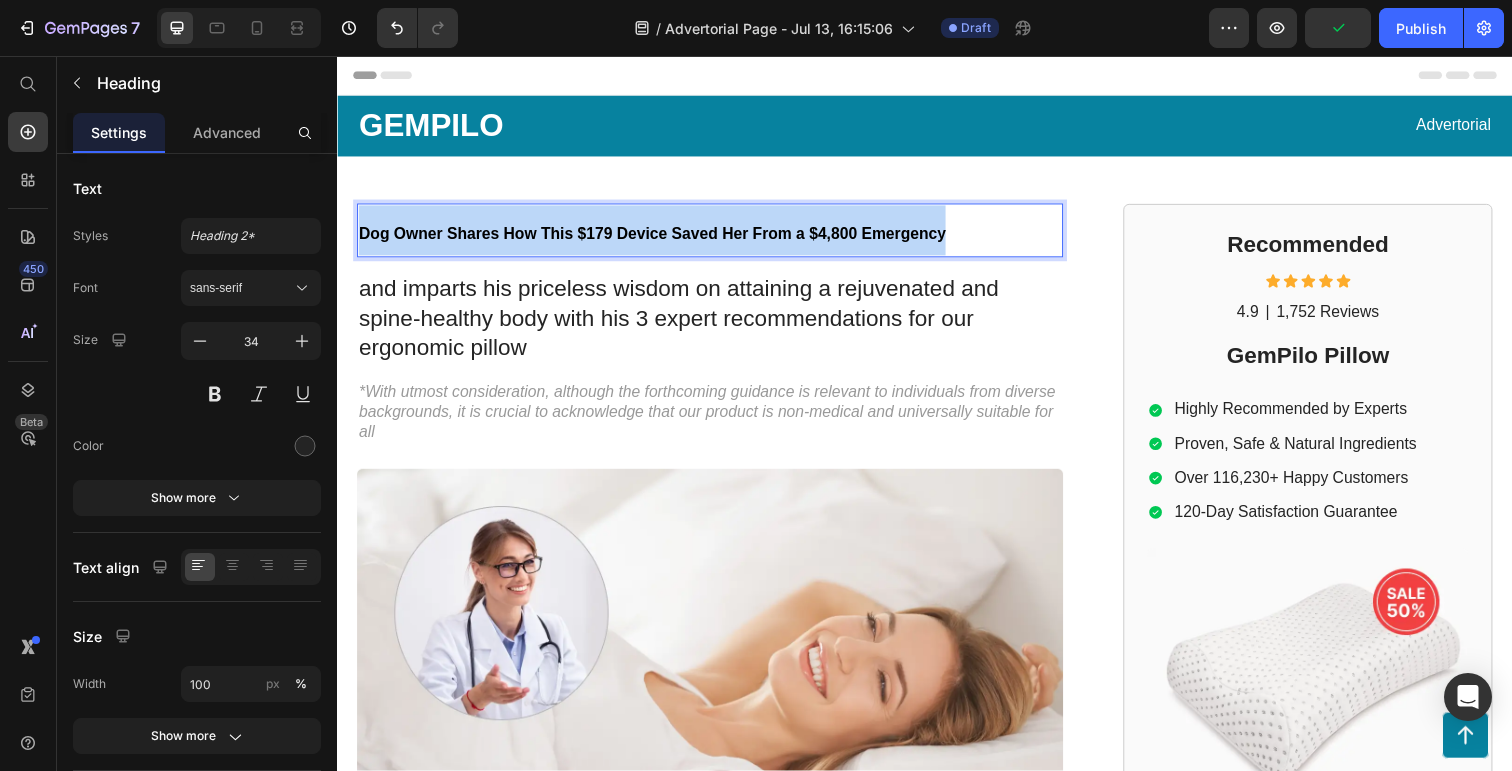 click on "Dog Owner Shares How This $179 Device Saved Her From a $4,800 Emergency" at bounding box center [658, 237] 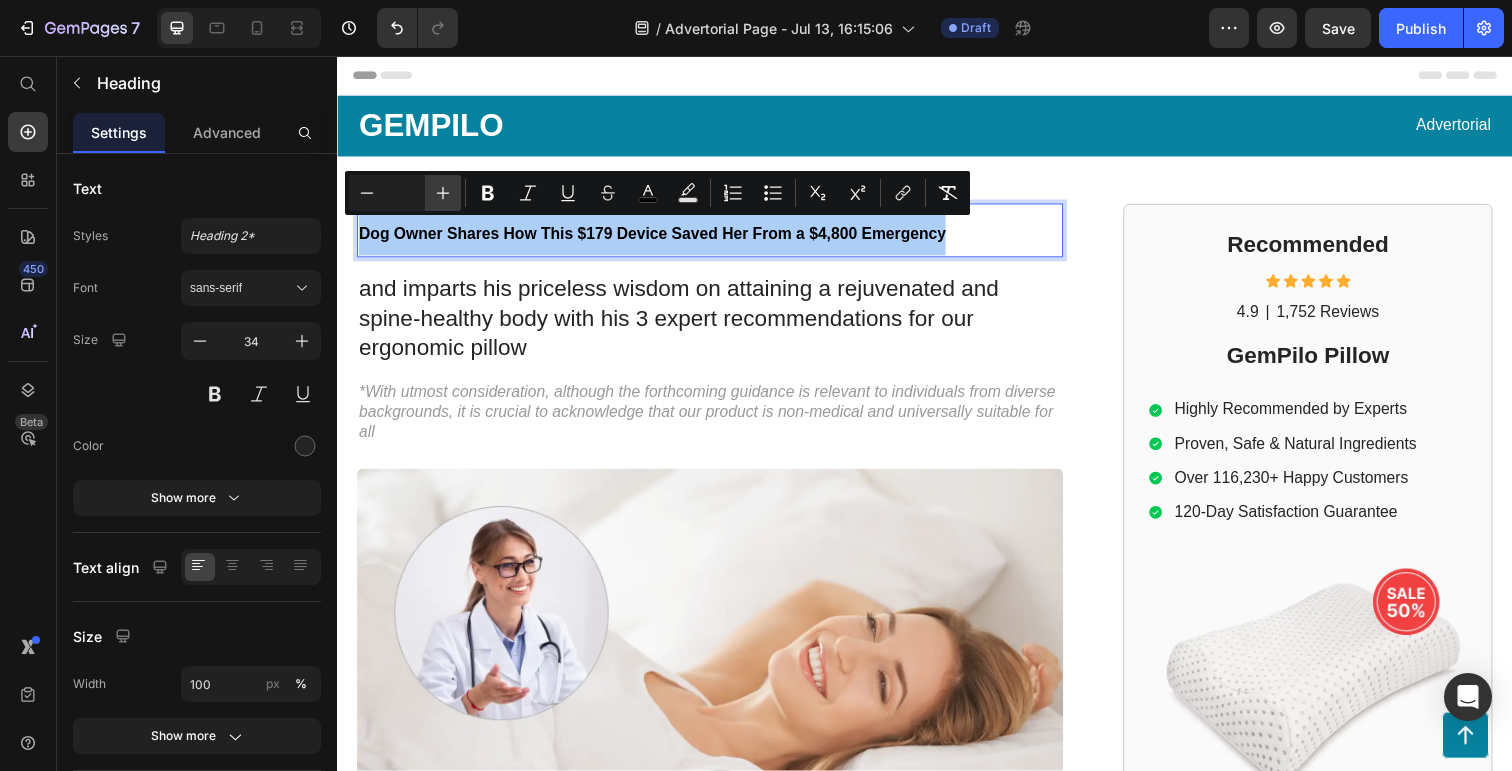 click on "Plus" at bounding box center (443, 193) 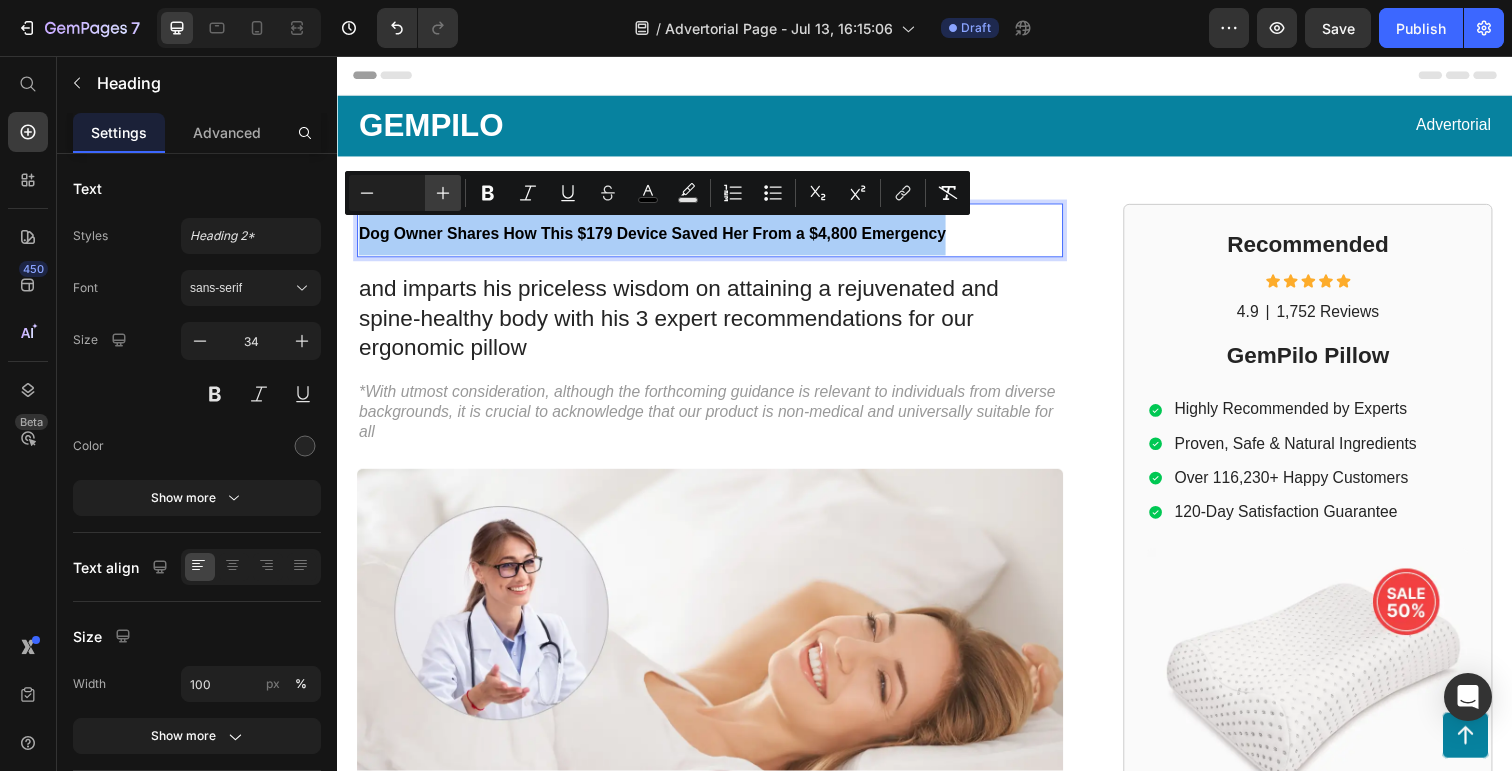 click on "Plus" at bounding box center (443, 193) 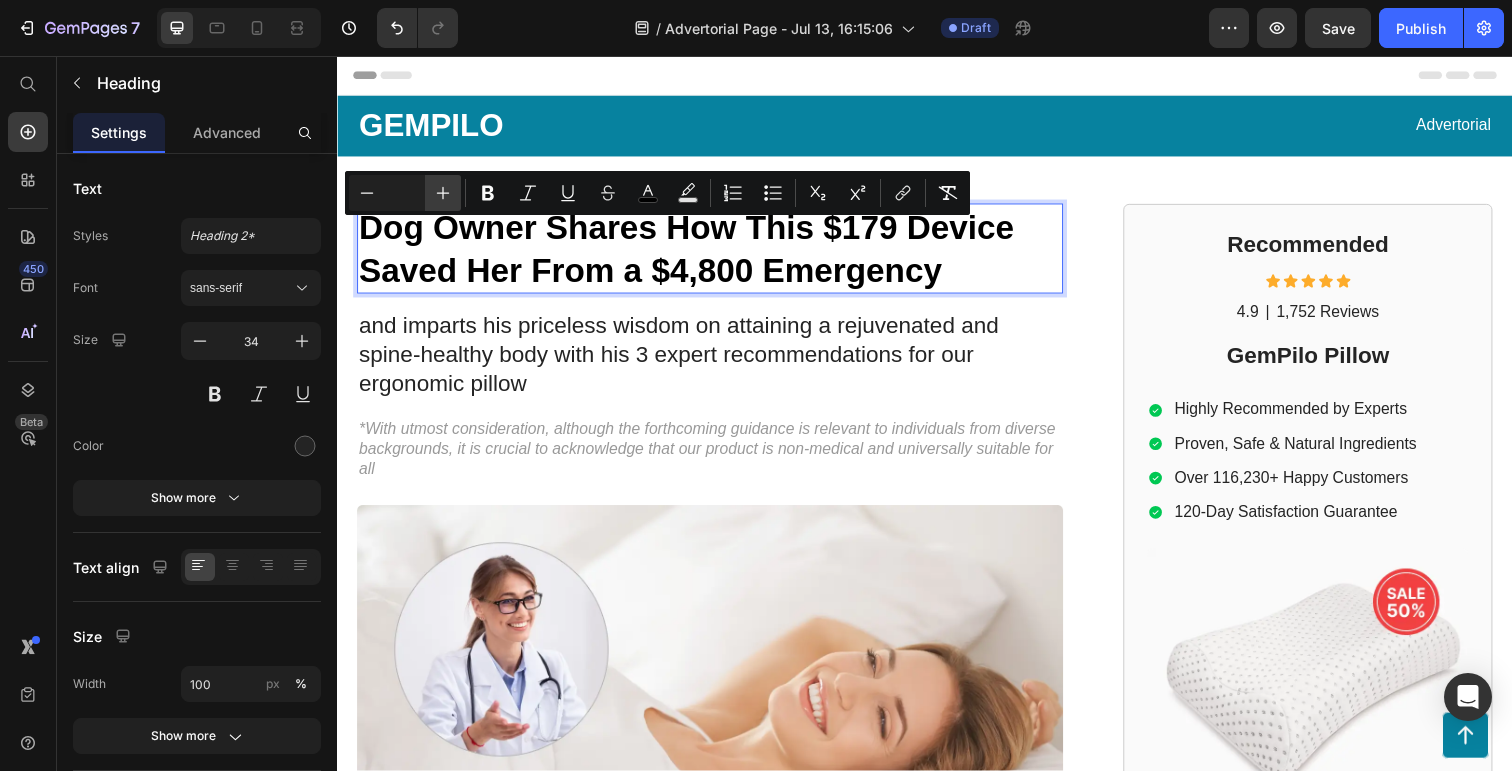 click on "Plus" at bounding box center (443, 193) 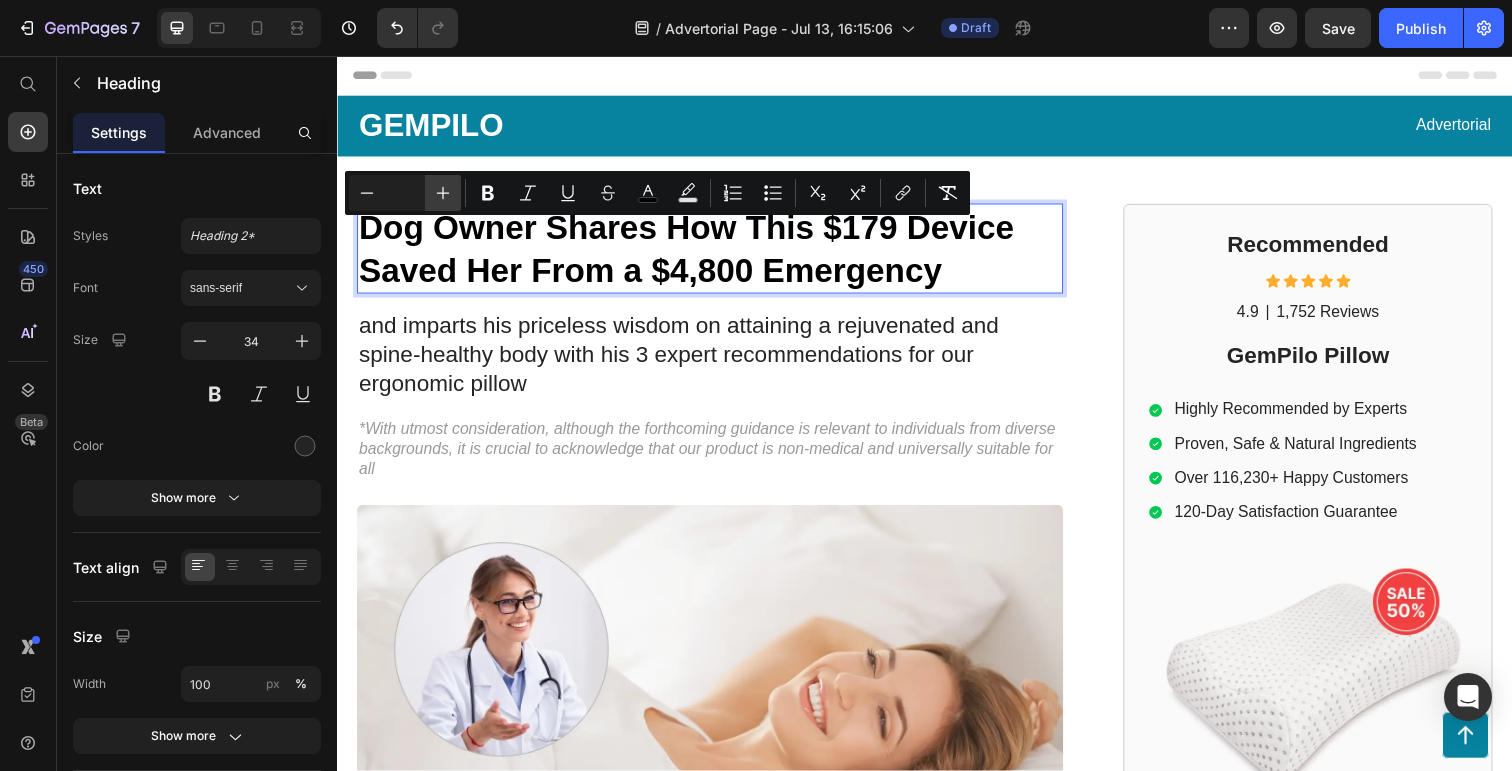 click 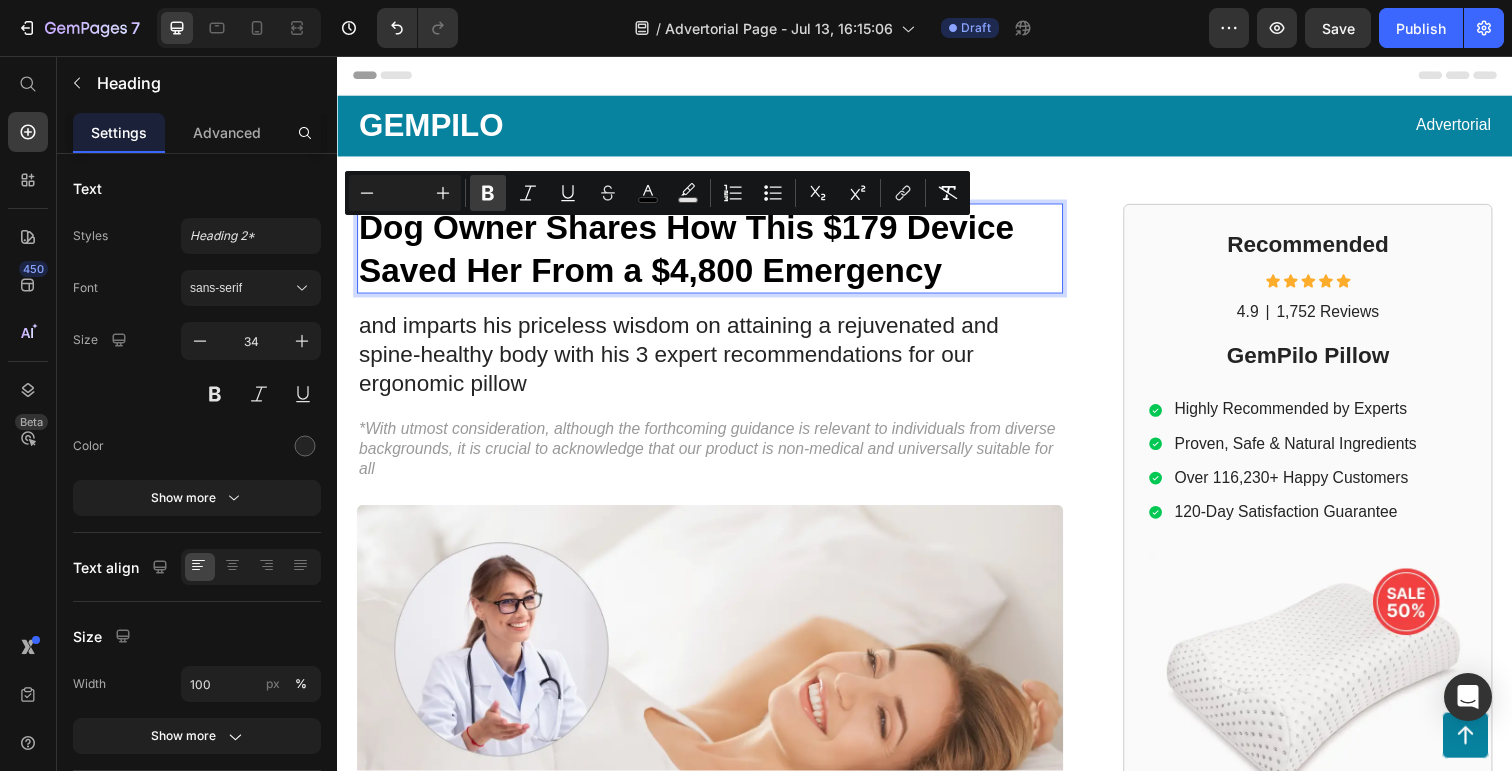 click 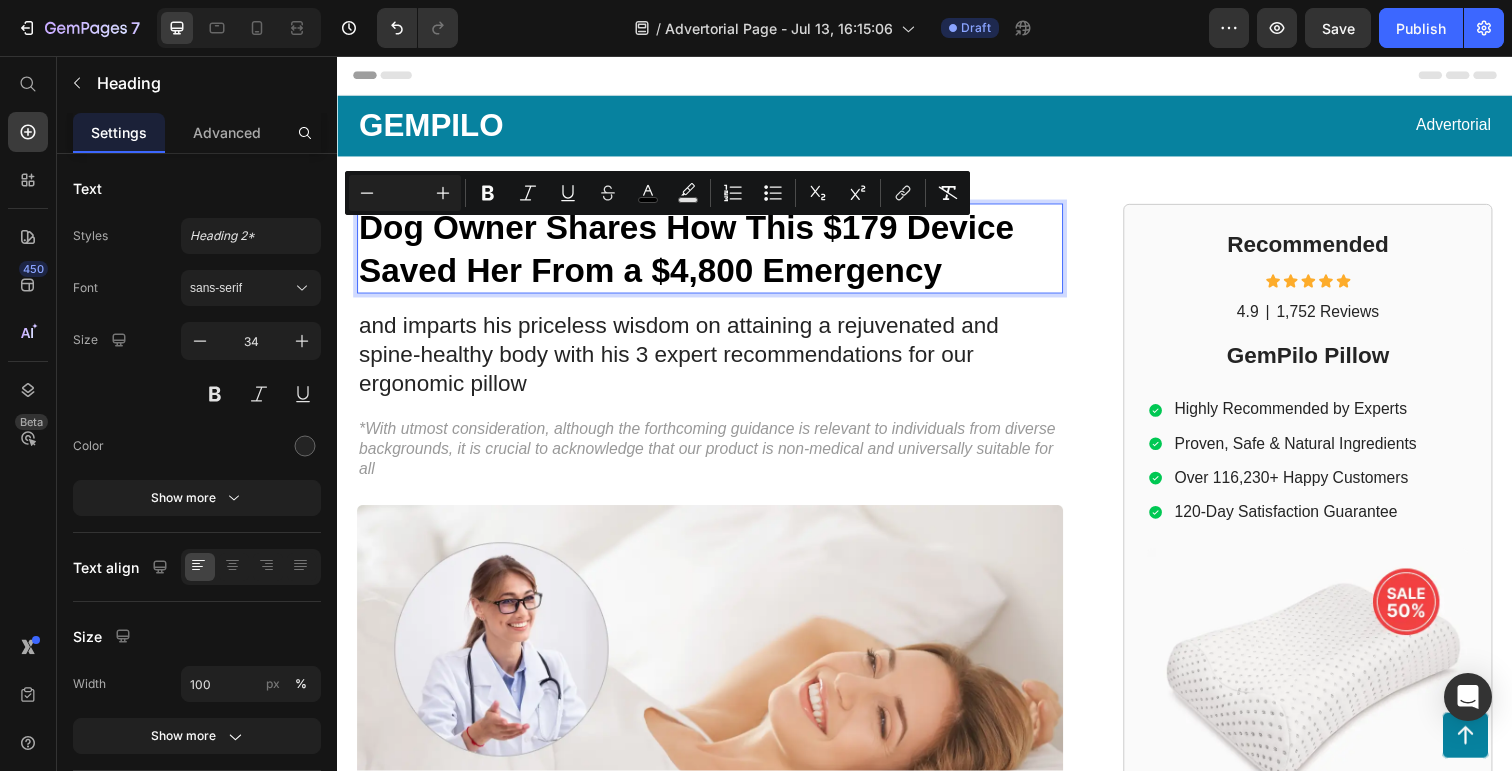 click on "Dog Owner Shares How This $179 Device Saved Her From a $4,800 Emergency" at bounding box center [693, 253] 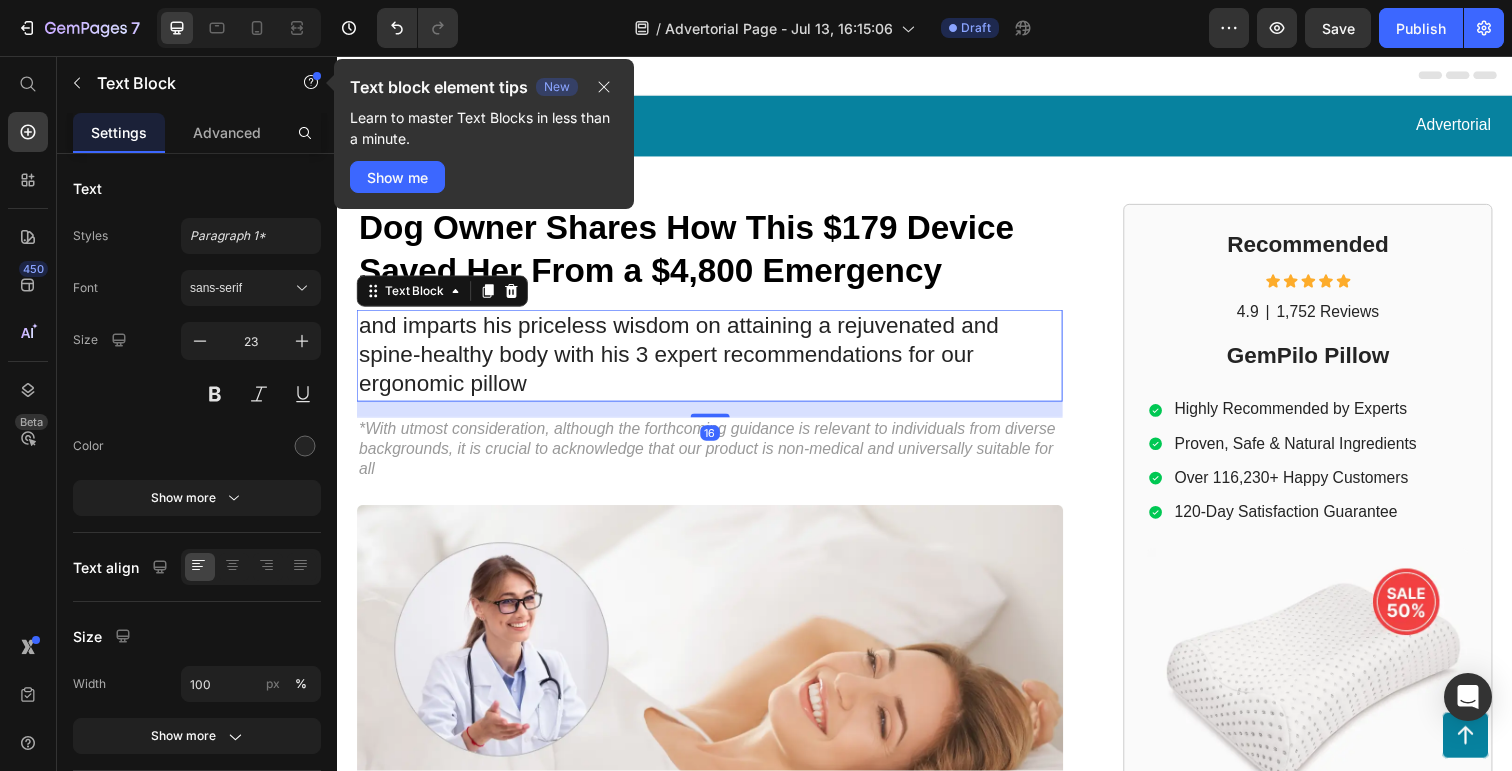 click on "and imparts his priceless wisdom on attaining a rejuvenated and spine-healthy body with his 3 expert recommendations for our ergonomic pillow" at bounding box center (717, 362) 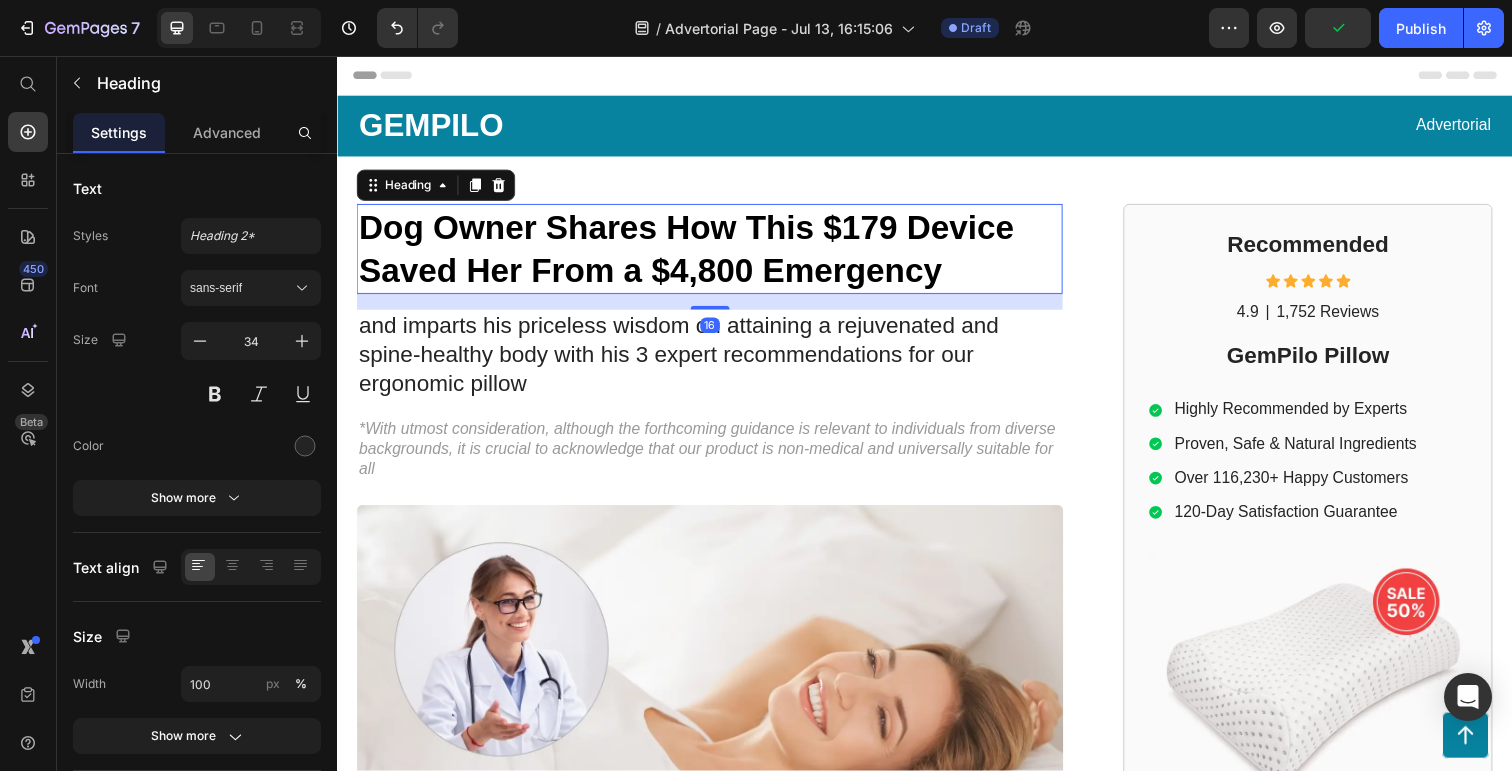 click on "⁠⁠⁠⁠⁠⁠⁠ Dog Owner Shares How This $[PRICE] Device Saved Her From a $[PRICE] Emergency" at bounding box center (717, 253) 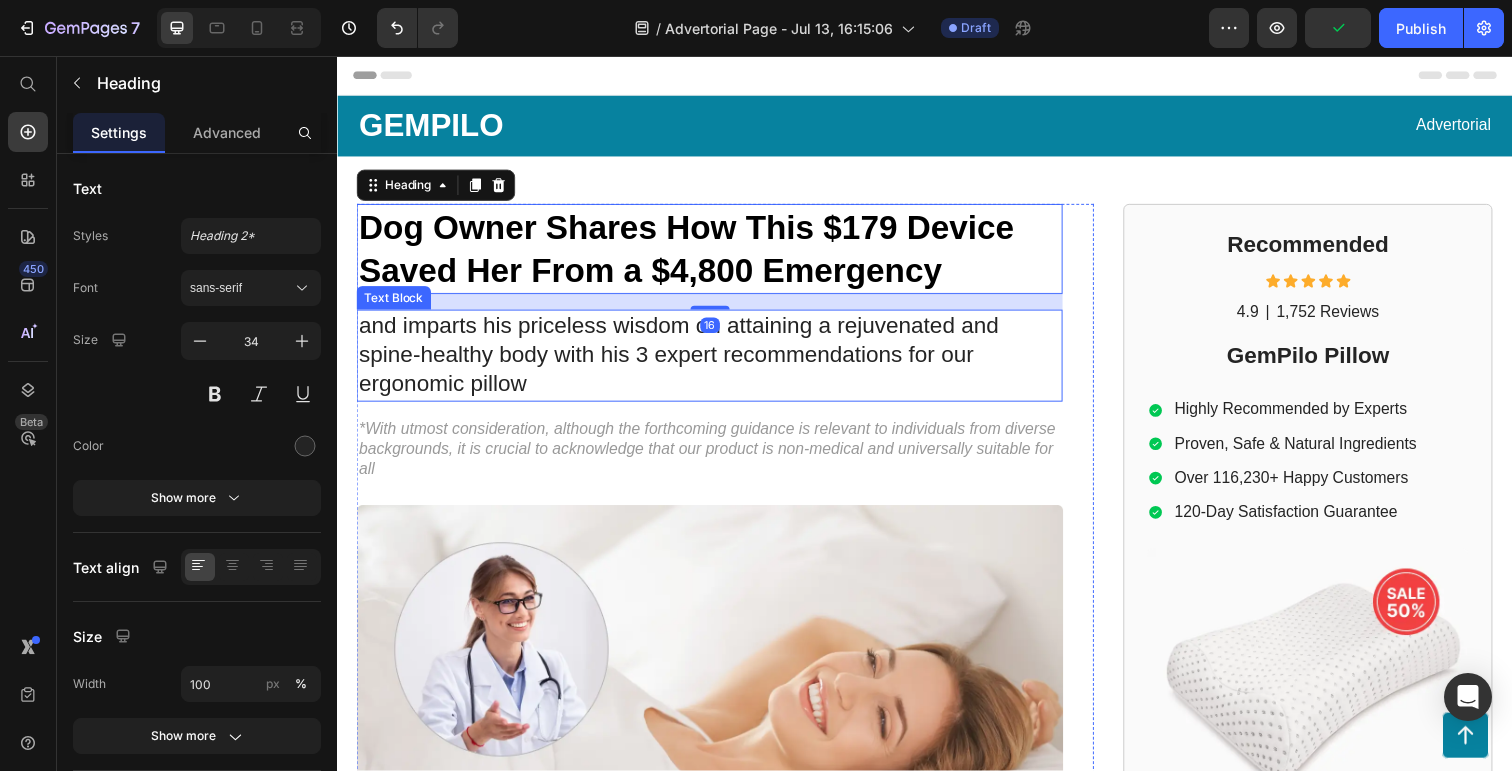 click on "and imparts his priceless wisdom on attaining a rejuvenated and spine-healthy body with his 3 expert recommendations for our ergonomic pillow" at bounding box center [717, 362] 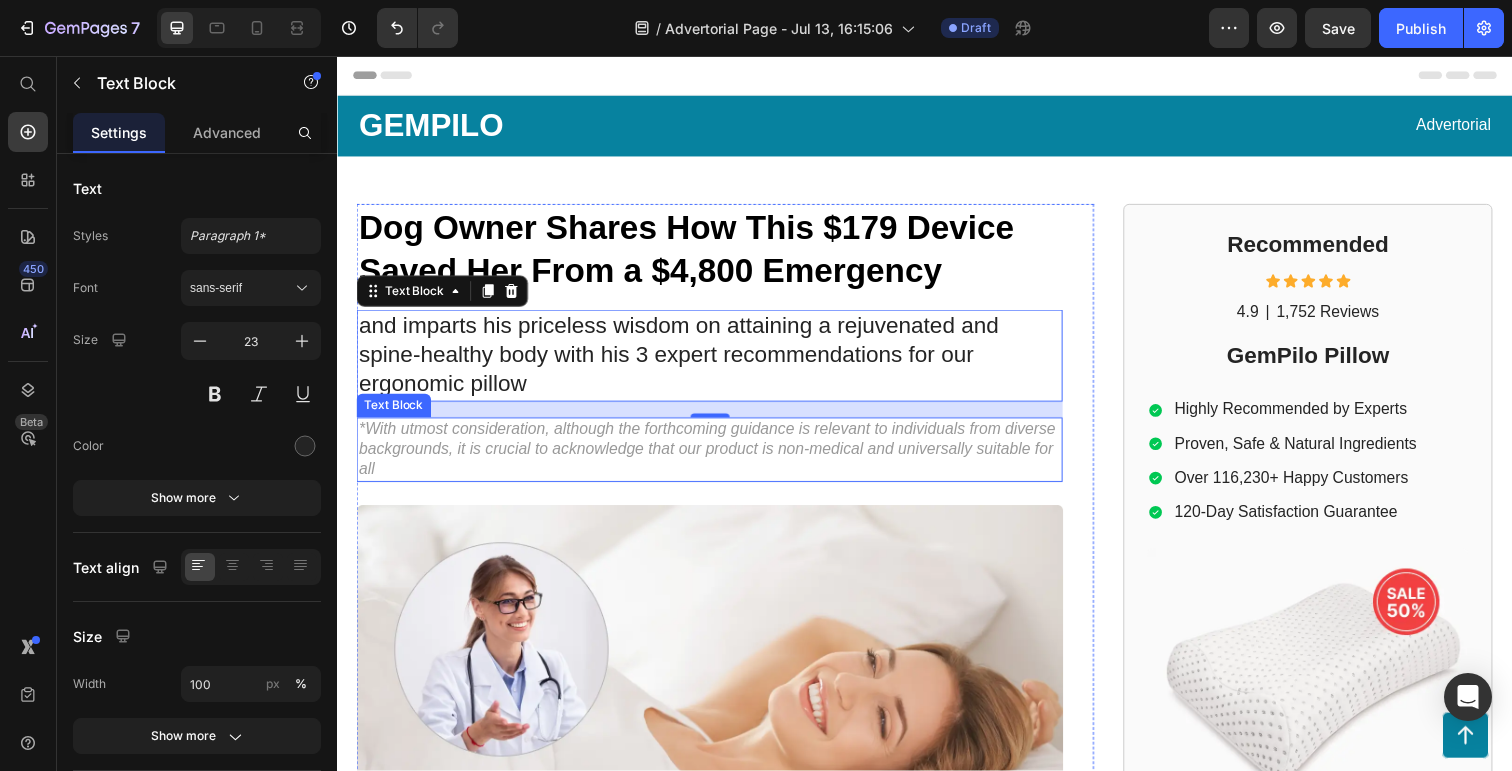 click on "*With utmost consideration, although the forthcoming guidance is relevant to individuals from diverse backgrounds, it is crucial to acknowledge that our product is non-medical and universally suitable for all" at bounding box center [717, 458] 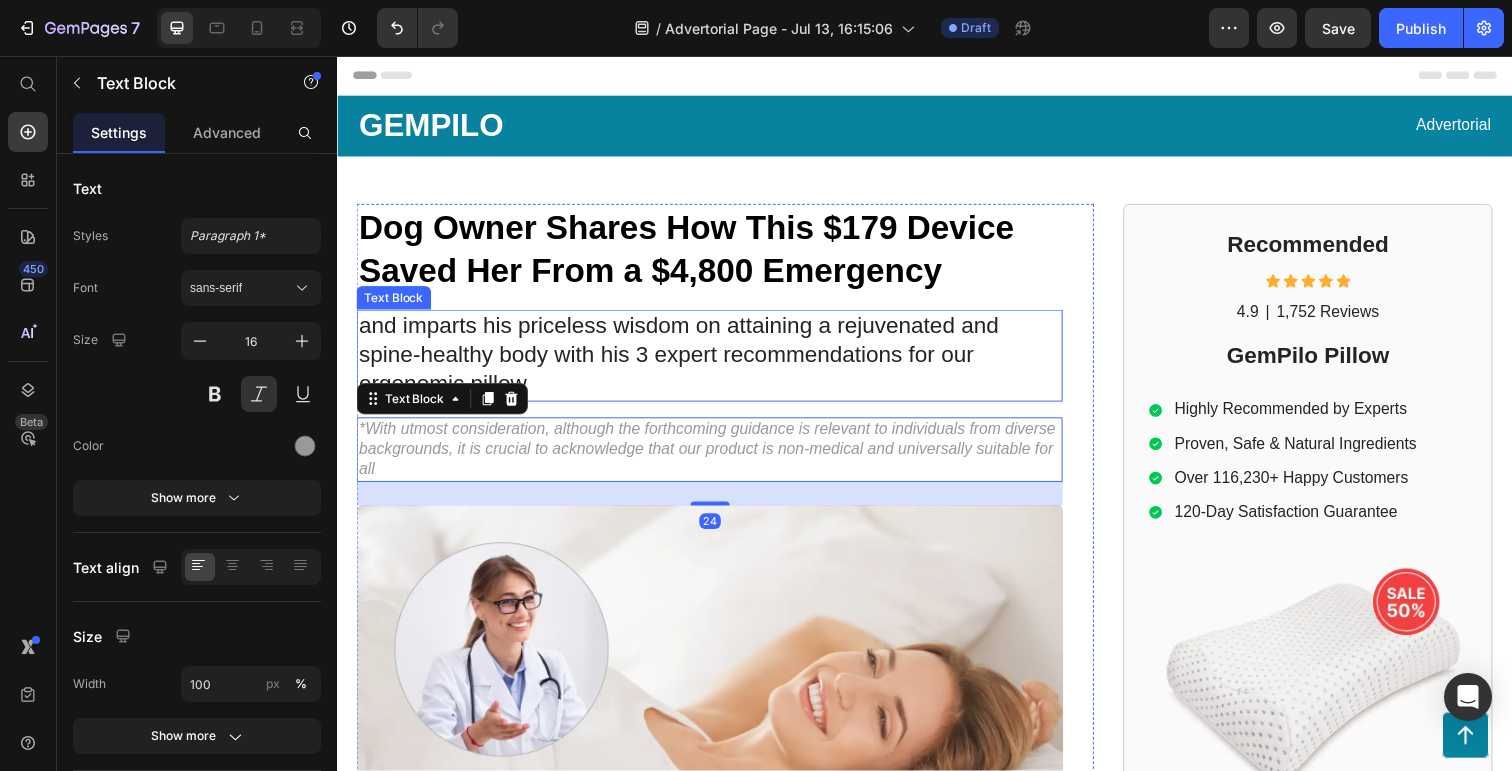 click on "and imparts his priceless wisdom on attaining a rejuvenated and spine-healthy body with his 3 expert recommendations for our ergonomic pillow" at bounding box center (717, 362) 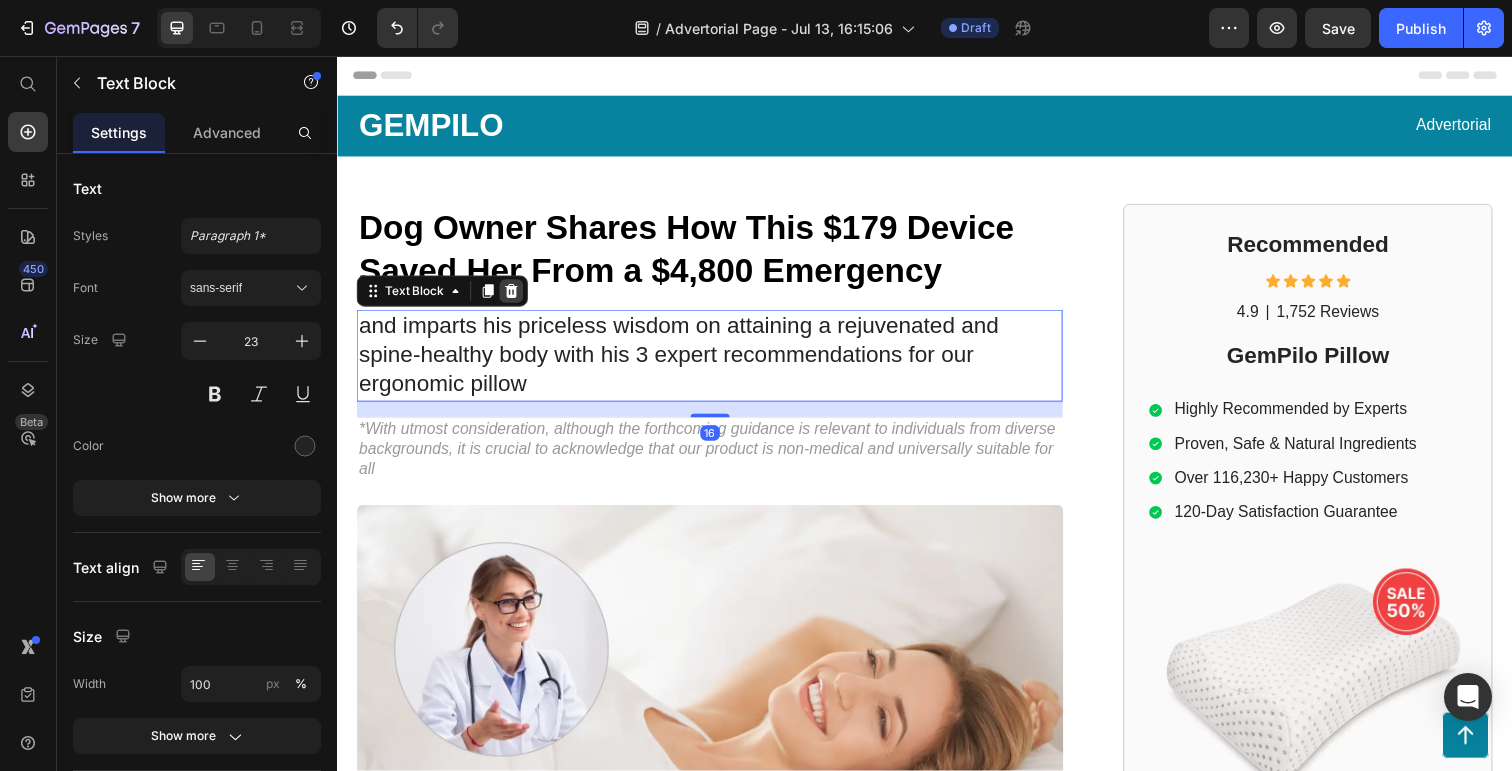 click 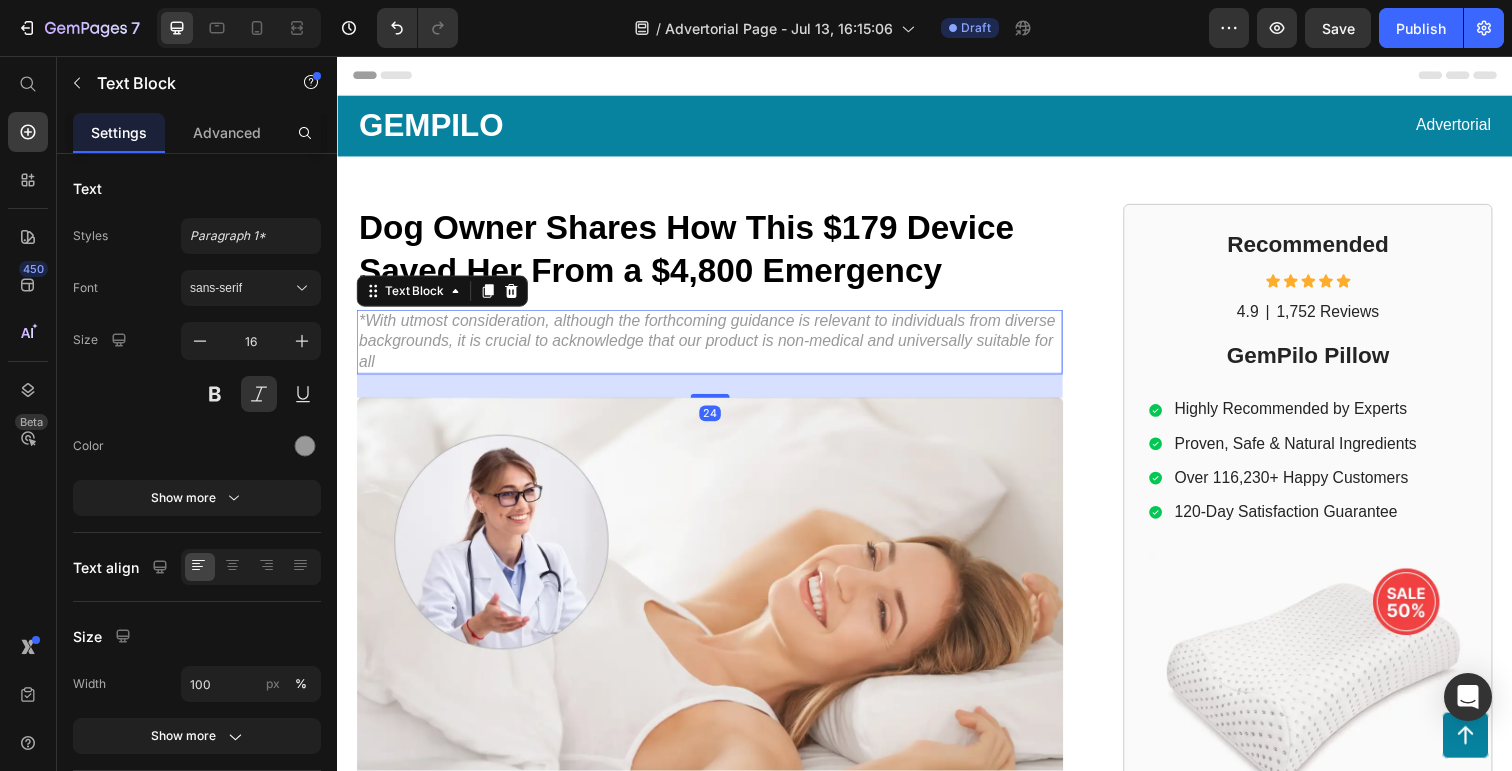 click on "*With utmost consideration, although the forthcoming guidance is relevant to individuals from diverse backgrounds, it is crucial to acknowledge that our product is non-medical and universally suitable for all" at bounding box center (717, 348) 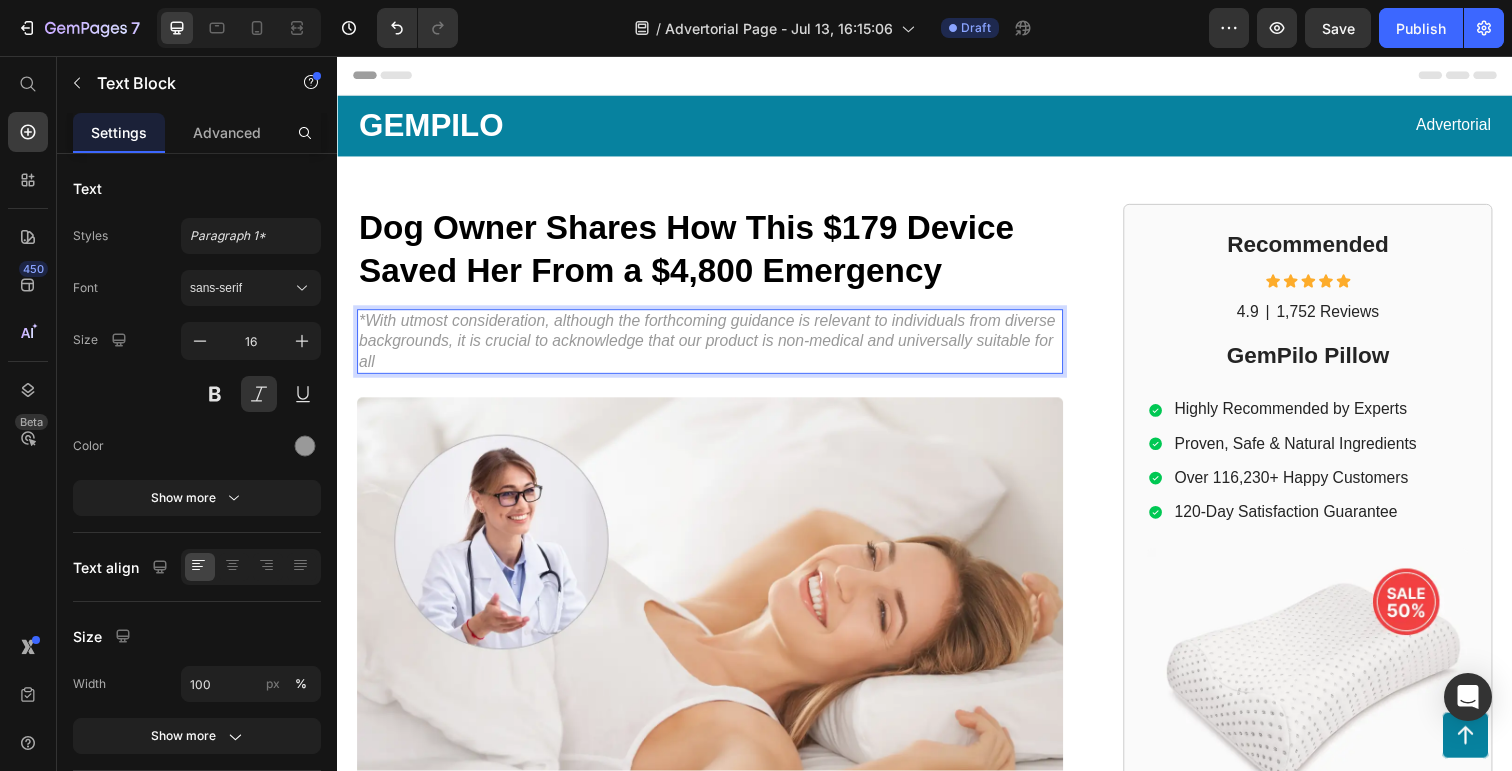 click on "*With utmost consideration, although the forthcoming guidance is relevant to individuals from diverse backgrounds, it is crucial to acknowledge that our product is non-medical and universally suitable for all" at bounding box center (717, 348) 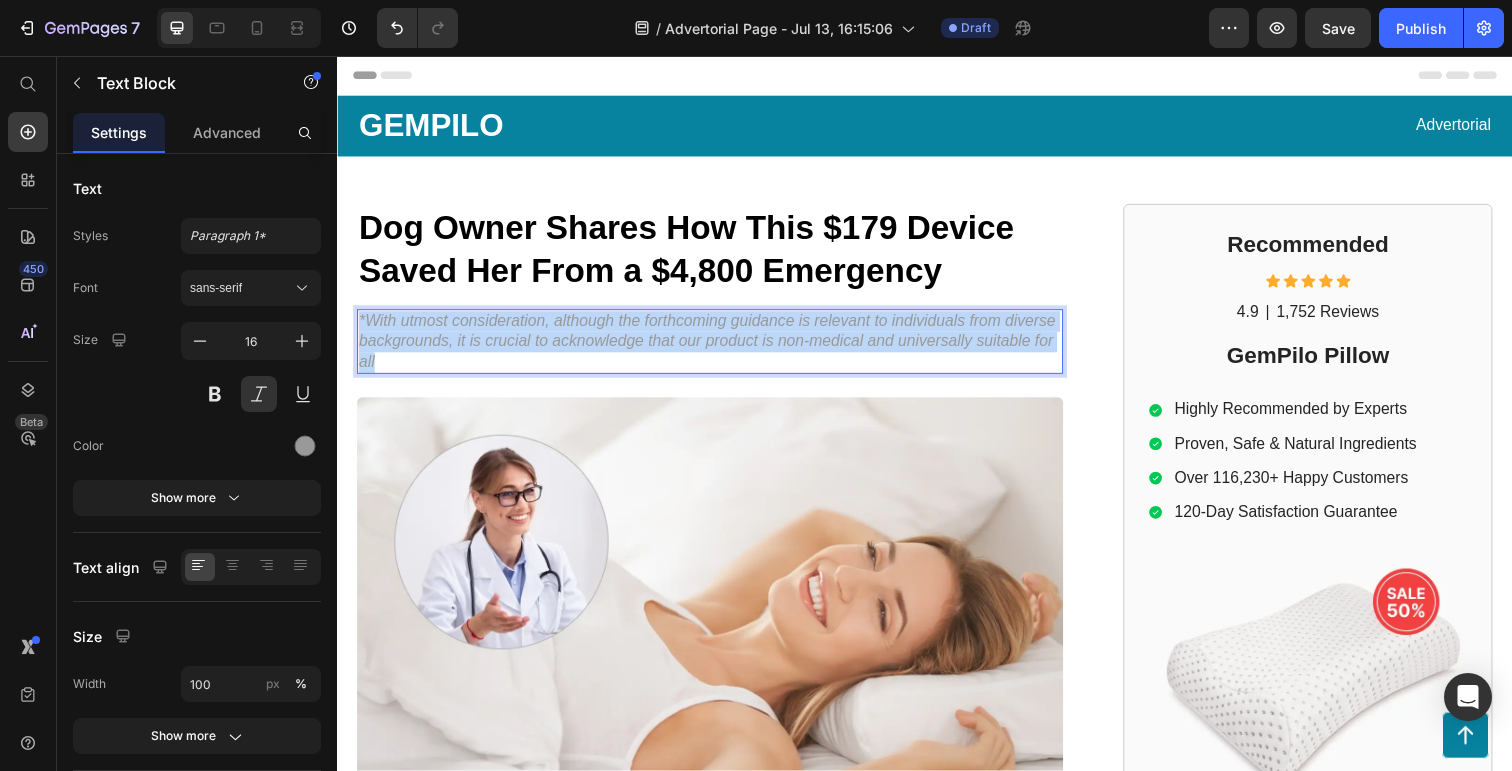 drag, startPoint x: 444, startPoint y: 366, endPoint x: 361, endPoint y: 331, distance: 90.07774 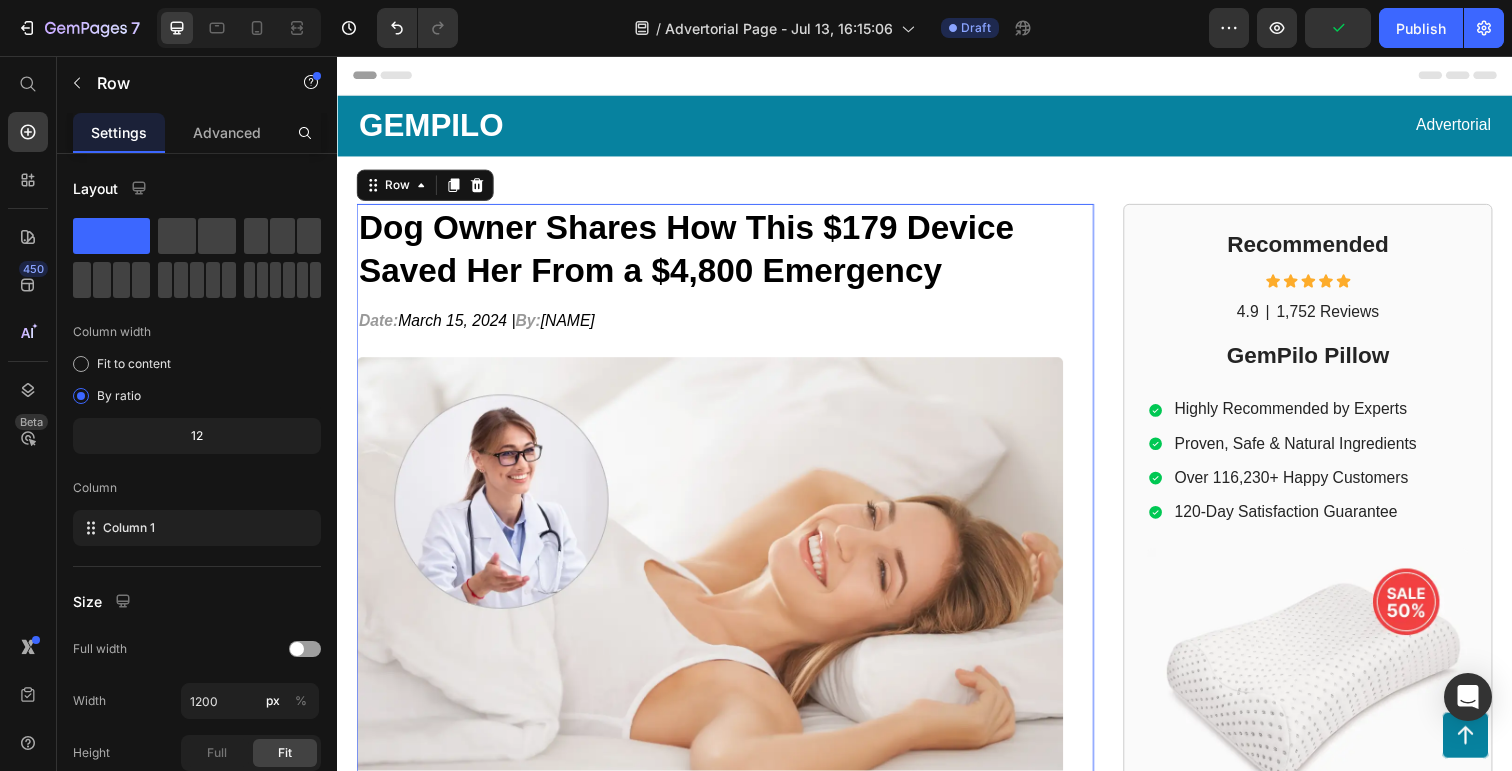 click on "⁠⁠⁠⁠⁠⁠⁠ Dog Owner Shares How This $[PRICE] Device Saved Her From a $[PRICE] Emergency Heading Date: March 15, 2024 | By: [NAME] [LAST] Text Block Image Mark Thompson, a former employee at a leading orthopedic research institute you may be familiar with, regrets not sharing this vital information earlier to assist: Text Block Those in search of a convenient and effective way to improve their sleep quality and enhance overall well-being can now turn to our ergonomic pillow, offering exceptional support for a revitalized and rejuvenated body. For individuals seeking a natural and enjoyable solution to support their overall spinal health, our ergonomic pillow provides the perfect answer, promoting proper alignment and comfort for a healthier sleep experience. Item List Text Block Embrace the comfort and support of our ergonomic pillow, offering a natural and effortless way to improve sleep quality and promote a healthy spine. Item List" at bounding box center (717, 844) 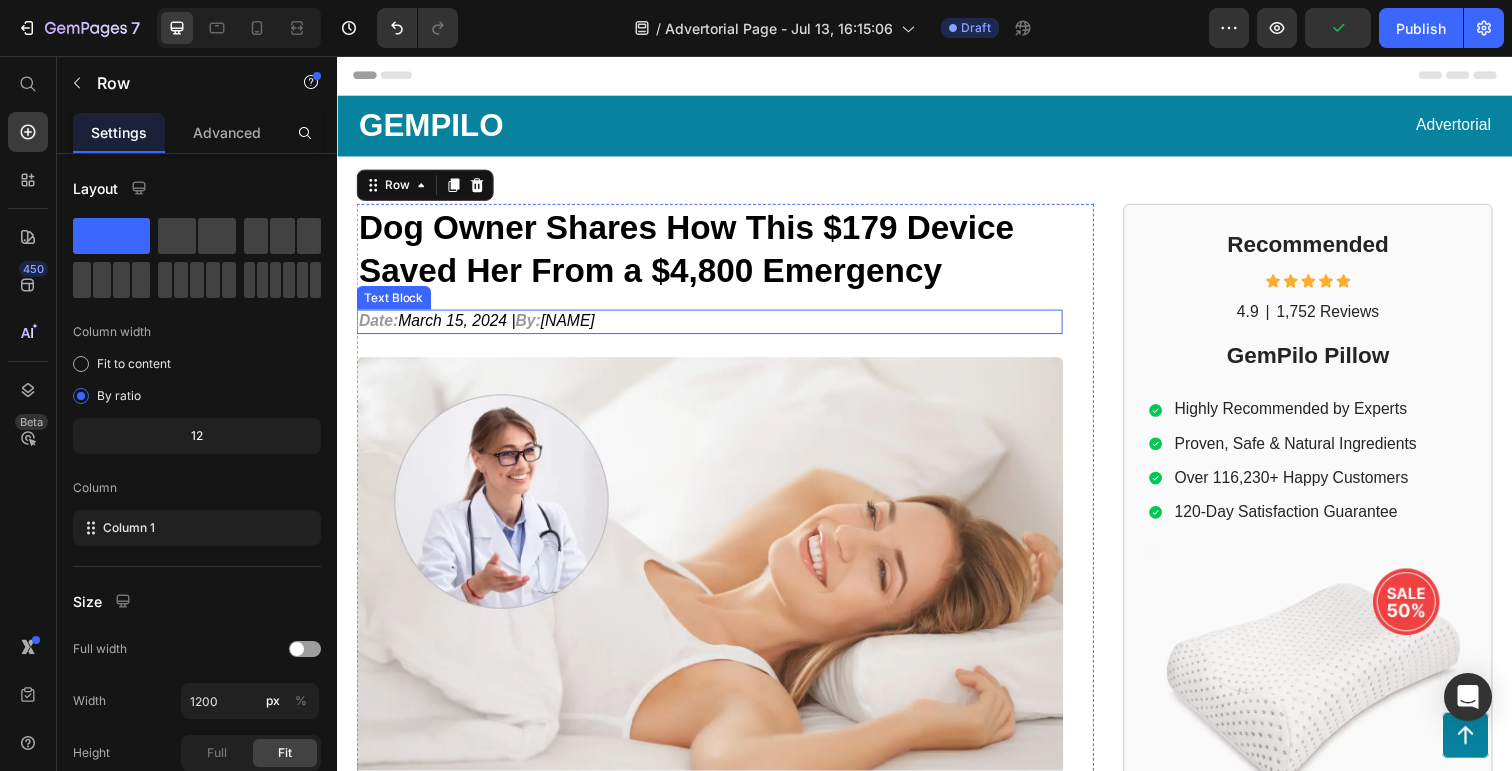 click on "[NAME]" at bounding box center [572, 326] 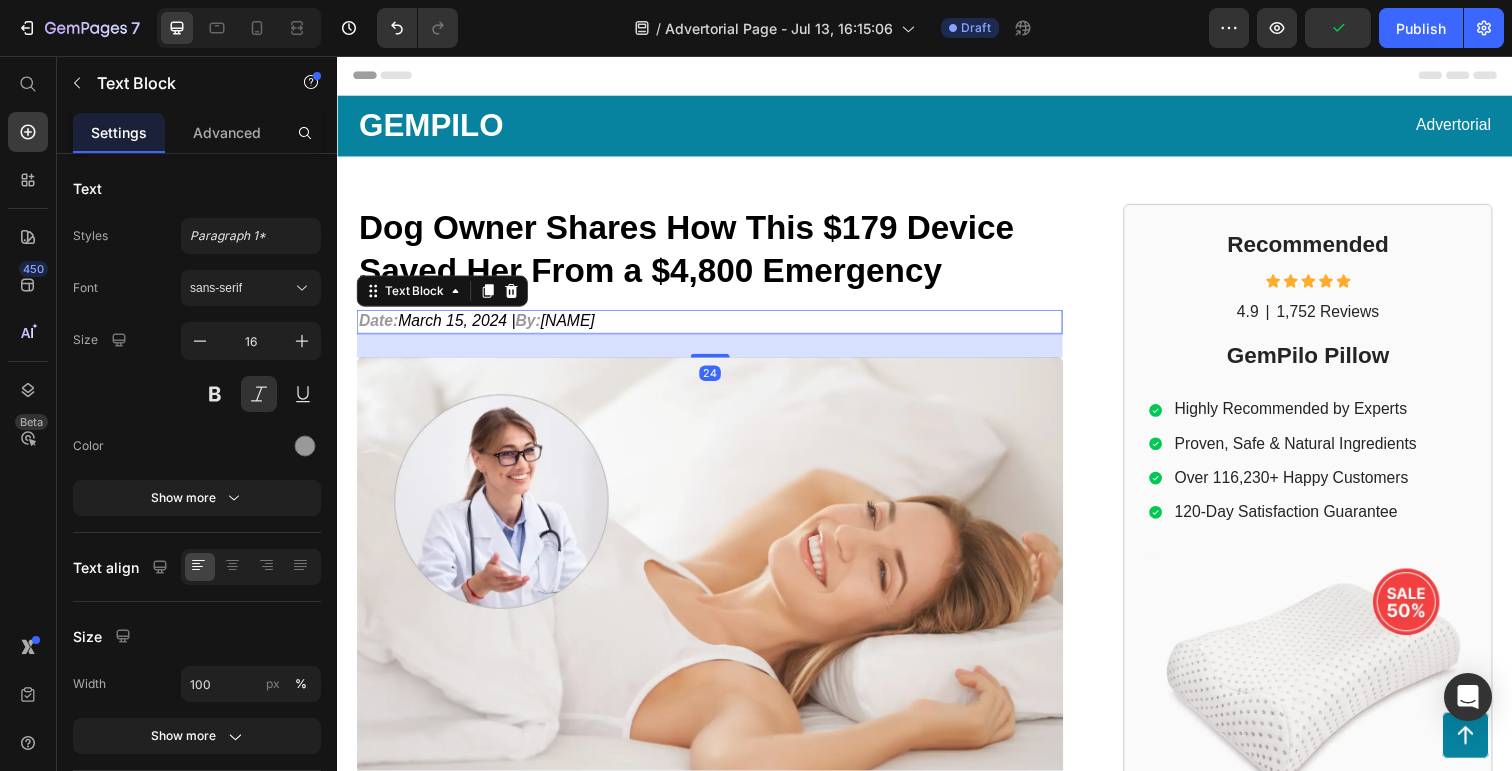 click on "[NAME]" at bounding box center [572, 326] 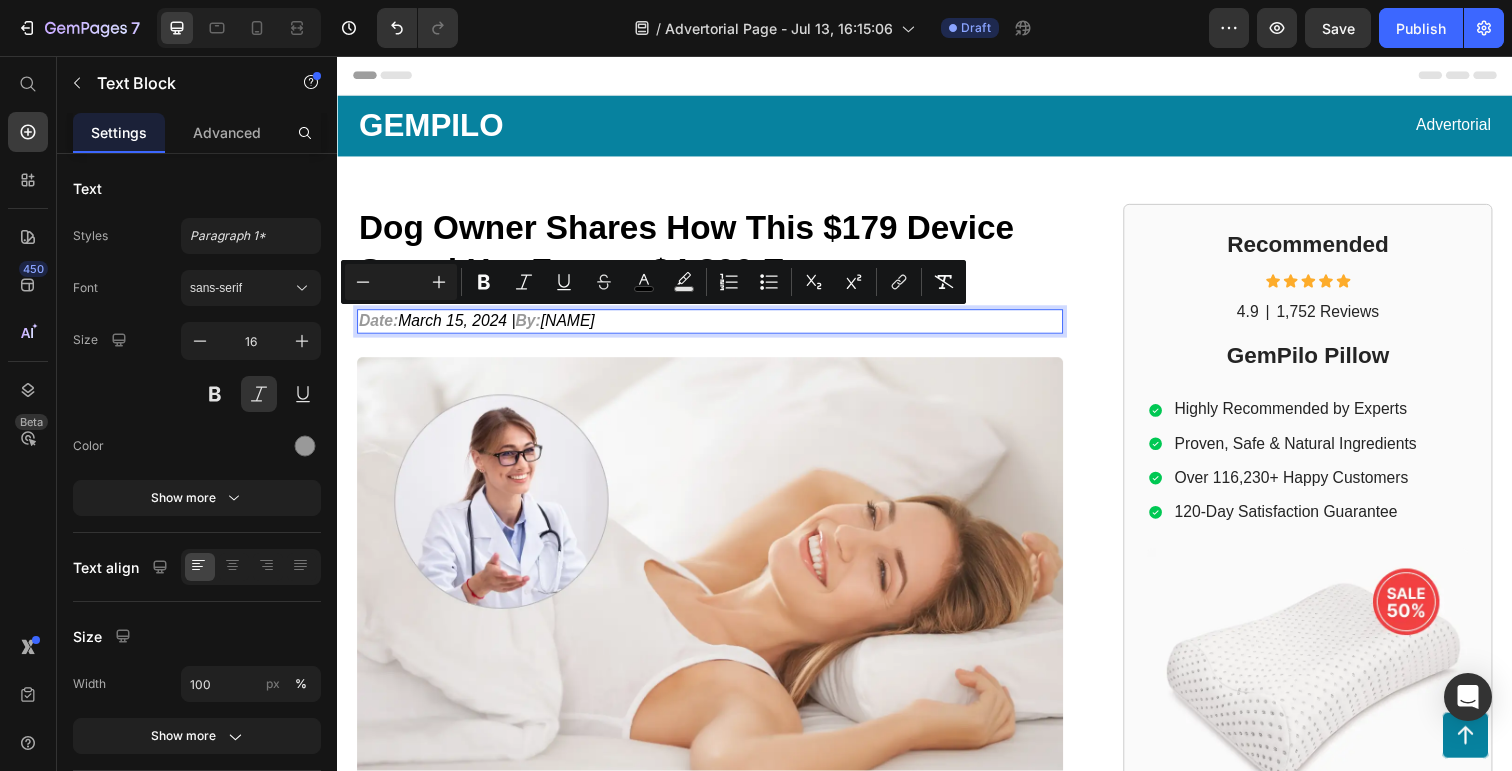 click on "Date: [DATE] | By: [FIRST] [LAST]" at bounding box center [717, 327] 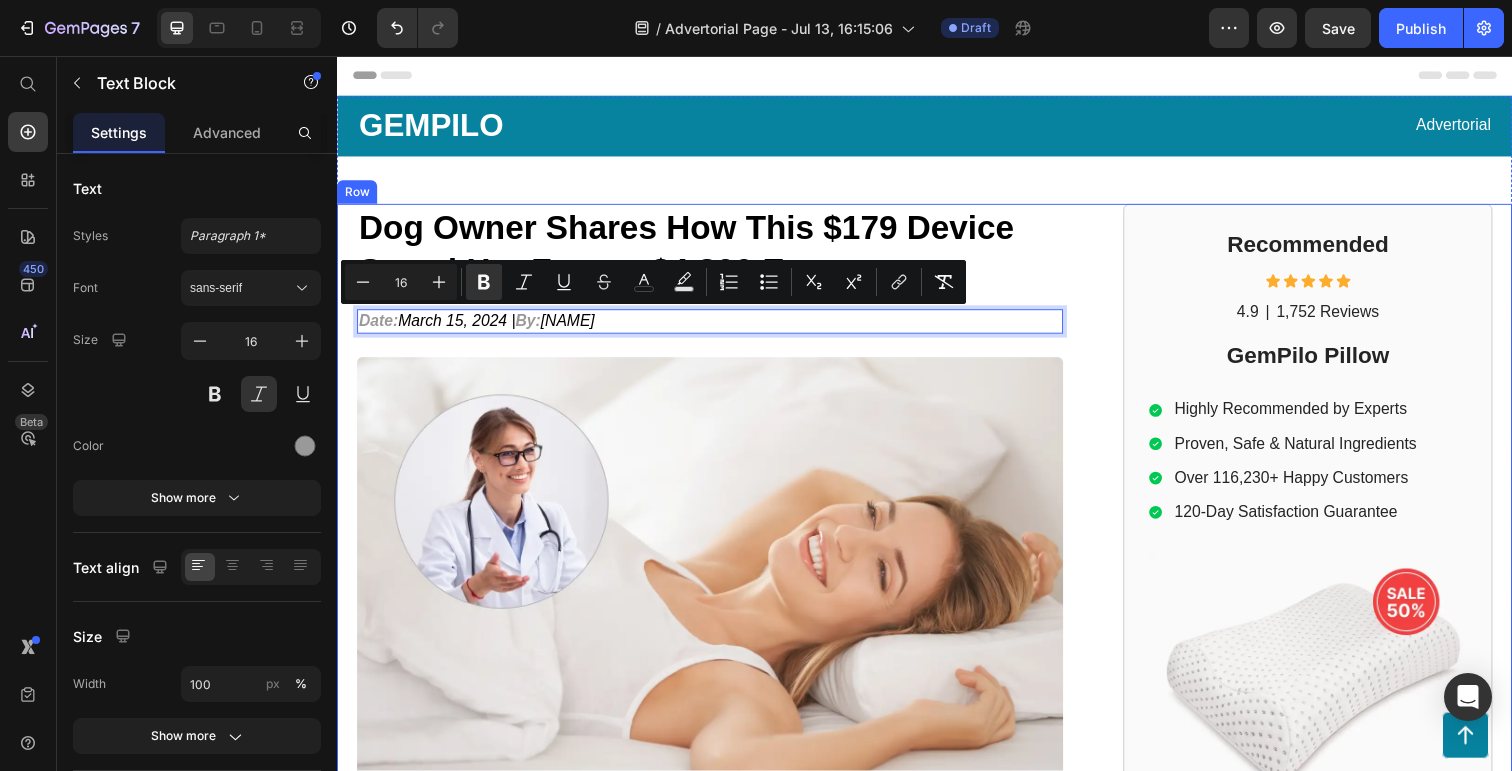 drag, startPoint x: 693, startPoint y: 330, endPoint x: 356, endPoint y: 329, distance: 337.0015 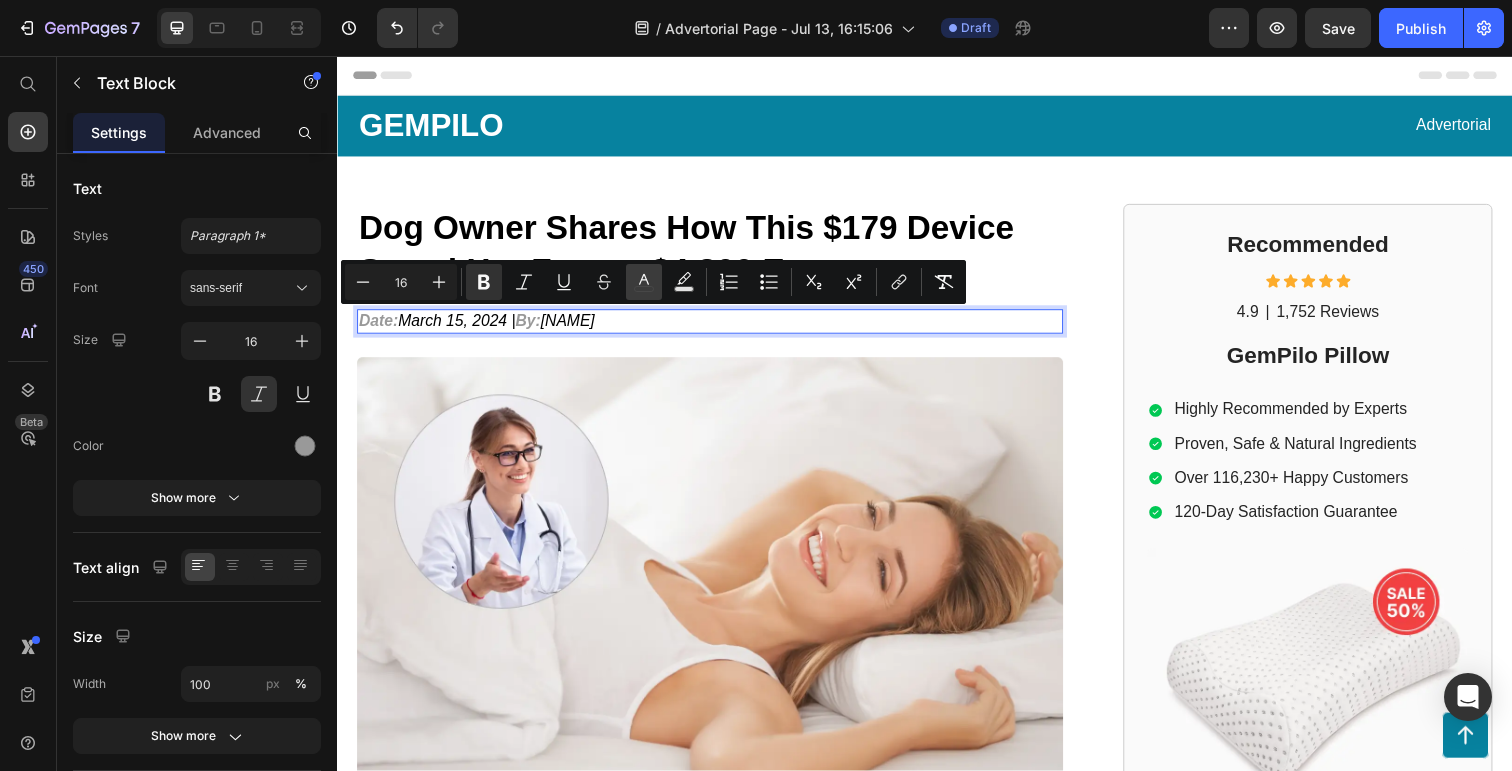 click 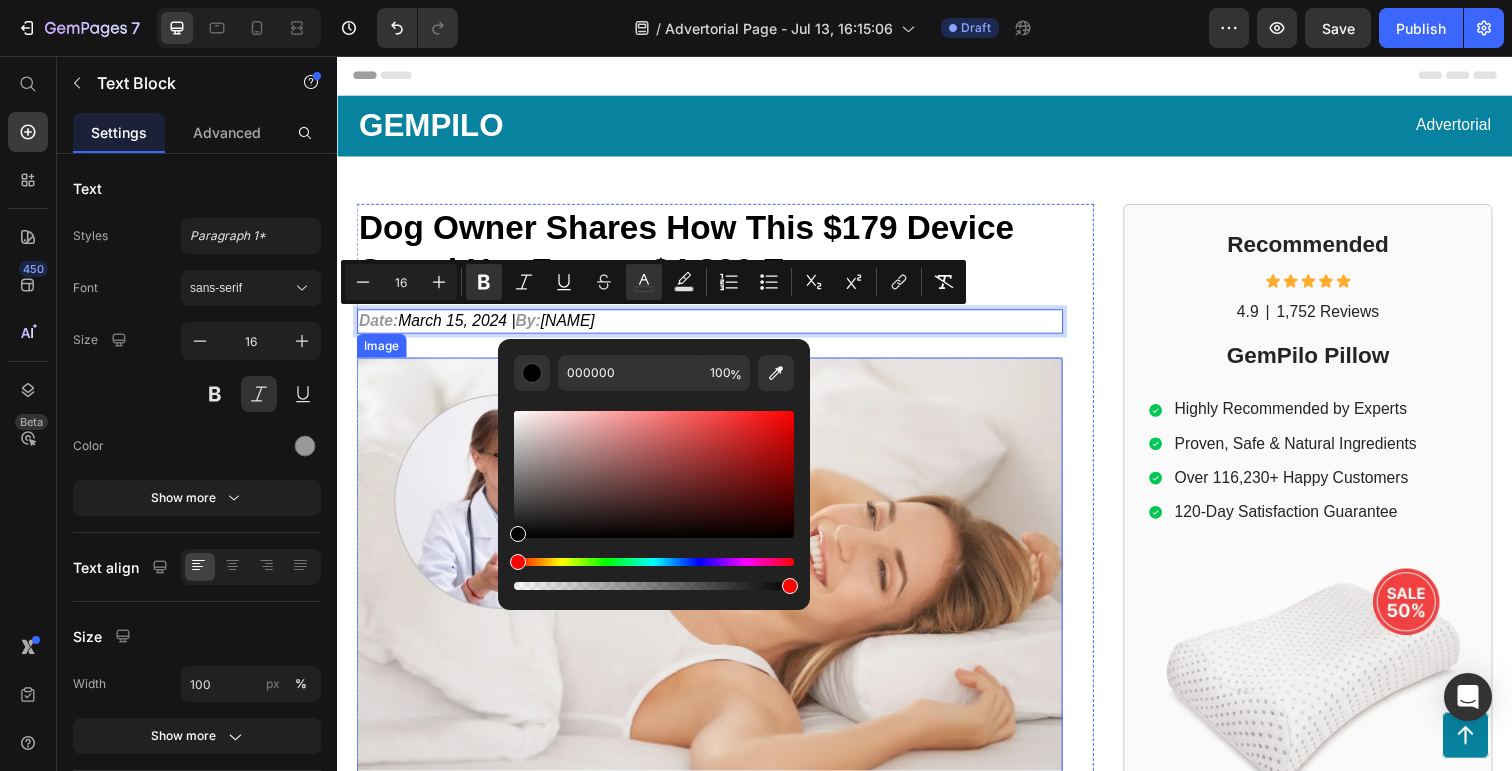 drag, startPoint x: 852, startPoint y: 594, endPoint x: 469, endPoint y: 609, distance: 383.2936 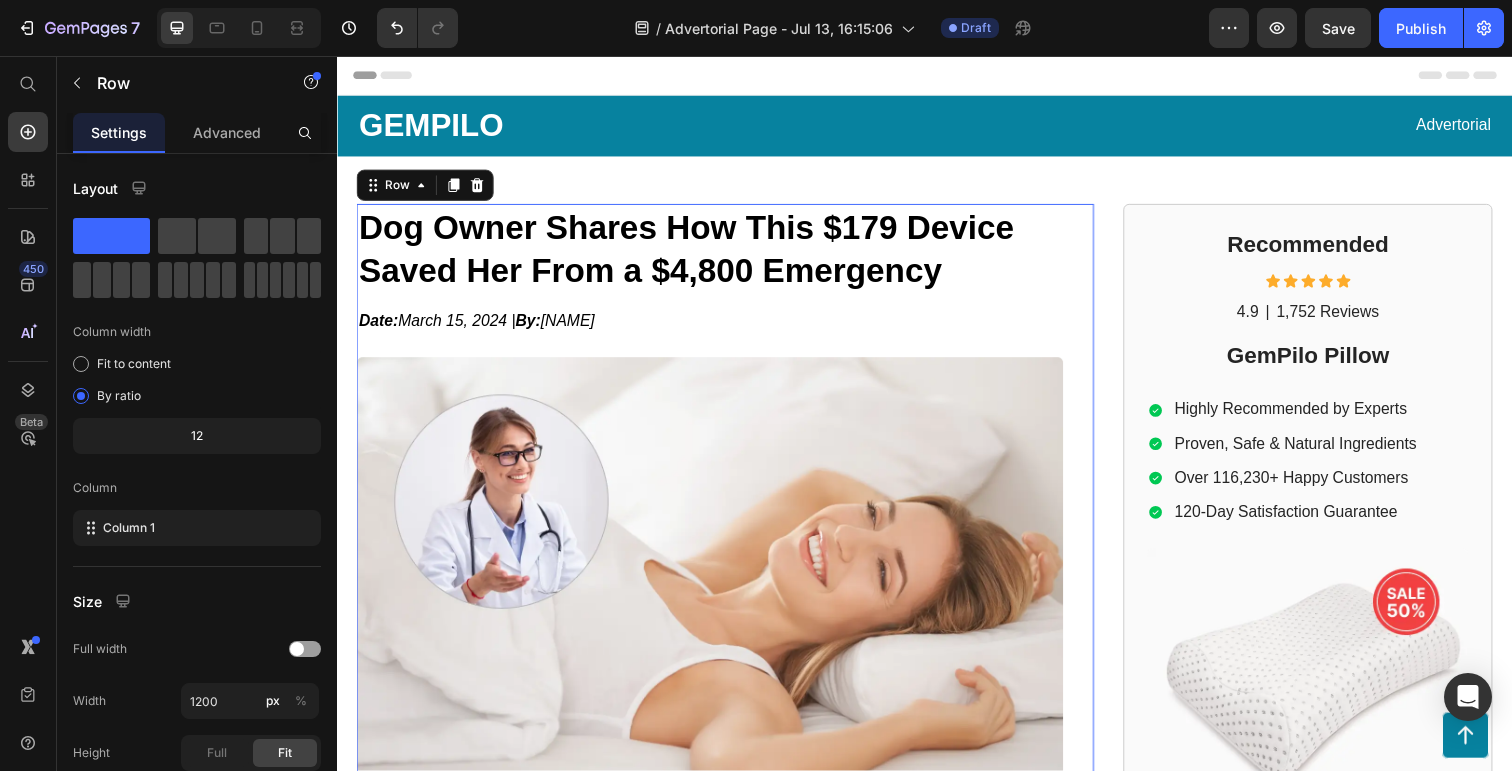 click on "⁠⁠⁠⁠⁠⁠⁠ Dog Owner Shares How This $[PRICE] Device Saved Her From a $[PRICE] Emergency Heading Date: March 15, 2024 | By: [NAME] [LAST] Text Block Image Mark Thompson, a former employee at a leading orthopedic research institute you may be familiar with, regrets not sharing this vital information earlier to assist: Text Block Those in search of a convenient and effective way to improve their sleep quality and enhance overall well-being can now turn to our ergonomic pillow, offering exceptional support for a revitalized and rejuvenated body. For individuals seeking a natural and enjoyable solution to support their overall spinal health, our ergonomic pillow provides the perfect answer, promoting proper alignment and comfort for a healthier sleep experience. Item List Text Block Embrace the comfort and support of our ergonomic pillow, offering a natural and effortless way to improve sleep quality and promote a healthy spine. Item List" at bounding box center [717, 844] 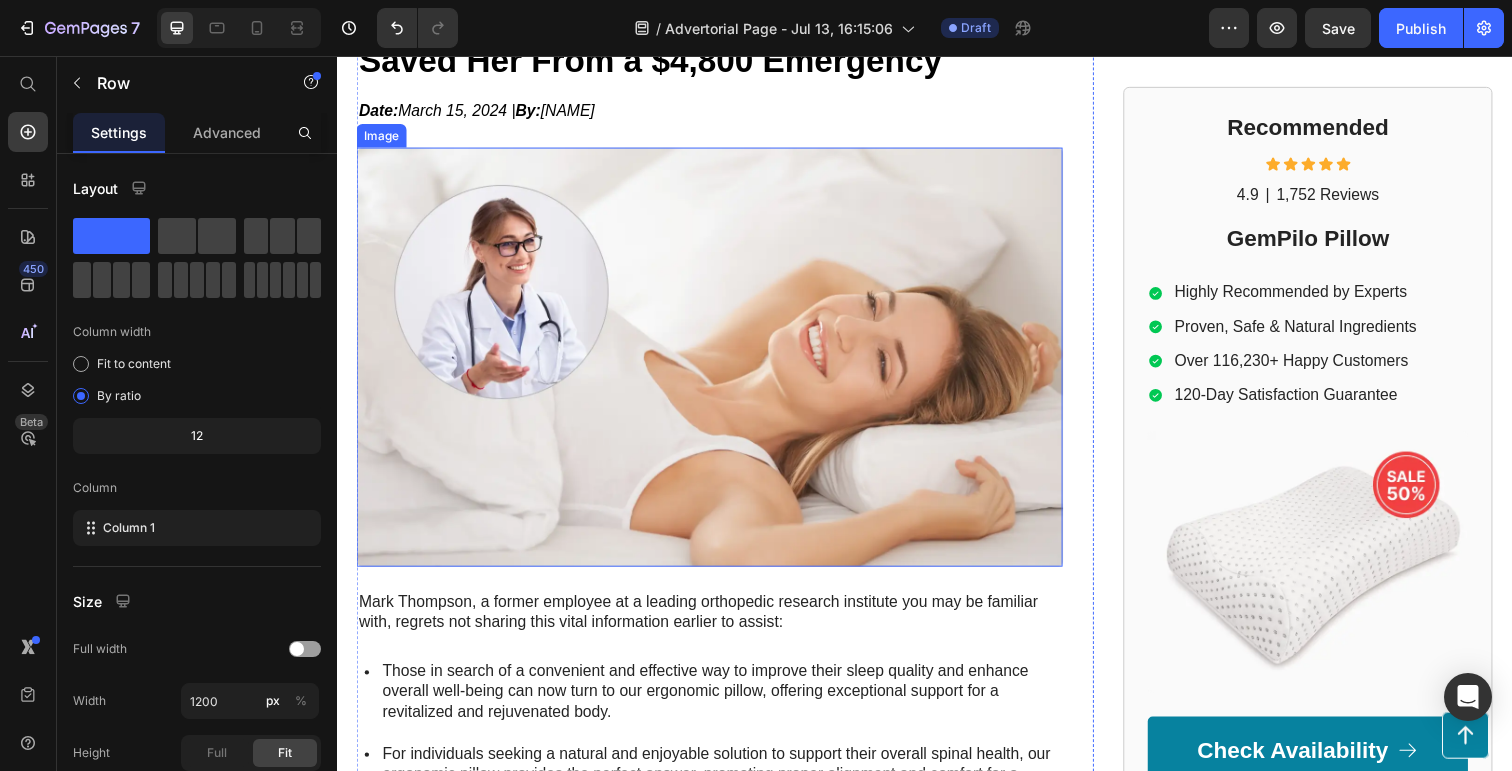 scroll, scrollTop: 148, scrollLeft: 0, axis: vertical 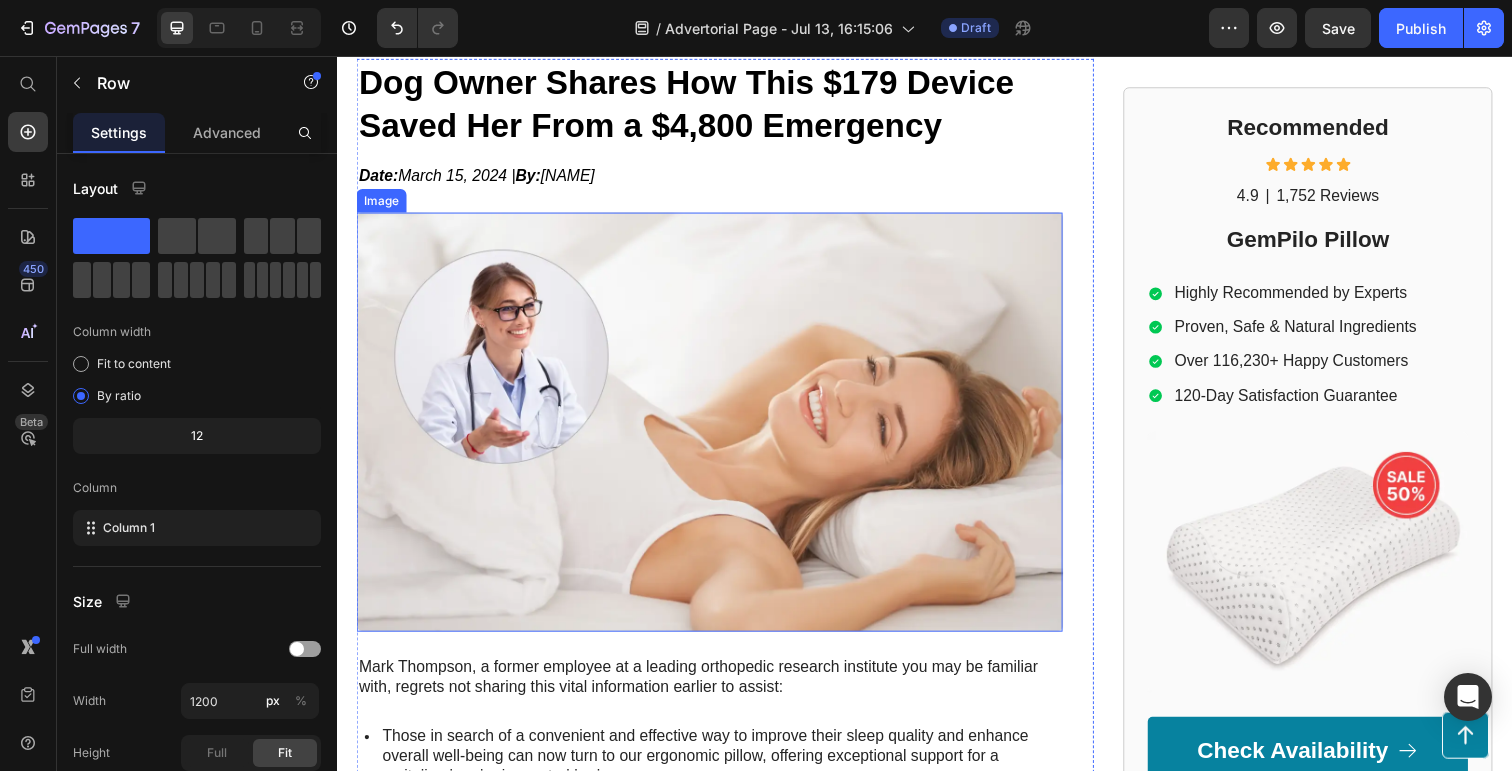 click at bounding box center [717, 430] 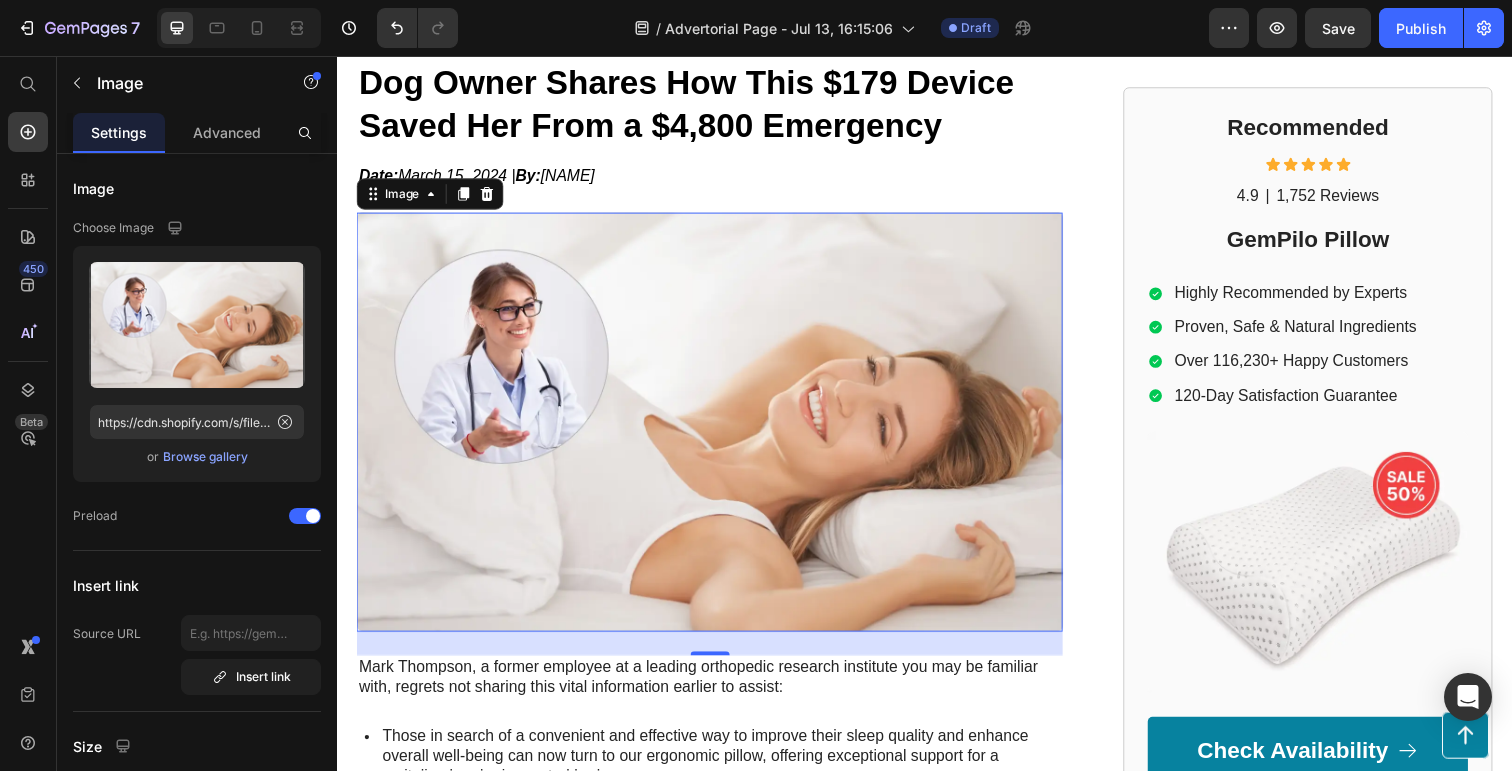 click at bounding box center [717, 430] 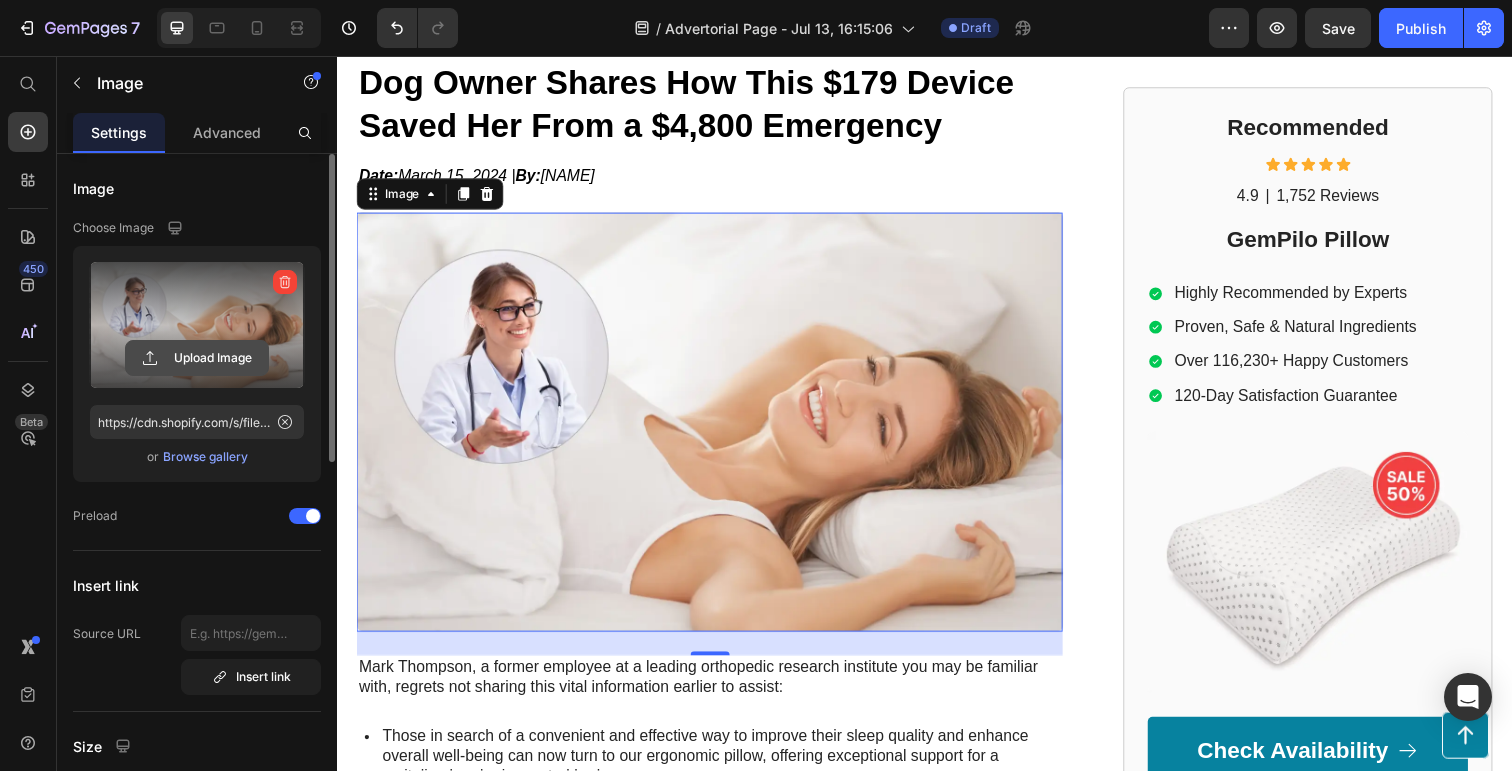 click 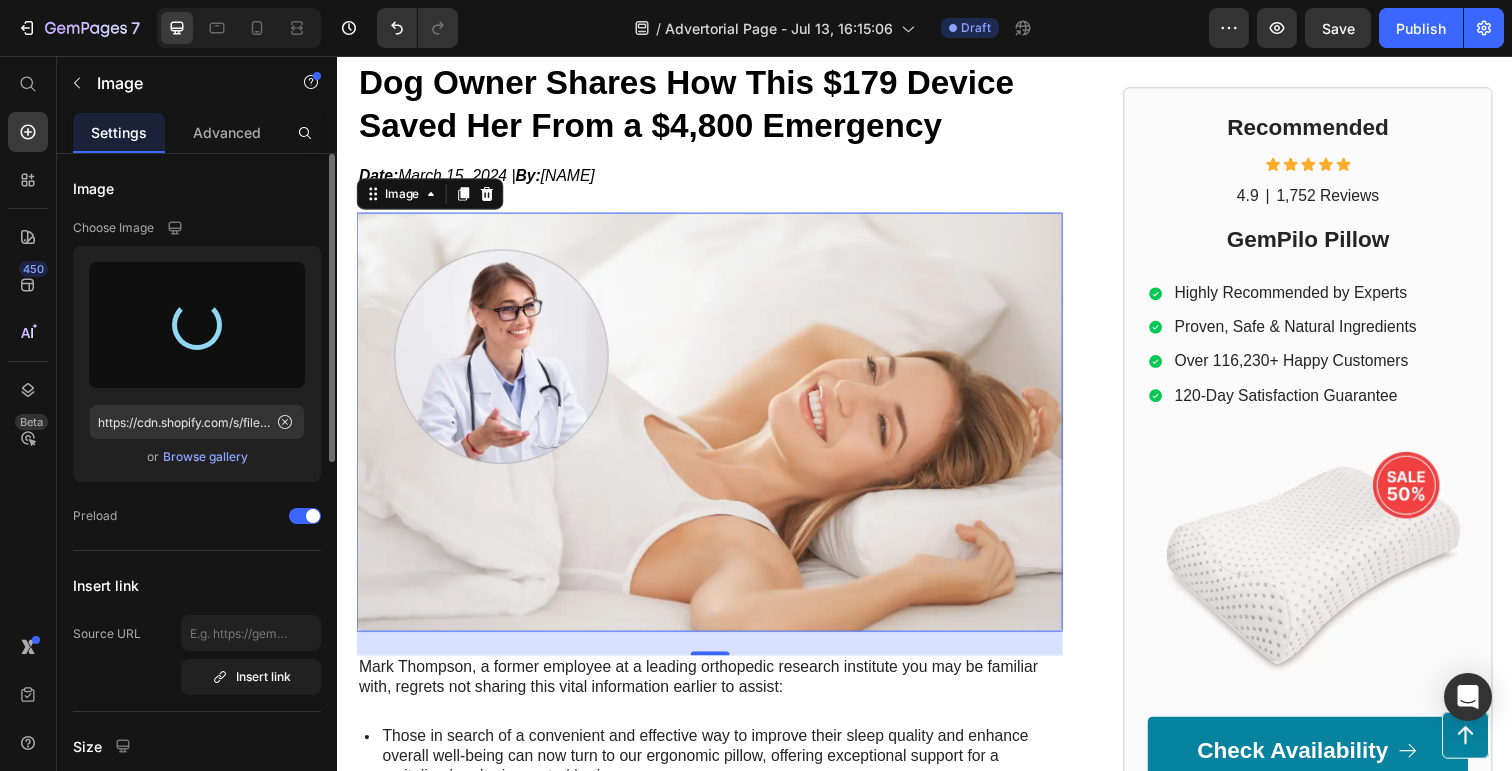 type on "https://cdn.shopify.com/s/files/1/0776/3368/3735/files/gempages_571395089062954208-c9012dac-5747-42f3-9084-59f75b06653e.png" 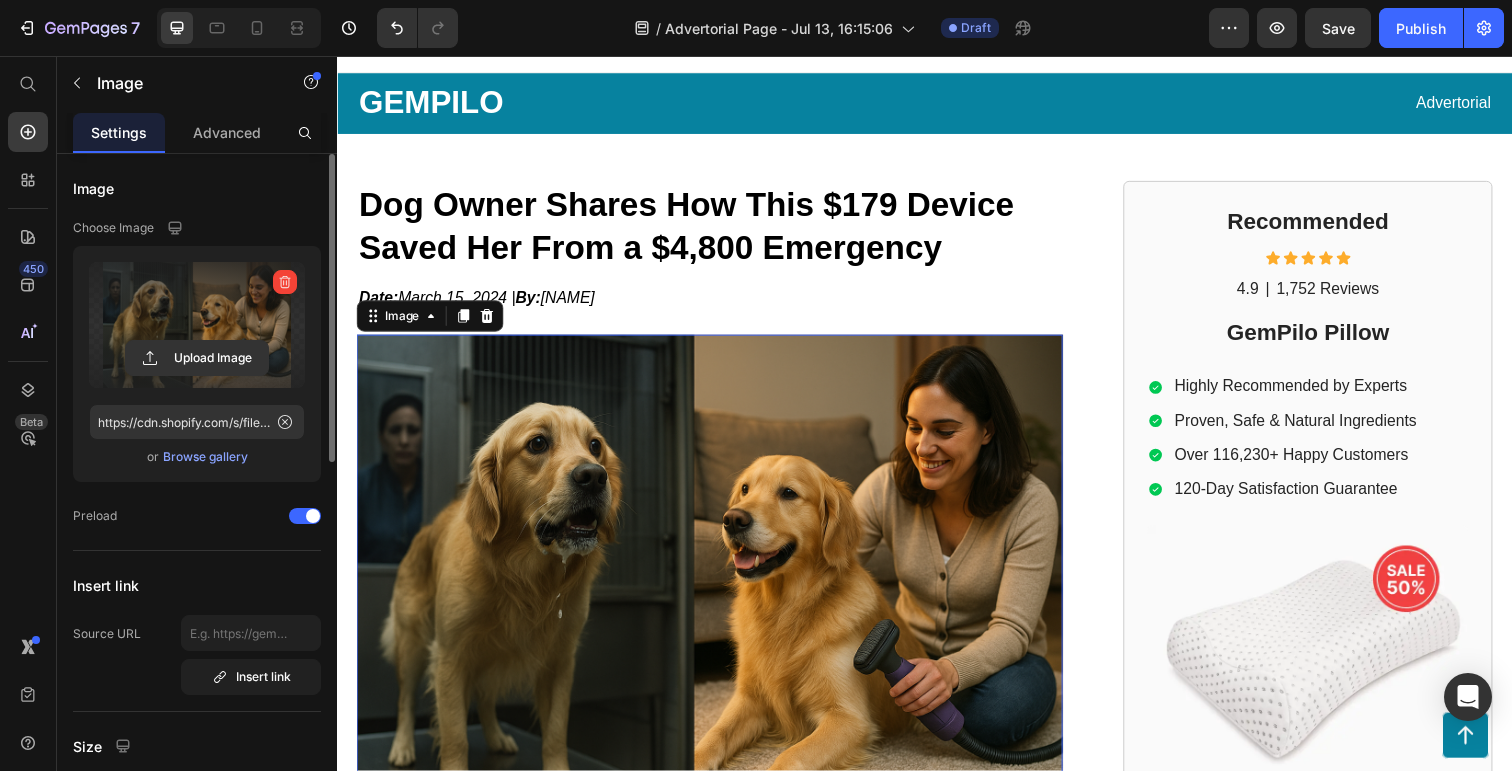 scroll, scrollTop: 33, scrollLeft: 0, axis: vertical 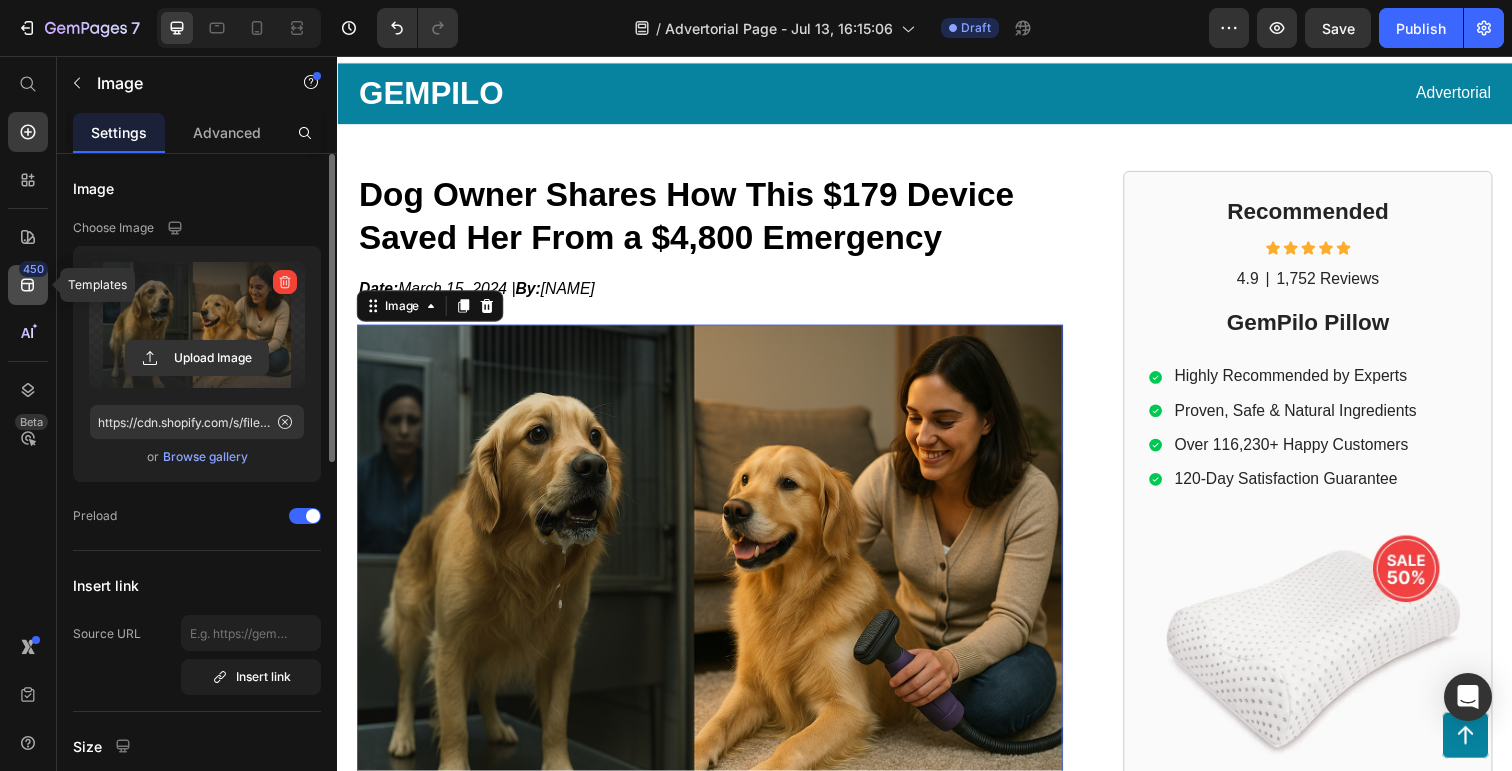 click 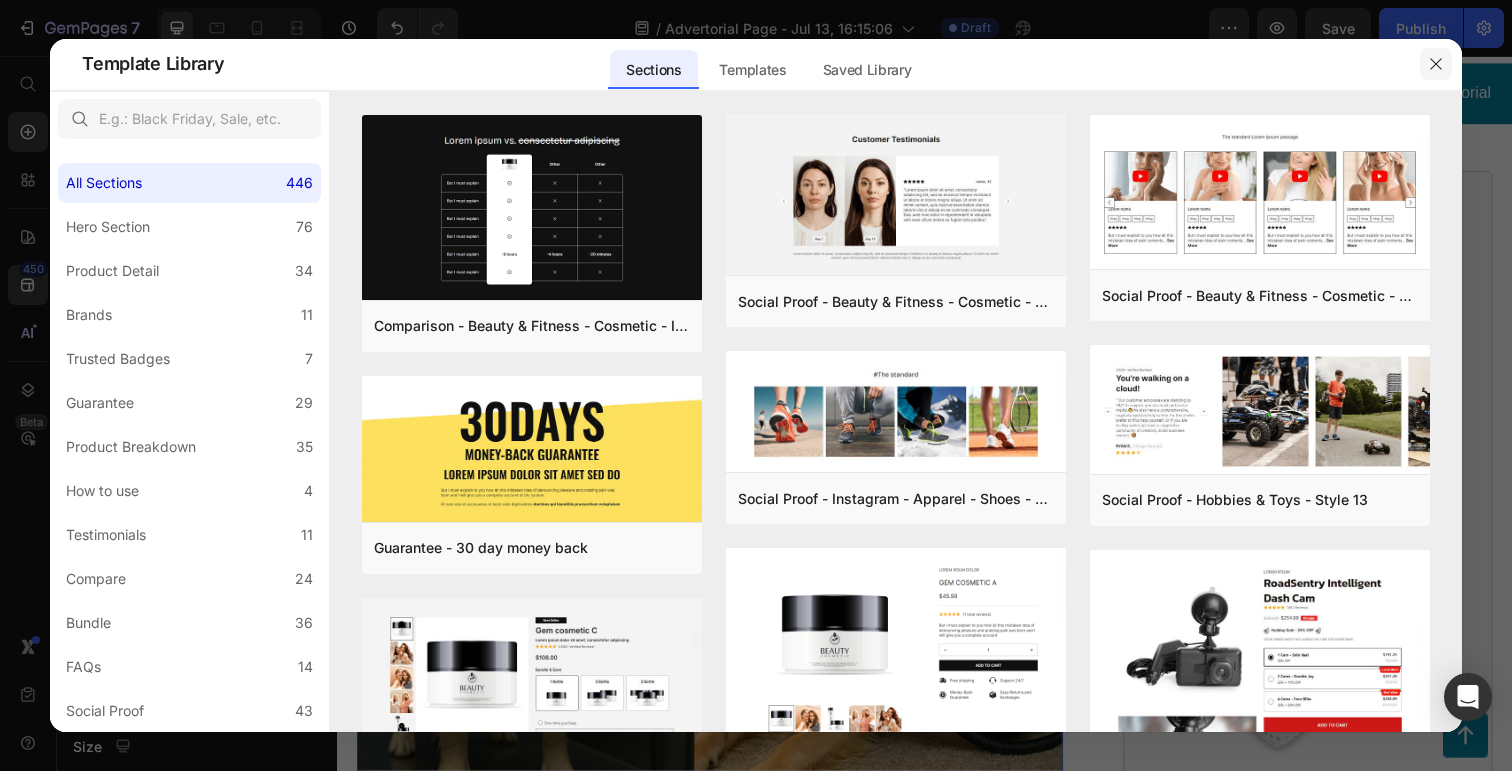 click at bounding box center (1436, 64) 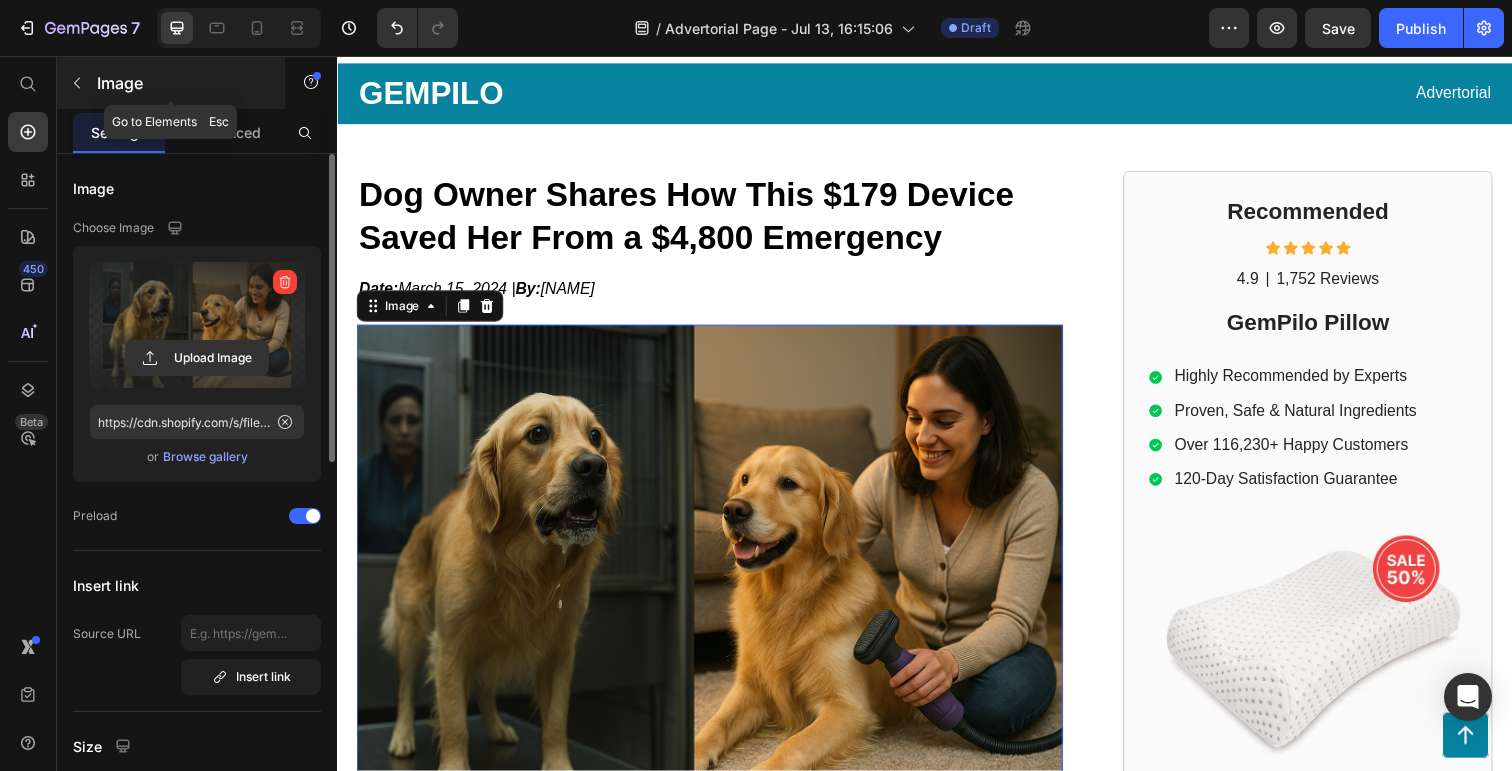 click 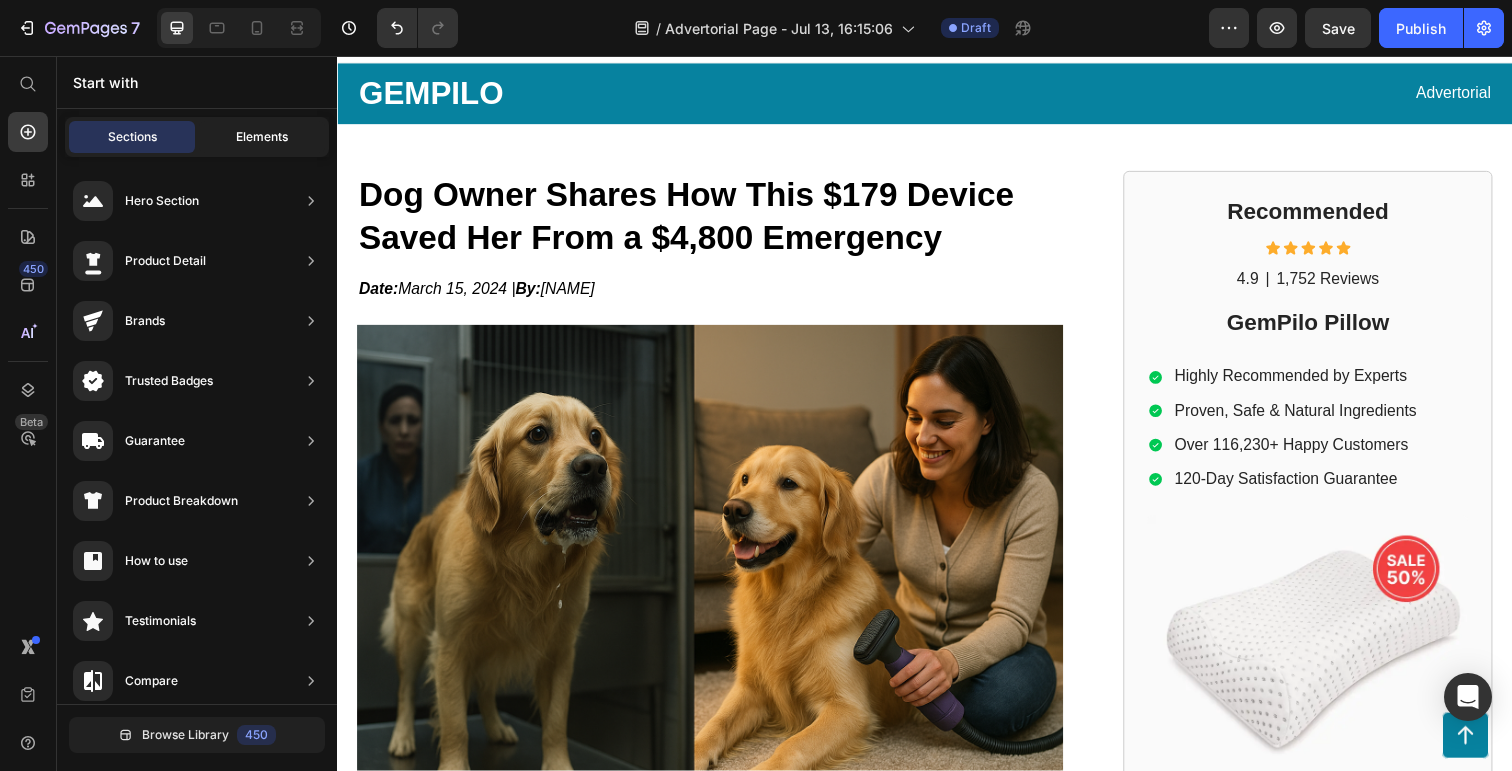 click on "Elements" at bounding box center [262, 137] 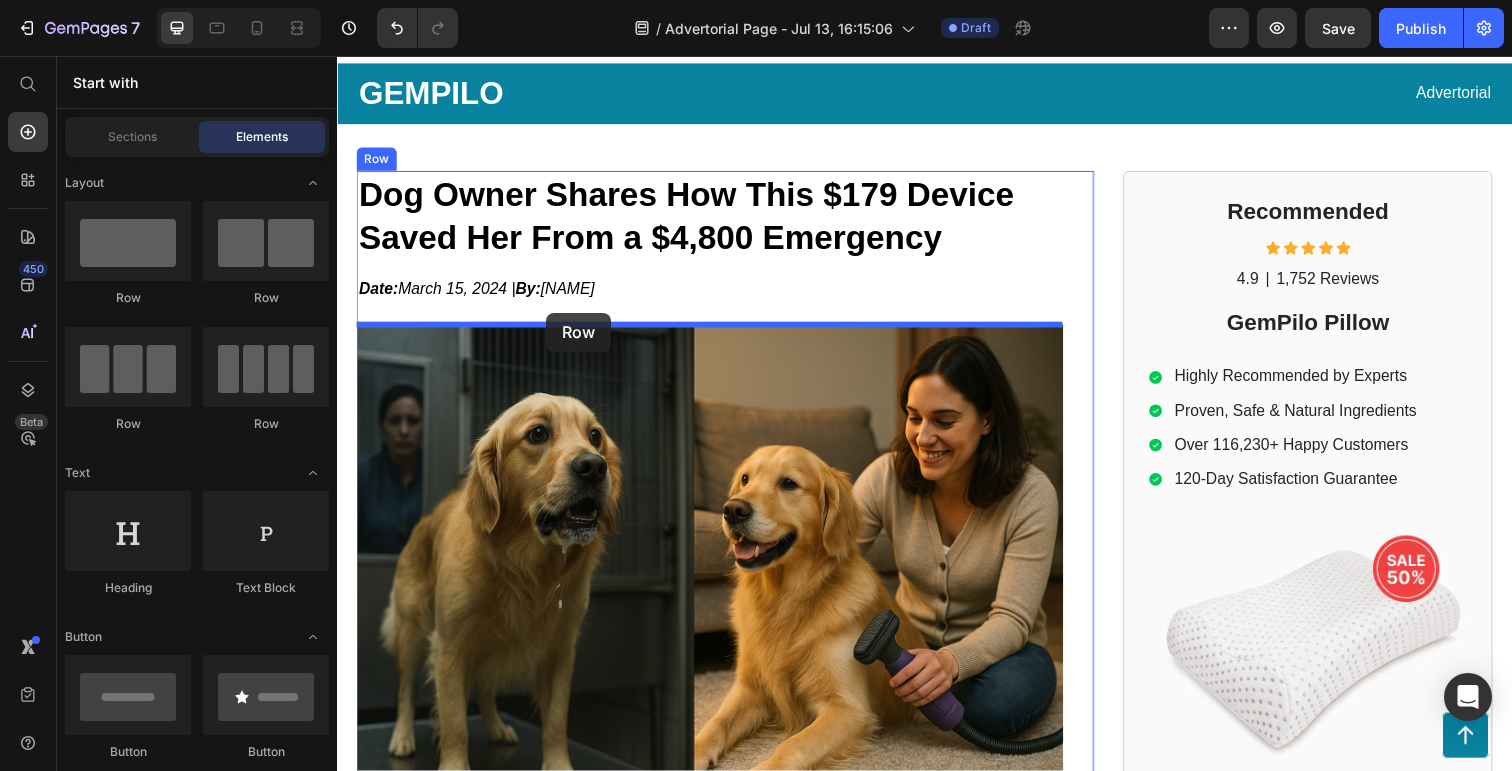 drag, startPoint x: 494, startPoint y: 296, endPoint x: 550, endPoint y: 318, distance: 60.166435 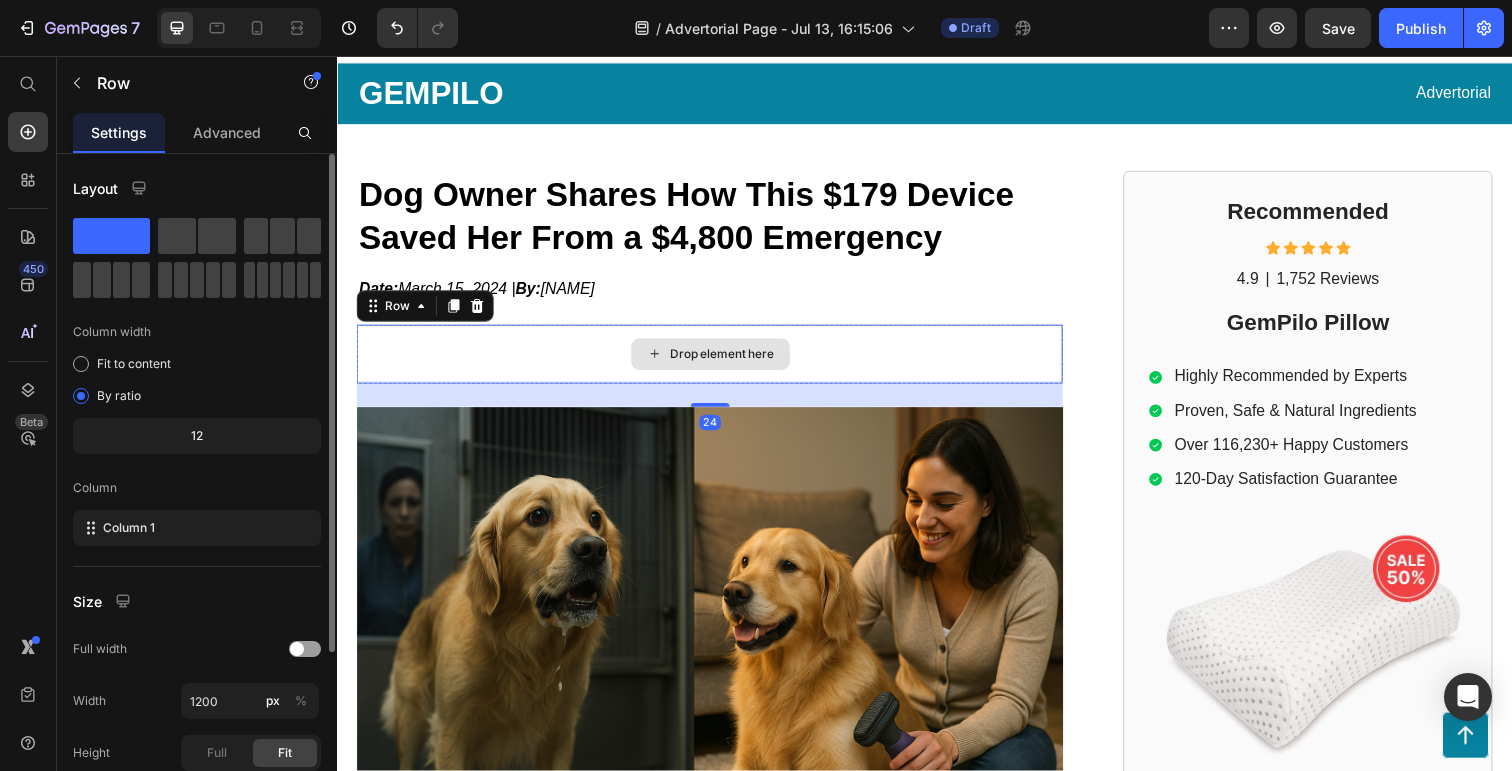 click 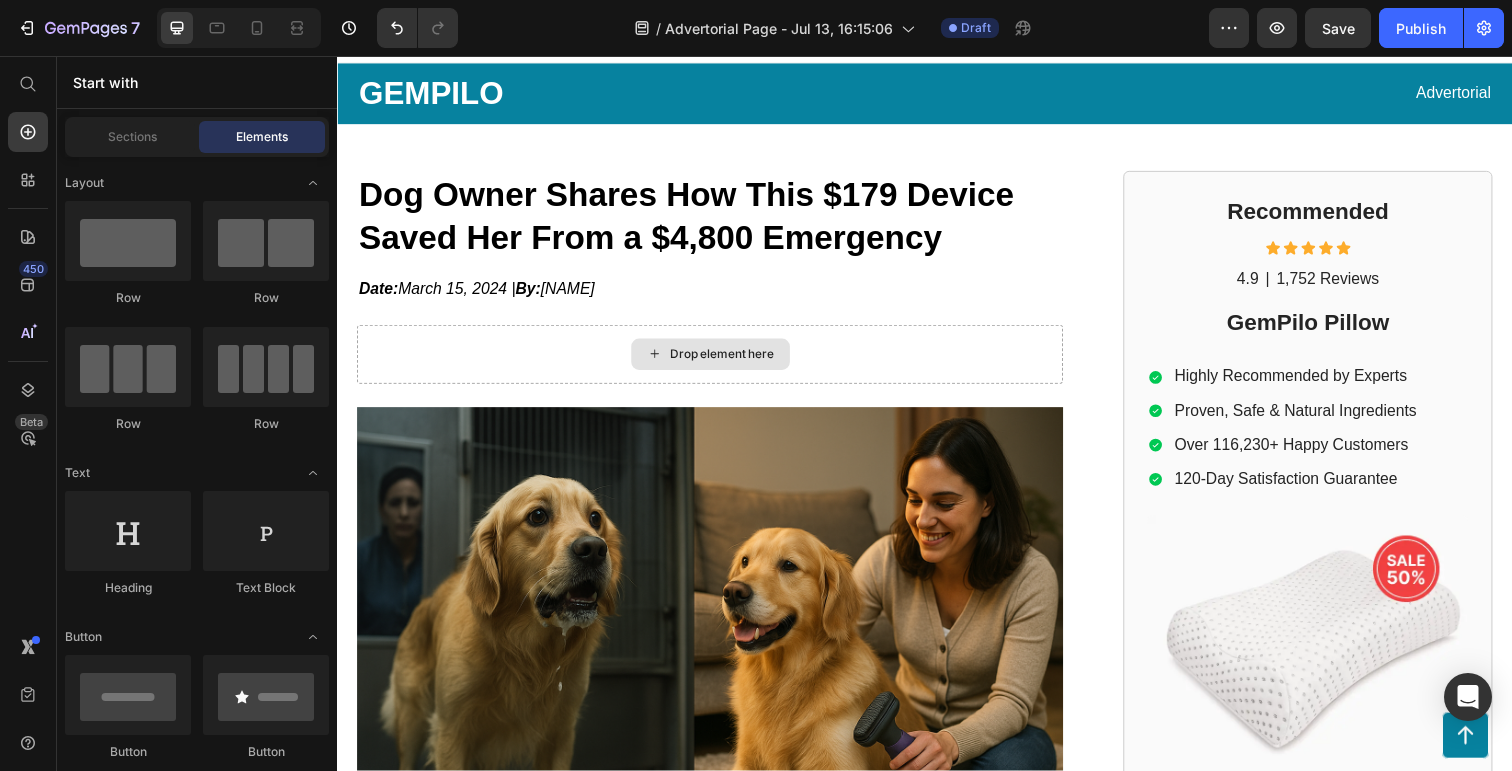 click 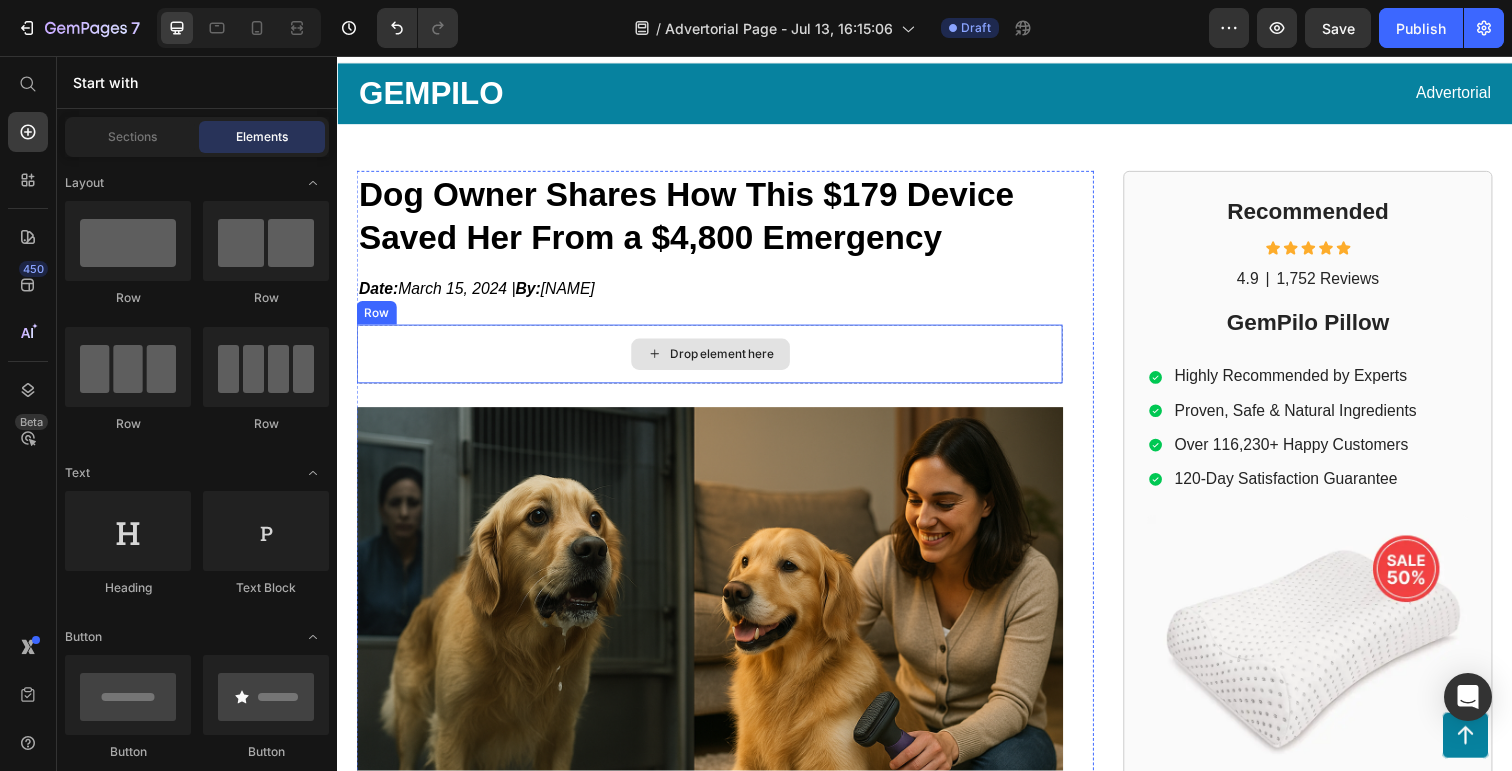 click 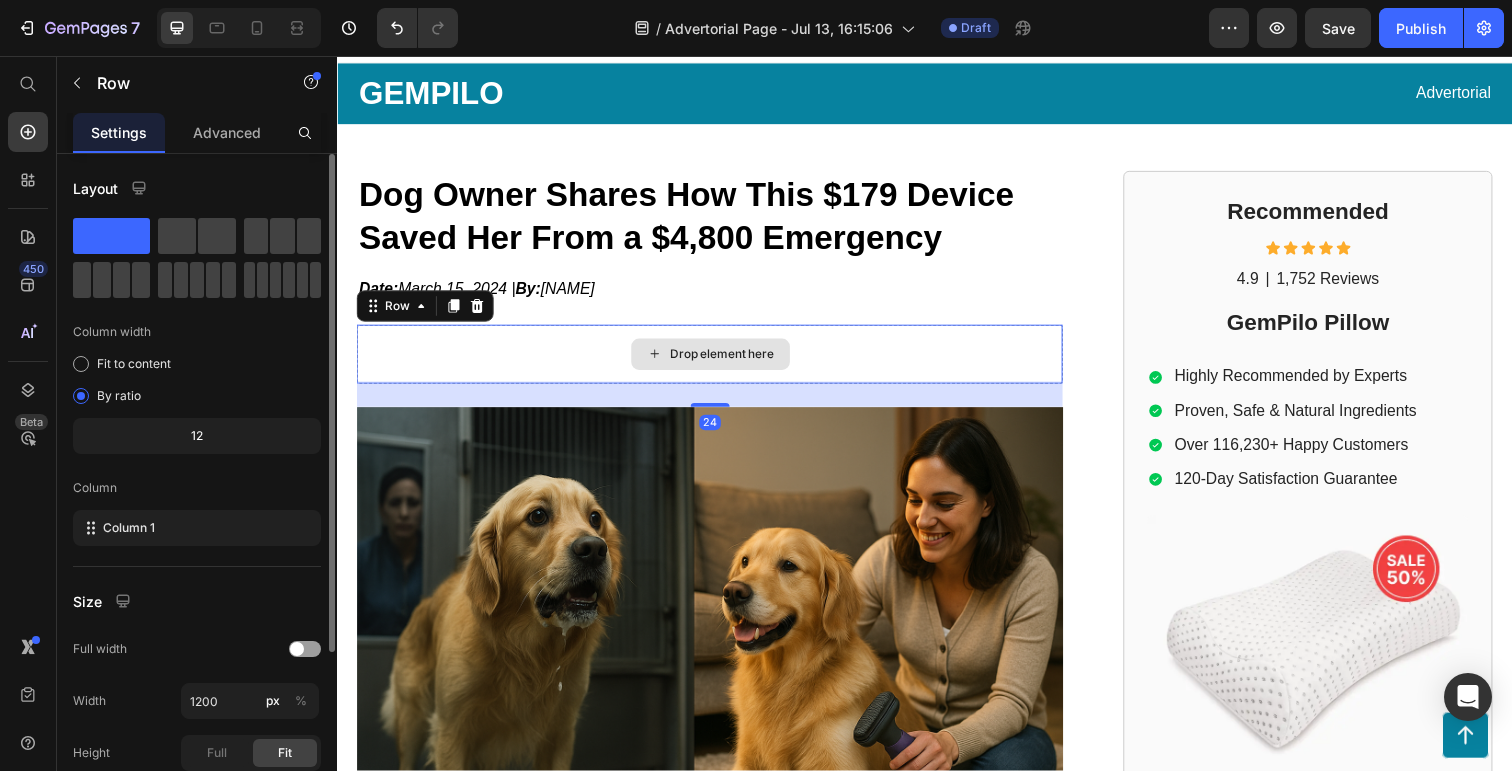 click on "Drop element here" at bounding box center (717, 361) 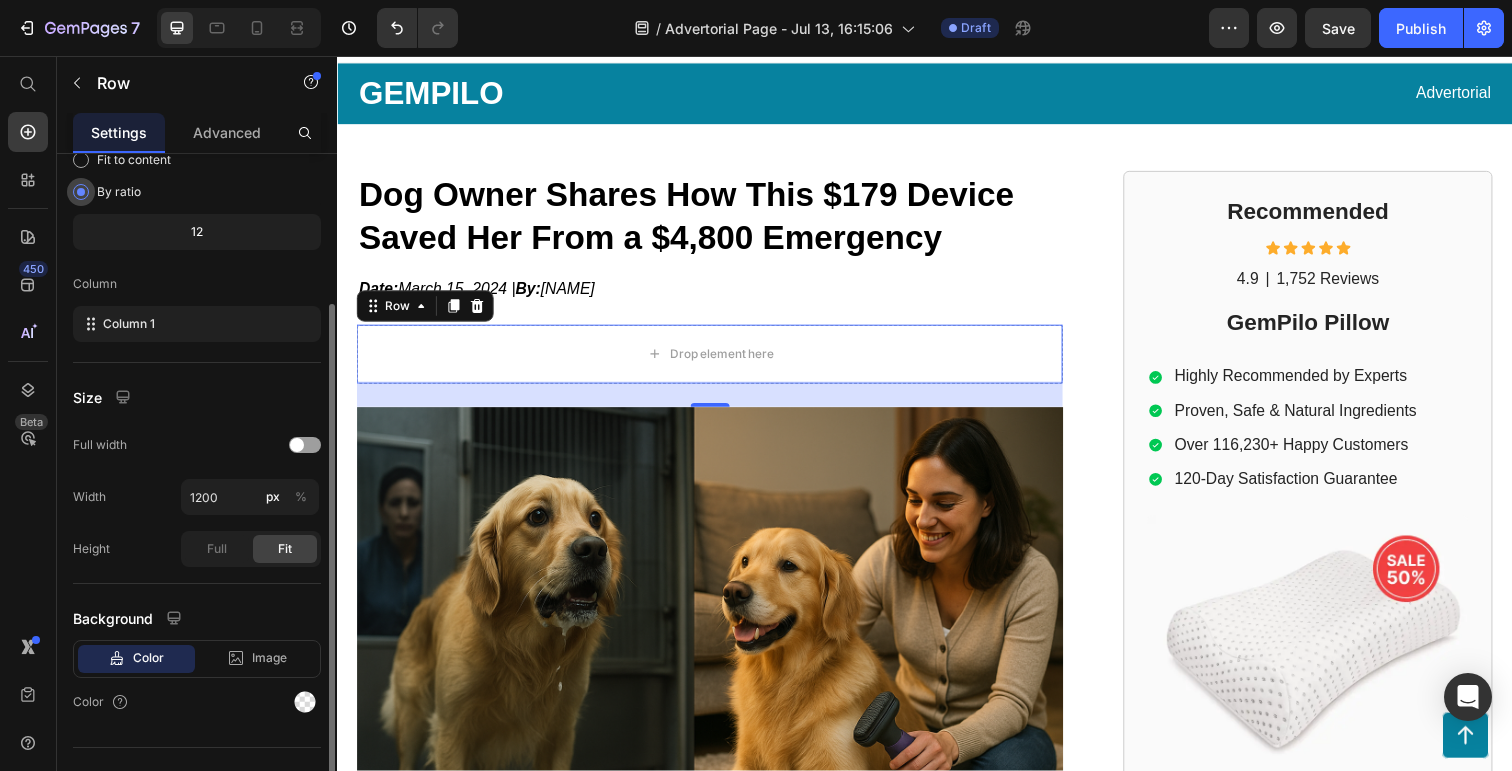 scroll, scrollTop: 238, scrollLeft: 0, axis: vertical 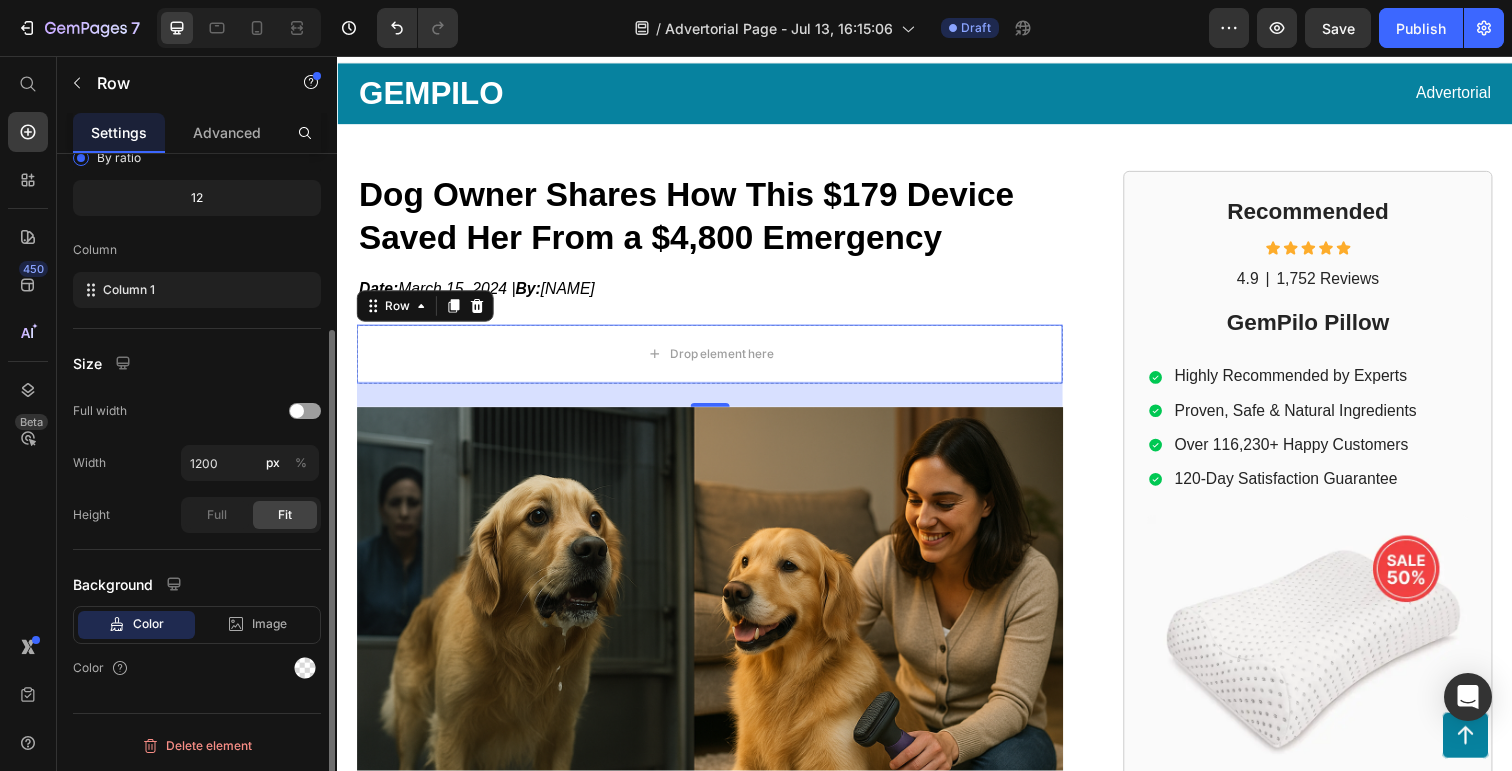 click on "Color" at bounding box center (148, 624) 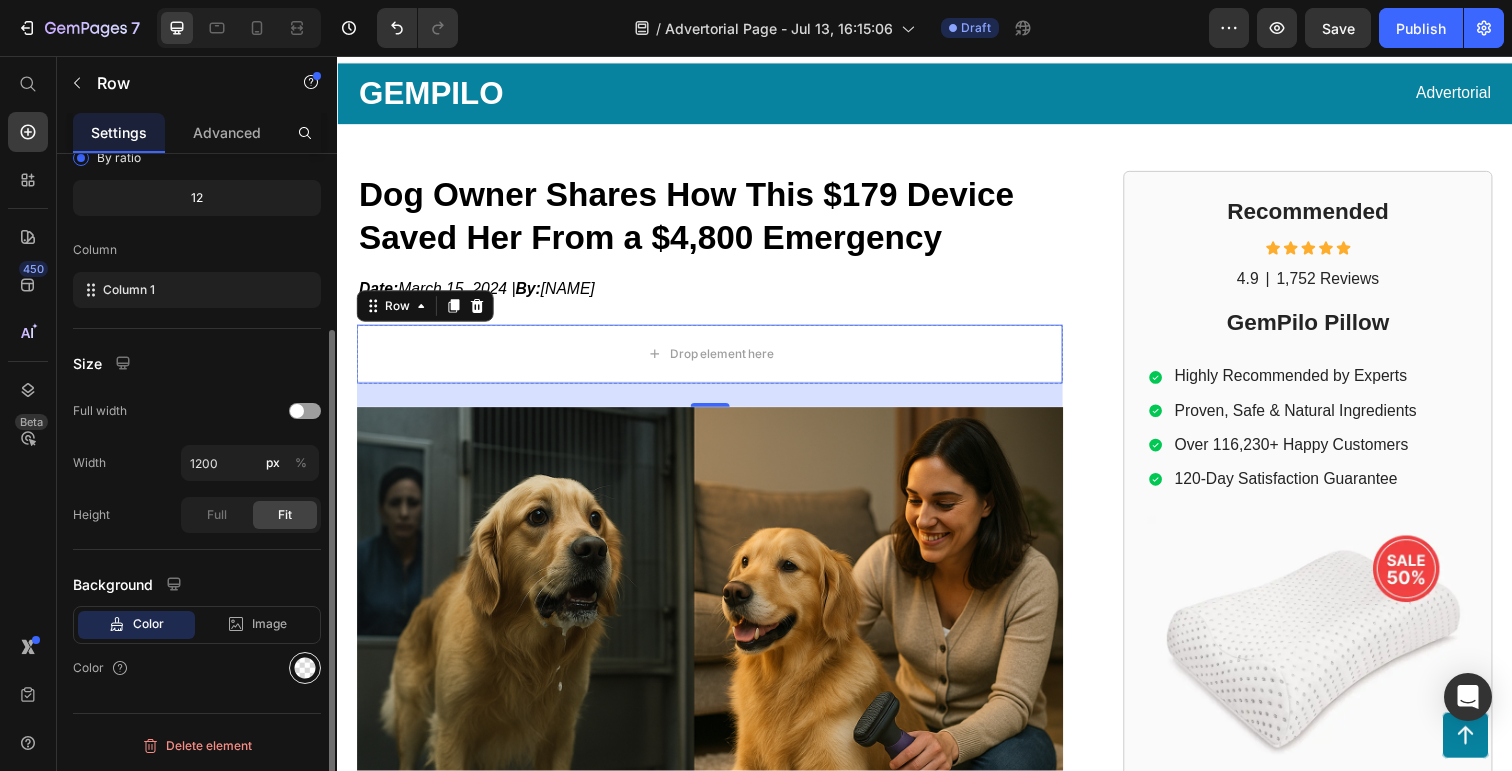 click at bounding box center [305, 668] 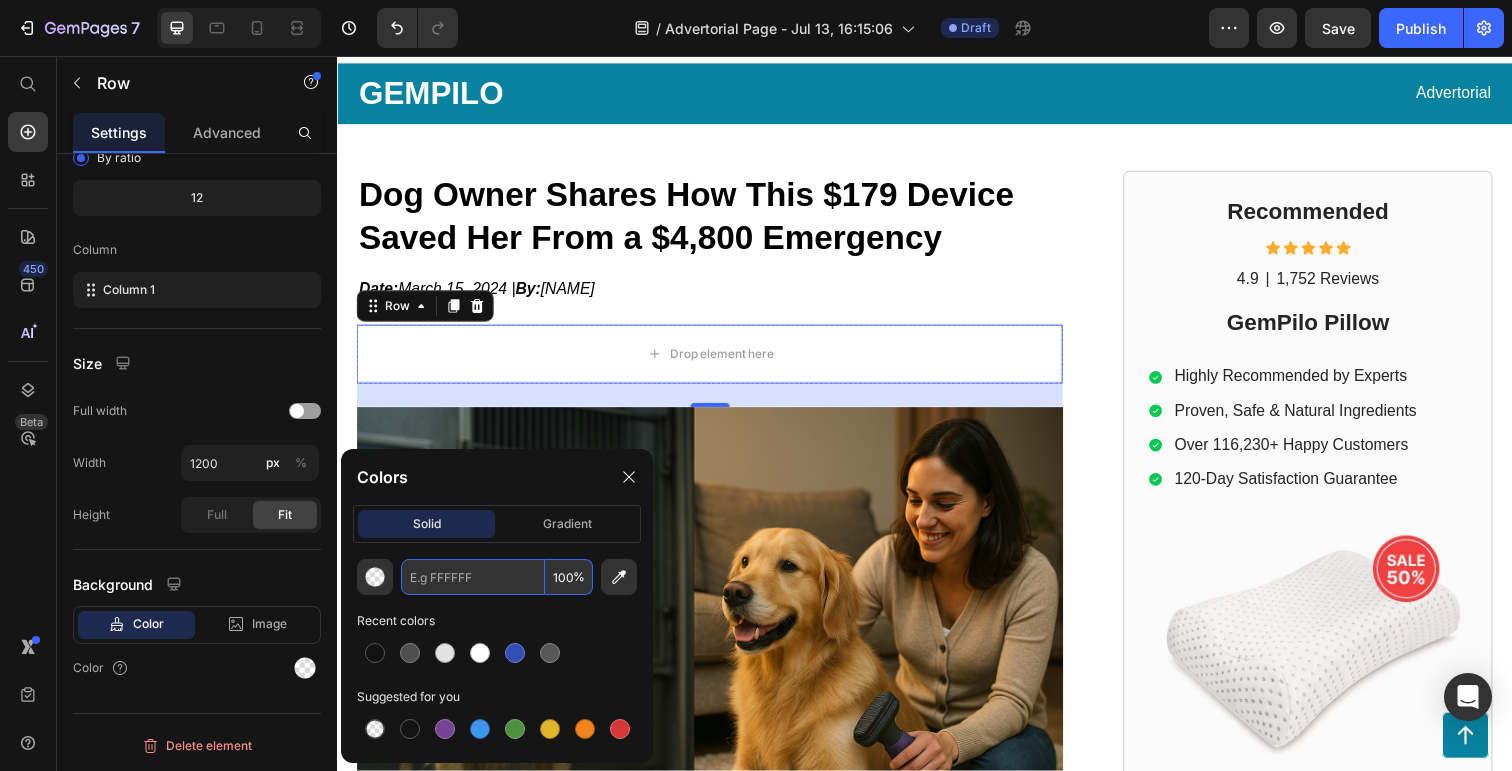 click at bounding box center [473, 577] 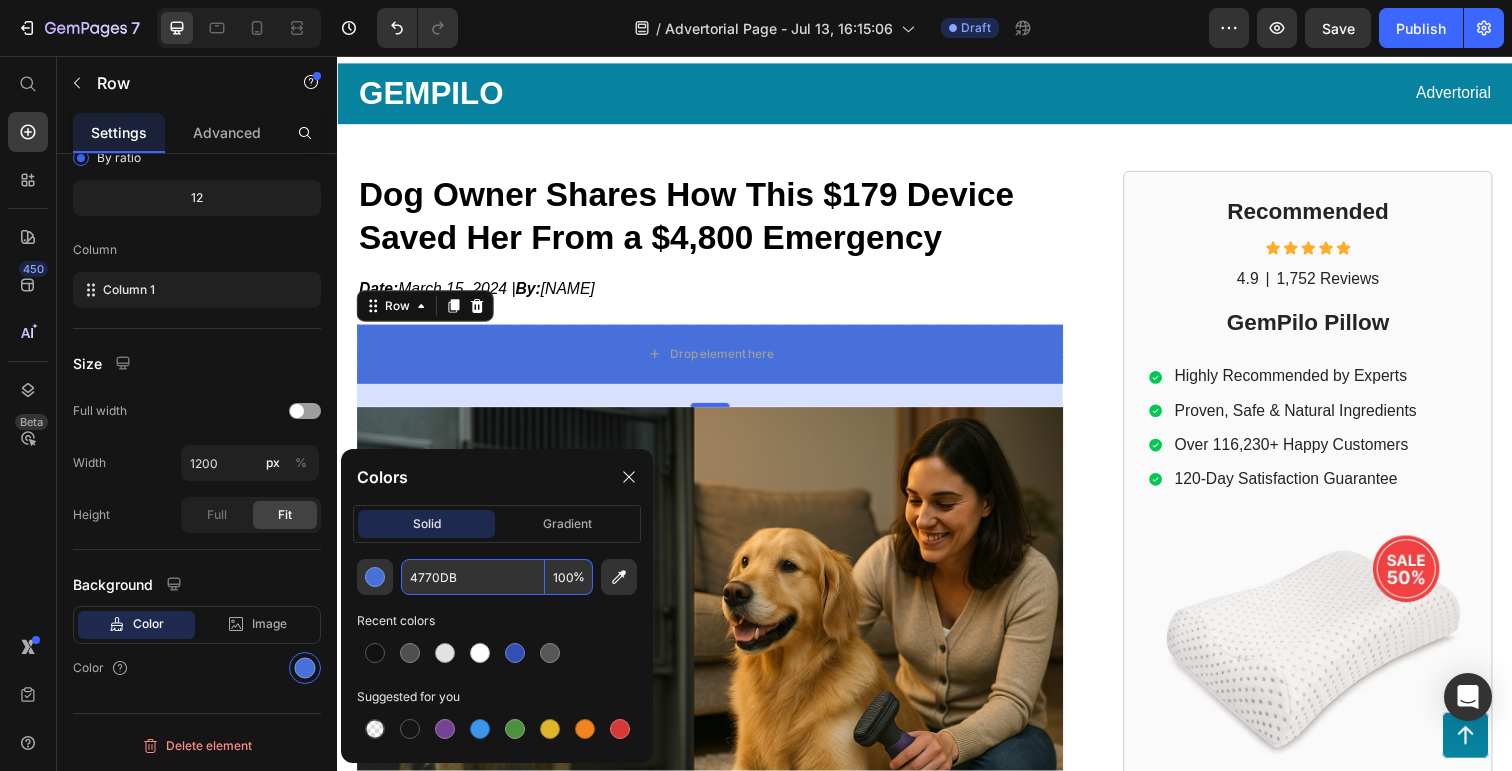 type on "4770DB" 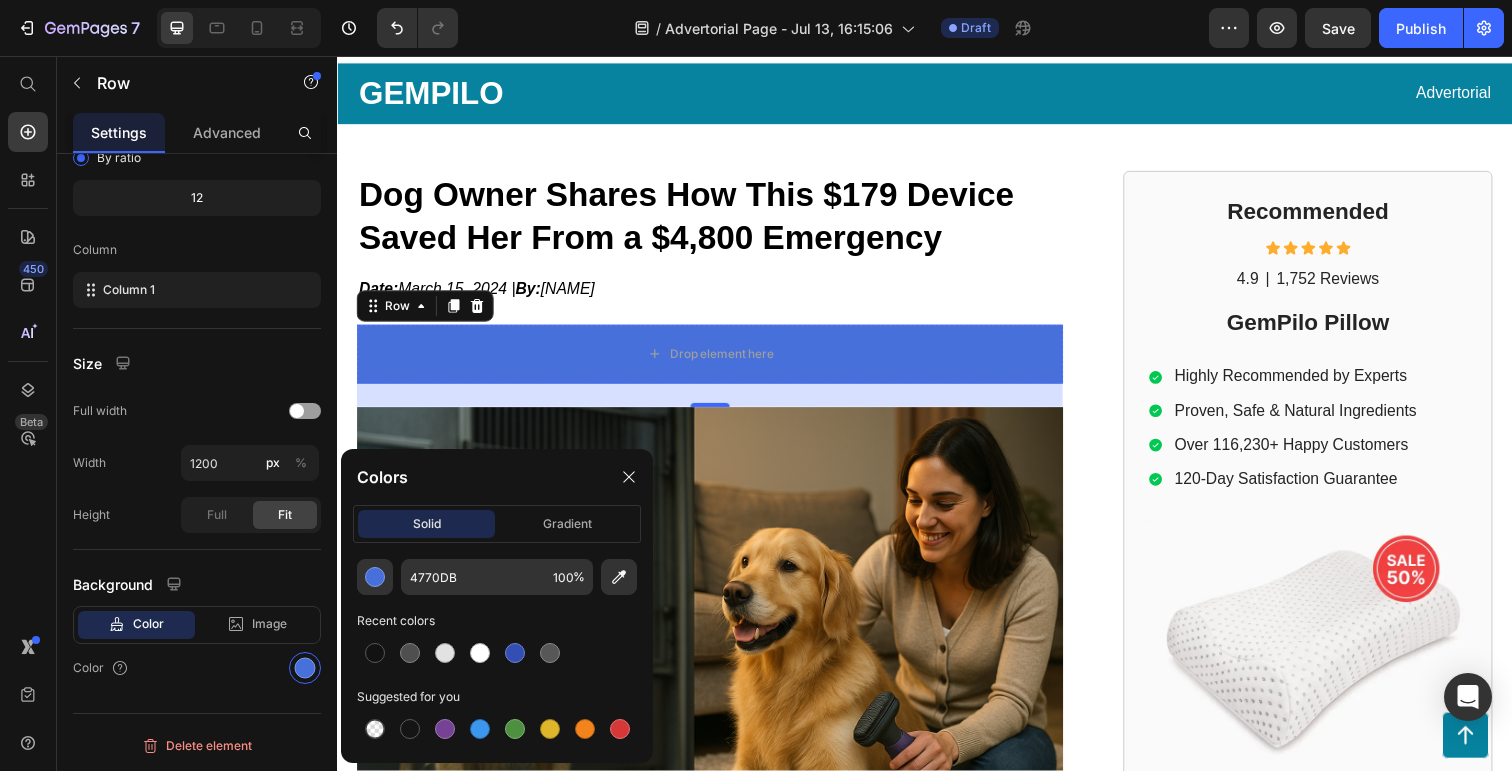 click on "Recent colors" at bounding box center [497, 621] 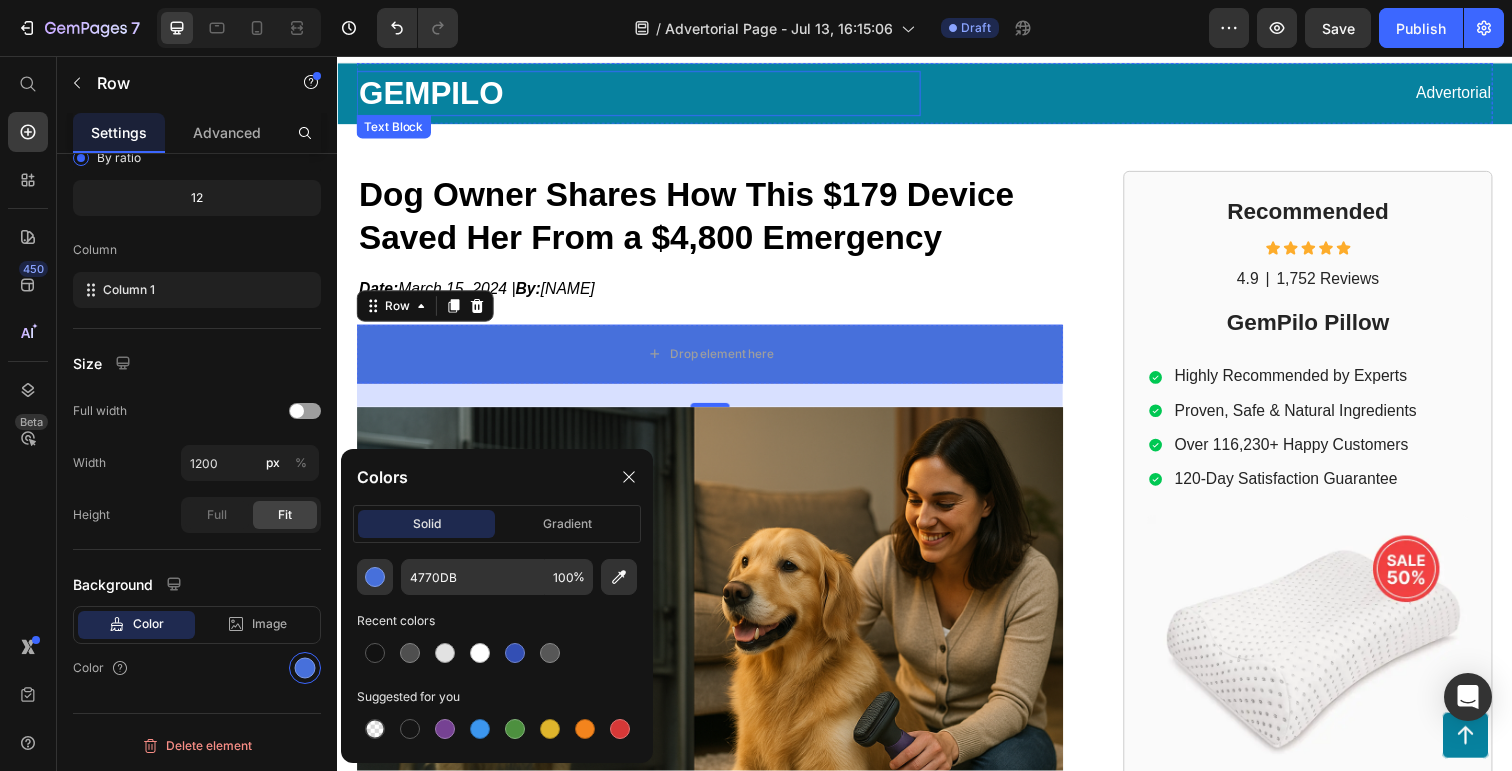 click on "GEMPILO" at bounding box center [645, 95] 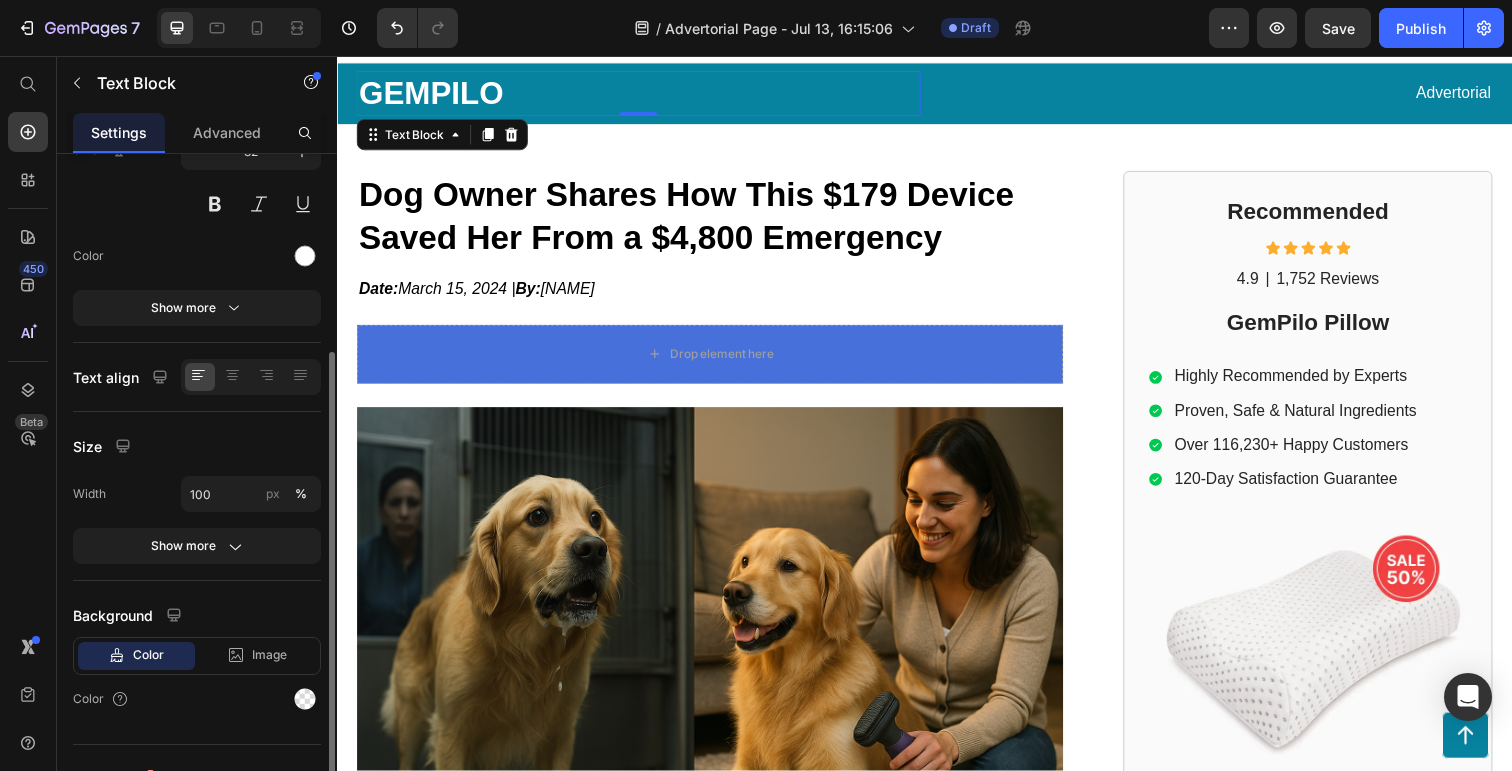scroll, scrollTop: 221, scrollLeft: 0, axis: vertical 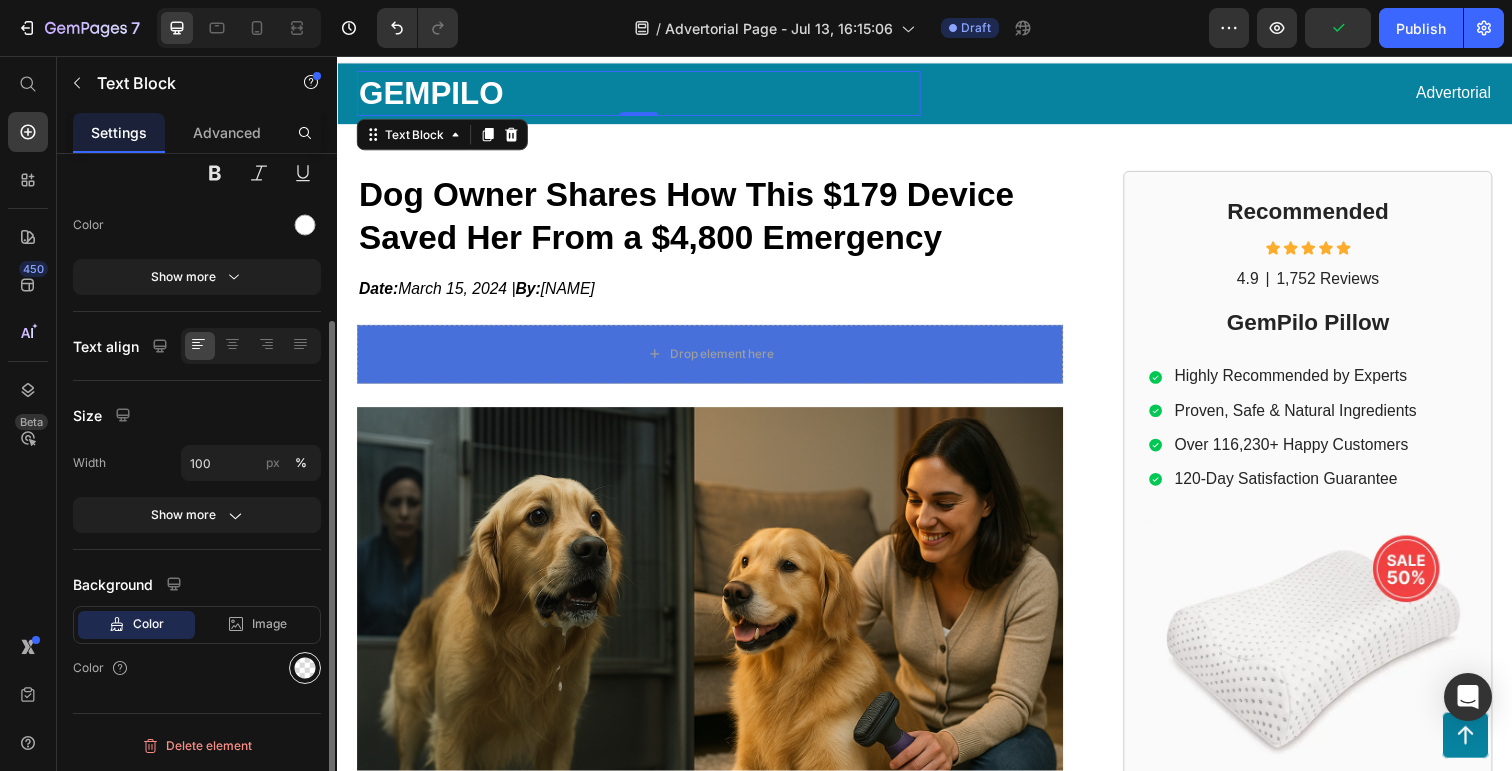 click 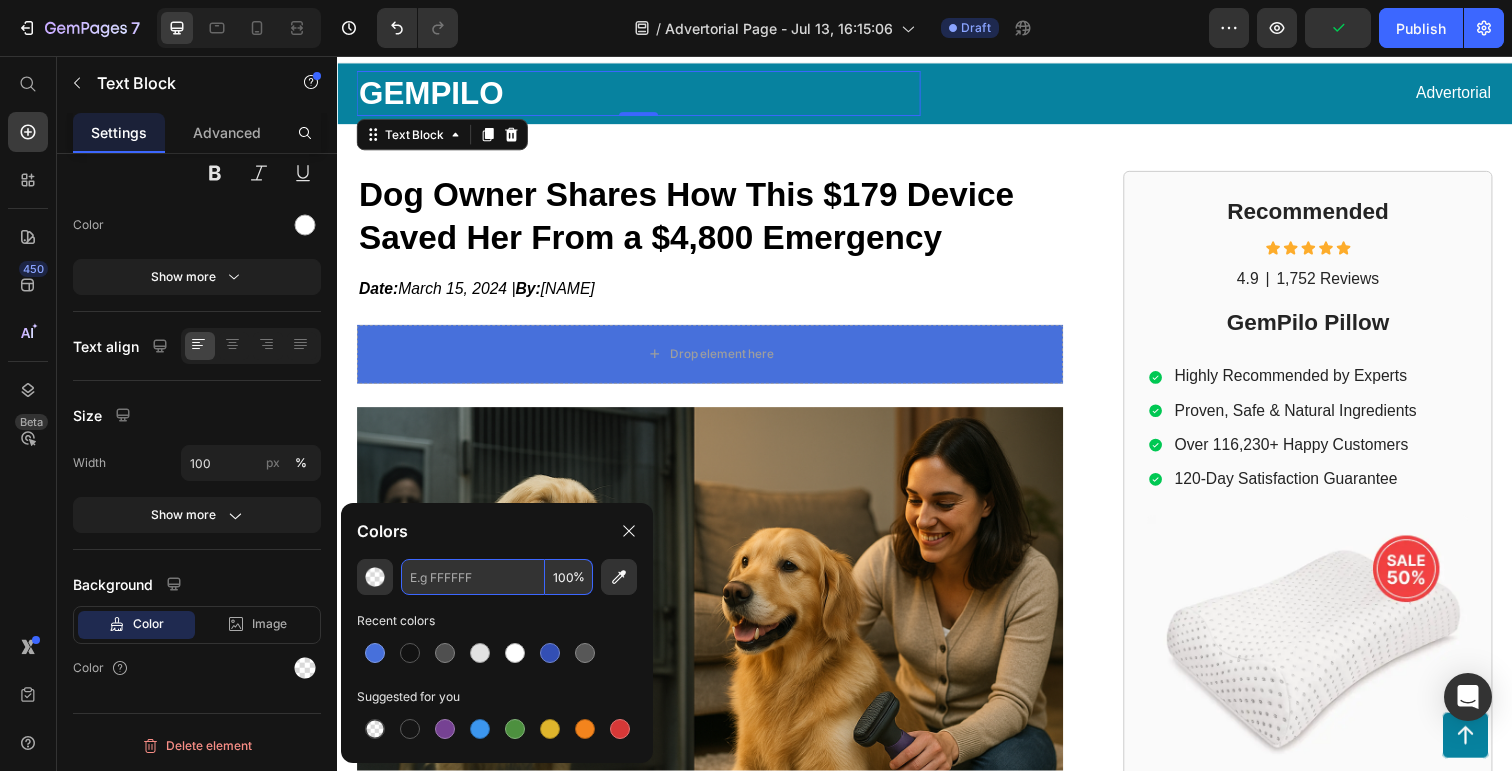 click at bounding box center [473, 577] 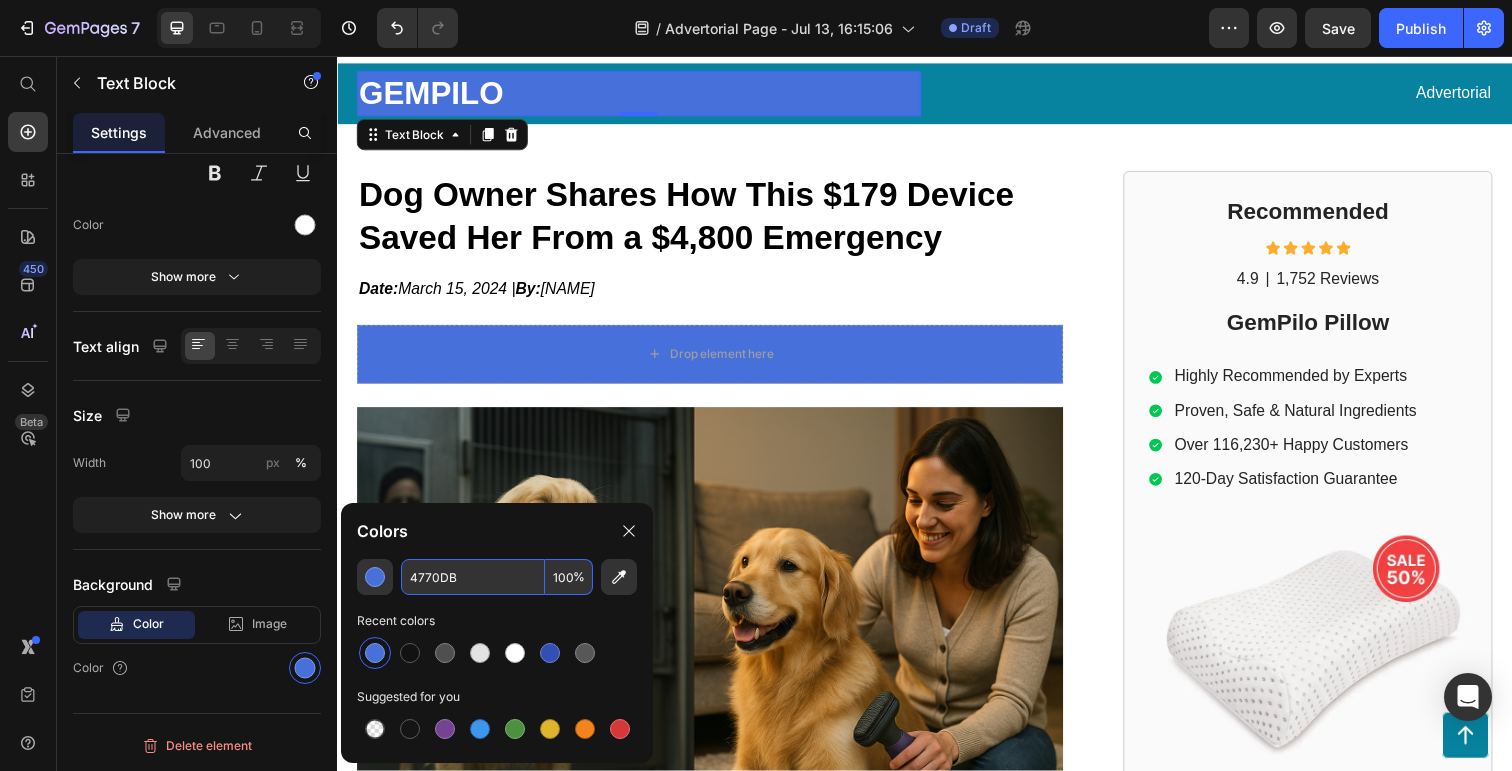 type on "4770DB" 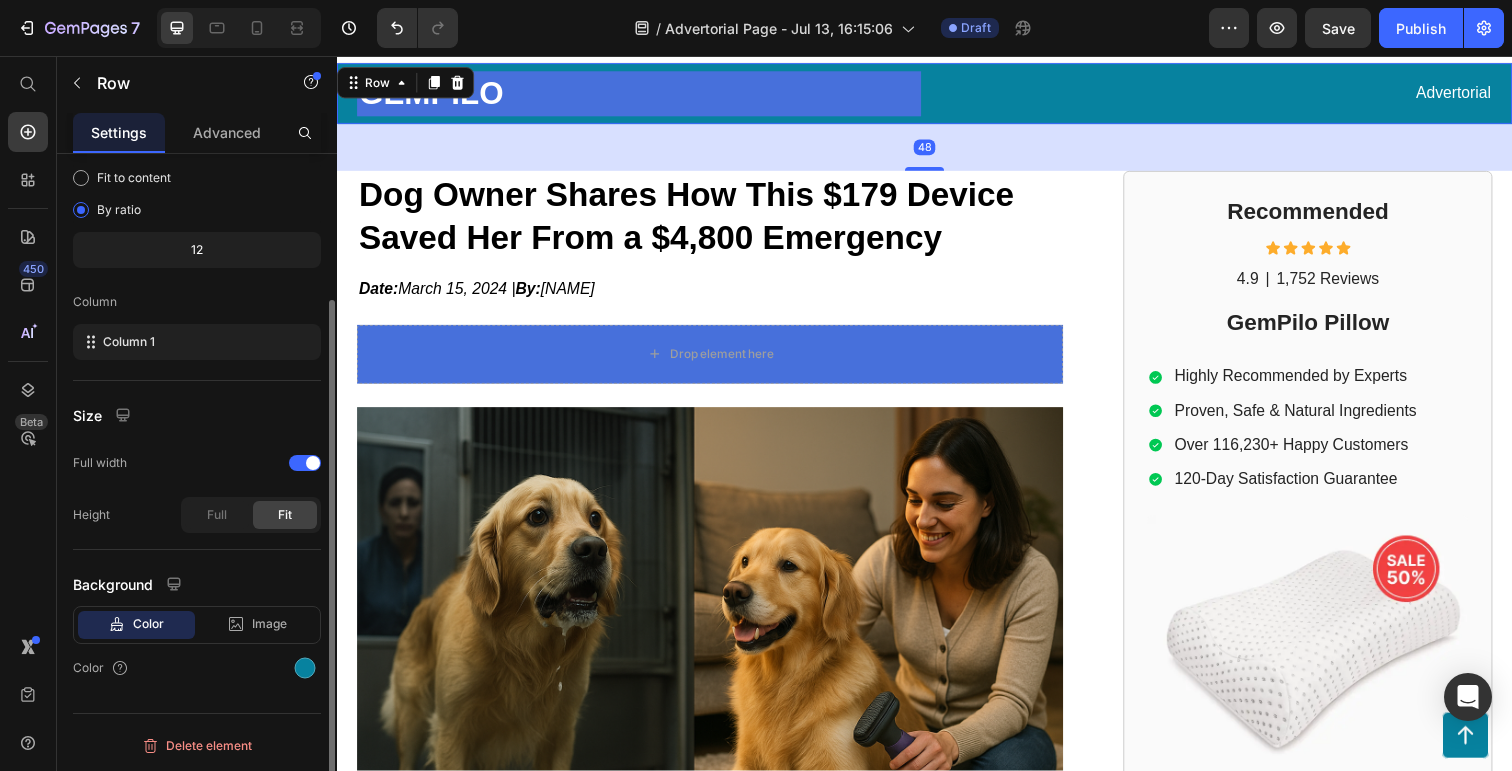 click on "GEMPILO Text Block Advertorial Text Block Row Row 48" at bounding box center [937, 95] 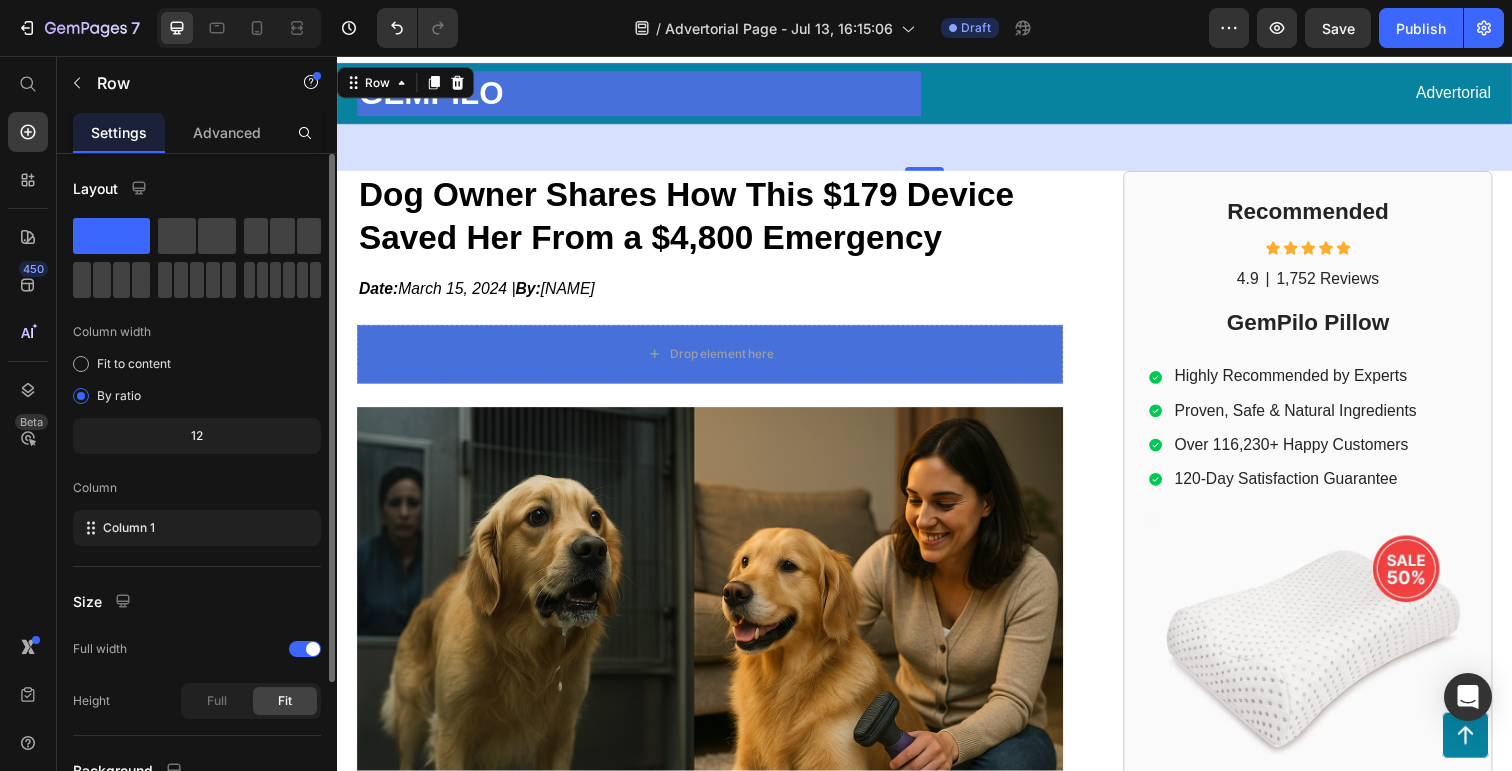 scroll, scrollTop: 186, scrollLeft: 0, axis: vertical 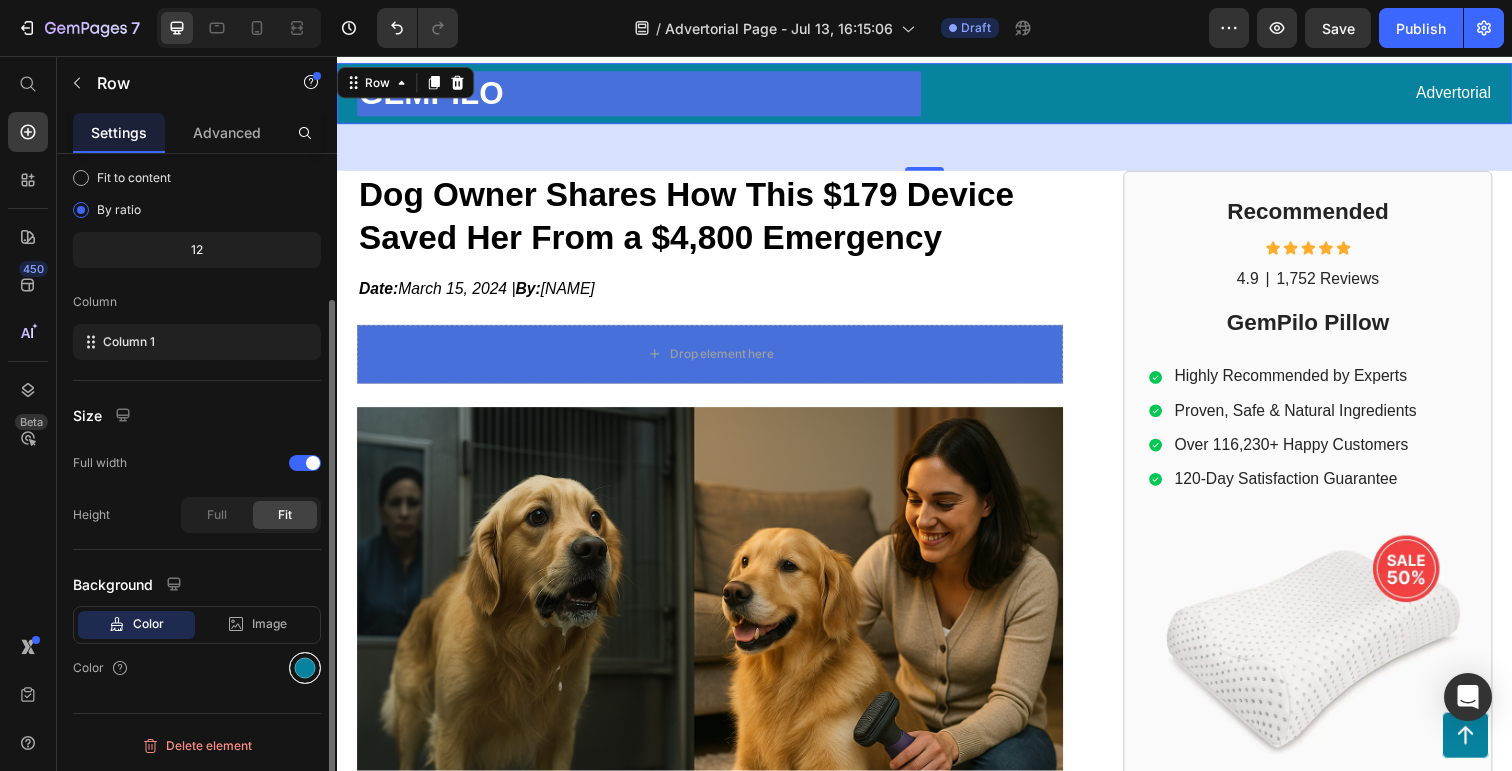 click at bounding box center [305, 668] 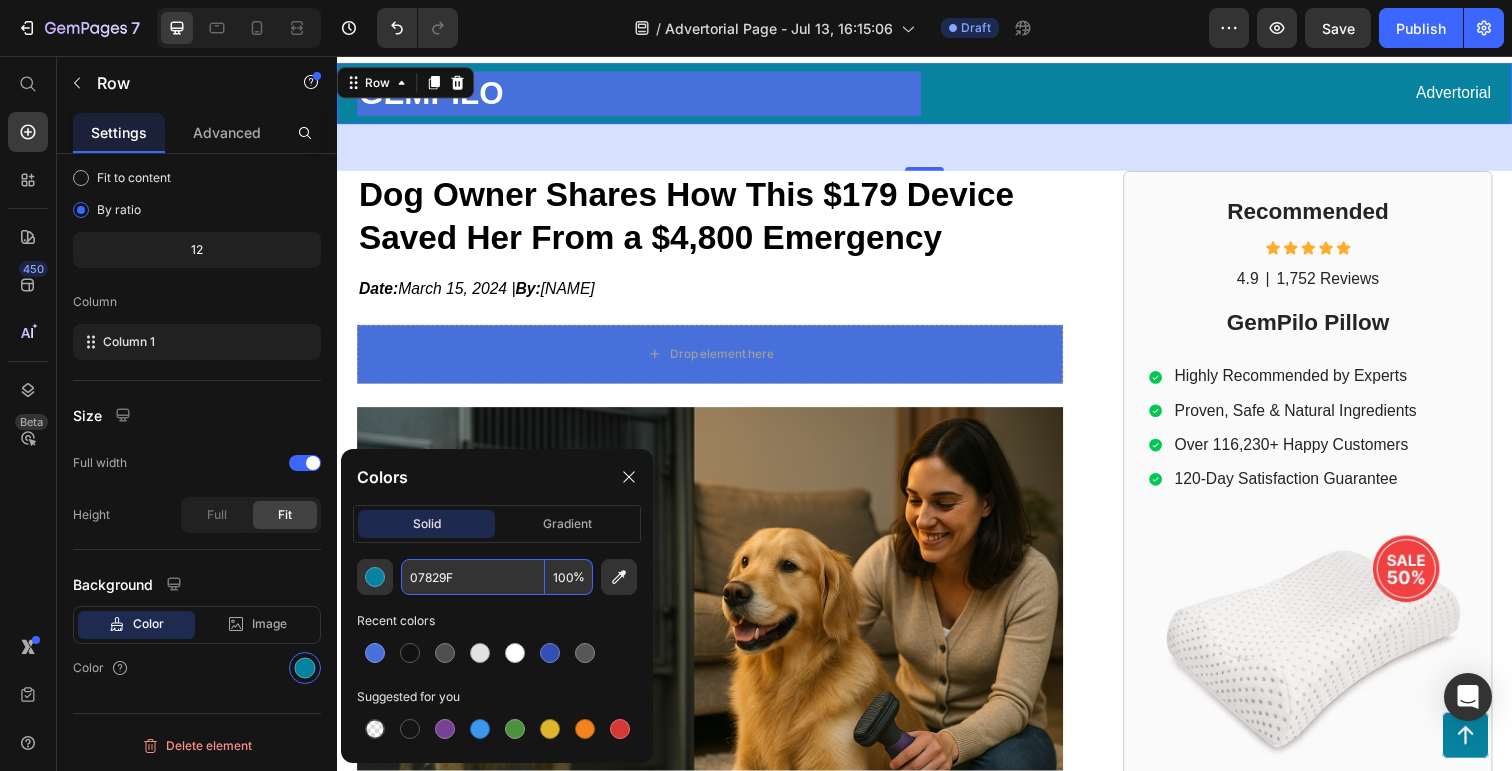 click on "07829F" at bounding box center [473, 577] 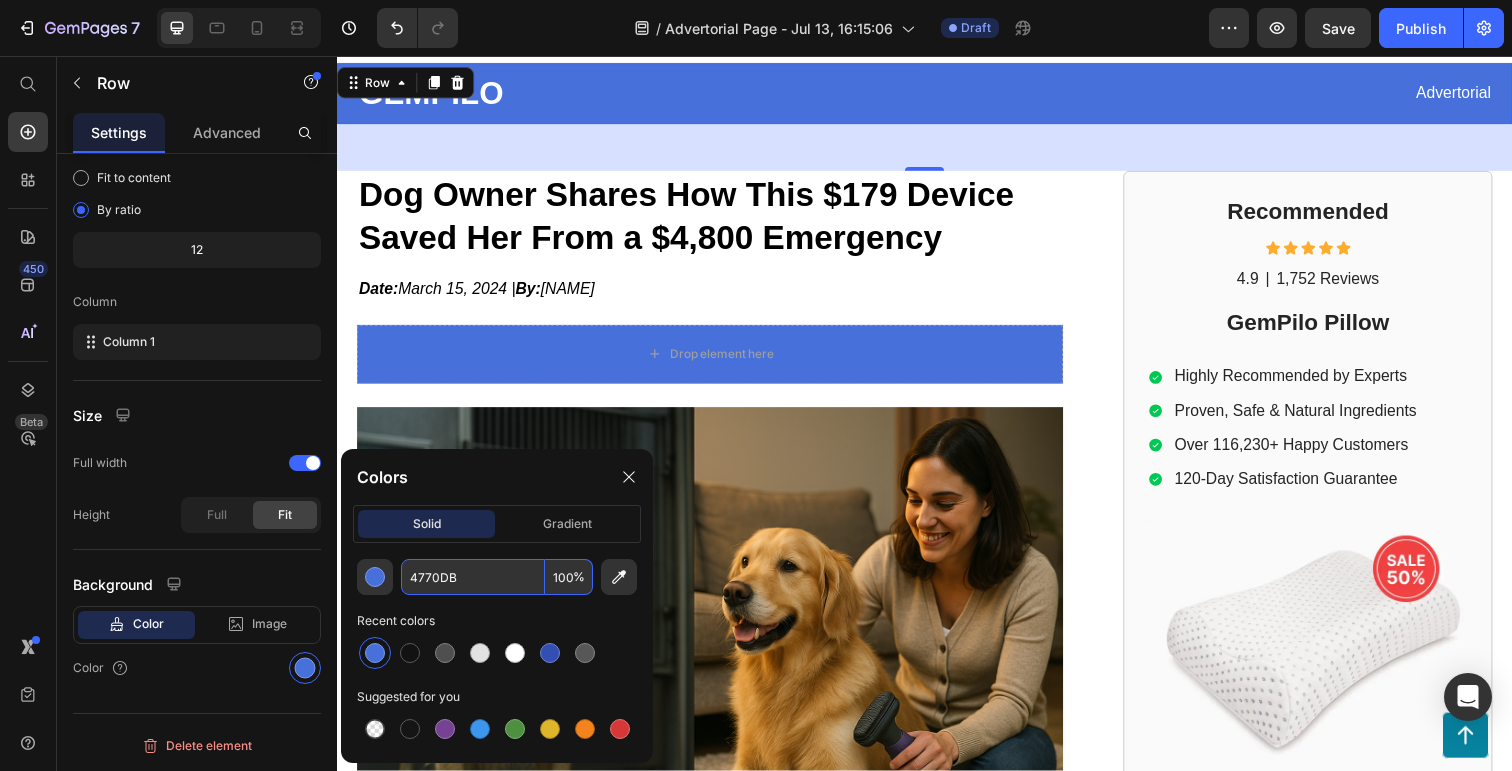 type on "4770DB" 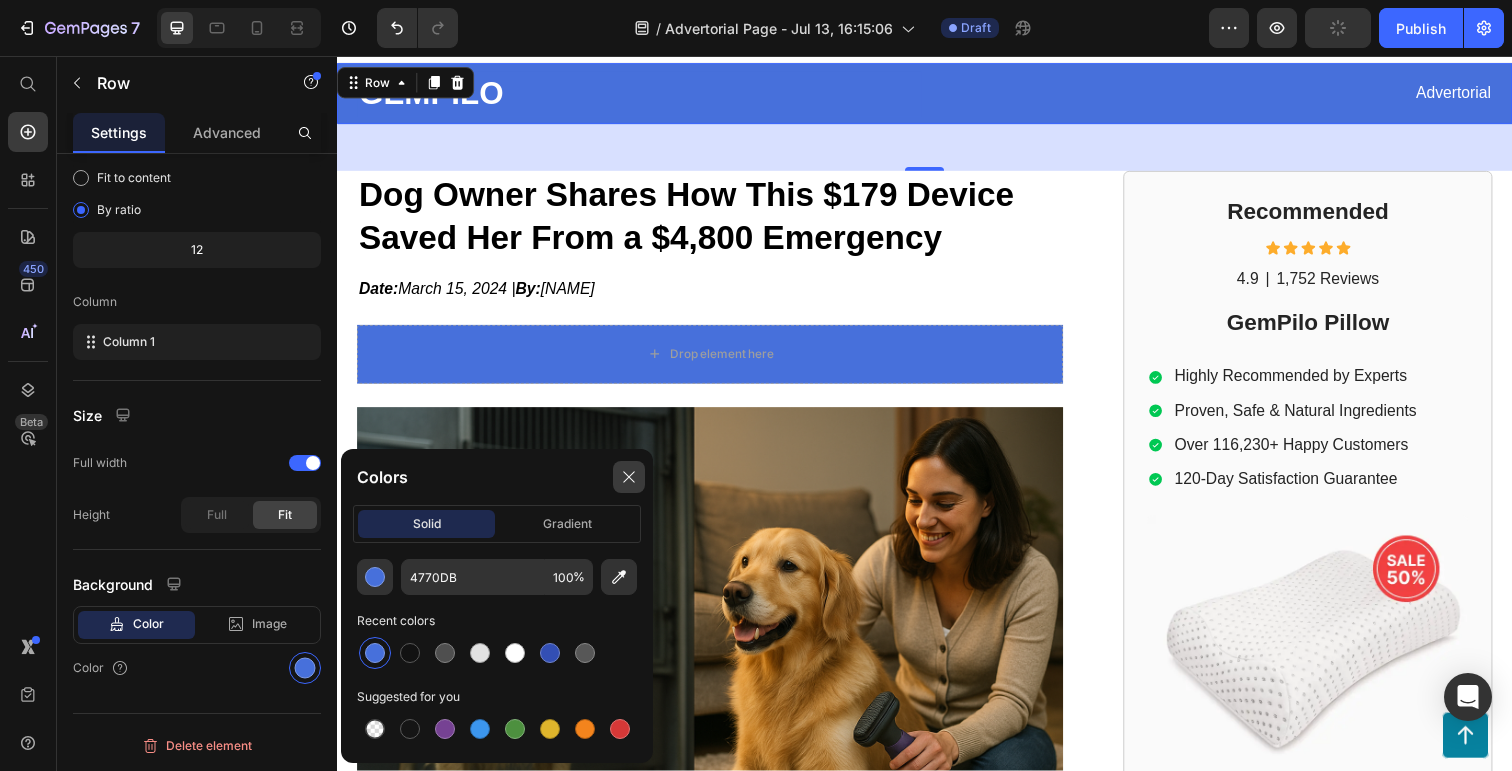 click 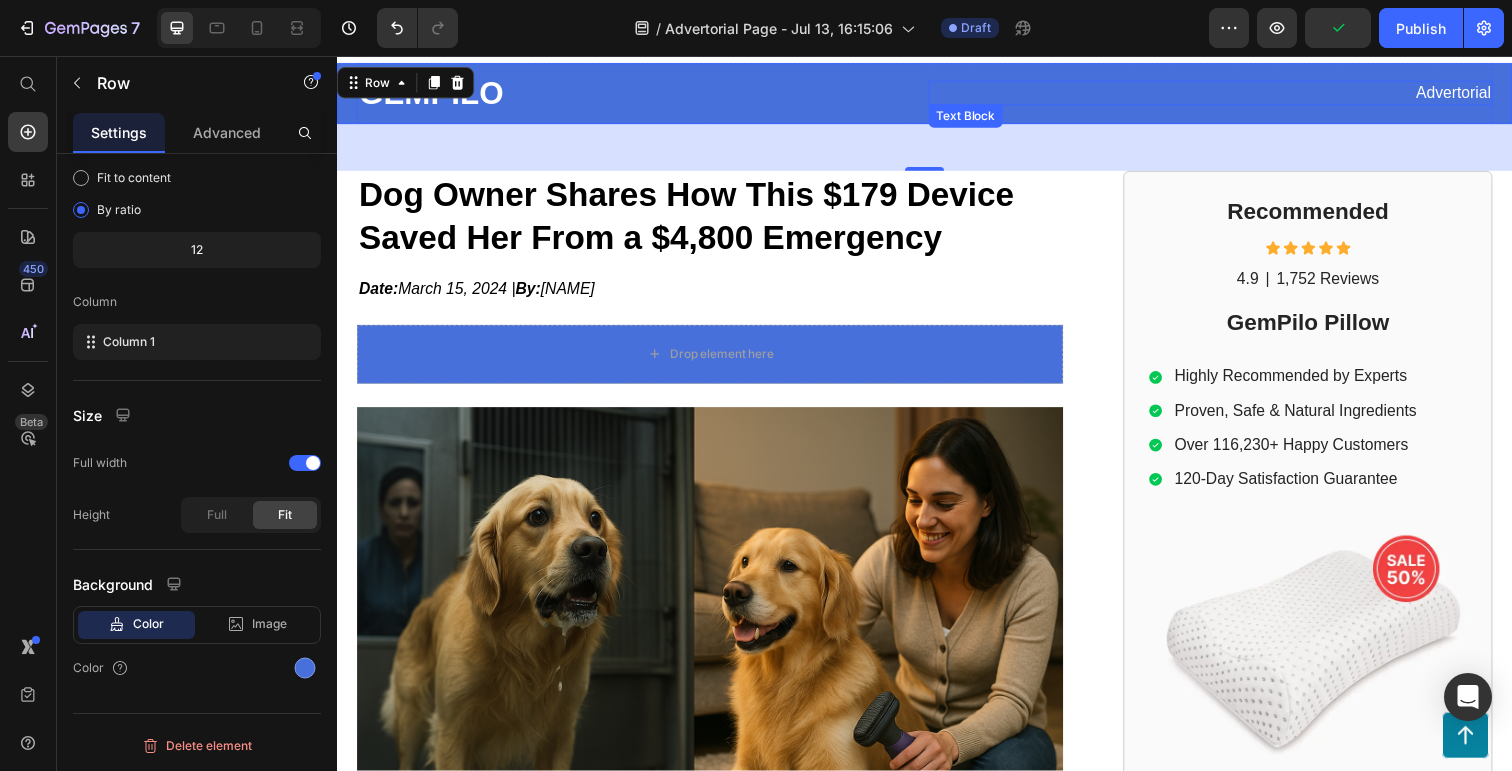 click on "Advertorial" at bounding box center (1229, 94) 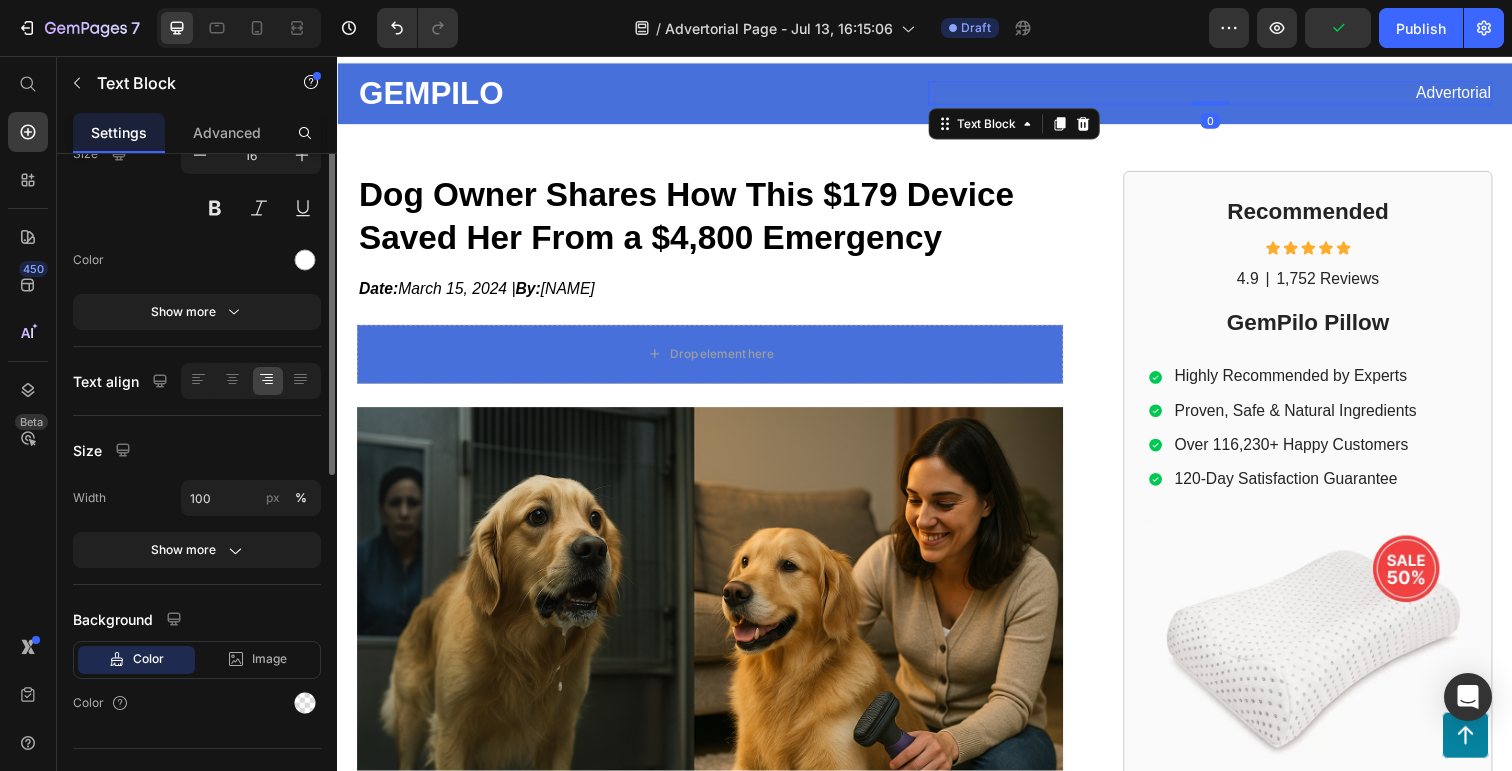 scroll, scrollTop: 0, scrollLeft: 0, axis: both 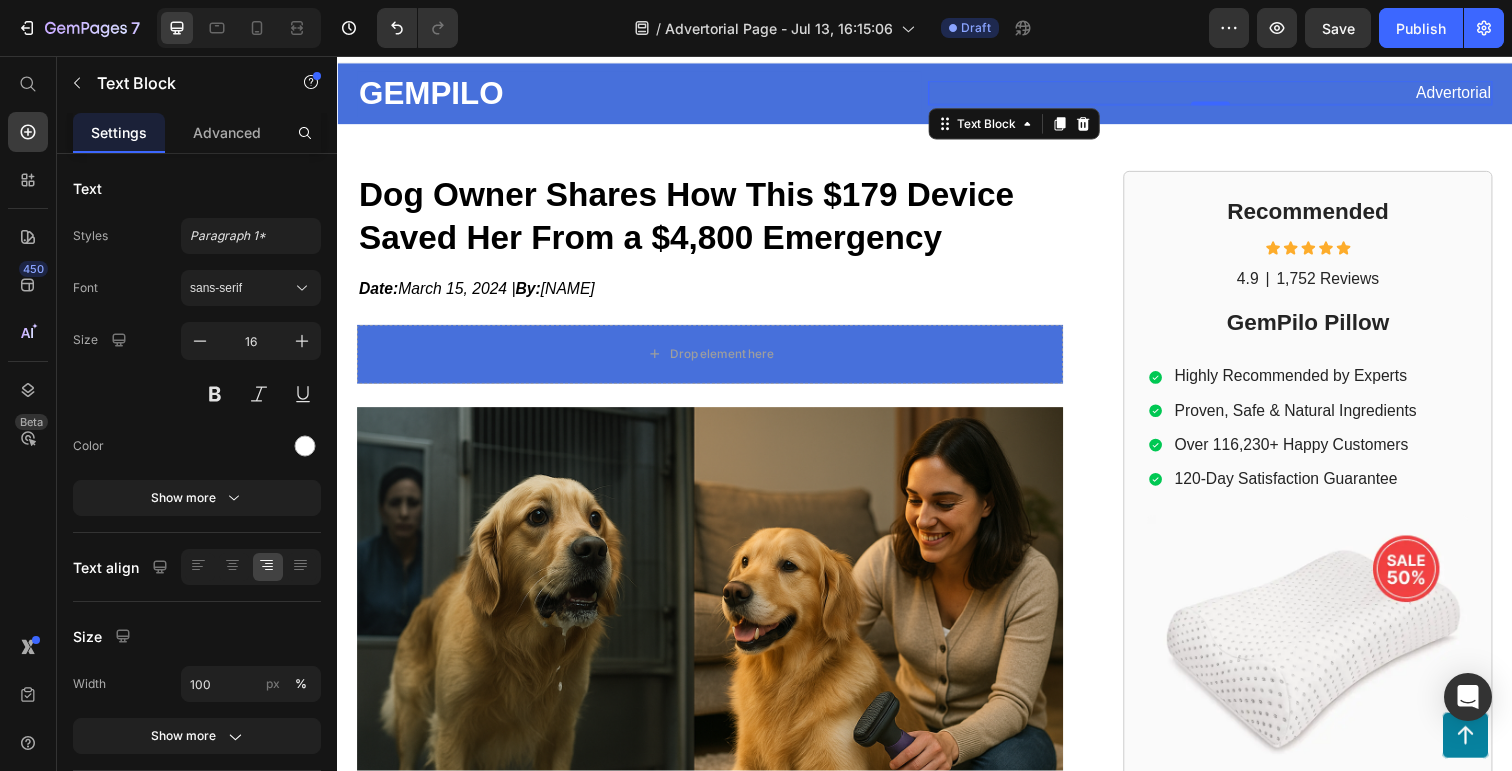 click on "Advertorial" at bounding box center [1229, 94] 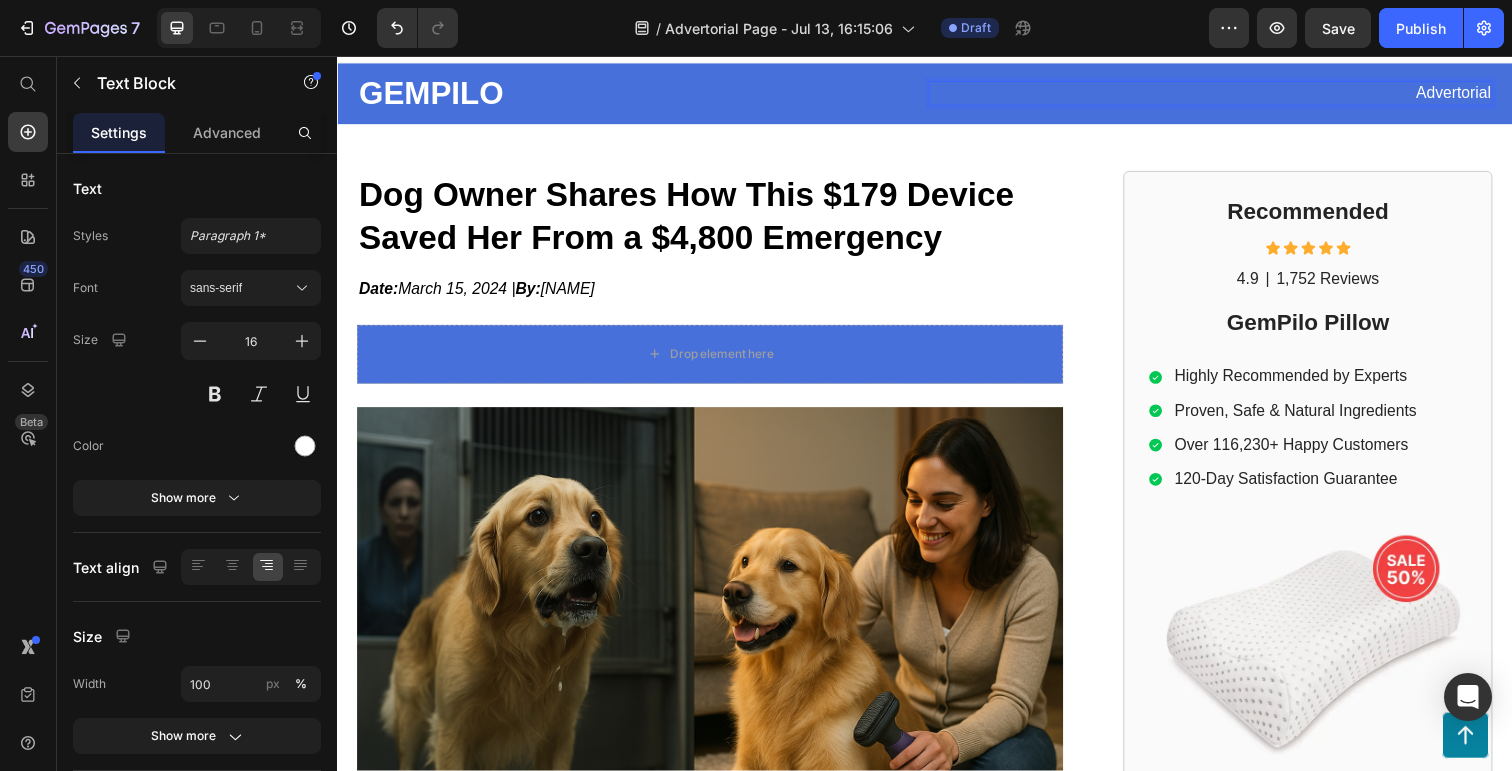 click on "Advertorial" at bounding box center (1229, 94) 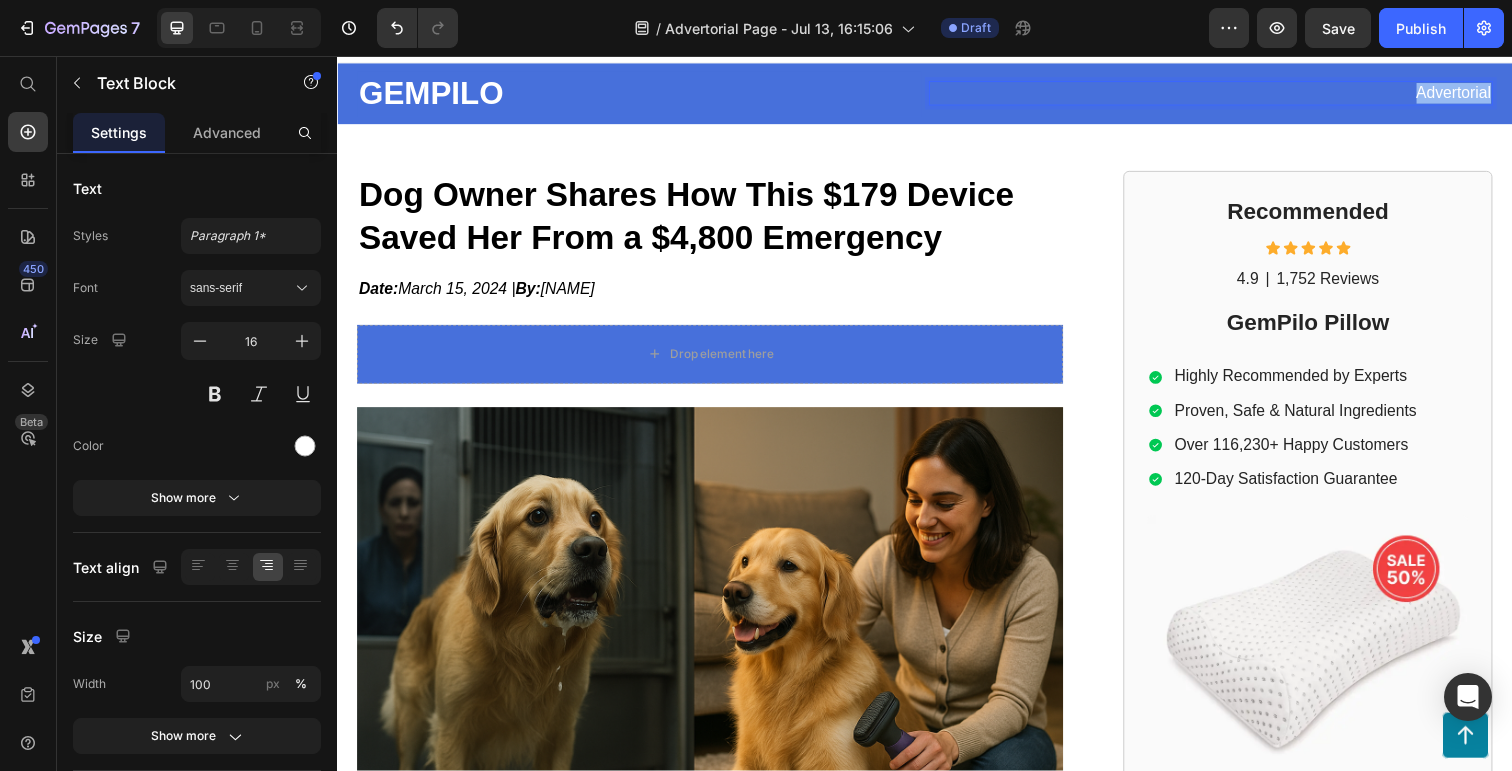 click on "Advertorial" at bounding box center (1229, 94) 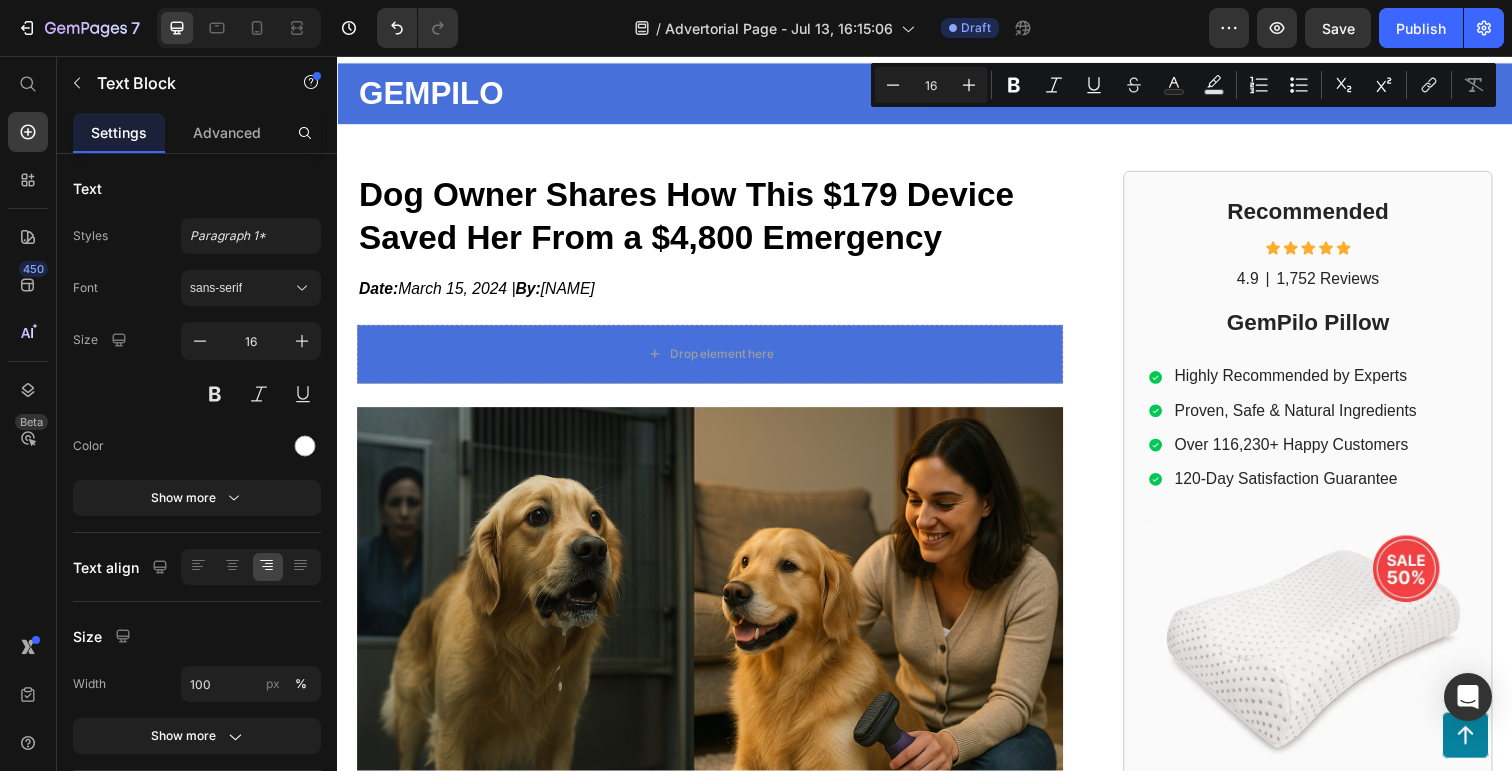 scroll, scrollTop: 22, scrollLeft: 0, axis: vertical 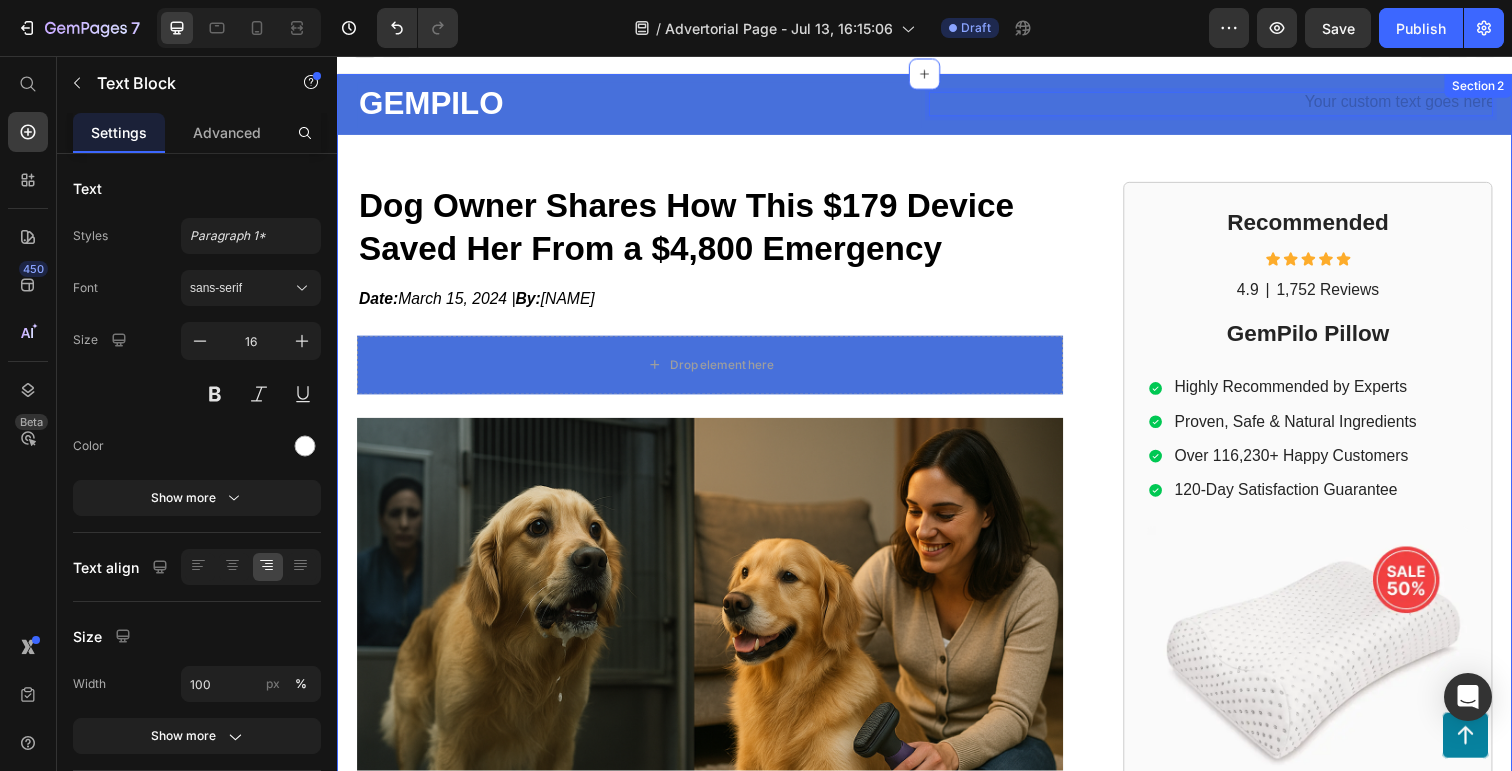 click on "GEMPILO Text Block Text Block 0 Row Row ⁠⁠⁠⁠⁠⁠⁠ Dog Owner Shares How This $[PRICE] Device Saved Her From a $[PRICE] Emergency Heading Date: [DATE] | By: [FIRST] [LAST] Text Block
Drop element here Row Image [FIRST] [LAST], a former employee at a leading orthopedic research institute you may be familiar with, regrets not sharing this vital information earlier to assist: Text Block
Those in search of a convenient and effective way to improve their sleep quality and enhance overall well-being can now turn to our ergonomic pillow, offering exceptional support for a revitalized and rejuvenated body.
For individuals seeking a natural and enjoyable solution to support their overall spinal health, our ergonomic pillow provides the perfect answer, promoting proper alignment and comfort for a healthier sleep experience.
Item List Text Block
Item List Text Block Row Recommended Heading" at bounding box center [937, 835] 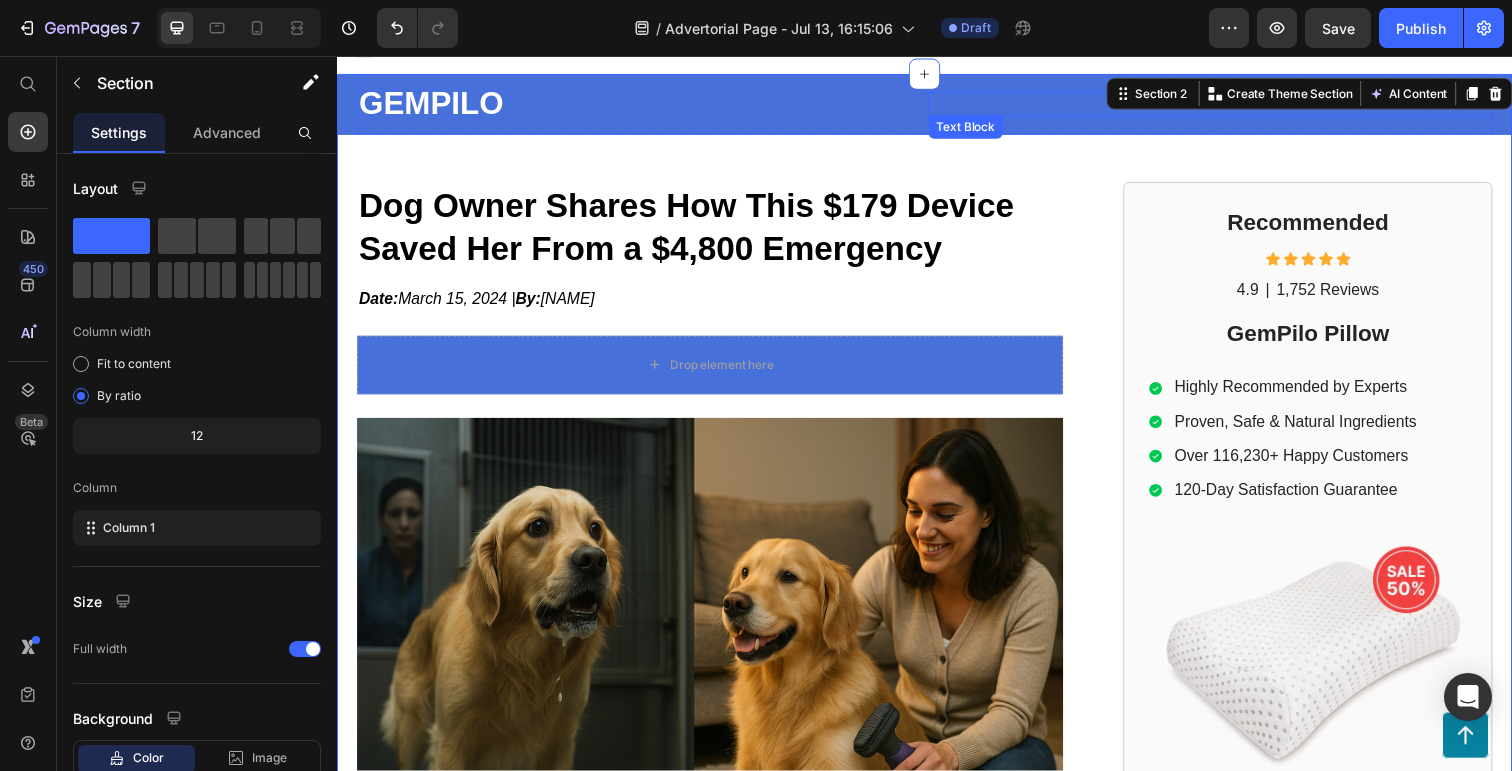 click at bounding box center (1229, 105) 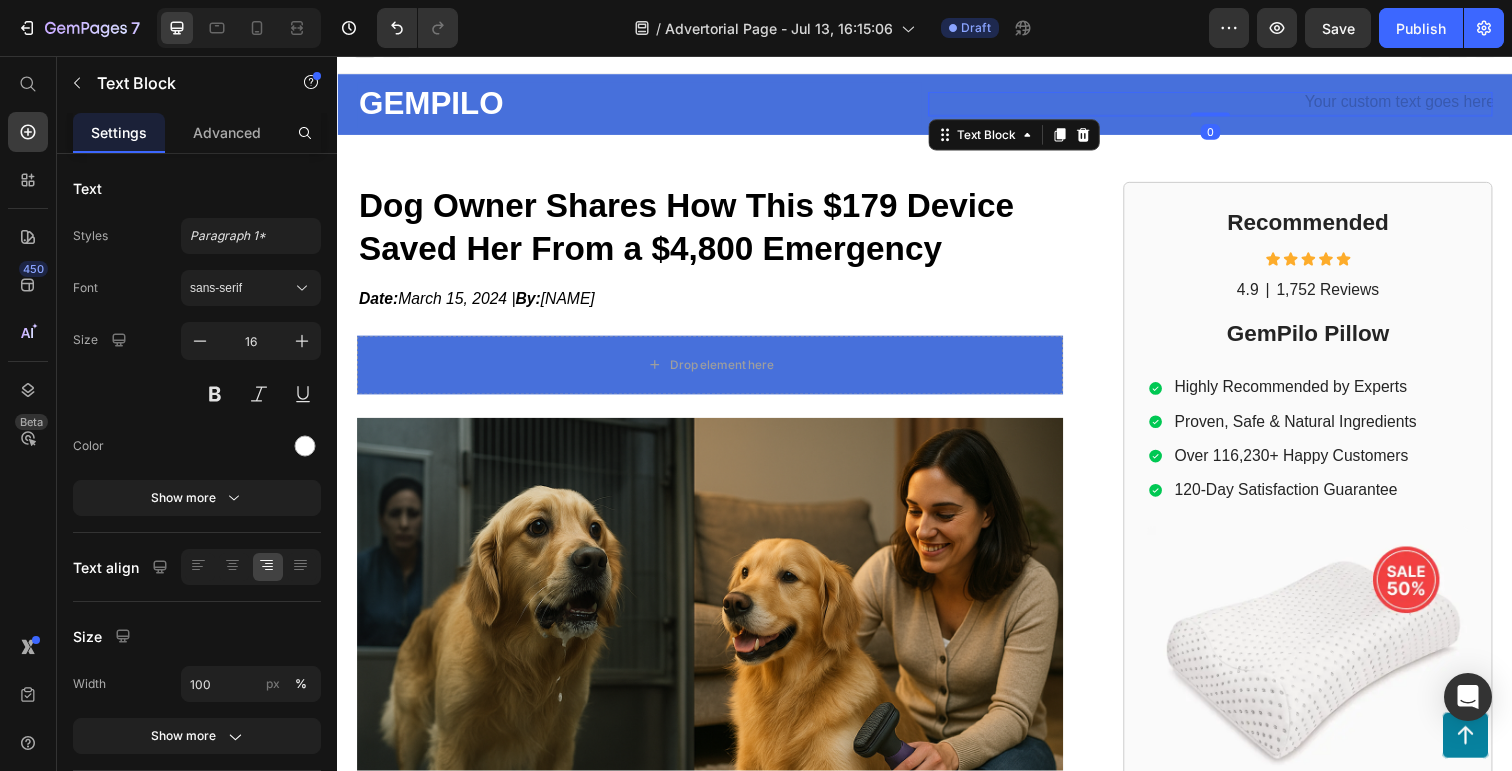 click at bounding box center (1229, 105) 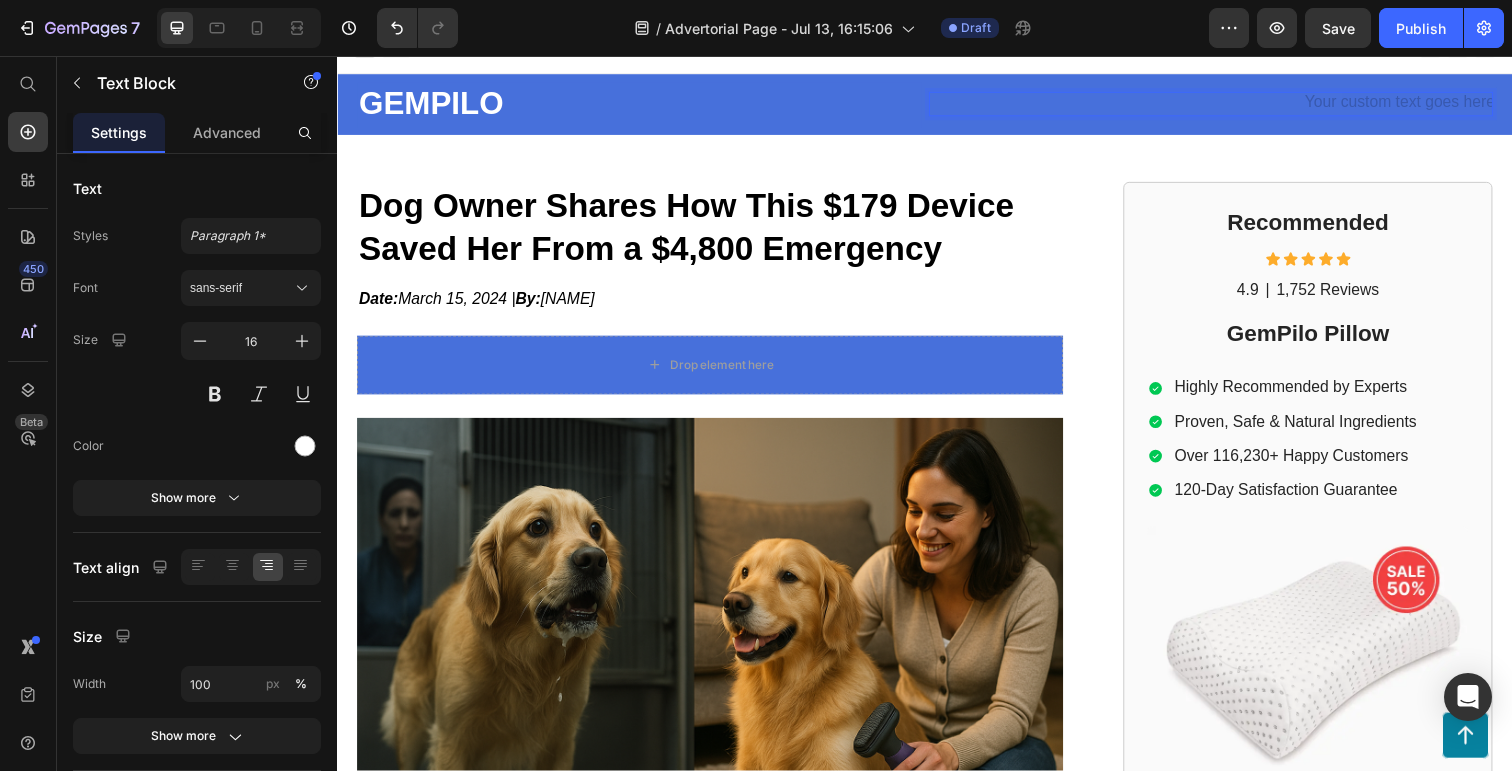 click at bounding box center [1229, 105] 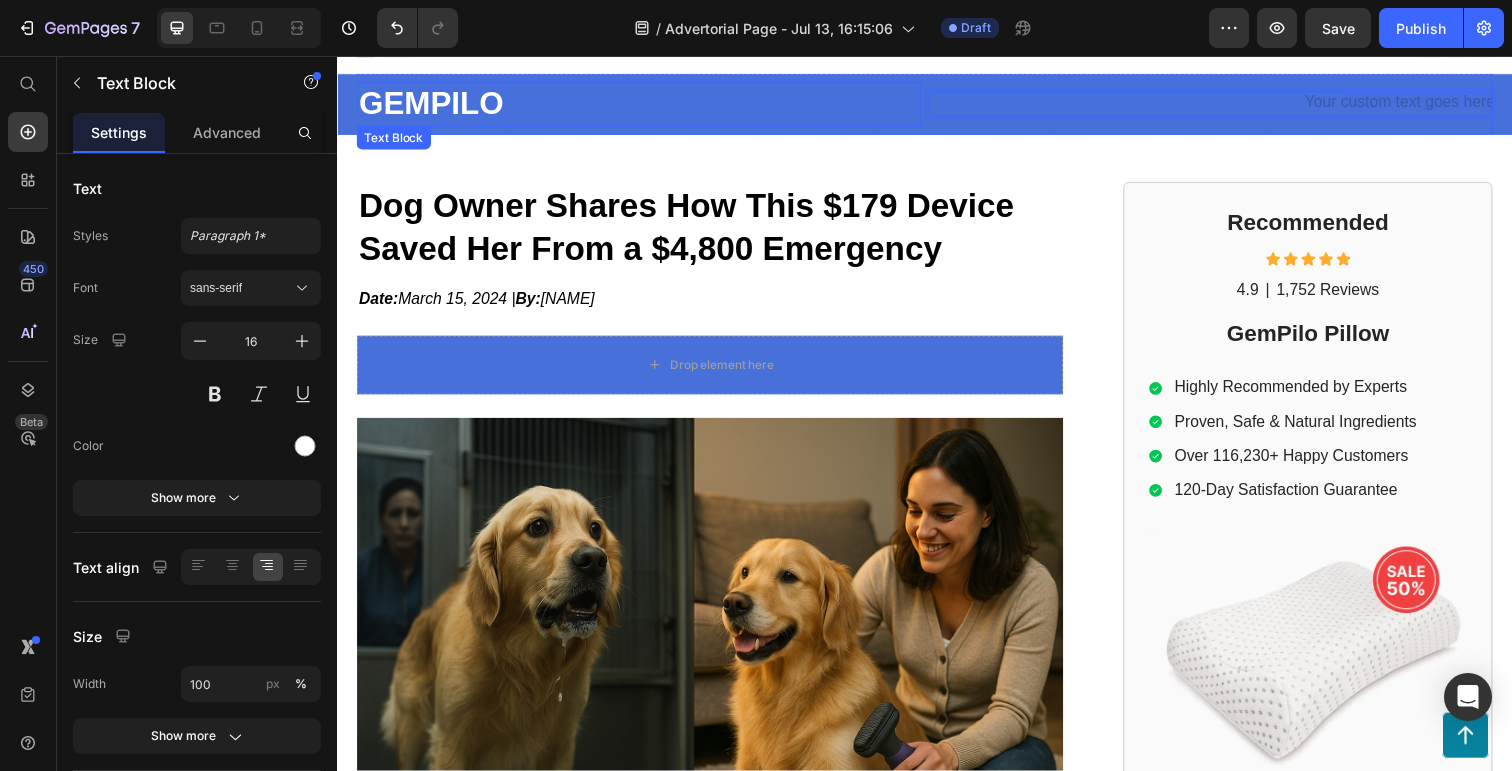 click on "GEMPILO" at bounding box center [645, 106] 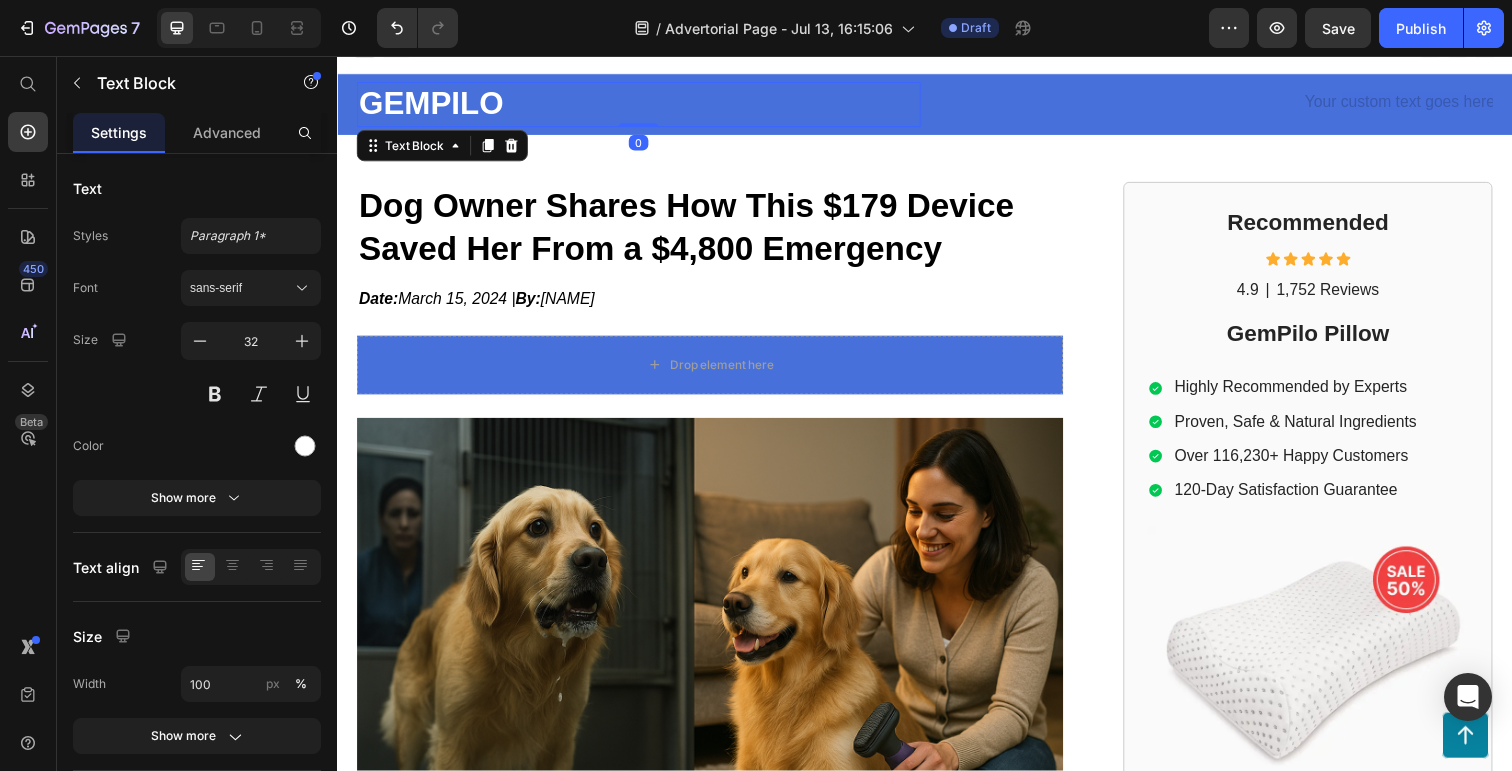 click on "GEMPILO" at bounding box center (645, 106) 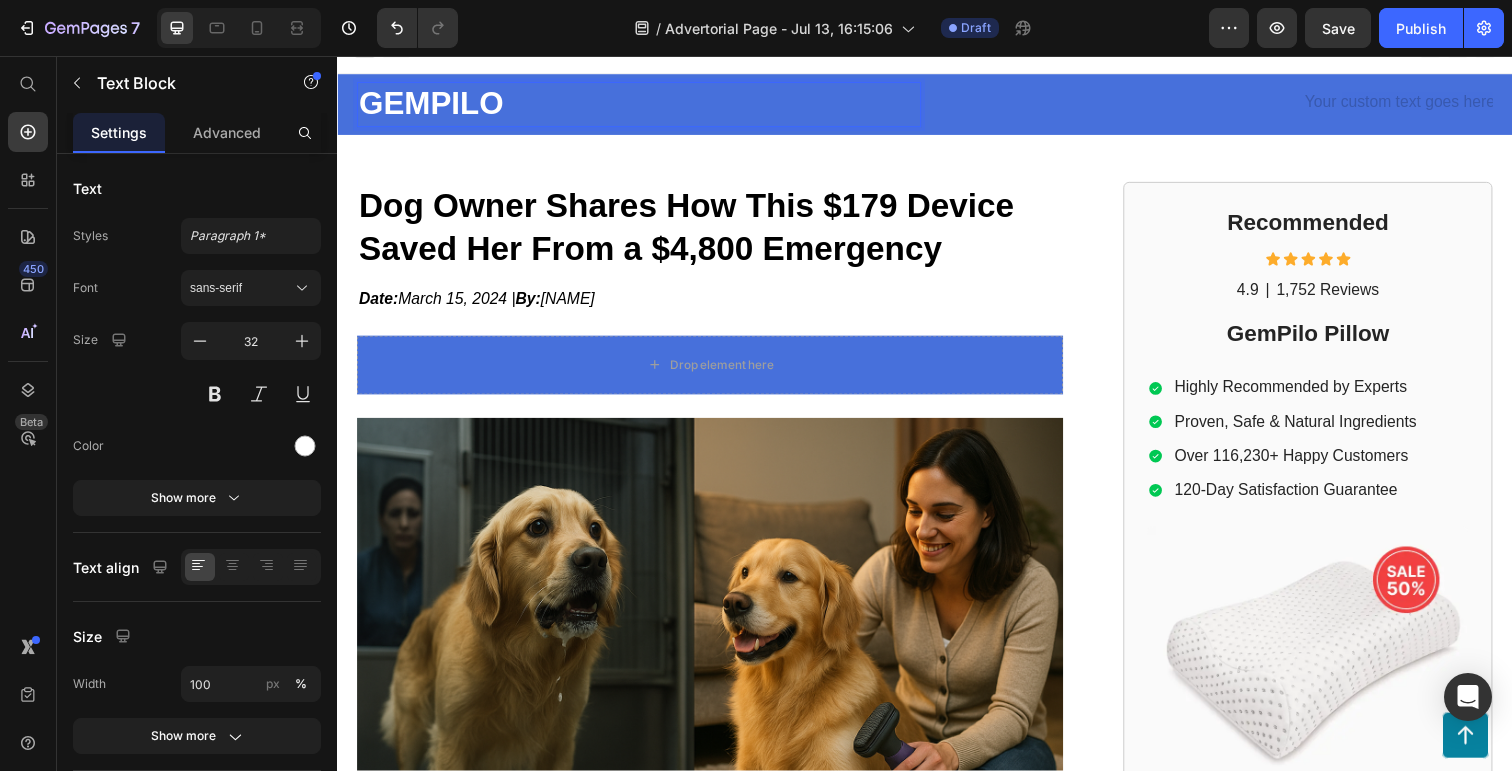 click on "GEMPILO" at bounding box center [645, 106] 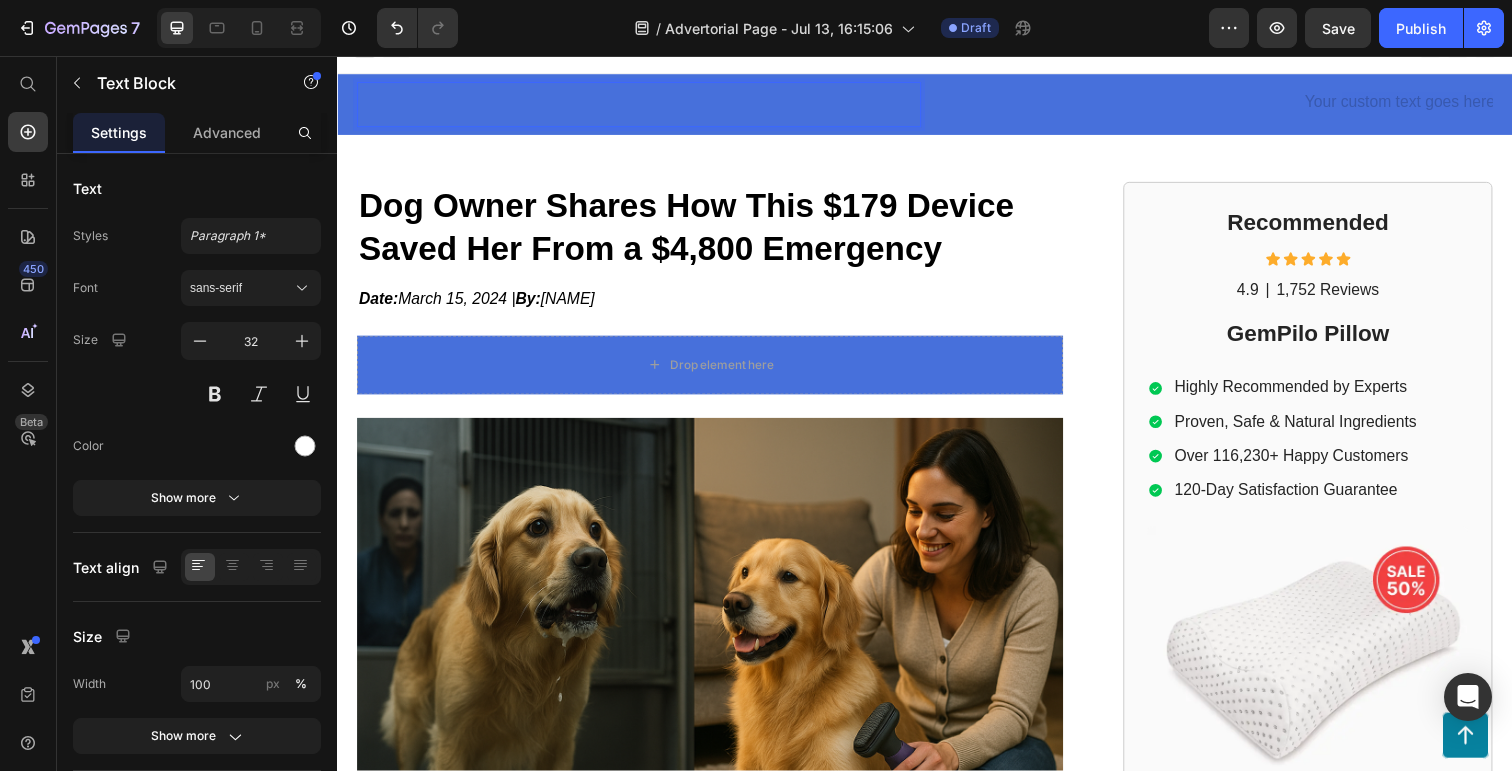 scroll, scrollTop: 12, scrollLeft: 0, axis: vertical 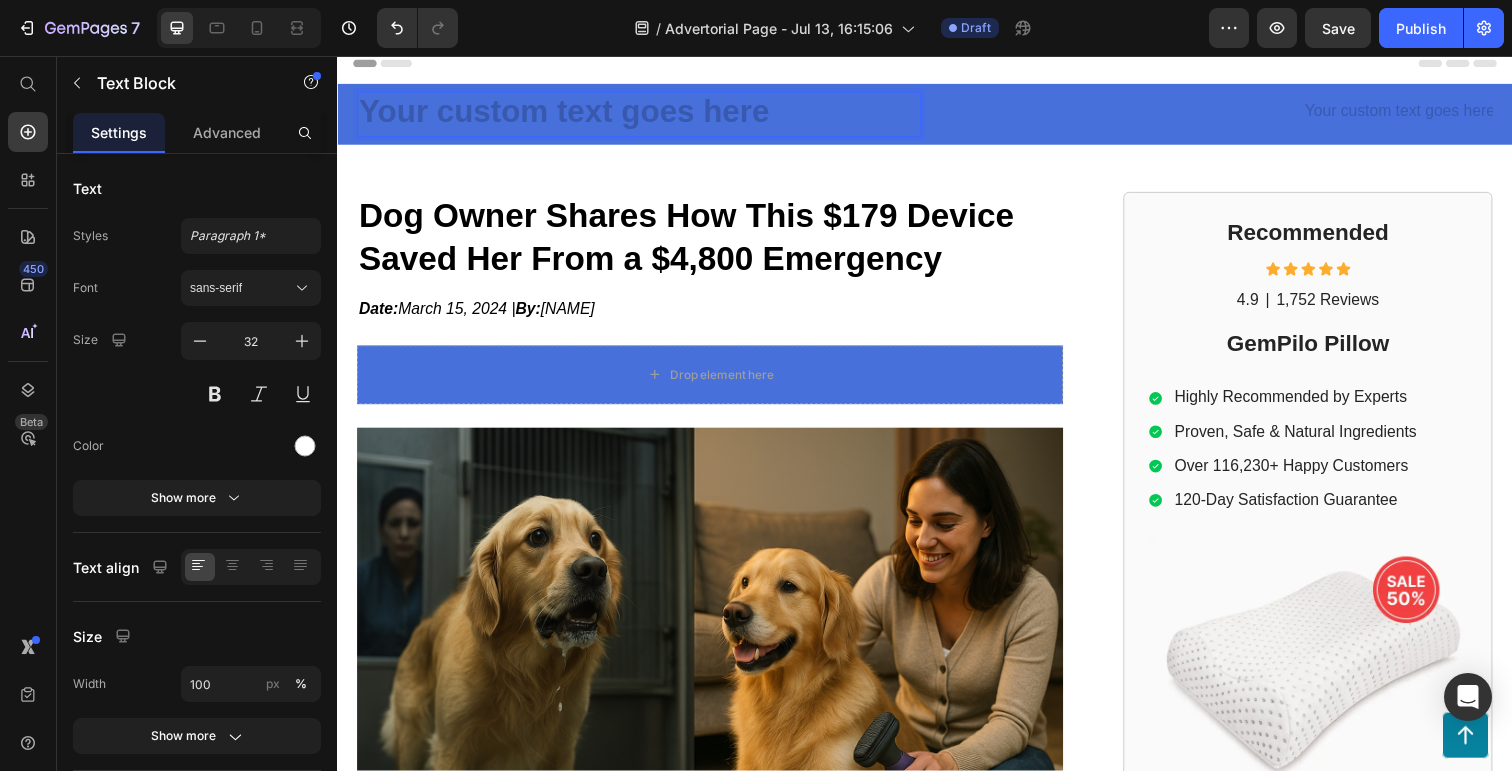 click on "Header" at bounding box center [937, 64] 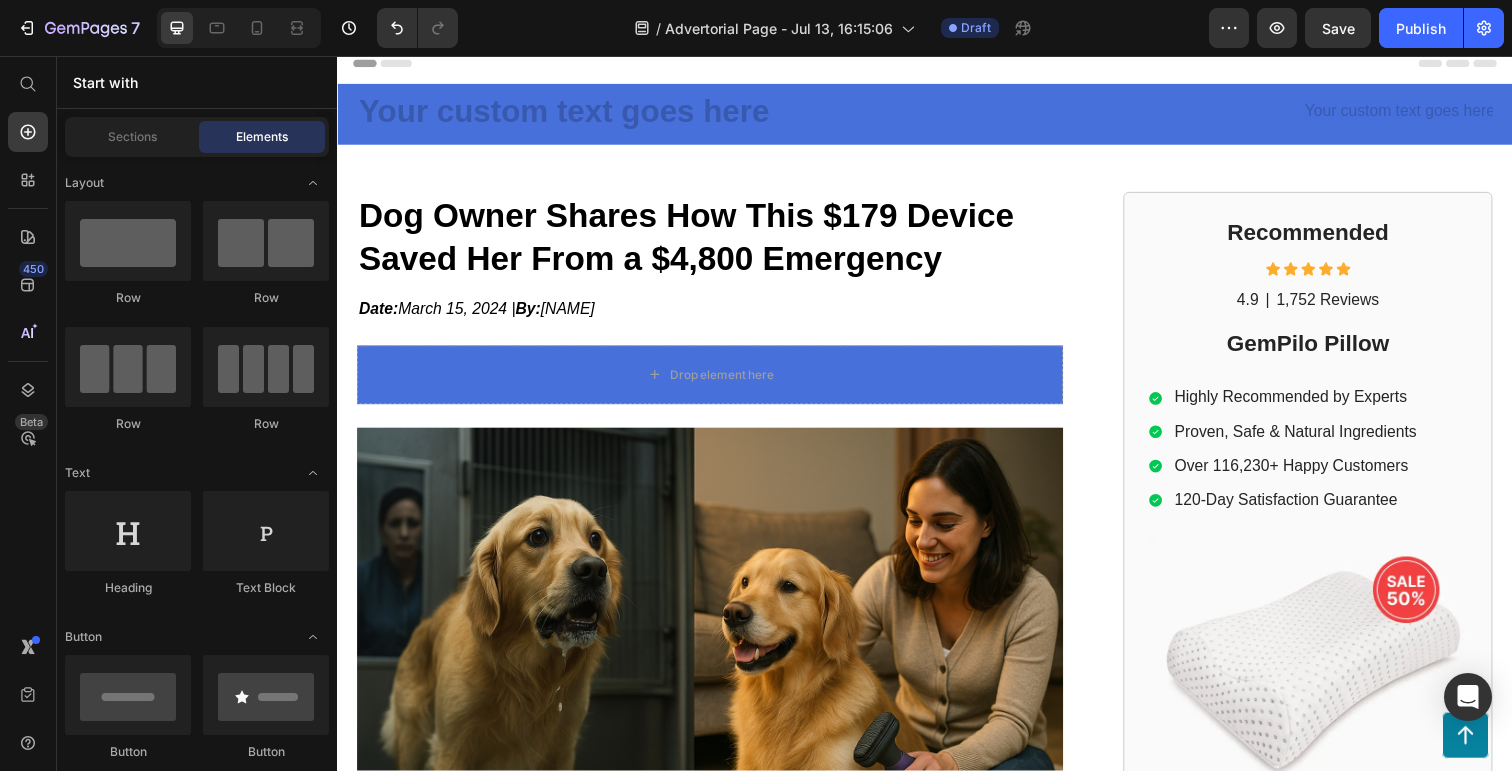click on "Header" at bounding box center [937, 64] 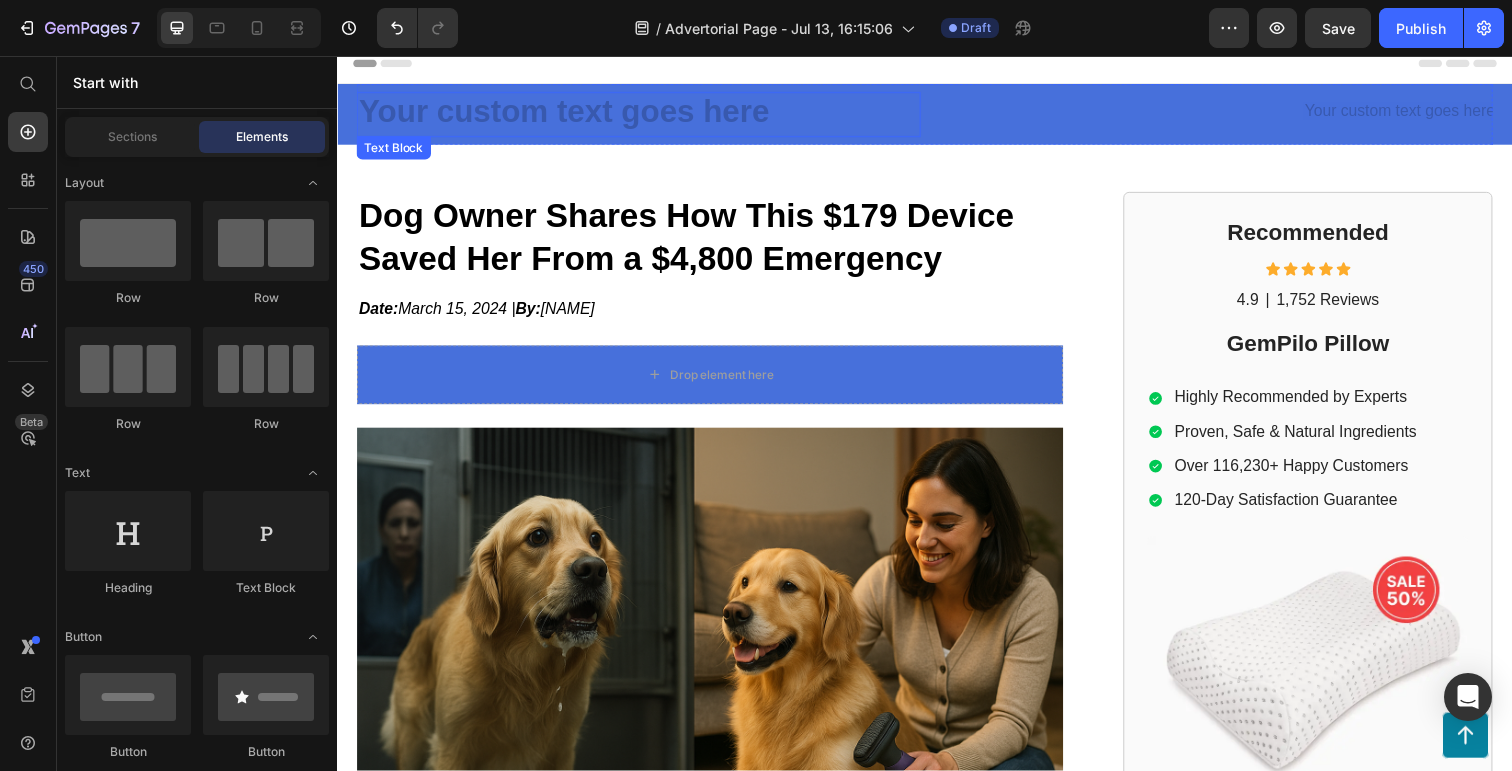 click at bounding box center [645, 116] 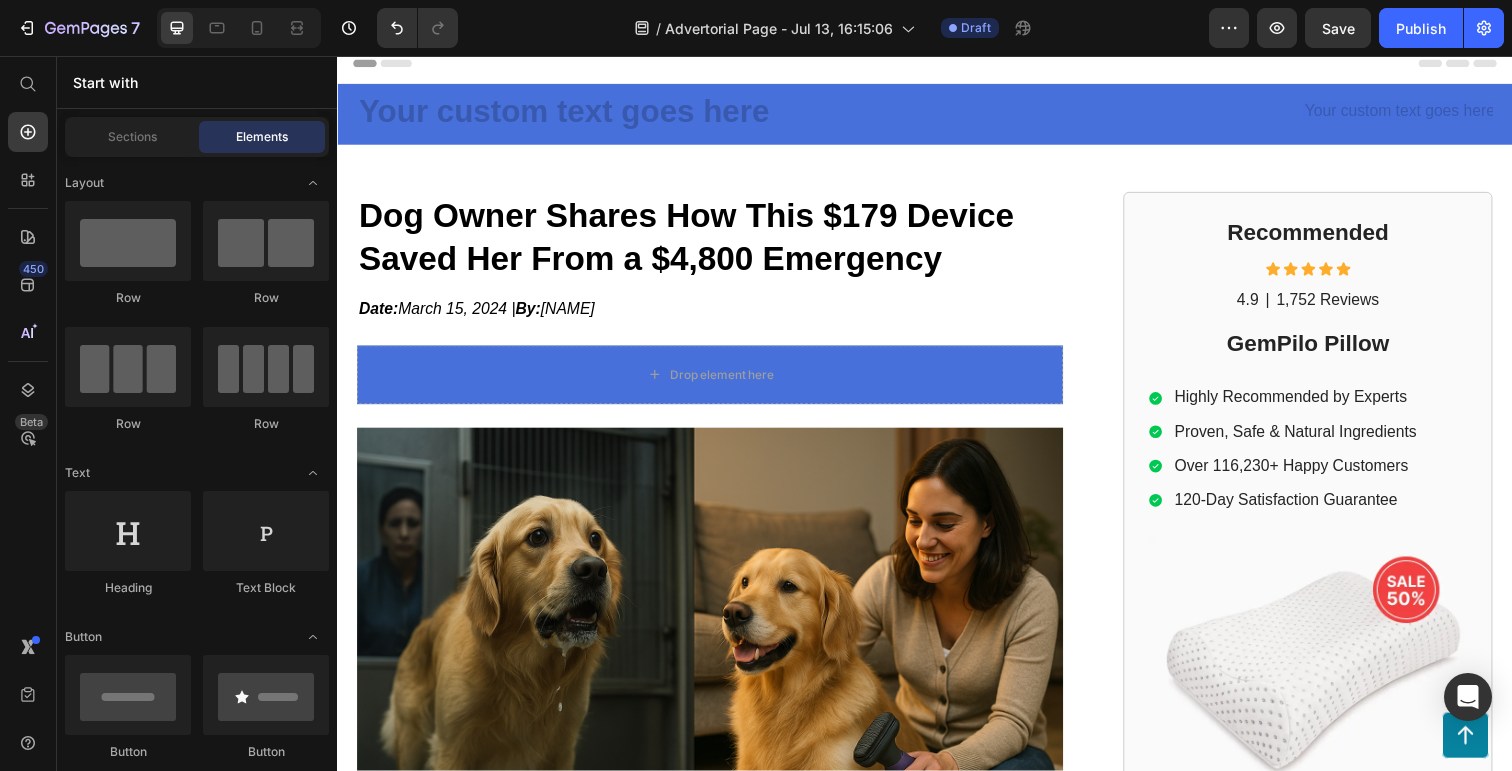 drag, startPoint x: 954, startPoint y: 83, endPoint x: 955, endPoint y: 59, distance: 24.020824 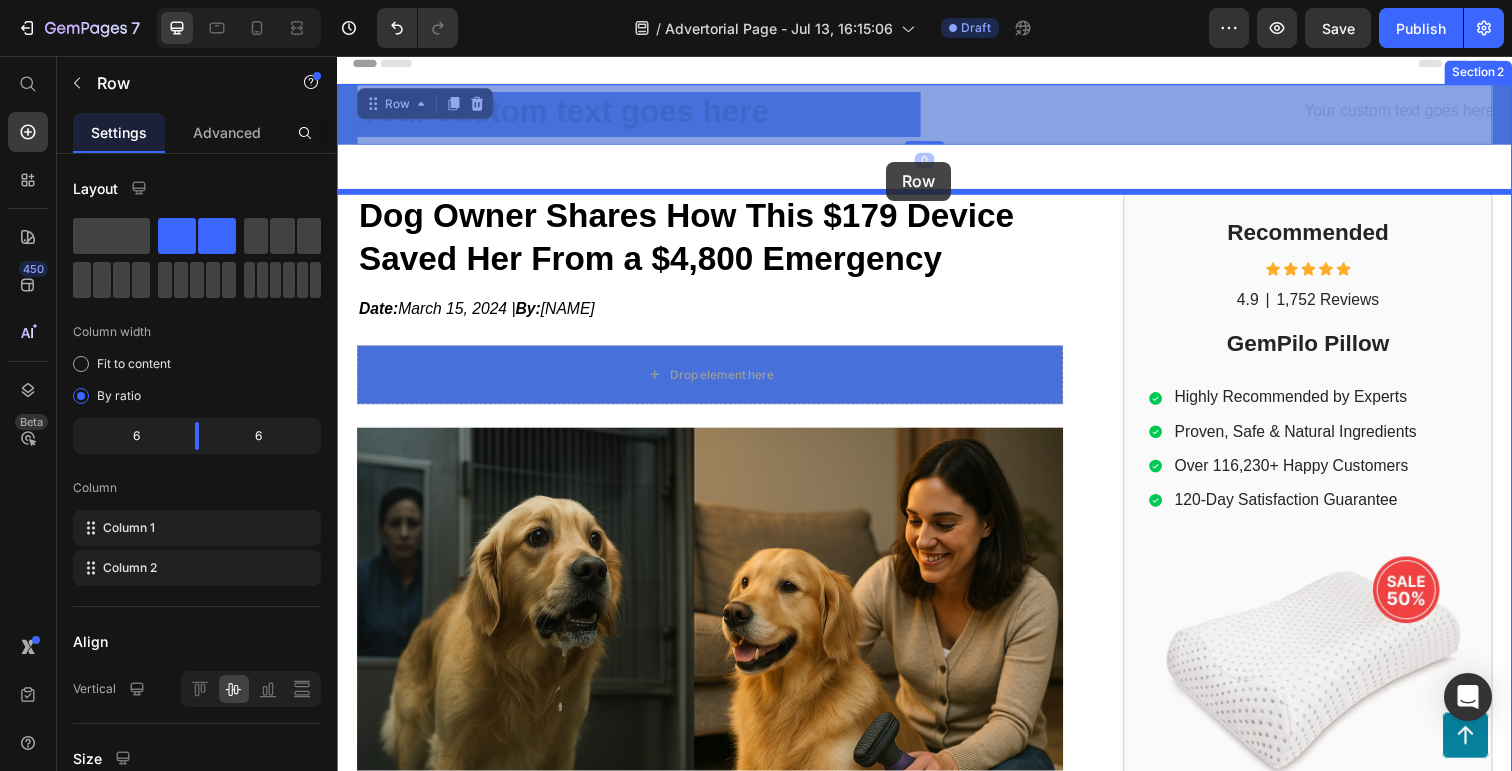 drag, startPoint x: 898, startPoint y: 145, endPoint x: 898, endPoint y: 164, distance: 19 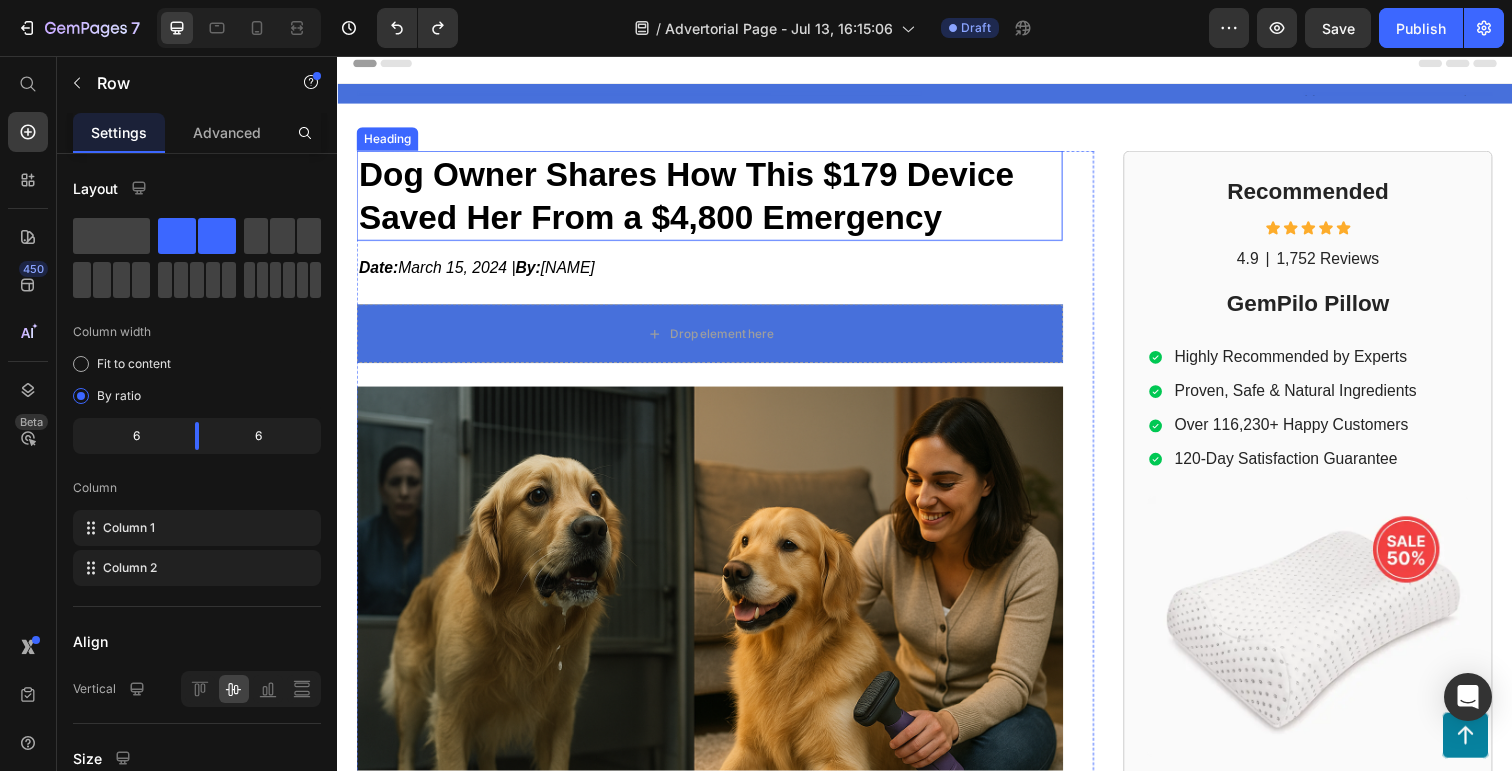 scroll, scrollTop: 0, scrollLeft: 0, axis: both 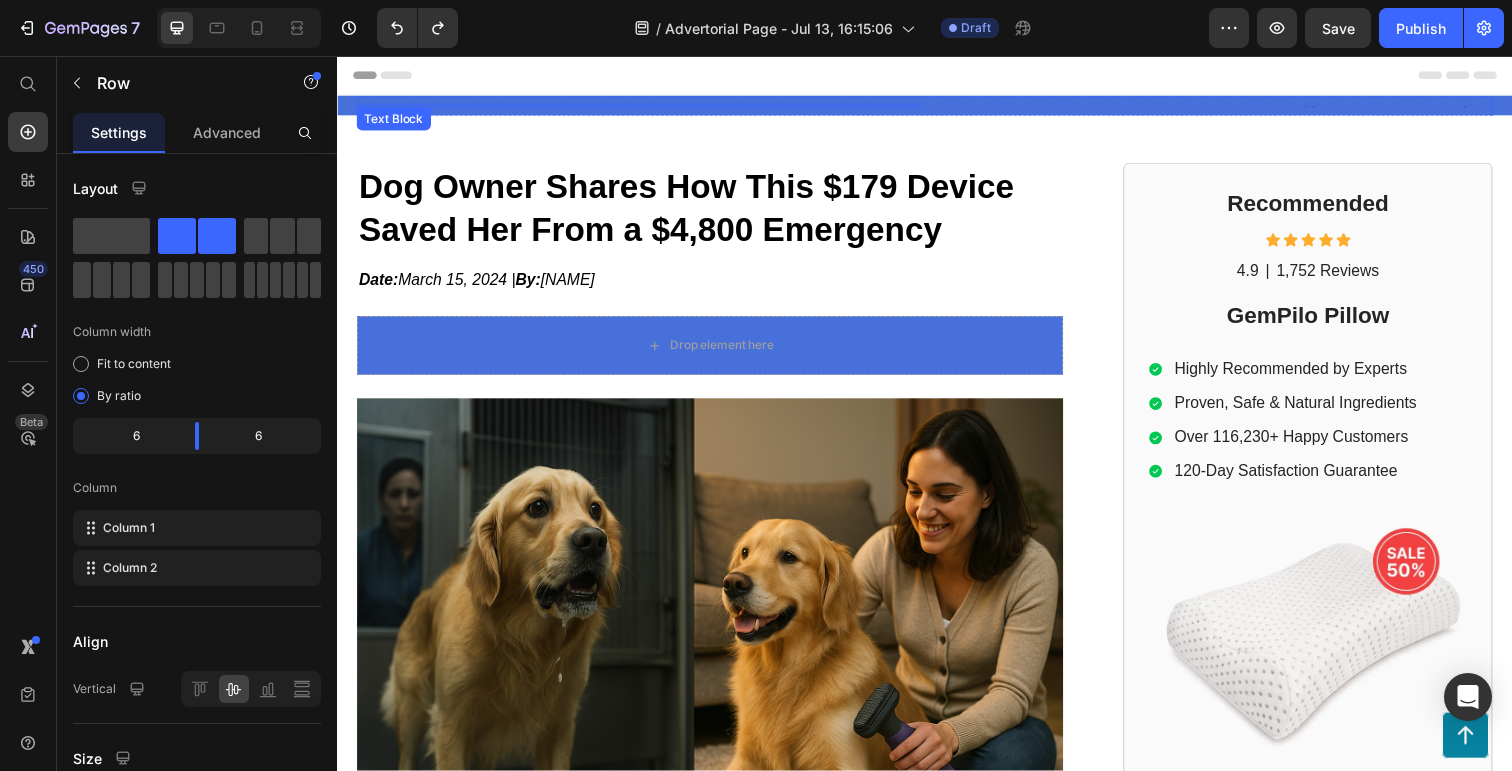 click at bounding box center [645, 107] 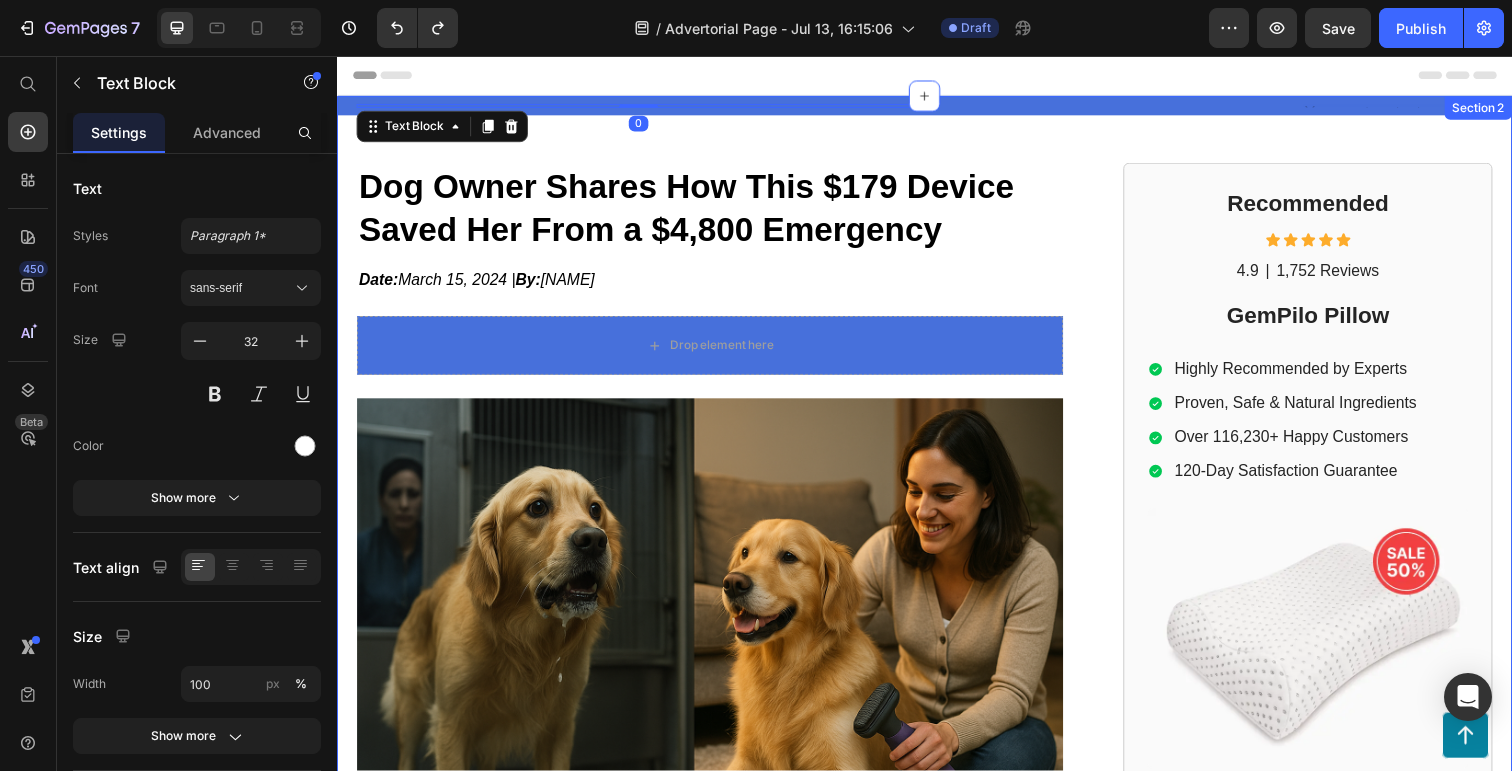 drag, startPoint x: 648, startPoint y: 126, endPoint x: 648, endPoint y: 154, distance: 28 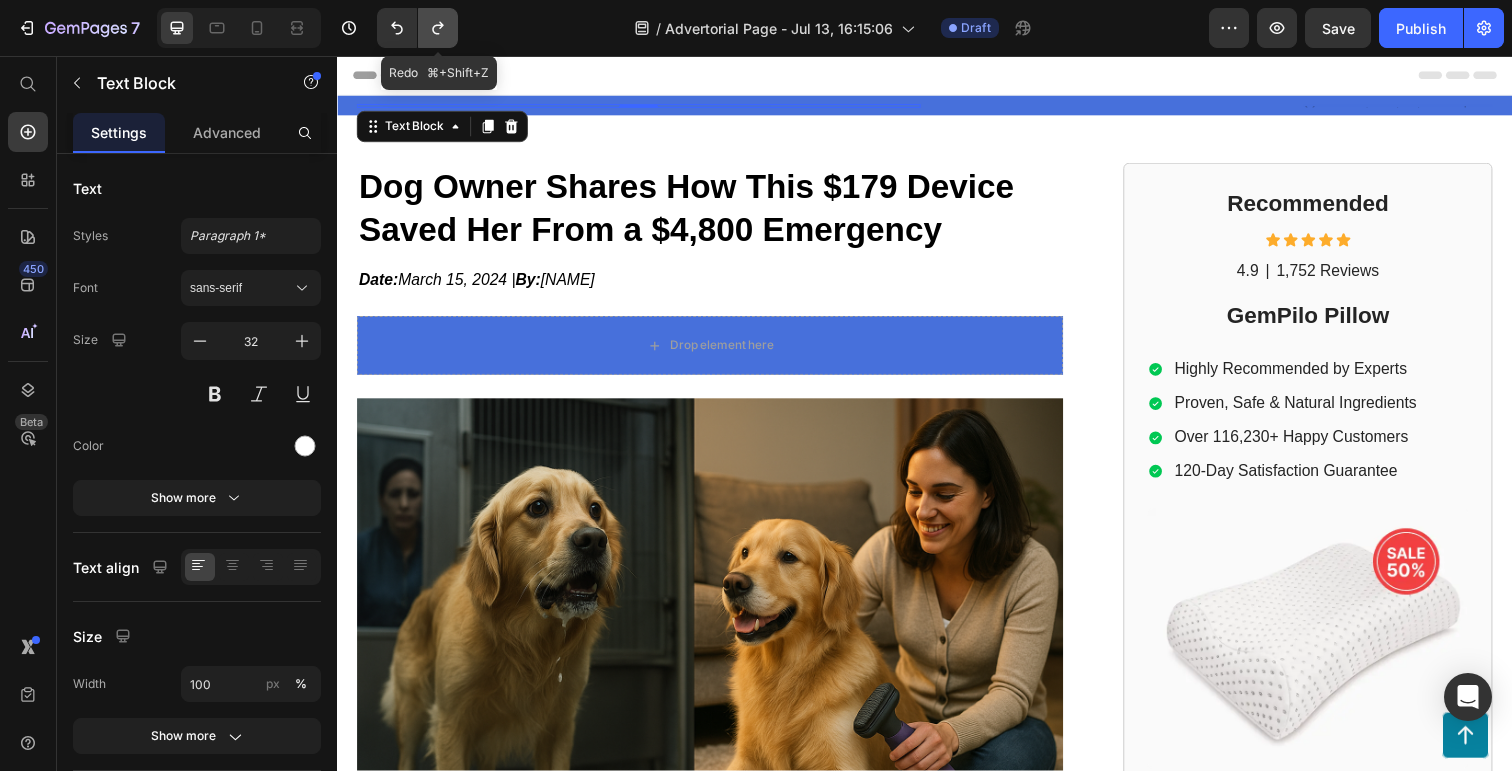 click 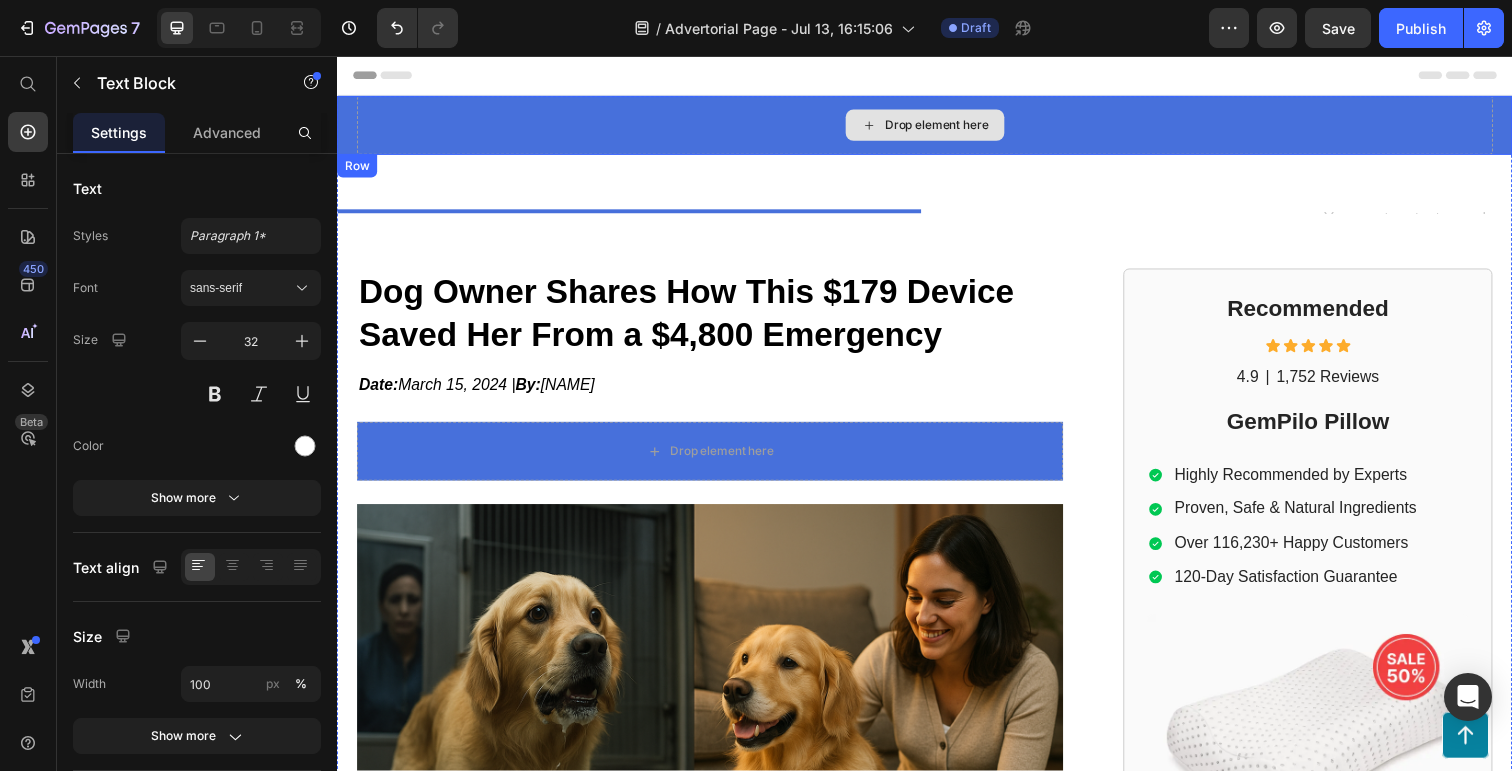 click on "Drop element here" at bounding box center (937, 127) 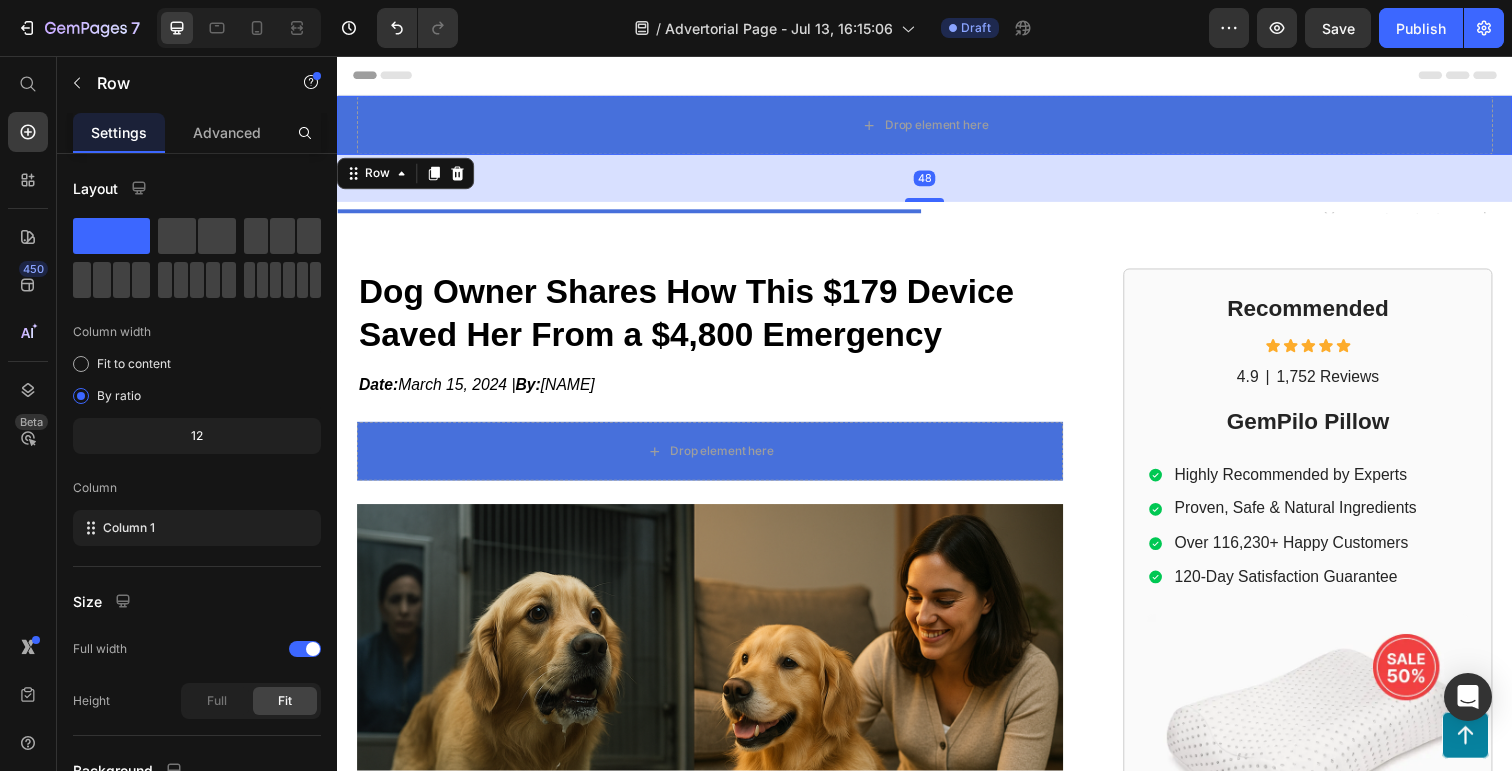 click on "Text Block Text Block Row" at bounding box center [937, 215] 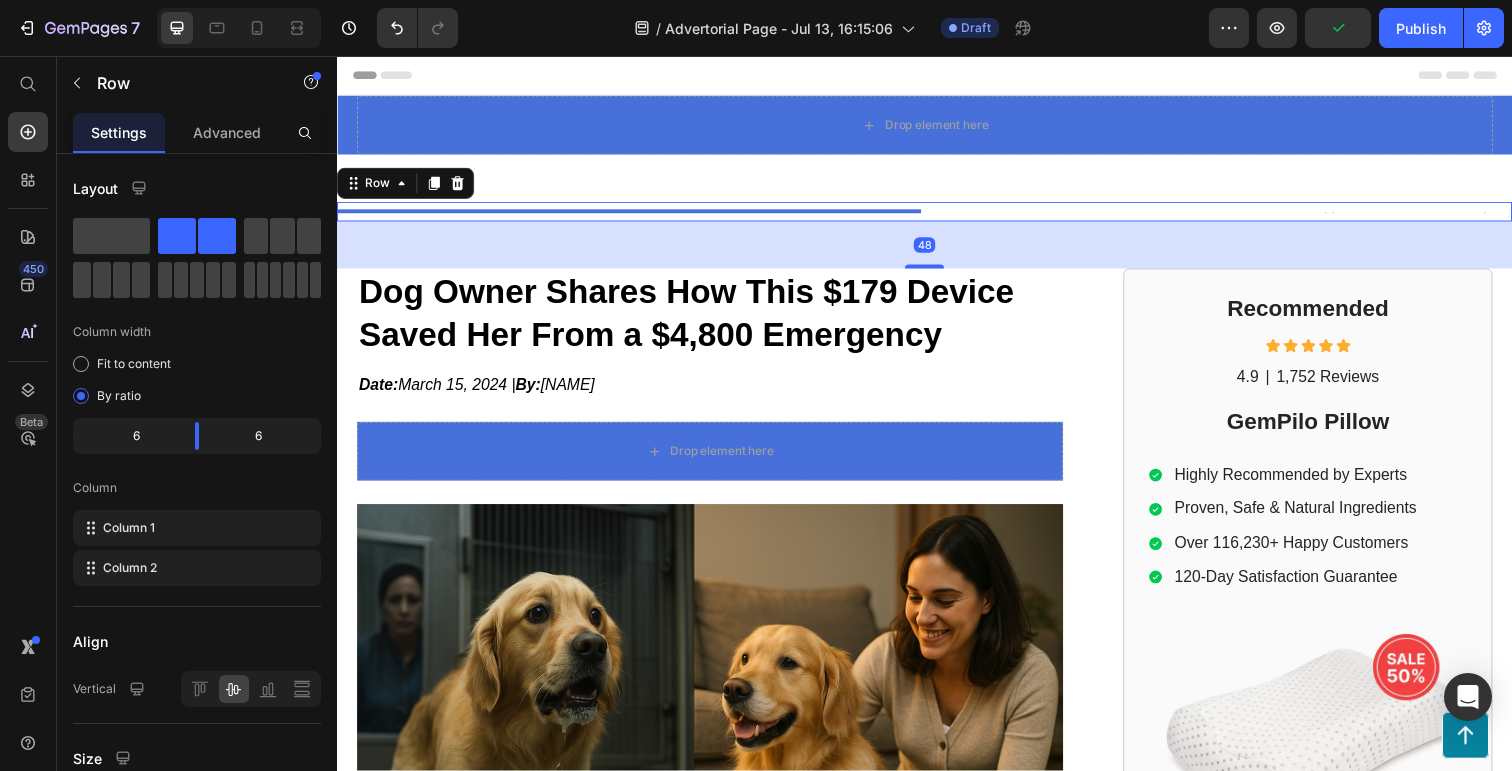 click on "Drop element here Row Text Block Text Block Row 48 ⁠⁠⁠⁠⁠⁠⁠ Dog Owner Shares How This 179 Device Saved Her From a 4,800 Emergency Heading Date: March 15, 2024 | By: [NAME] Text Block Drop element here Row Image Mark Thompson, a former employee at a leading orthopedic research institute you may be familiar with, regrets not sharing this vital information earlier to assist: Text Block Those in search of a convenient and effective way to improve their sleep quality and enhance overall well-being can now turn to our ergonomic pillow, offering exceptional support for a revitalized and rejuvenated body. For individuals seeking a natural and enjoyable solution to support their overall spinal health, our ergonomic pillow provides the perfect answer, promoting proper alignment and comfort for a healthier sleep experience. Item List Text Block Item List Row |" at bounding box center (937, 891) 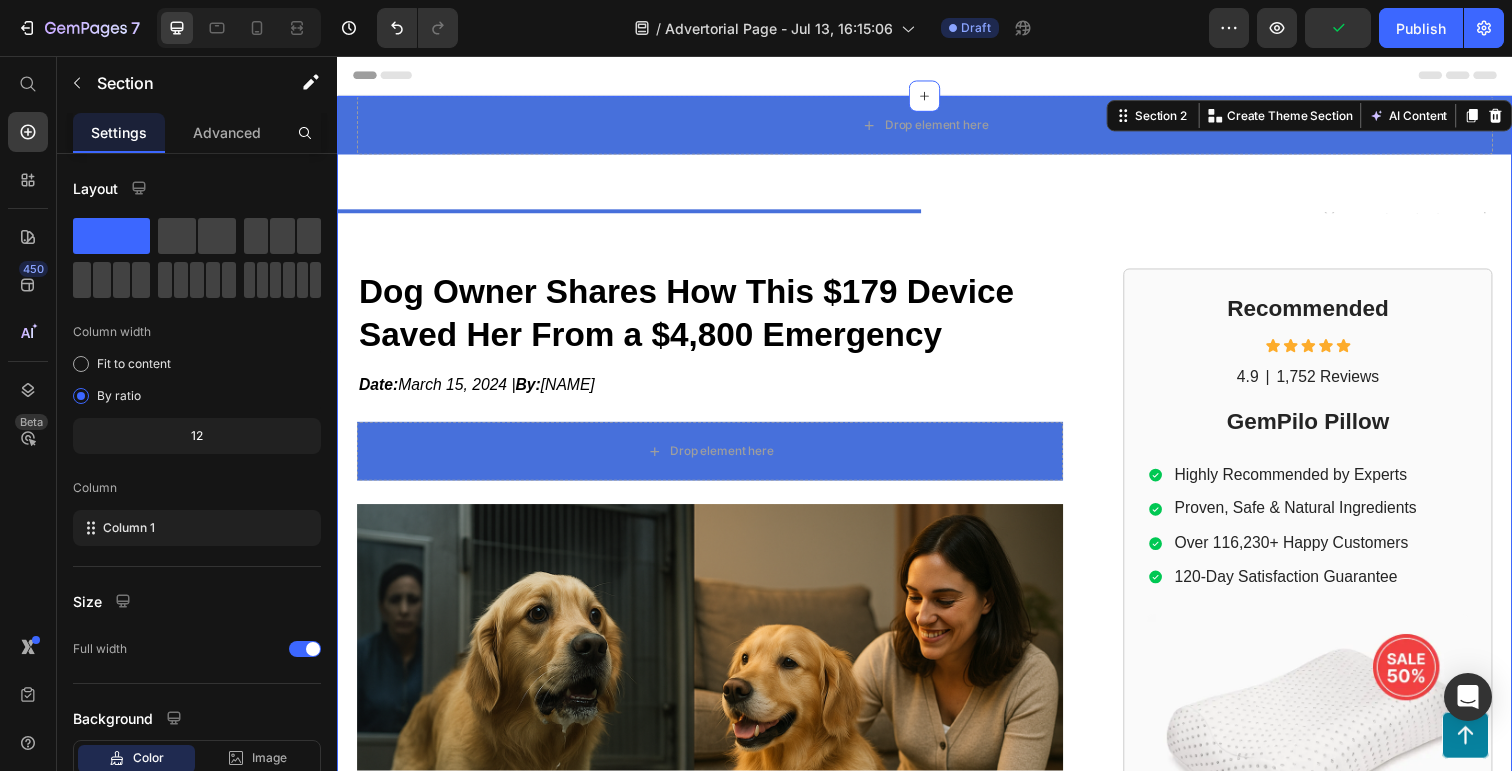 click on "Drop element here Row Text Block Text Block Row ⁠⁠⁠⁠⁠⁠⁠ Dog Owner Shares How This $[PRICE] Device Saved Her From a $[PRICE] Emergency Heading Date: [DATE] | By: [FIRST] [LAST] Text Block
Drop element here Row Image [FIRST] [LAST], a former employee at a leading orthopedic research institute you may be familiar with, regrets not sharing this vital information earlier to assist: Text Block
Those in search of a convenient and effective way to improve their sleep quality and enhance overall well-being can now turn to our ergonomic pillow, offering exceptional support for a revitalized and rejuvenated body.
For individuals seeking a natural and enjoyable solution to support their overall spinal health, our ergonomic pillow provides the perfect answer, promoting proper alignment and comfort for a healthier sleep experience.
Item List Text Block
Item List Text Block" at bounding box center (937, 891) 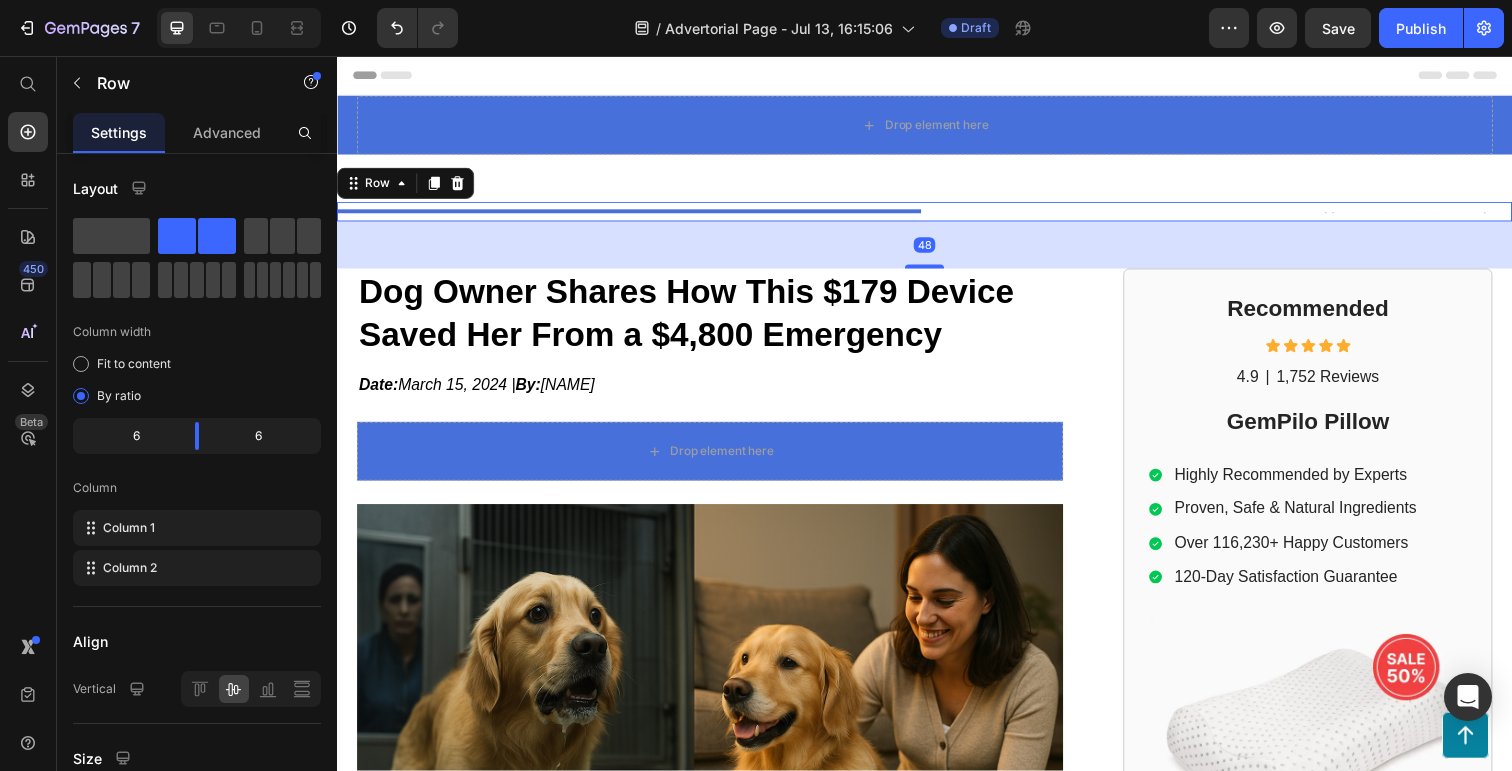 click on "Text Block Text Block Row   48" at bounding box center [937, 215] 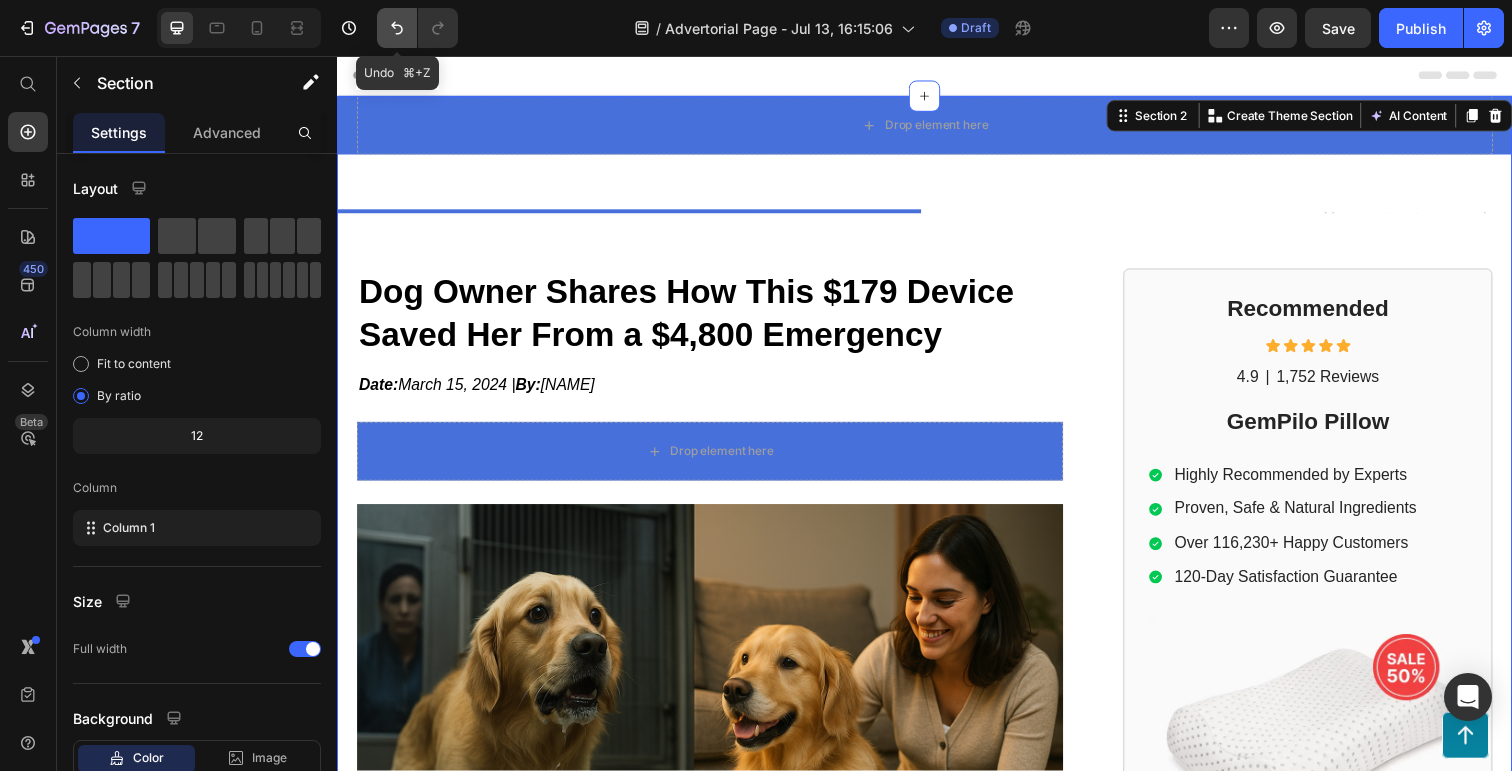 click 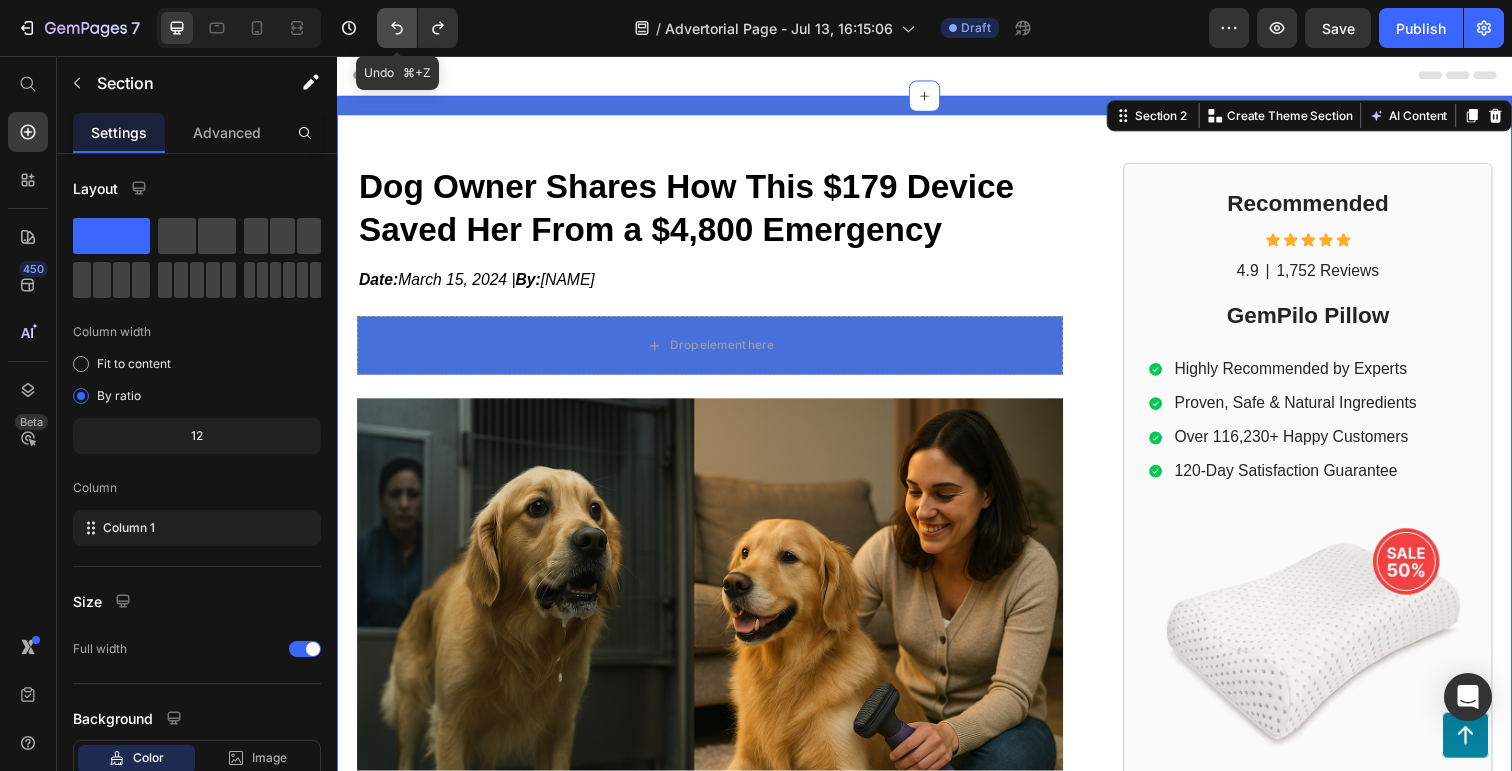 click 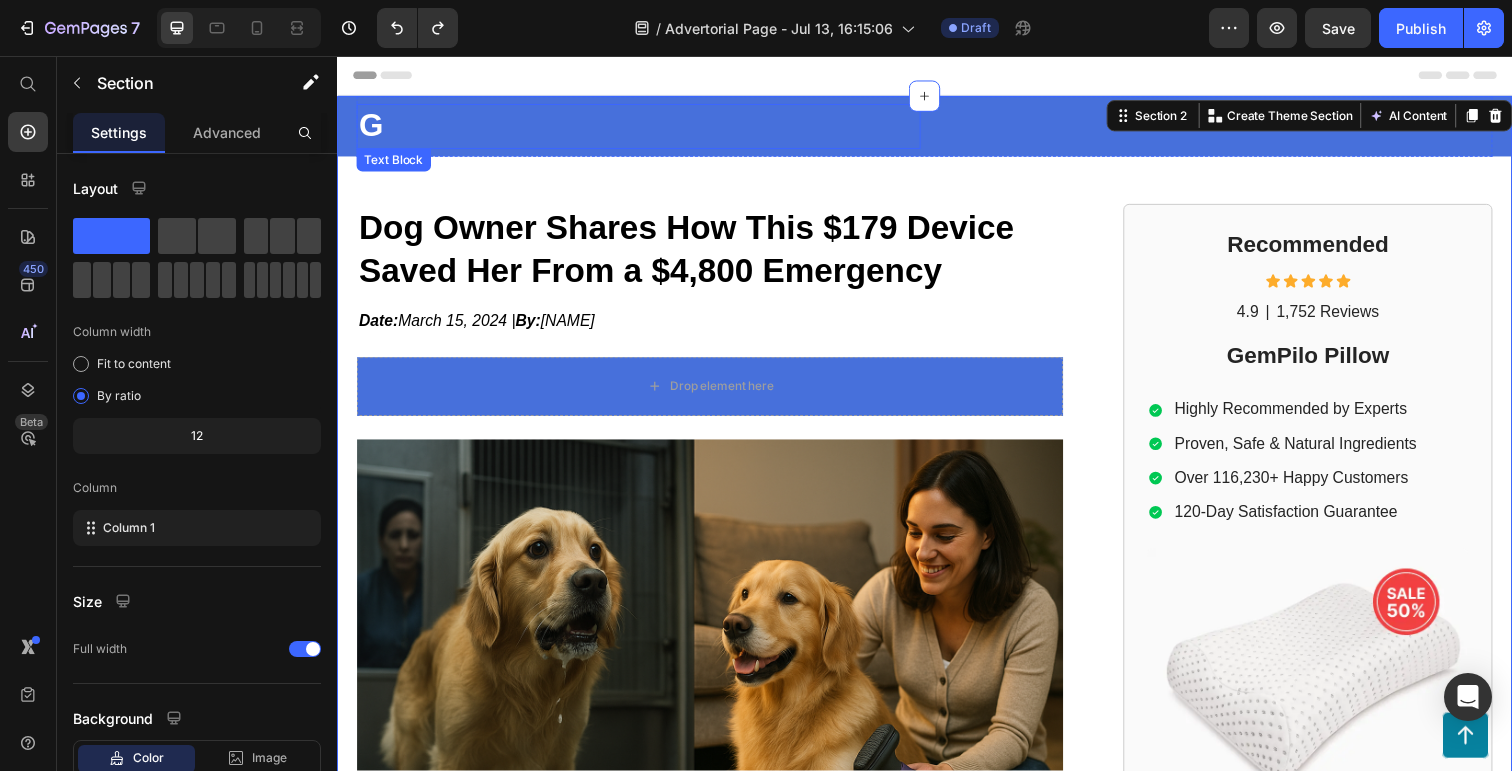 click on "G" at bounding box center [645, 128] 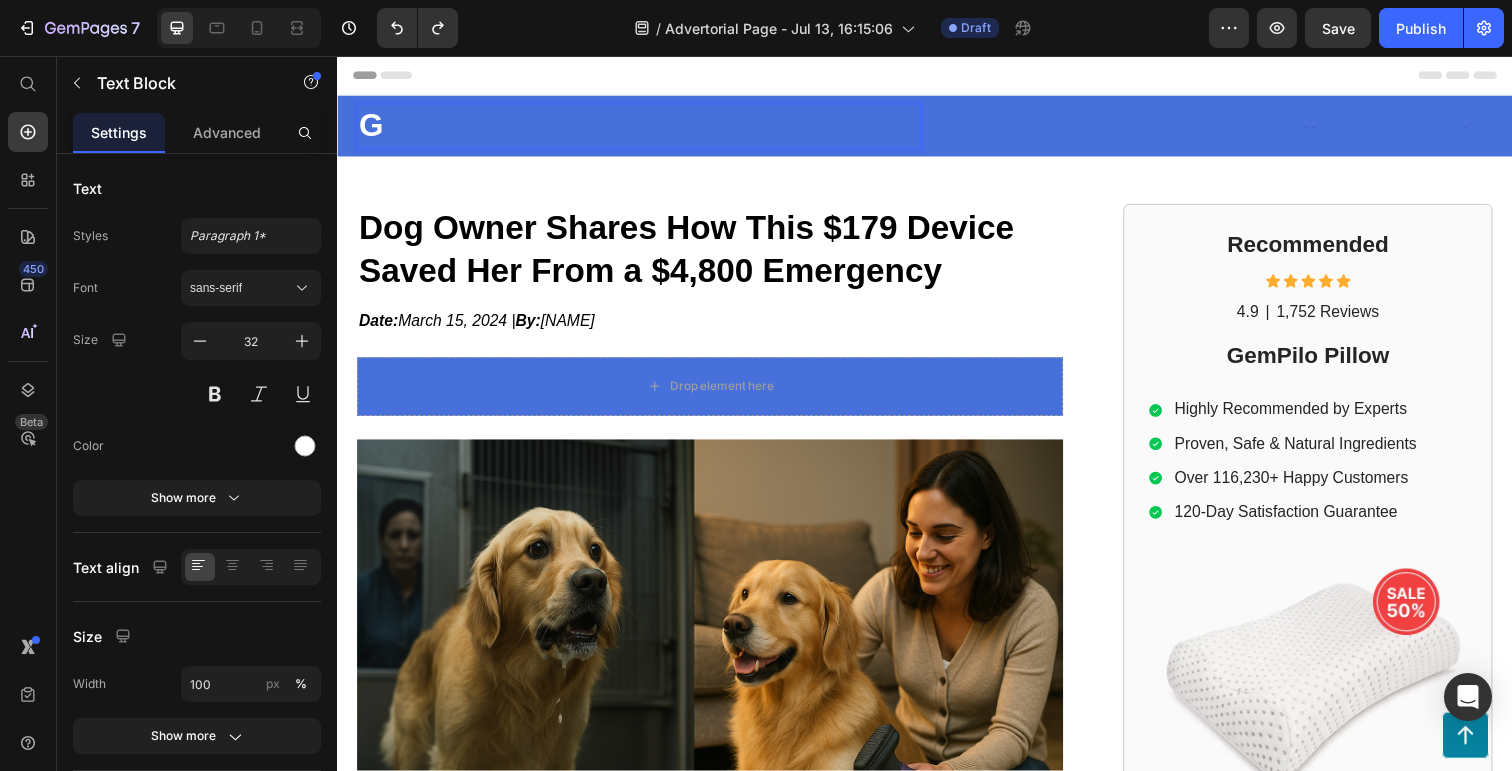 click on "G" at bounding box center [645, 128] 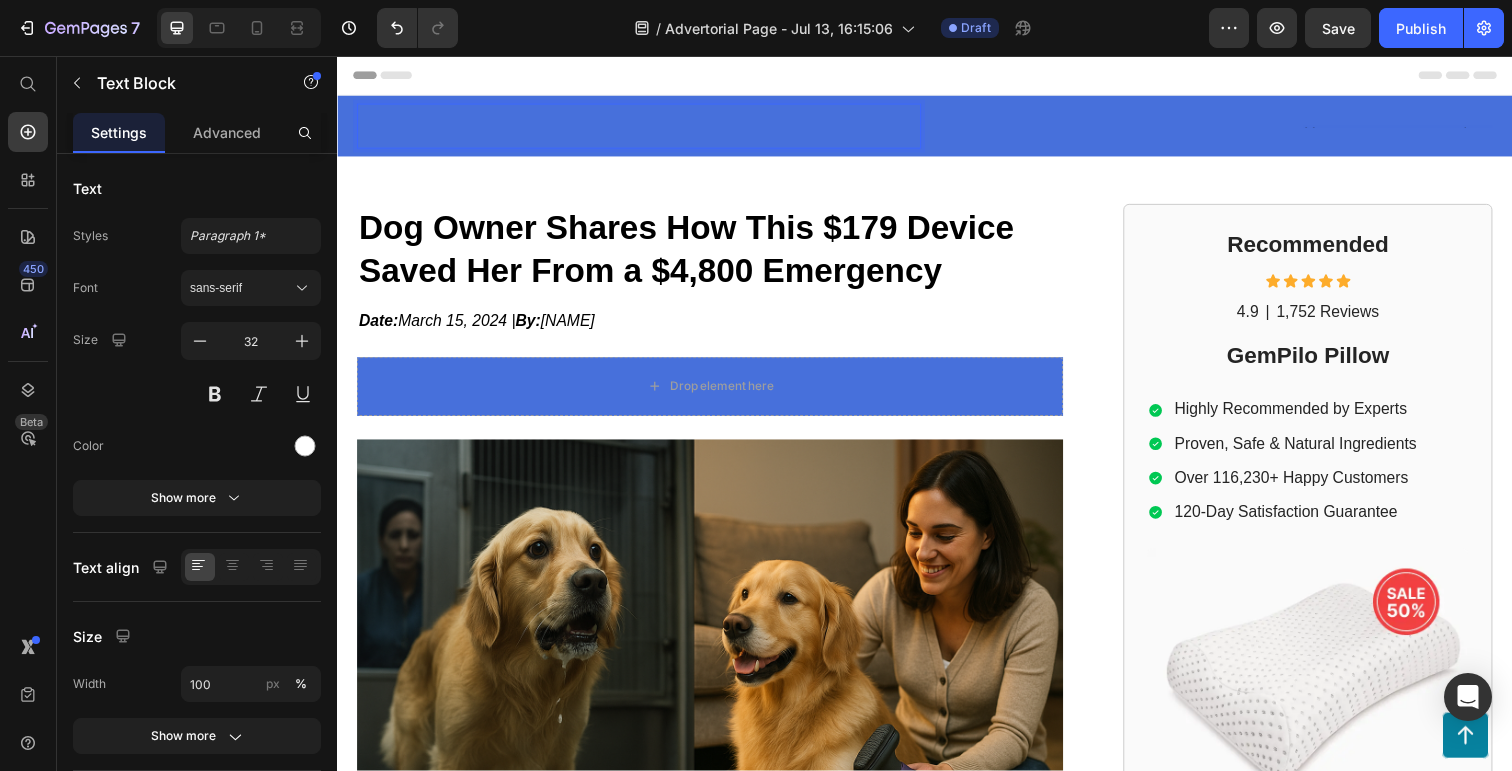 click at bounding box center (645, 128) 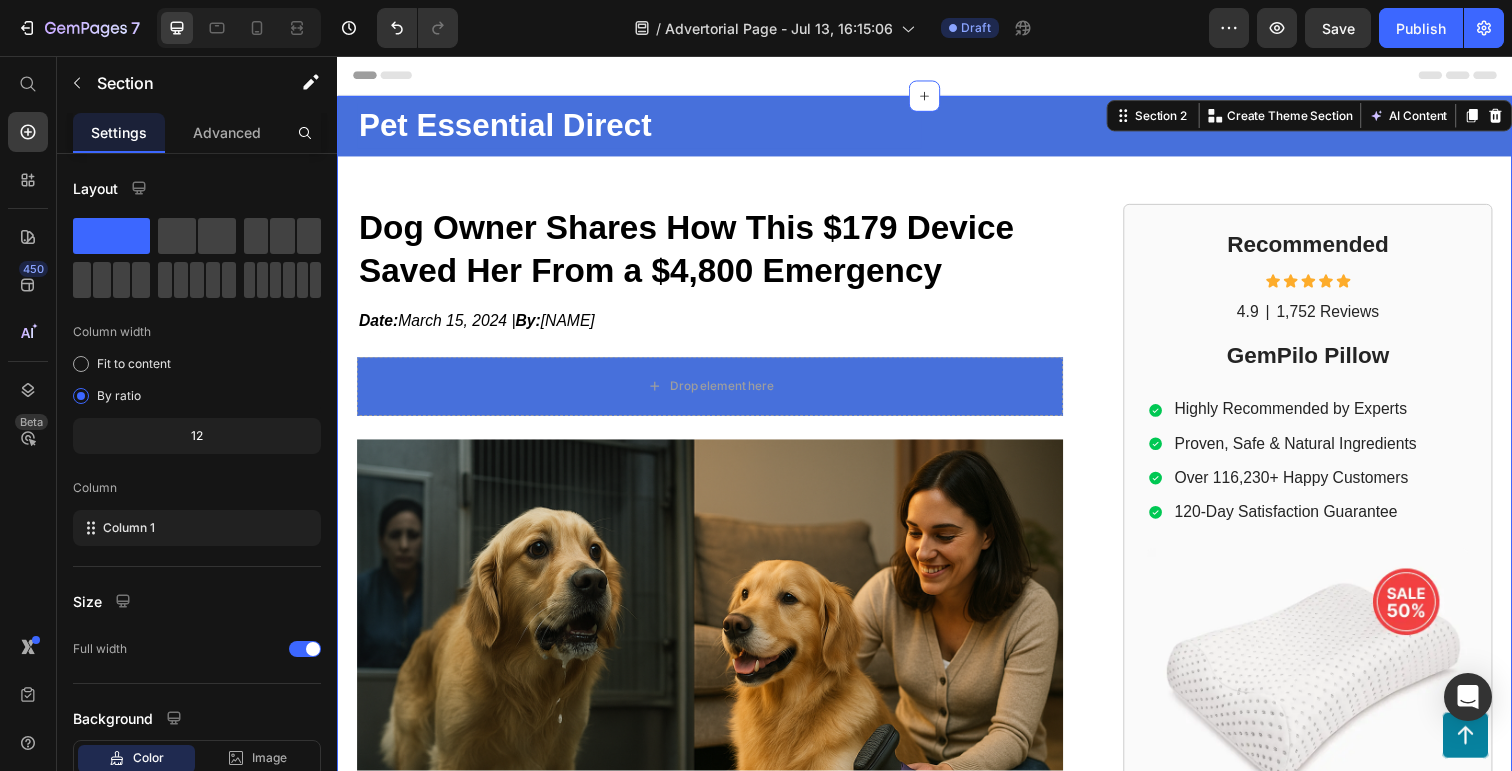 click on "Pet Essential Direct Text Block Text Block Row Row ⁠⁠⁠⁠⁠⁠⁠ Dog Owner Shares How This $[PRICE] Device Saved Her From a $[PRICE] Emergency Heading Date: March 15, 2024 | By: [NAME] [LAST] Text Block Drop element here Row Image Mark Thompson, a former employee at a leading orthopedic research institute you may be familiar with, regrets not sharing this vital information earlier to assist: Text Block Those in search of a convenient and effective way to improve their sleep quality and enhance overall well-being can now turn to our ergonomic pillow, offering exceptional support for a revitalized and rejuvenated body. For individuals seeking a natural and enjoyable solution to support their overall spinal health, our ergonomic pillow provides the perfect answer, promoting proper alignment and comfort for a healthier sleep experience. Item List Text Block Item List Text Block Row Heading |" at bounding box center [937, 857] 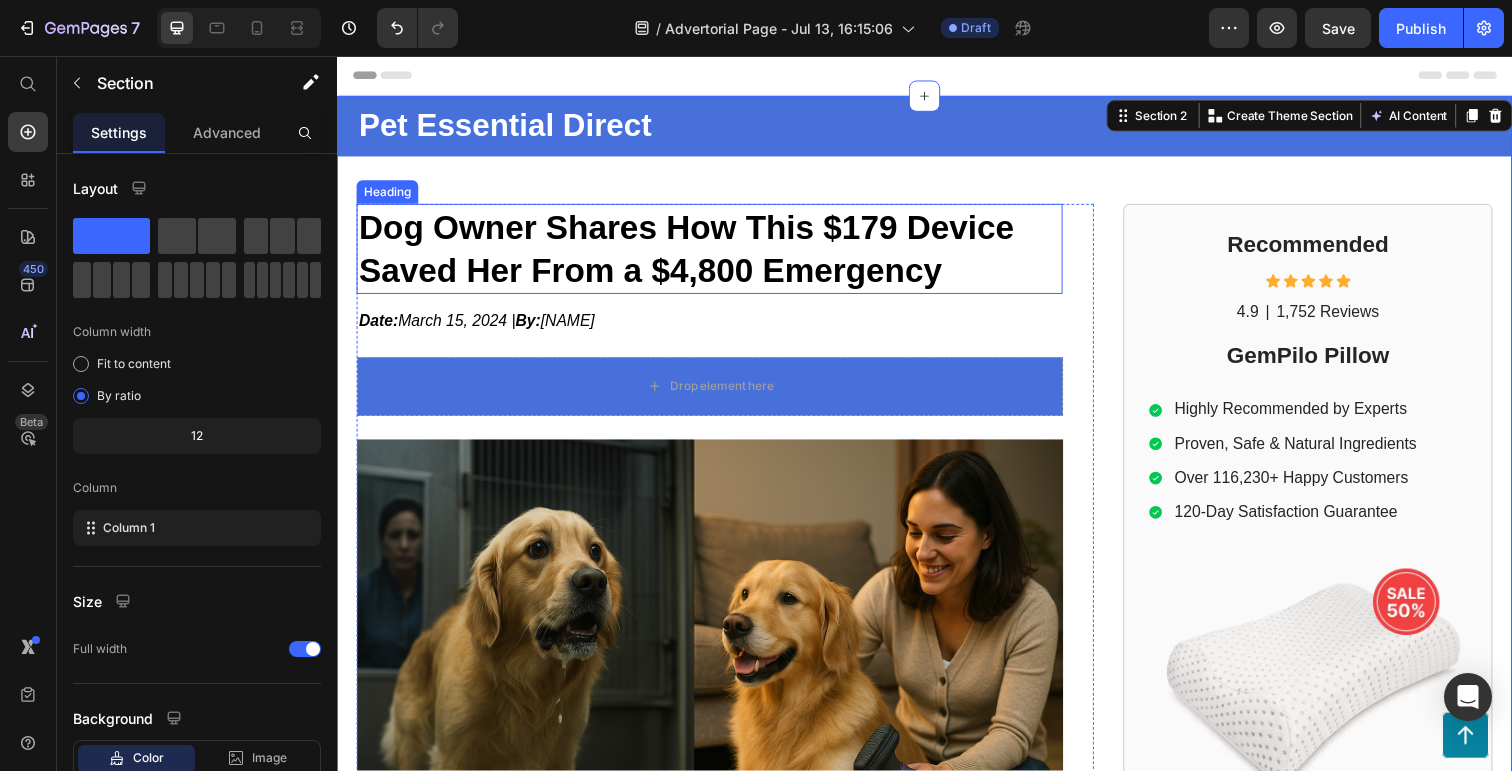 click on "⁠⁠⁠⁠⁠⁠⁠ Dog Owner Shares How This $[PRICE] Device Saved Her From a $[PRICE] Emergency" at bounding box center (717, 253) 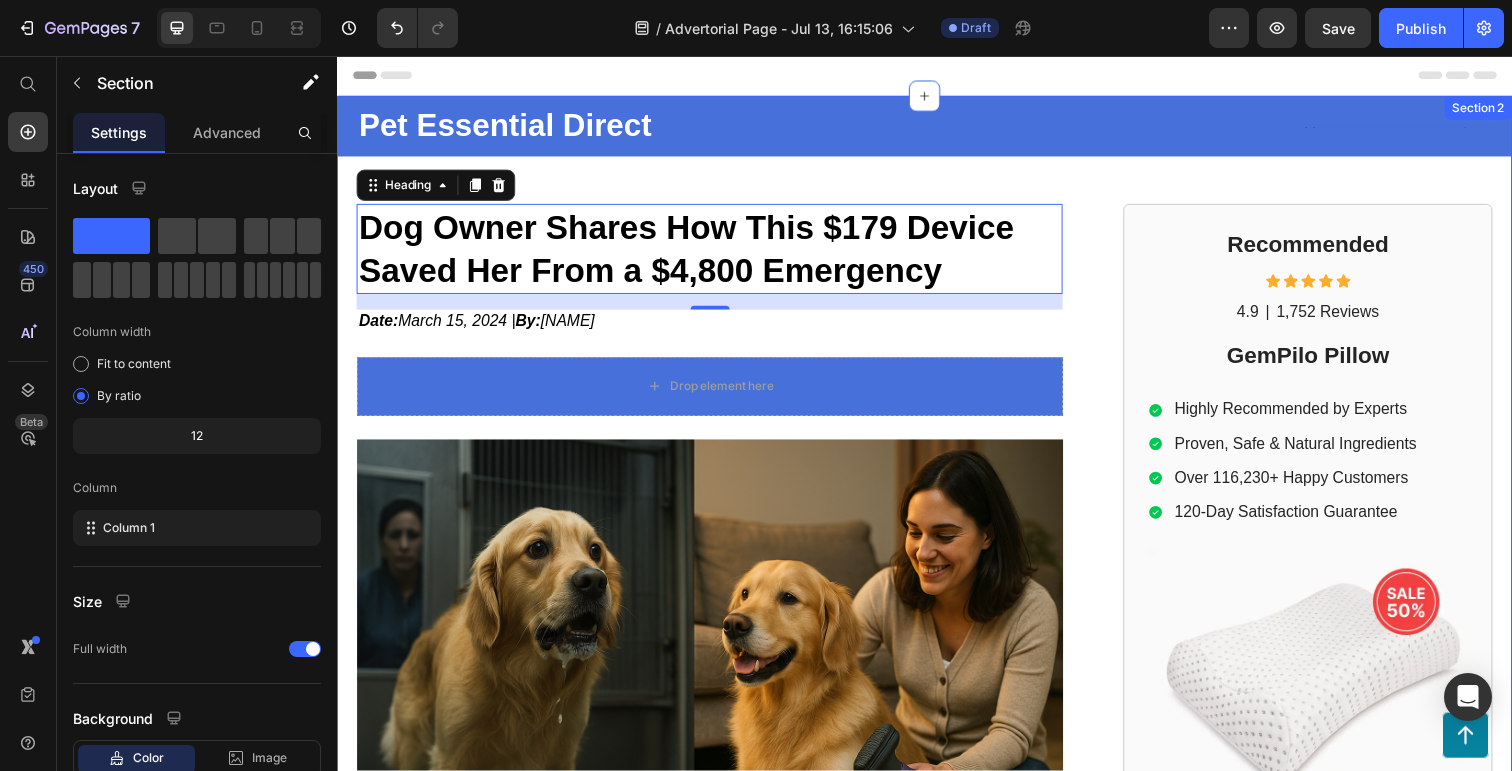 click on "Pet Essential Direct Text Block Text Block Row Row ⁠⁠⁠⁠⁠⁠⁠ Dog Owner Shares How This $[PRICE] Device Saved Her From a $[PRICE] Emergency Heading 16 Date: [DATE] | By: [FIRST] [LAST] Text Block
Drop element here Row Image [FIRST] [LAST], a former employee at a leading orthopedic research institute you may be familiar with, regrets not sharing this vital information earlier to assist: Text Block
Those in search of a convenient and effective way to improve their sleep quality and enhance overall well-being can now turn to our ergonomic pillow, offering exceptional support for a revitalized and rejuvenated body.
For individuals seeking a natural and enjoyable solution to support their overall spinal health, our ergonomic pillow provides the perfect answer, promoting proper alignment and comfort for a healthier sleep experience.
Item List Text Block Text Block
Item List Text Block Row Icon" at bounding box center (937, 857) 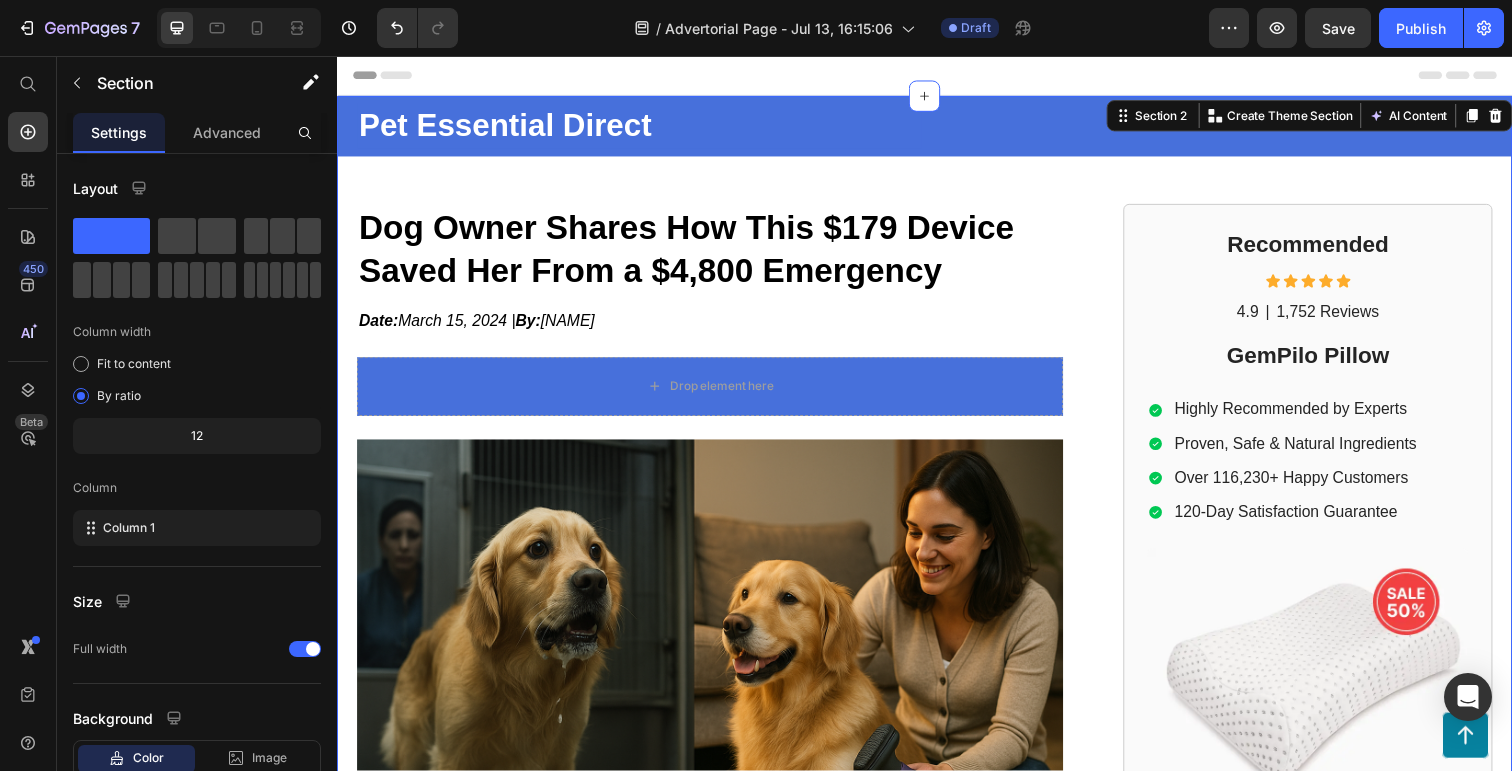 click on "Pet Essential Direct Text Block Text Block Row Row ⁠⁠⁠⁠⁠⁠⁠ Dog Owner Shares How This $[PRICE] Device Saved Her From a $[PRICE] Emergency Heading Date: March 15, 2024 | By: [NAME] [LAST] Text Block Drop element here Row Image Mark Thompson, a former employee at a leading orthopedic research institute you may be familiar with, regrets not sharing this vital information earlier to assist: Text Block Those in search of a convenient and effective way to improve their sleep quality and enhance overall well-being can now turn to our ergonomic pillow, offering exceptional support for a revitalized and rejuvenated body. For individuals seeking a natural and enjoyable solution to support their overall spinal health, our ergonomic pillow provides the perfect answer, promoting proper alignment and comfort for a healthier sleep experience. Item List Text Block Item List Text Block Row Heading |" at bounding box center [937, 857] 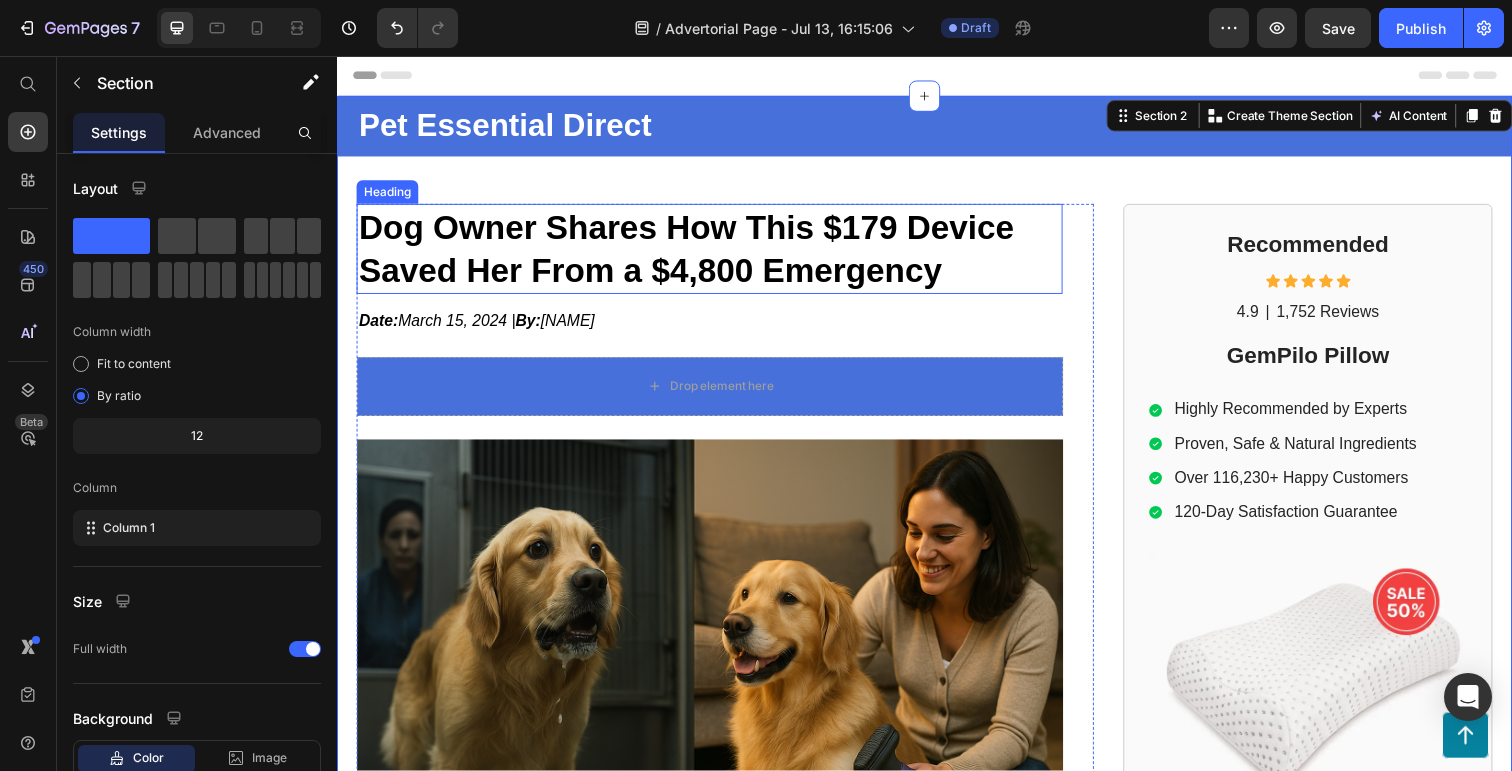 click on "Dog Owner Shares How This $179 Device Saved Her From a $4,800 Emergency" at bounding box center (693, 253) 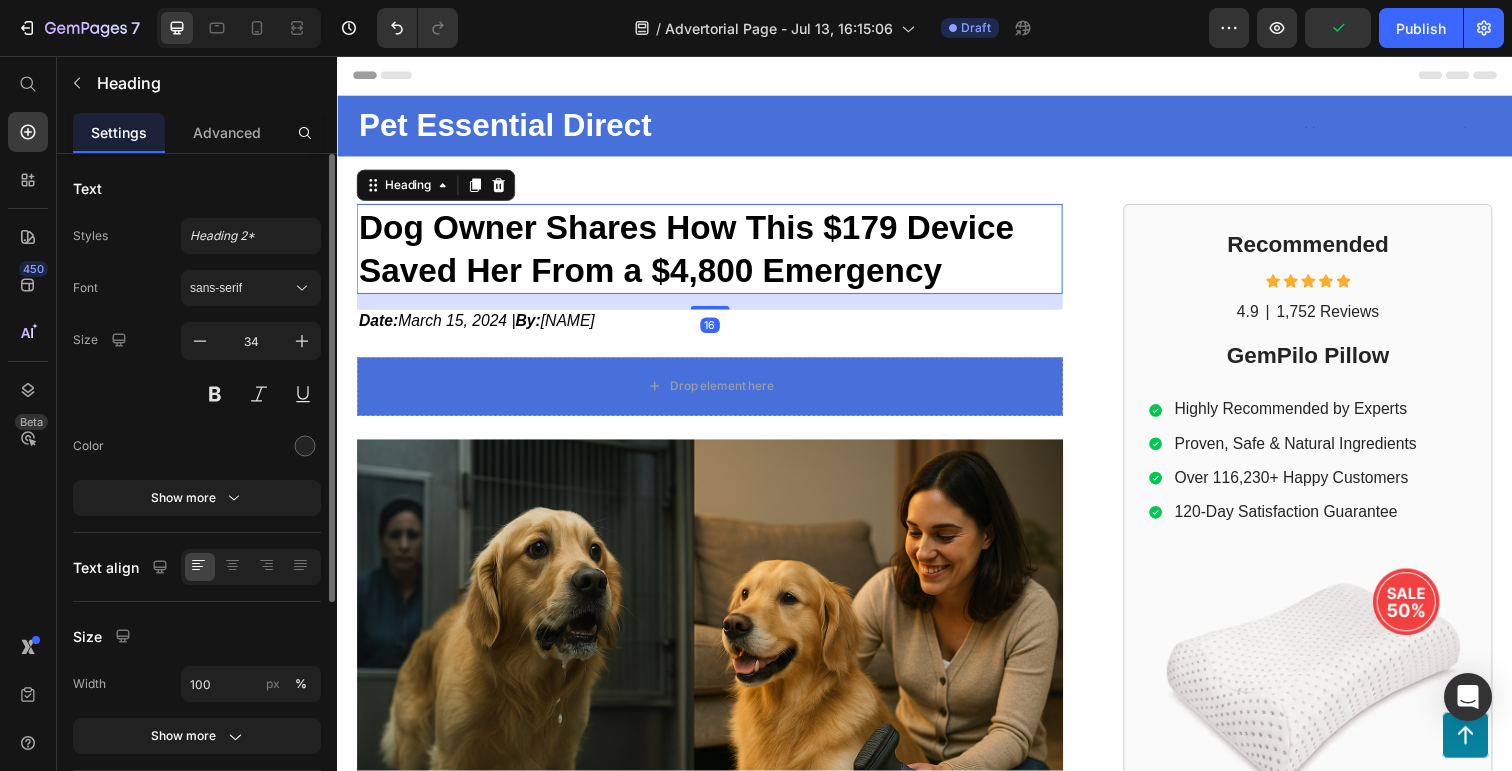 scroll, scrollTop: 338, scrollLeft: 0, axis: vertical 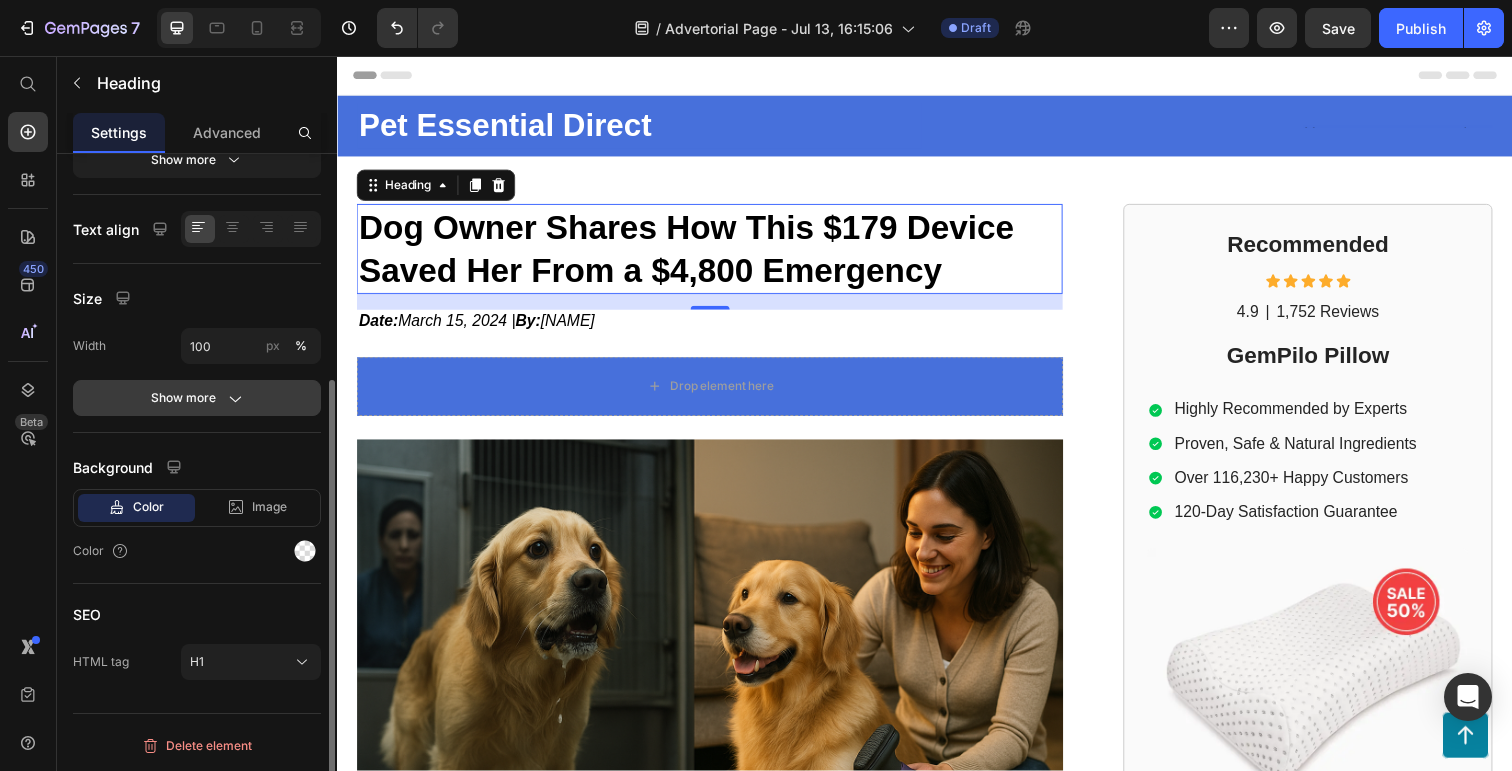 click on "Show more" at bounding box center (197, 398) 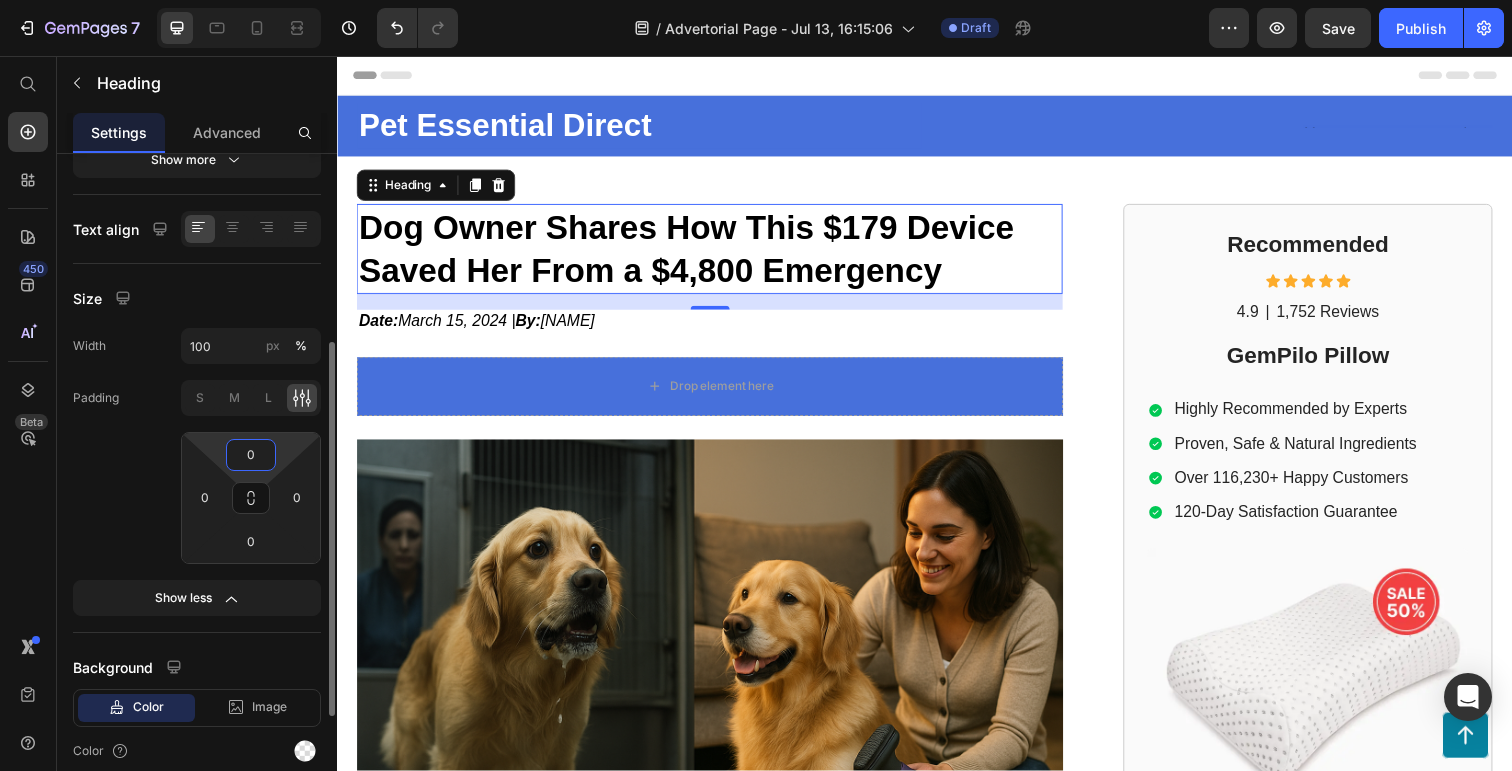 click on "0" at bounding box center (251, 455) 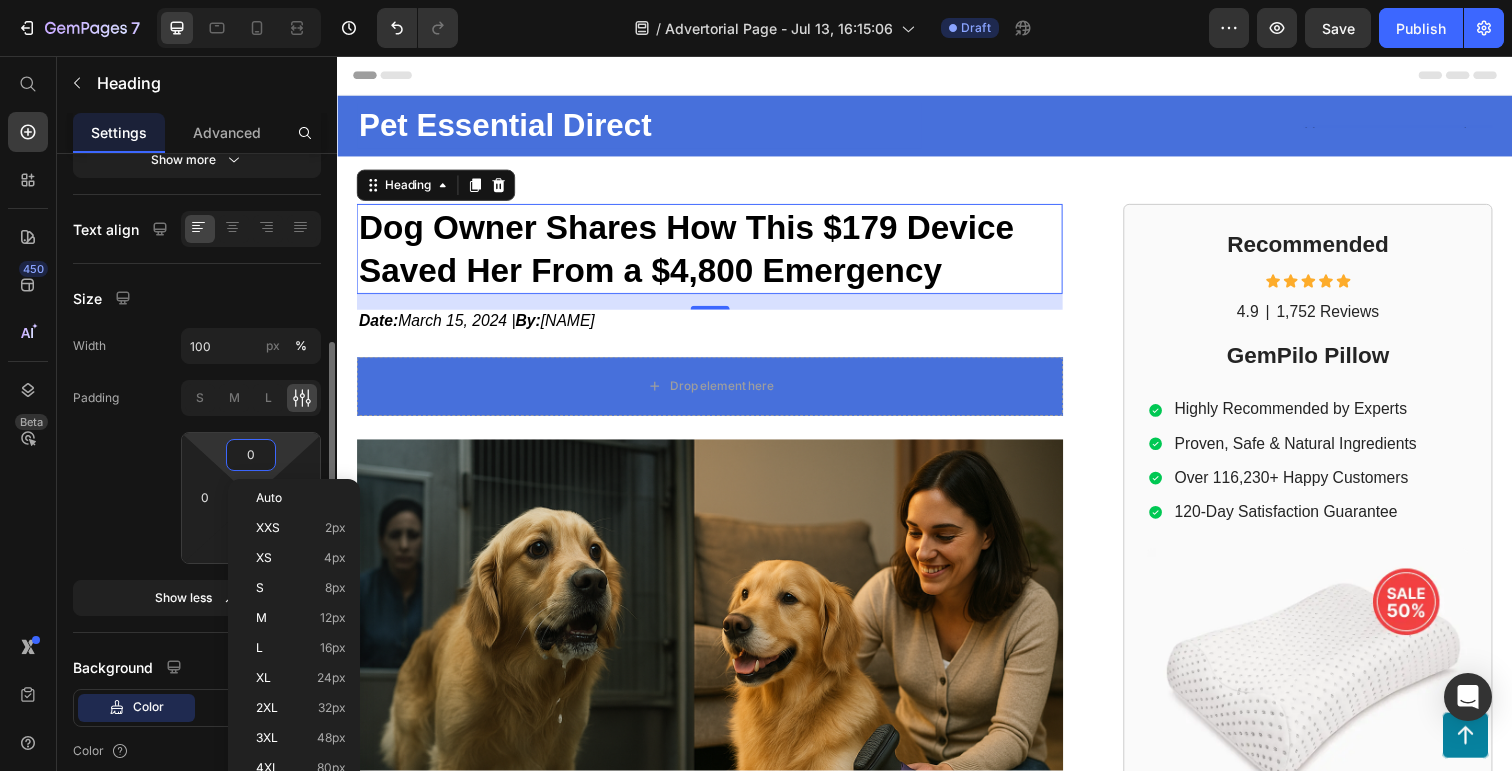 click on "7   /  Advertorial Page - Jul 13, 16:15:06 Draft Preview  Save   Publish  450 Beta Start with Sections Elements Hero Section Product Detail Brands Trusted Badges Guarantee Product Breakdown How to use Testimonials Compare Bundle FAQs Social Proof Brand Story Product List Collection Blog List Contact Sticky Add to Cart Custom Footer Browse Library 450 Layout
Row
Row
Row
Row Text
Heading
Text Block Button
Button
Button
Sticky Back to top Media
Image
Image" at bounding box center (756, 0) 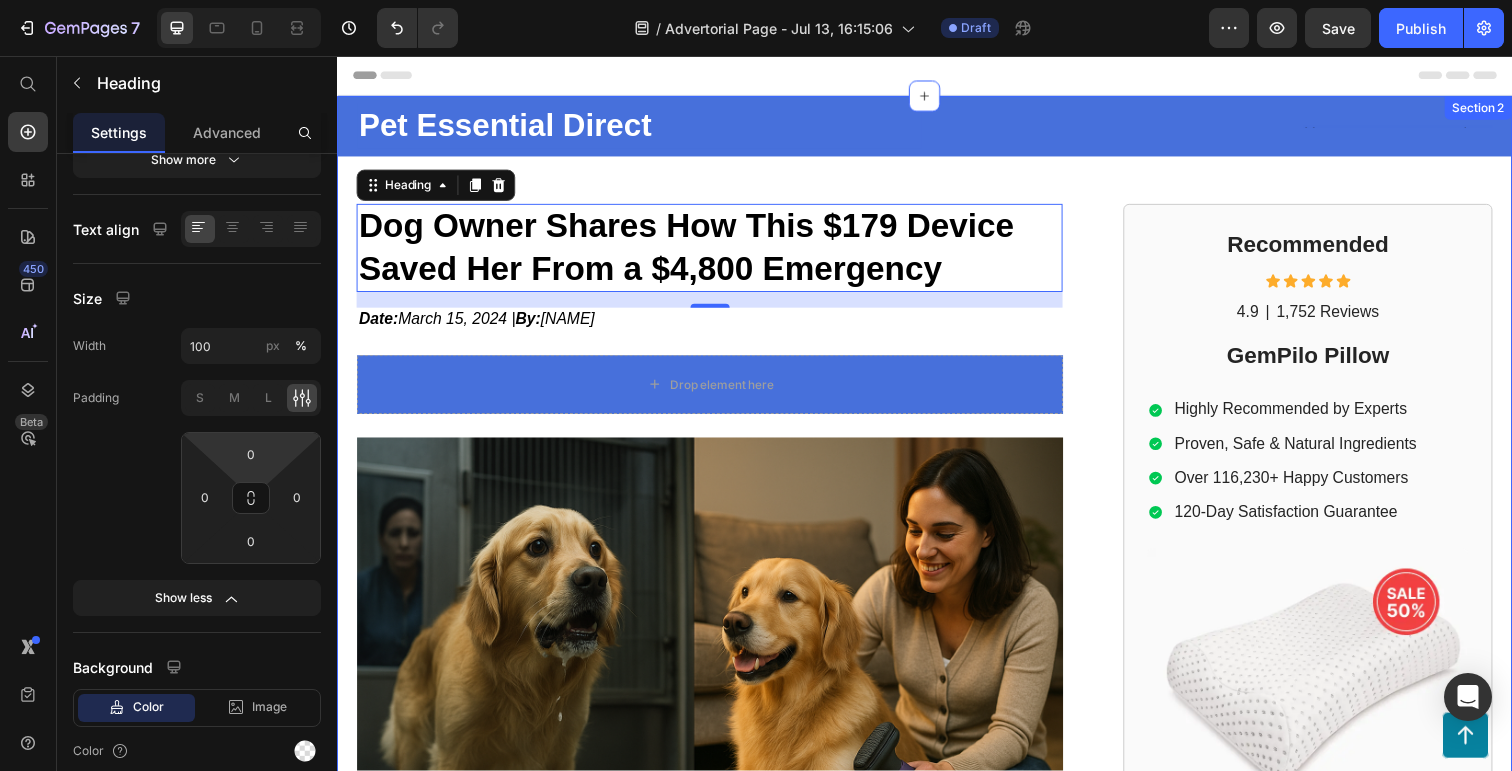 click on "Pet Essential Direct Text Block Text Block Row Row ⁠⁠⁠⁠⁠⁠⁠ Dog Owner Shares How This $[PRICE] Device Saved Her From a $[PRICE] Emergency Heading 16 Date: [DATE] | By: [FIRST] [LAST] Text Block
Drop element here Row Image [FIRST] [LAST], a former employee at a leading orthopedic research institute you may be familiar with, regrets not sharing this vital information earlier to assist: Text Block
Those in search of a convenient and effective way to improve their sleep quality and enhance overall well-being can now turn to our ergonomic pillow, offering exceptional support for a revitalized and rejuvenated body.
For individuals seeking a natural and enjoyable solution to support their overall spinal health, our ergonomic pillow provides the perfect answer, promoting proper alignment and comfort for a healthier sleep experience.
Item List Text Block Text Block
Item List Text Block Row Icon" at bounding box center (937, 856) 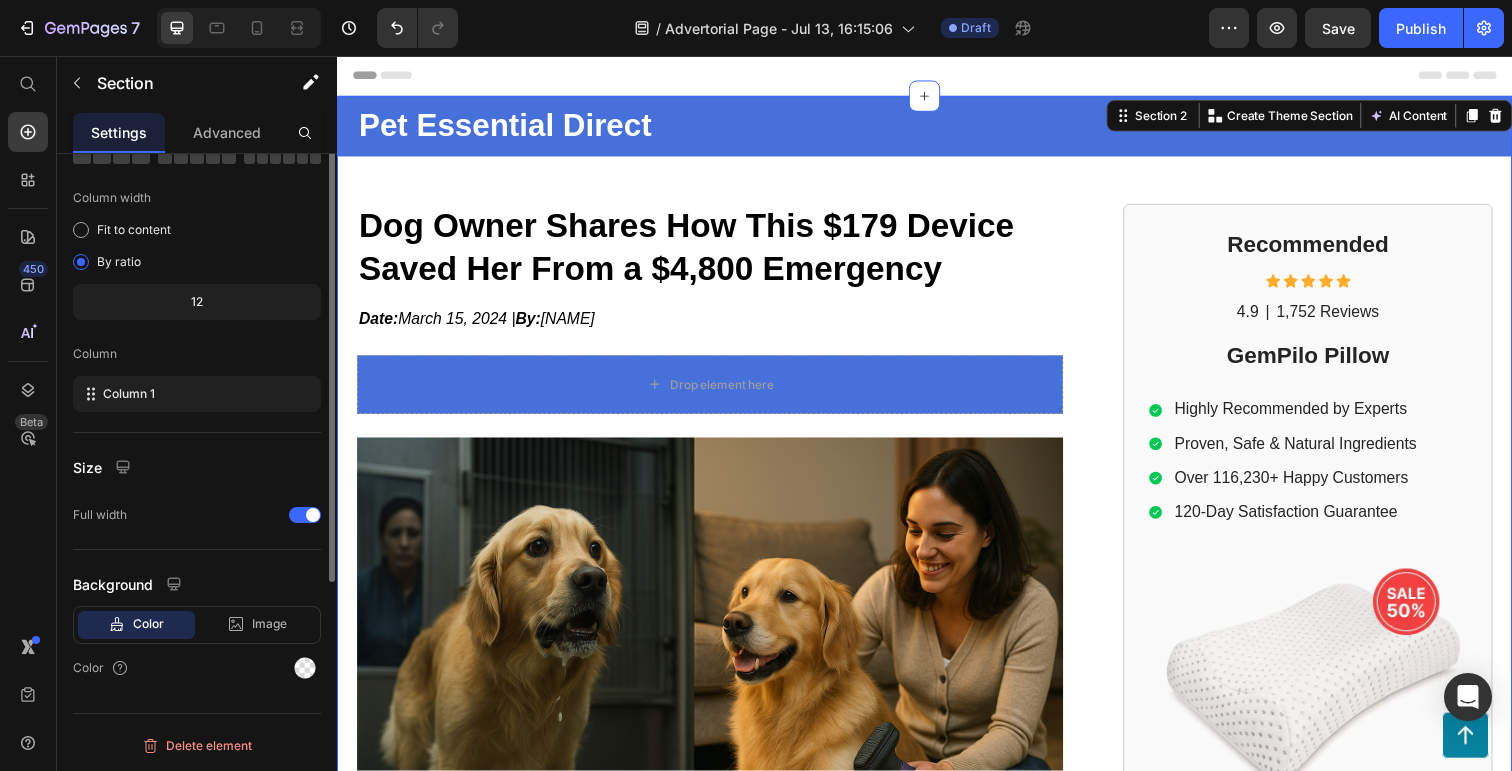 scroll, scrollTop: 0, scrollLeft: 0, axis: both 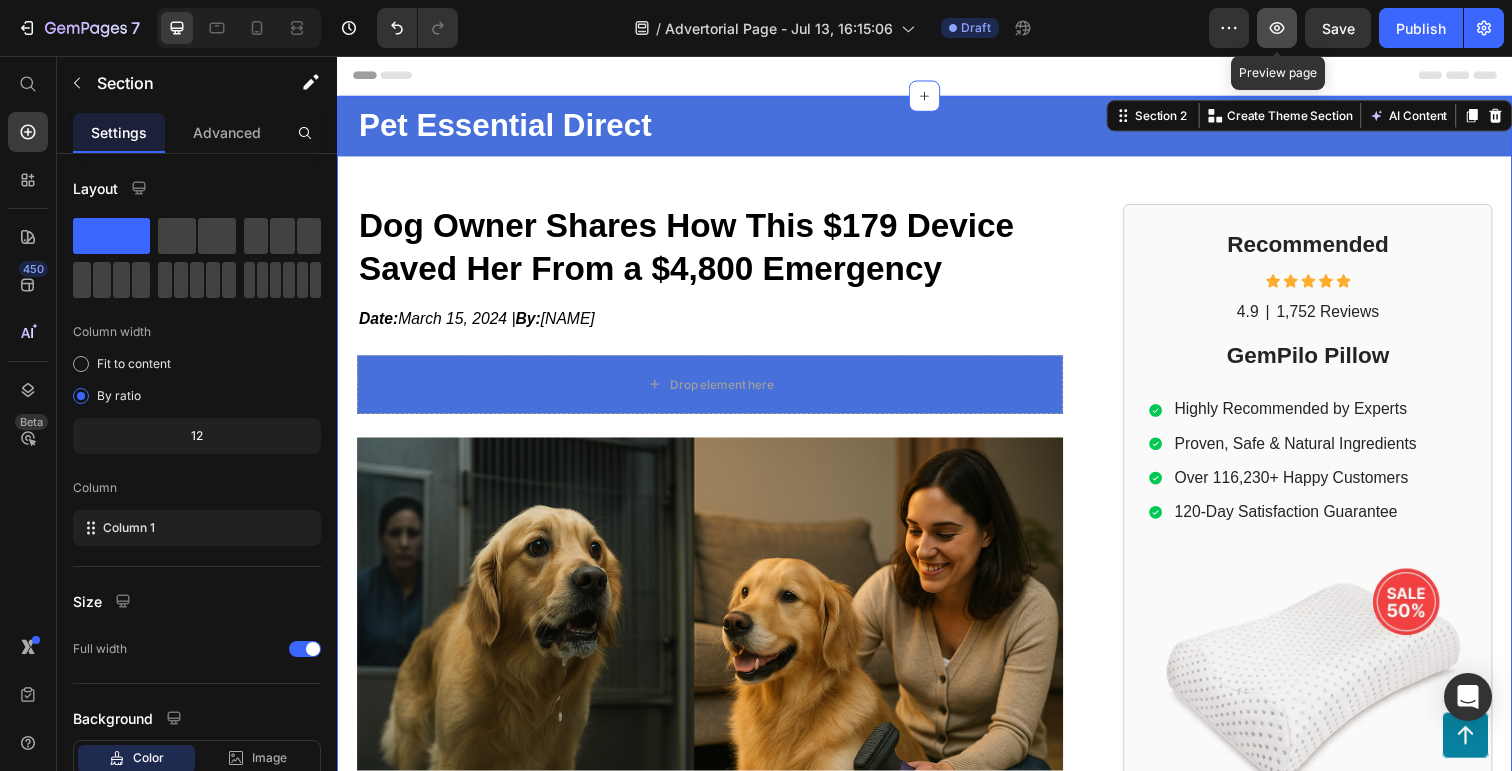 click 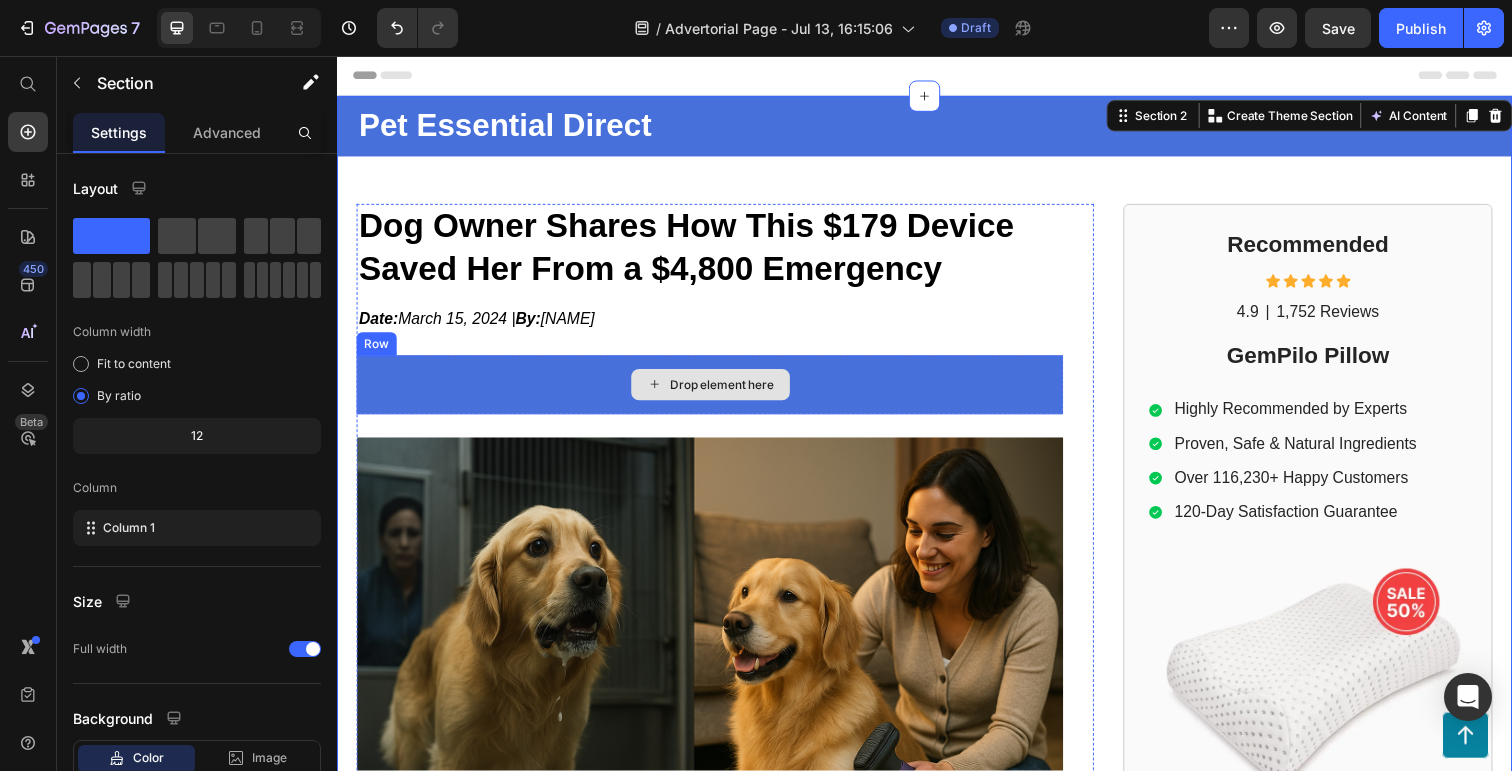 click on "Drop element here" at bounding box center (717, 392) 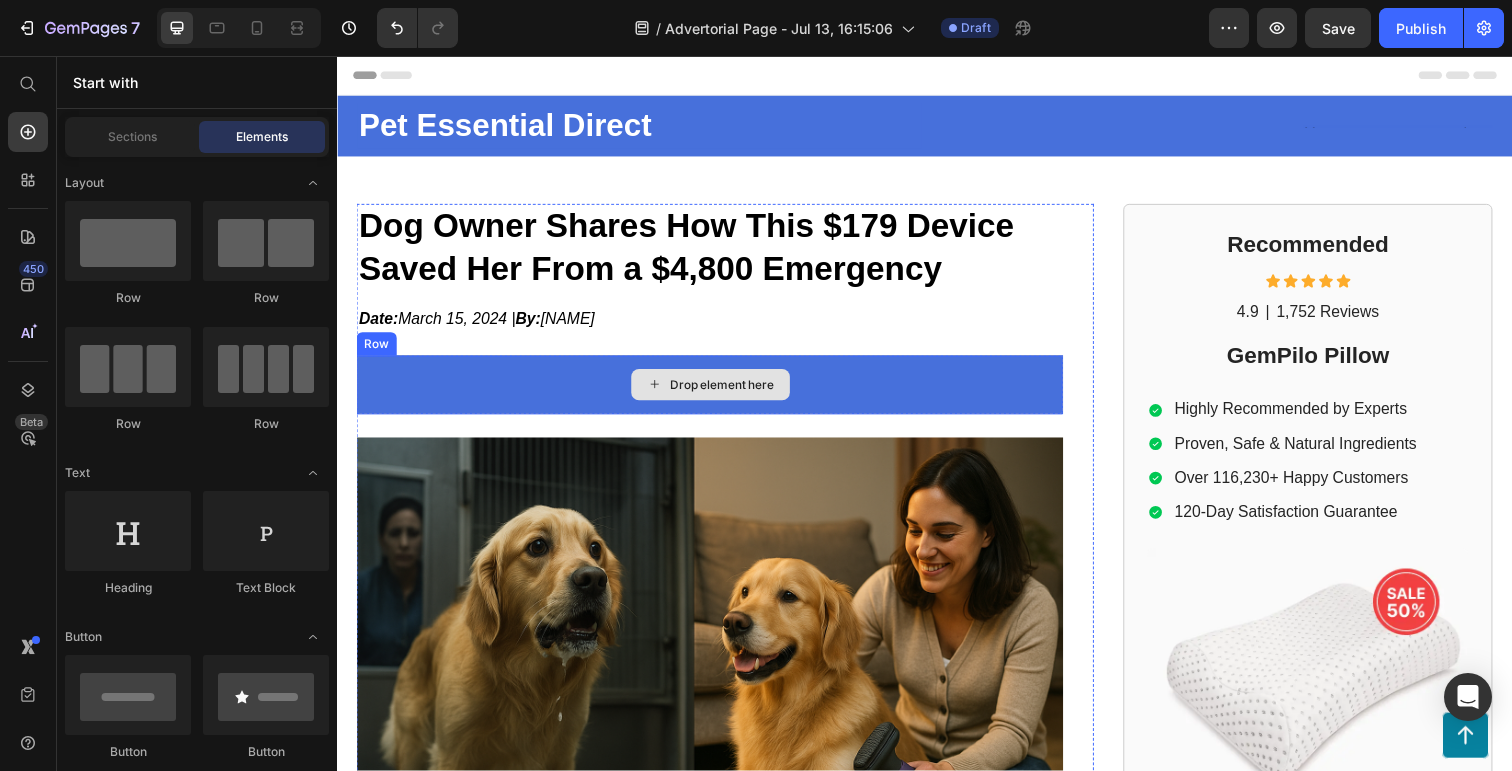 click on "Drop element here" at bounding box center [730, 392] 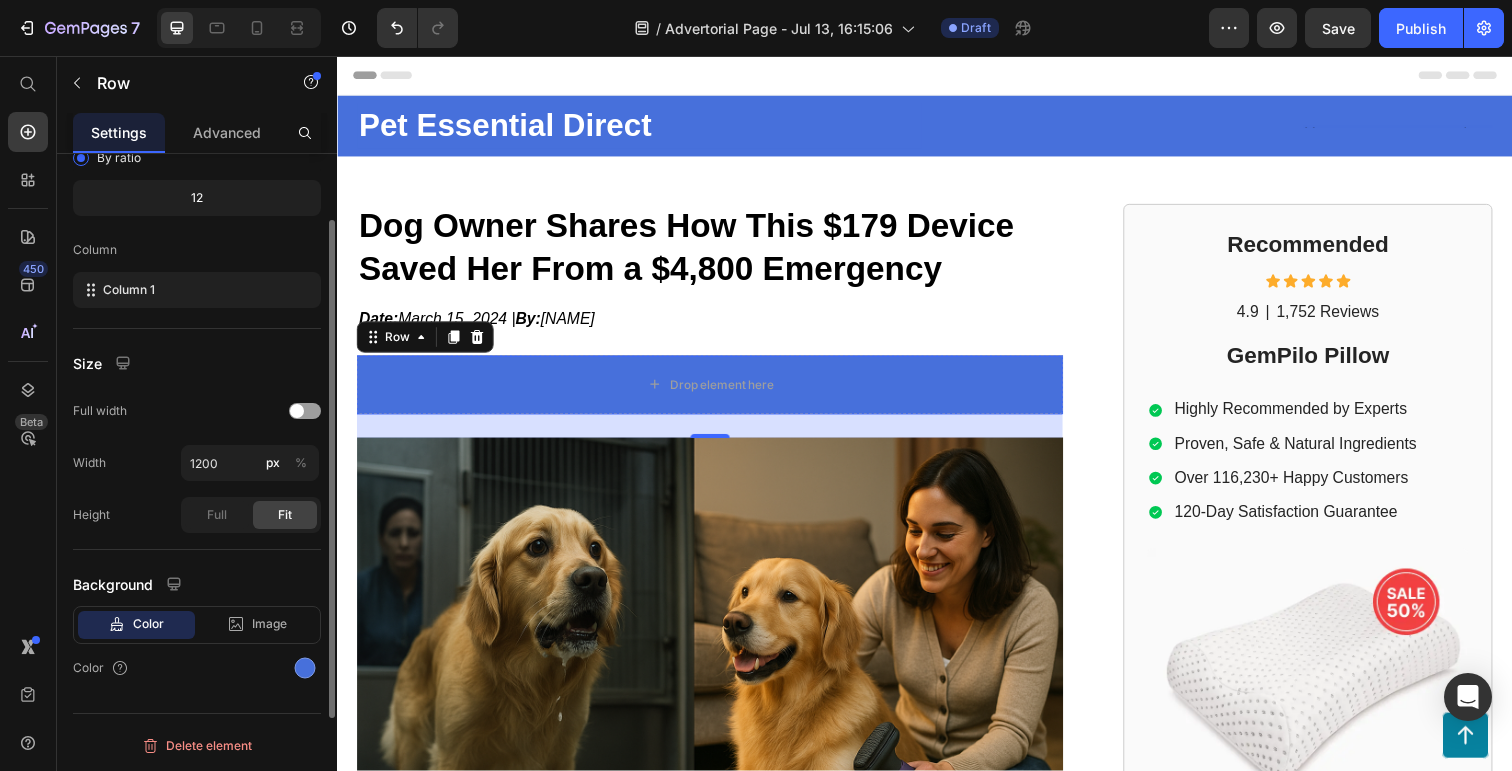 scroll, scrollTop: 0, scrollLeft: 0, axis: both 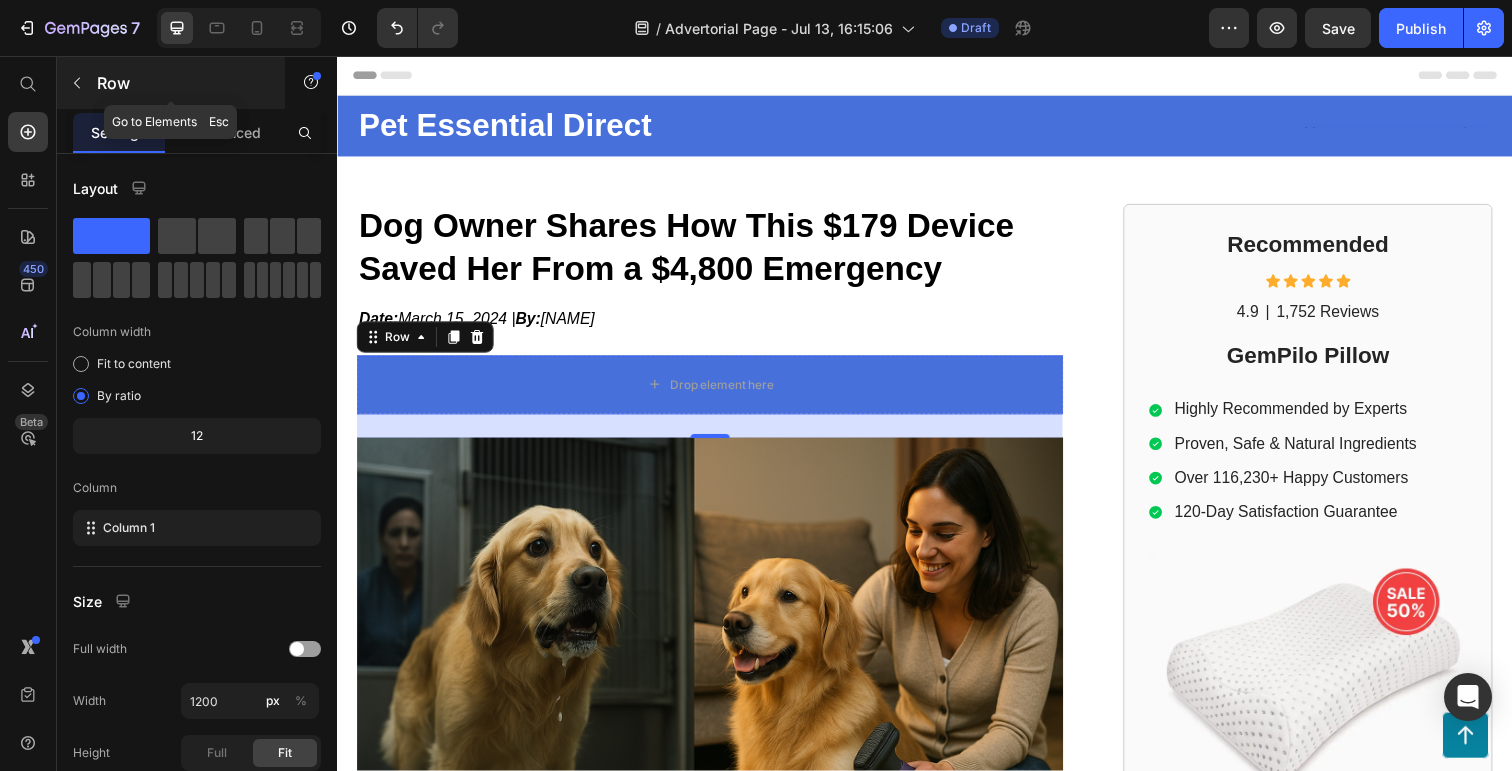 click at bounding box center (77, 83) 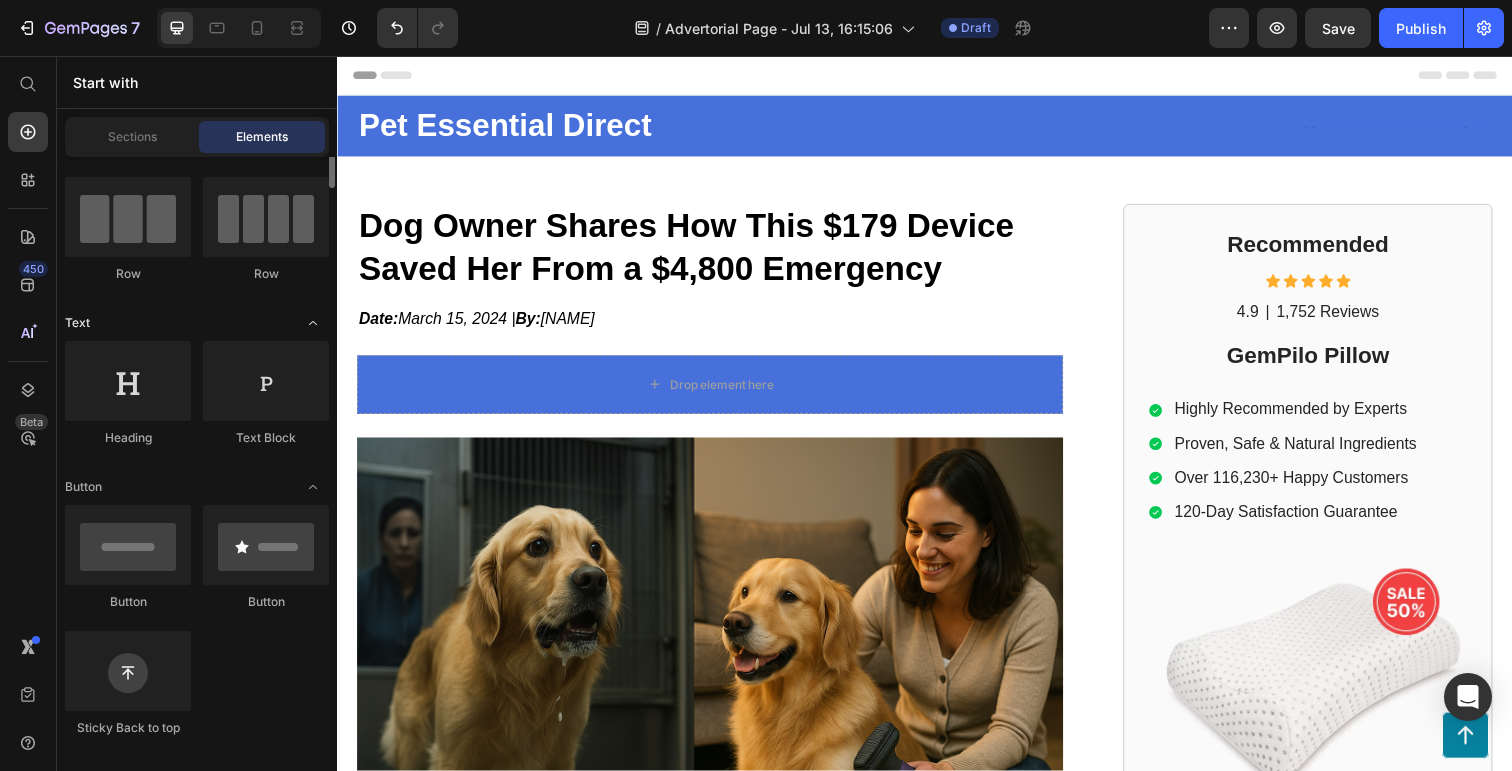 scroll, scrollTop: 152, scrollLeft: 0, axis: vertical 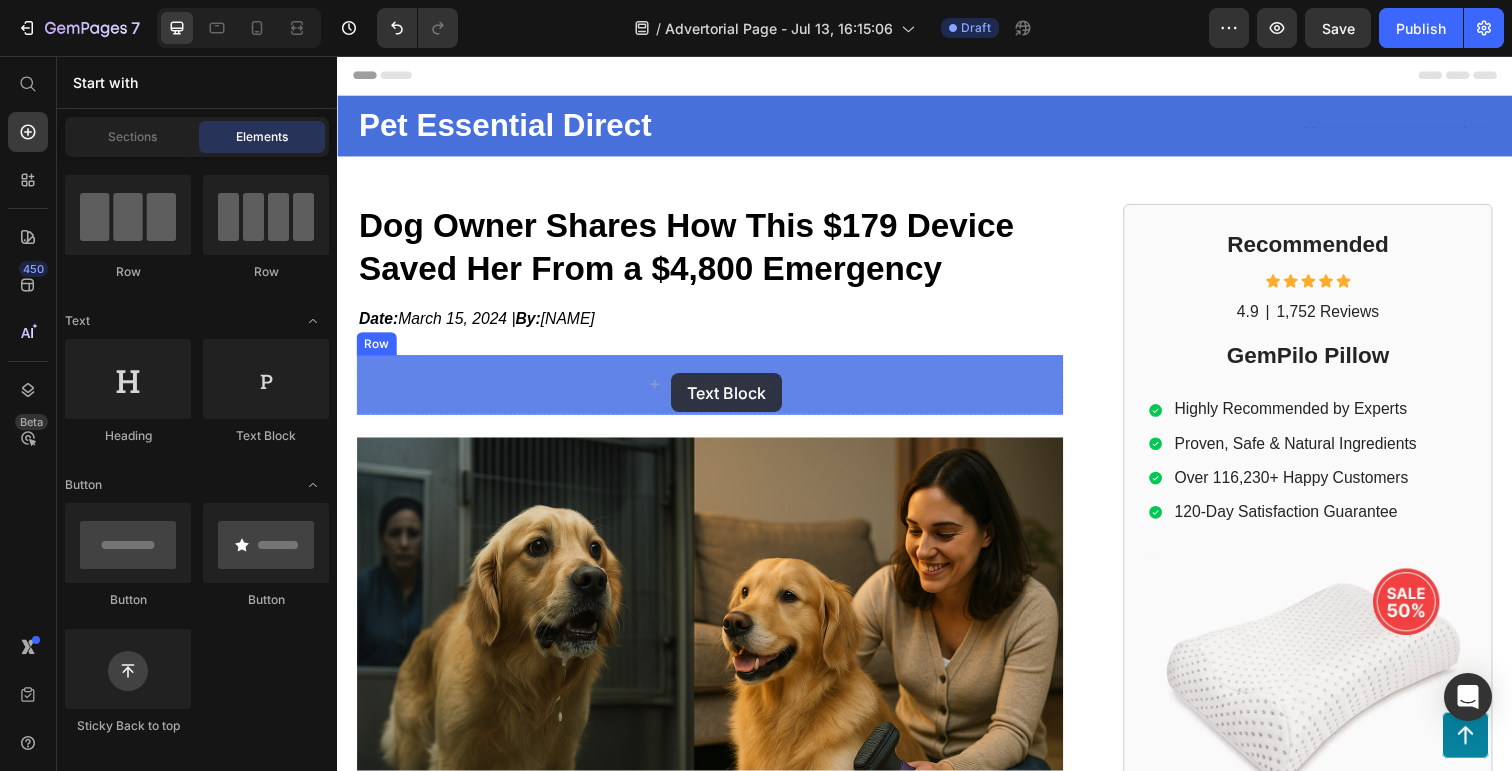 drag, startPoint x: 602, startPoint y: 431, endPoint x: 678, endPoint y: 380, distance: 91.525955 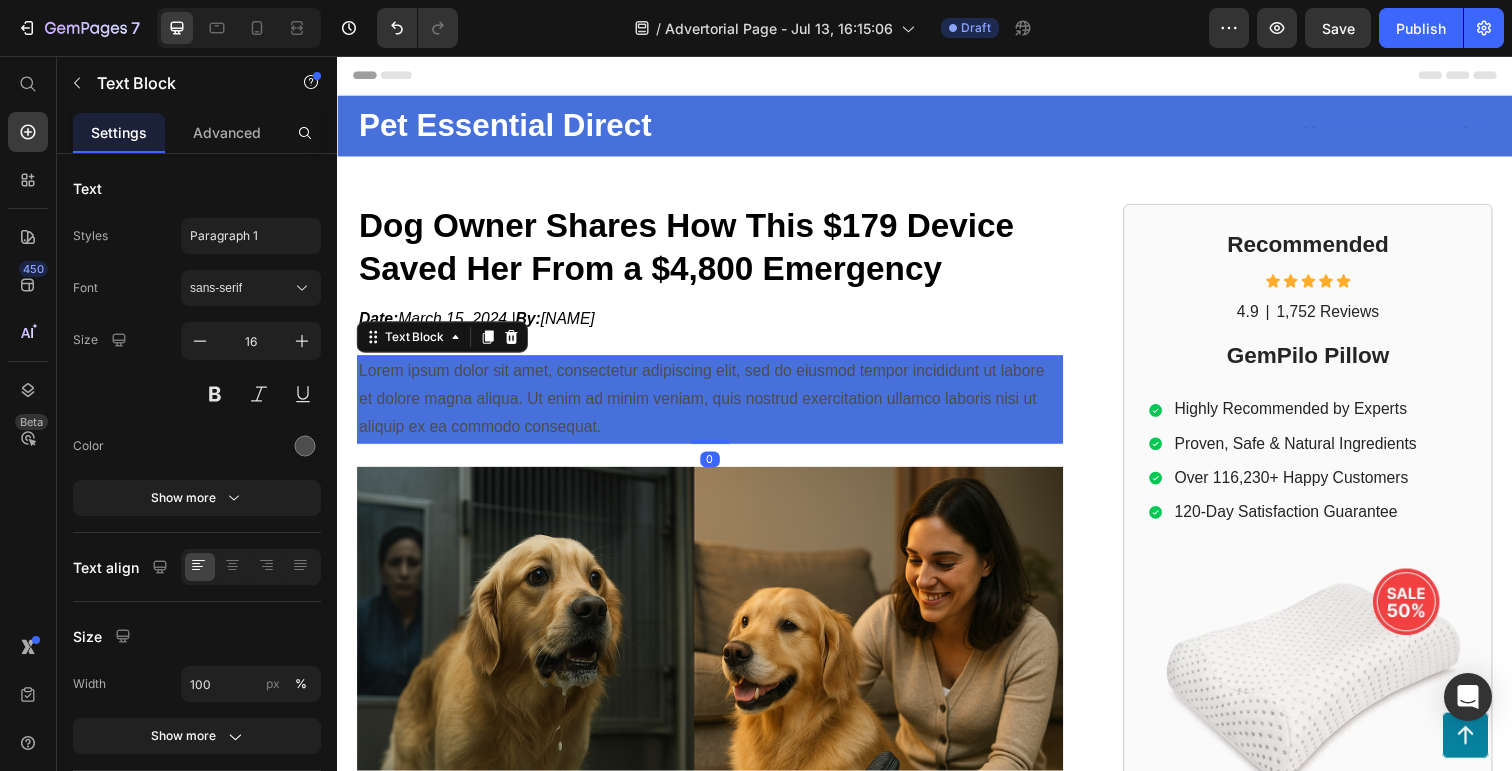 click on "Lorem ipsum dolor sit amet, consectetur adipiscing elit, sed do eiusmod tempor incididunt ut labore et dolore magna aliqua. Ut enim ad minim veniam, quis nostrud exercitation ullamco laboris nisi ut aliquip ex ea commodo consequat." at bounding box center (717, 407) 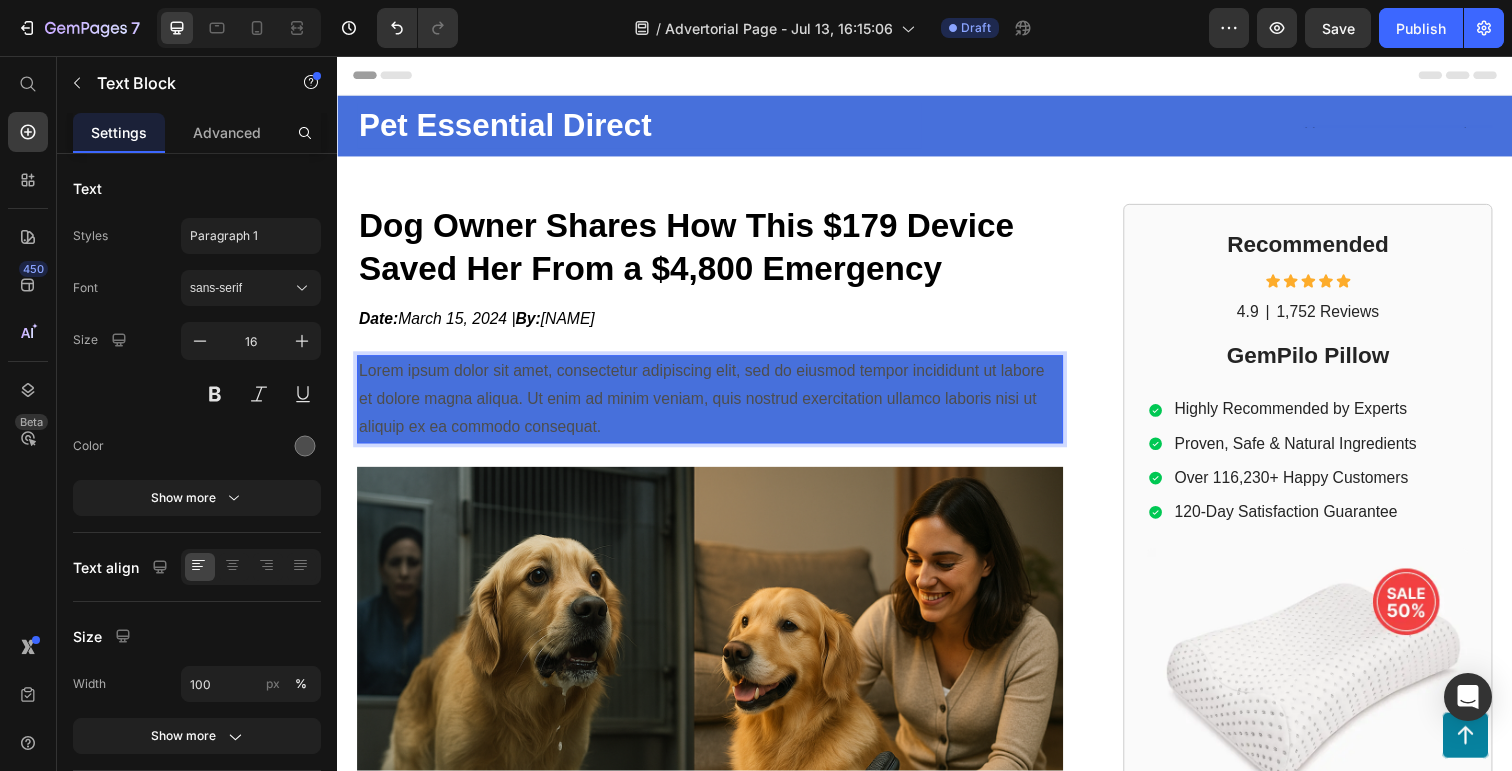 click on "Lorem ipsum dolor sit amet, consectetur adipiscing elit, sed do eiusmod tempor incididunt ut labore et dolore magna aliqua. Ut enim ad minim veniam, quis nostrud exercitation ullamco laboris nisi ut aliquip ex ea commodo consequat." at bounding box center (717, 407) 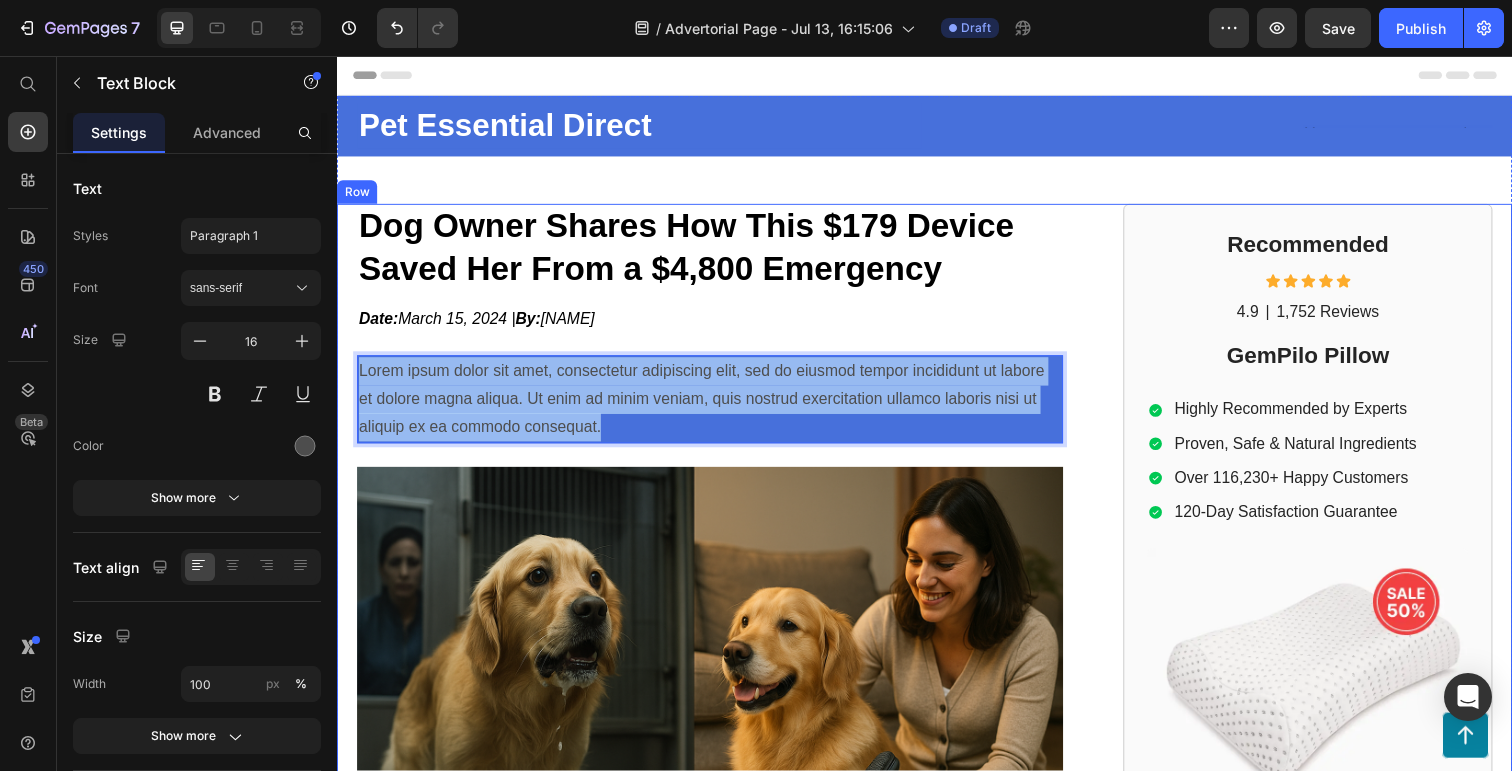 drag, startPoint x: 637, startPoint y: 427, endPoint x: 332, endPoint y: 371, distance: 310.09836 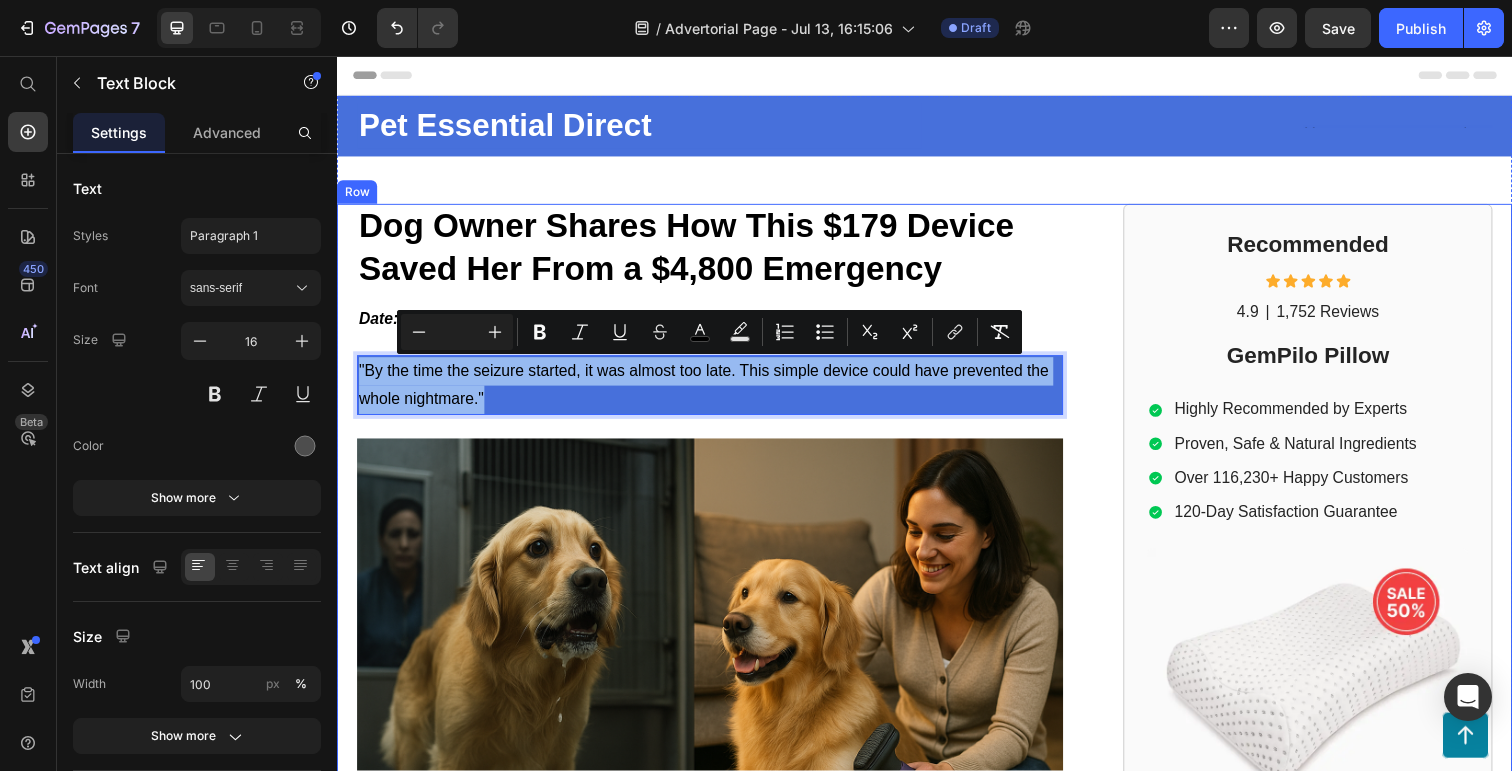 drag, startPoint x: 491, startPoint y: 413, endPoint x: 346, endPoint y: 366, distance: 152.42703 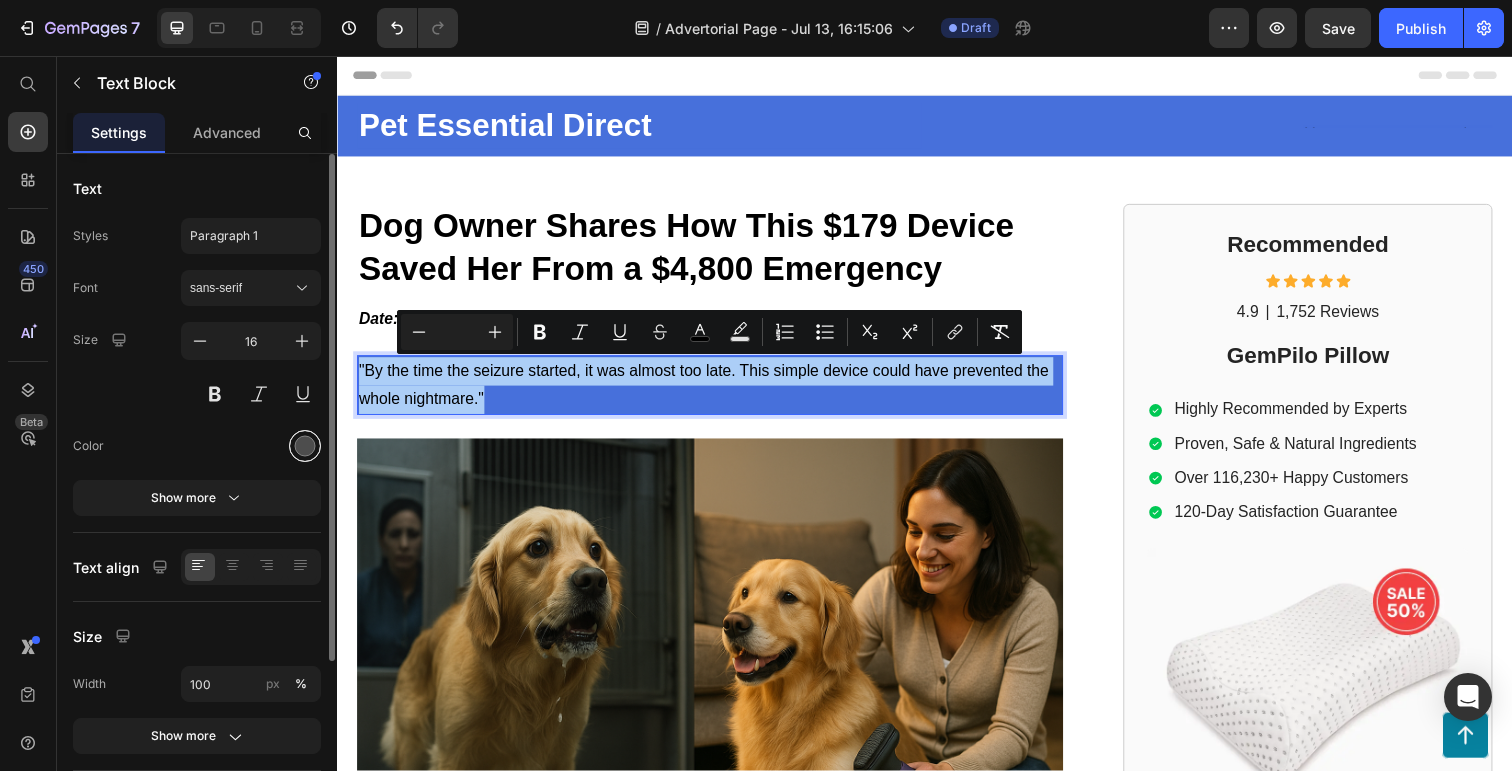 click at bounding box center [305, 446] 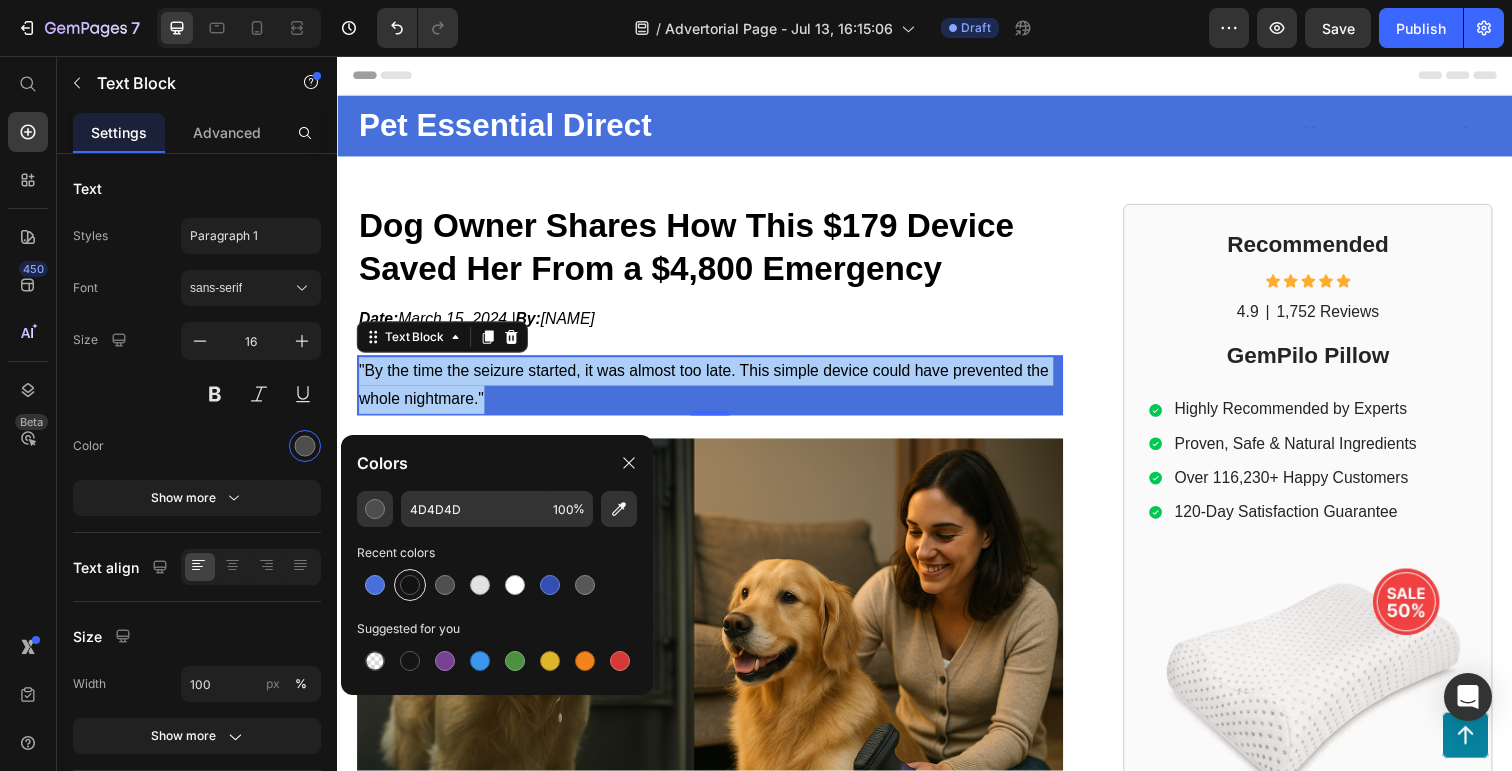 click at bounding box center [410, 585] 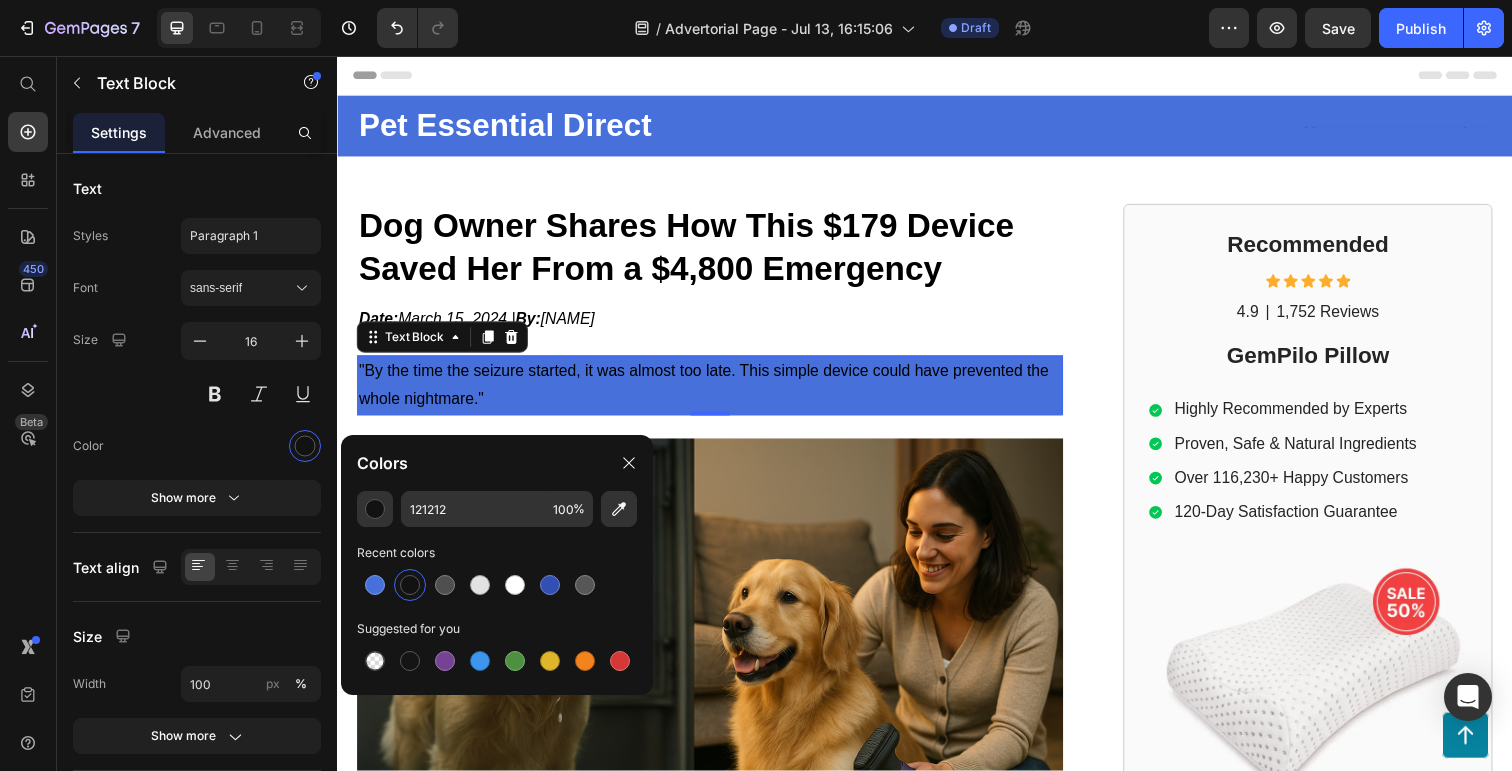 click on ""By the time the seizure started, it was almost too late. This simple device could have prevented the whole nightmare."" at bounding box center (717, 393) 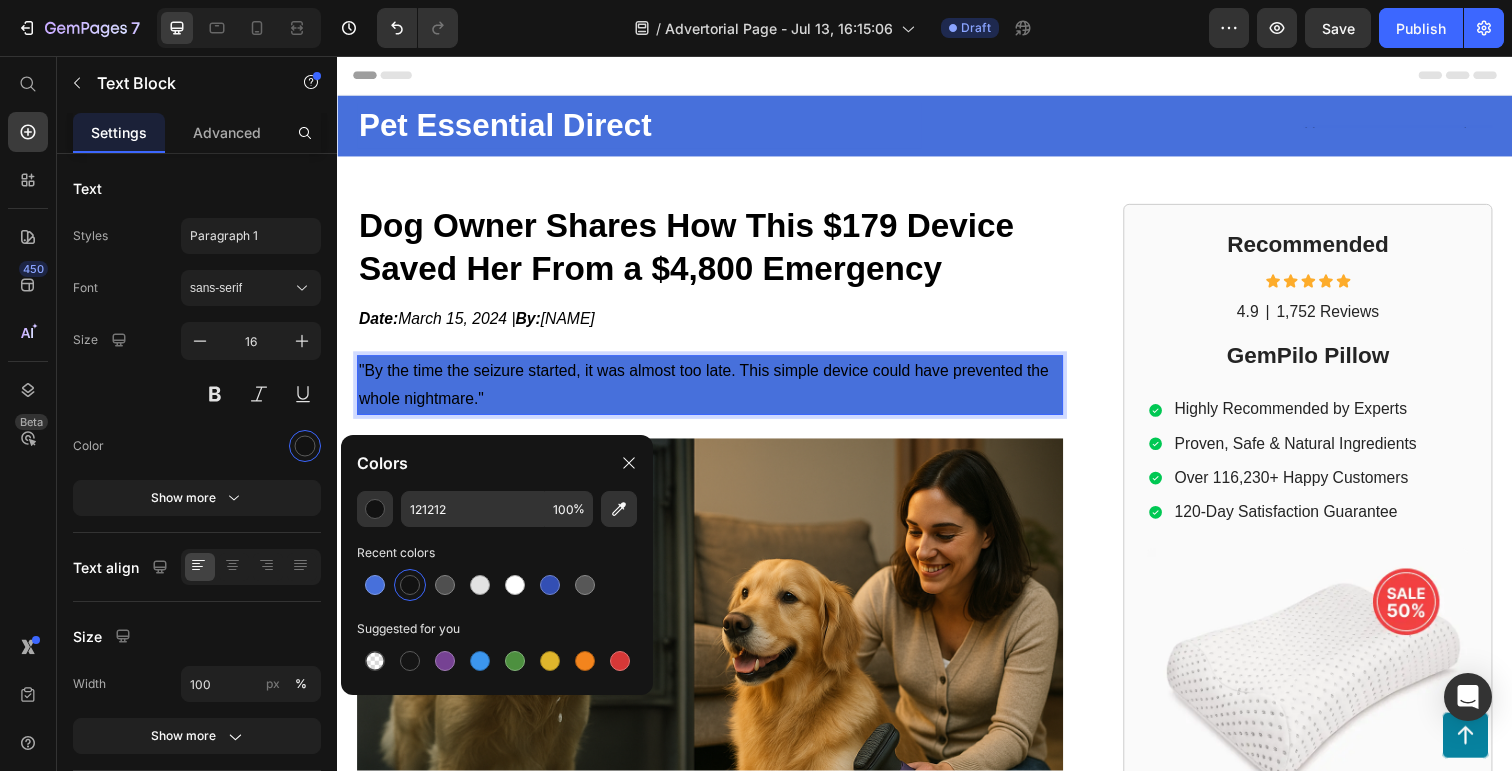 click on ""By the time the seizure started, it was almost too late. This simple device could have prevented the whole nightmare."" at bounding box center (717, 393) 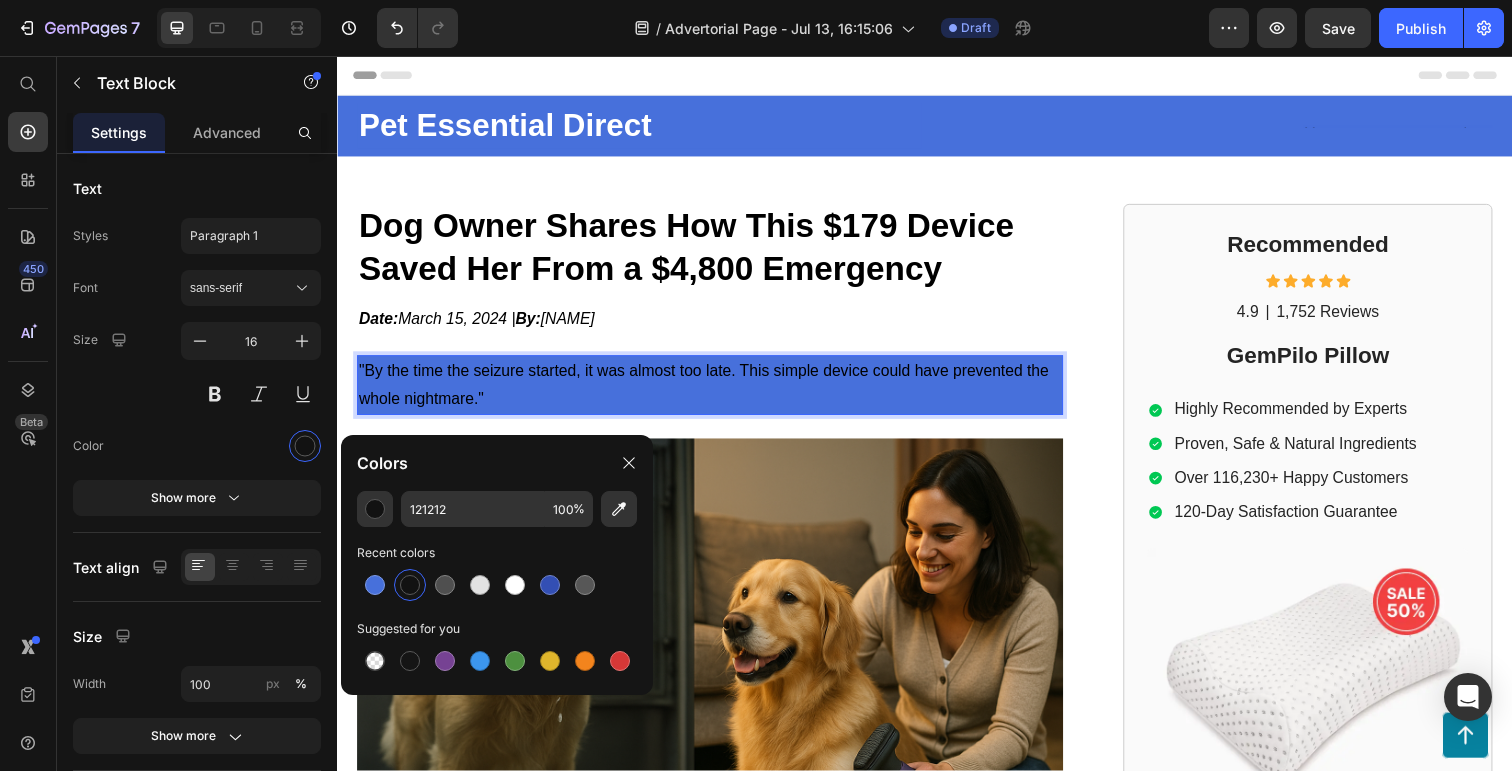 click on ""By the time the seizure started, it was almost too late. This simple device could have prevented the whole nightmare."" at bounding box center [717, 393] 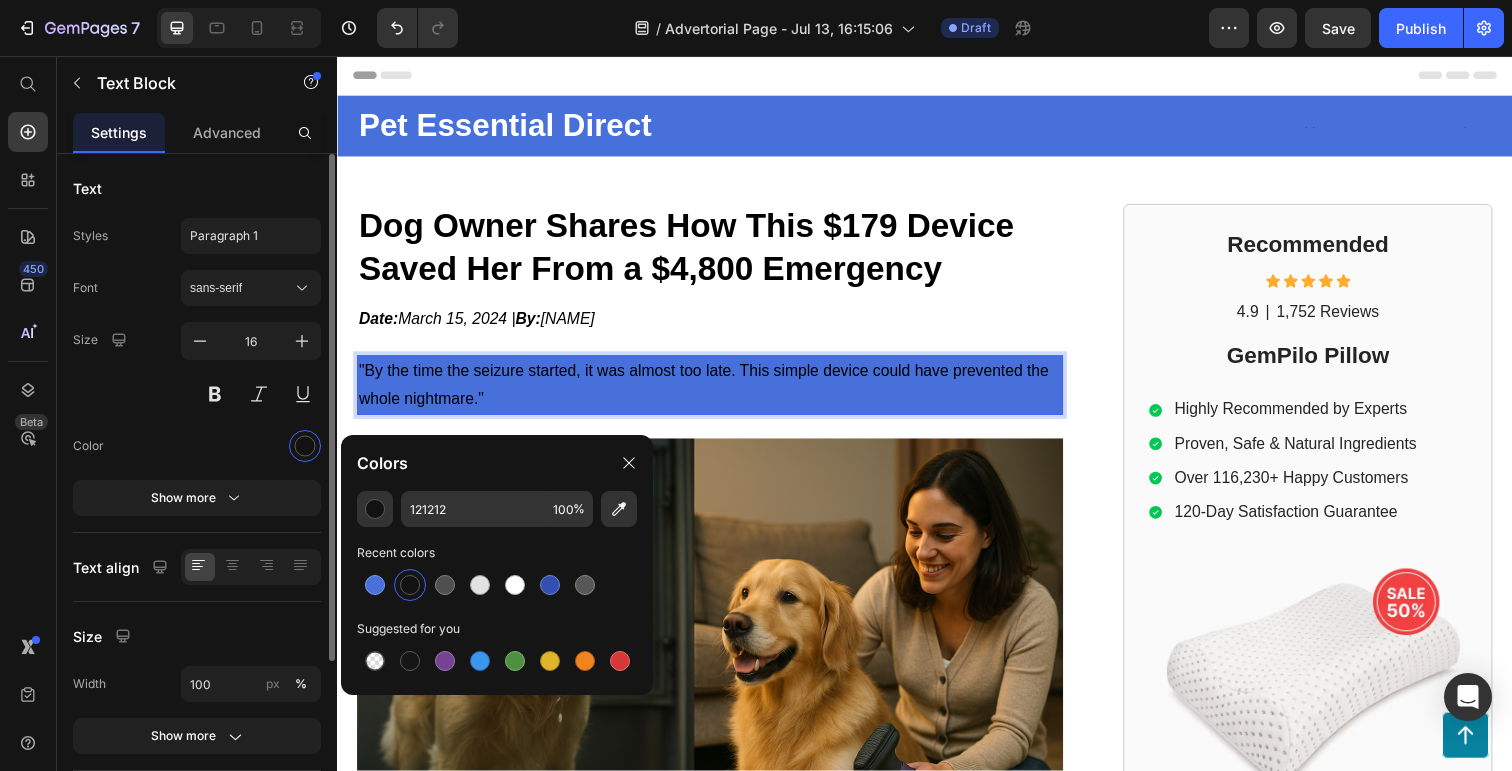 scroll, scrollTop: 221, scrollLeft: 0, axis: vertical 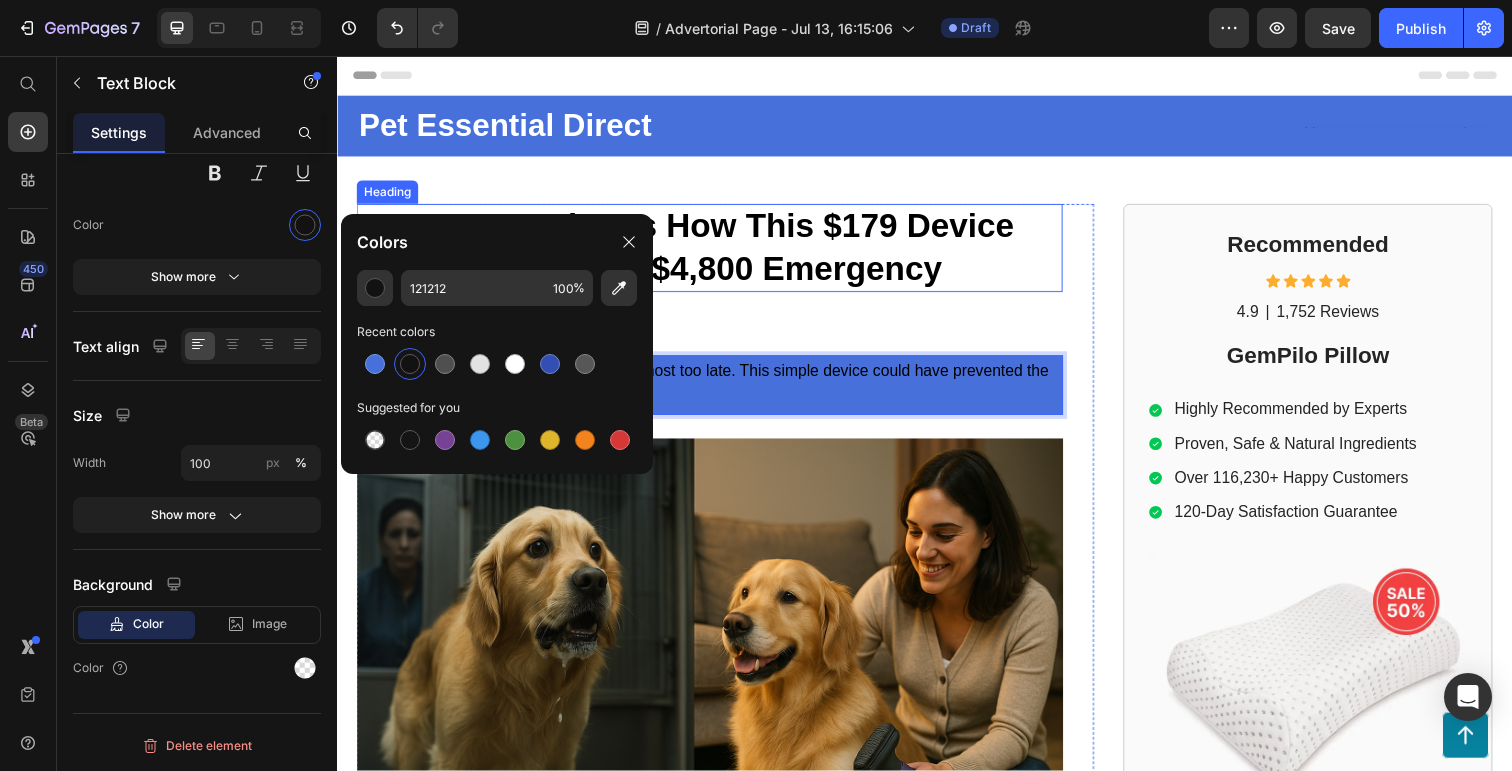 click on "Dog Owner Shares How This $179 Device Saved Her From a $4,800 Emergency" at bounding box center [693, 251] 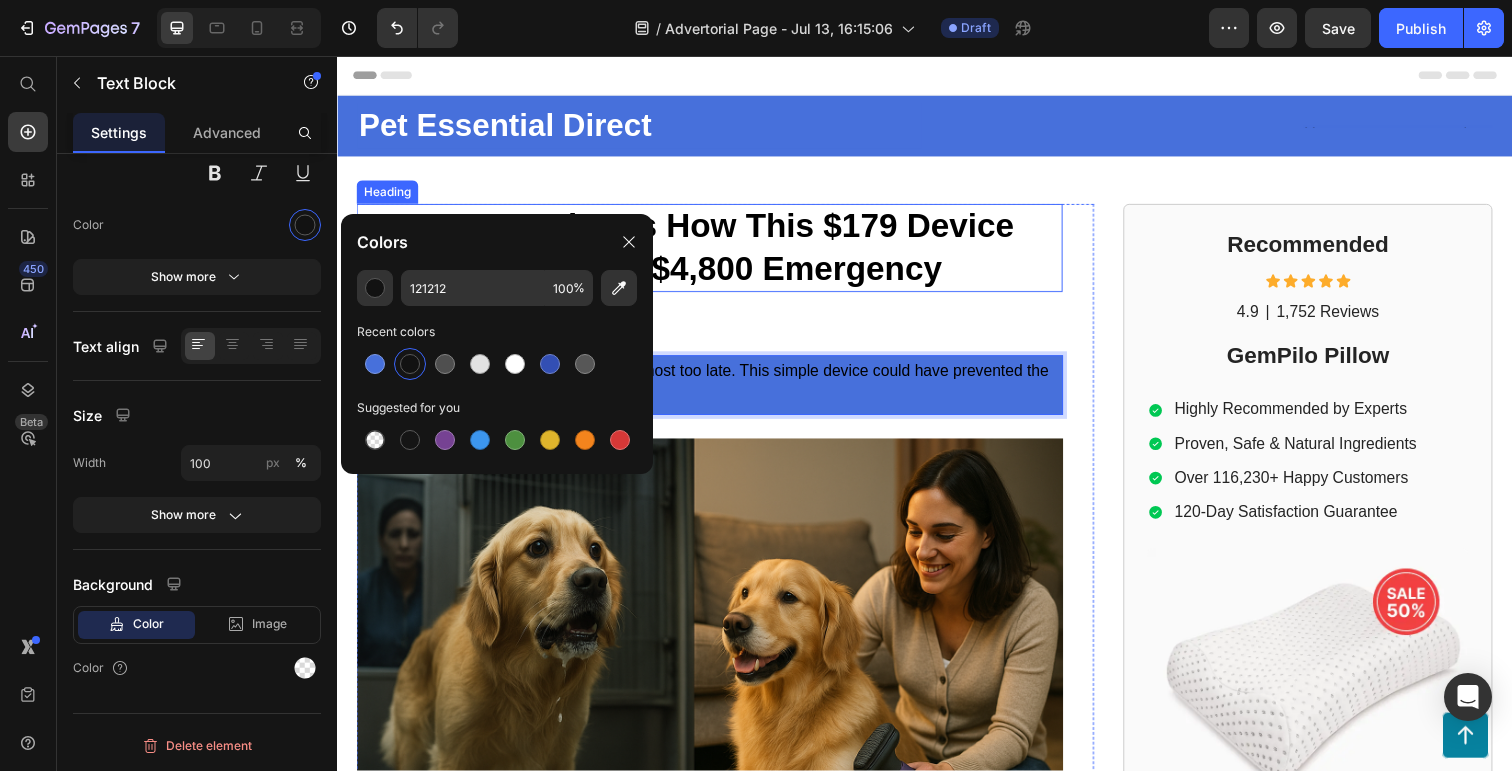 scroll, scrollTop: 0, scrollLeft: 0, axis: both 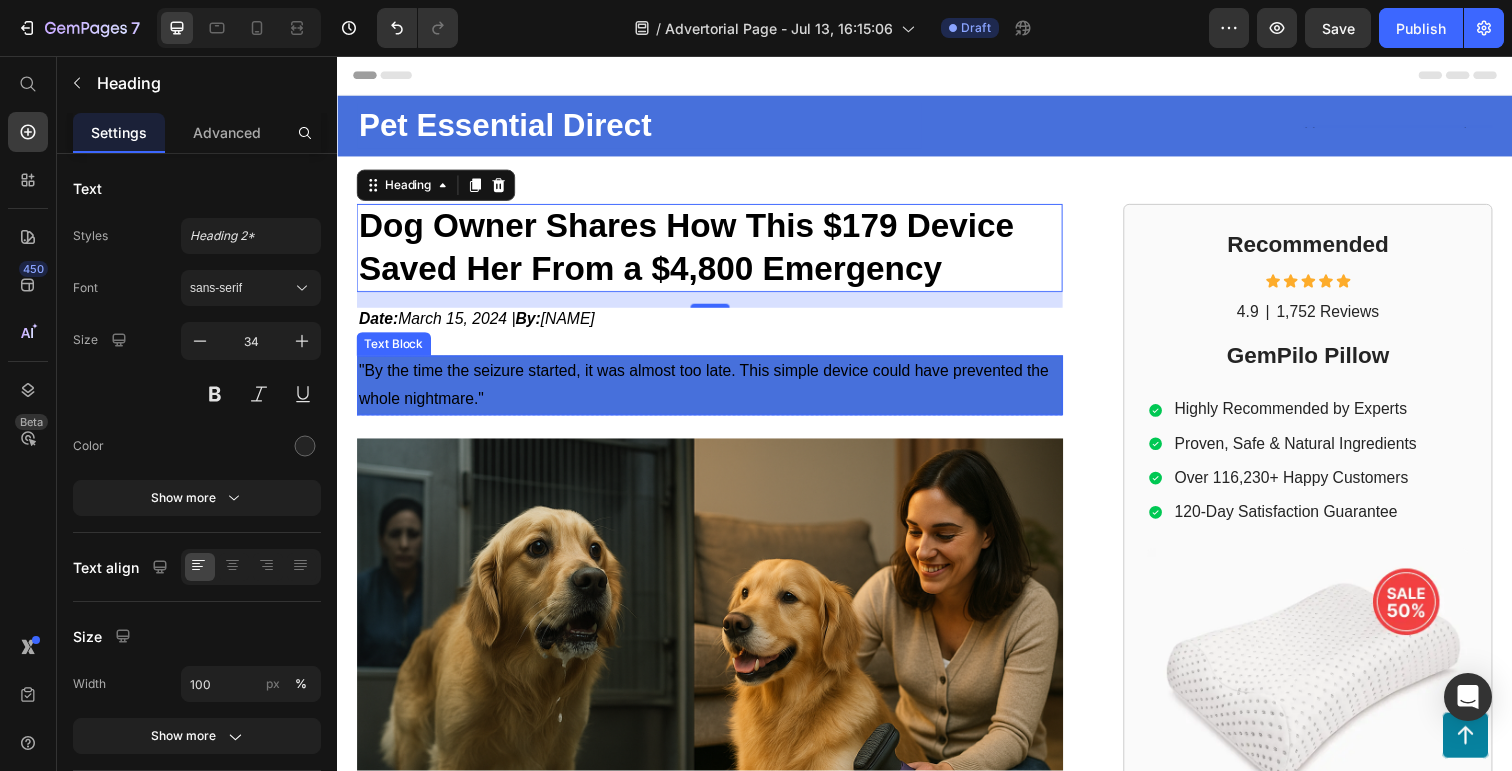 click on ""By the time the seizure started, it was almost too late. This simple device could have prevented the whole nightmare."" at bounding box center [717, 393] 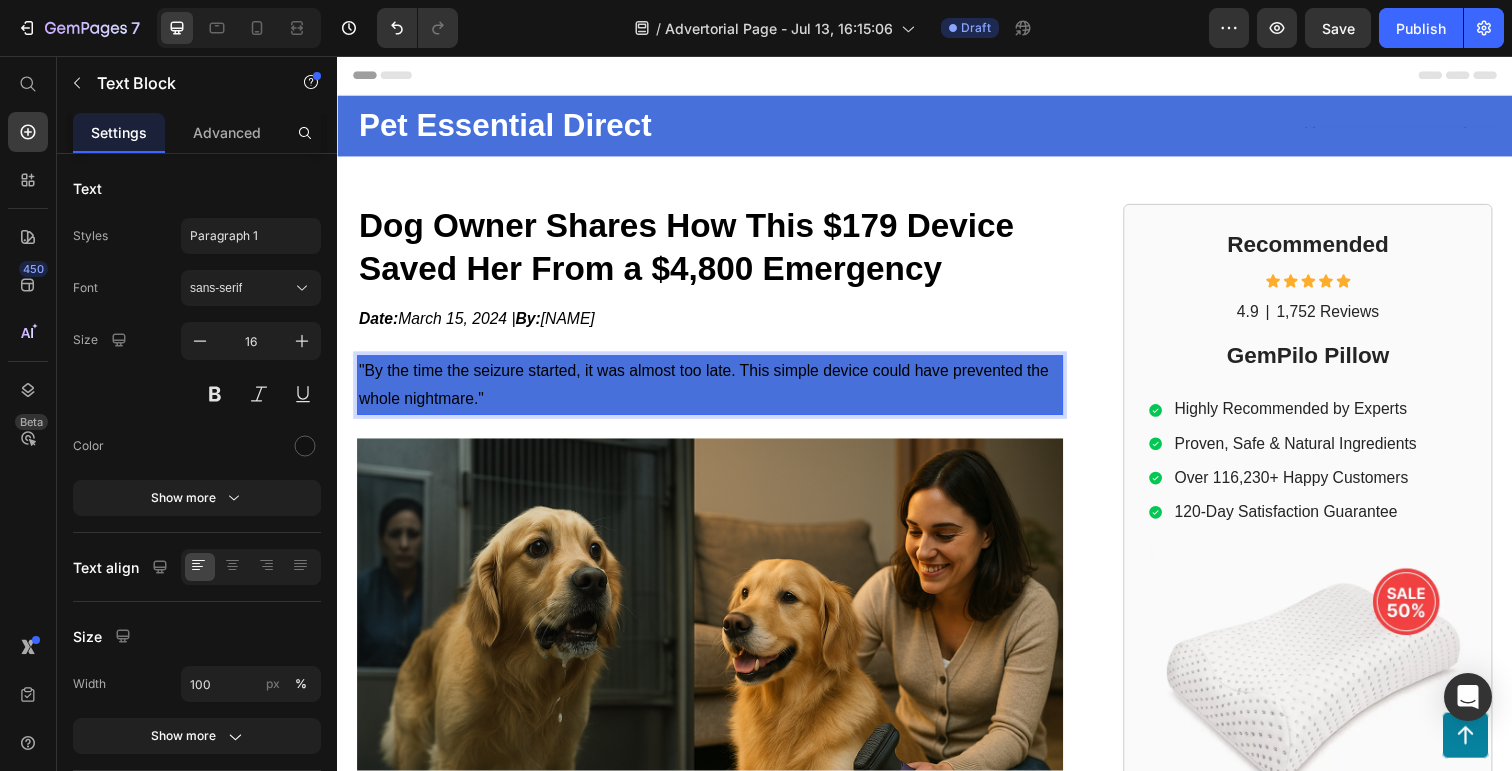 click on ""By the time the seizure started, it was almost too late. This simple device could have prevented the whole nightmare."" at bounding box center (717, 393) 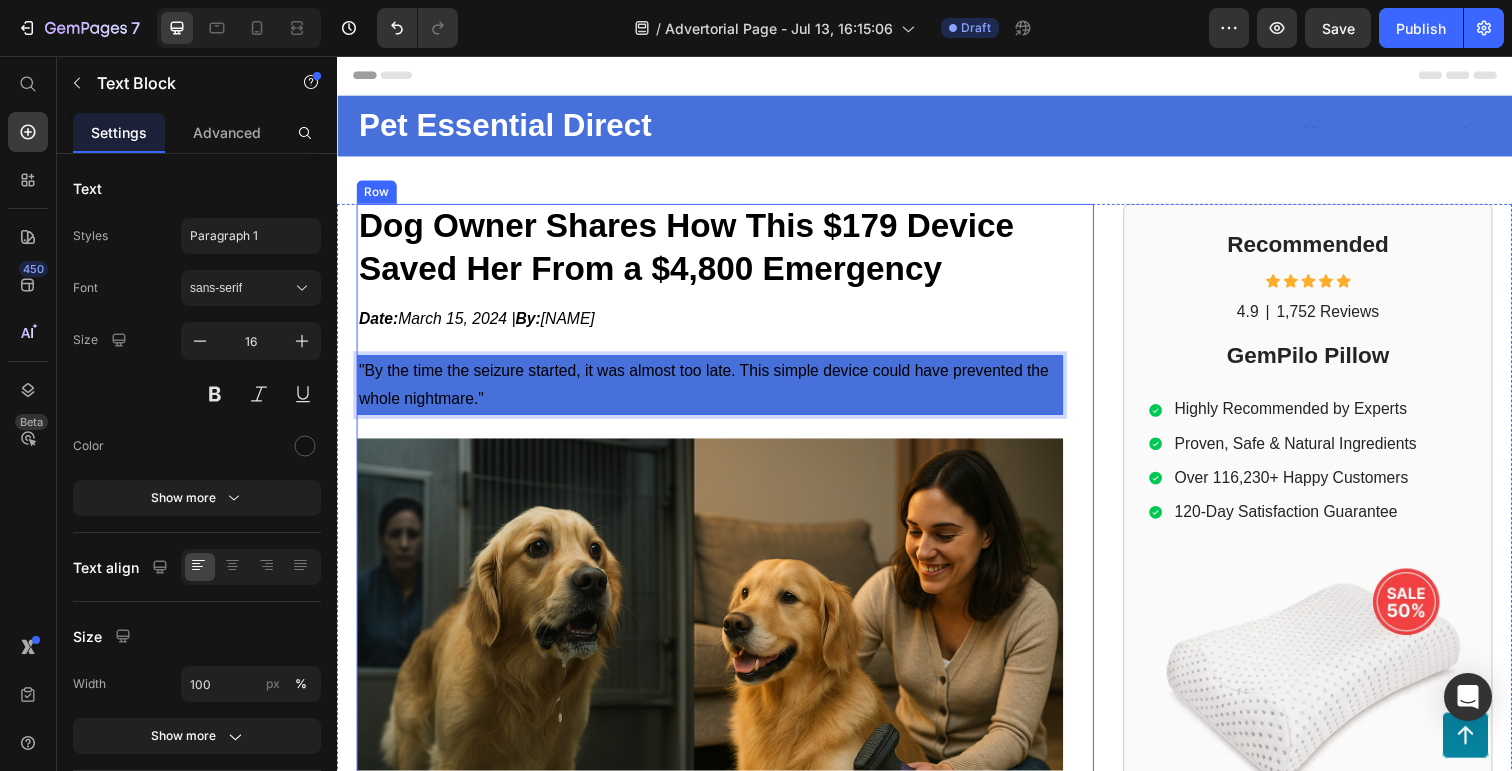 click on "⁠⁠⁠⁠⁠⁠⁠ Dog Owner Shares How This $[PRICE] Device Saved Her From a $[PRICE] Emergency Heading Date: [DATE] | By: [FIRST] [LAST] Text Block "By the time the seizure started, it was almost too late. This simple device could have prevented the whole nightmare." Text Block 0 Row Image [FIRST] [LAST], a former employee at a leading orthopedic research institute you may be familiar with, regrets not sharing this vital information earlier to assist: Text Block
Those in search of a convenient and effective way to improve their sleep quality and enhance overall well-being can now turn to our ergonomic pillow, offering exceptional support for a revitalized and rejuvenated body.
For individuals seeking a natural and enjoyable solution to support their overall spinal health, our ergonomic pillow provides the perfect answer, promoting proper alignment and comfort for a healthier sleep experience.
Item List Text Block" at bounding box center (717, 912) 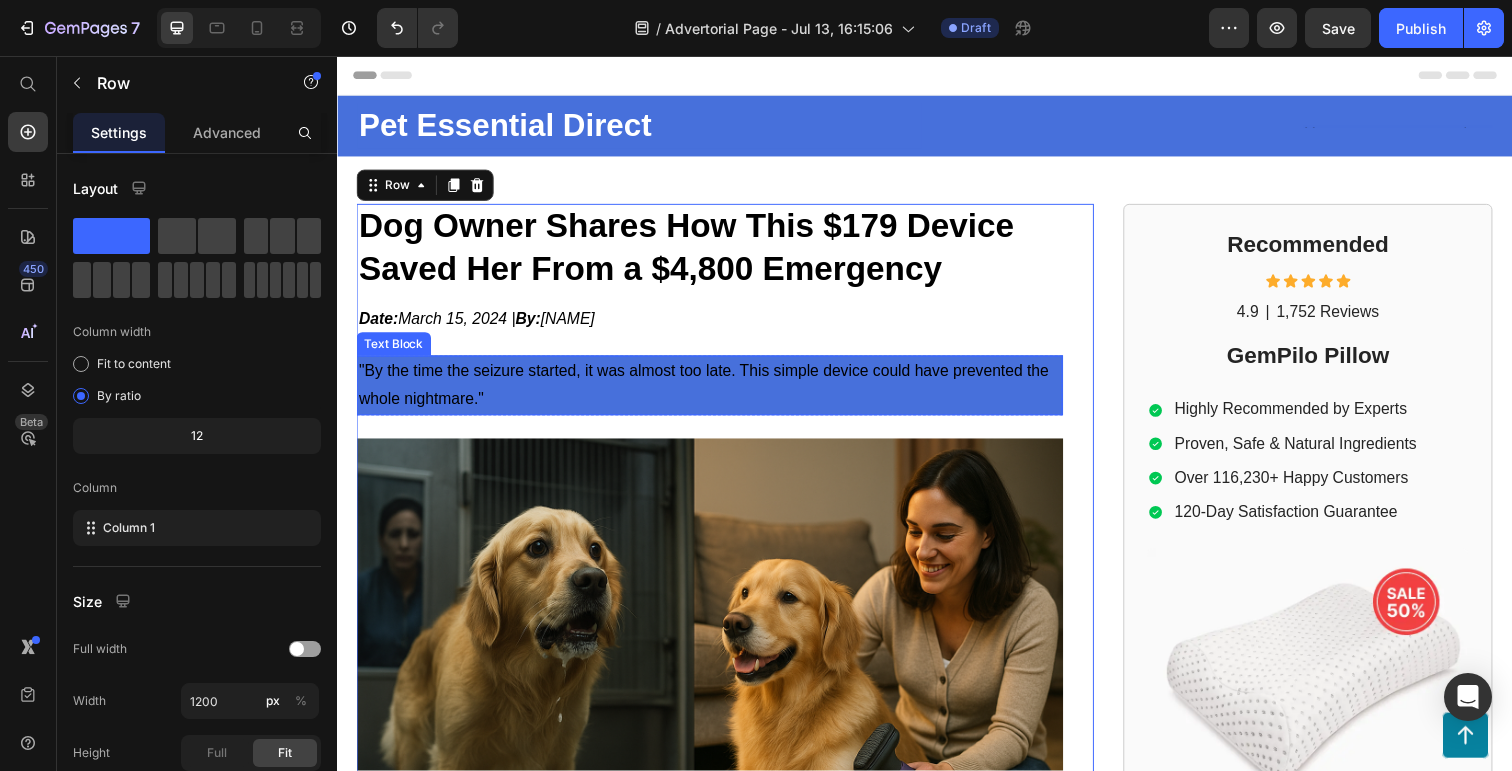 click on ""By the time the seizure started, it was almost too late. This simple device could have prevented the whole nightmare."" at bounding box center [717, 393] 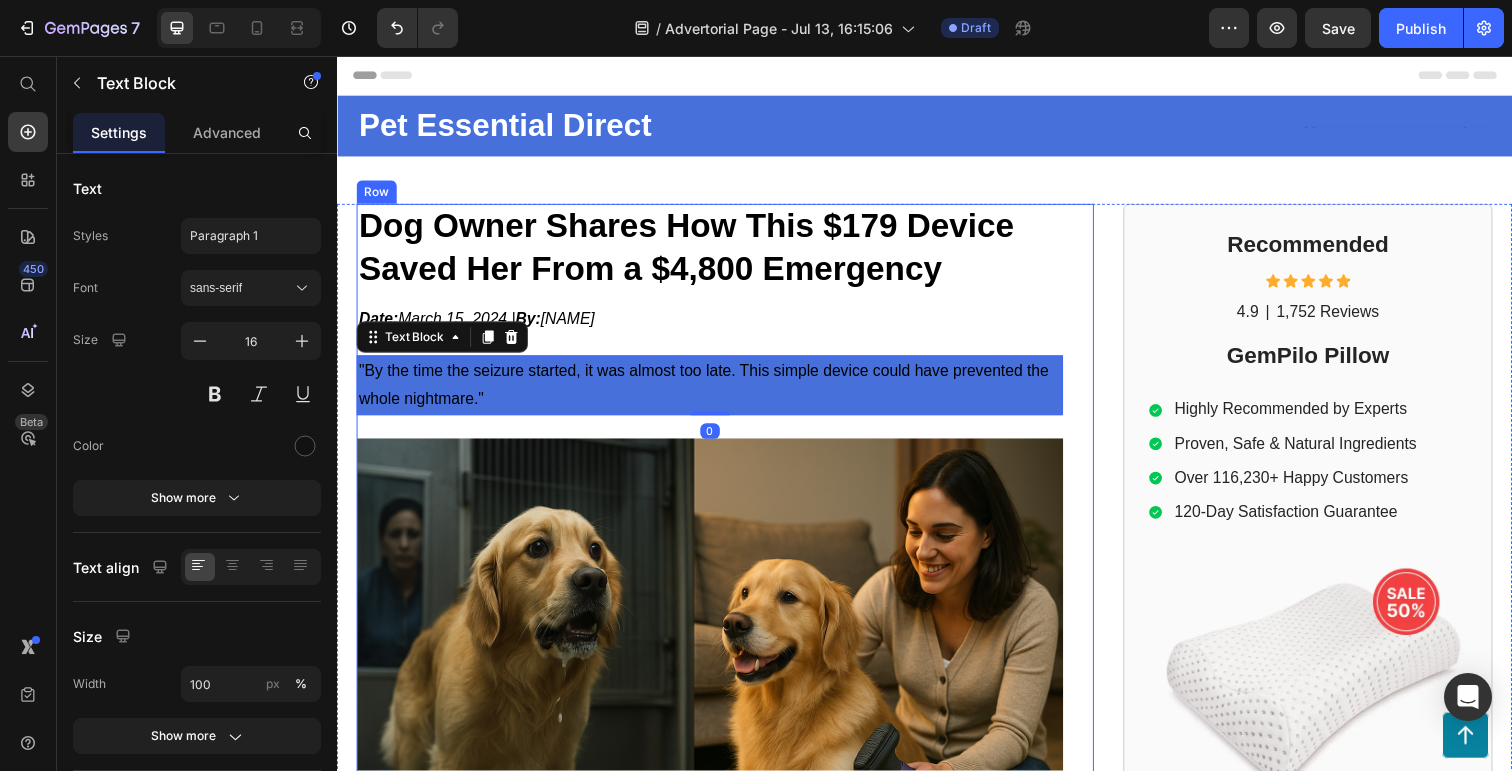 click on "⁠⁠⁠⁠⁠⁠⁠ Dog Owner Shares How This $[PRICE] Device Saved Her From a $[PRICE] Emergency Heading Date: [DATE] | By: [FIRST] [LAST] Text Block "By the time the seizure started, it was almost too late. This simple device could have prevented the whole nightmare." Text Block 0 Row Image [FIRST] [LAST], a former employee at a leading orthopedic research institute you may be familiar with, regrets not sharing this vital information earlier to assist: Text Block
Those in search of a convenient and effective way to improve their sleep quality and enhance overall well-being can now turn to our ergonomic pillow, offering exceptional support for a revitalized and rejuvenated body.
For individuals seeking a natural and enjoyable solution to support their overall spinal health, our ergonomic pillow provides the perfect answer, promoting proper alignment and comfort for a healthier sleep experience.
Item List Text Block" at bounding box center (717, 912) 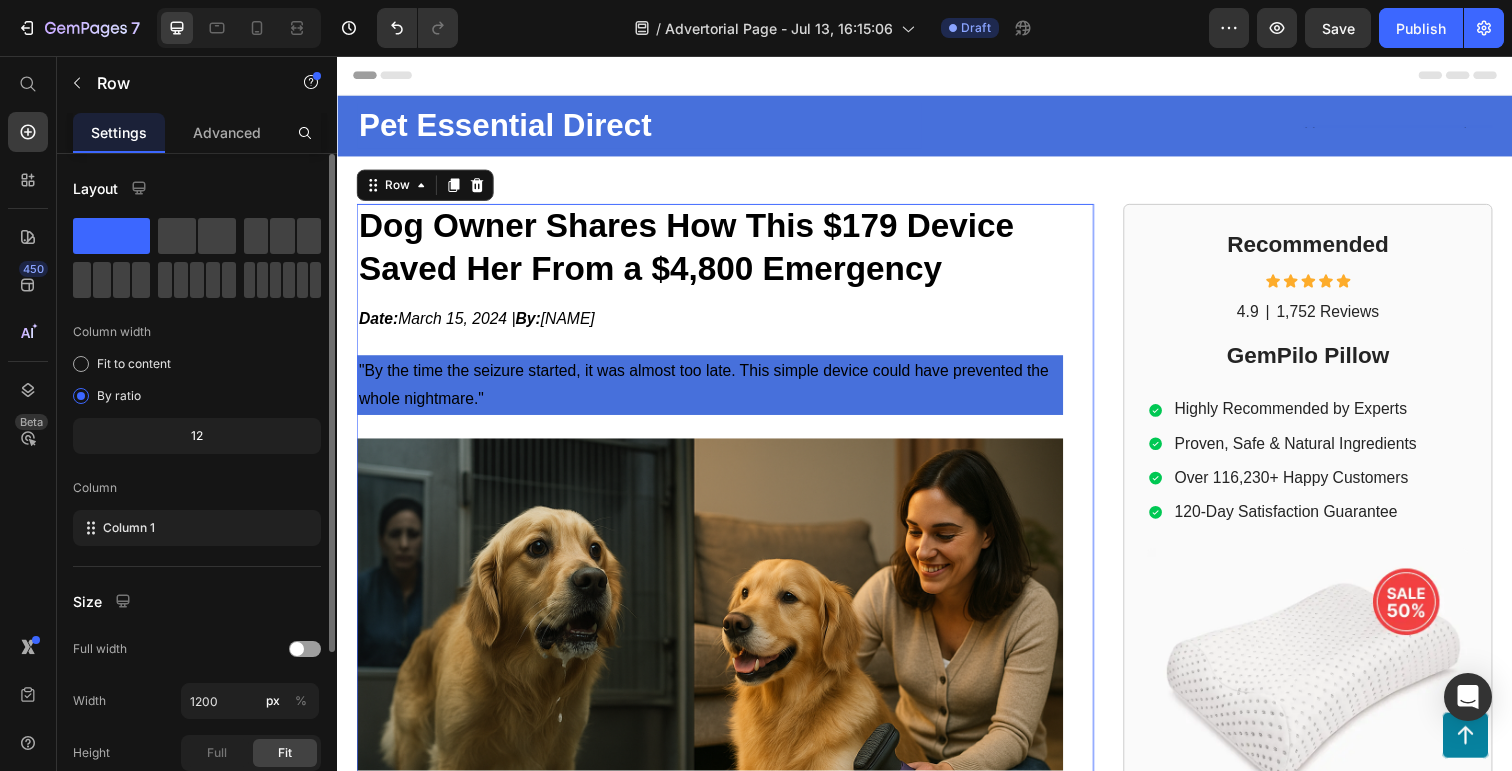 scroll, scrollTop: 238, scrollLeft: 0, axis: vertical 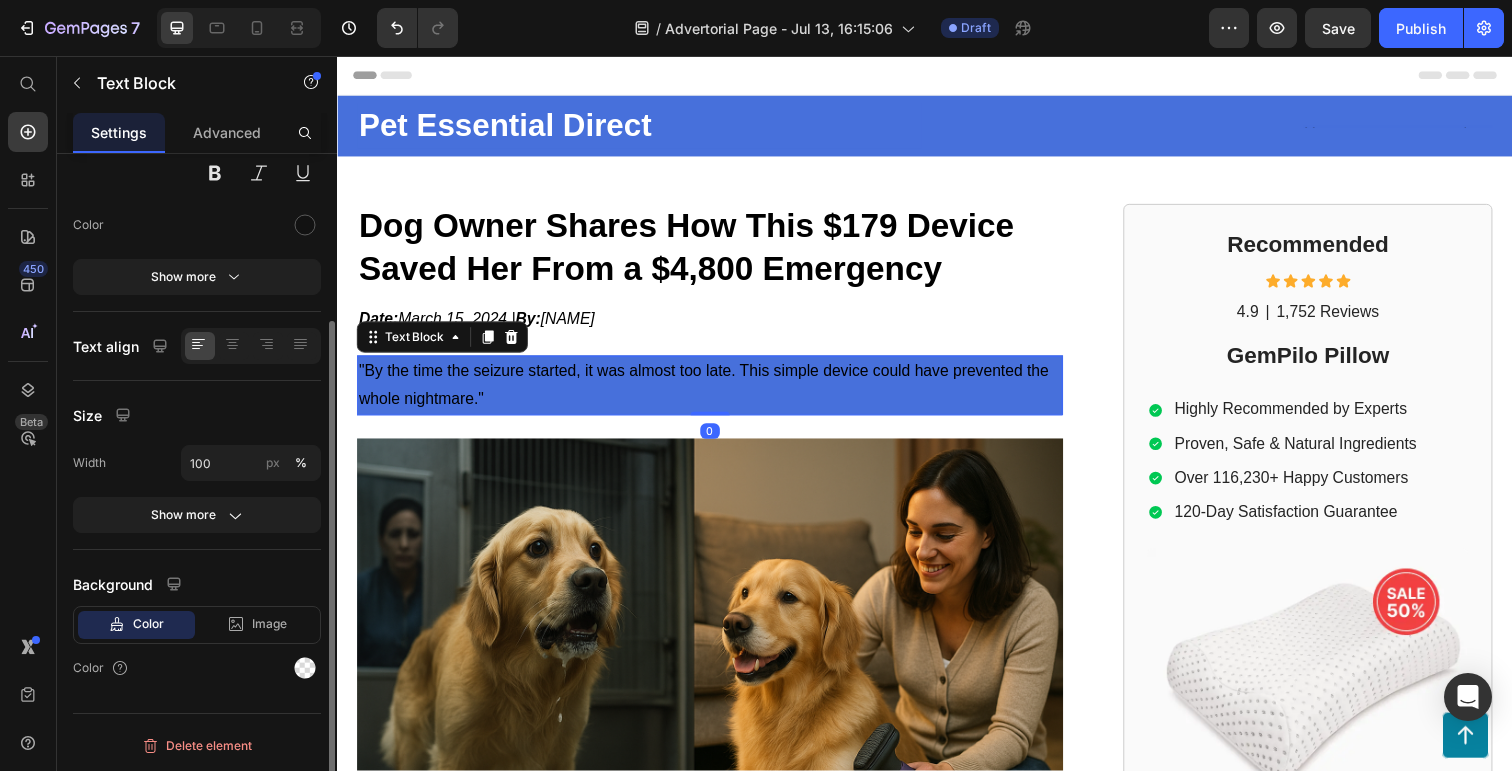 click on ""By the time the seizure started, it was almost too late. This simple device could have prevented the whole nightmare."" at bounding box center (711, 392) 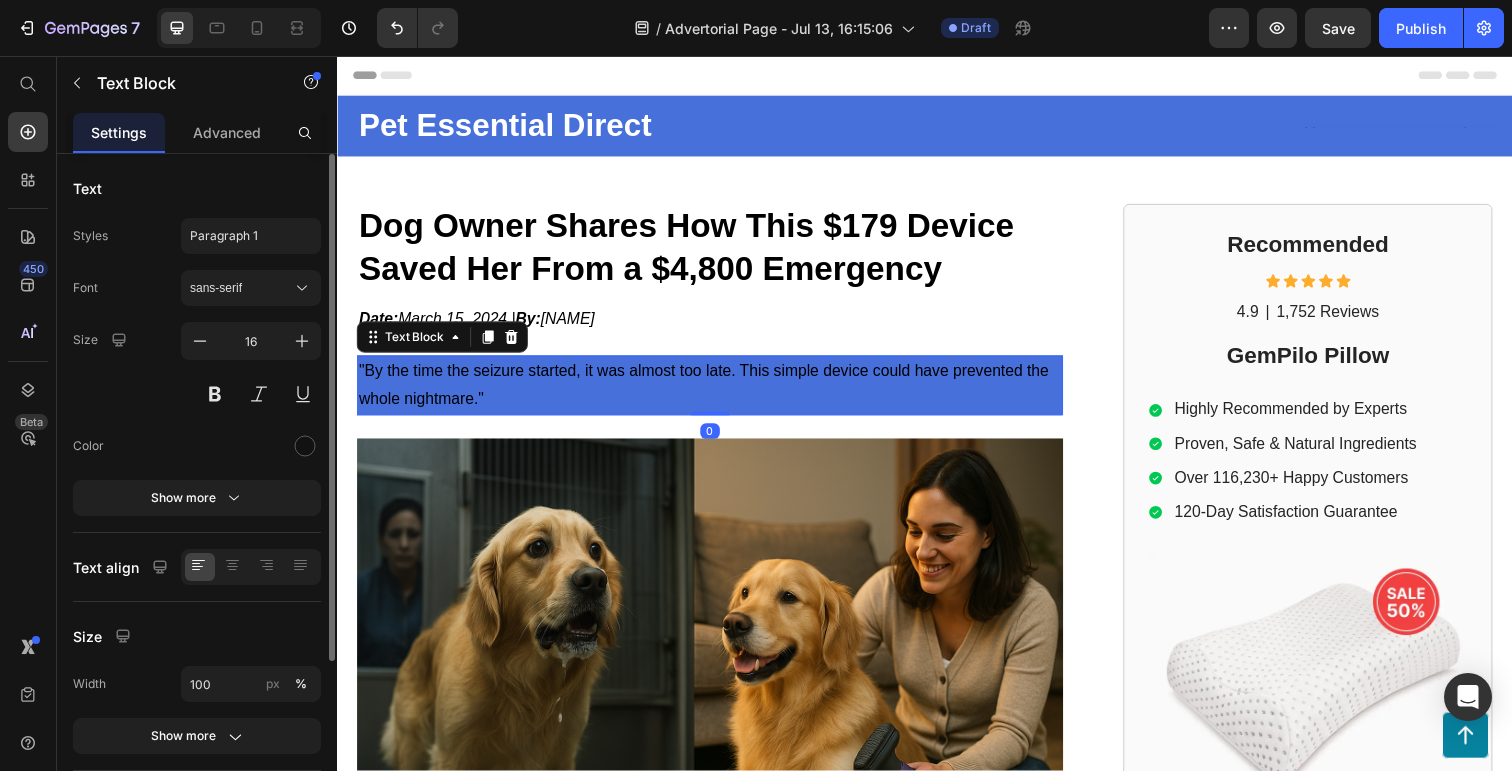 scroll, scrollTop: 221, scrollLeft: 0, axis: vertical 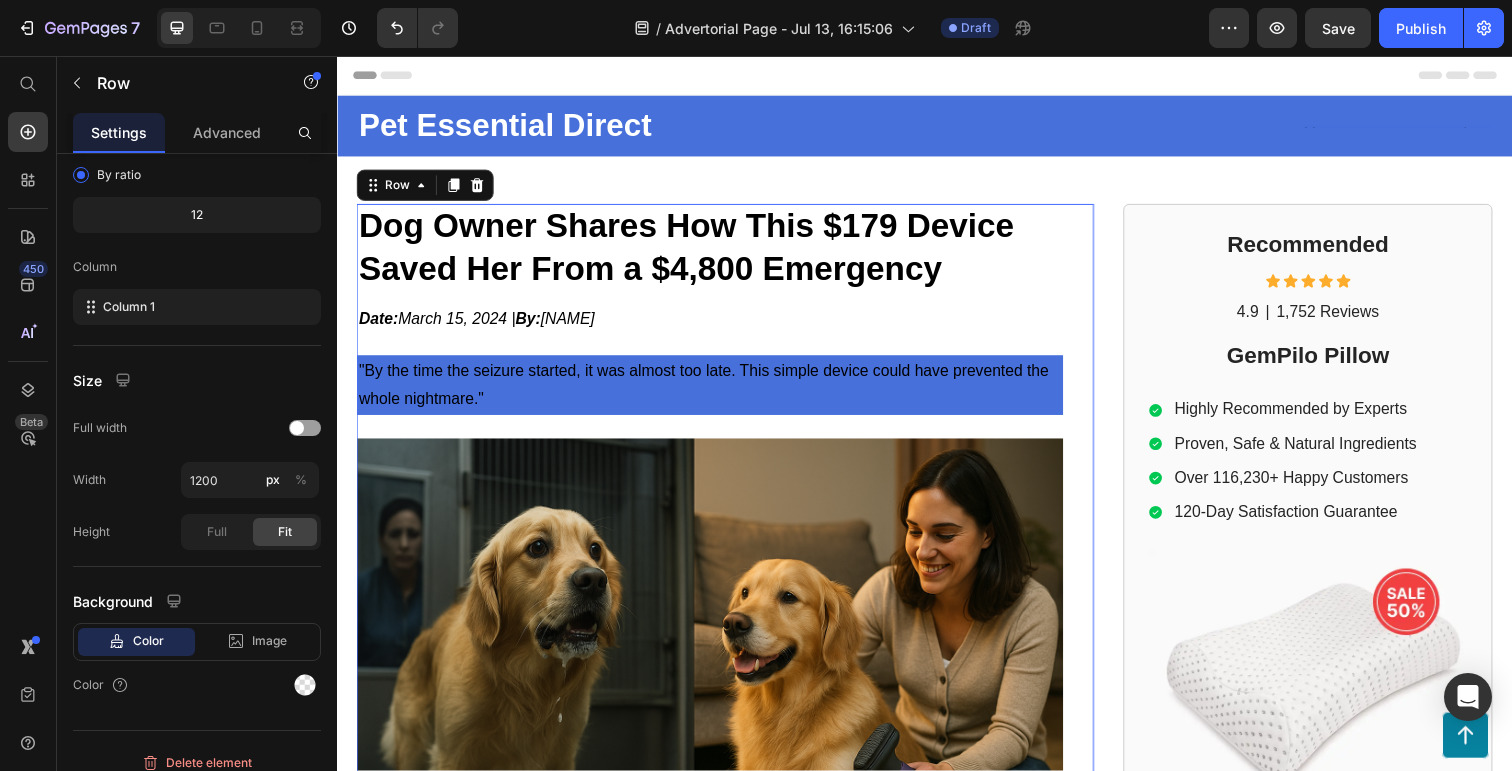 click on "⁠⁠⁠⁠⁠⁠⁠ Dog Owner Shares How This $[PRICE] Device Saved Her From a $[PRICE] Emergency Heading Date: [DATE] | By: [FIRST] [LAST] Text Block "By the time the seizure started, it was almost too late. This simple device could have prevented the whole nightmare." Text Block Row Image [FIRST] [LAST], a former employee at a leading orthopedic research institute you may be familiar with, regrets not sharing this vital information earlier to assist: Text Block
Those in search of a convenient and effective way to improve their sleep quality and enhance overall well-being can now turn to our ergonomic pillow, offering exceptional support for a revitalized and rejuvenated body.
For individuals seeking a natural and enjoyable solution to support their overall spinal health, our ergonomic pillow provides the perfect answer, promoting proper alignment and comfort for a healthier sleep experience.
Item List Text Block" at bounding box center (717, 912) 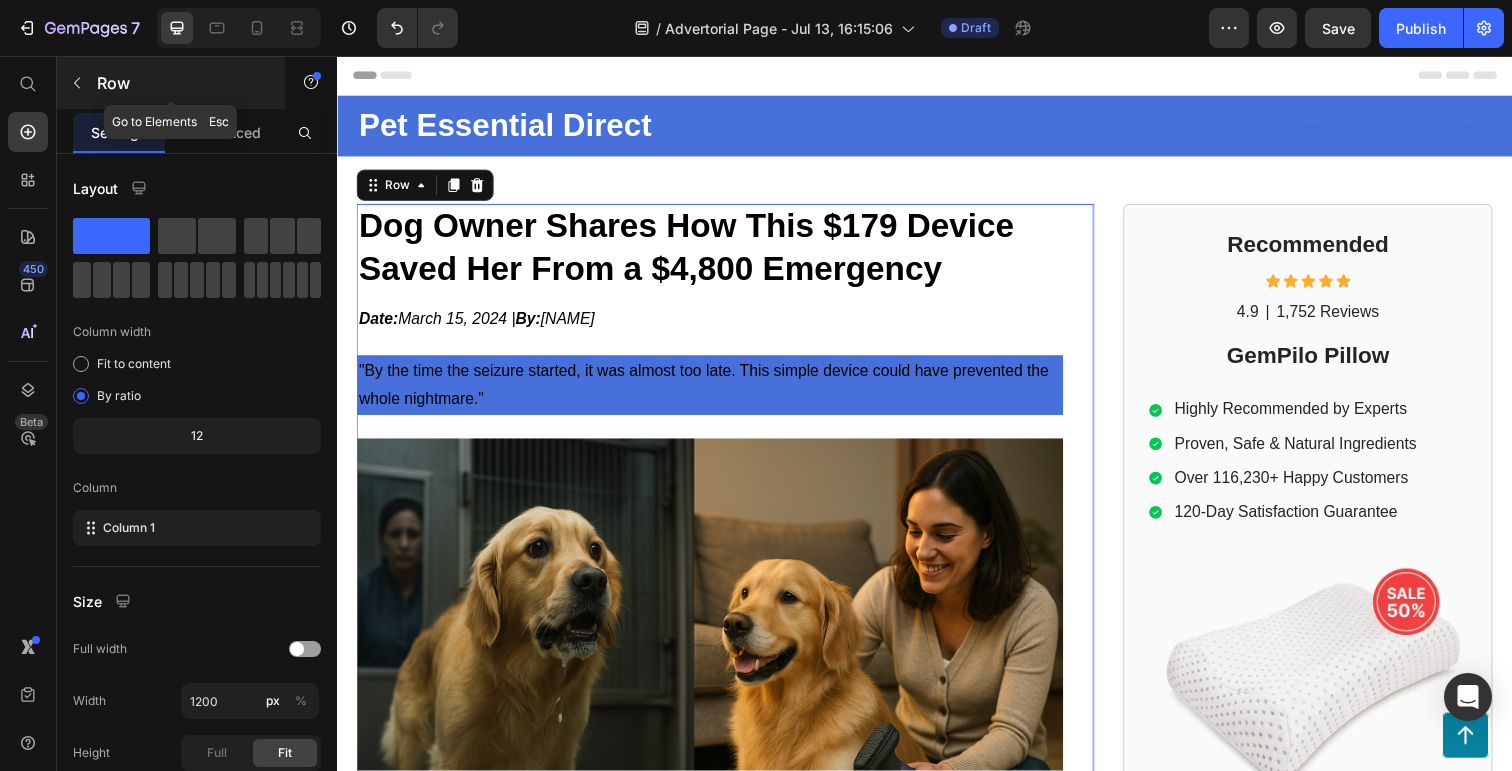 click at bounding box center (77, 83) 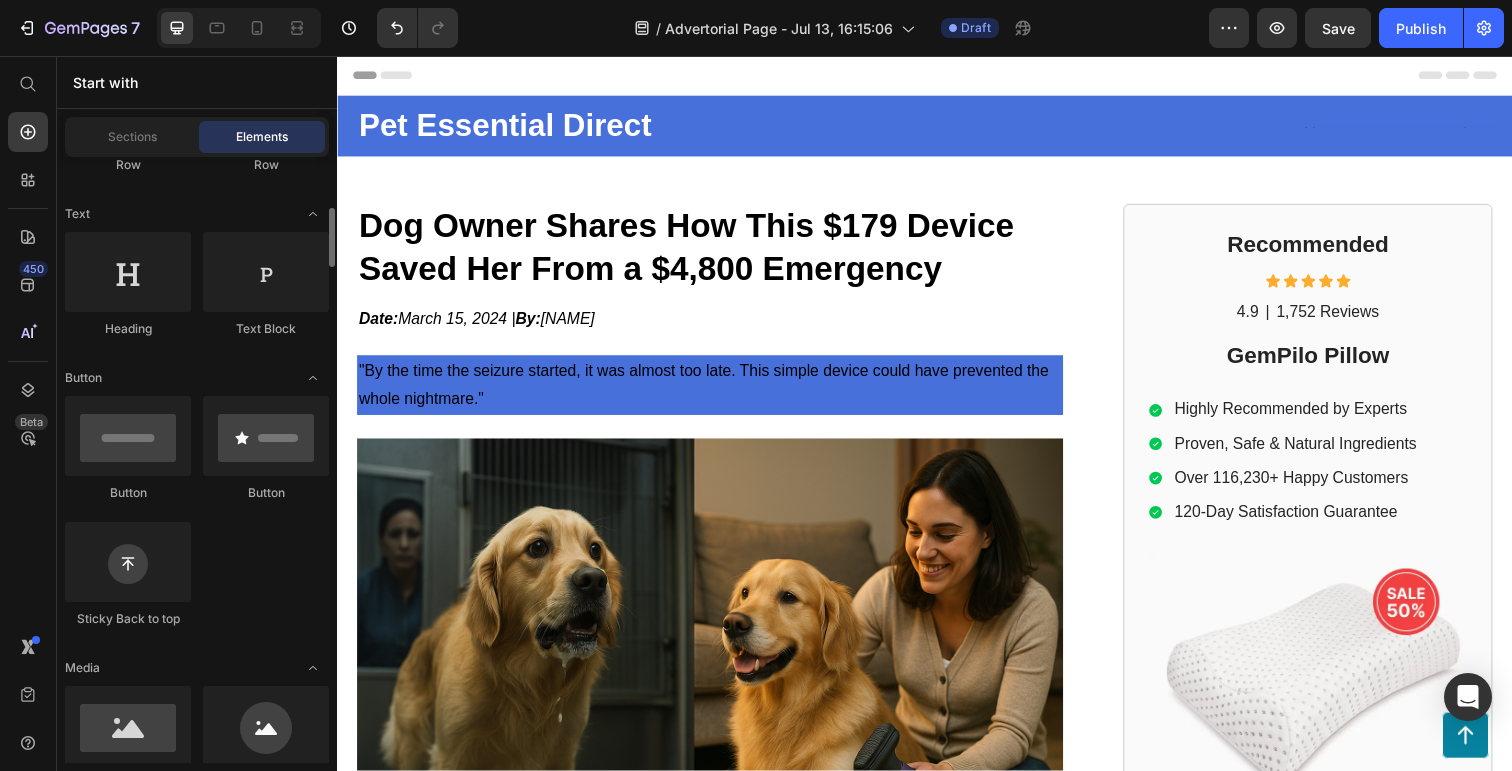 scroll, scrollTop: 0, scrollLeft: 0, axis: both 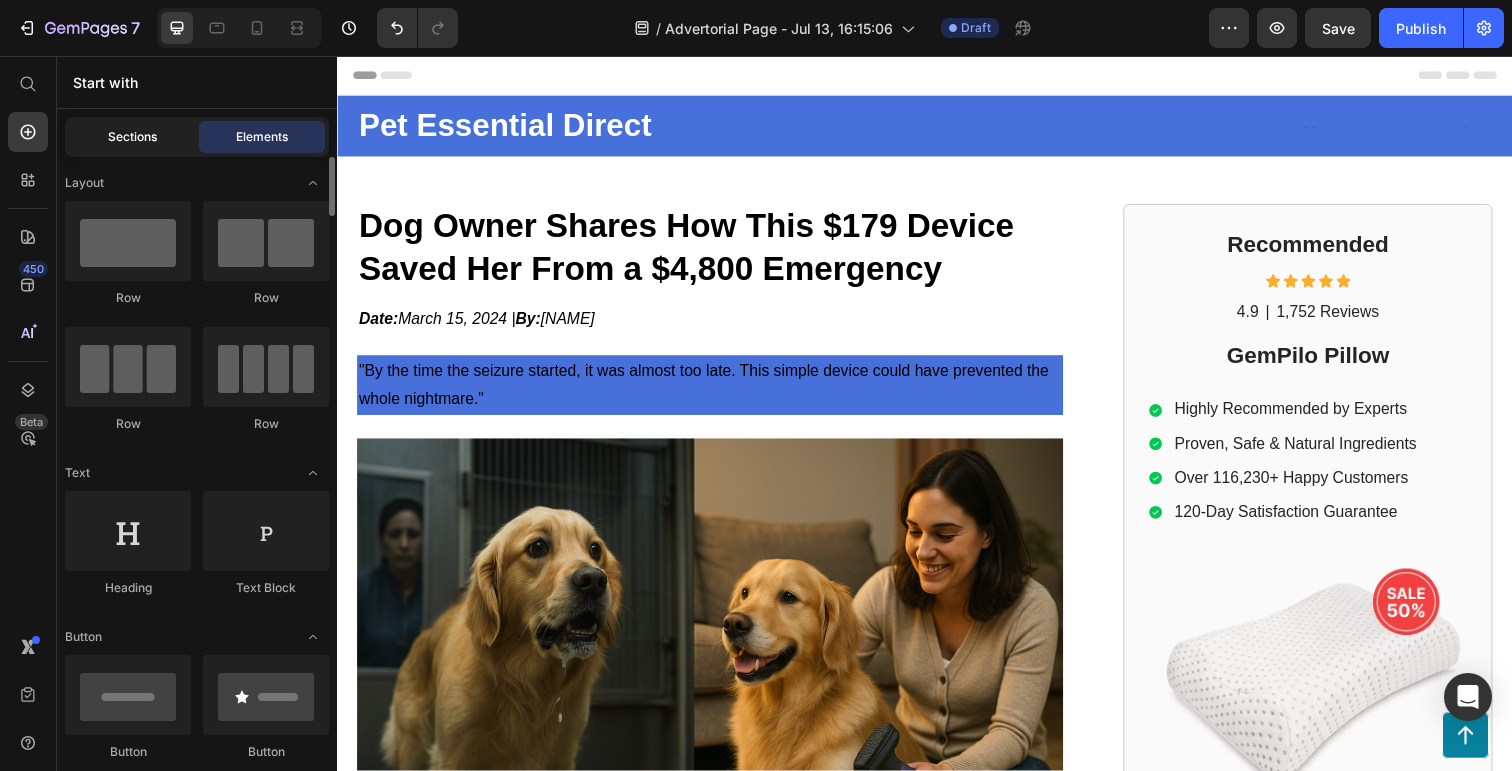 click on "Sections" 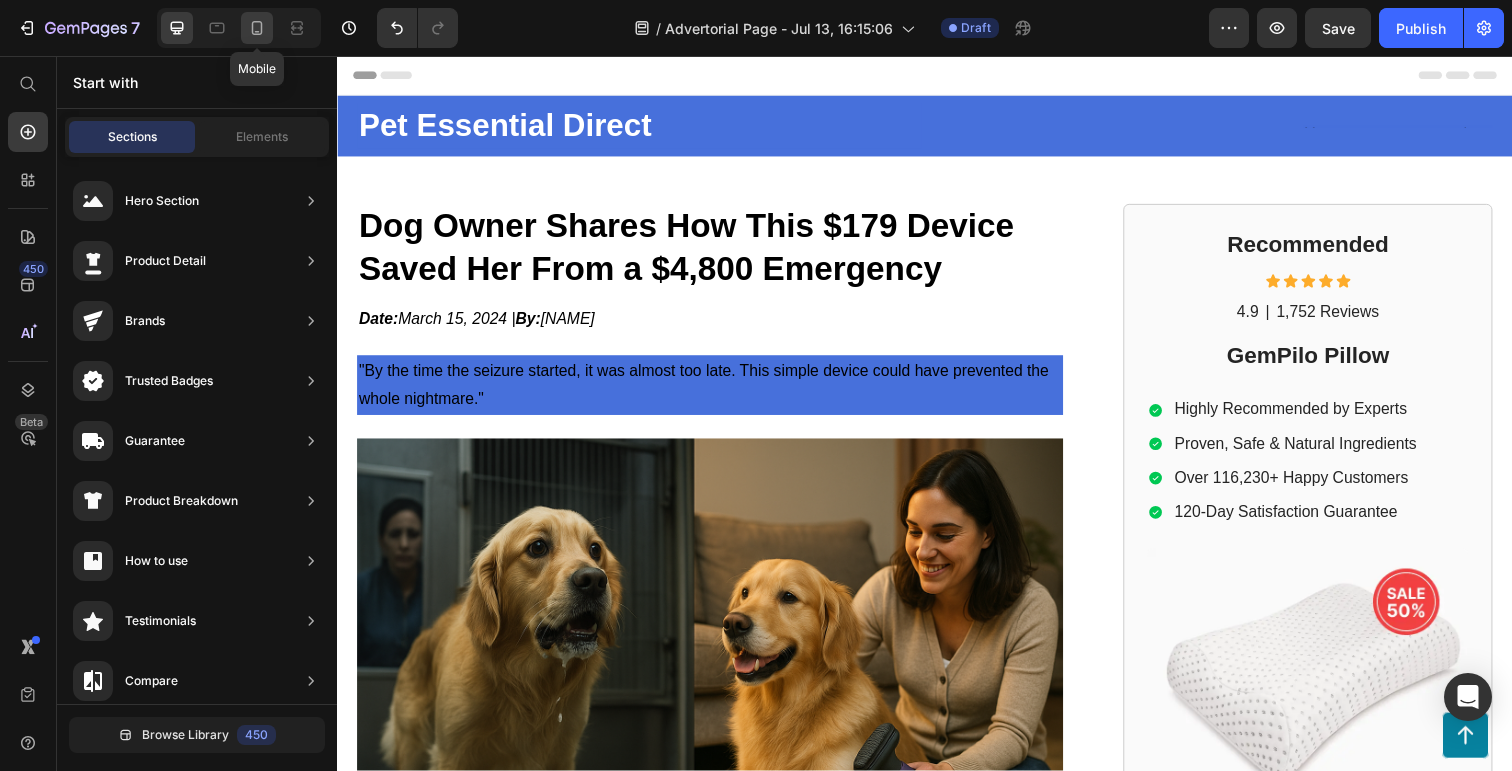 click 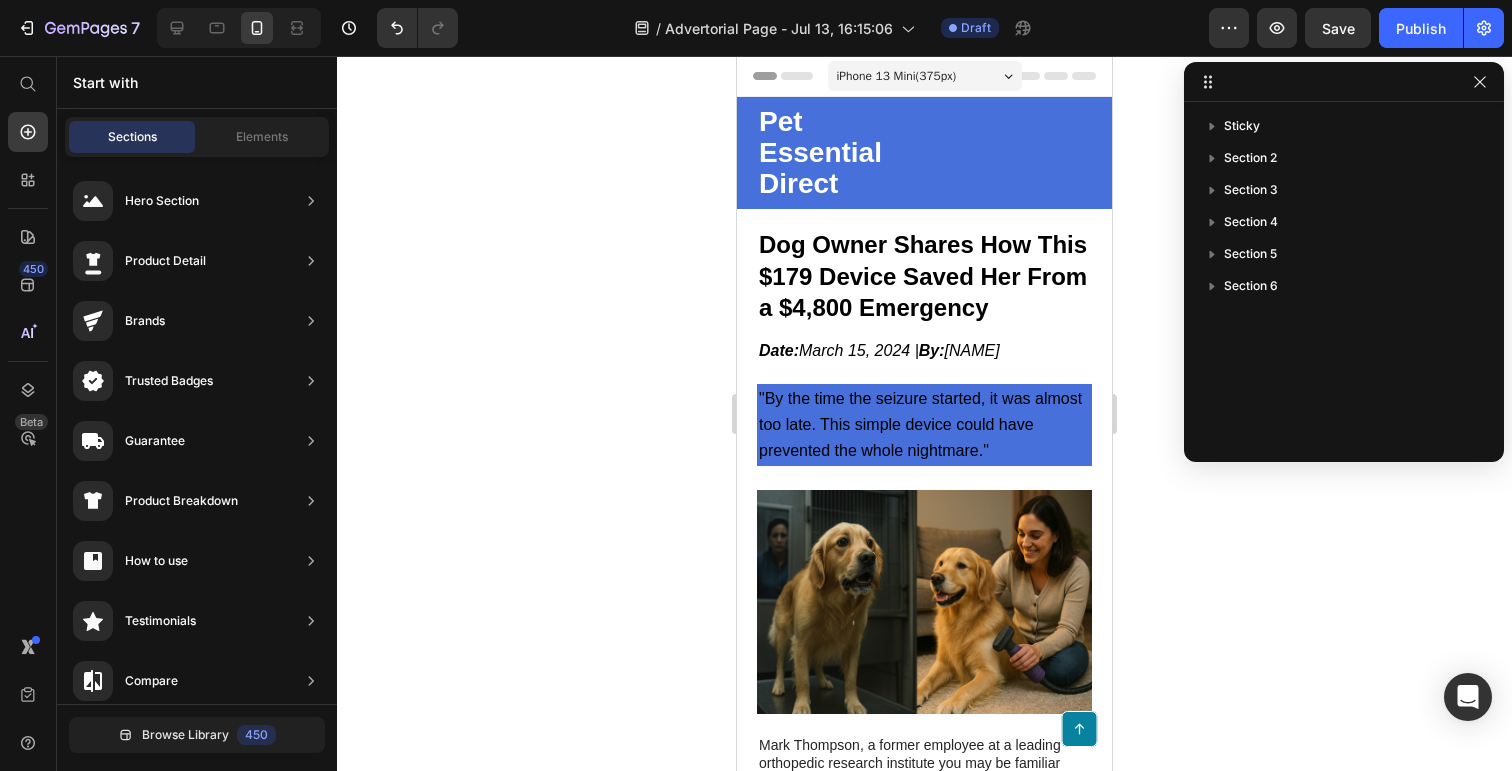 click on "iPhone 13 Mini  ( 375 px)" at bounding box center [897, 76] 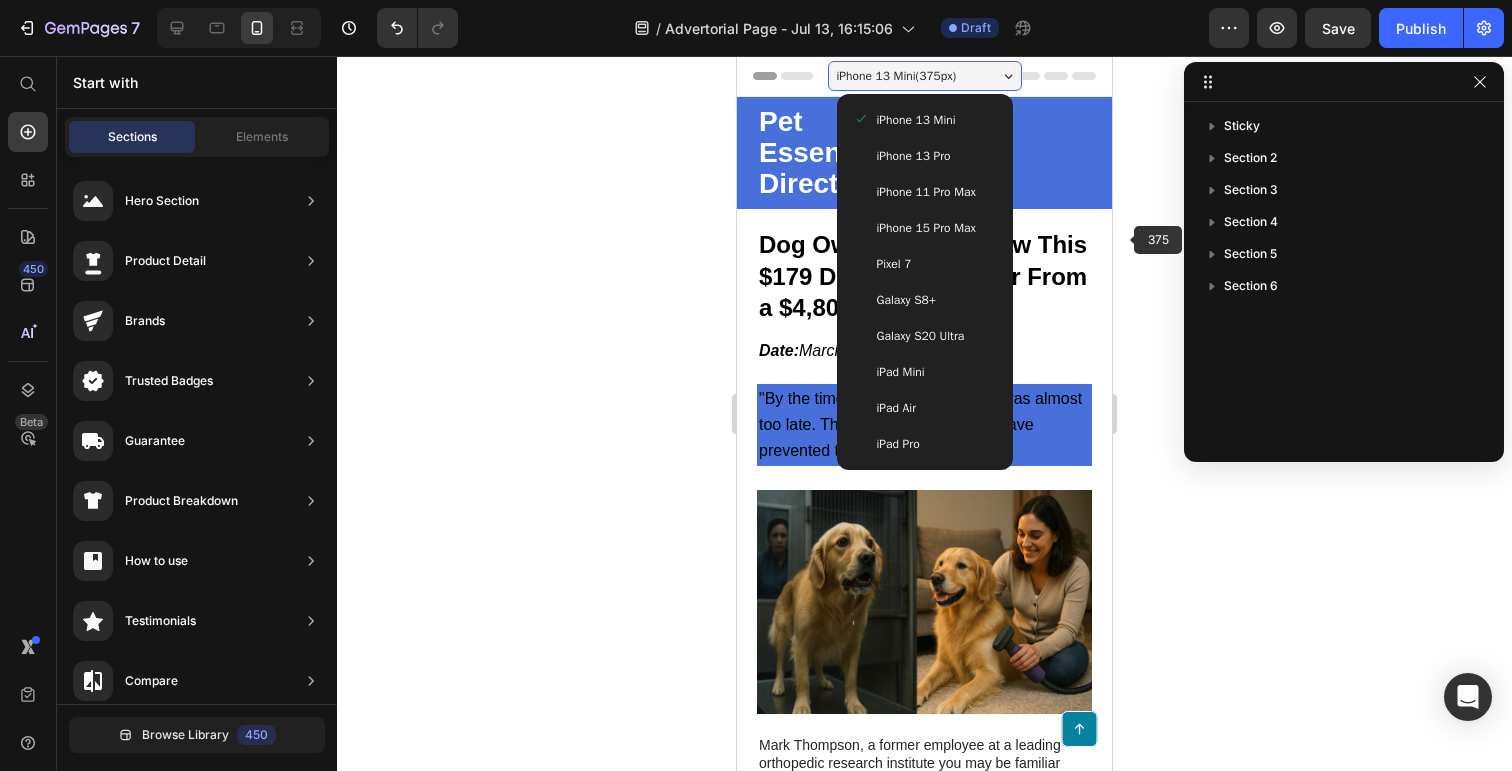 click 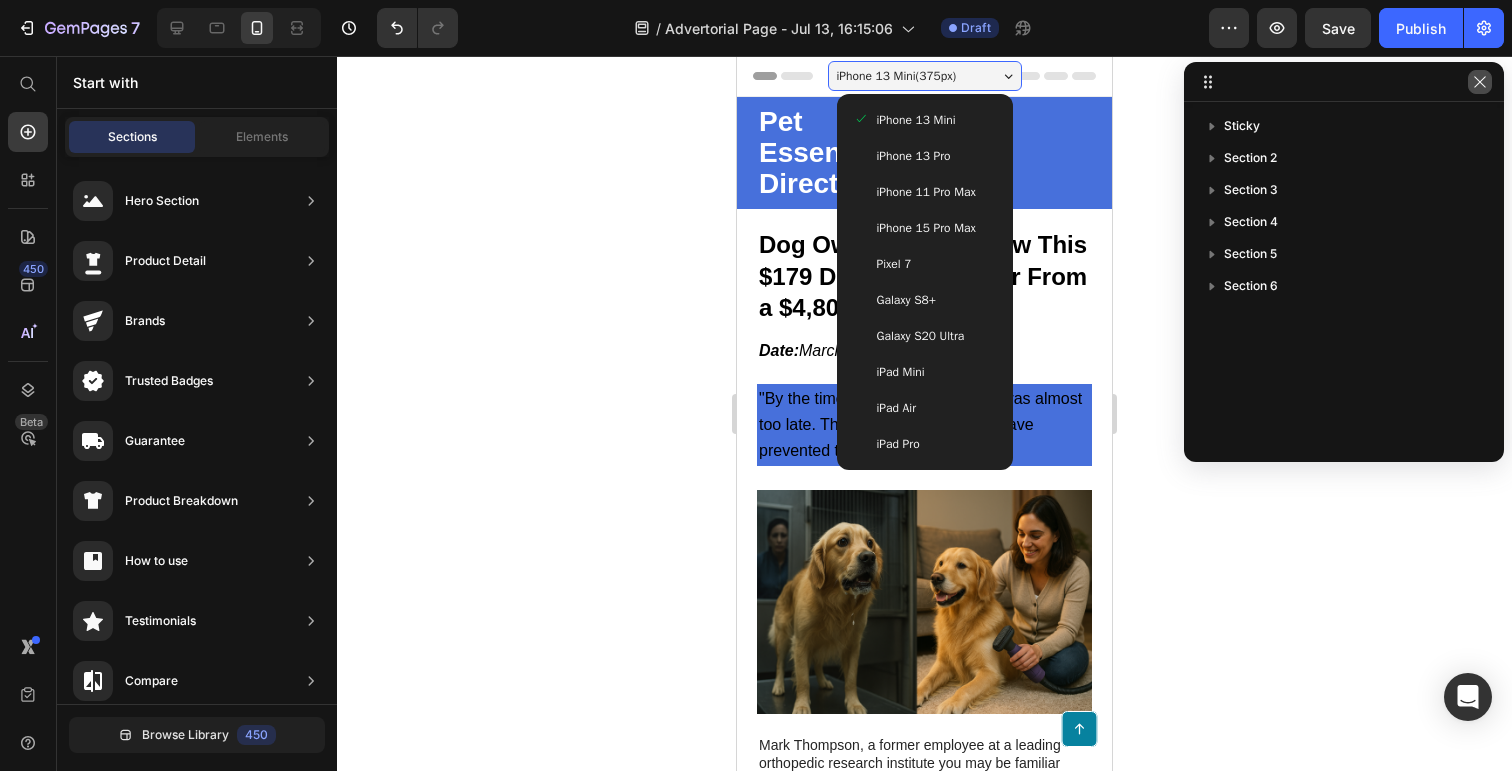 click 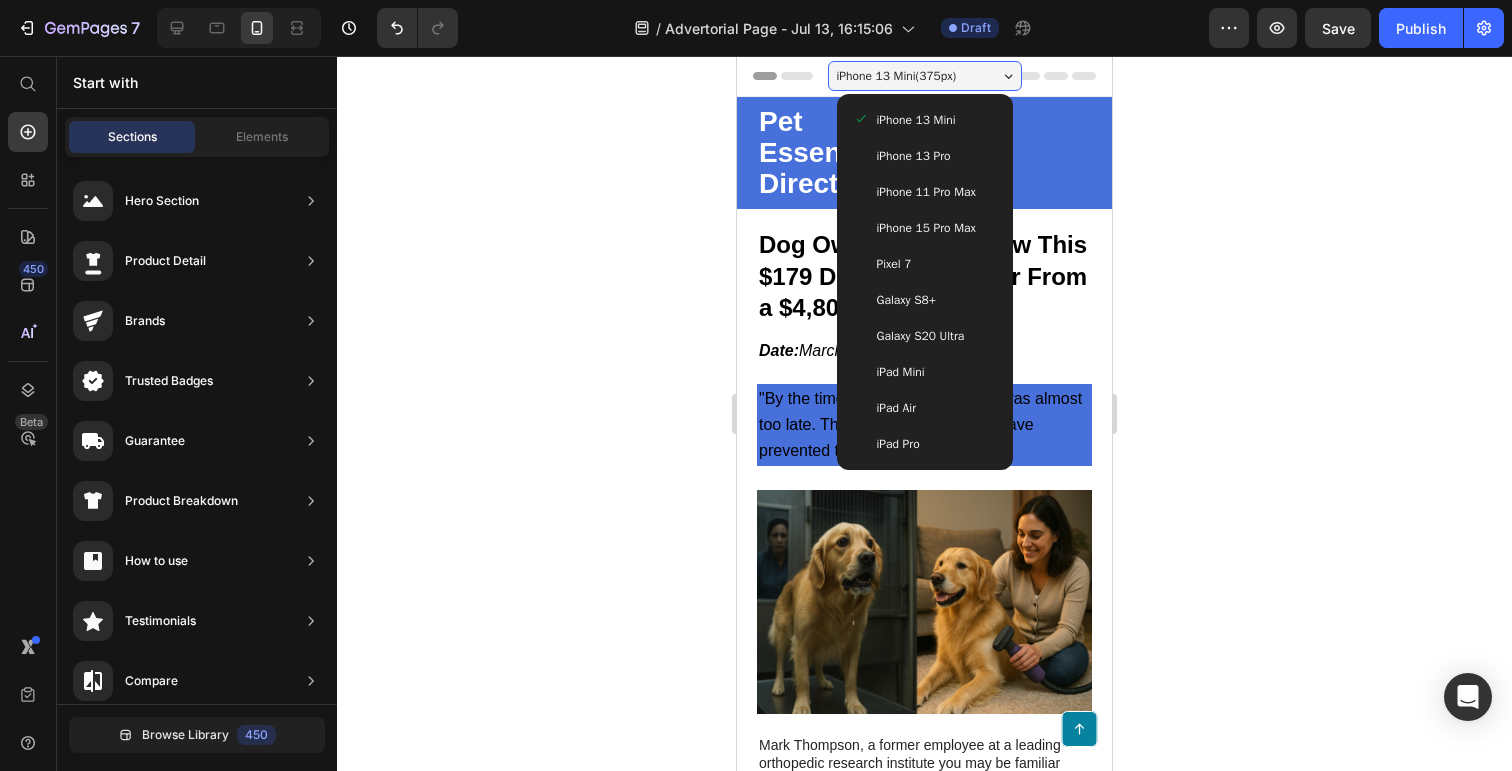 click 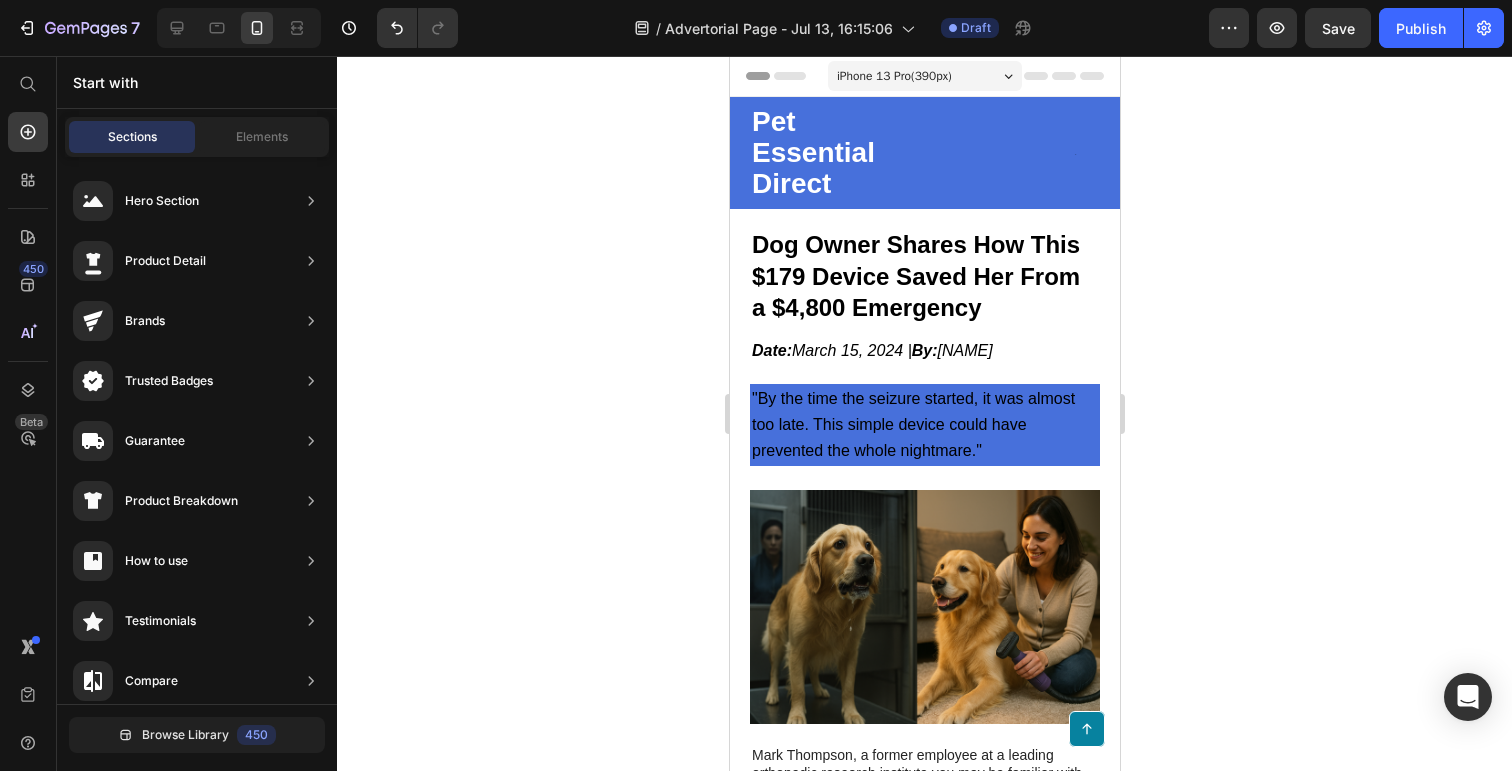 click on "iPhone 13 Pro  ( 390 px)" at bounding box center [924, 76] 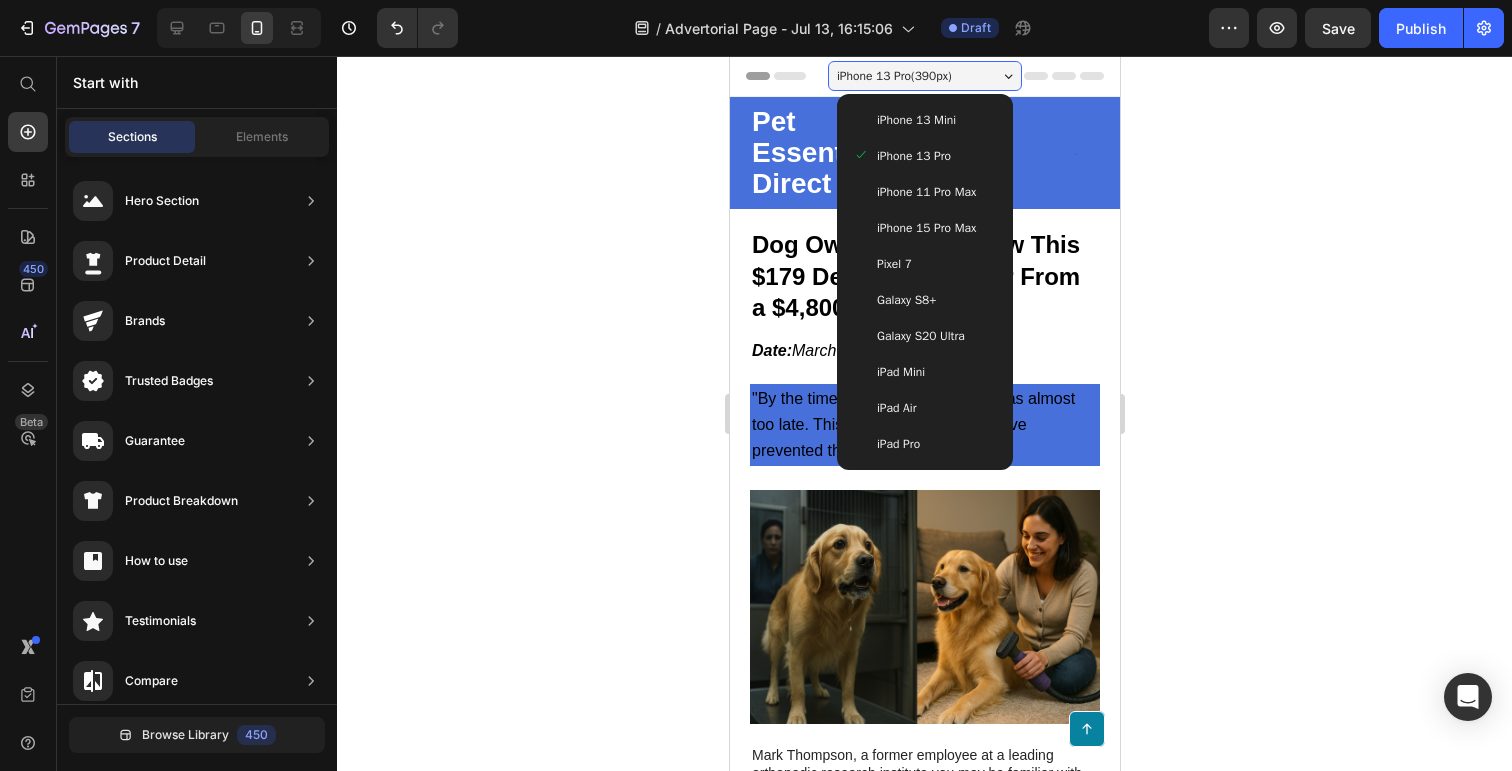 click on "iPhone 13 Pro  ( 390 px)" at bounding box center (924, 76) 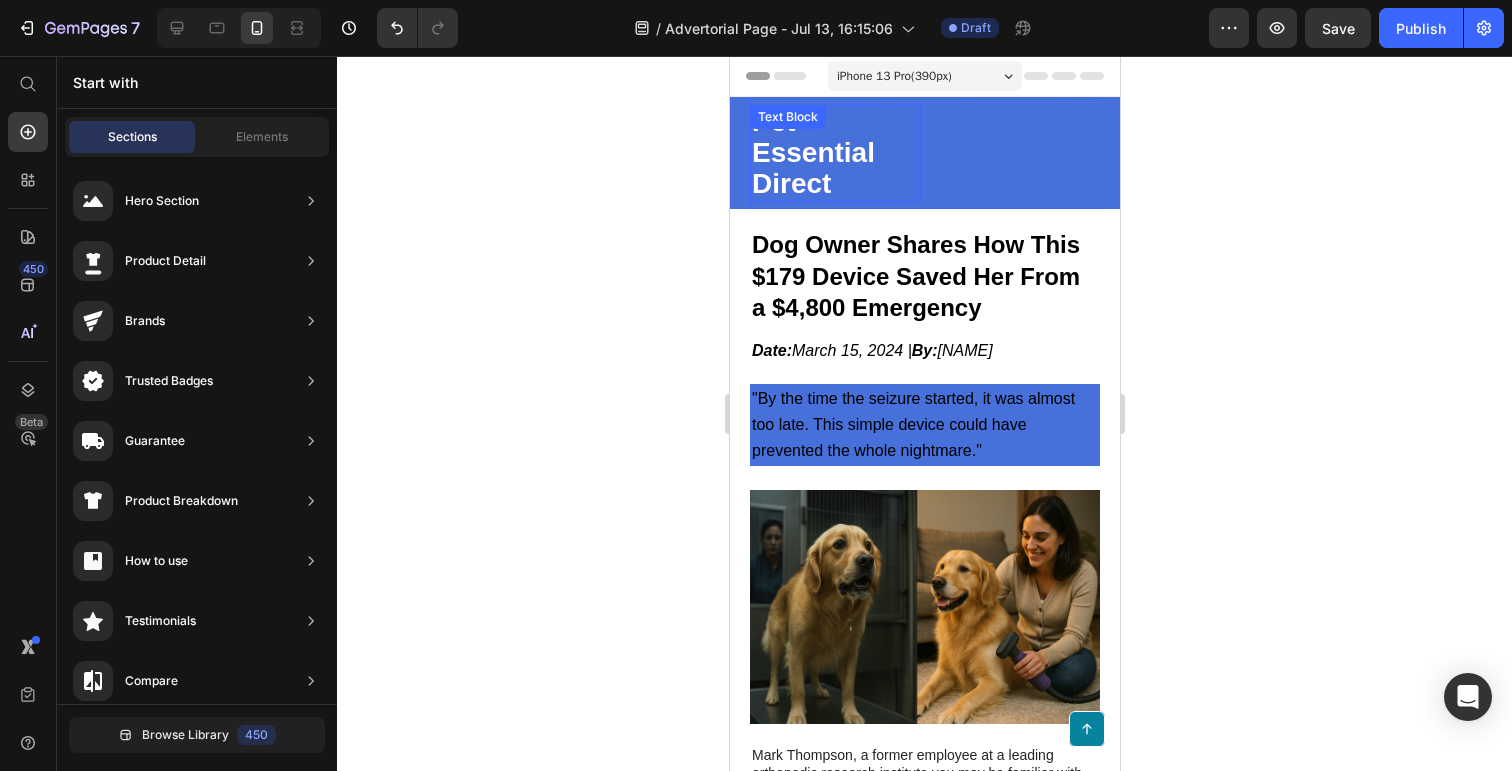 click on "Pet Essential Direct" at bounding box center [834, 153] 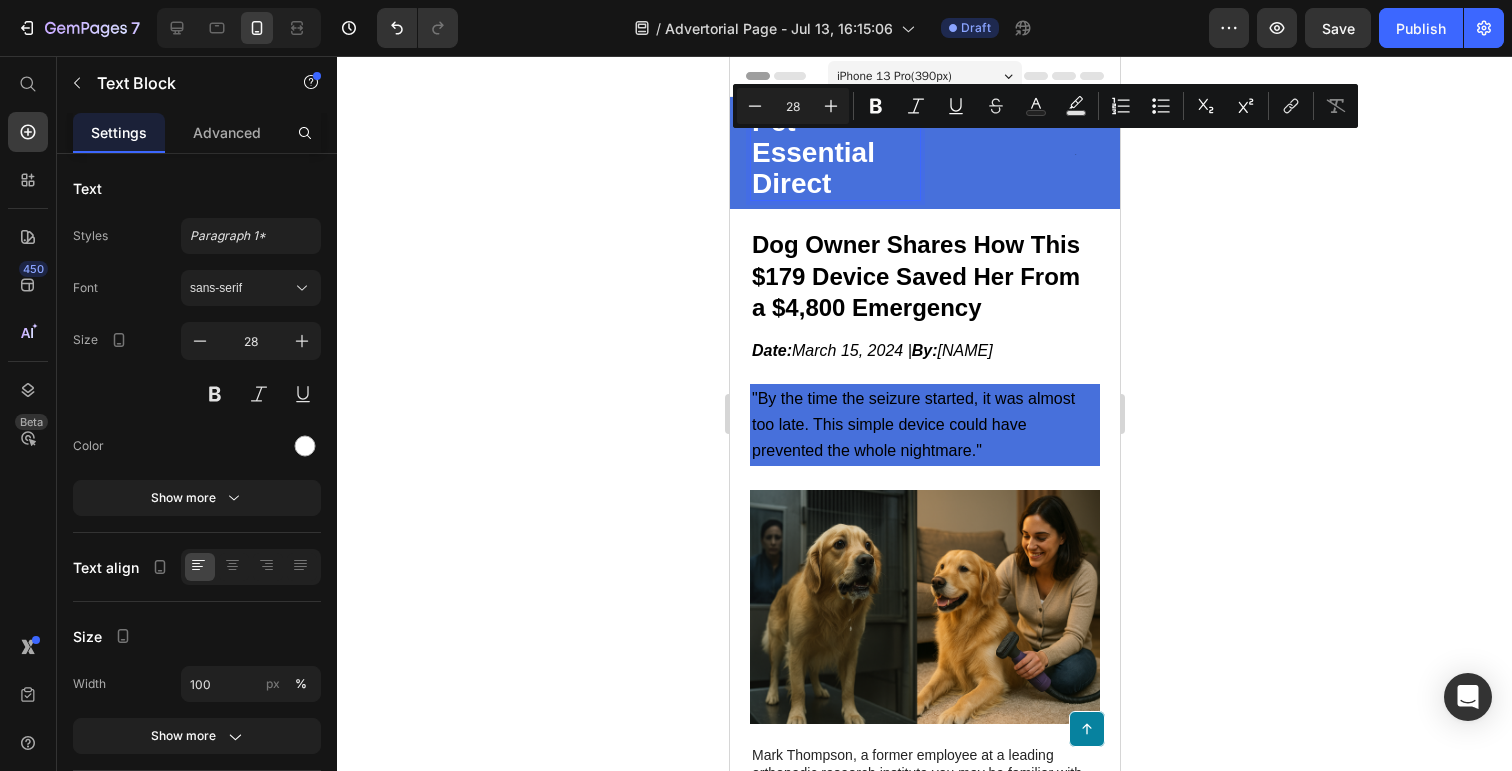 click on "Pet Essential Direct" at bounding box center (834, 153) 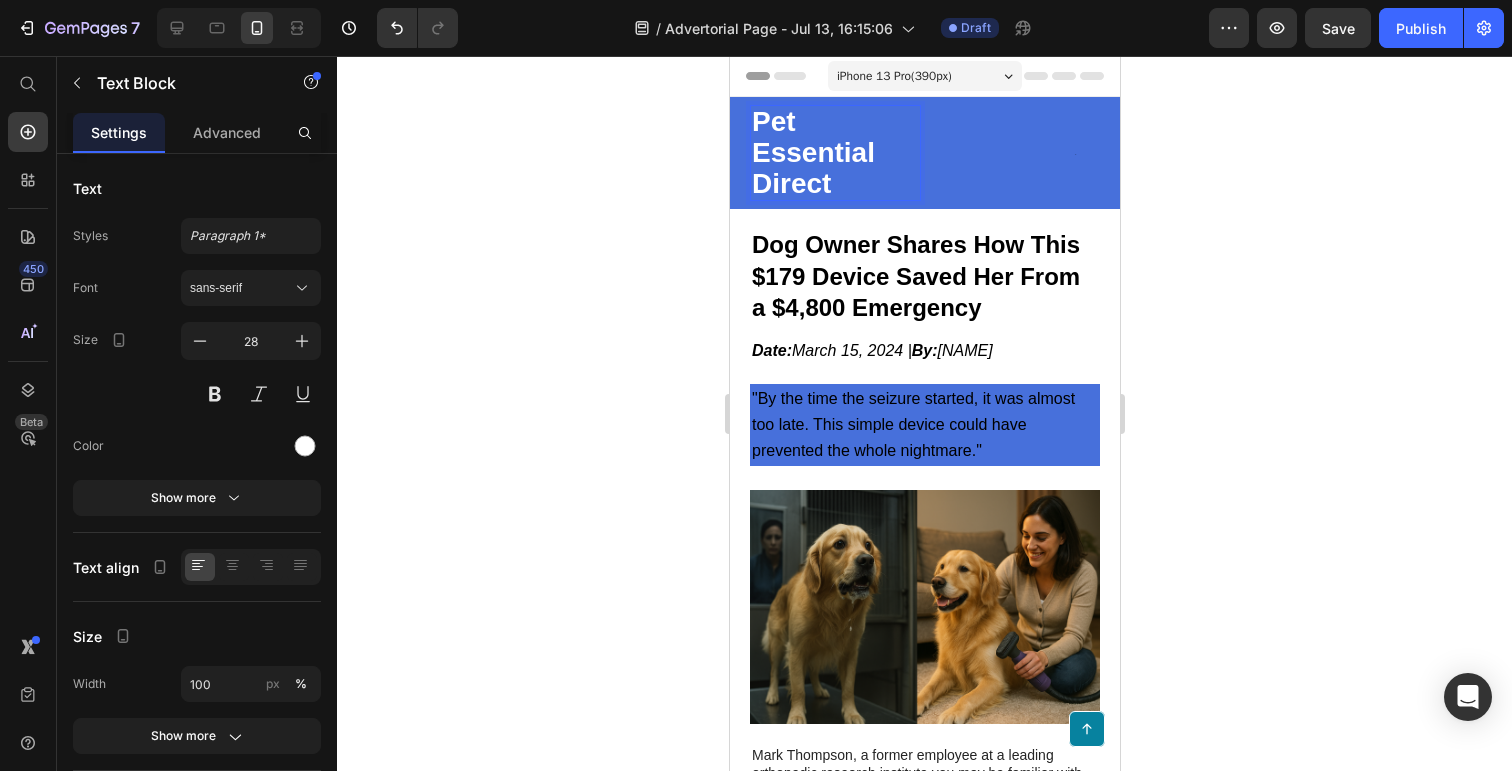 click on "Pet Essential Direct" at bounding box center [834, 153] 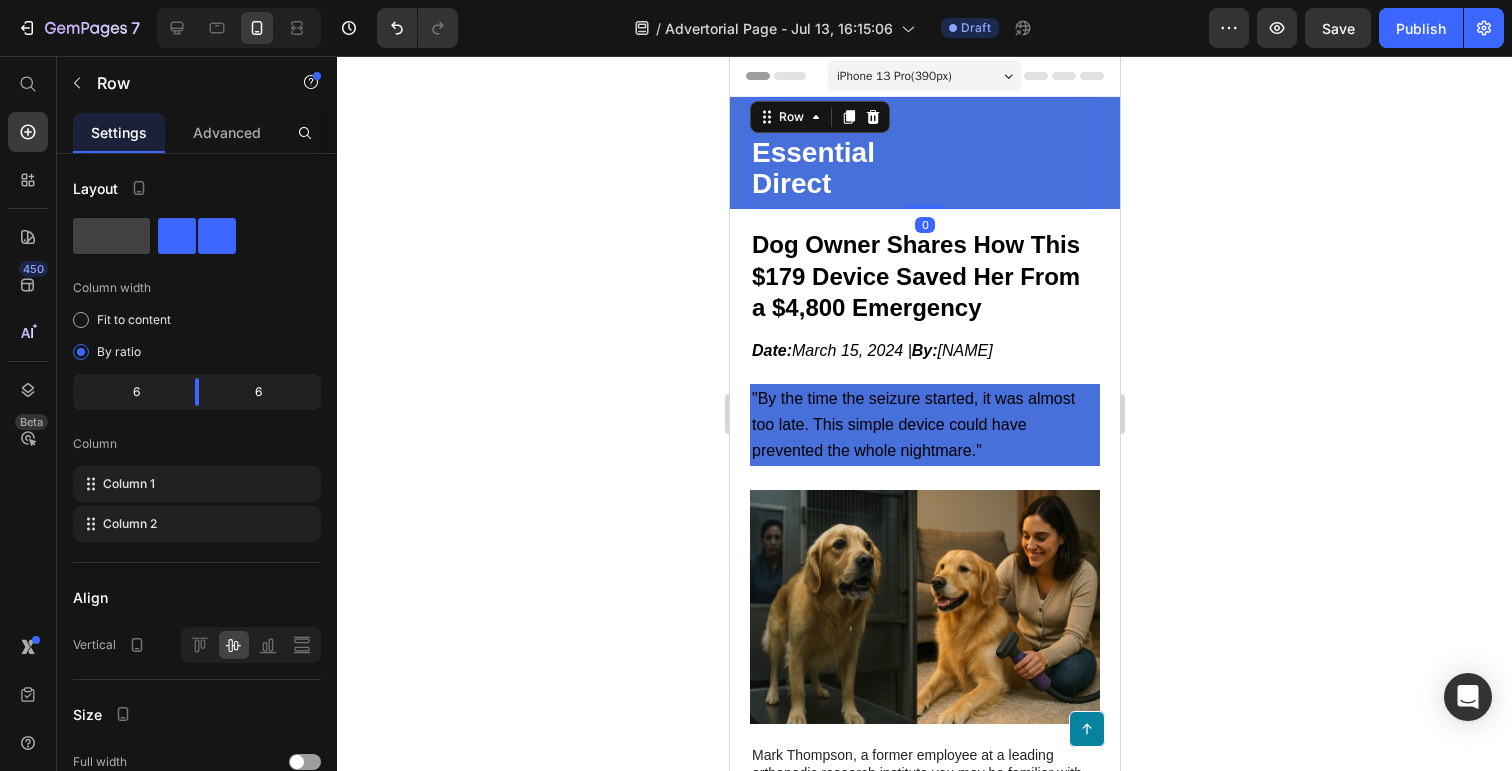 click 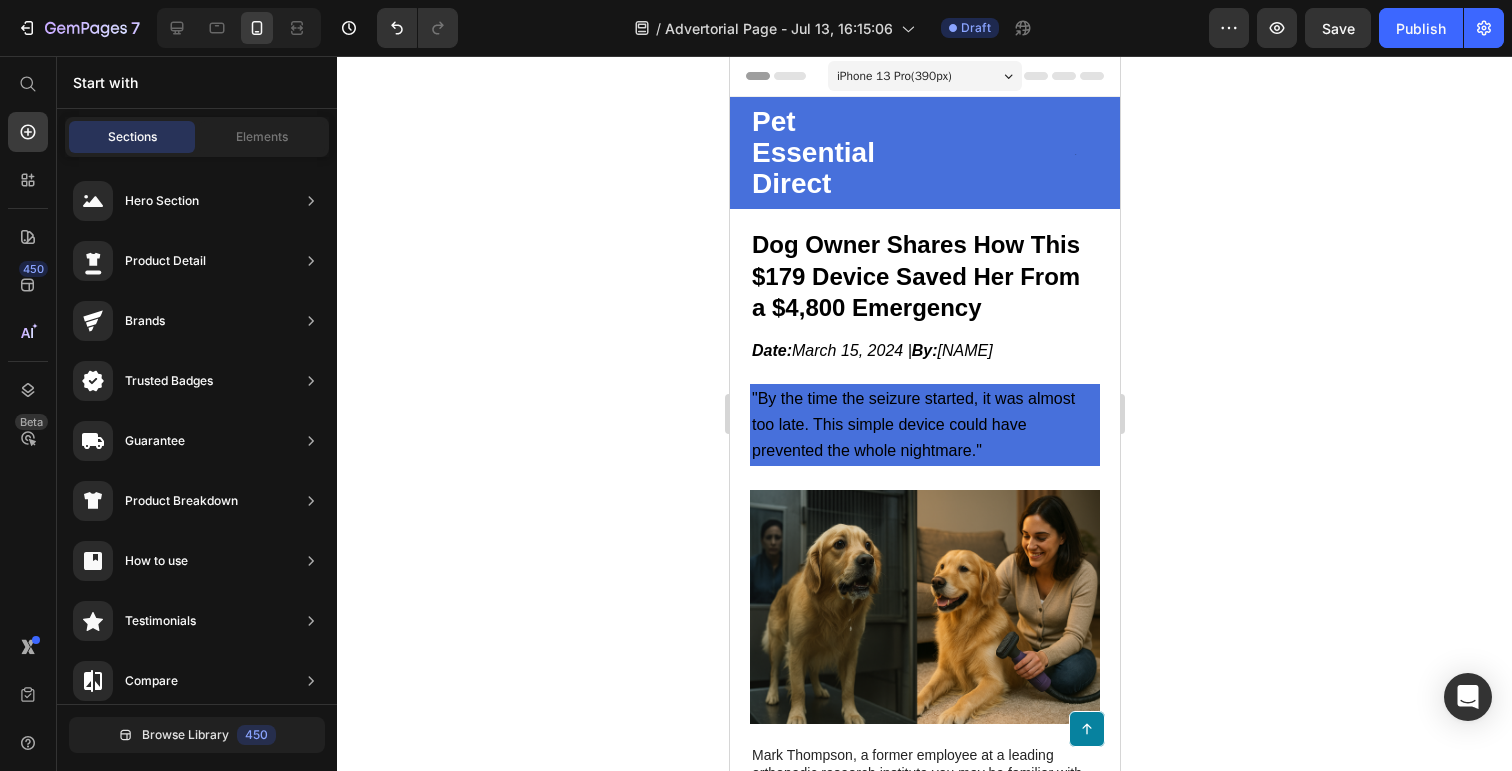 click on "Text Block" at bounding box center (1013, 153) 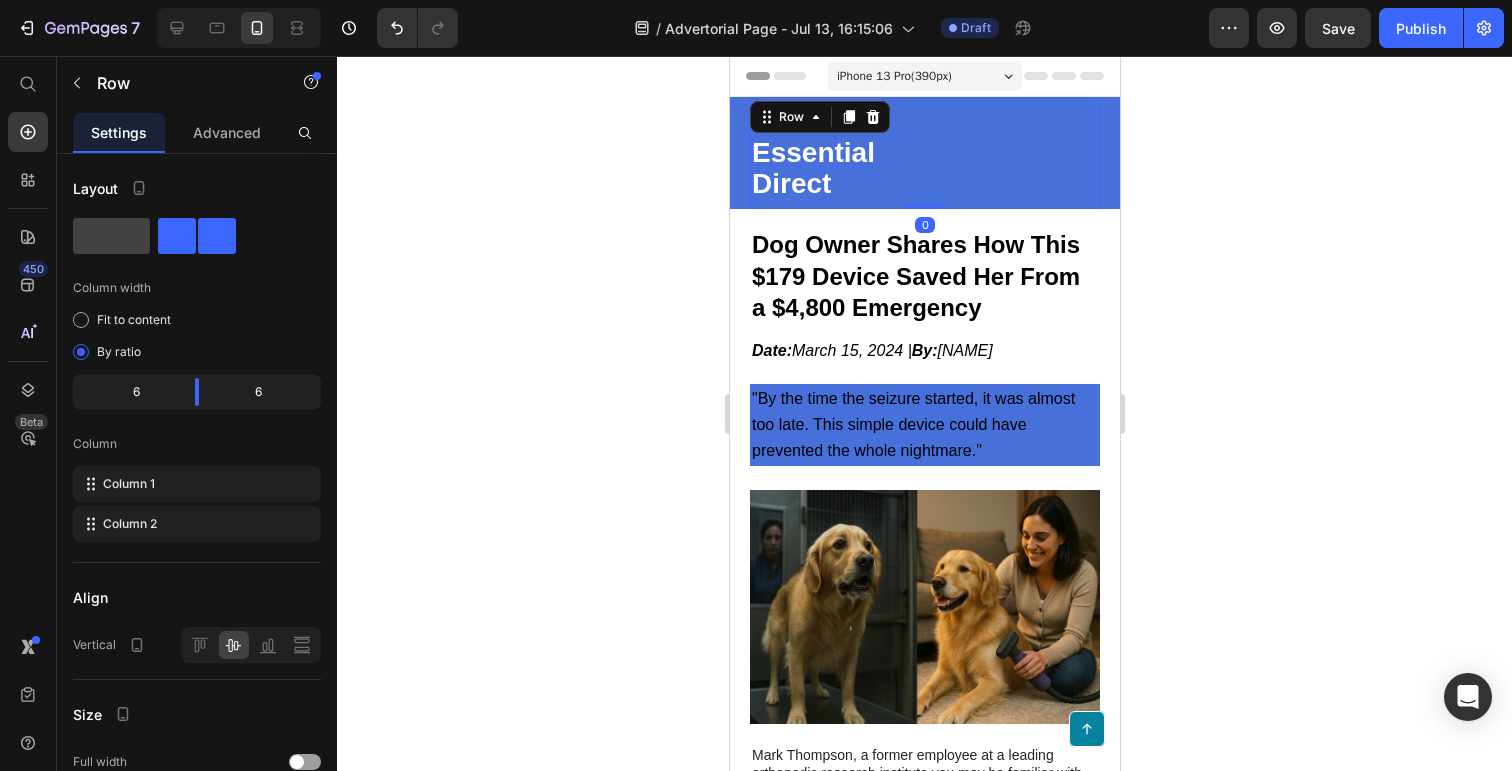 click on "Text Block" at bounding box center [1013, 153] 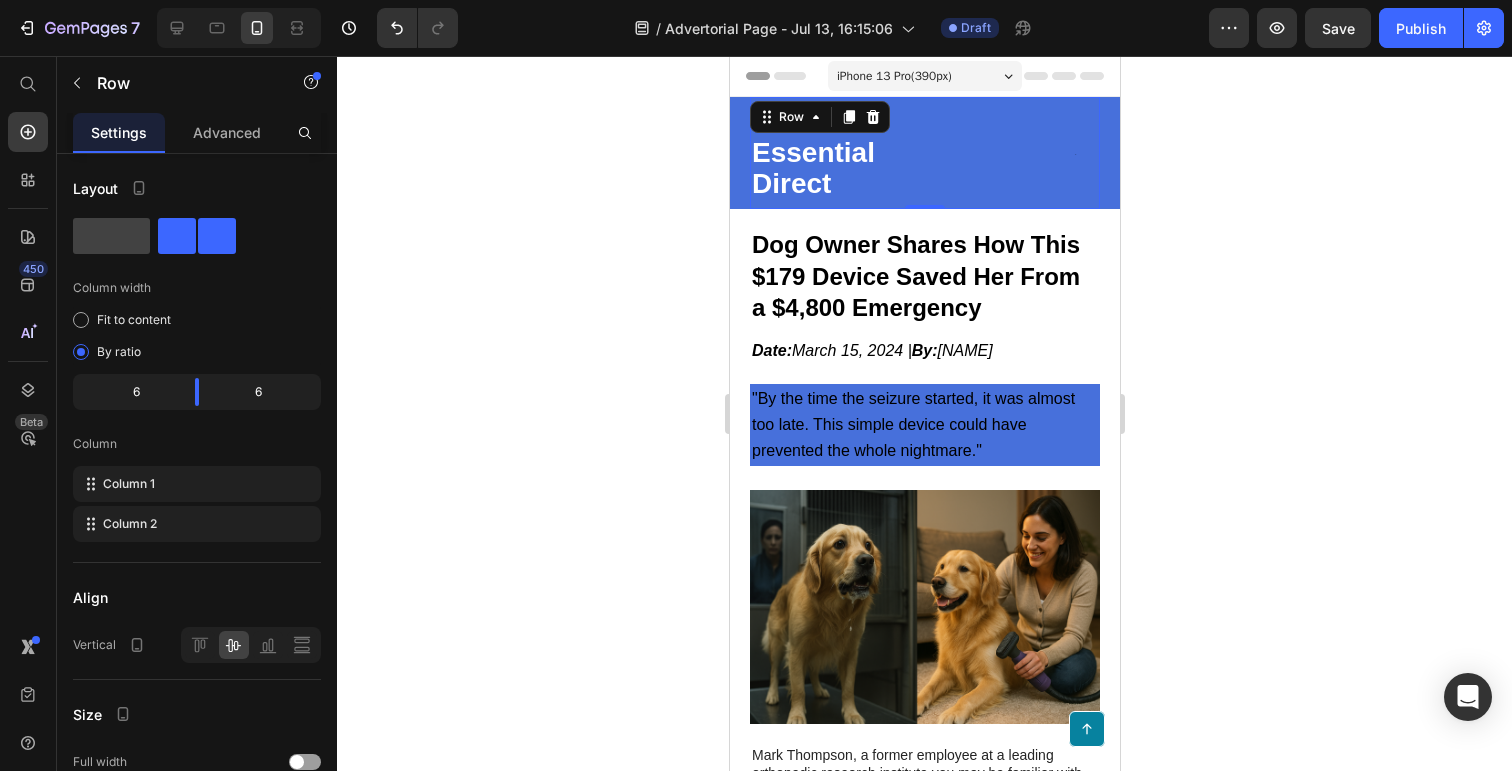 click 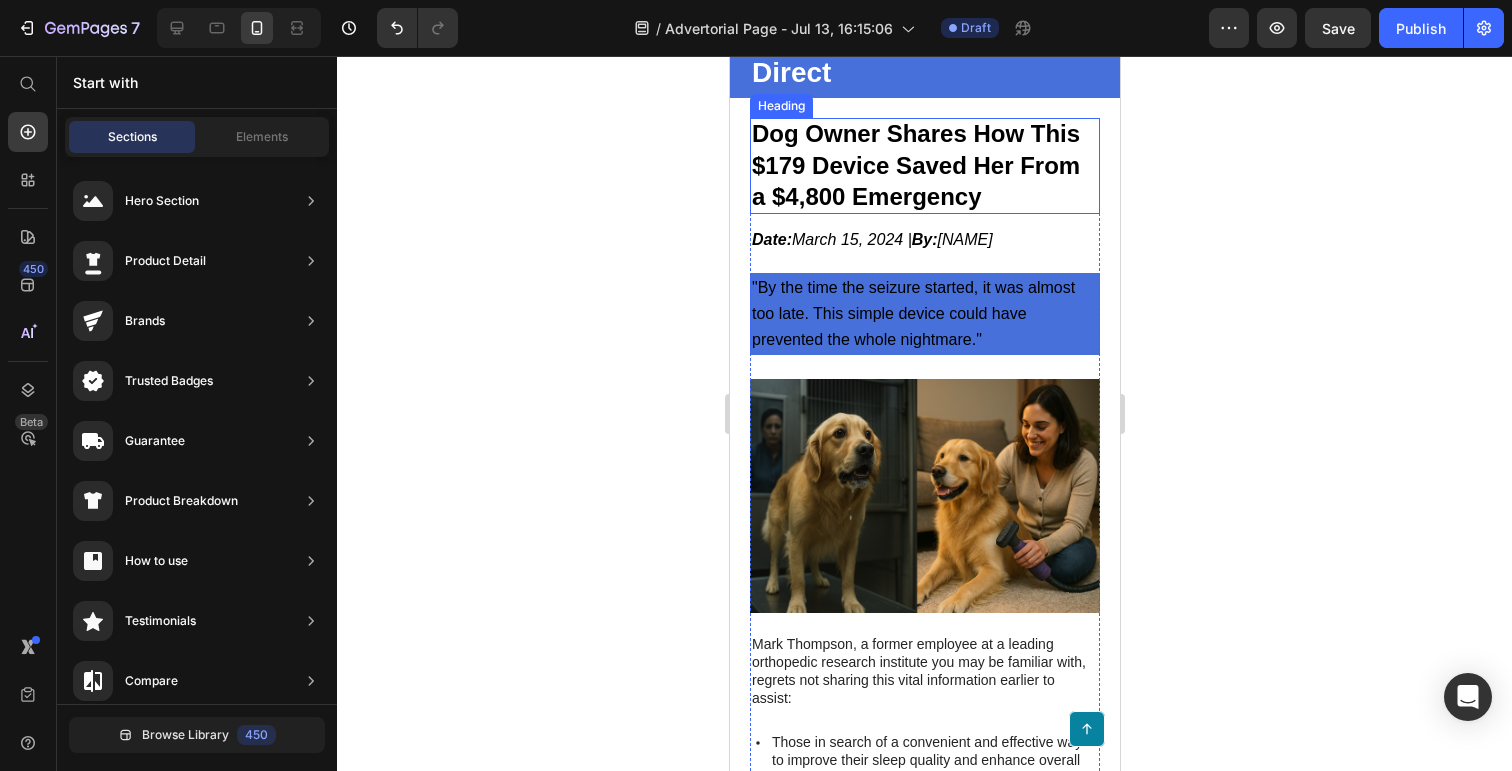 scroll, scrollTop: 117, scrollLeft: 0, axis: vertical 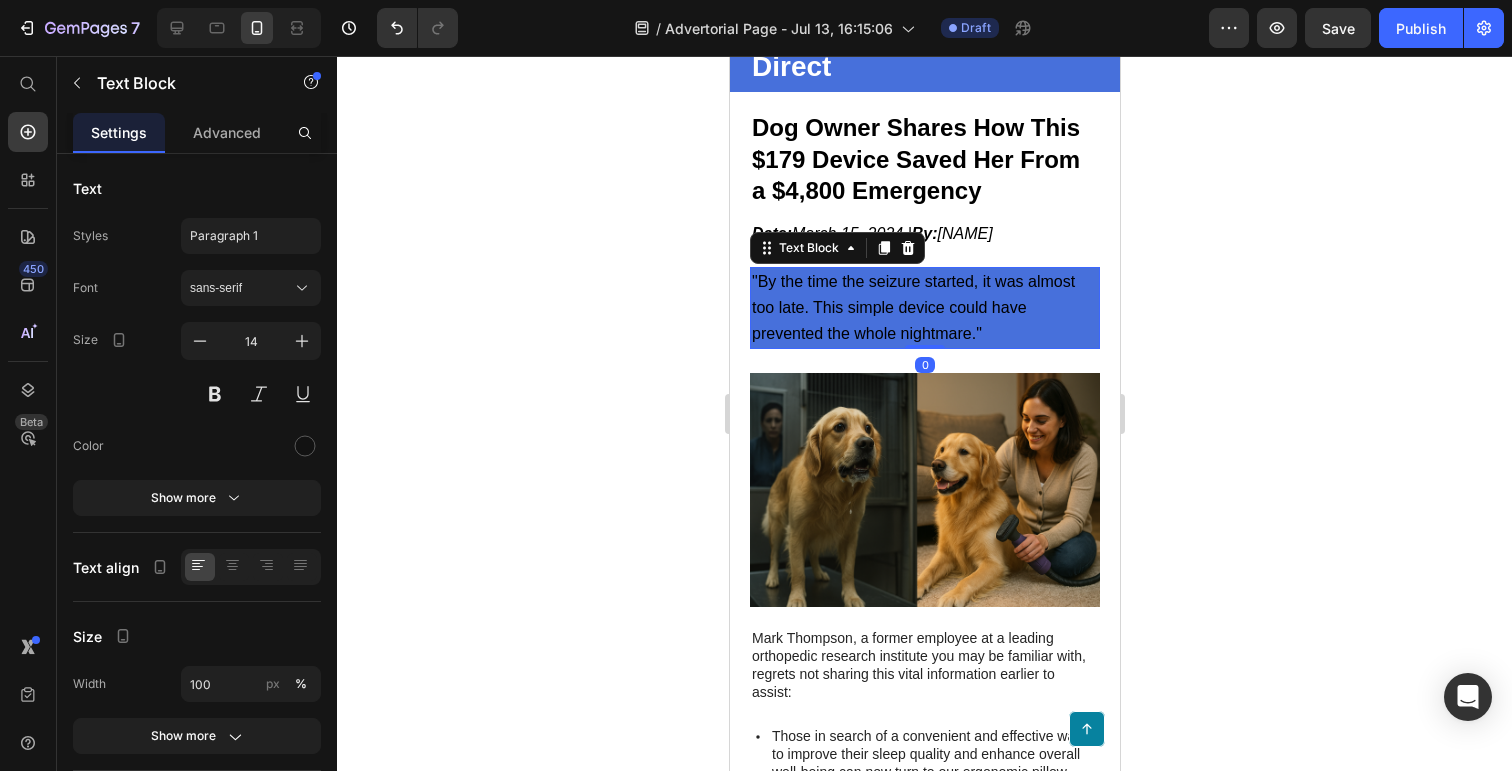 click on ""By the time the seizure started, it was almost too late. This simple device could have prevented the whole nightmare."" at bounding box center [924, 308] 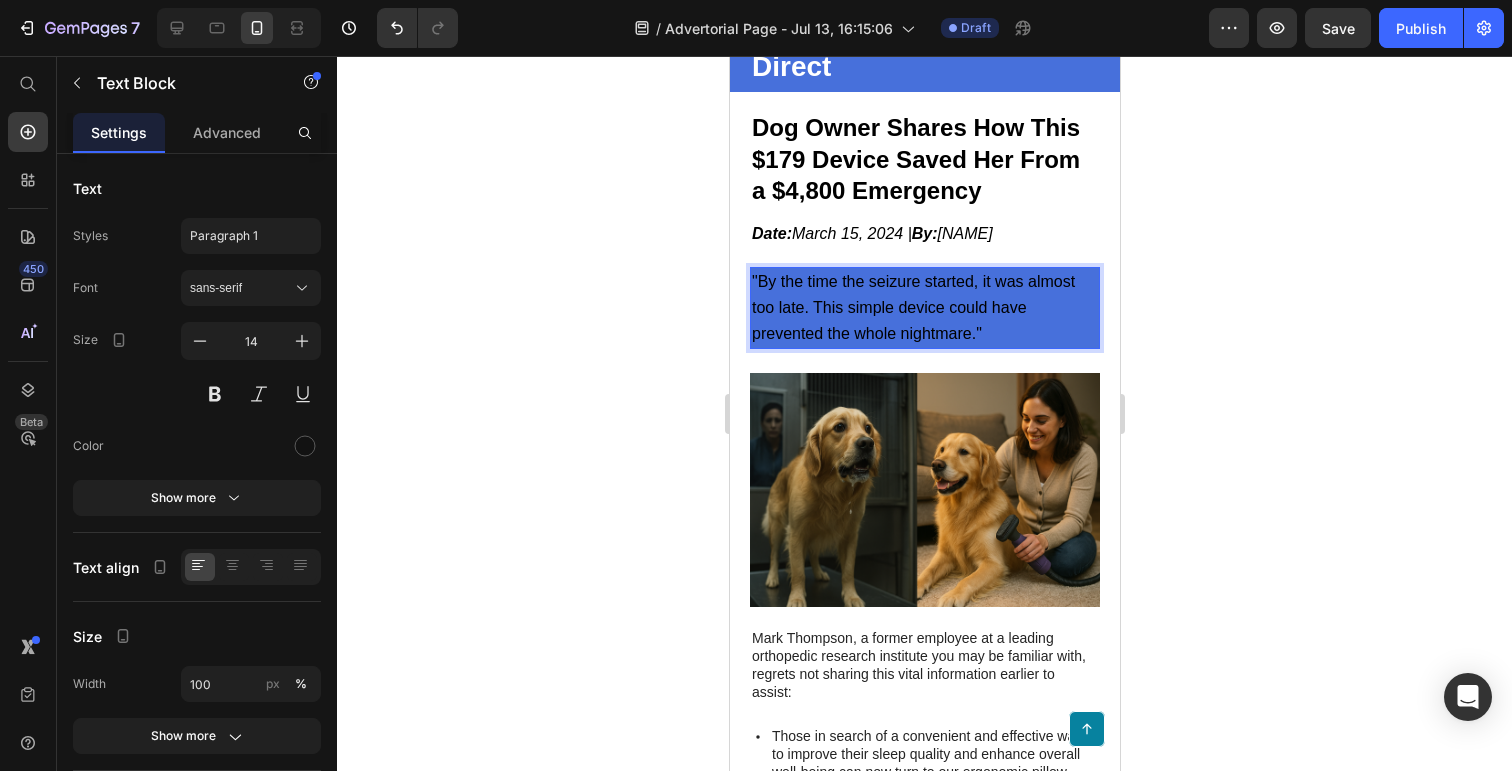 click on ""By the time the seizure started, it was almost too late. This simple device could have prevented the whole nightmare."" at bounding box center [924, 308] 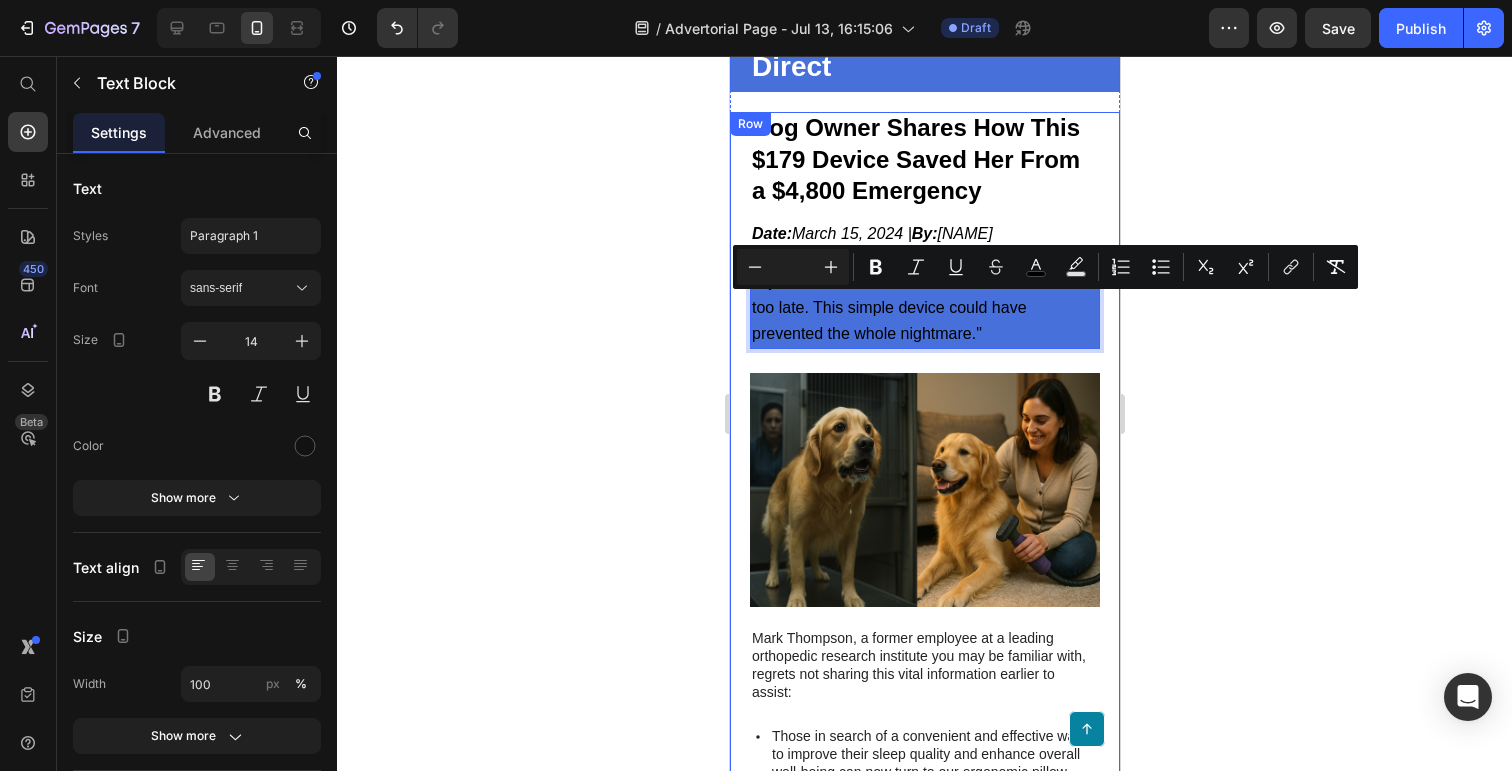 click on "⁠⁠⁠⁠⁠⁠⁠ Dog Owner Shares How This 179 Device Saved Her From a 4,800 Emergency Heading Date: March 15, 2024 | By: [NAME] Text Block "By the time the seizure started, it was almost too late. This simple device could have prevented the whole nightmare." Text Block 0 Row Image Mark Thompson, a former employee at a leading orthopedic research institute you may be familiar with, regrets not sharing this vital information earlier to assist: Text Block Those in search of a convenient and effective way to improve their sleep quality and enhance overall well-being can now turn to our ergonomic pillow, offering exceptional support for a revitalized and rejuvenated body. For individuals seeking a natural and enjoyable solution to support their overall spinal health, our ergonomic pillow provides the perfect answer, promoting proper alignment and comfort for a healthier sleep experience. Item List Text Block Row" at bounding box center (924, 1172) 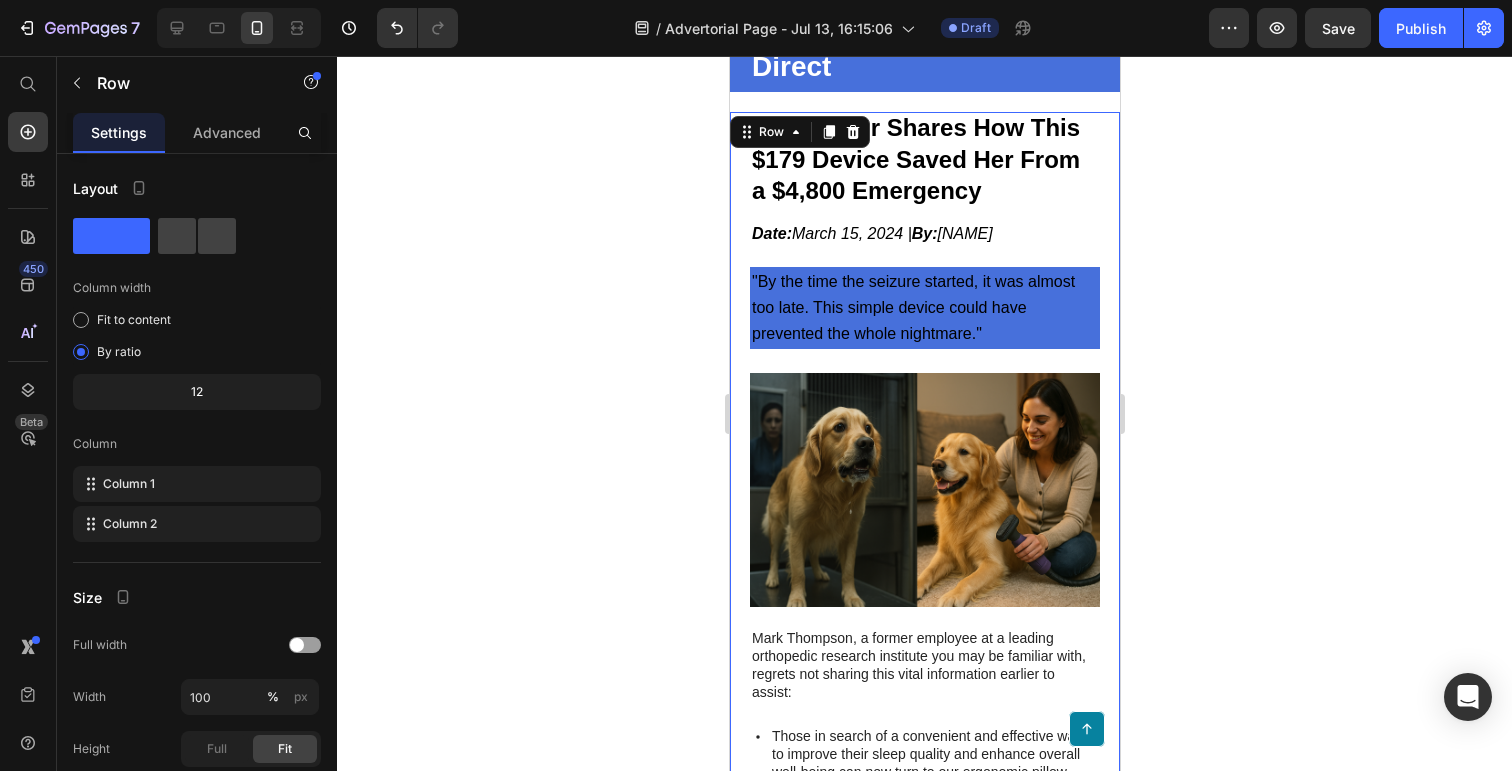 click on "⁠⁠⁠⁠⁠⁠⁠ Dog Owner Shares How This $[PRICE] Device Saved Her From a $[PRICE] Emergency Heading Date: March 15, 2024 | By: [NAME] [LAST] Text Block "By the time the seizure started, it was almost too late. This simple device could have prevented the whole nightmare." Text Block Row Image Mark Thompson, a former employee at a leading orthopedic research institute you may be familiar with, regrets not sharing this vital information earlier to assist: Text Block Those in search of a convenient and effective way to improve their sleep quality and enhance overall well-being can now turn to our ergonomic pillow, offering exceptional support for a revitalized and rejuvenated body. For individuals seeking a natural and enjoyable solution to support their overall spinal health, our ergonomic pillow provides the perfect answer, promoting proper alignment and comfort for a healthier sleep experience. Item List Text Block Row 4.9" at bounding box center [924, 1172] 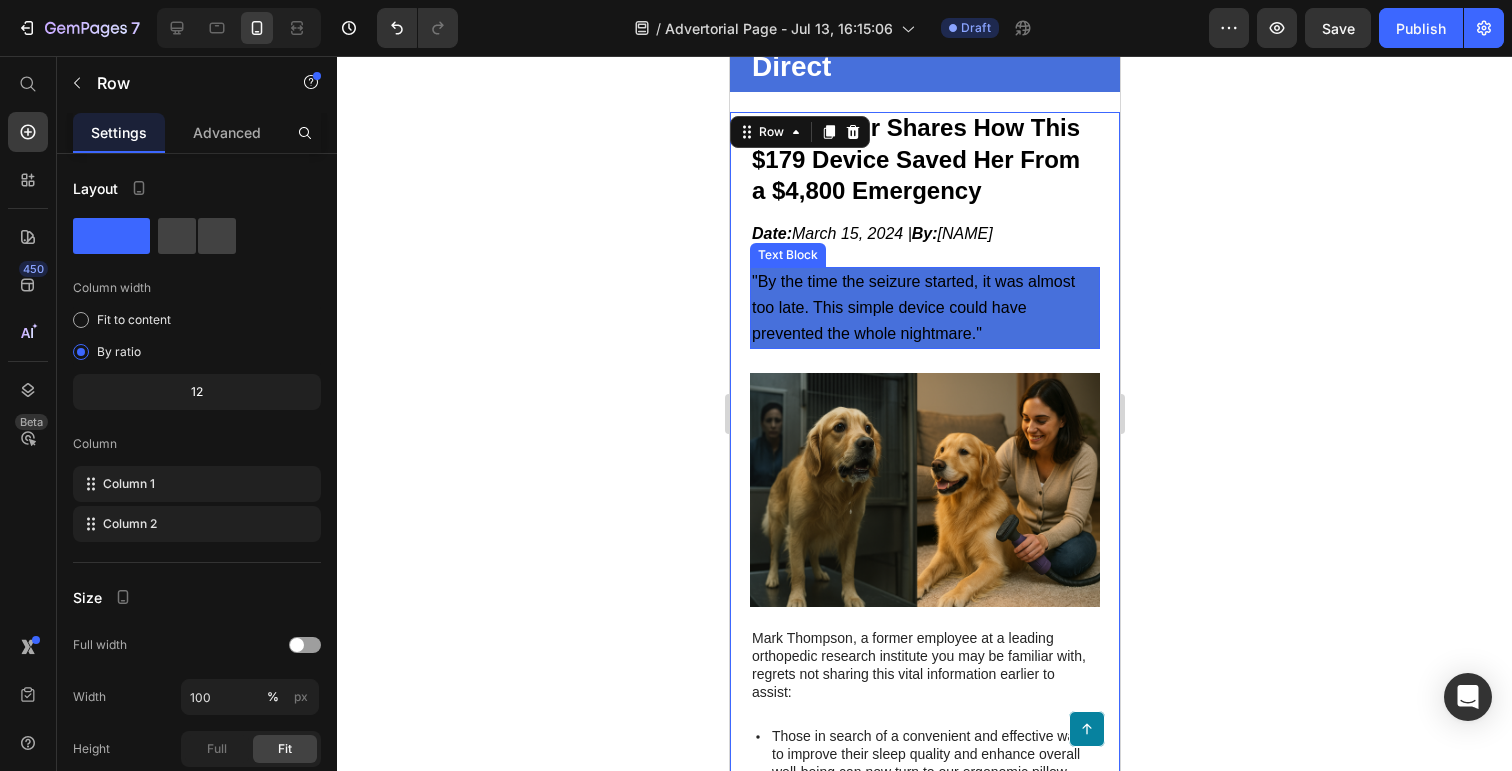 click on ""By the time the seizure started, it was almost too late. This simple device could have prevented the whole nightmare."" at bounding box center [924, 308] 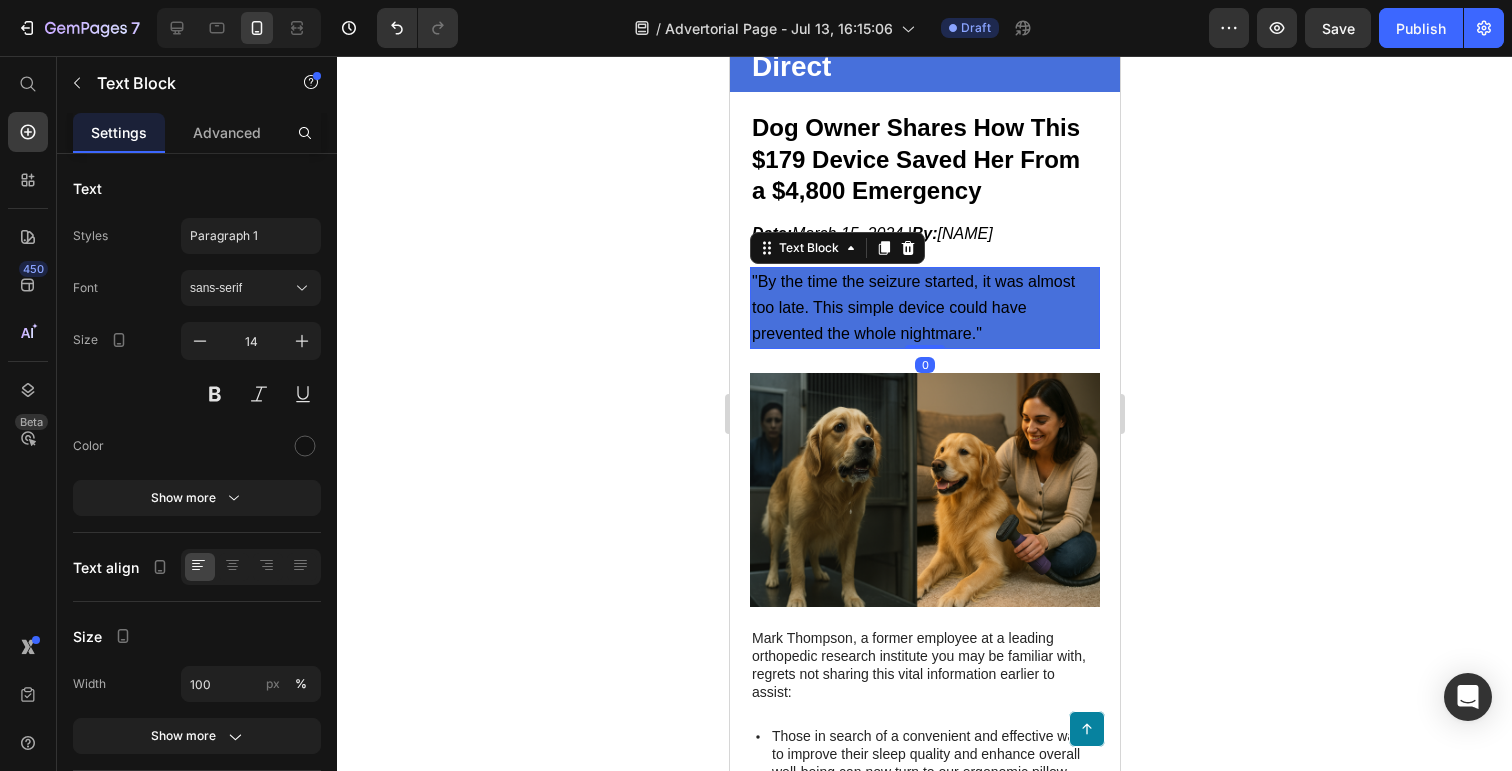 click 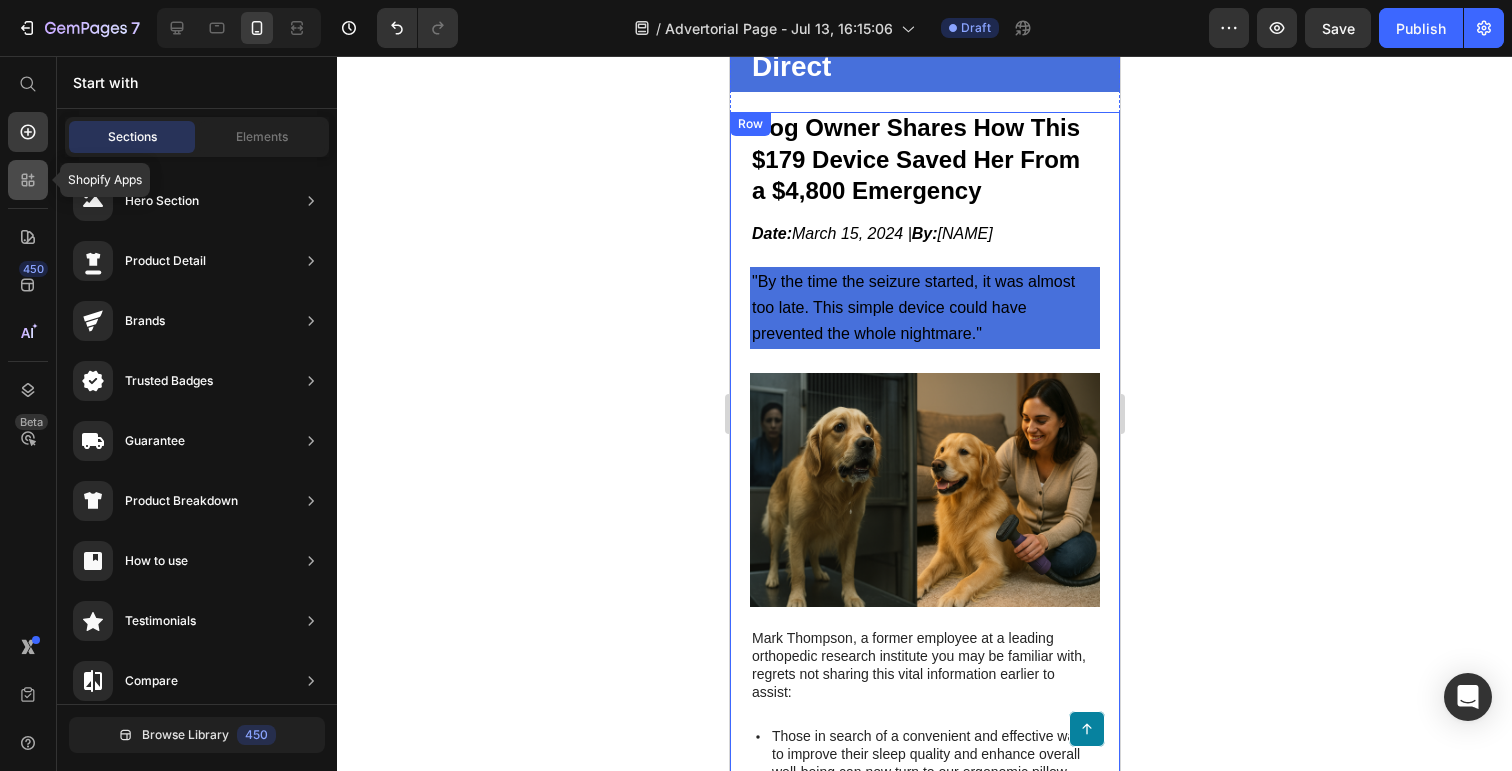 click 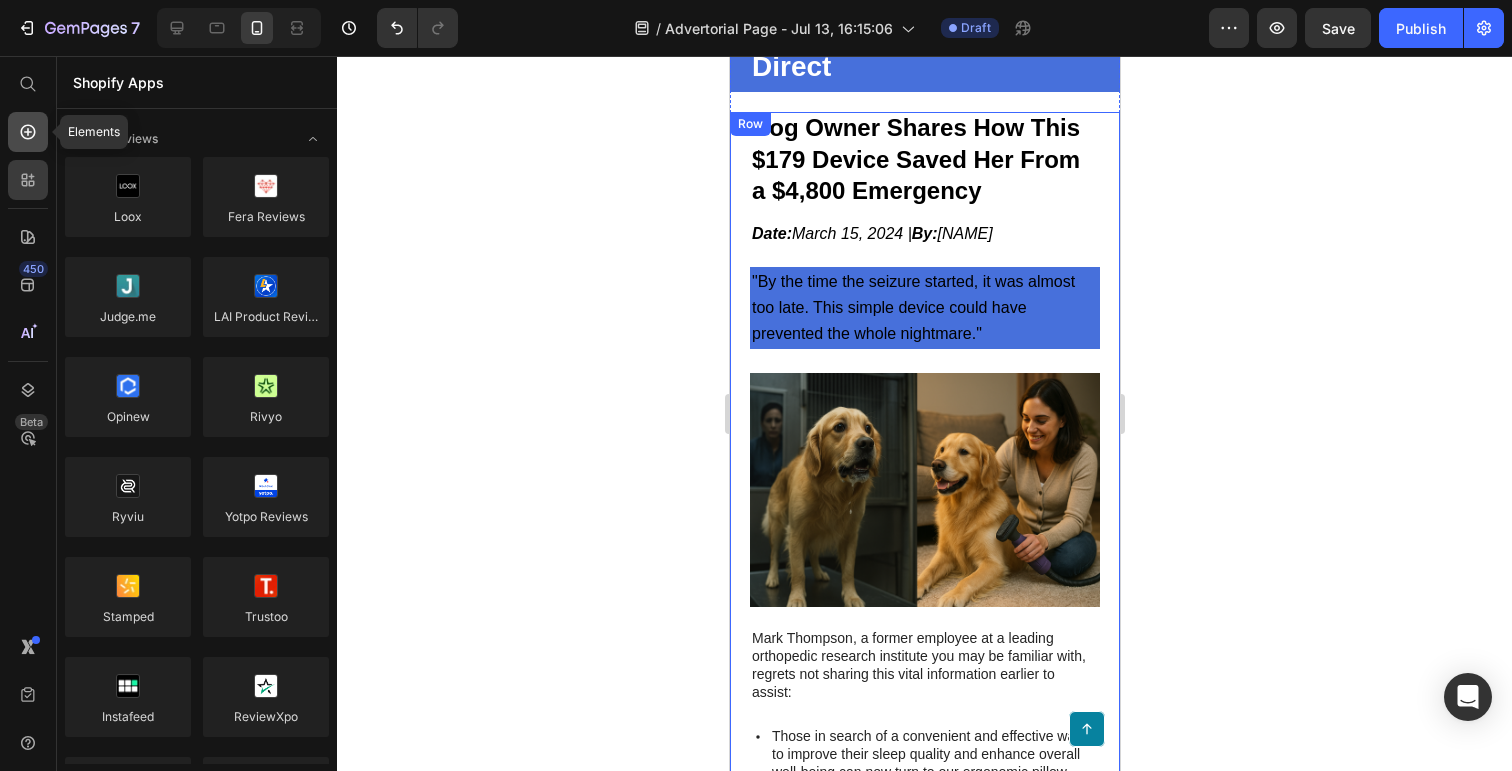 click 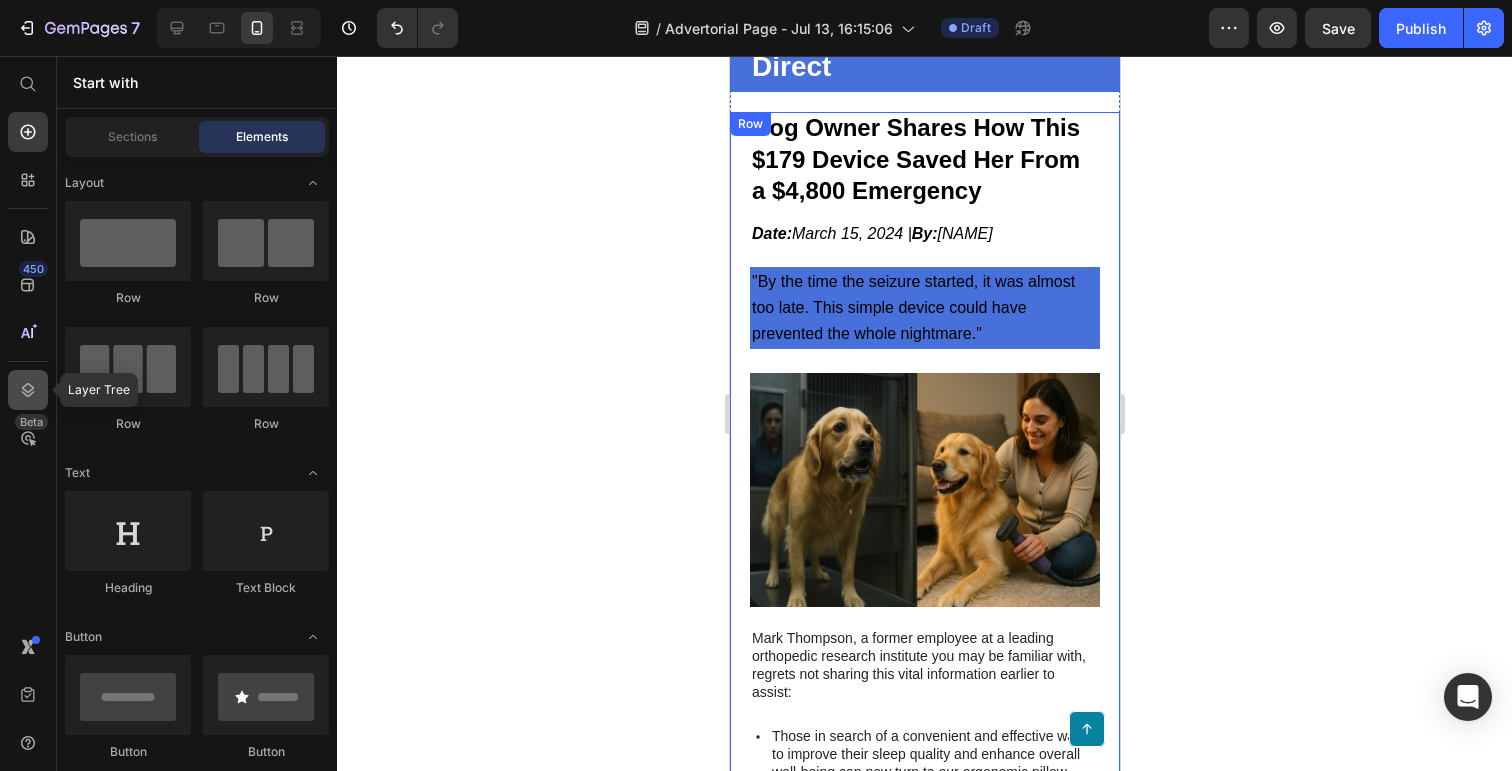 click 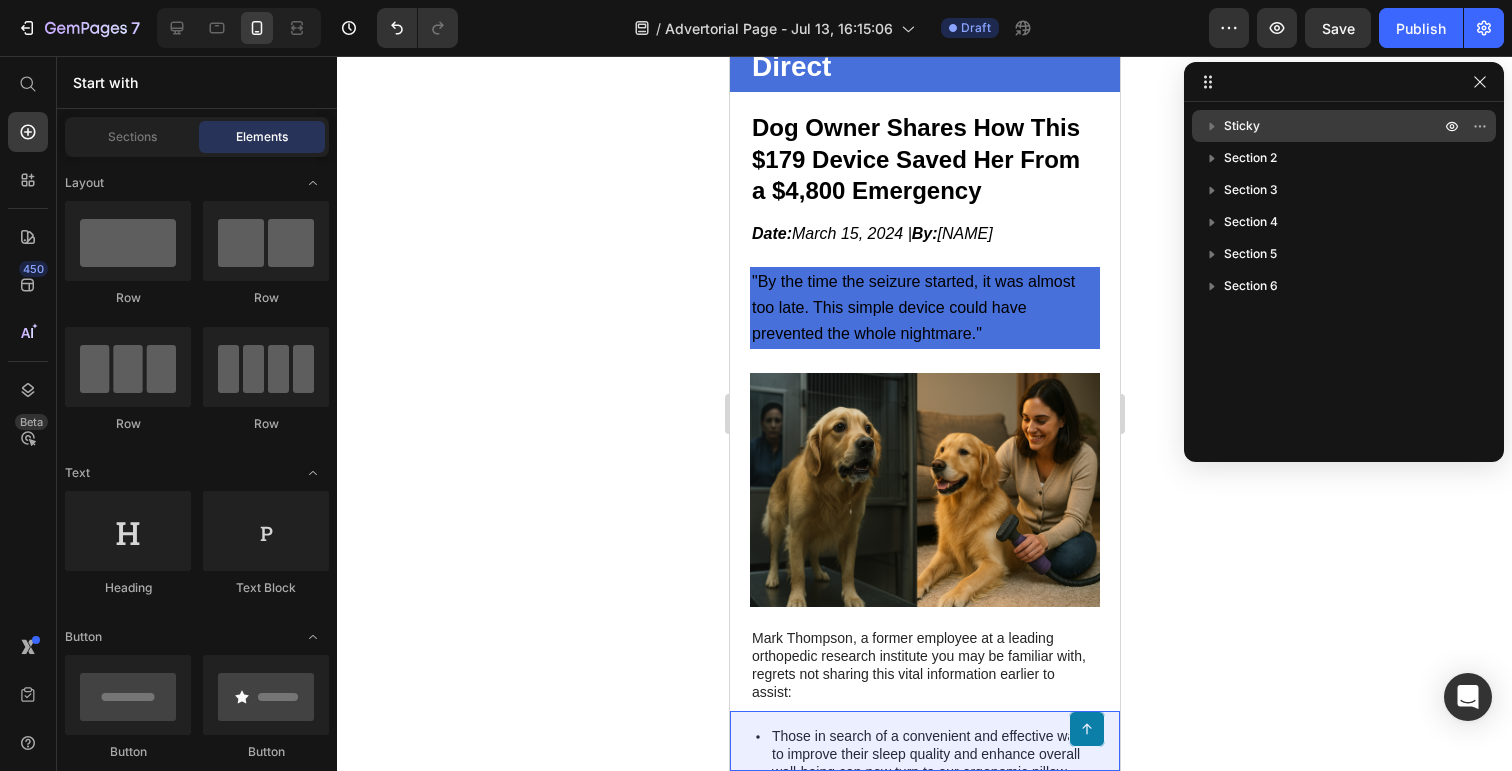 click 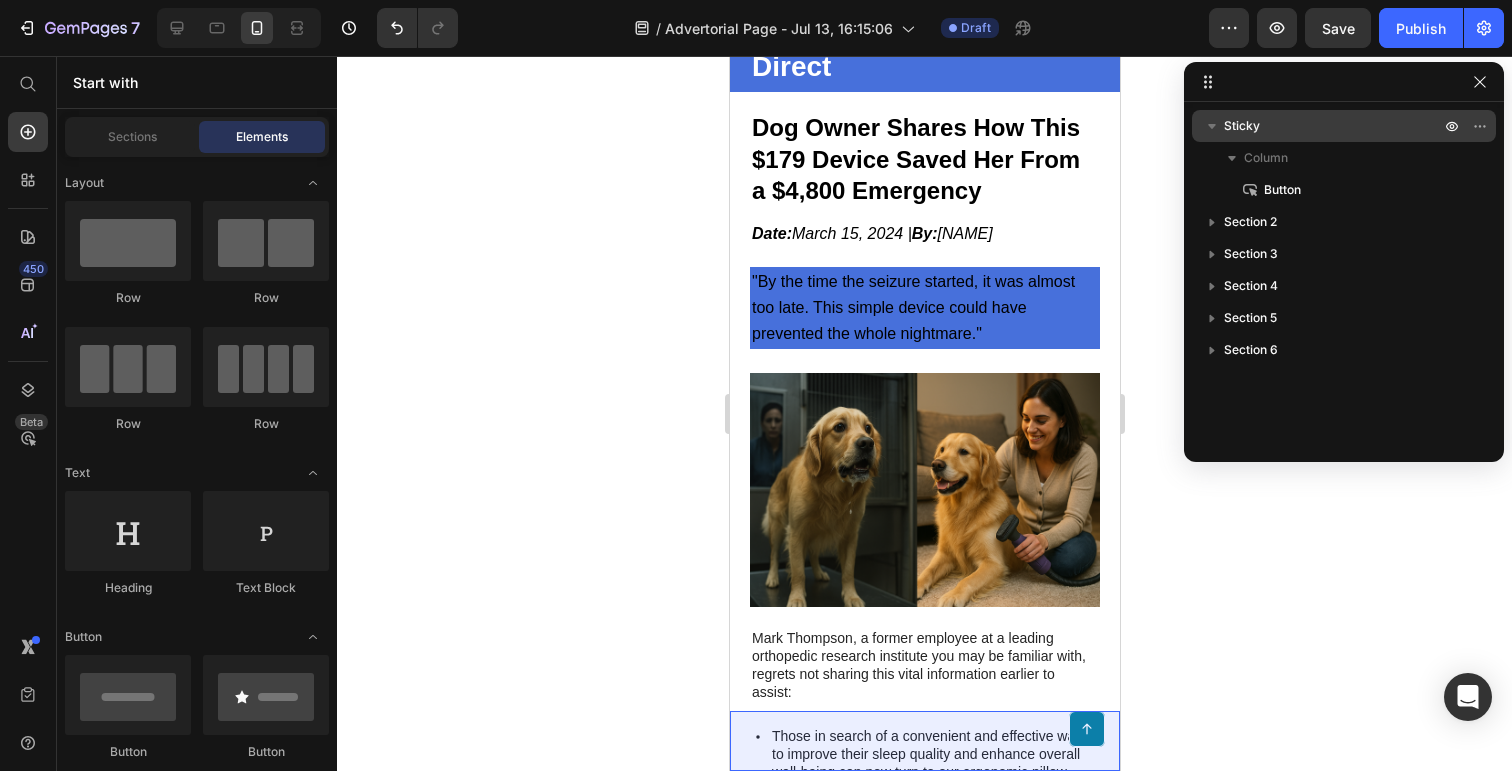 click 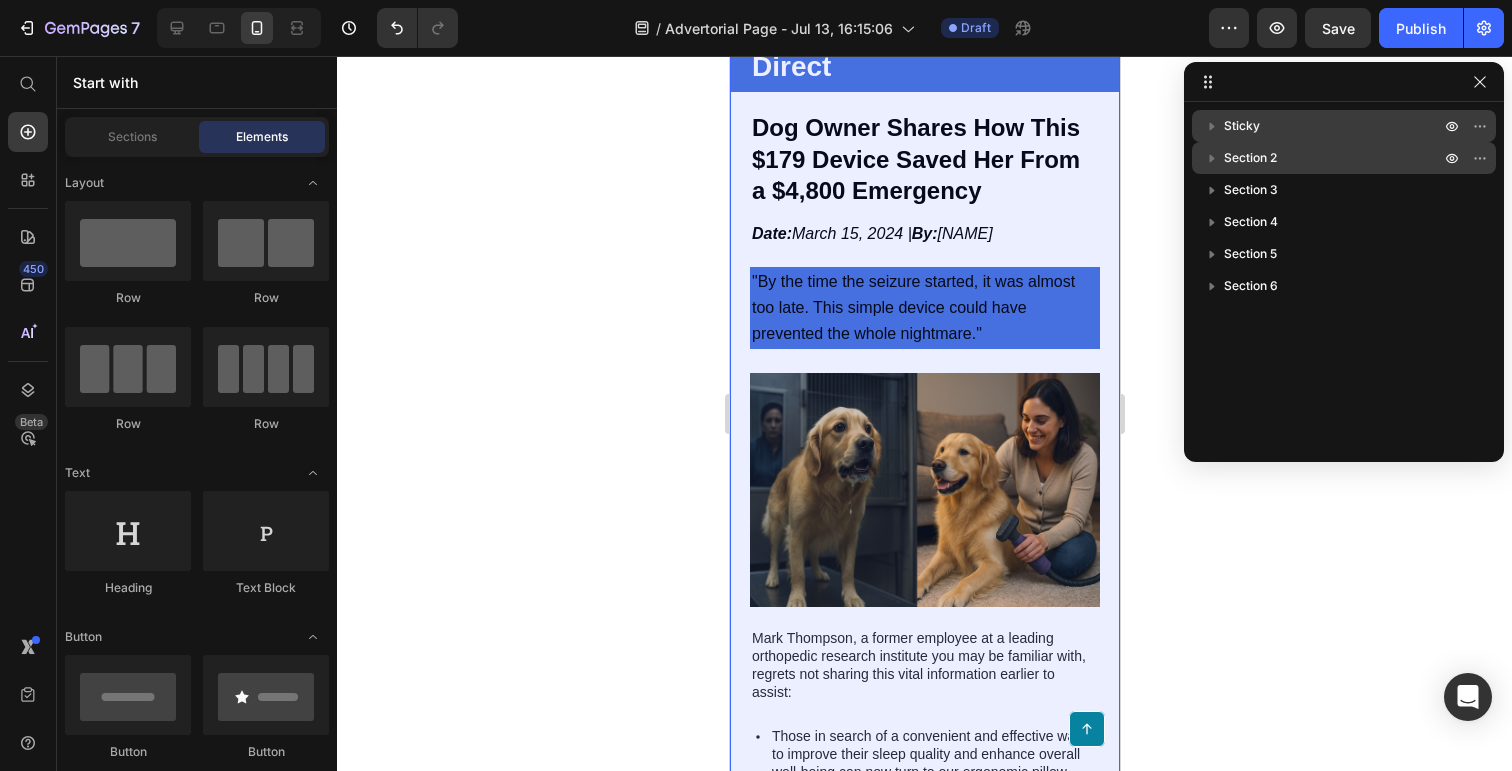 click 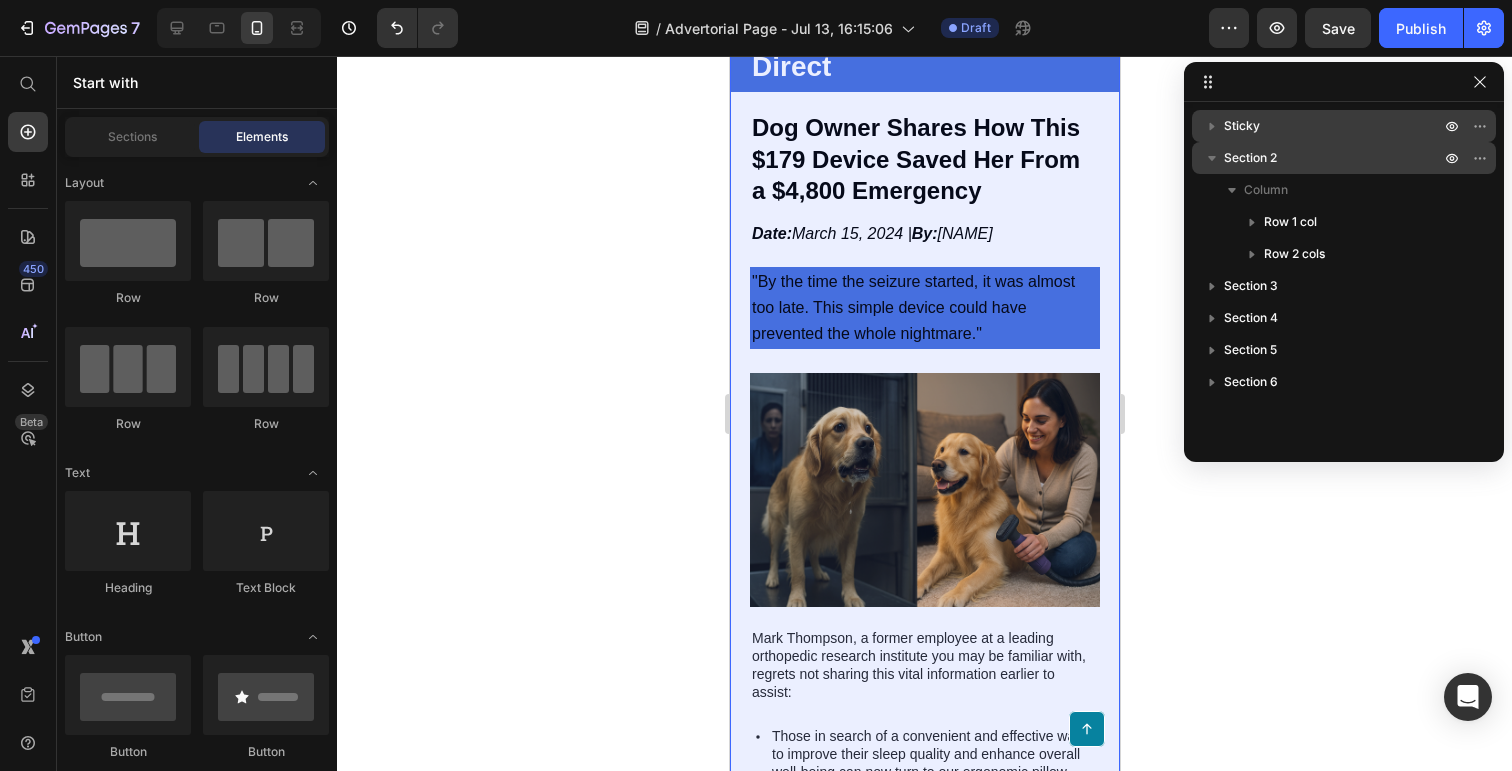 click 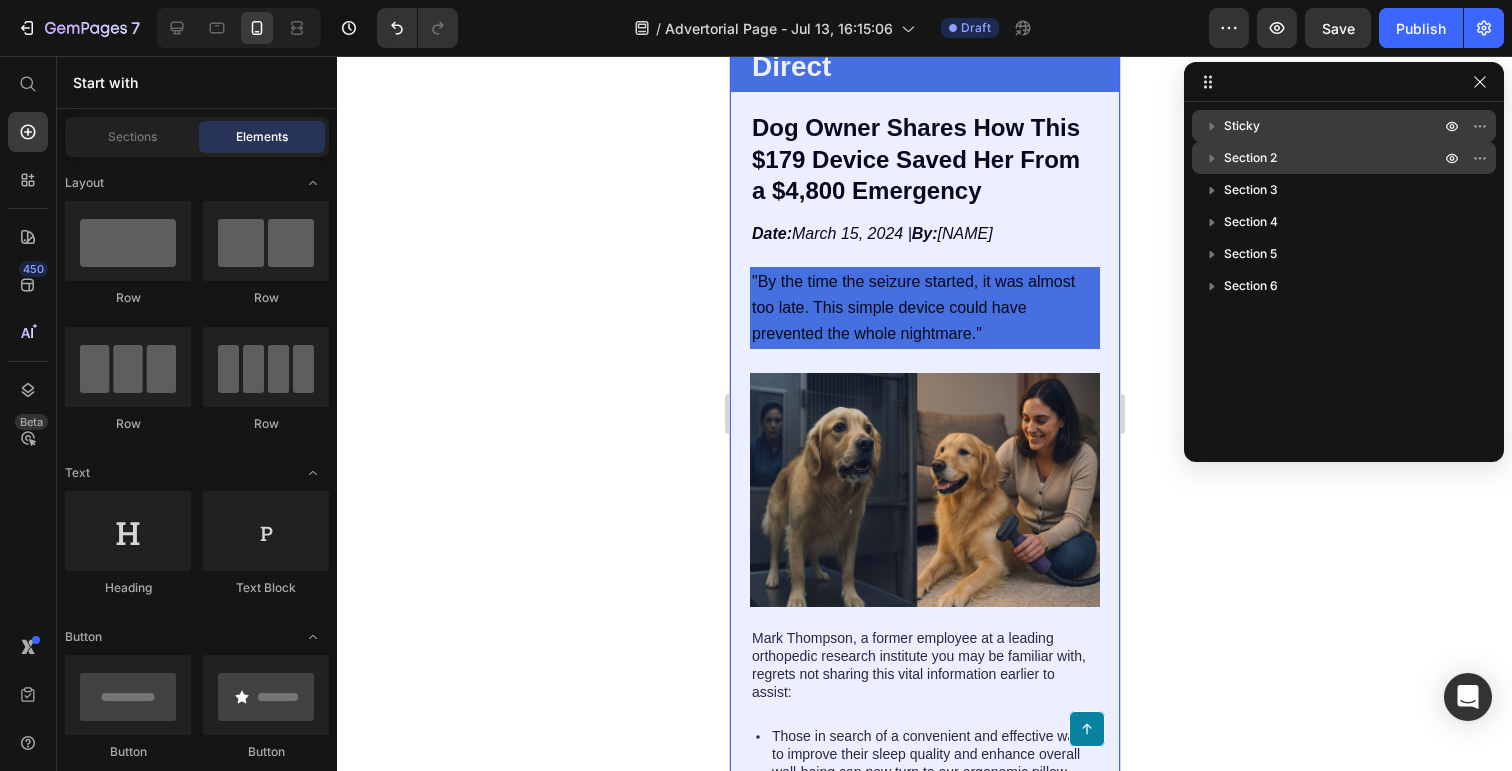 click at bounding box center (1212, 158) 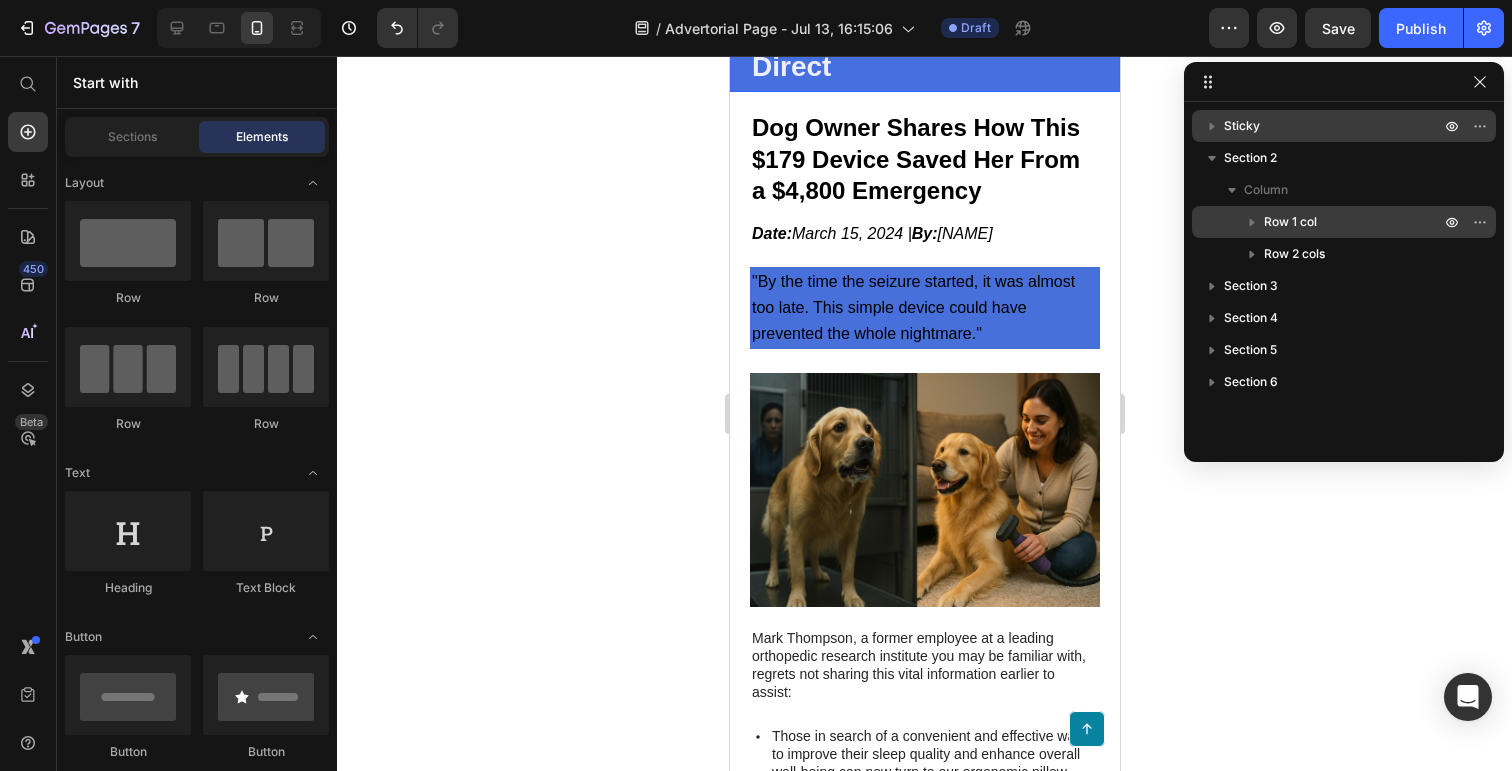 click on "Row 1 col" at bounding box center (1290, 222) 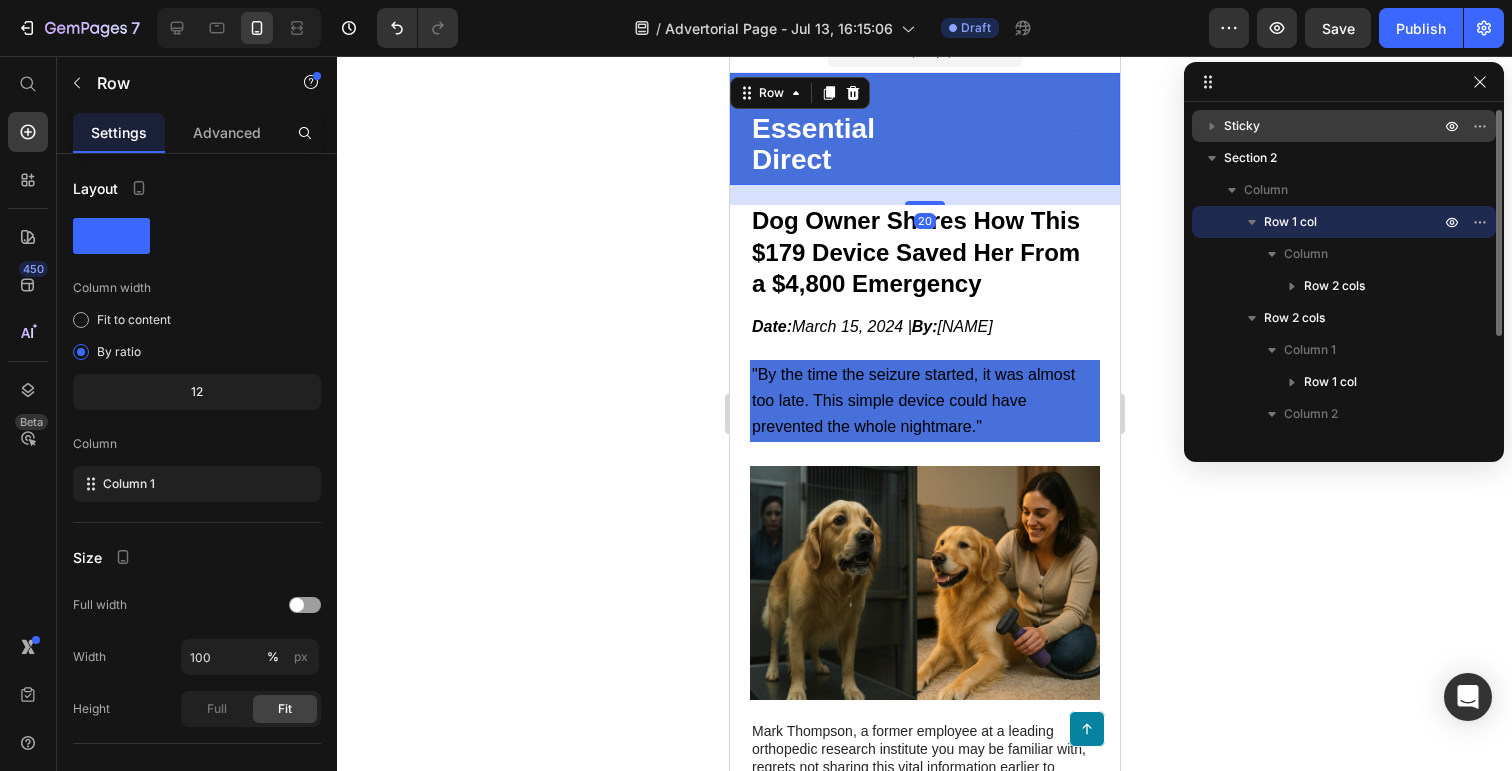 scroll, scrollTop: 0, scrollLeft: 0, axis: both 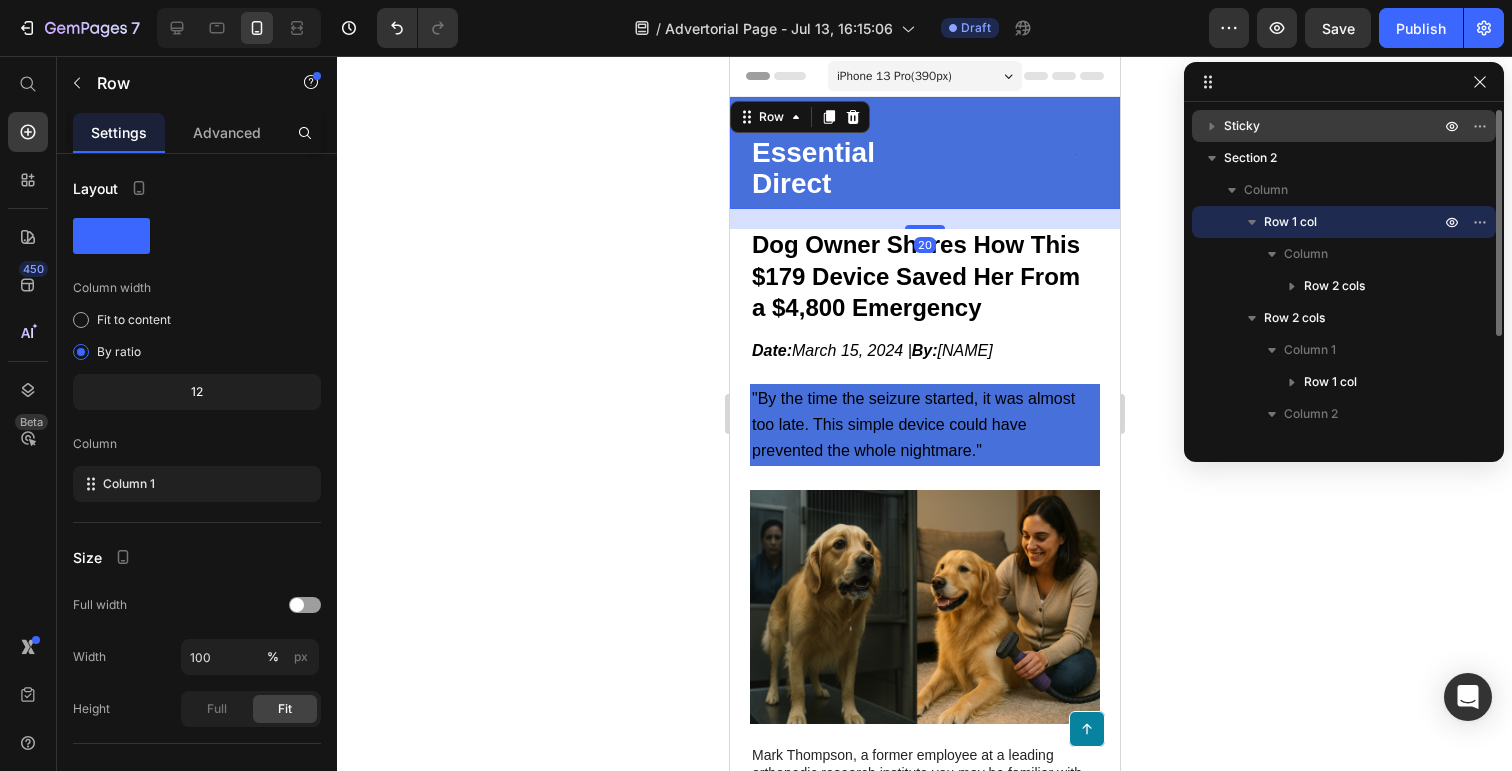 click on "Row 1 col" at bounding box center (1290, 222) 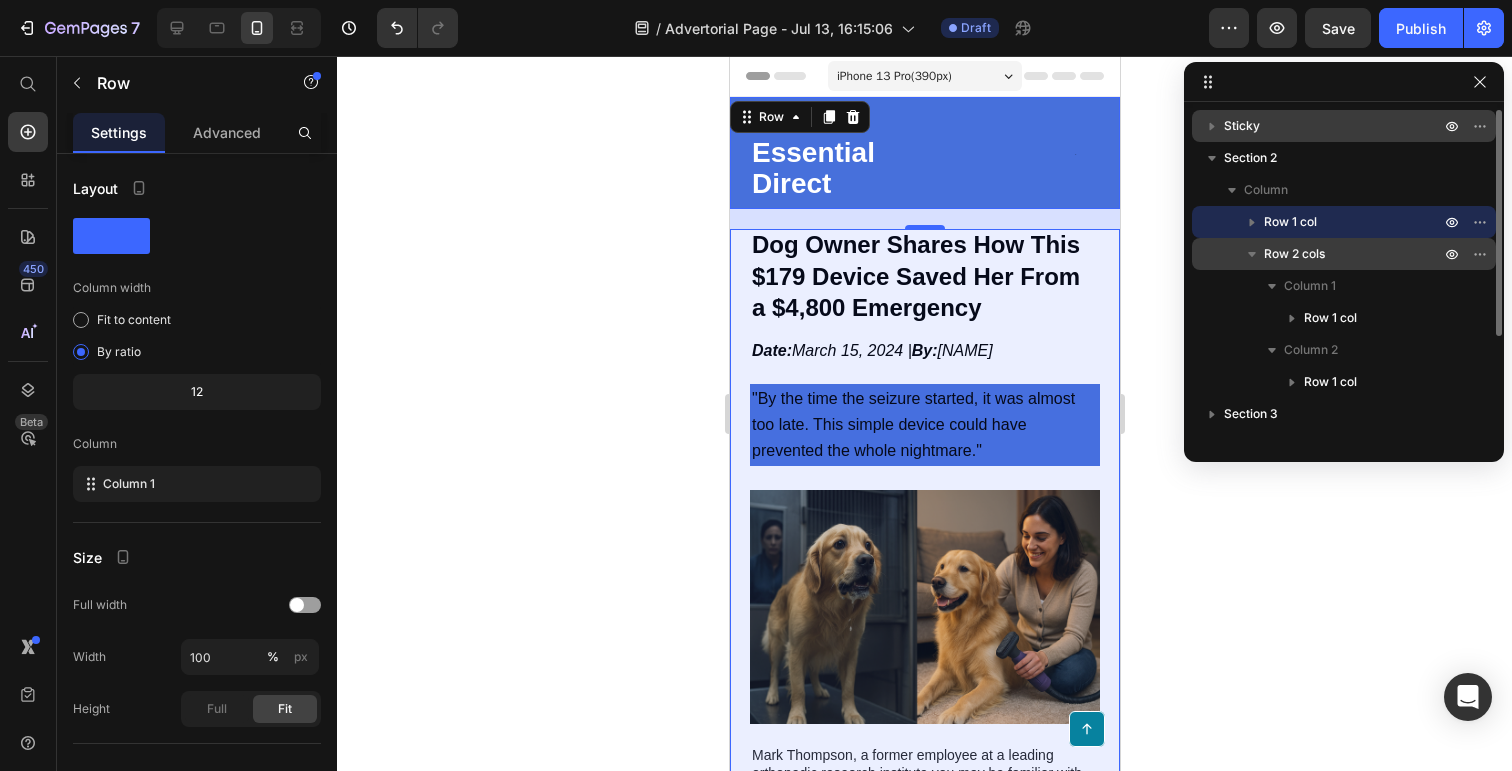 click 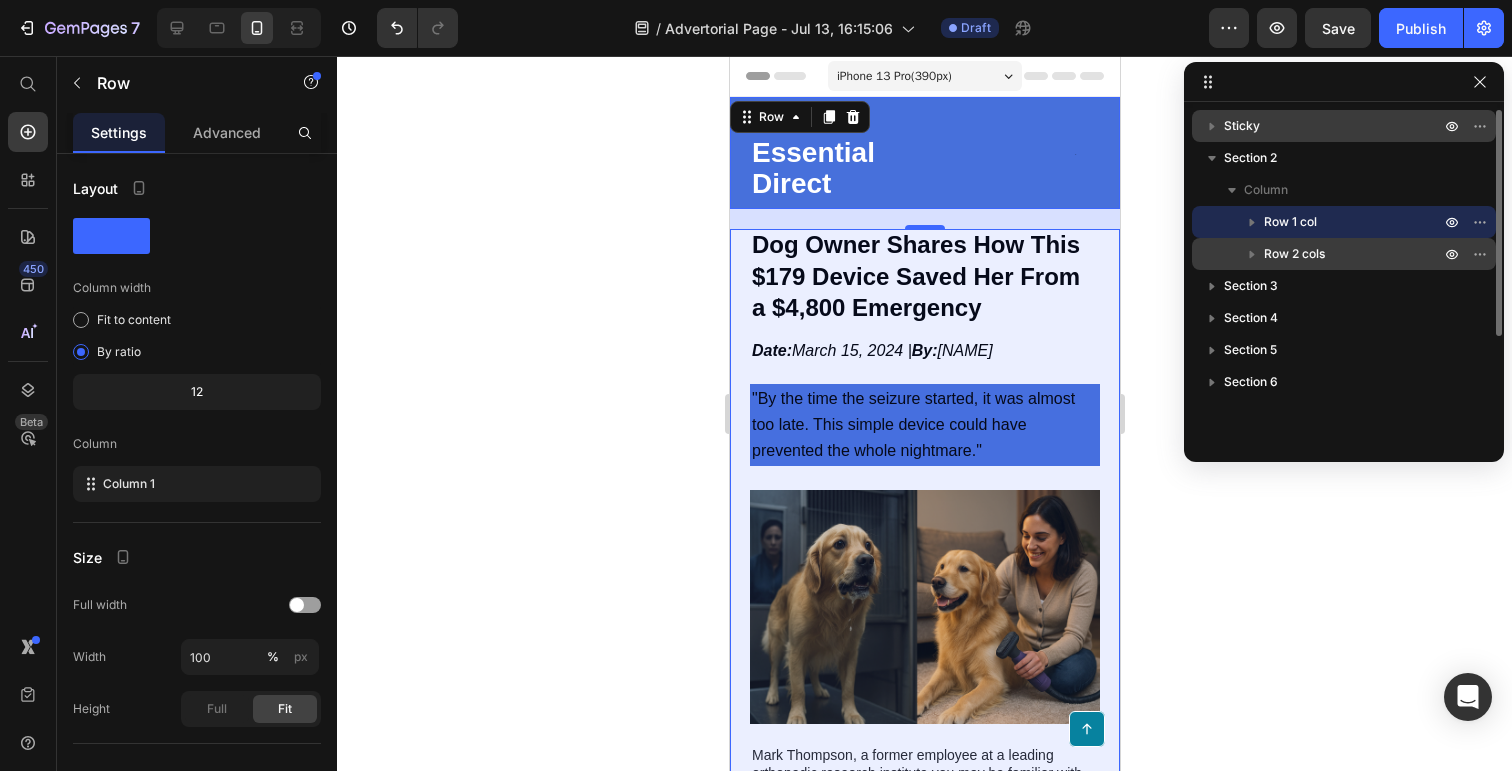 click 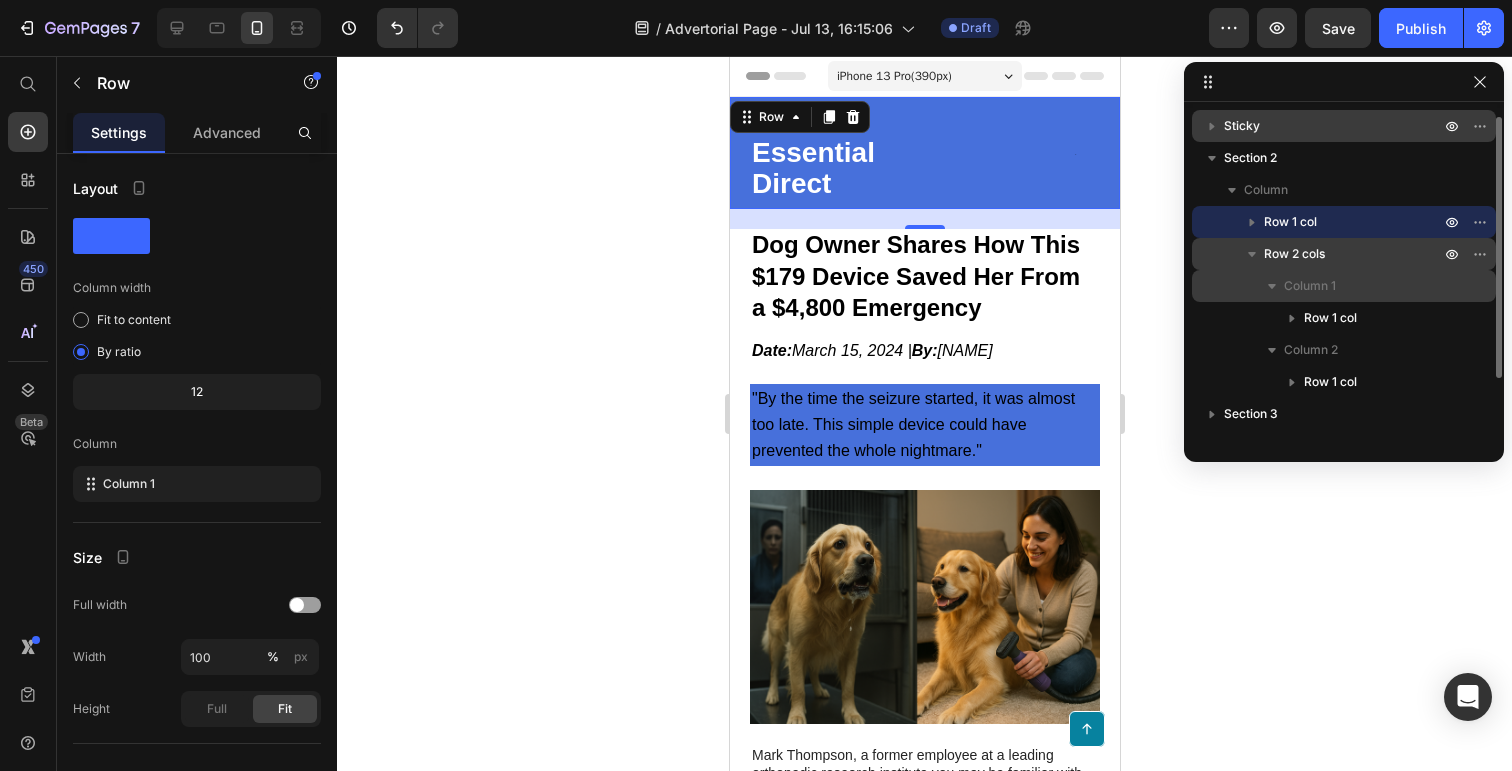 scroll, scrollTop: 24, scrollLeft: 0, axis: vertical 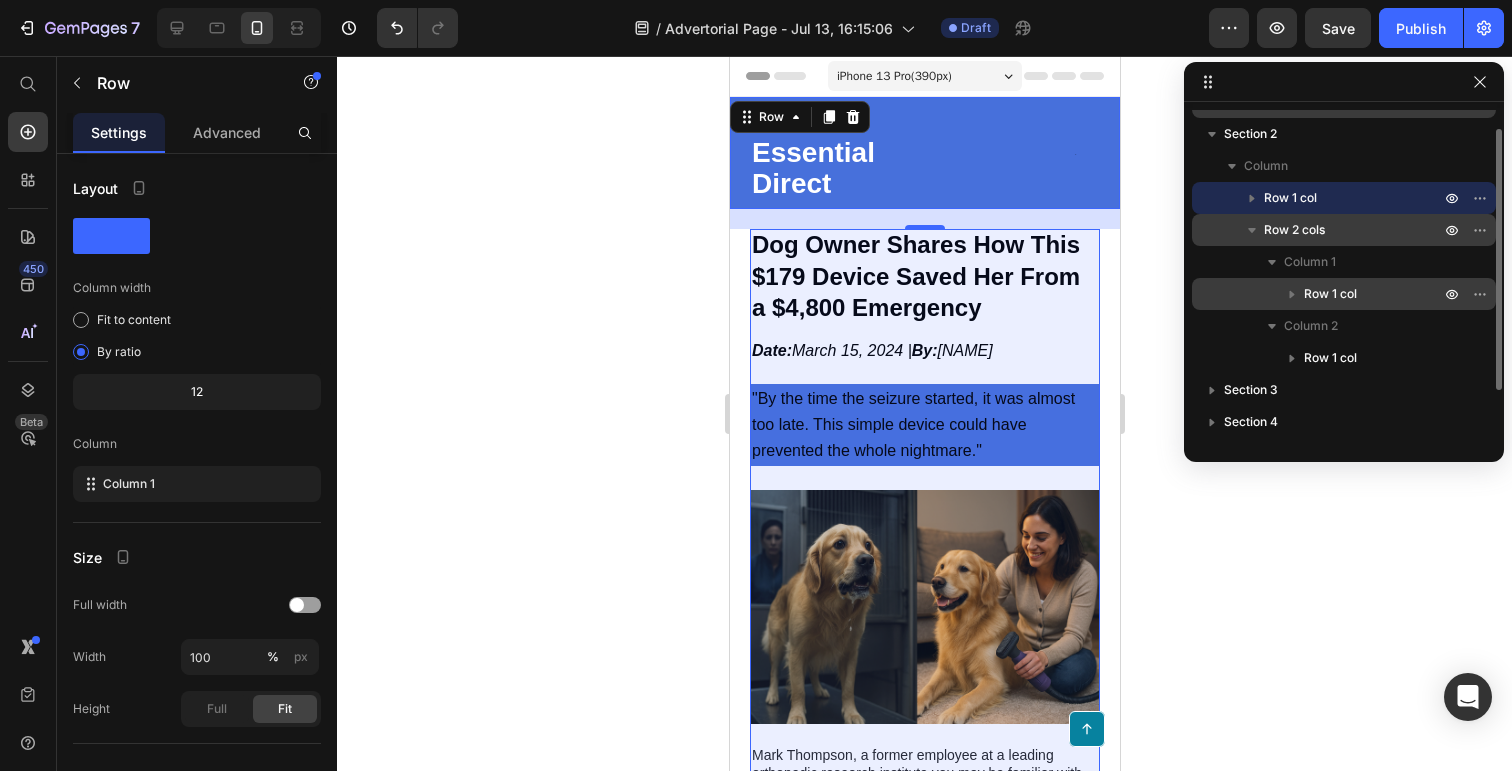 click 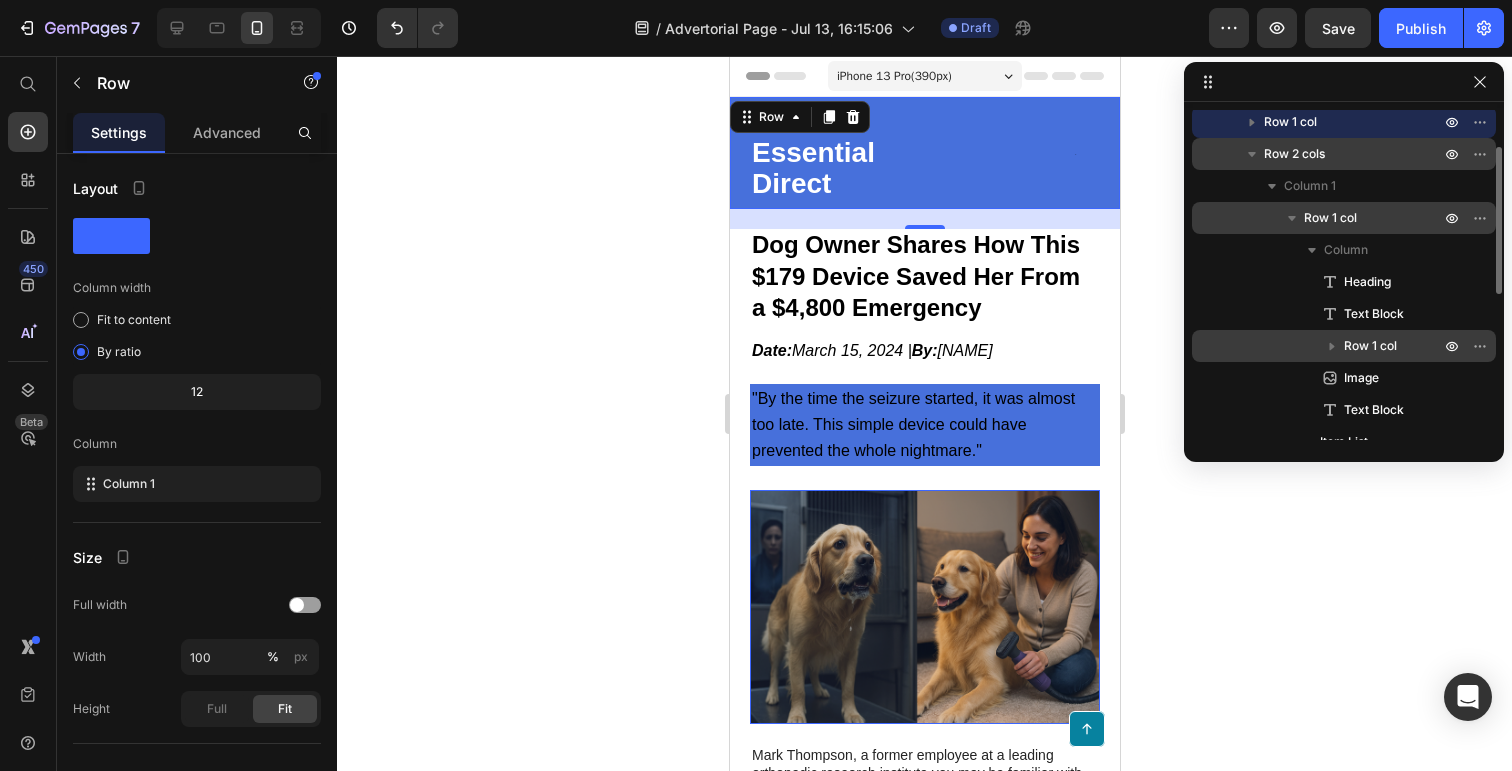 scroll, scrollTop: 102, scrollLeft: 0, axis: vertical 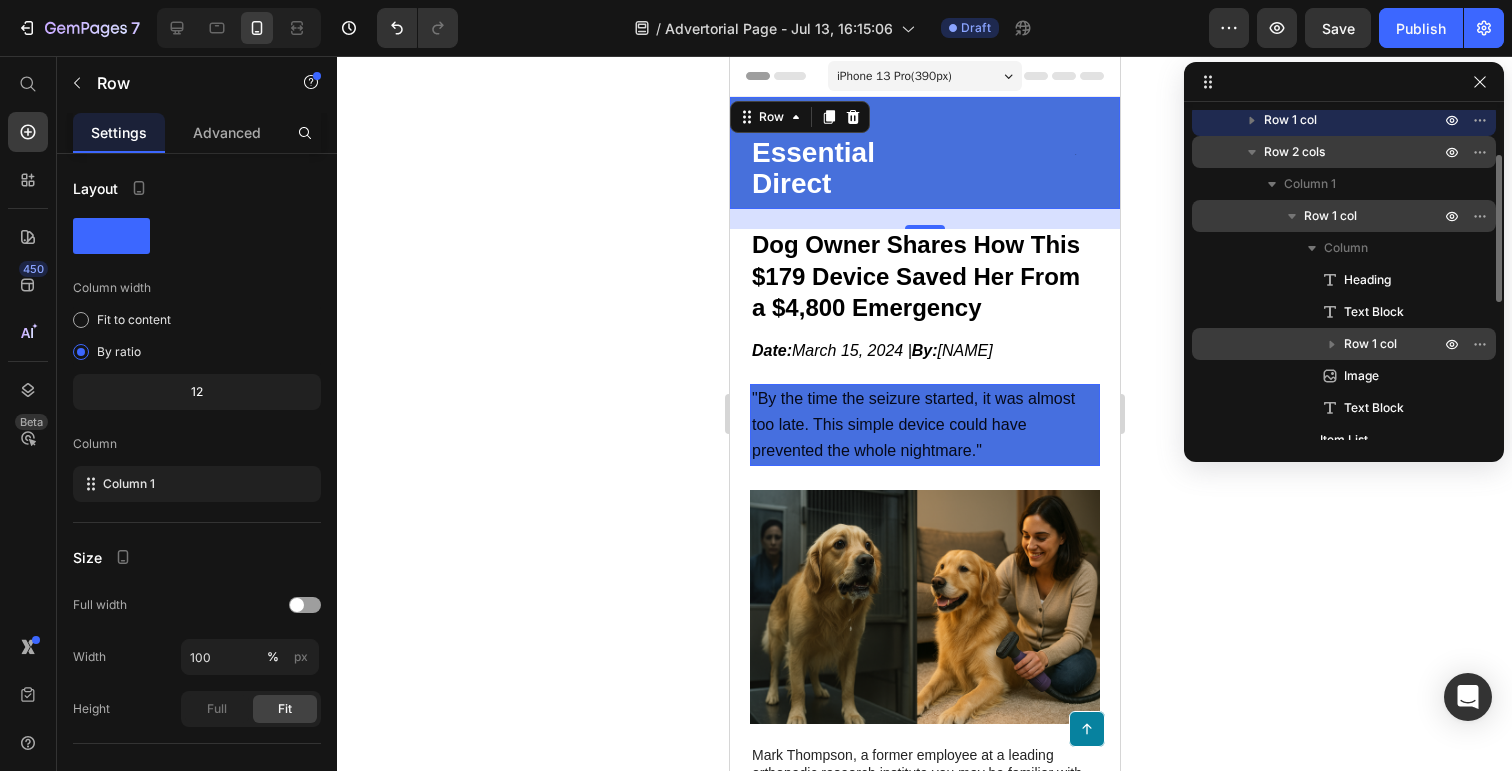 click on "Row 1 col" at bounding box center (1370, 344) 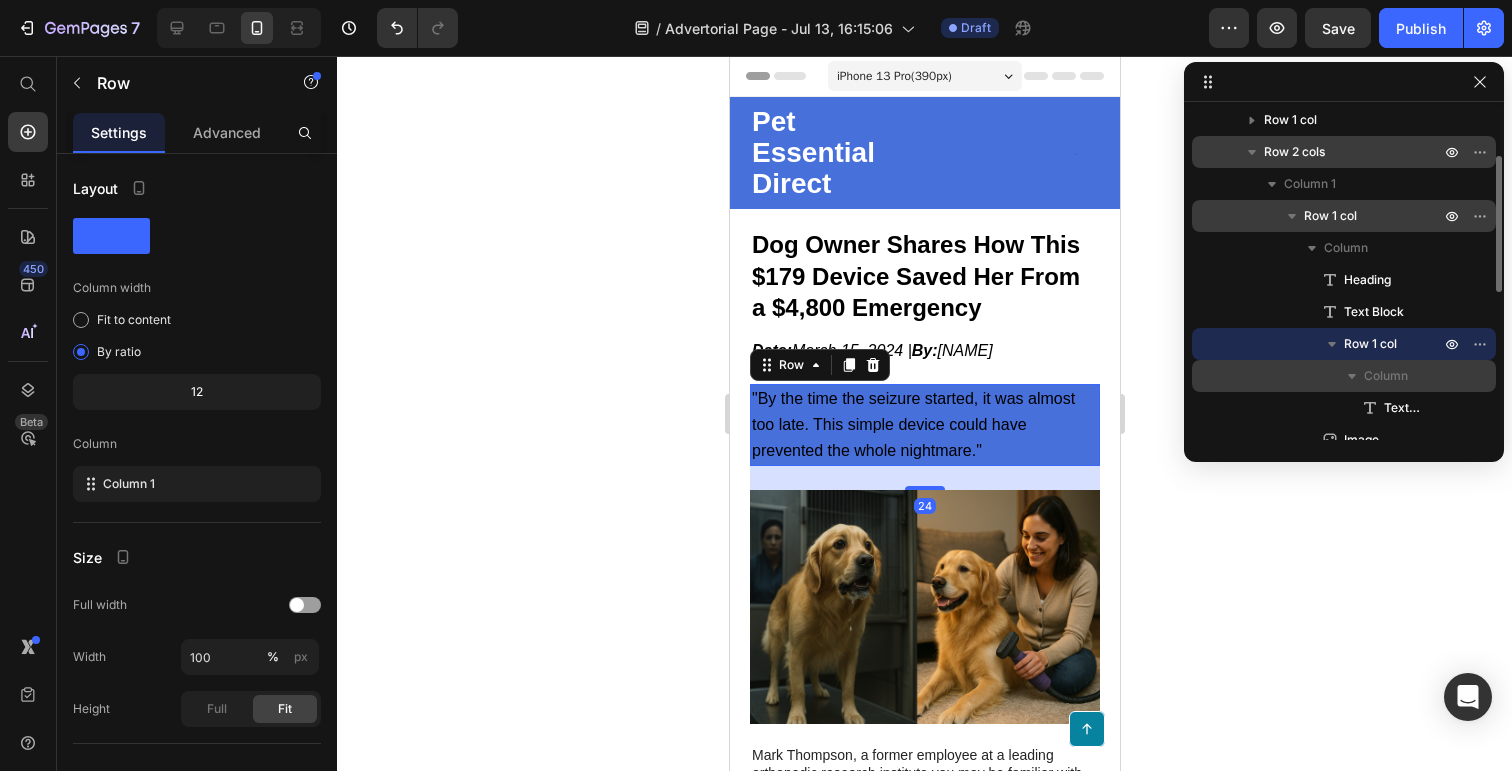 scroll, scrollTop: 142, scrollLeft: 0, axis: vertical 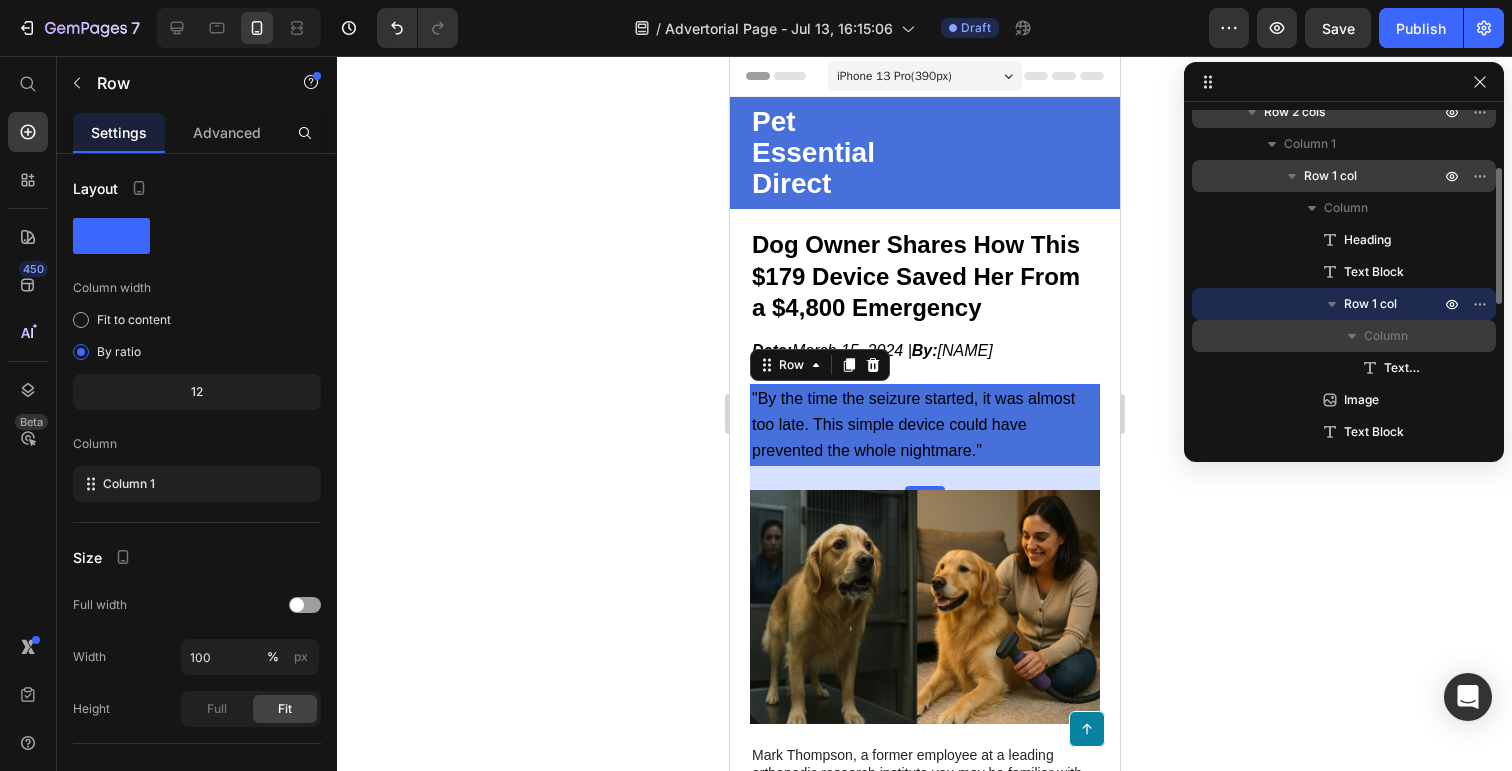 click on "Column" at bounding box center (1386, 336) 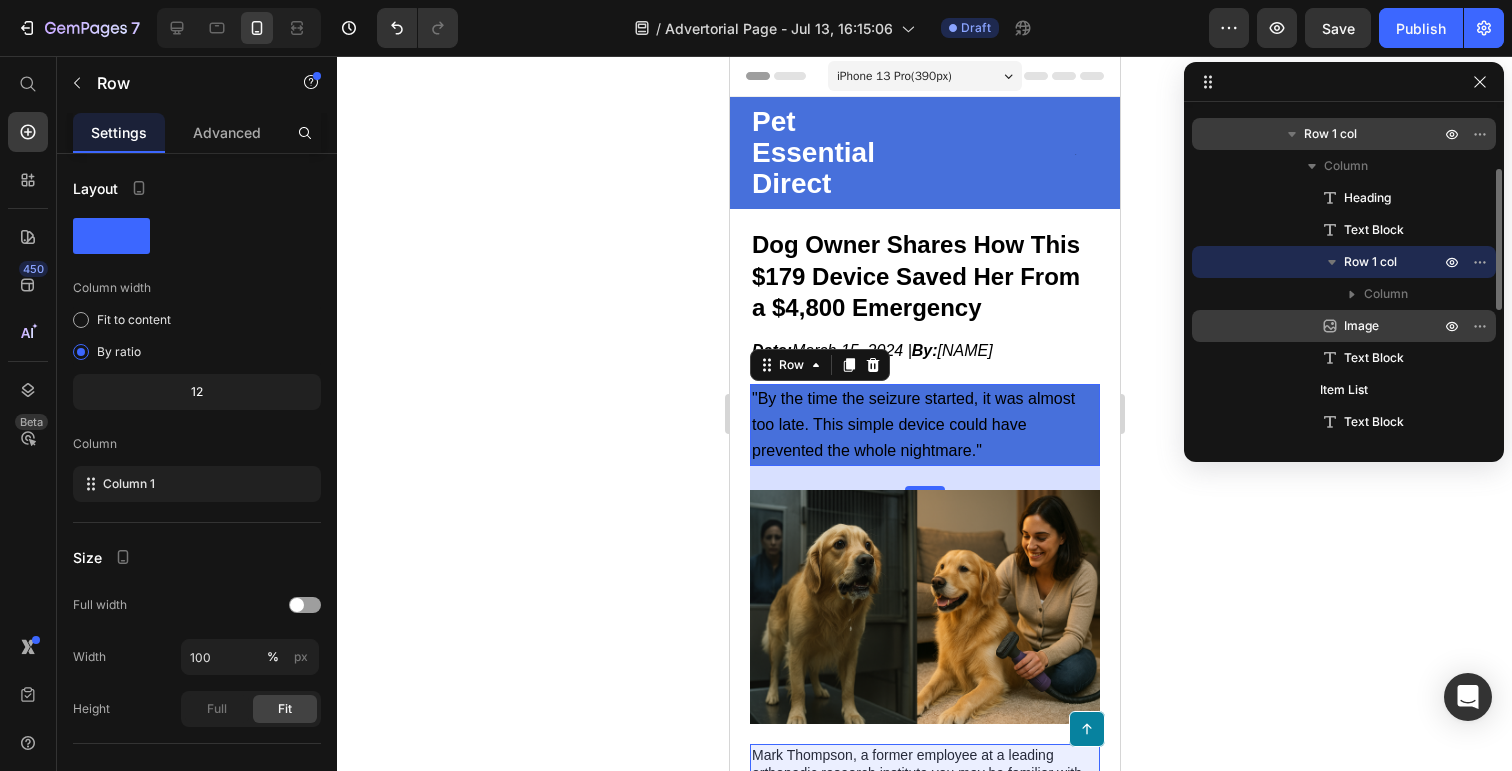 scroll, scrollTop: 185, scrollLeft: 0, axis: vertical 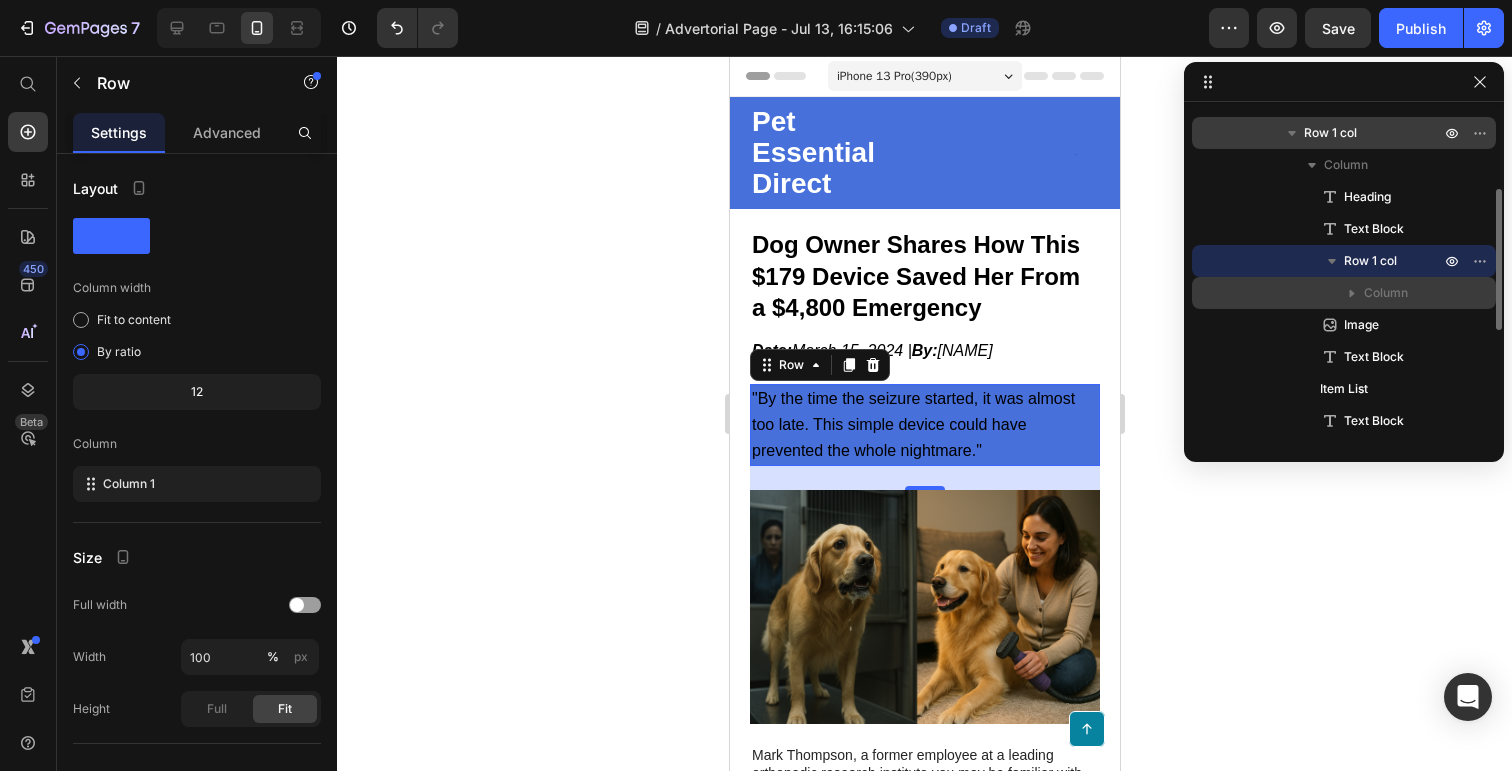 click 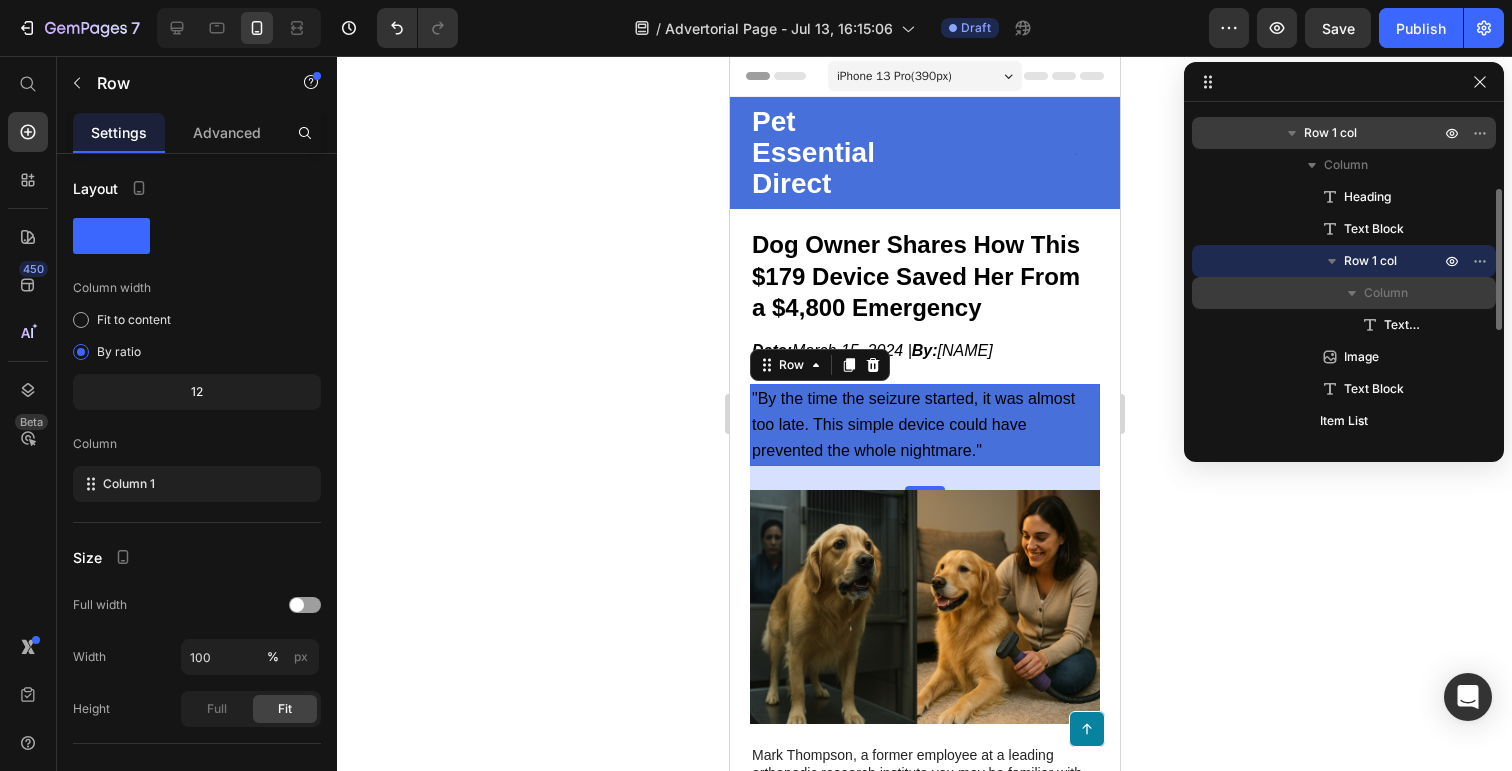 click on "Column" at bounding box center (1344, 293) 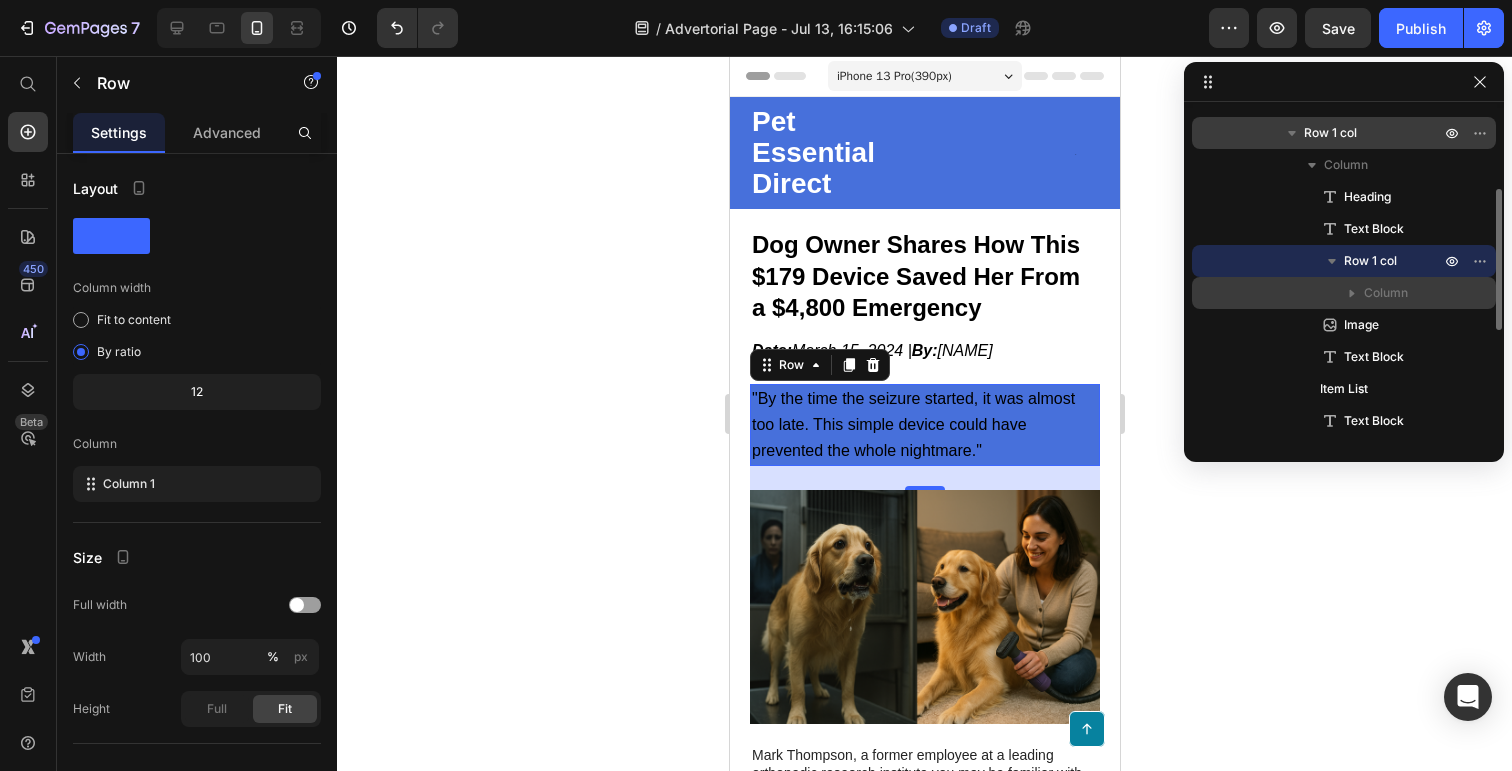 click on "Column" at bounding box center (1344, 293) 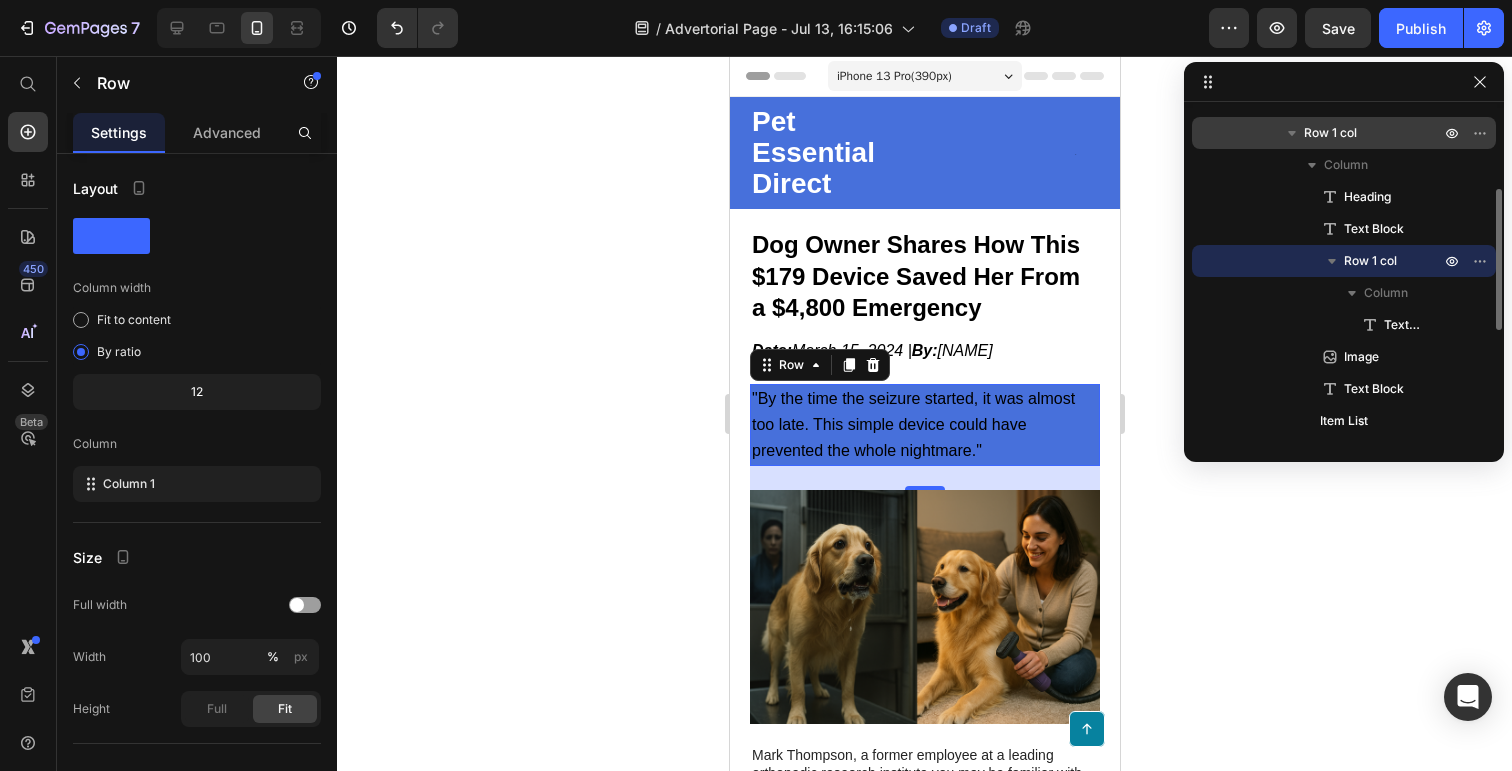 click on "Row 1 col" at bounding box center [1394, 261] 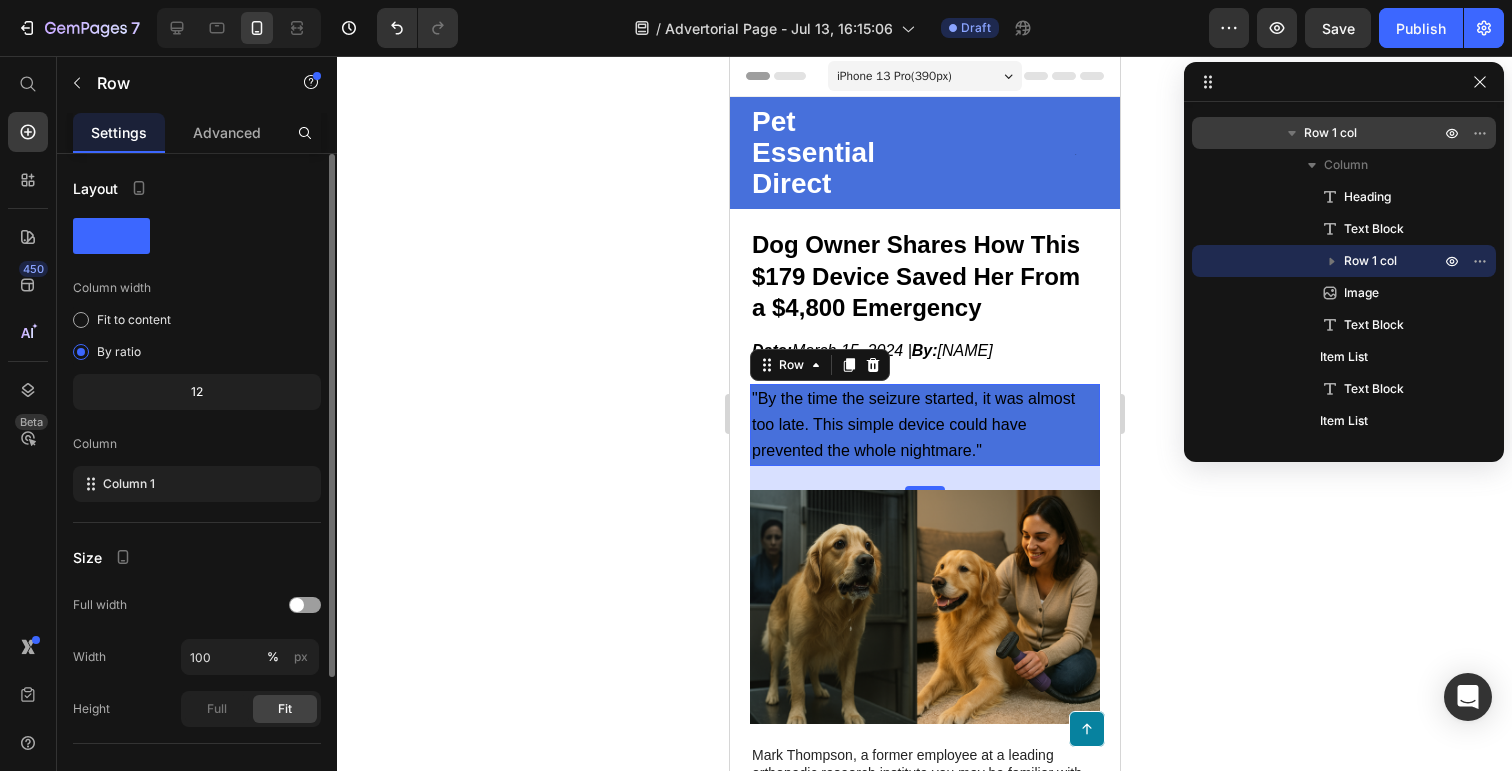 scroll, scrollTop: 194, scrollLeft: 0, axis: vertical 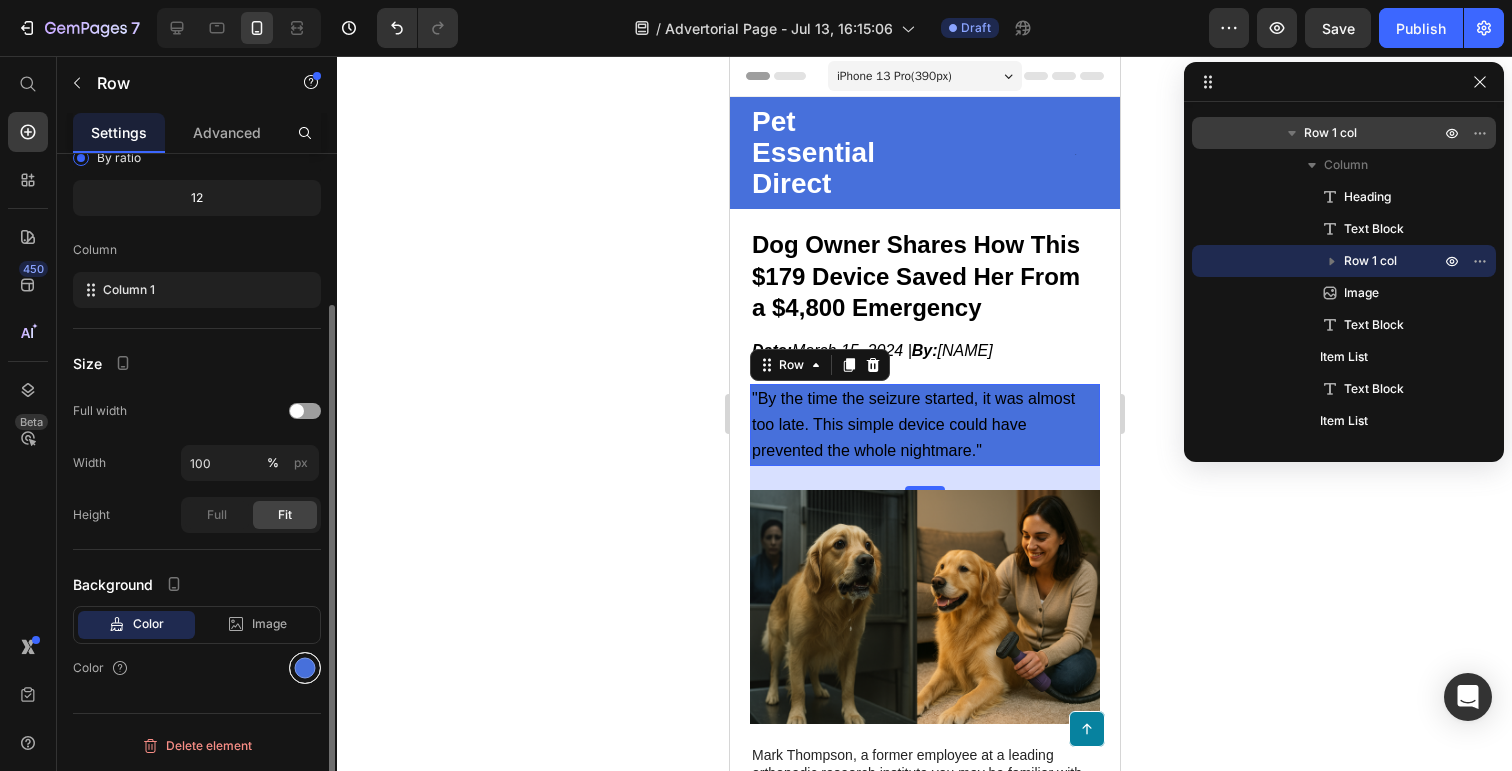 click at bounding box center (305, 668) 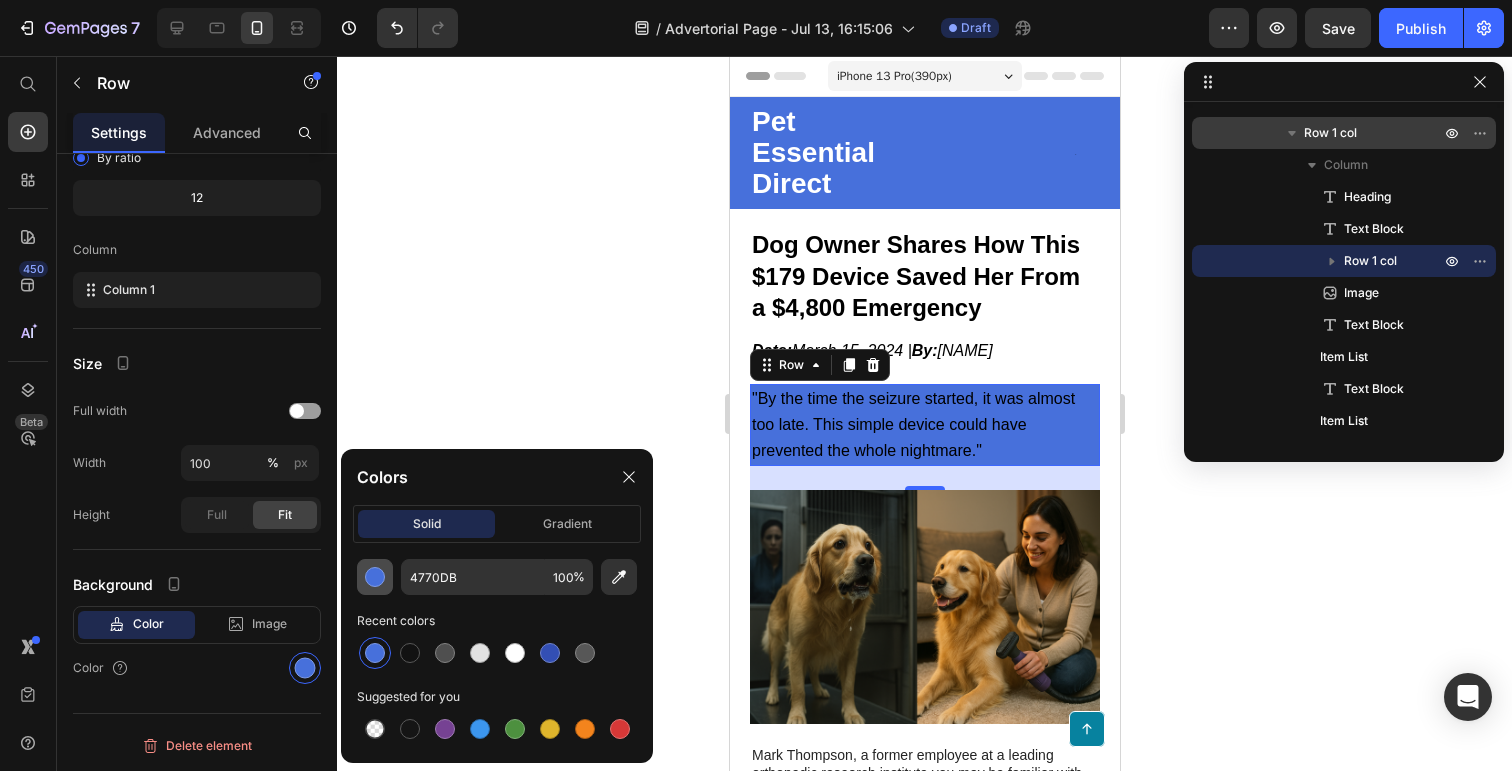 click at bounding box center [375, 577] 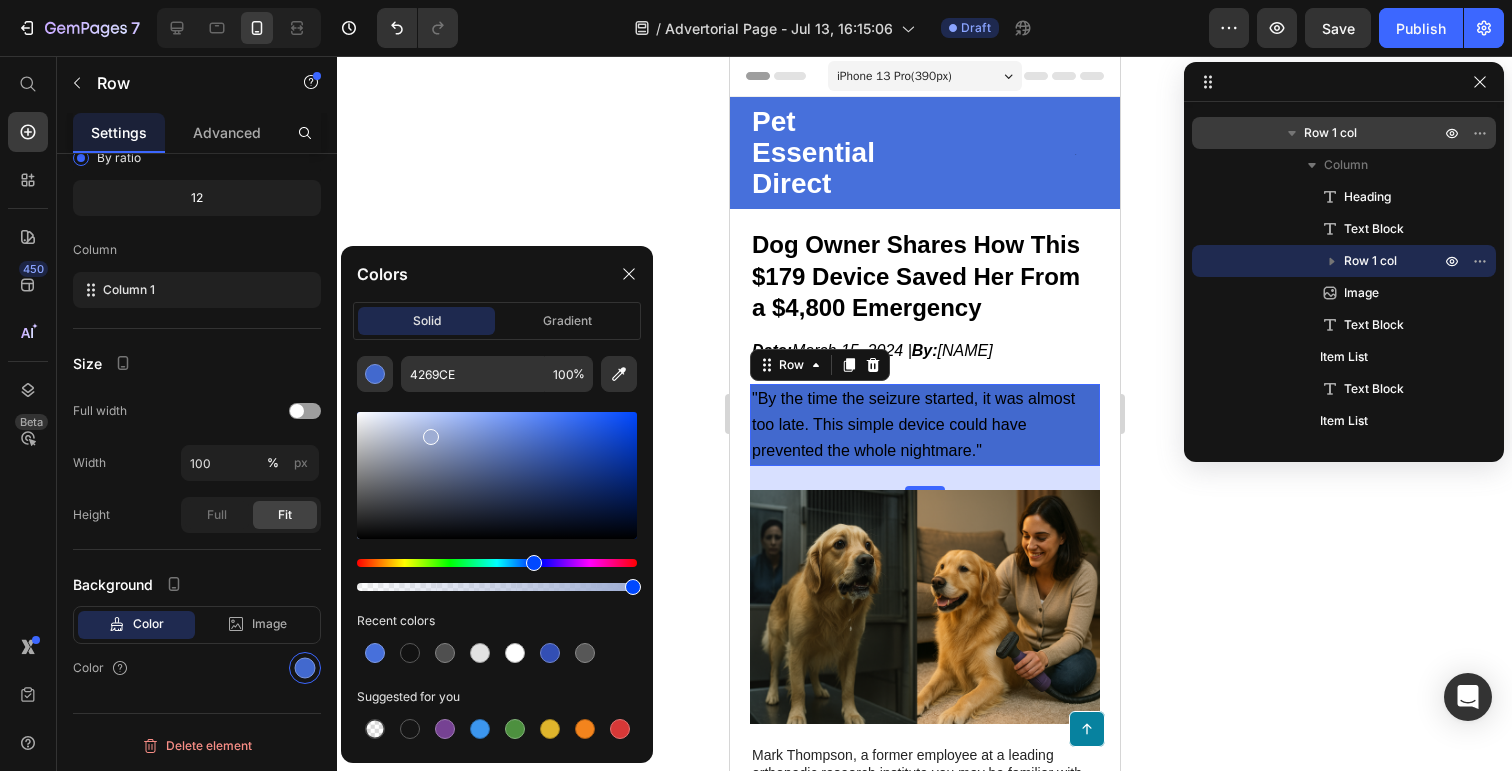 drag, startPoint x: 549, startPoint y: 436, endPoint x: 428, endPoint y: 433, distance: 121.037186 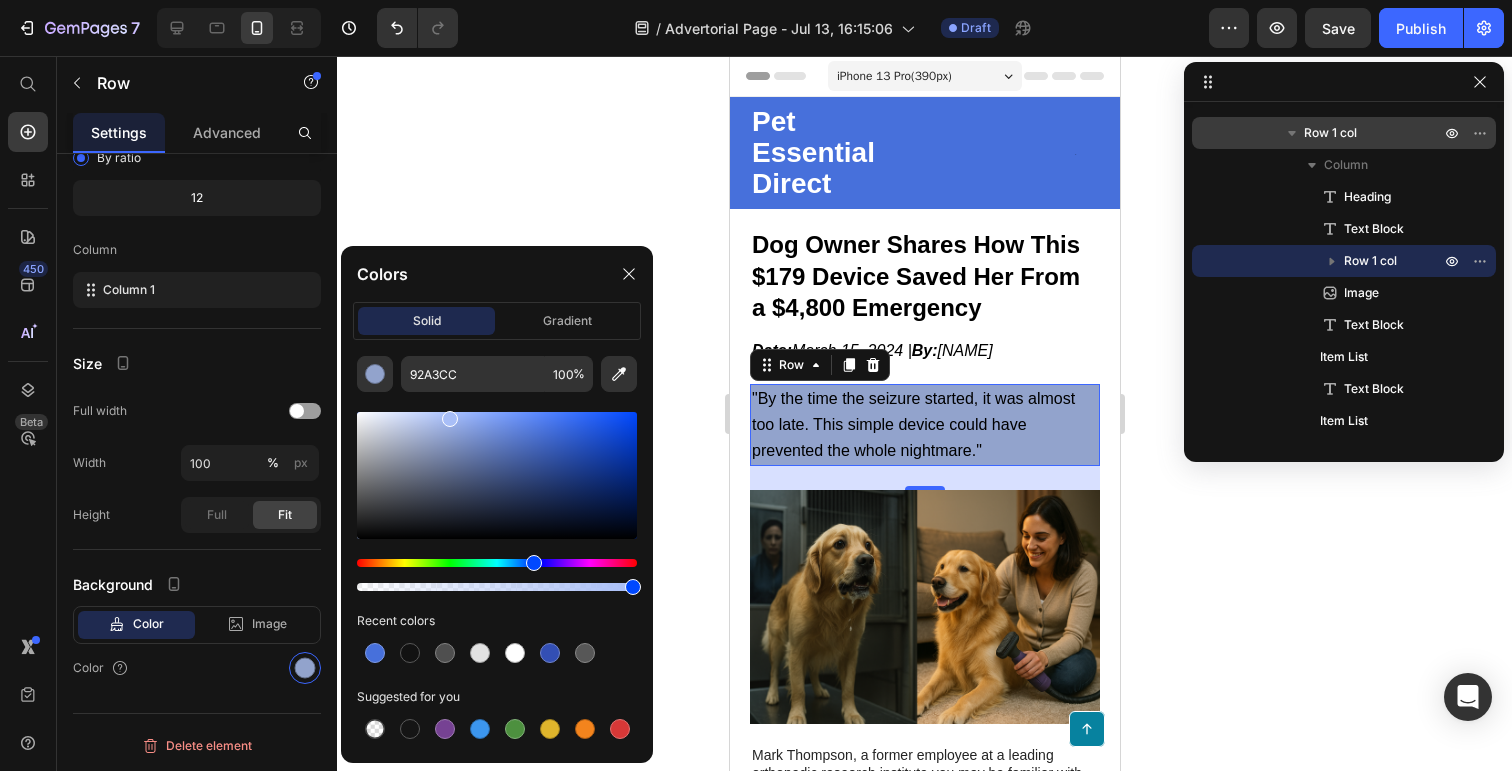 drag, startPoint x: 437, startPoint y: 437, endPoint x: 449, endPoint y: 415, distance: 25.059929 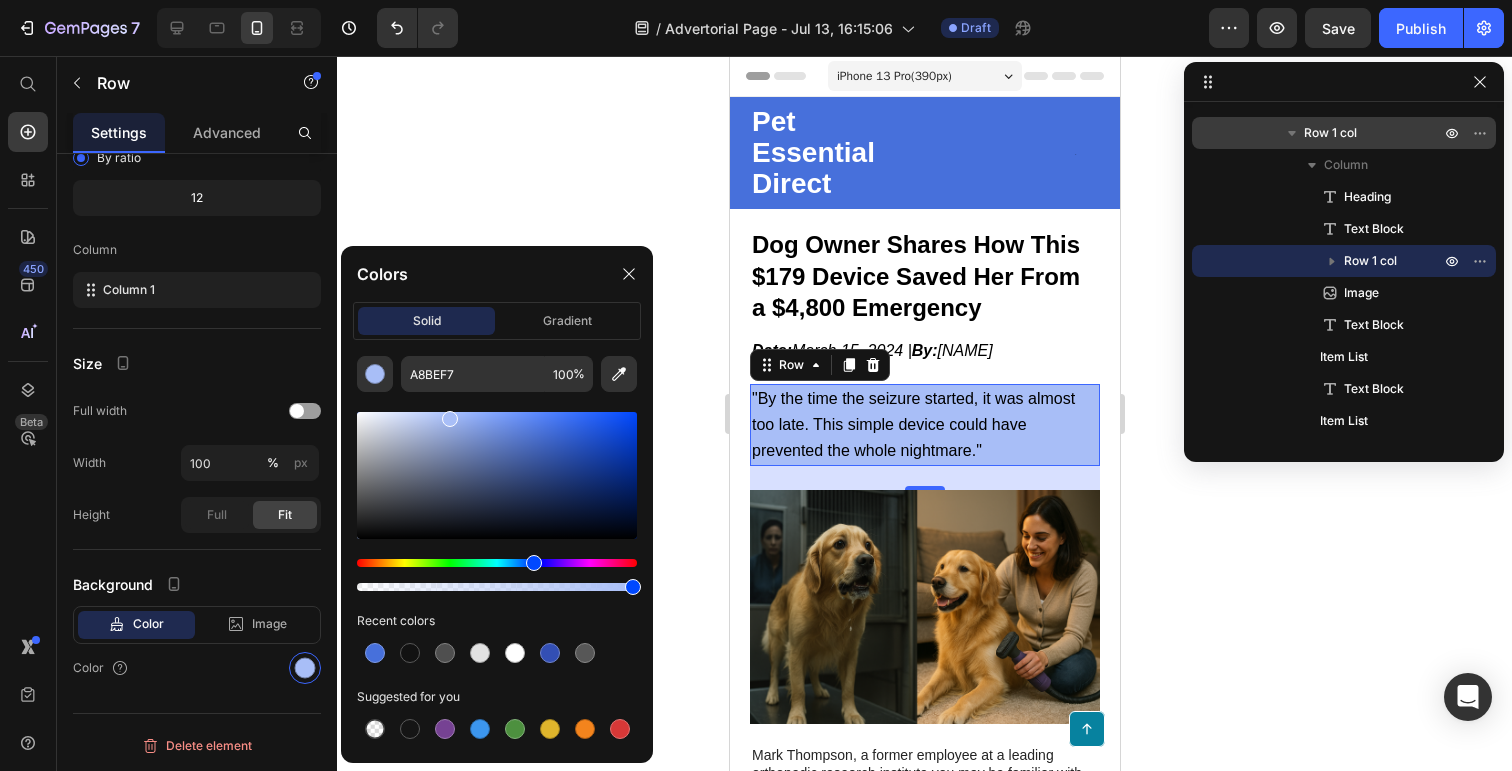 click 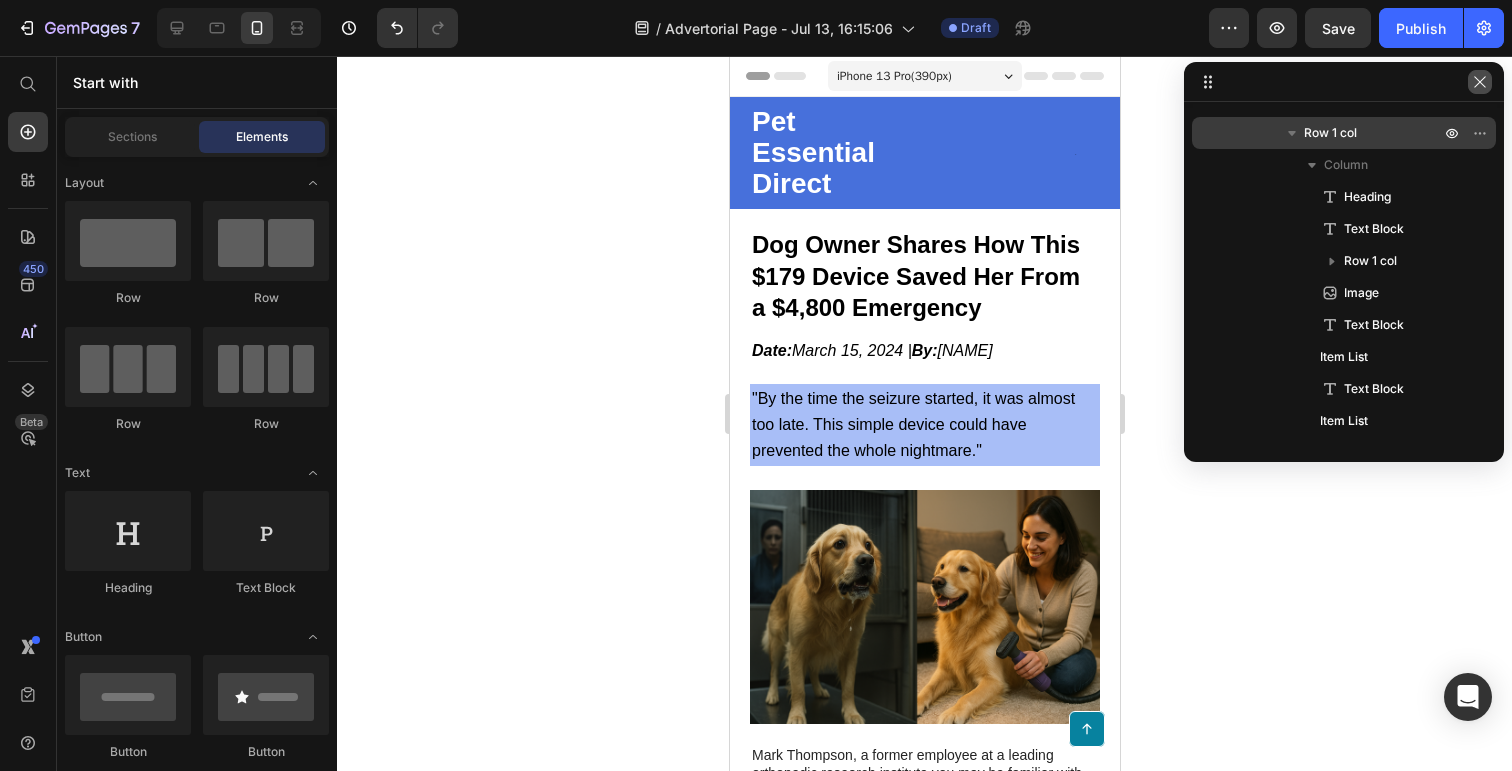 click 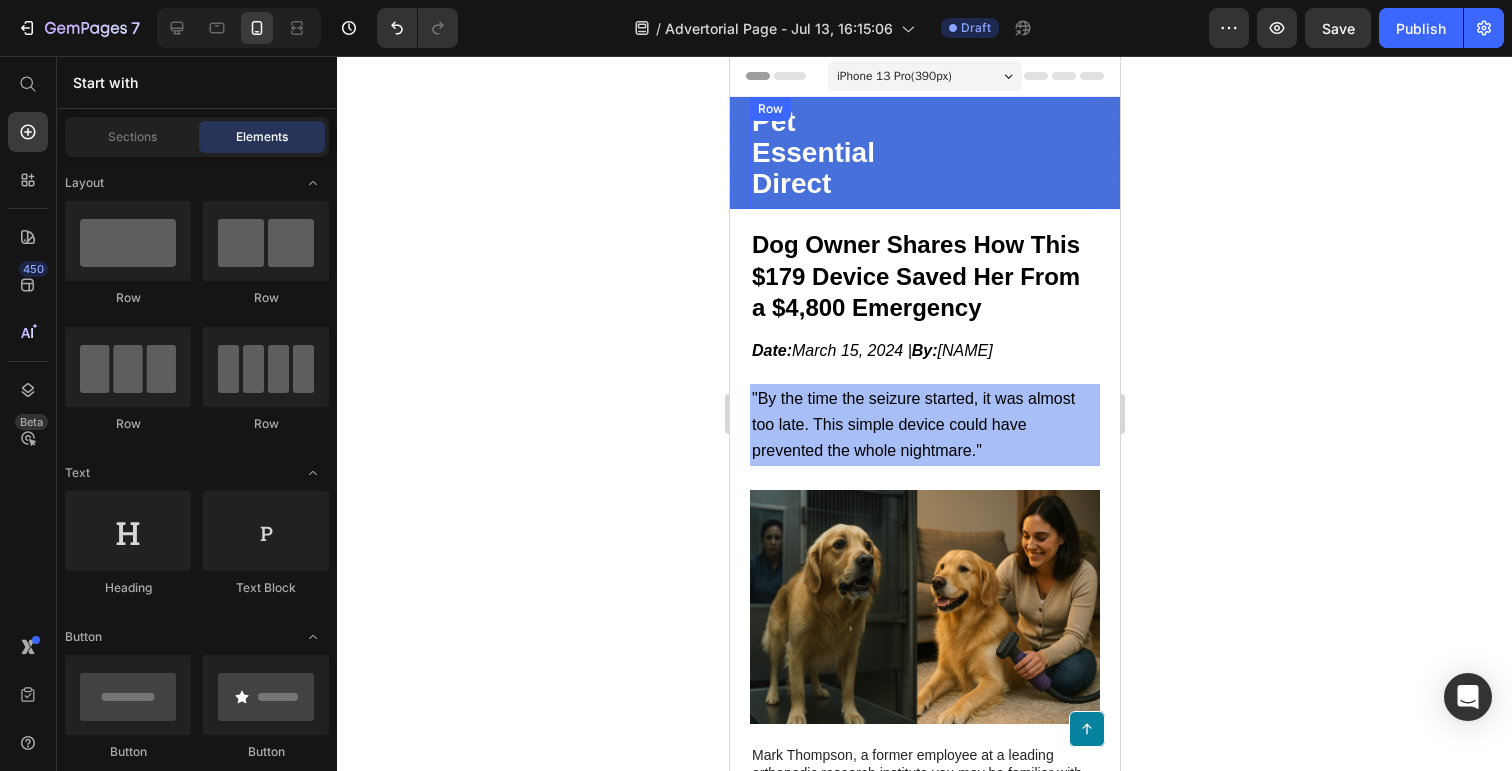 click on "Text Block" at bounding box center (1013, 153) 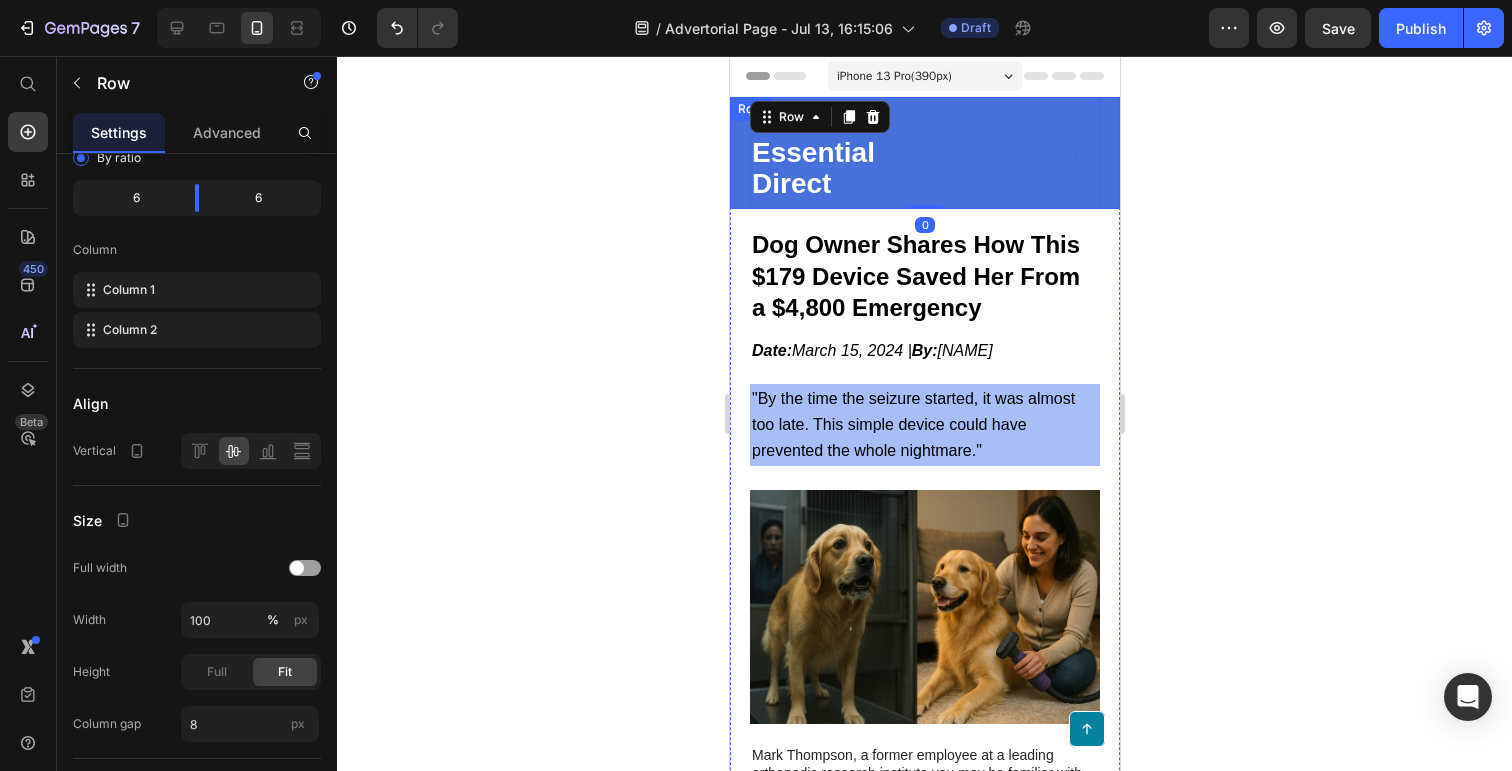 click 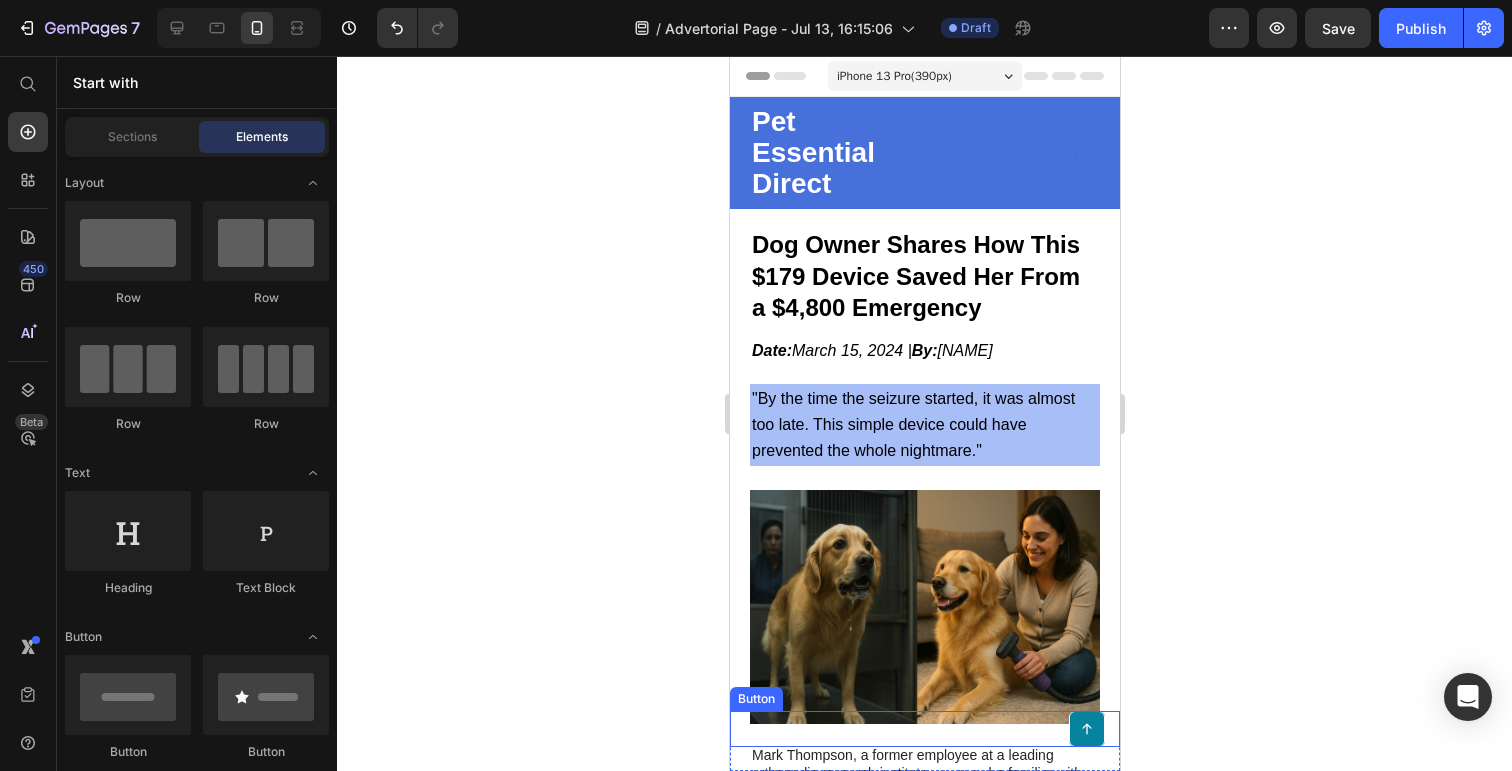 click 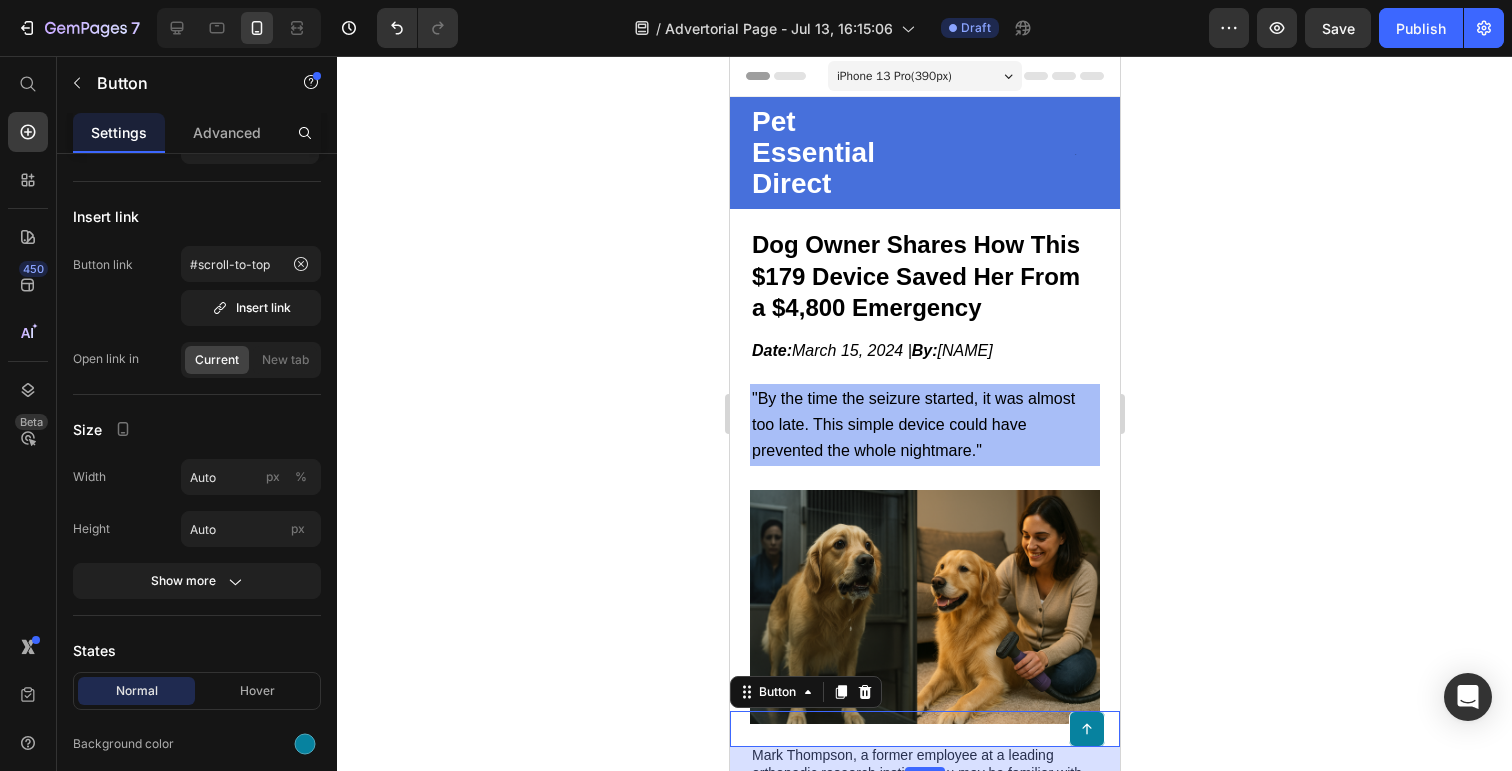 scroll, scrollTop: 0, scrollLeft: 0, axis: both 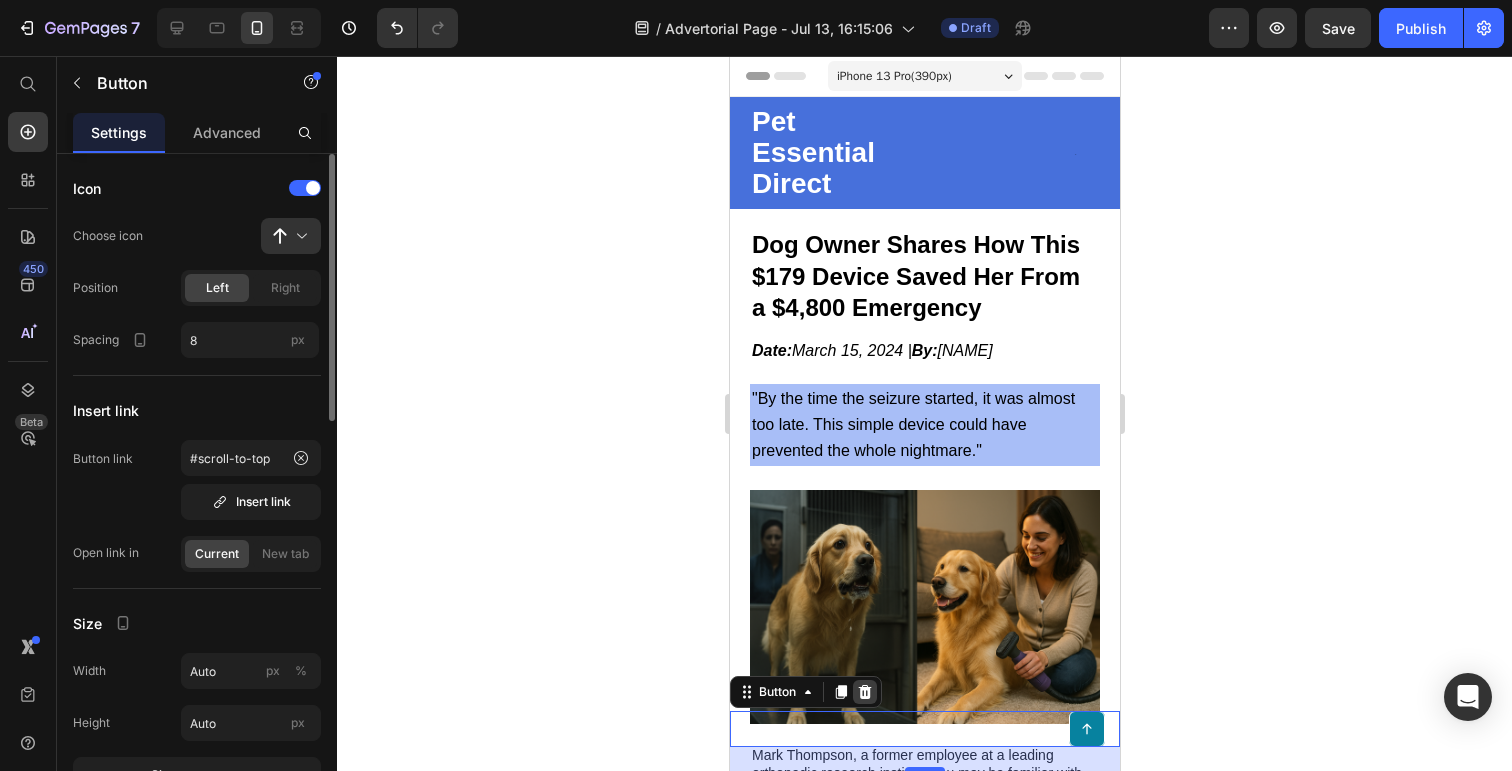 click 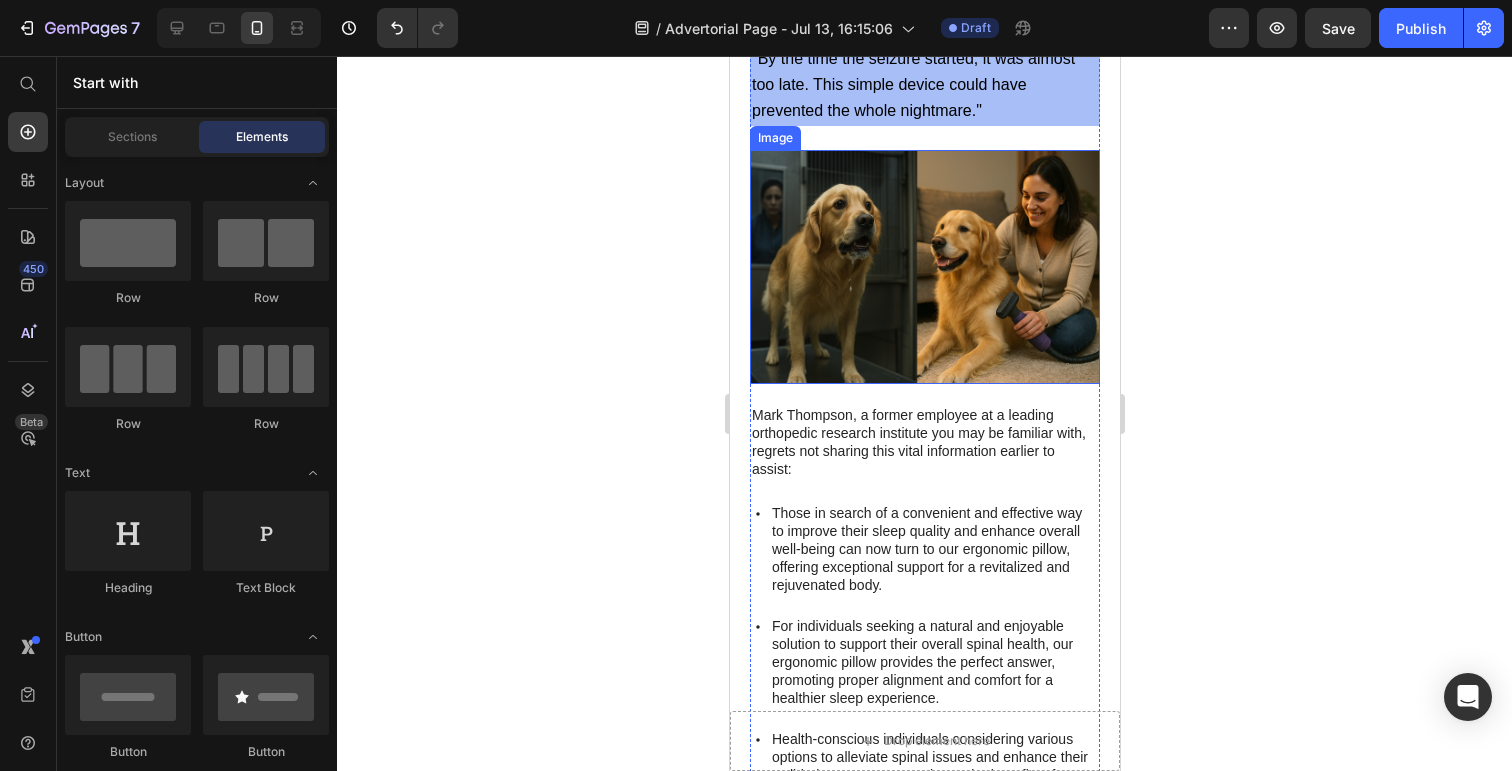 scroll, scrollTop: 350, scrollLeft: 0, axis: vertical 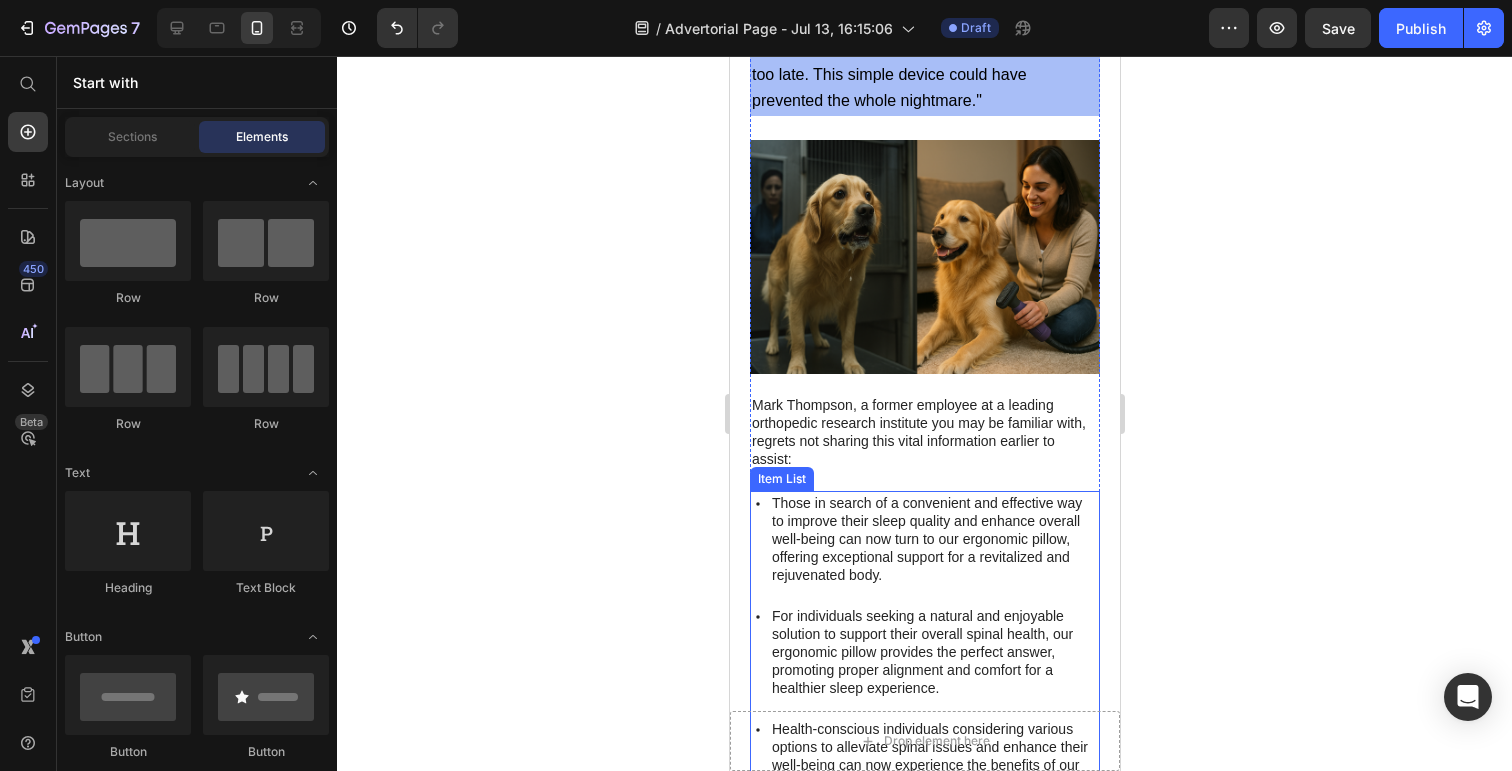 click on "Those in search of a convenient and effective way to improve their sleep quality and enhance overall well-being can now turn to our ergonomic pillow, offering exceptional support for a revitalized and rejuvenated body." at bounding box center (933, 539) 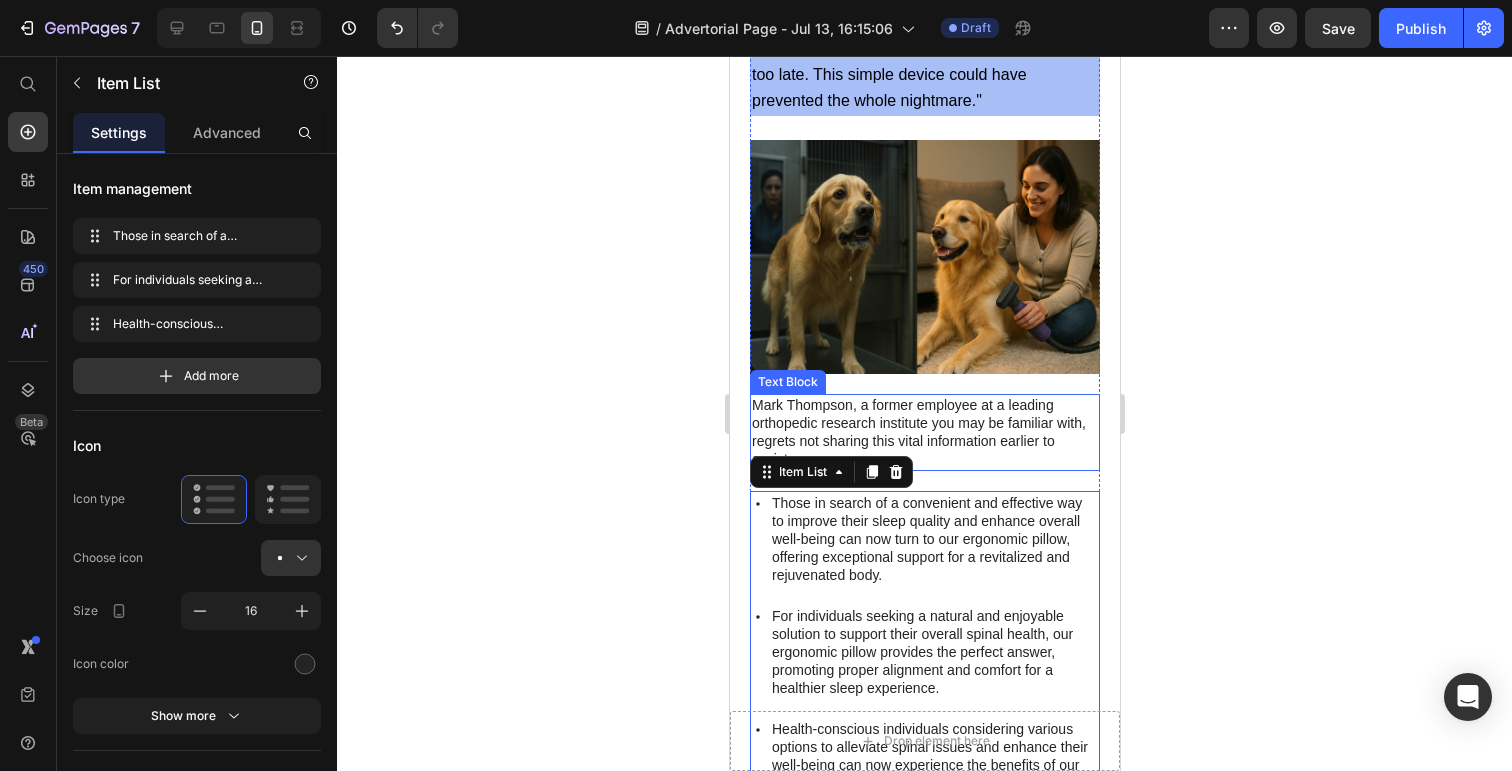 click on "Mark Thompson, a former employee at a leading orthopedic research institute you may be familiar with, regrets not sharing this vital information earlier to assist:" at bounding box center (924, 432) 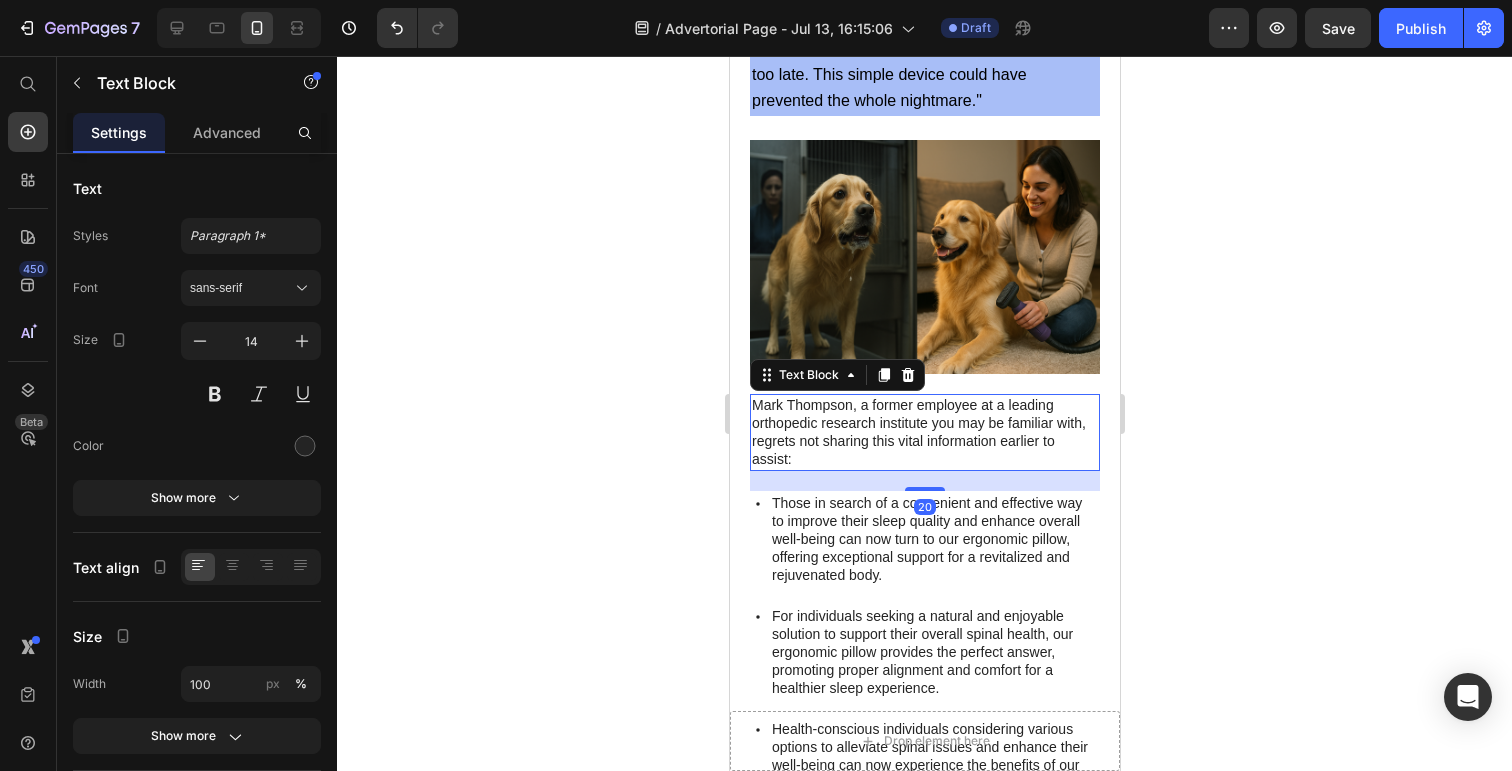 click on "Mark Thompson, a former employee at a leading orthopedic research institute you may be familiar with, regrets not sharing this vital information earlier to assist:" at bounding box center [924, 432] 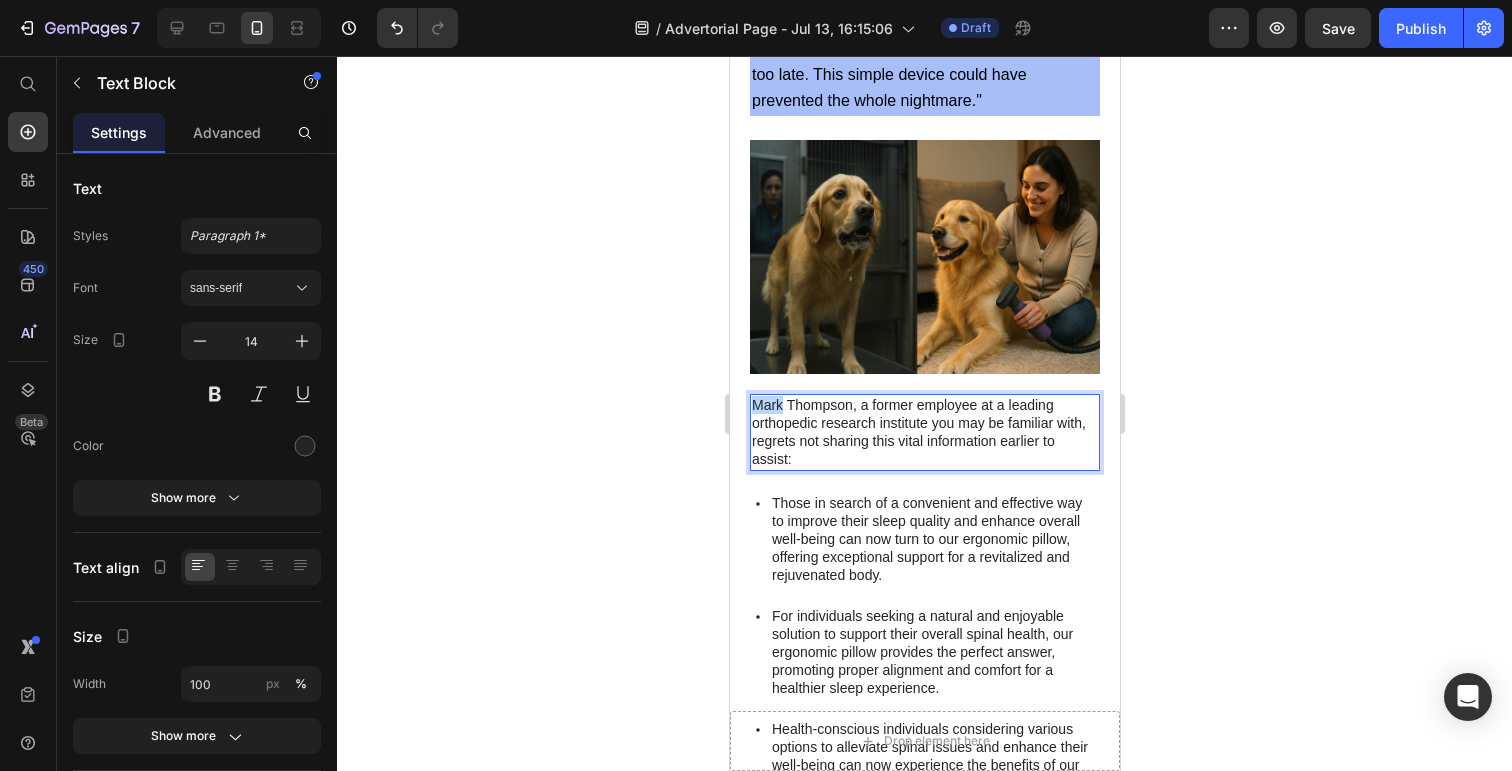 click on "Mark Thompson, a former employee at a leading orthopedic research institute you may be familiar with, regrets not sharing this vital information earlier to assist:" at bounding box center (924, 432) 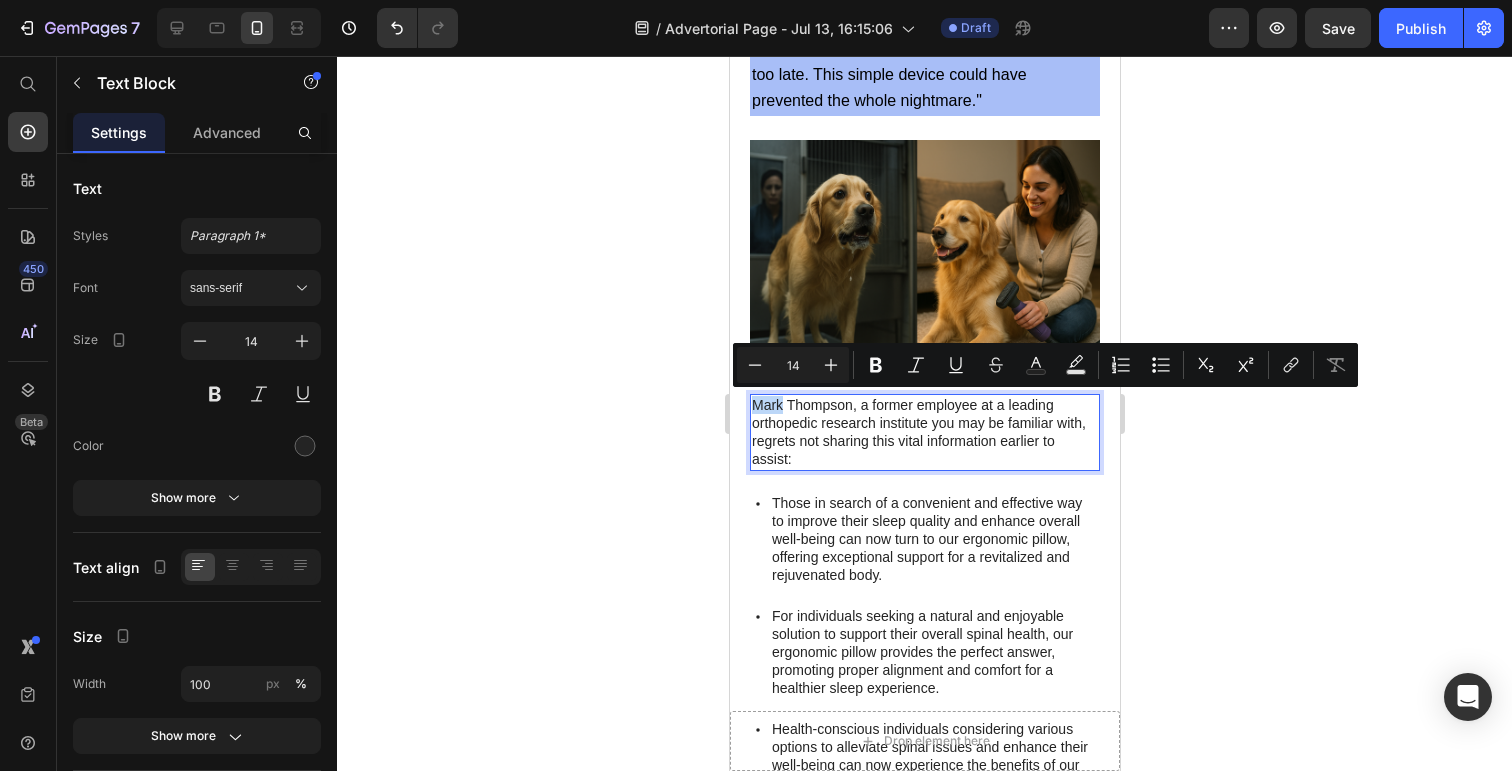 click on "Mark Thompson, a former employee at a leading orthopedic research institute you may be familiar with, regrets not sharing this vital information earlier to assist:" at bounding box center (924, 432) 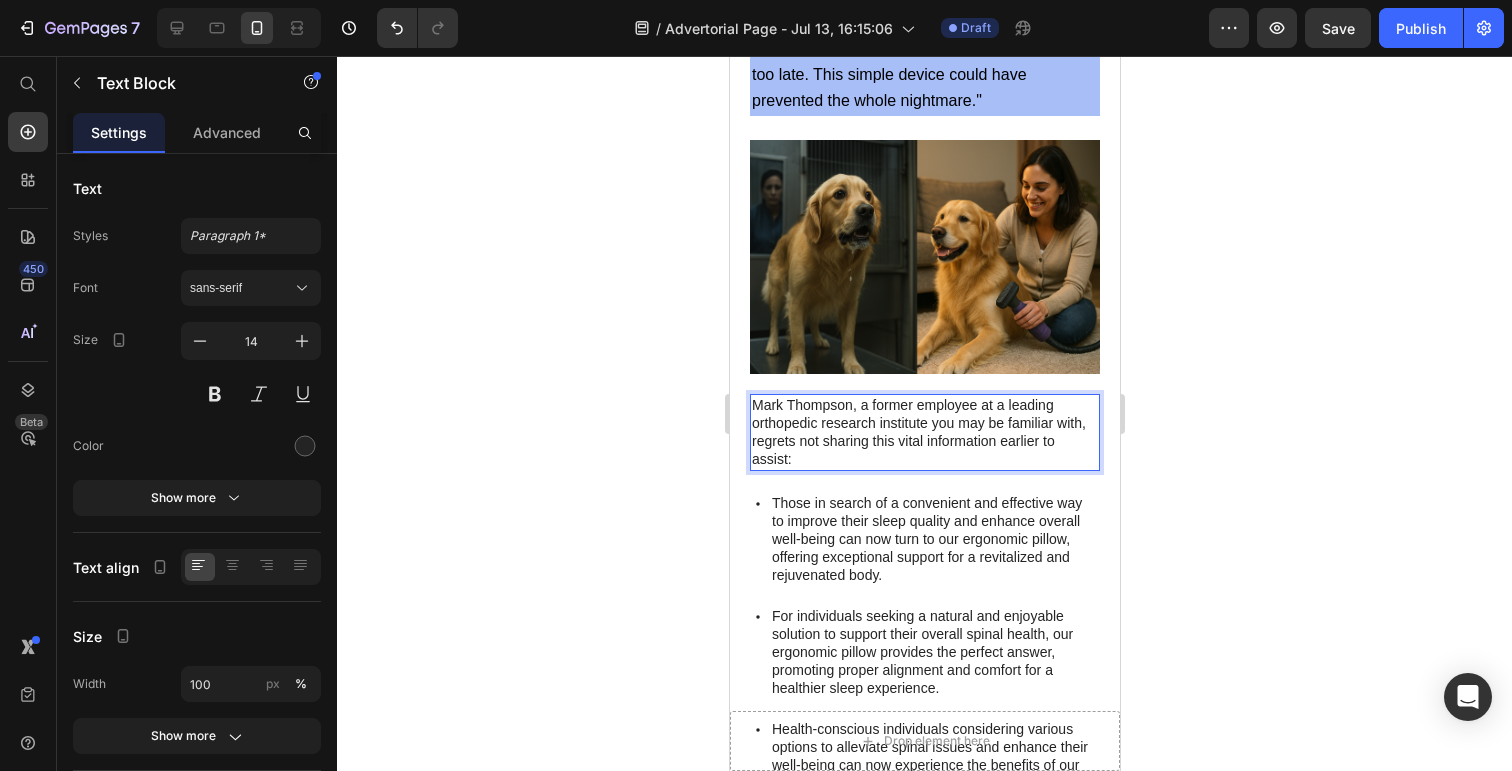 click on "Mark Thompson, a former employee at a leading orthopedic research institute you may be familiar with, regrets not sharing this vital information earlier to assist:" at bounding box center [924, 432] 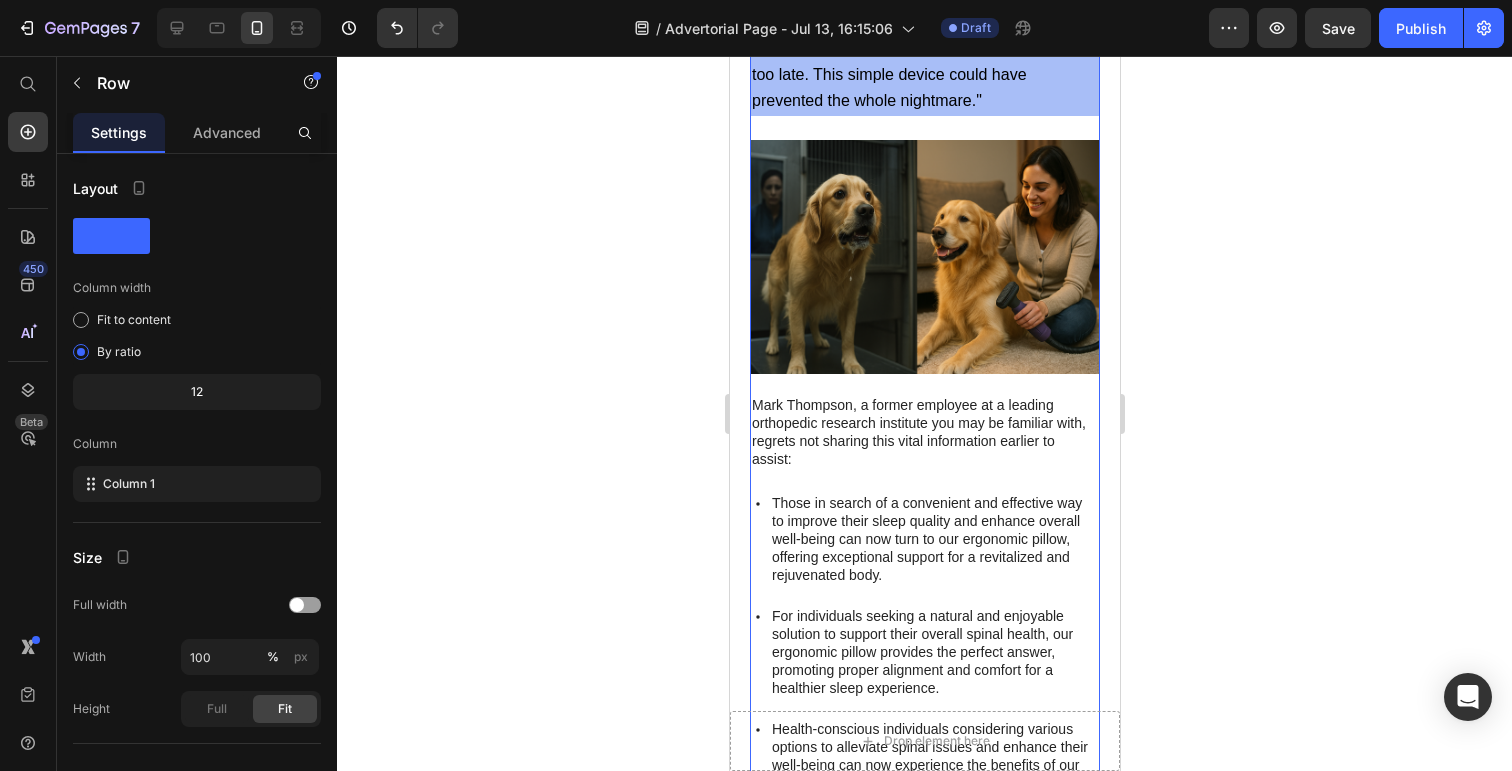 click on "⁠⁠⁠⁠⁠⁠⁠ Dog Owner Shares How This $[PRICE] Device Saved Her From a $[PRICE] Emergency Heading Date: [DATE] | By: [FIRST] [LAST] Text Block "By the time the seizure started, it was almost too late. This simple device could have prevented the whole nightmare." Text Block Row Image [FIRST] [LAST], a former employee at a leading orthopedic research institute you may be familiar with, regrets not sharing this vital information earlier to assist: Text Block
Those in search of a convenient and effective way to improve their sleep quality and enhance overall well-being can now turn to our ergonomic pillow, offering exceptional support for a revitalized and rejuvenated body.
For individuals seeking a natural and enjoyable solution to support their overall spinal health, our ergonomic pillow provides the perfect answer, promoting proper alignment and comfort for a healthier sleep experience.
Item List Text Block" at bounding box center (924, 578) 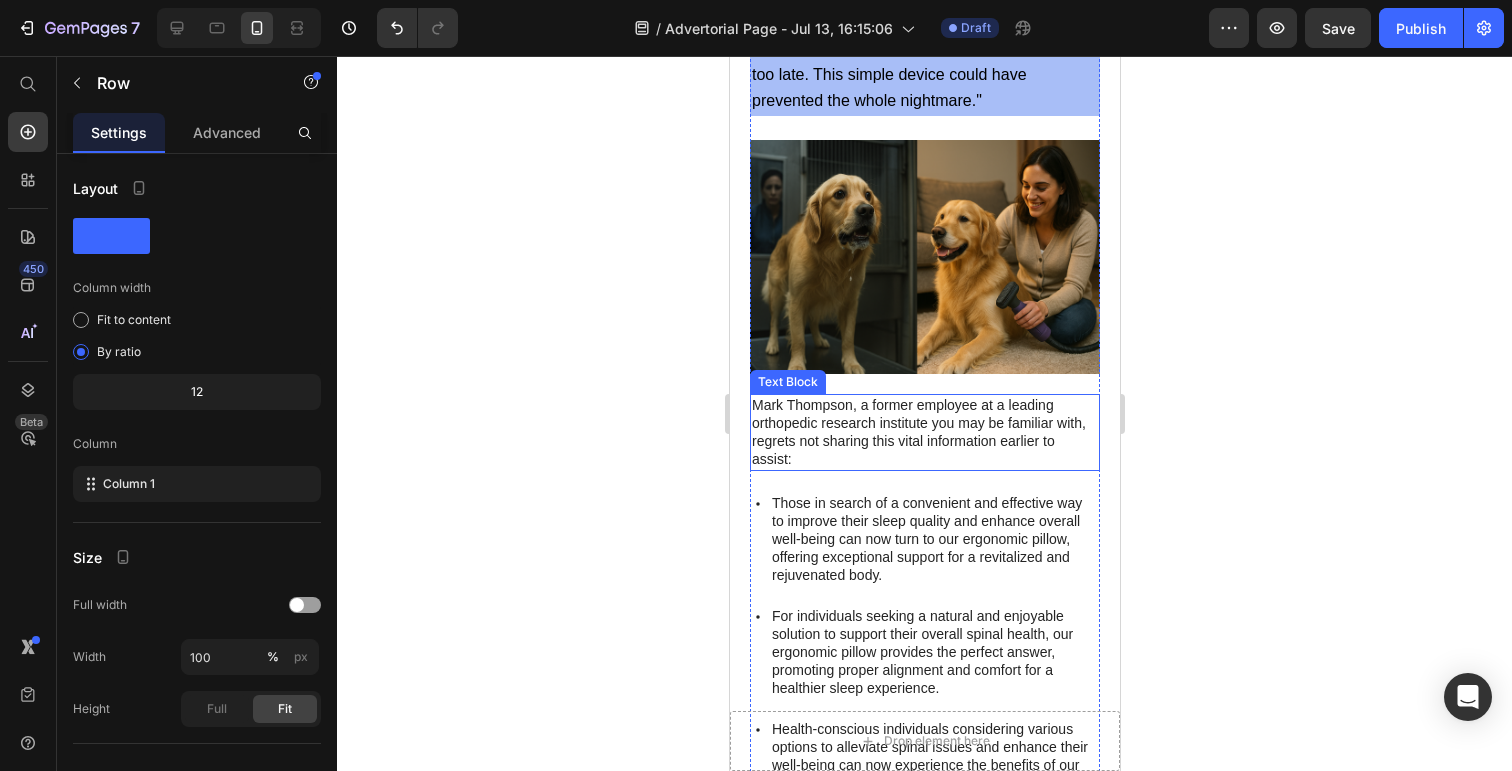 click on "Mark Thompson, a former employee at a leading orthopedic research institute you may be familiar with, regrets not sharing this vital information earlier to assist:" at bounding box center [924, 432] 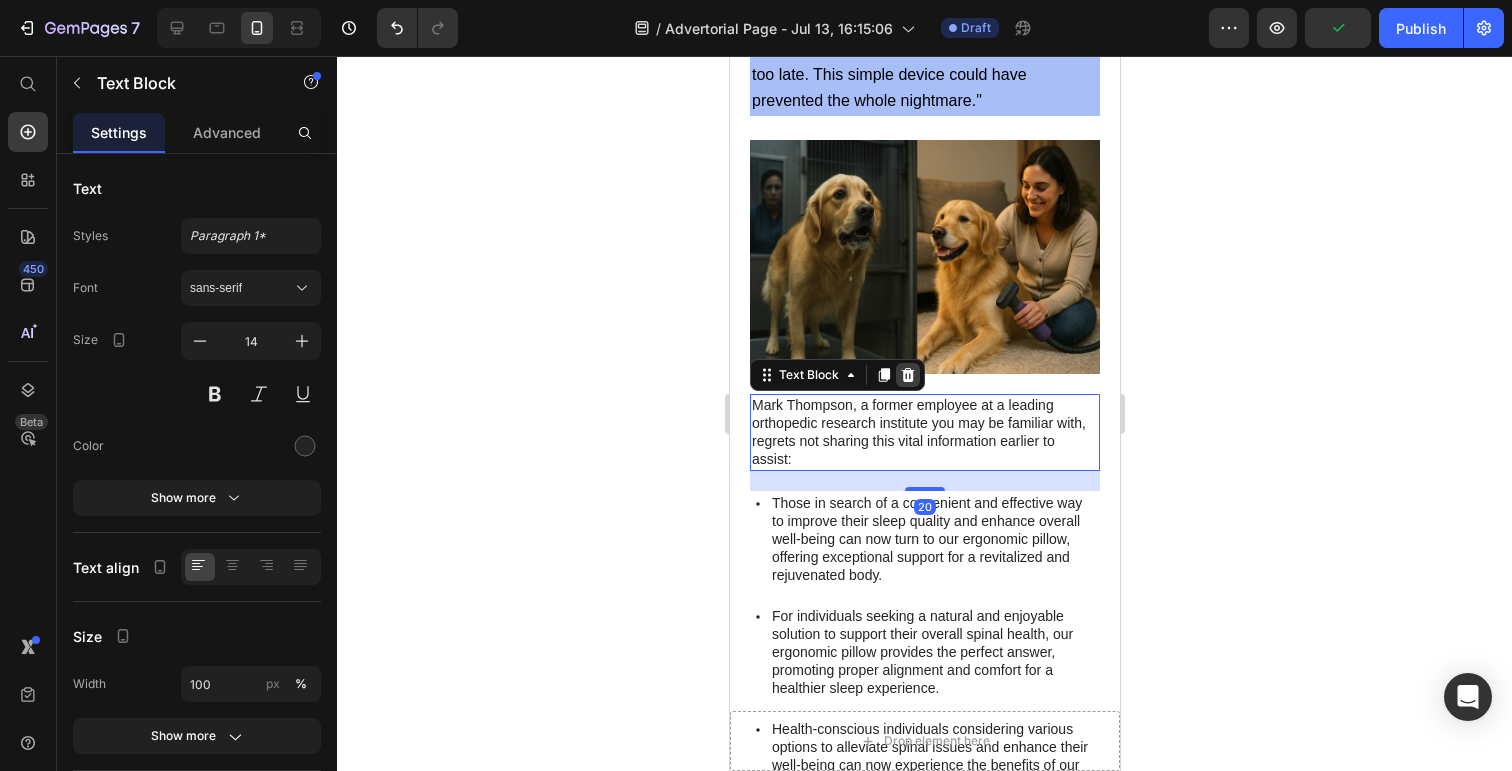click at bounding box center (907, 375) 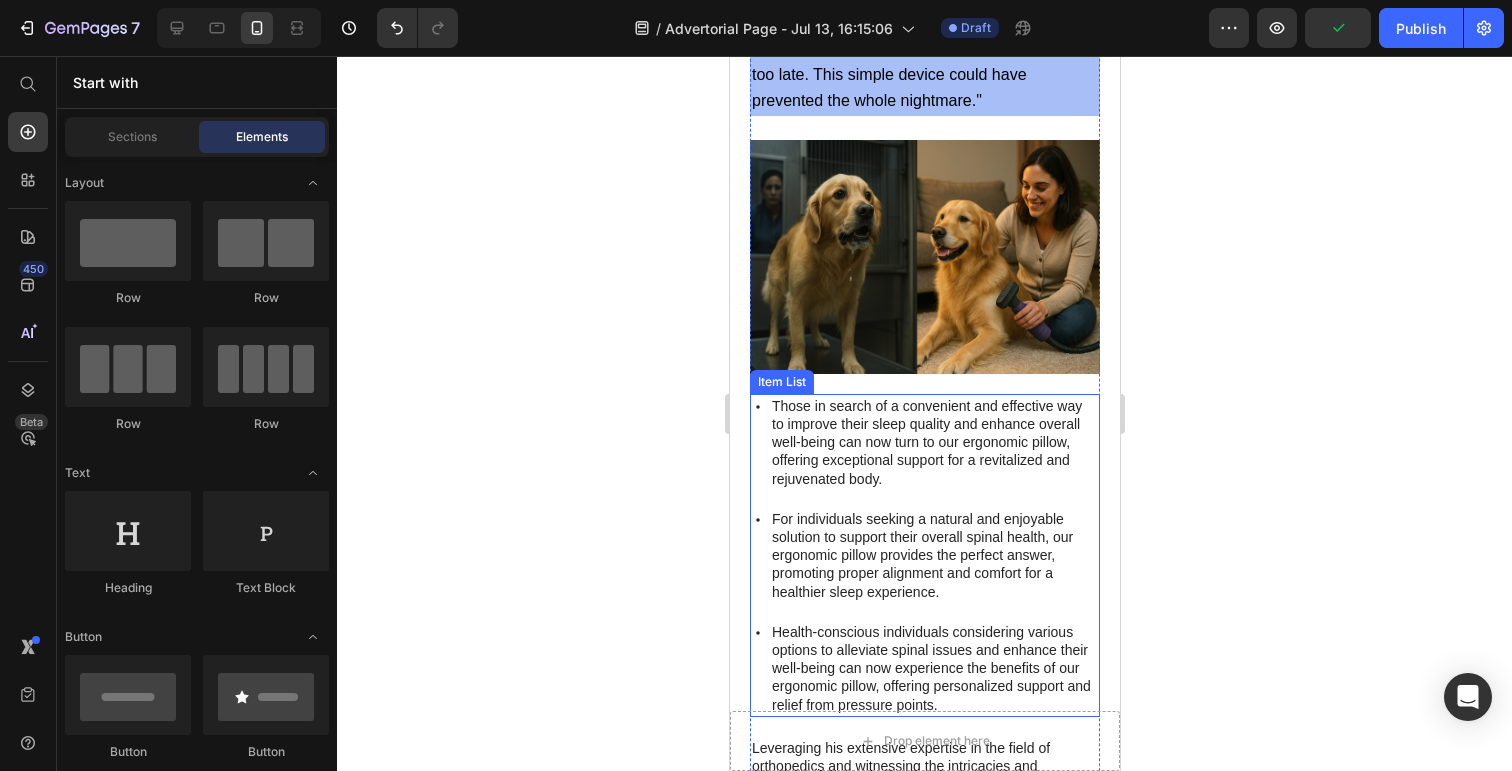 click on "Those in search of a convenient and effective way to improve their sleep quality and enhance overall well-being can now turn to our ergonomic pillow, offering exceptional support for a revitalized and rejuvenated body." at bounding box center [933, 442] 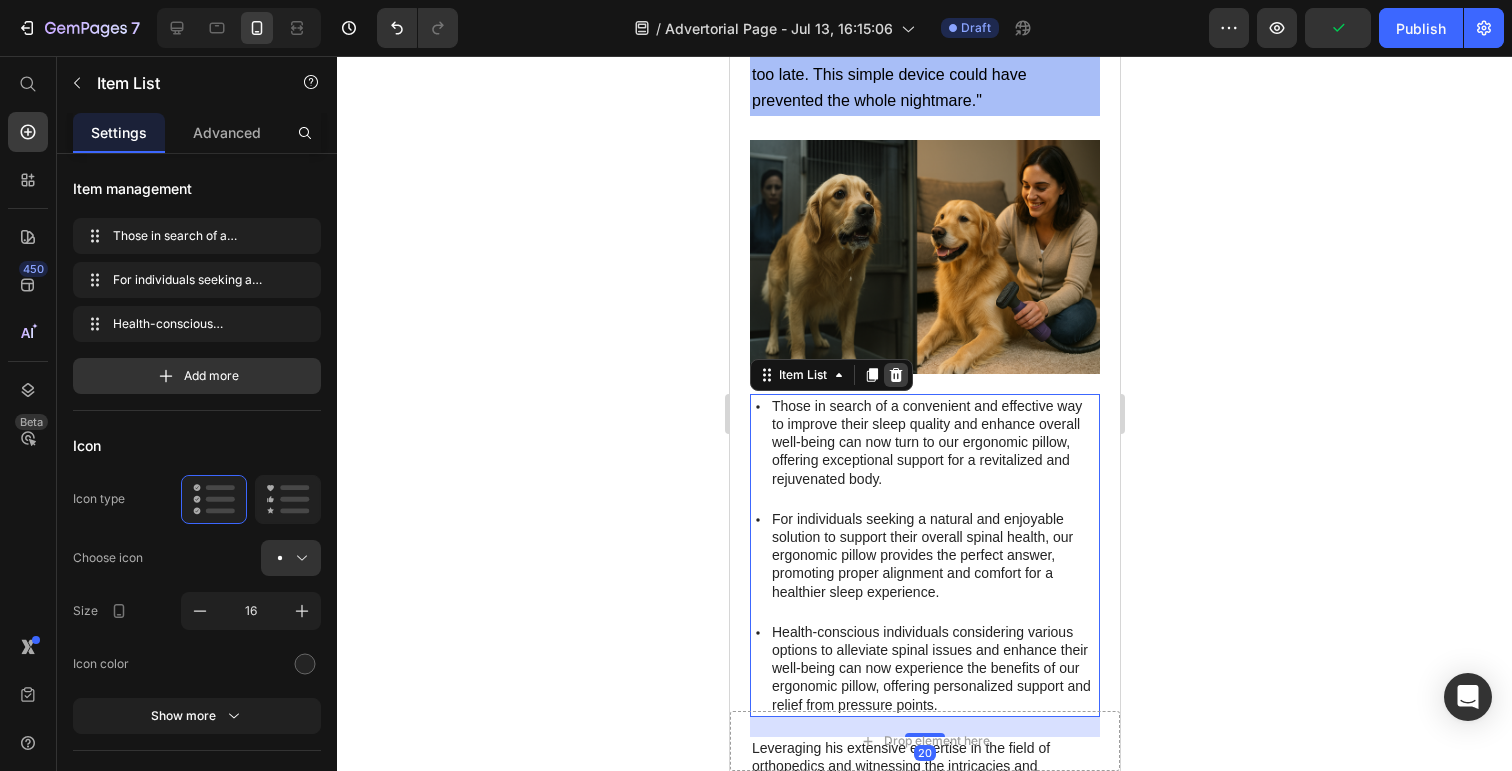 click 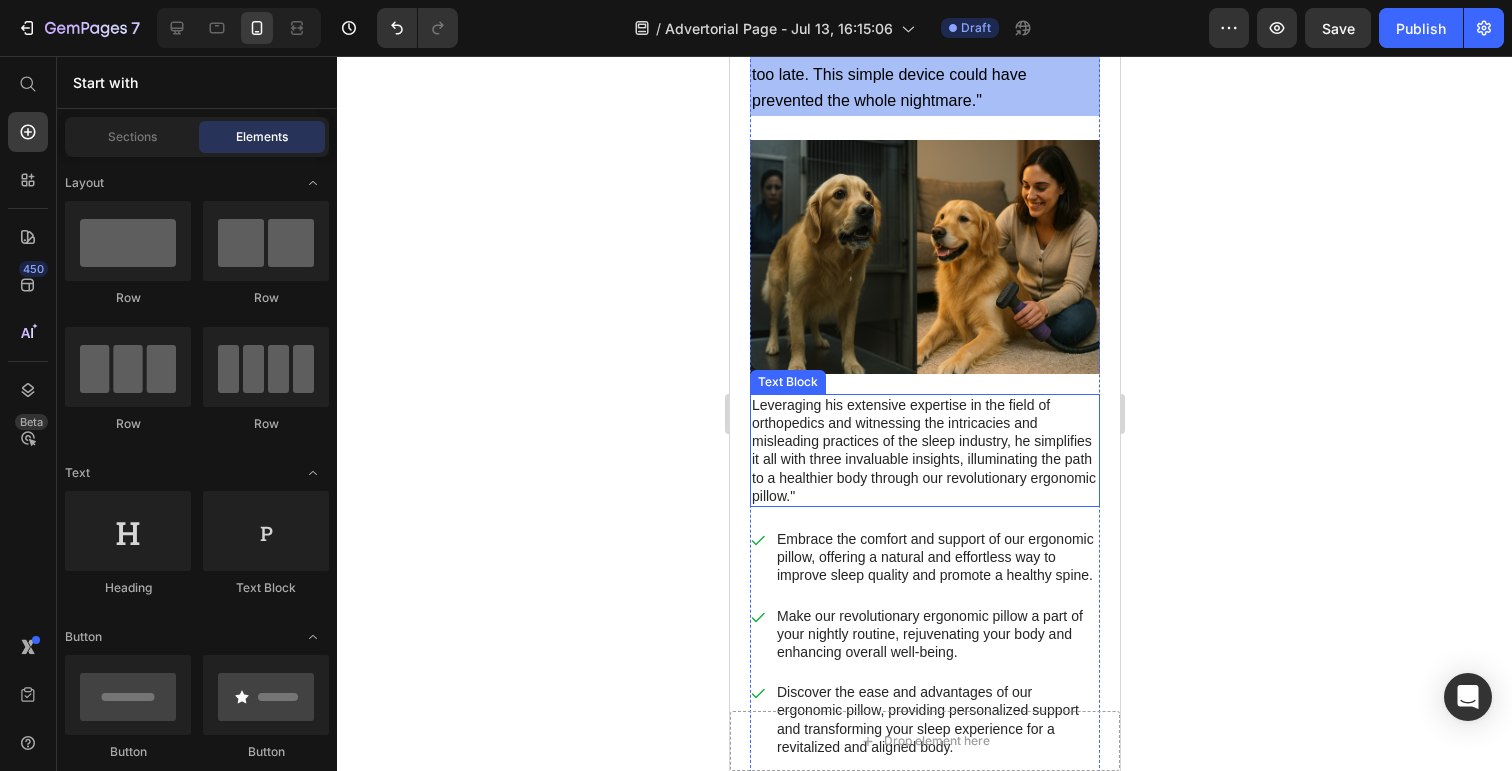 click on "Leveraging his extensive expertise in the field of orthopedics and witnessing the intricacies and misleading practices of the sleep industry, he simplifies it all with three invaluable insights, illuminating the path to a healthier body through our revolutionary ergonomic pillow."" at bounding box center (924, 450) 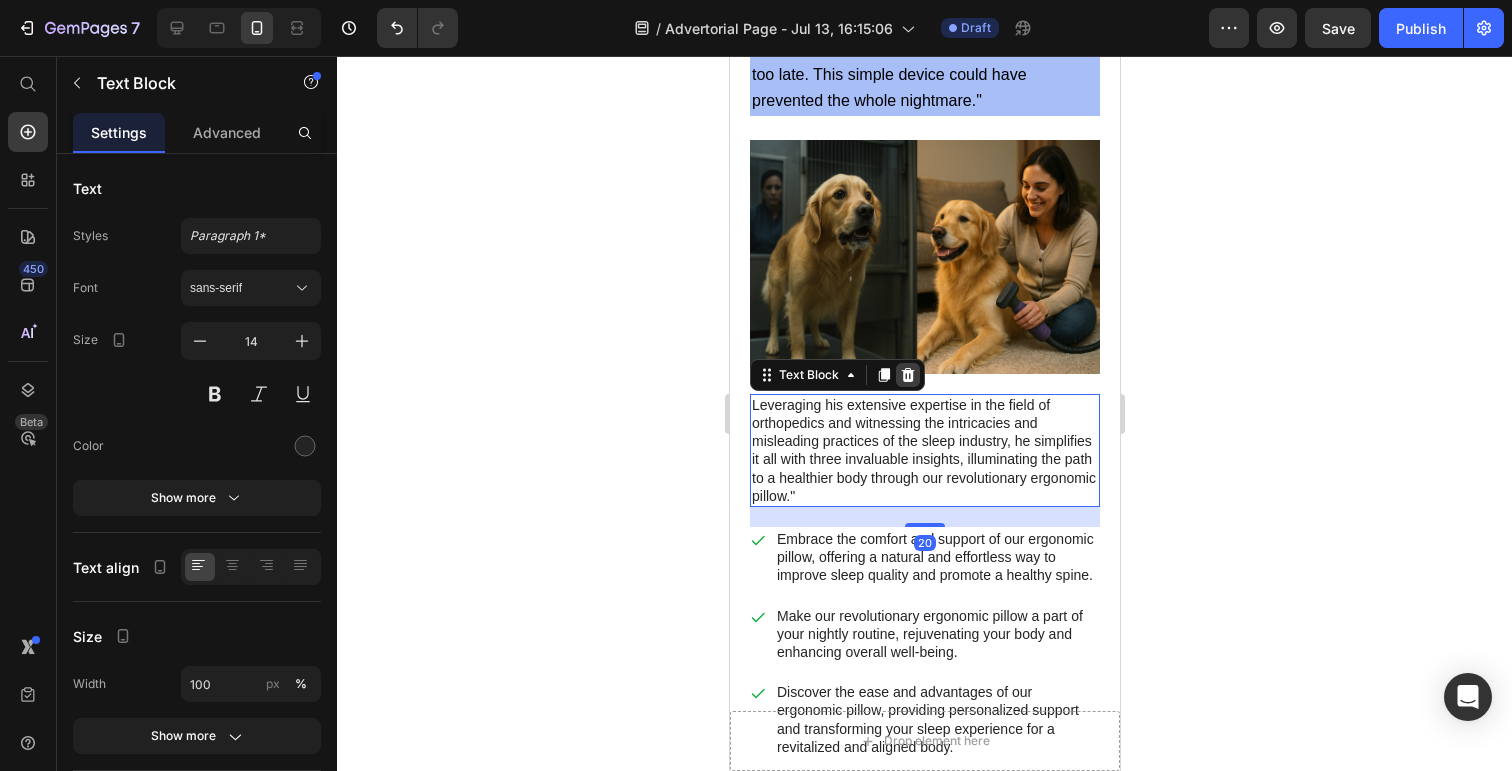 click 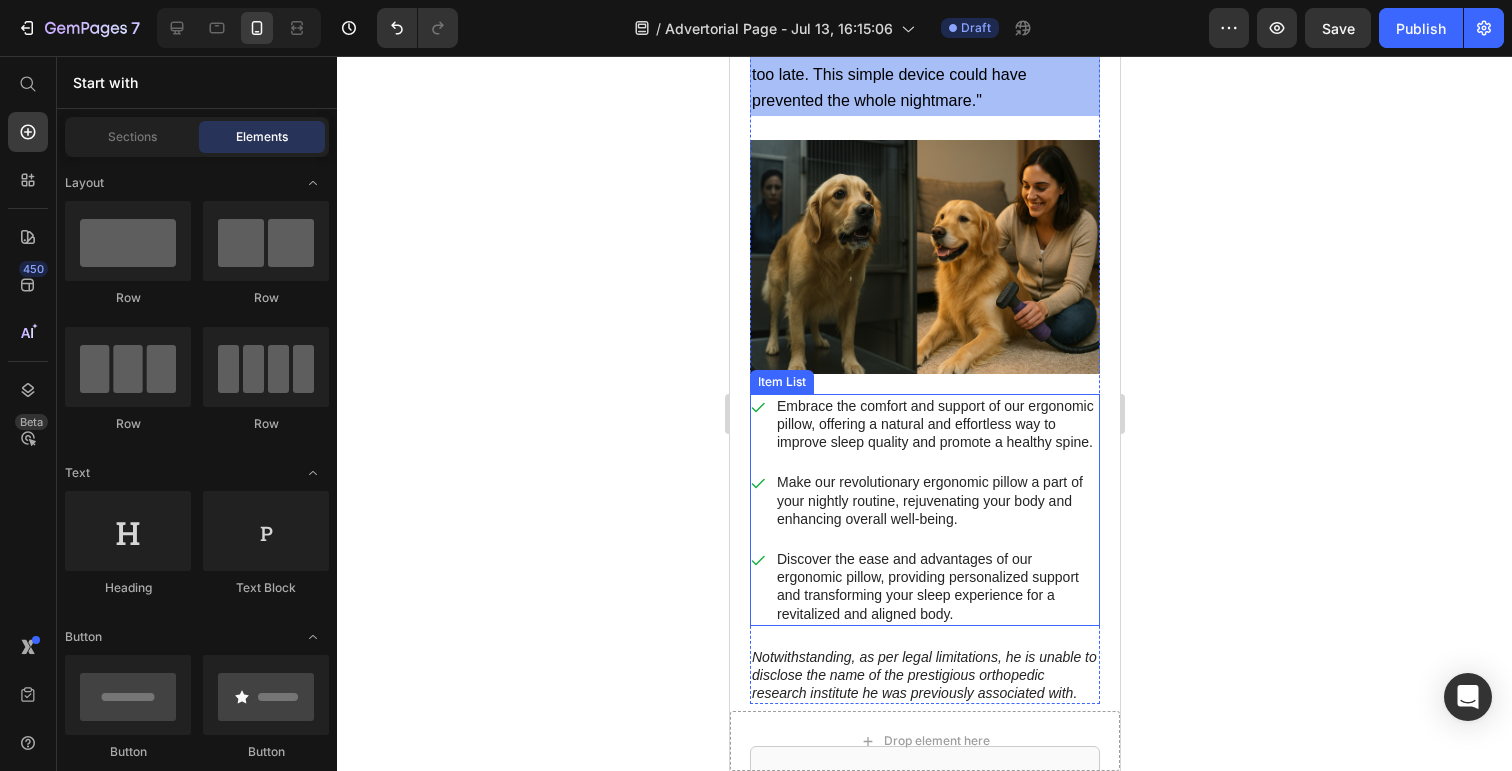 click on "Embrace the comfort and support of our ergonomic pillow, offering a natural and effortless way to improve sleep quality and promote a healthy spine." at bounding box center (936, 424) 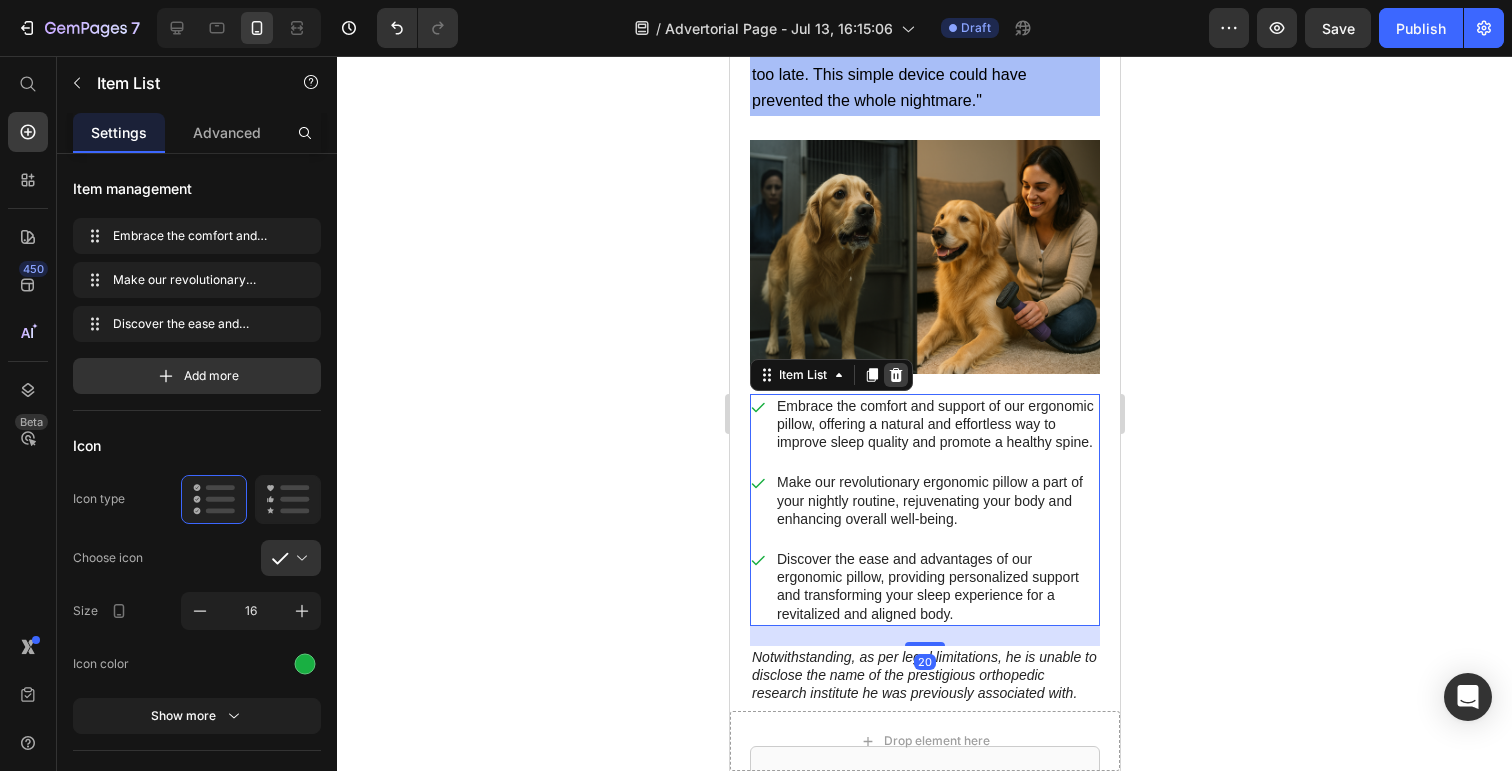 click 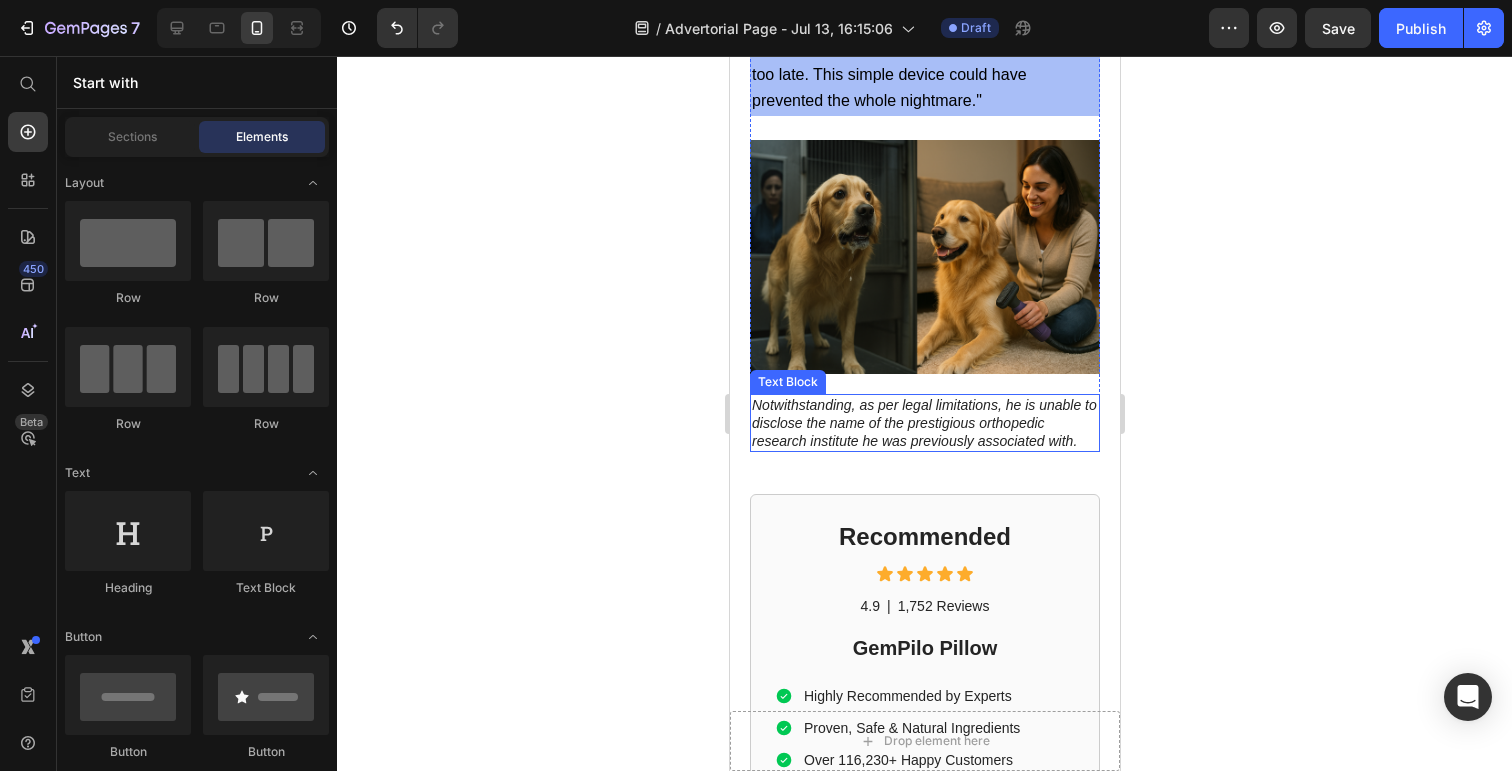 click on "Notwithstanding, as per legal limitations, he is unable to disclose the name of the prestigious orthopedic research institute he was previously associated with." at bounding box center [924, 423] 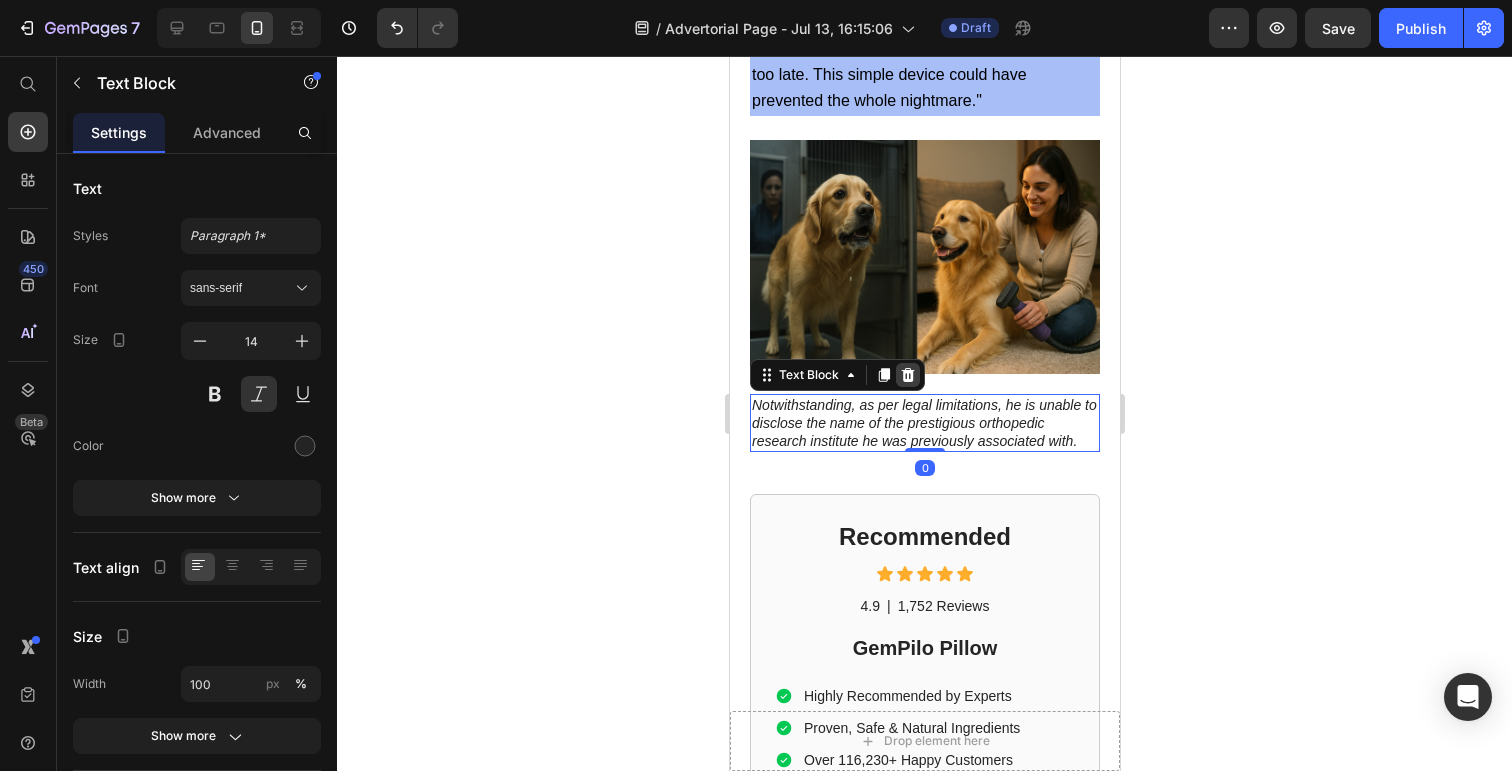 click 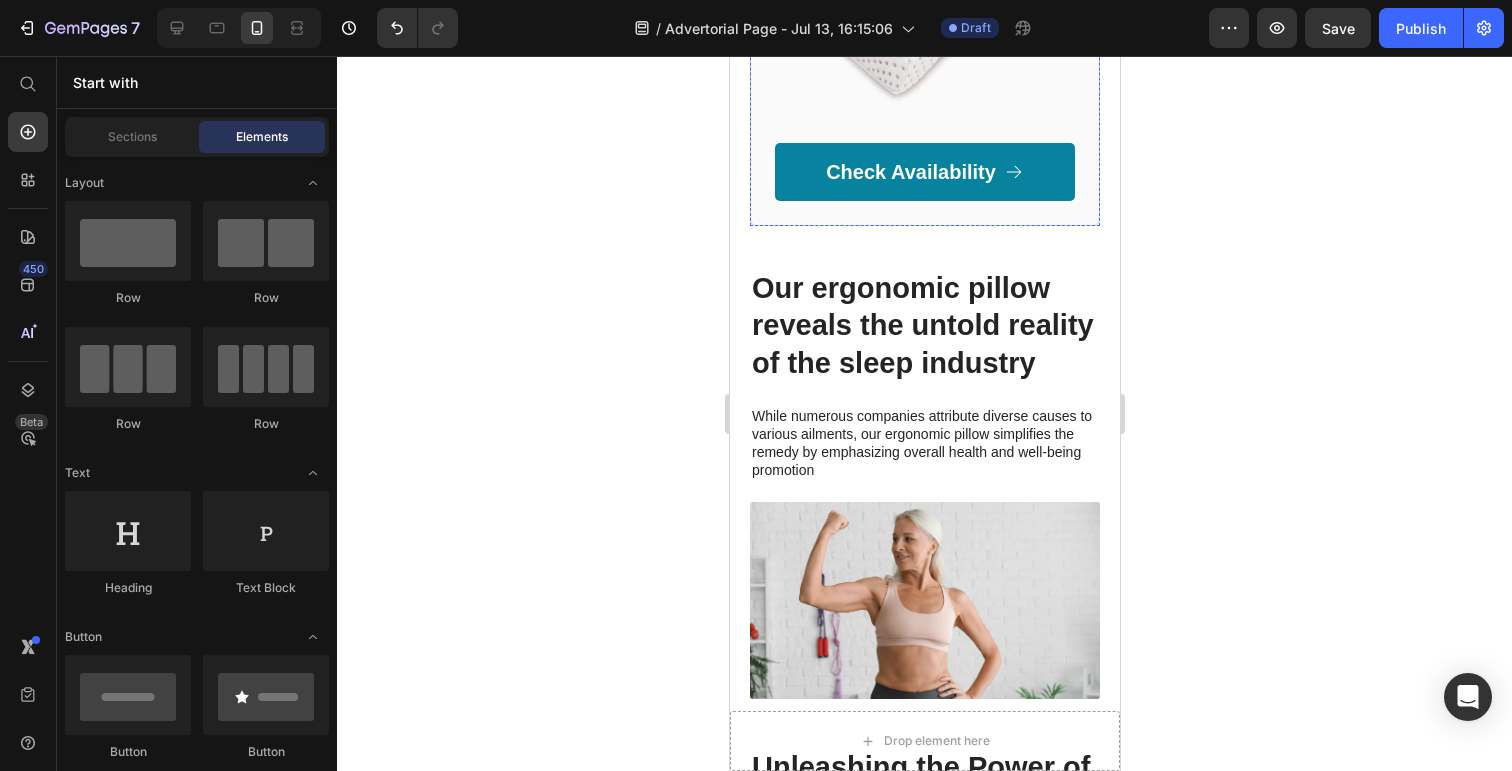 scroll, scrollTop: 1259, scrollLeft: 0, axis: vertical 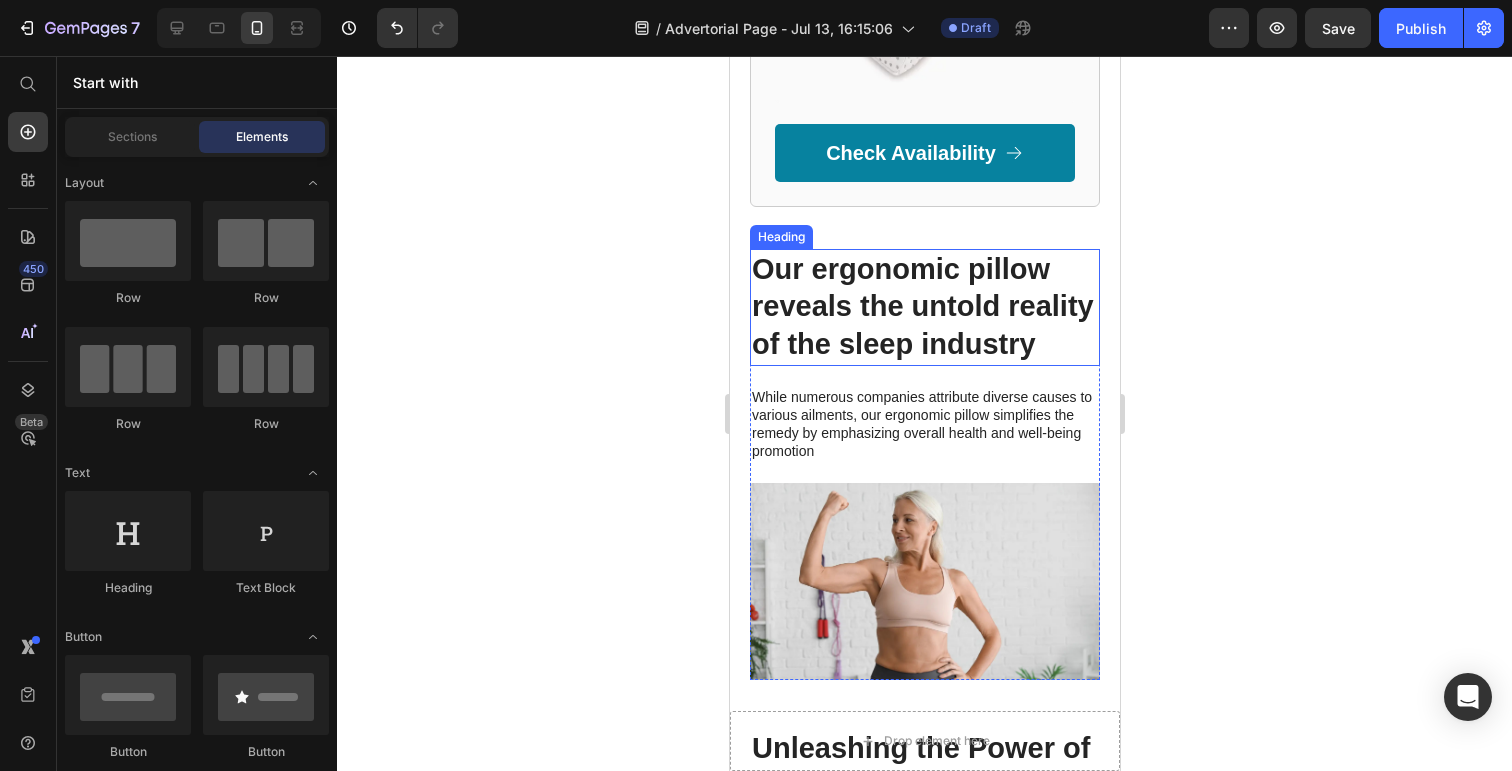 click on "Our ergonomic pillow reveals the untold reality of the sleep industry" at bounding box center (924, 307) 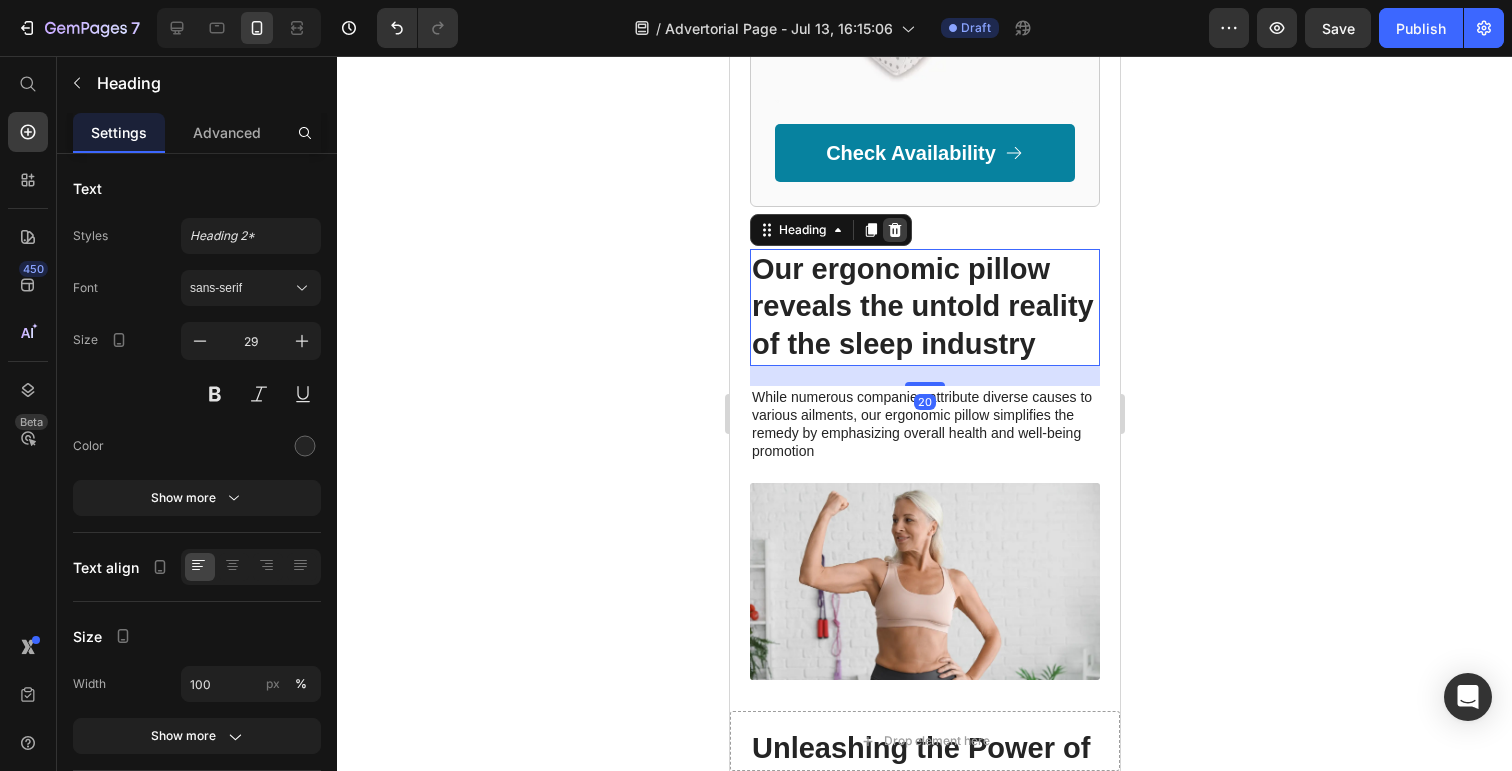 click 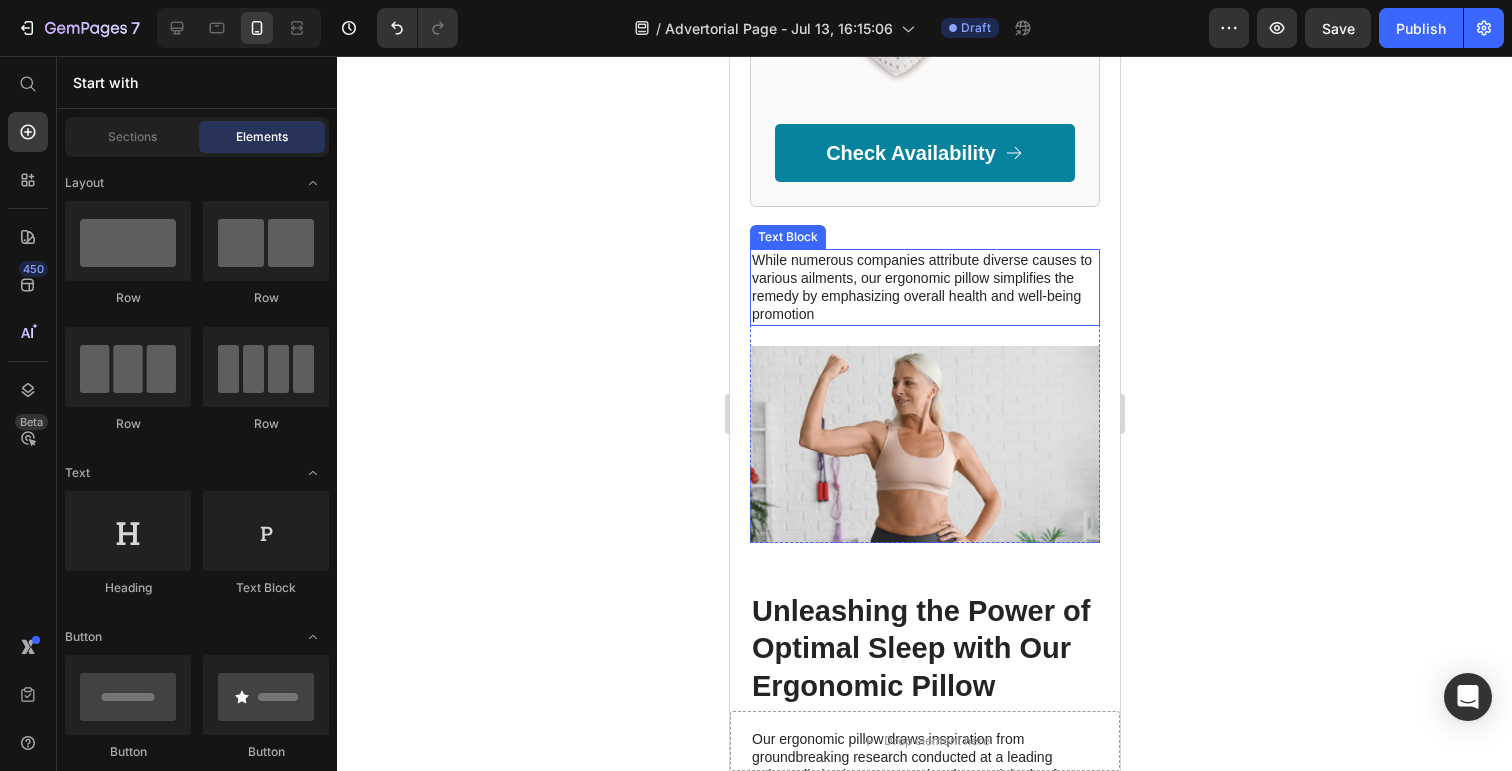 click on "While numerous companies attribute diverse causes to various ailments, our ergonomic pillow simplifies the remedy by emphasizing overall health and well-being promotion" at bounding box center [924, 287] 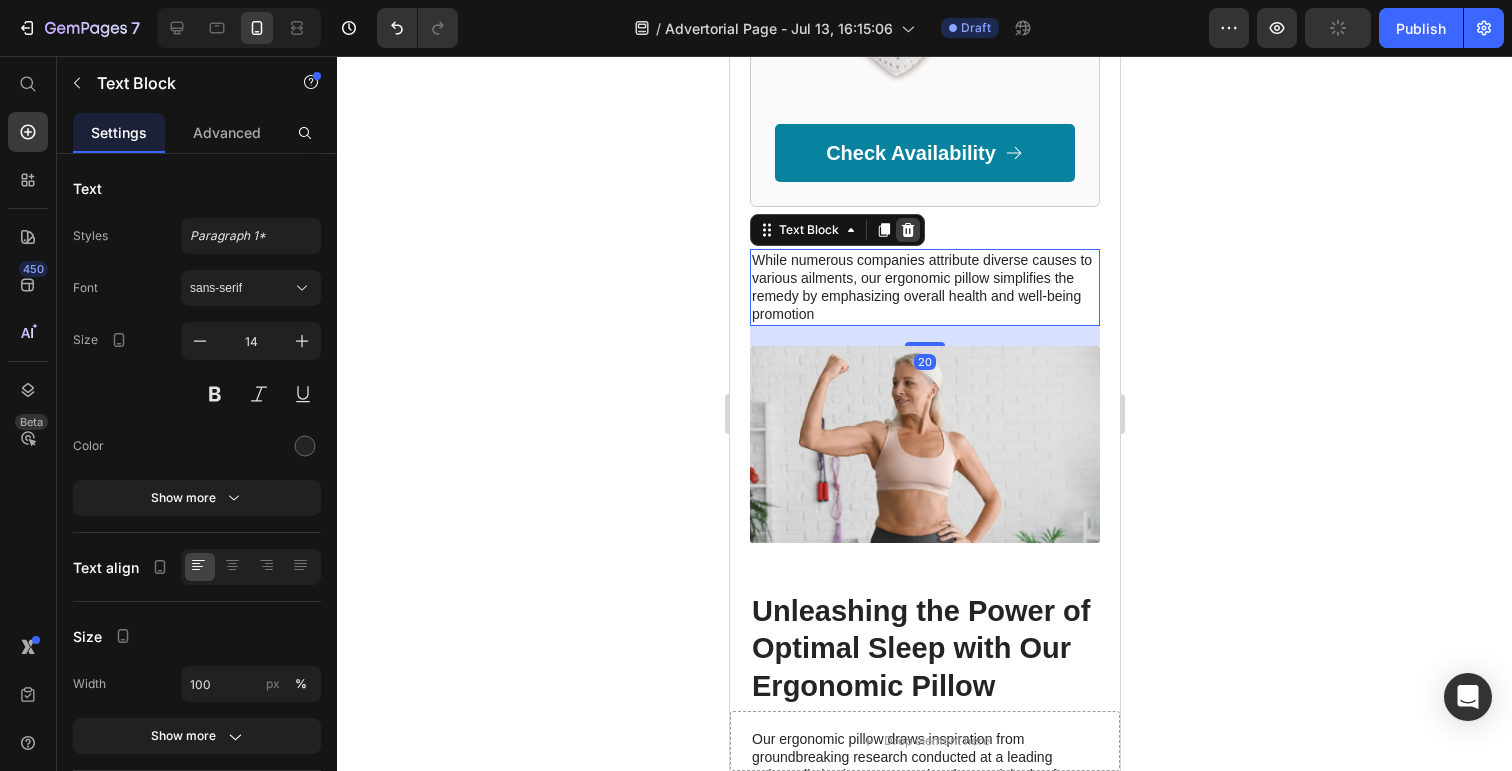 click 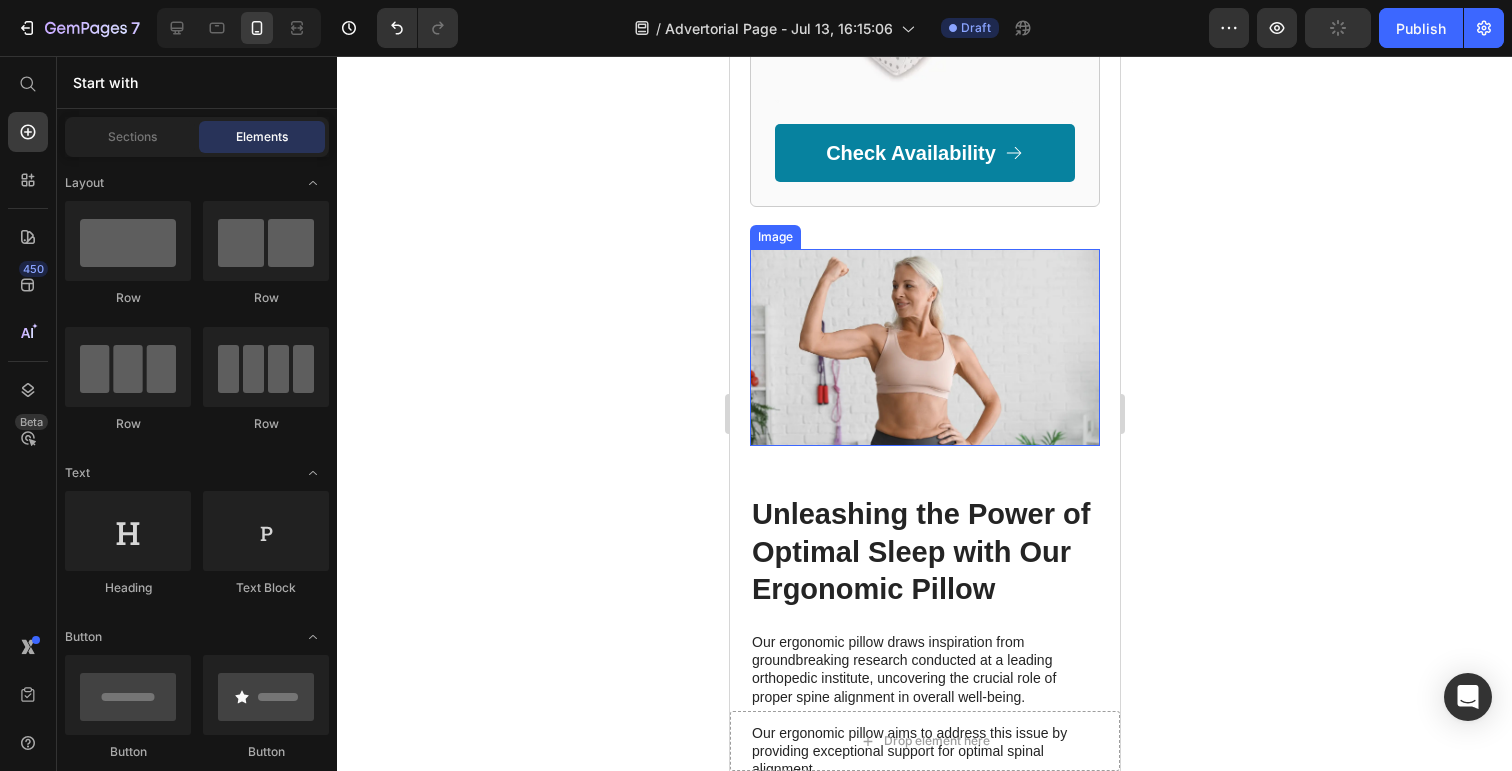 click at bounding box center [924, 347] 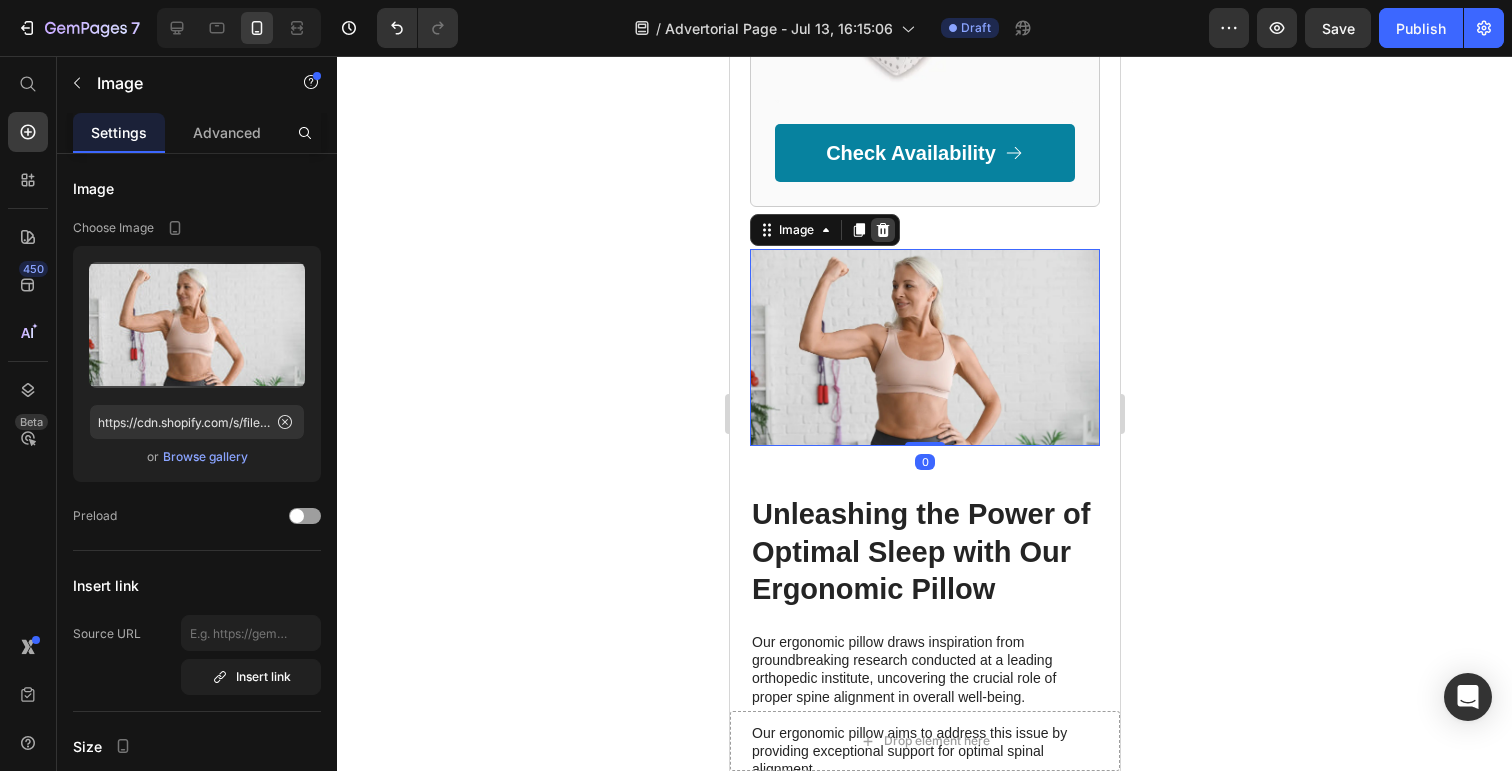 click 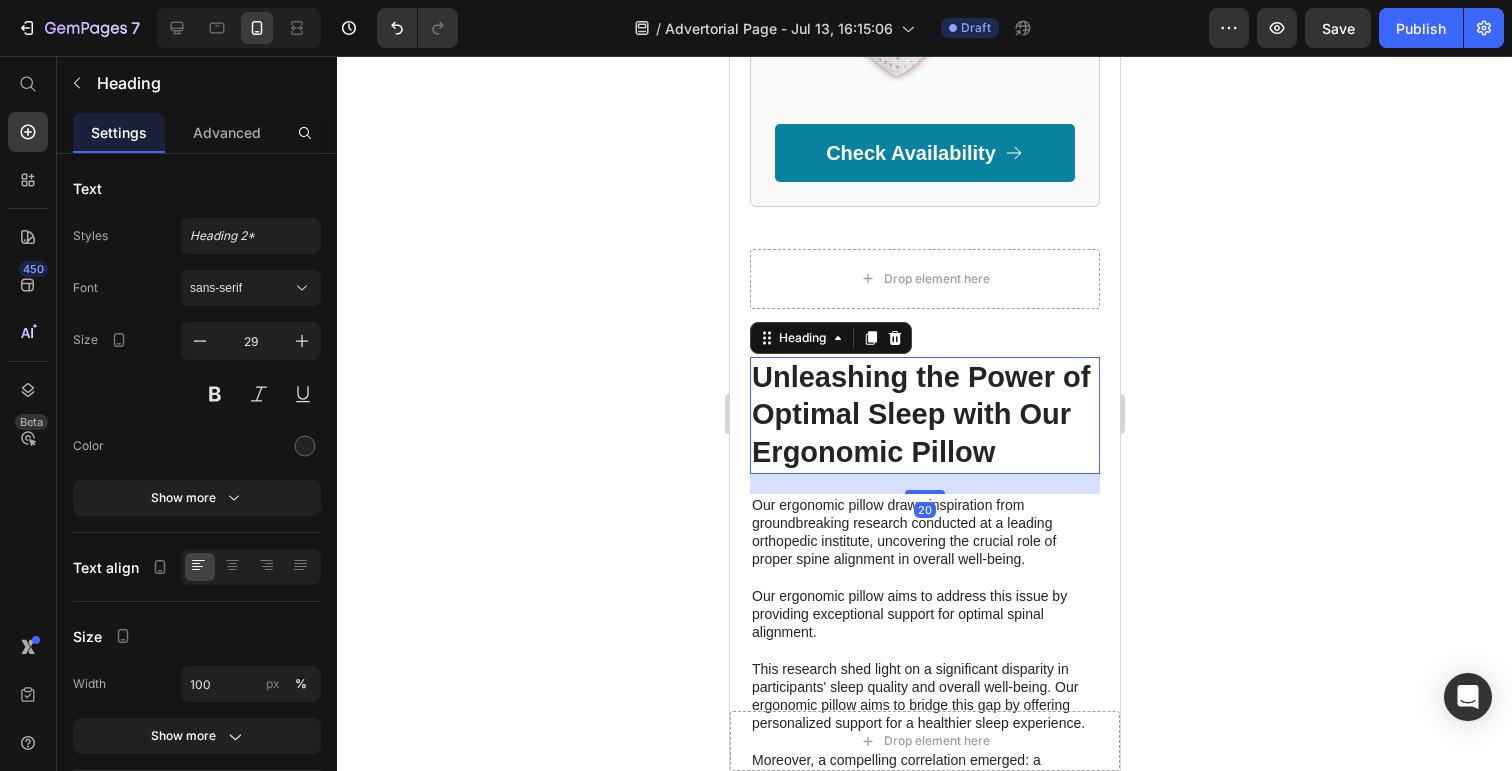 click on "Unleashing the Power of Optimal Sleep with Our Ergonomic Pillow" at bounding box center (924, 415) 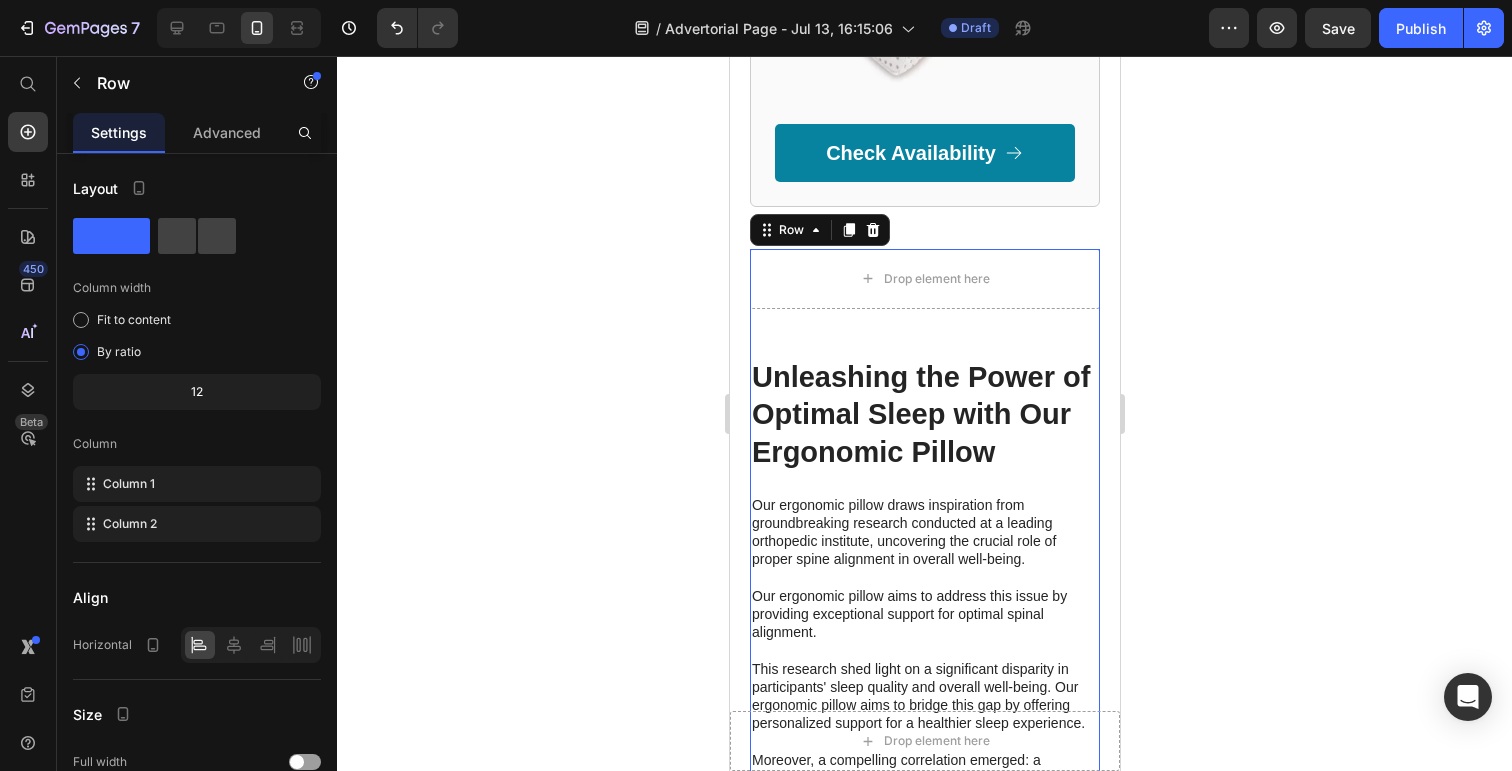 click on "- "you get what you pay for" in terms of preventing disasters" at bounding box center [924, 2109] 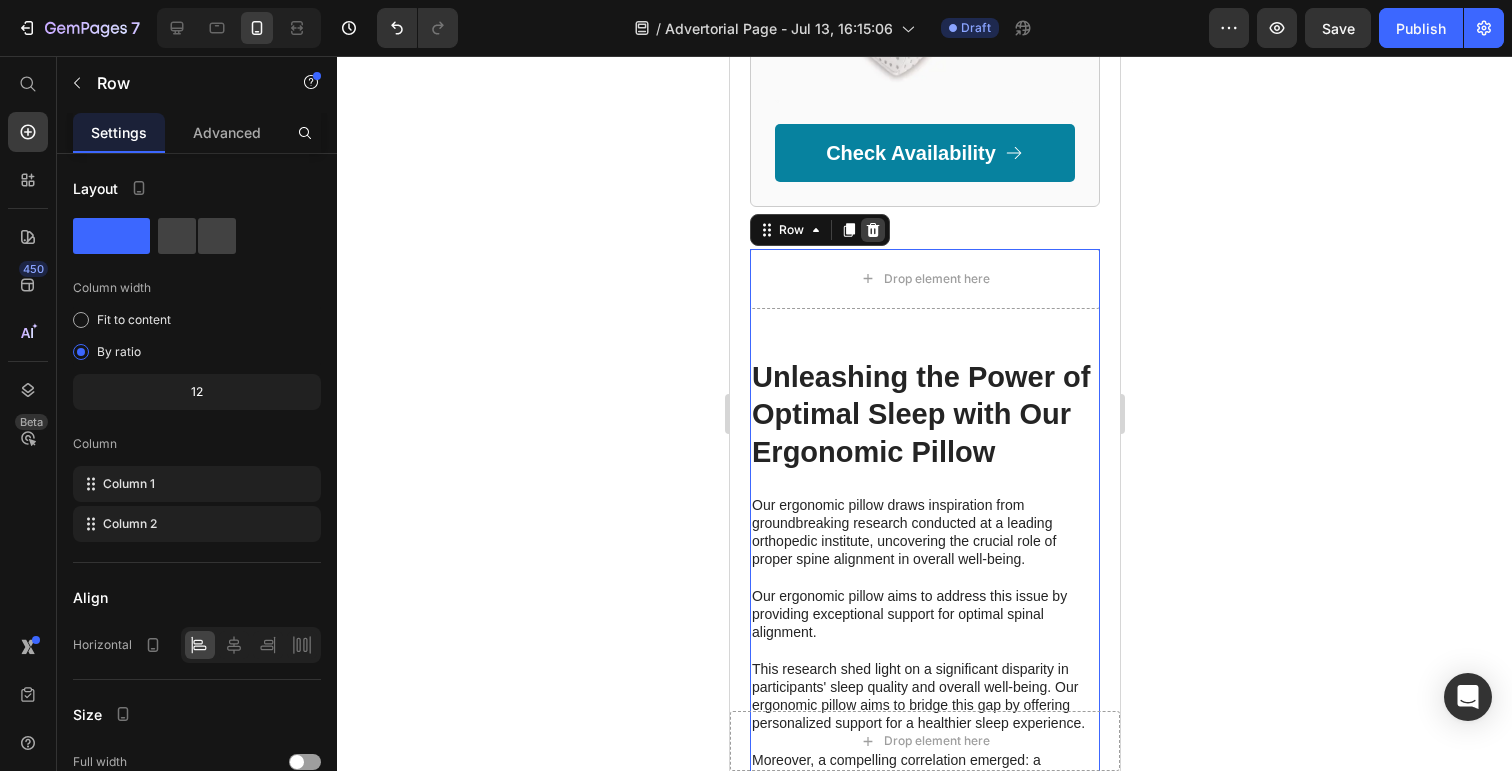 click 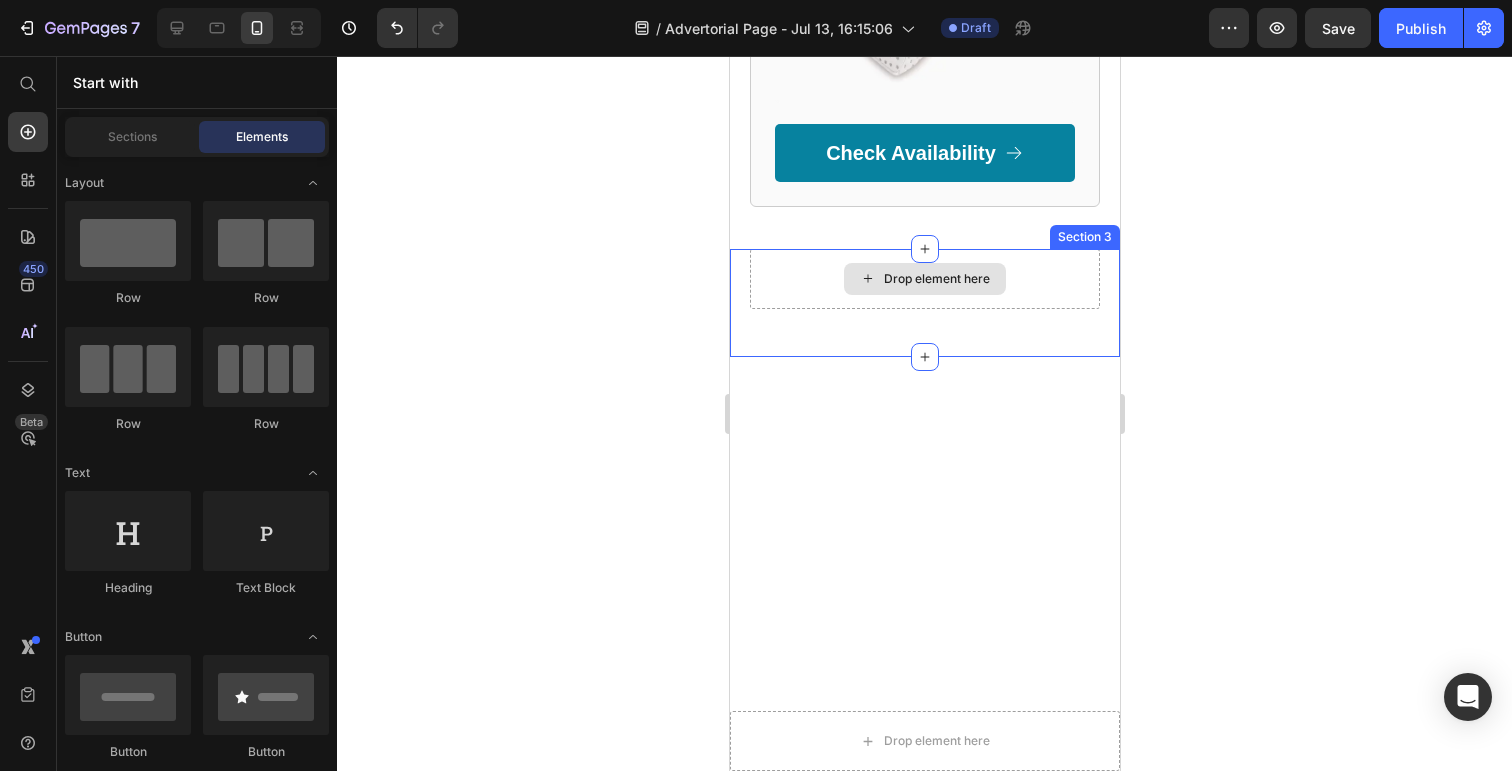 click on "Drop element here" at bounding box center [924, 279] 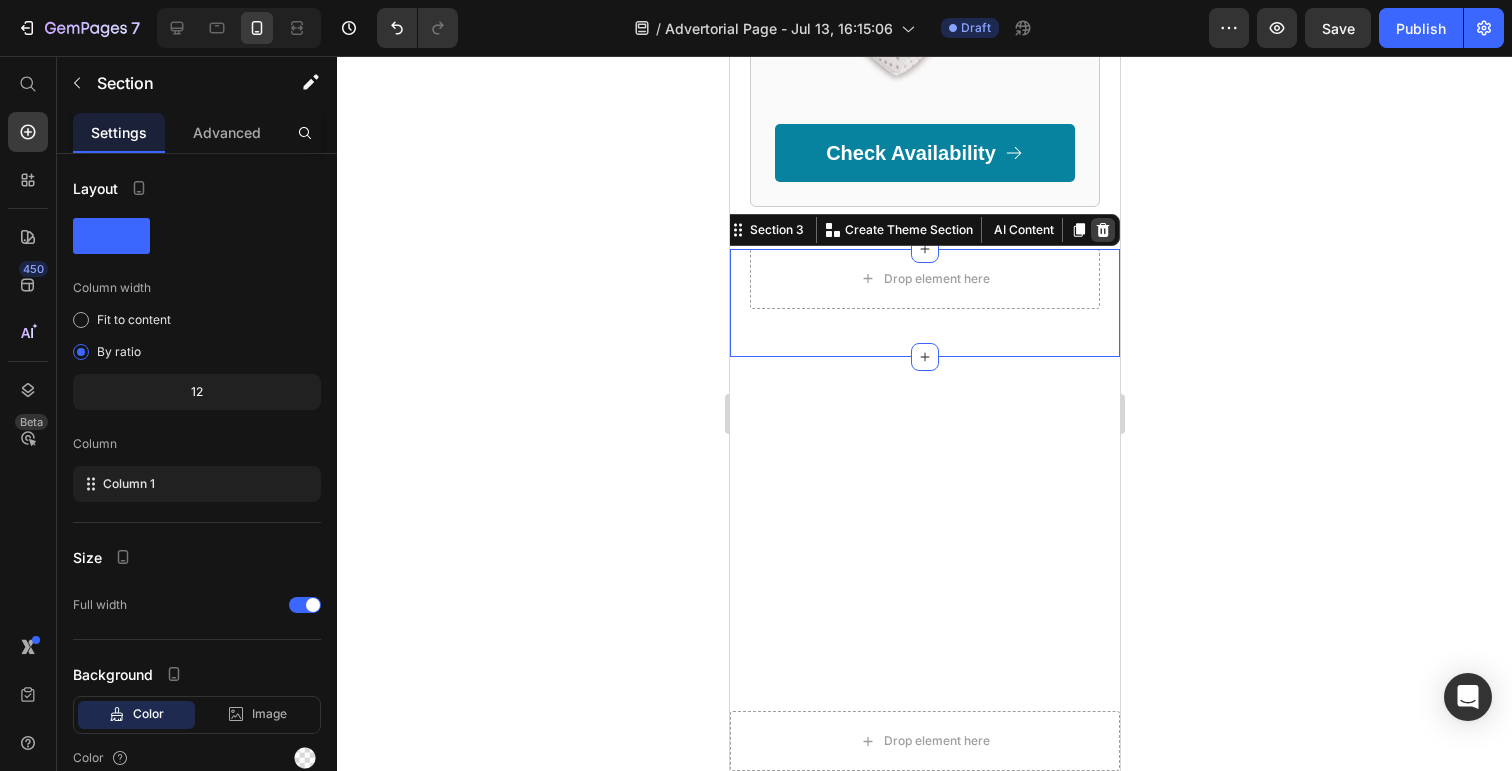 click 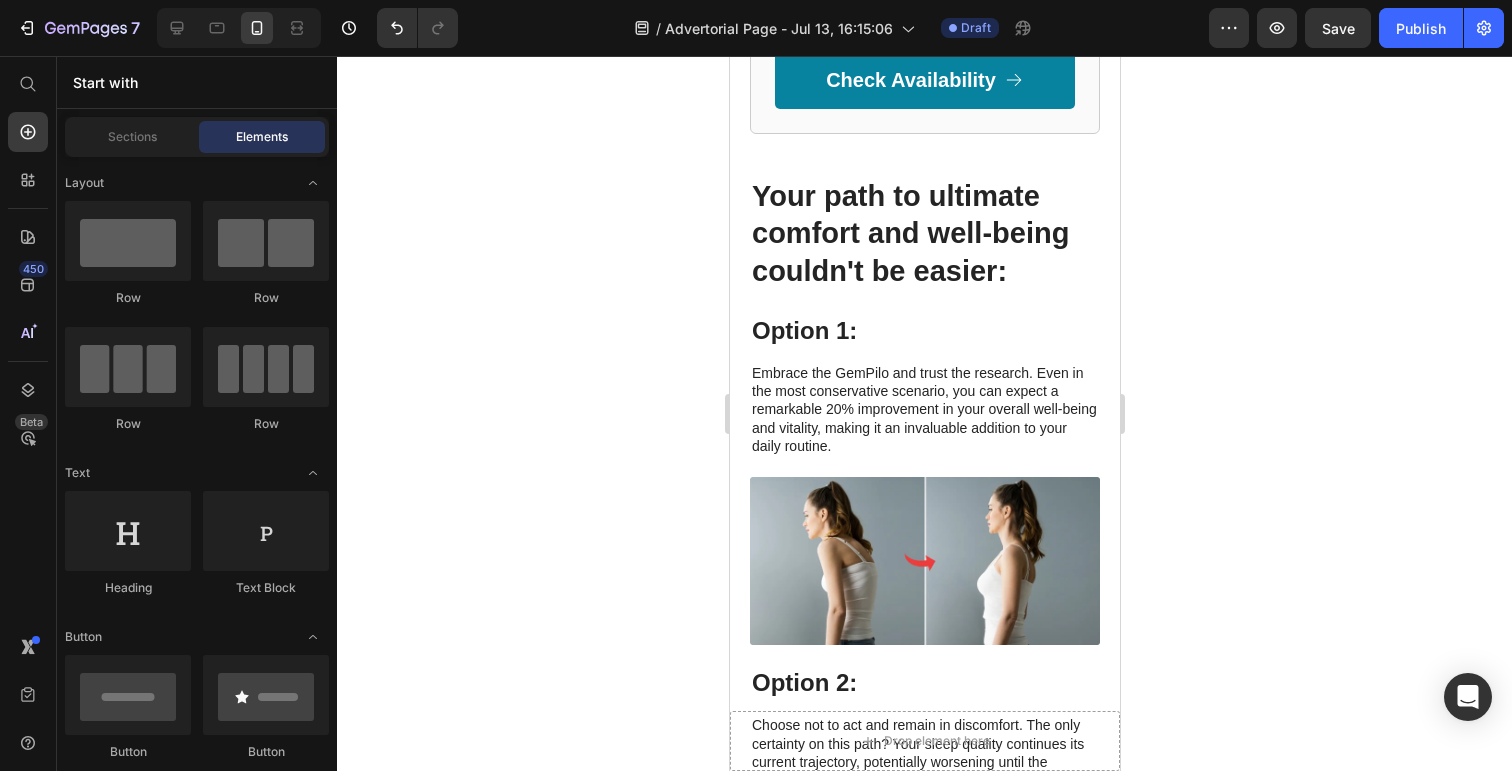 scroll, scrollTop: 1326, scrollLeft: 0, axis: vertical 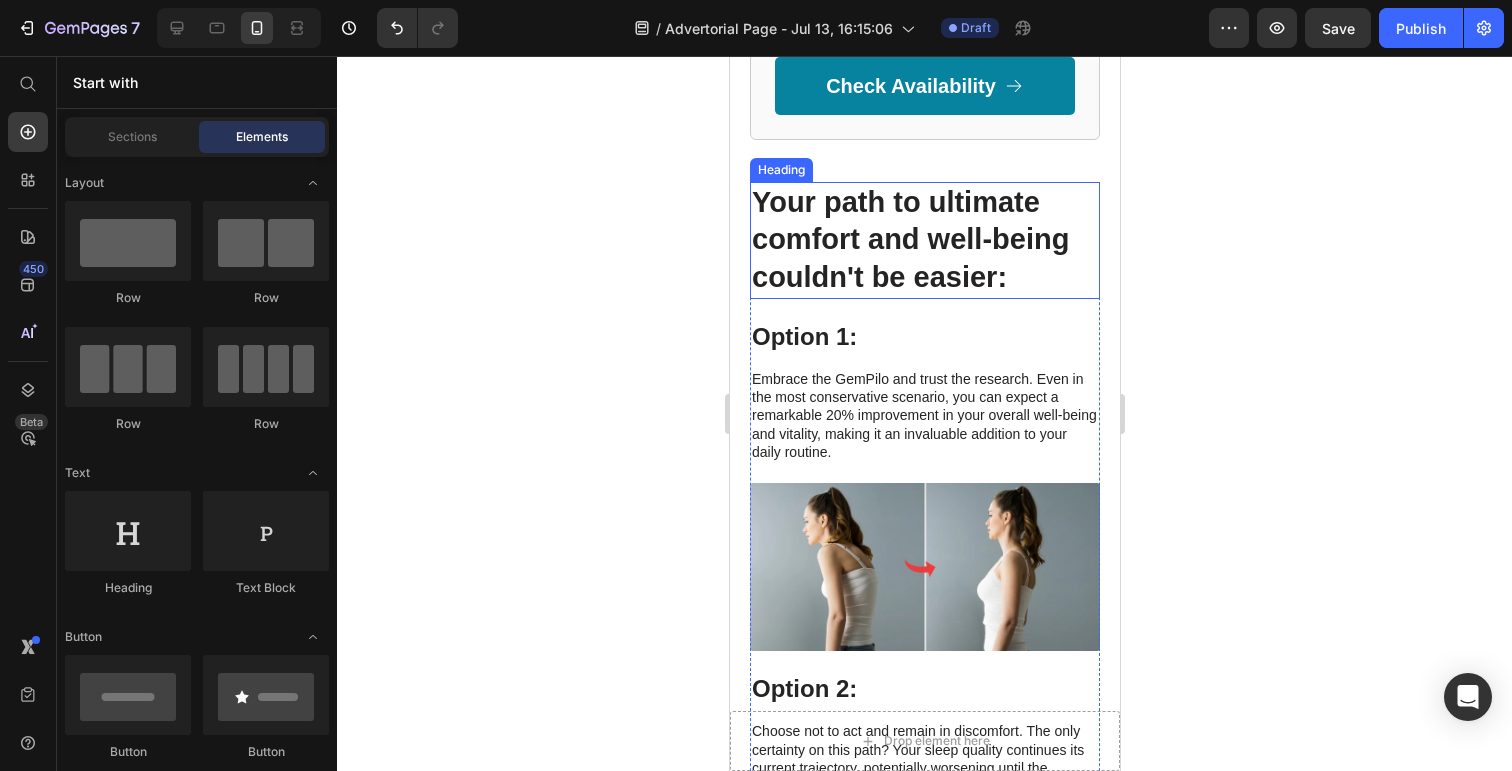 click on "Your path to ultimate comfort and well-being couldn't be easier:" at bounding box center [924, 240] 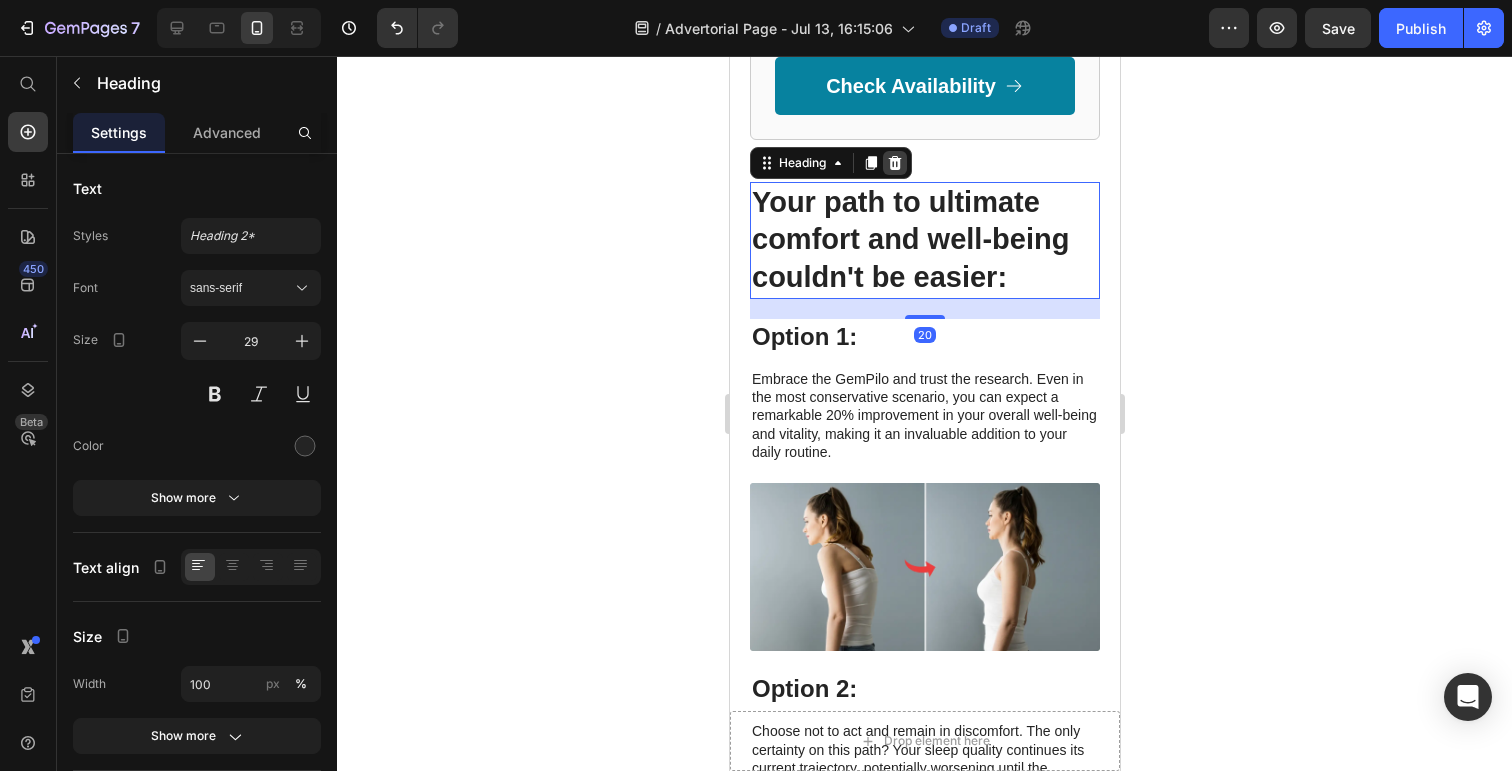 click at bounding box center (894, 163) 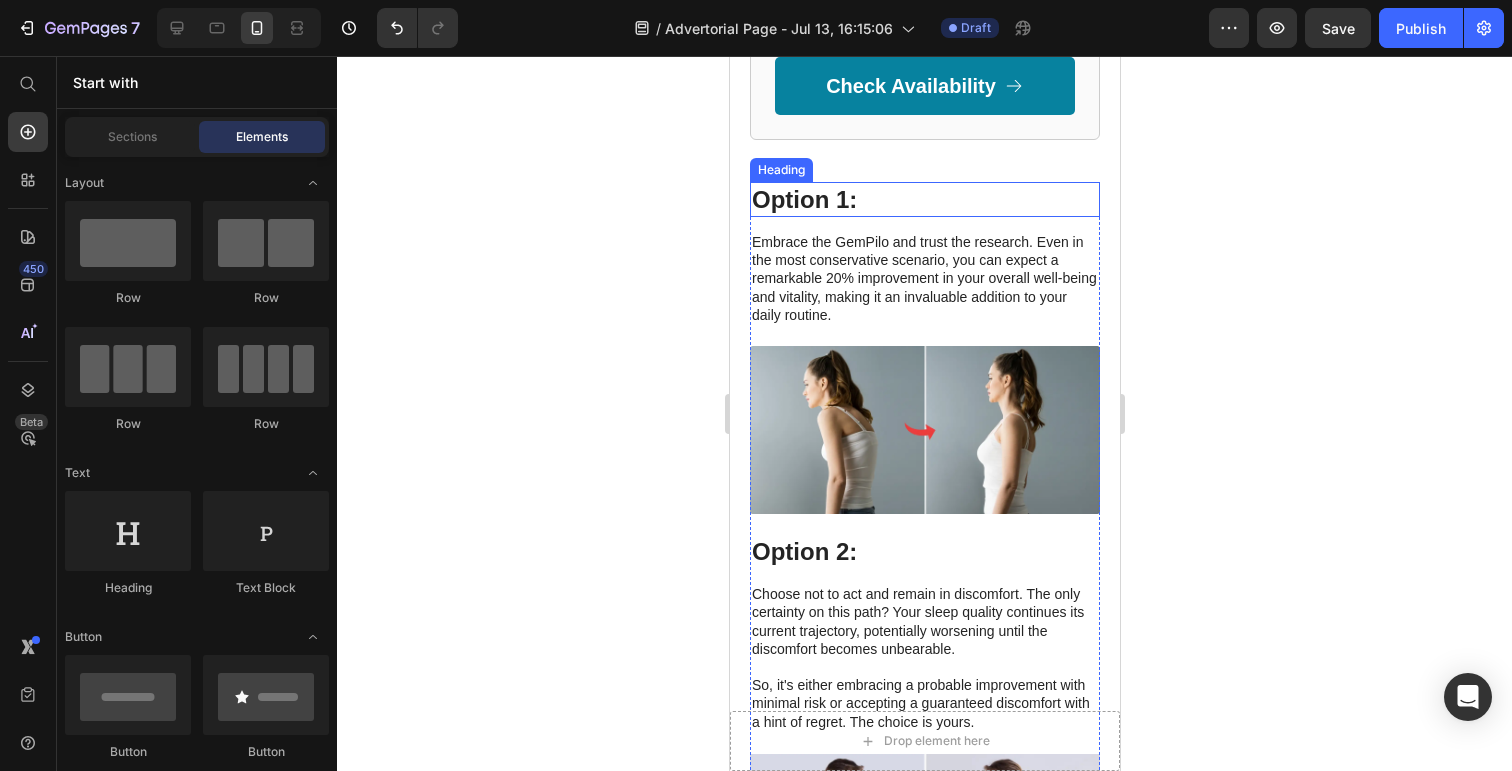 click on "Option 1:" at bounding box center [924, 199] 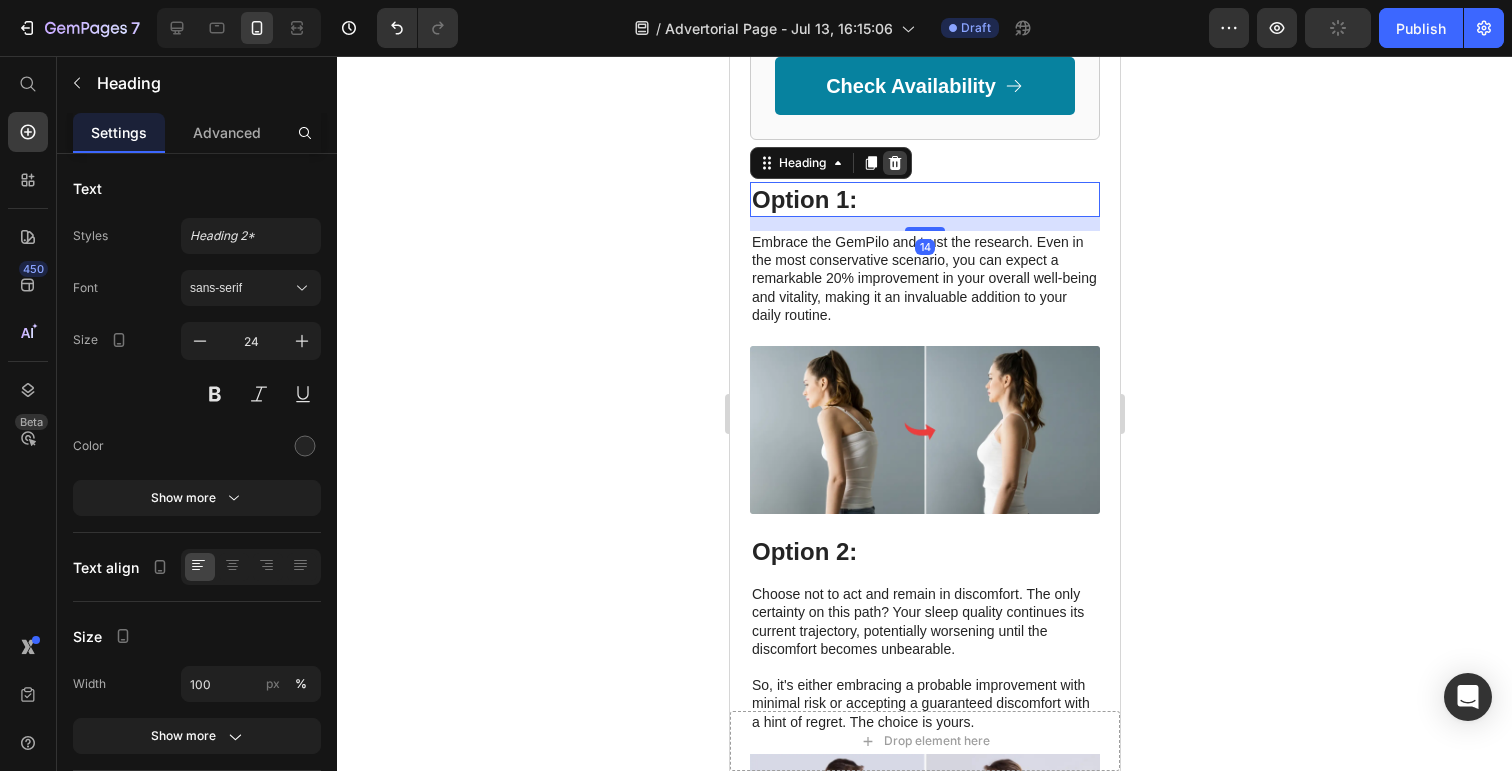 click at bounding box center (894, 163) 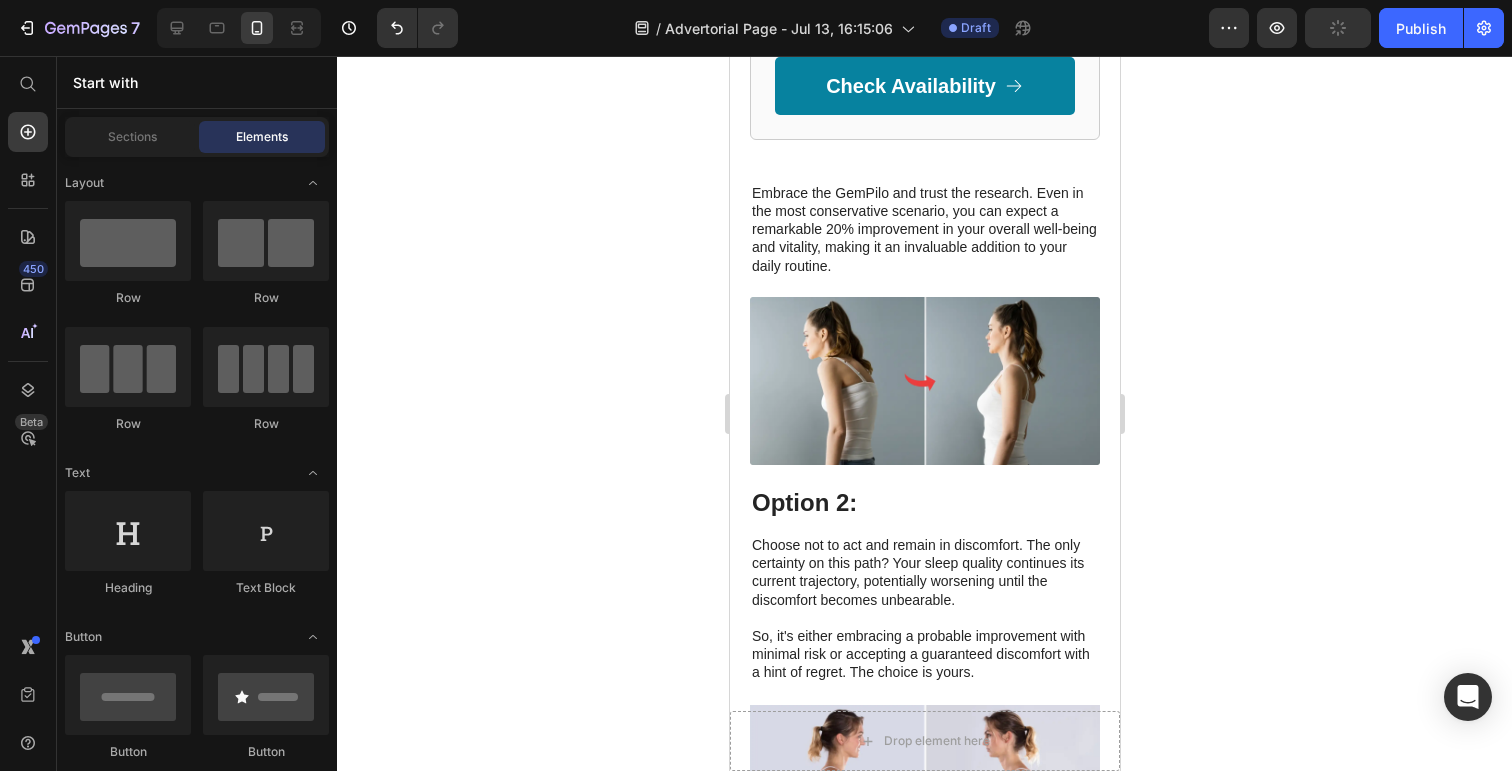 click on "Embrace the GemPilo and trust the research. Even in the most conservative scenario, you can expect a remarkable 20% improvement in your overall well-being and vitality, making it an invaluable addition to your daily routine." at bounding box center (924, 229) 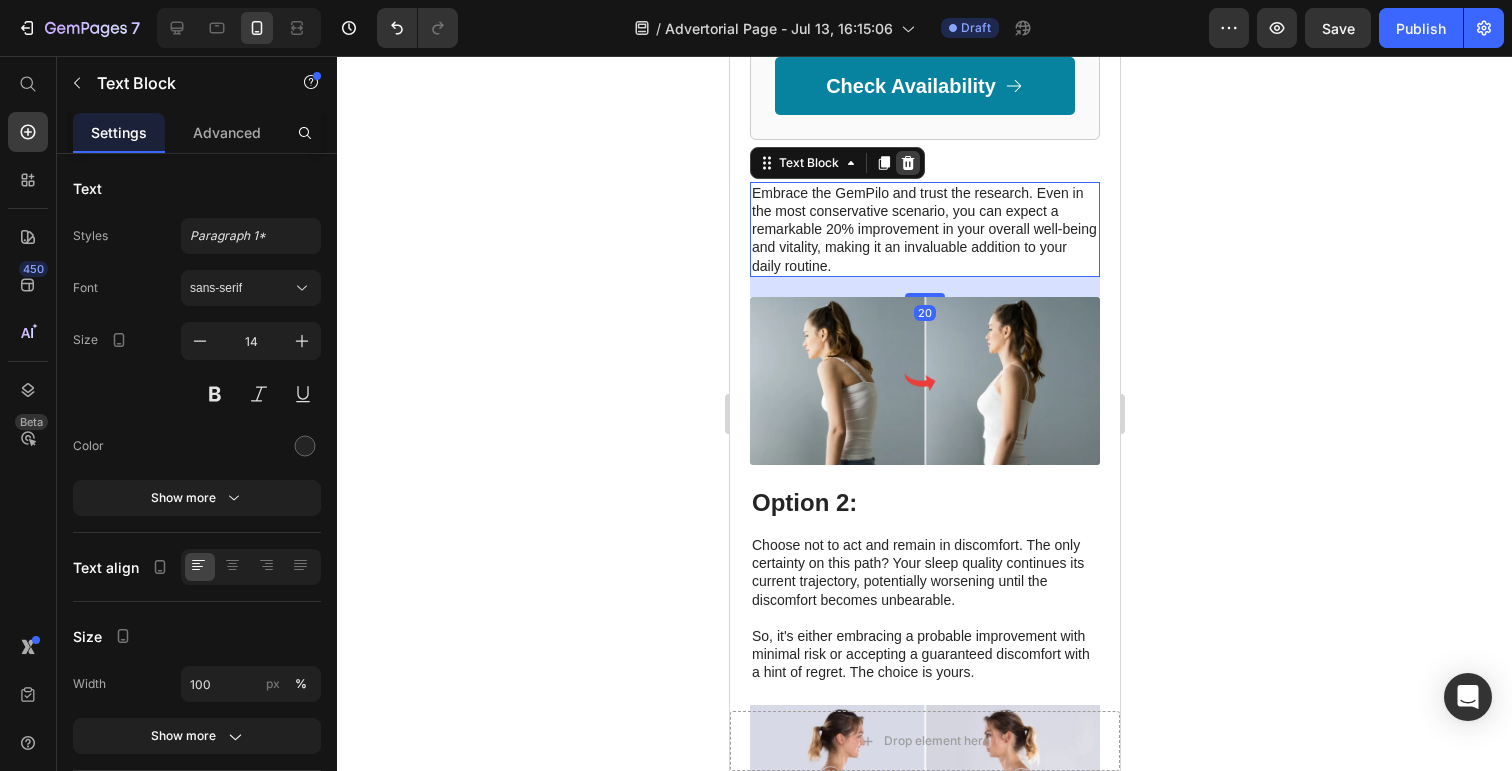 click 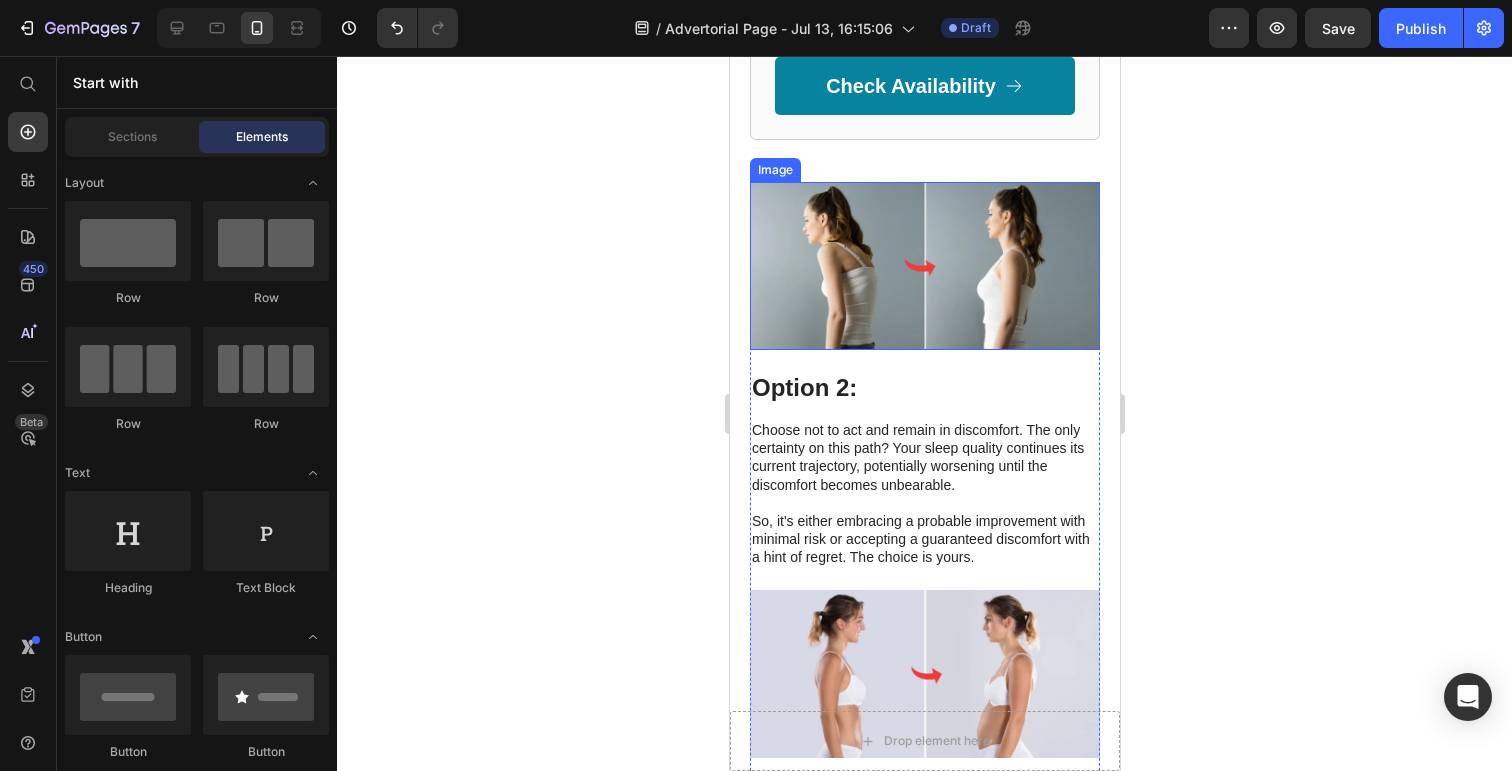 click at bounding box center (924, 266) 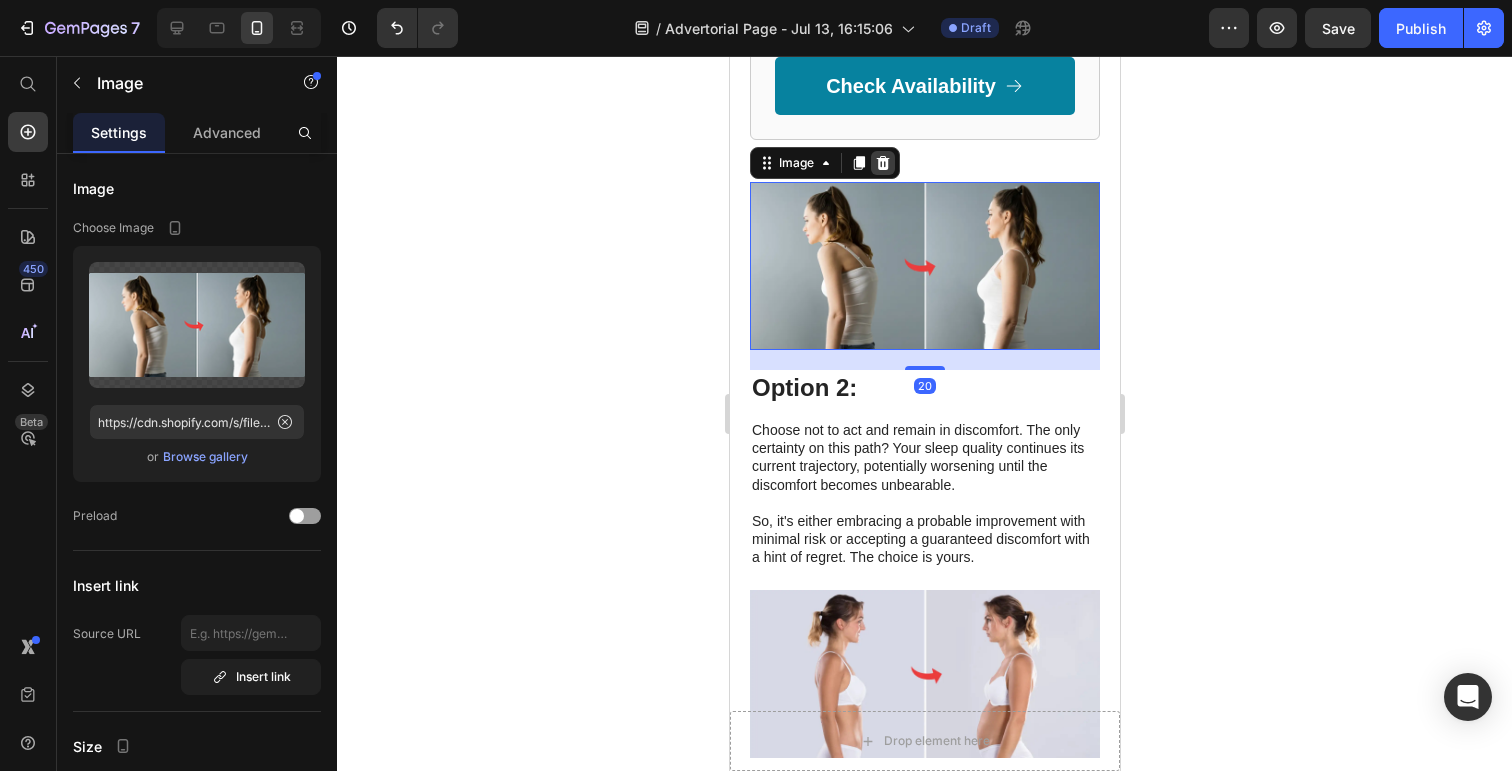 click 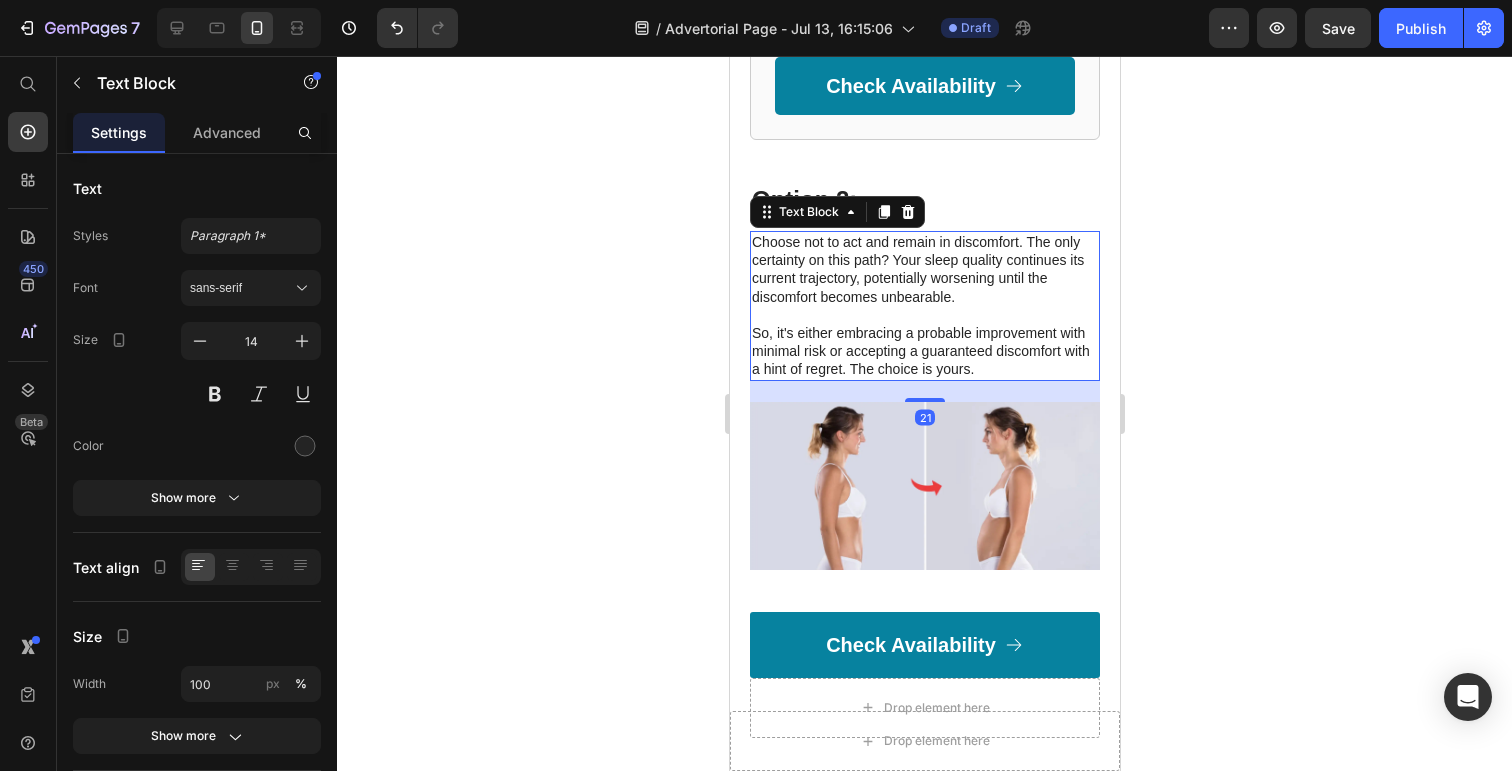 click on "Choose not to act and remain in discomfort. The only certainty on this path? Your sleep quality continues its current trajectory, potentially worsening until the discomfort becomes unbearable.  So, it's either embracing a probable improvement with minimal risk or accepting a guaranteed discomfort with a hint of regret. The choice is yours." at bounding box center [924, 306] 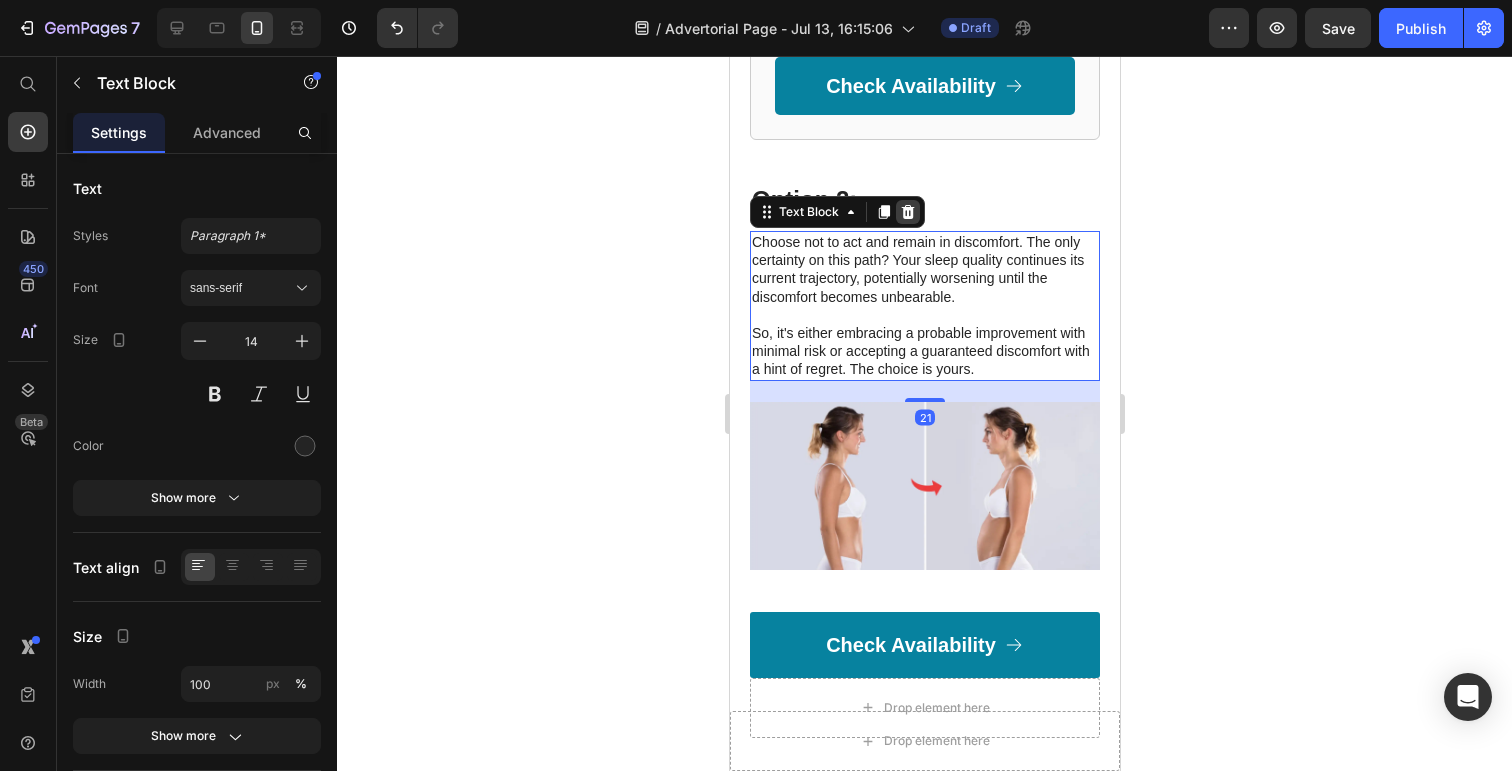 click at bounding box center (907, 212) 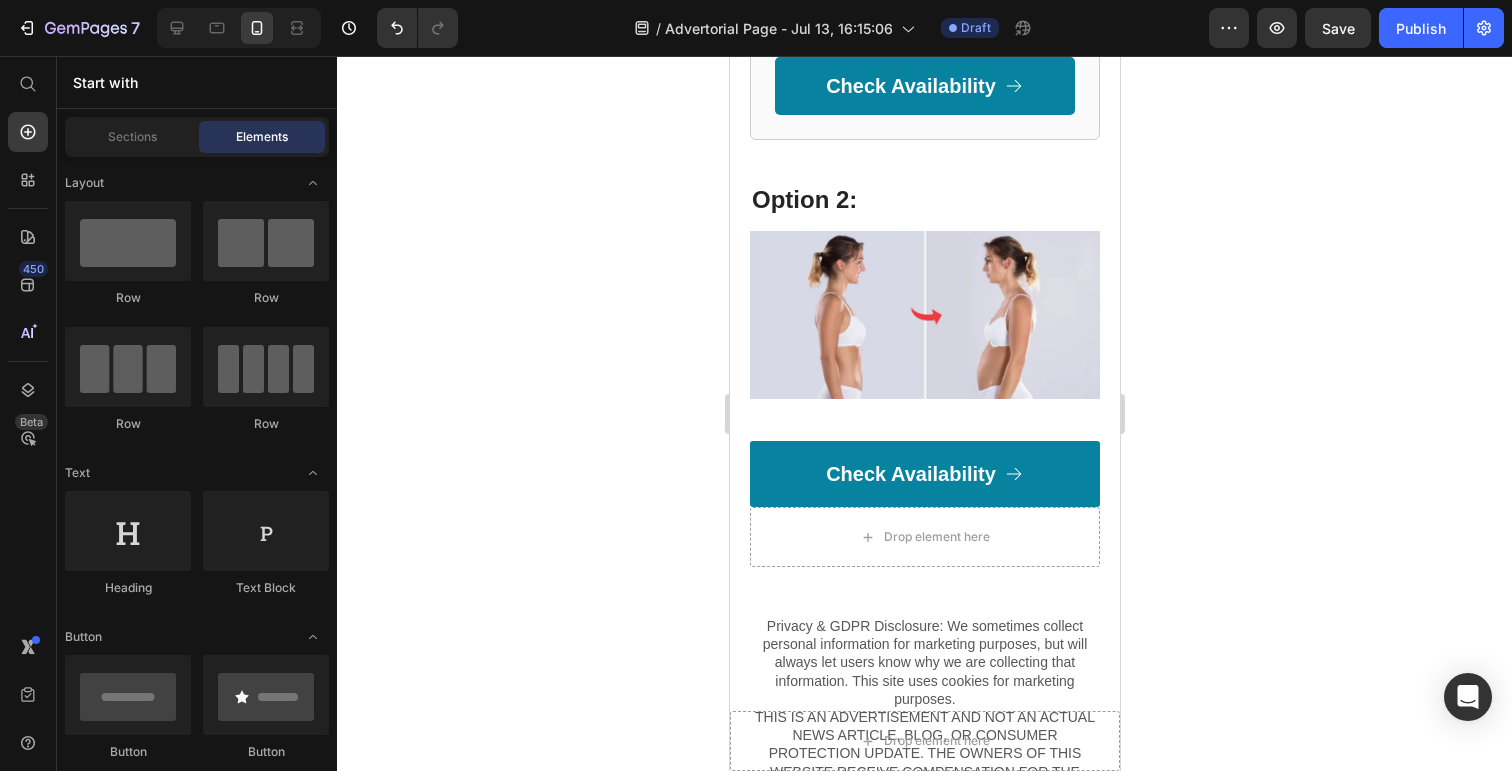 click on "Option 2:" at bounding box center (924, 199) 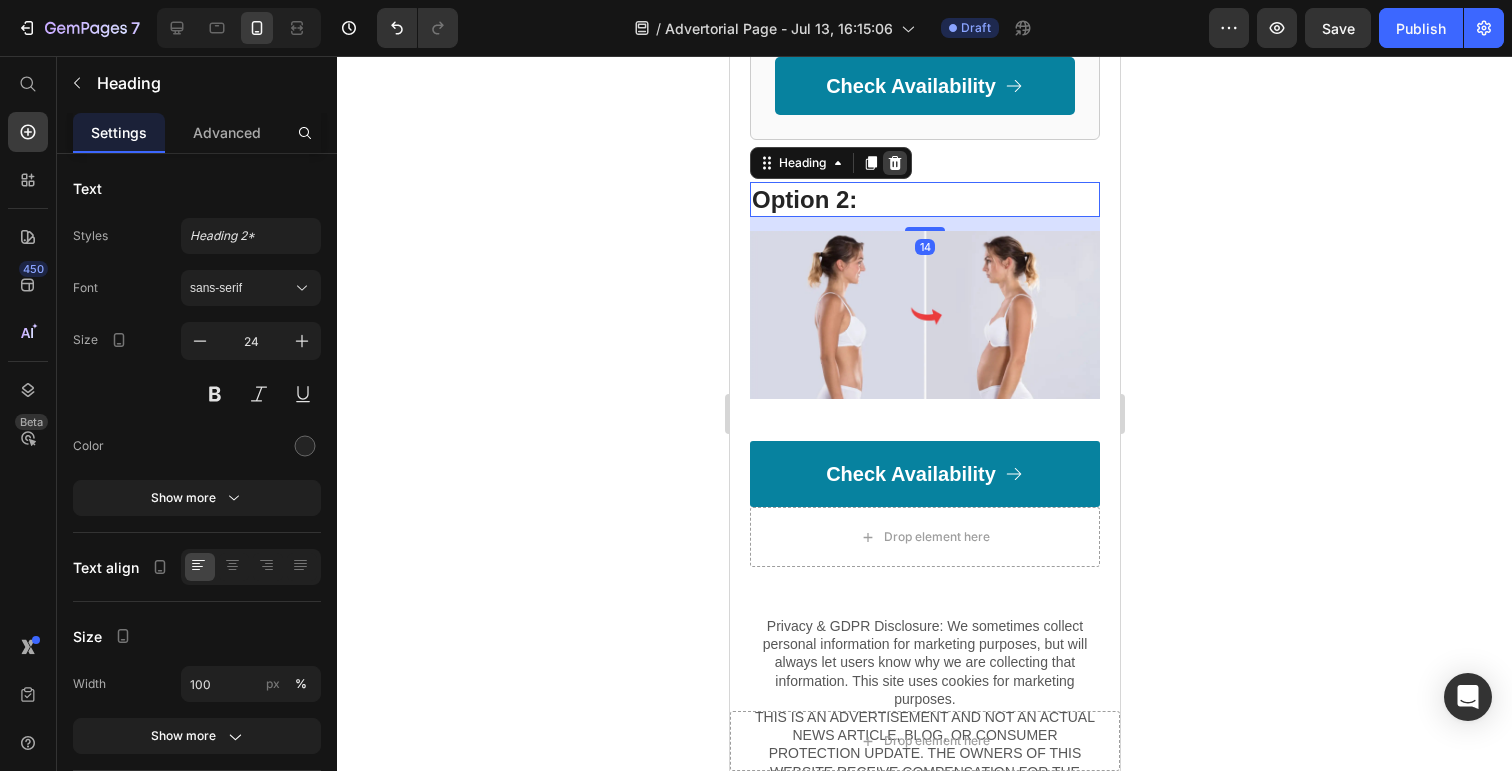 click at bounding box center (894, 163) 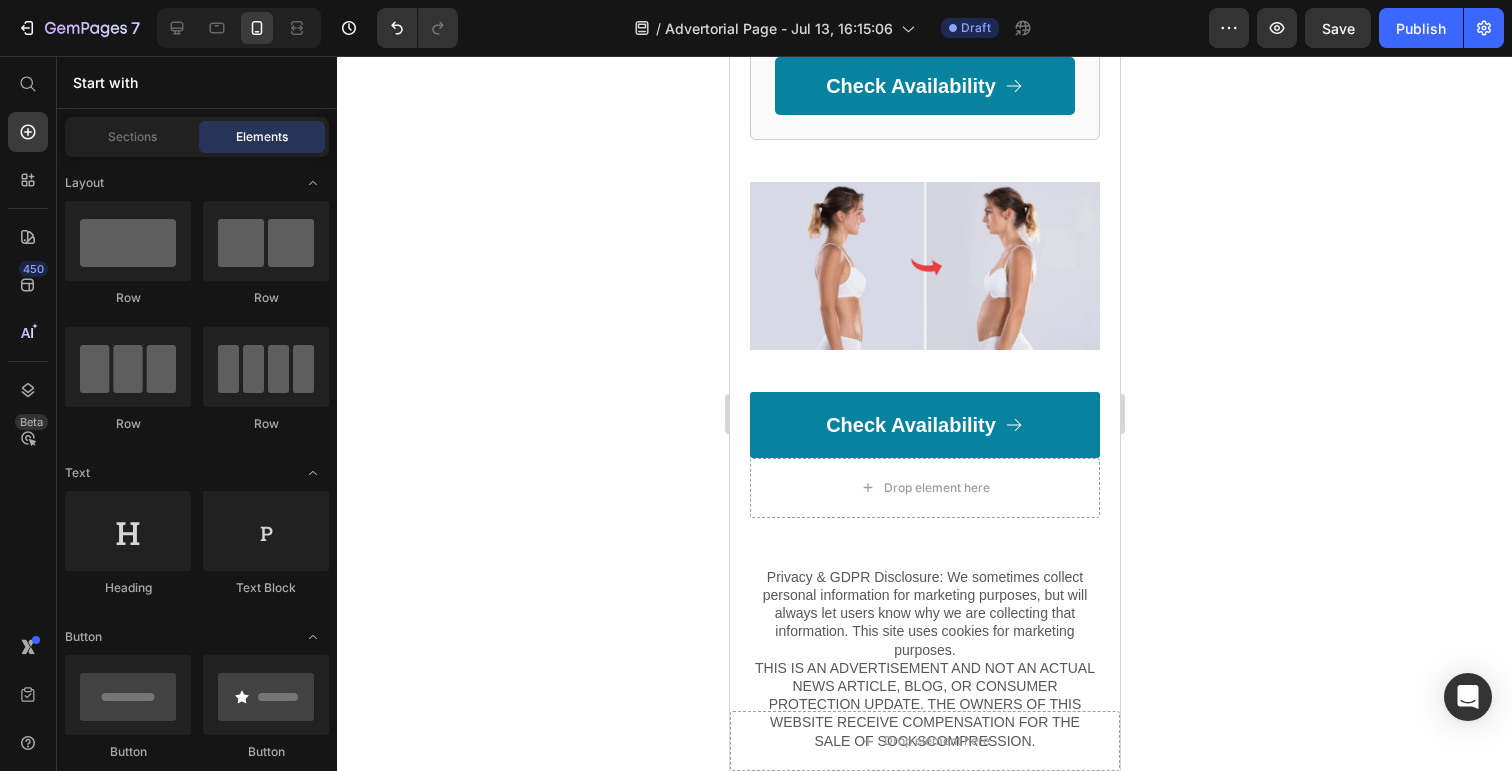 click at bounding box center [924, 266] 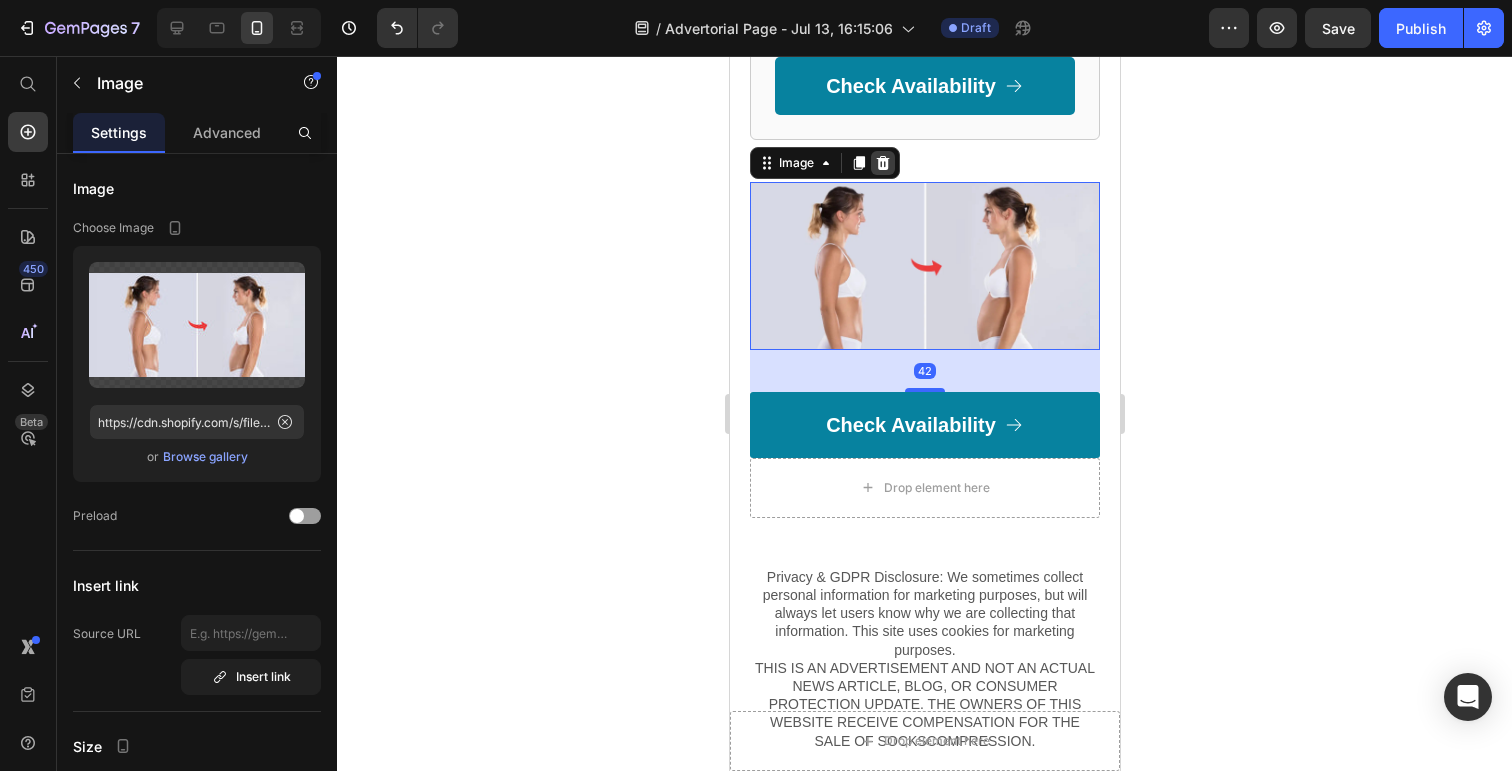 click 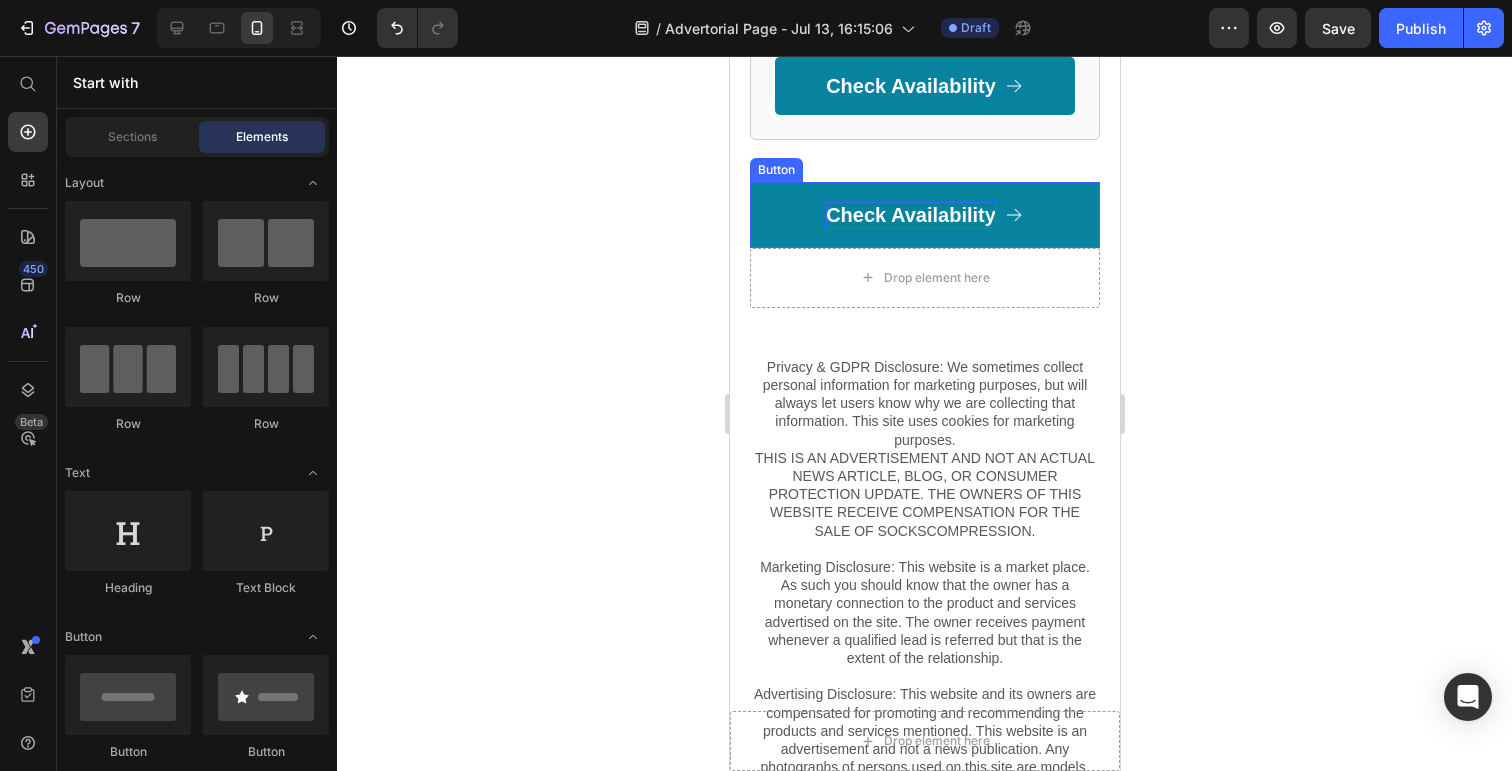 click on "Check Availability" at bounding box center (910, 215) 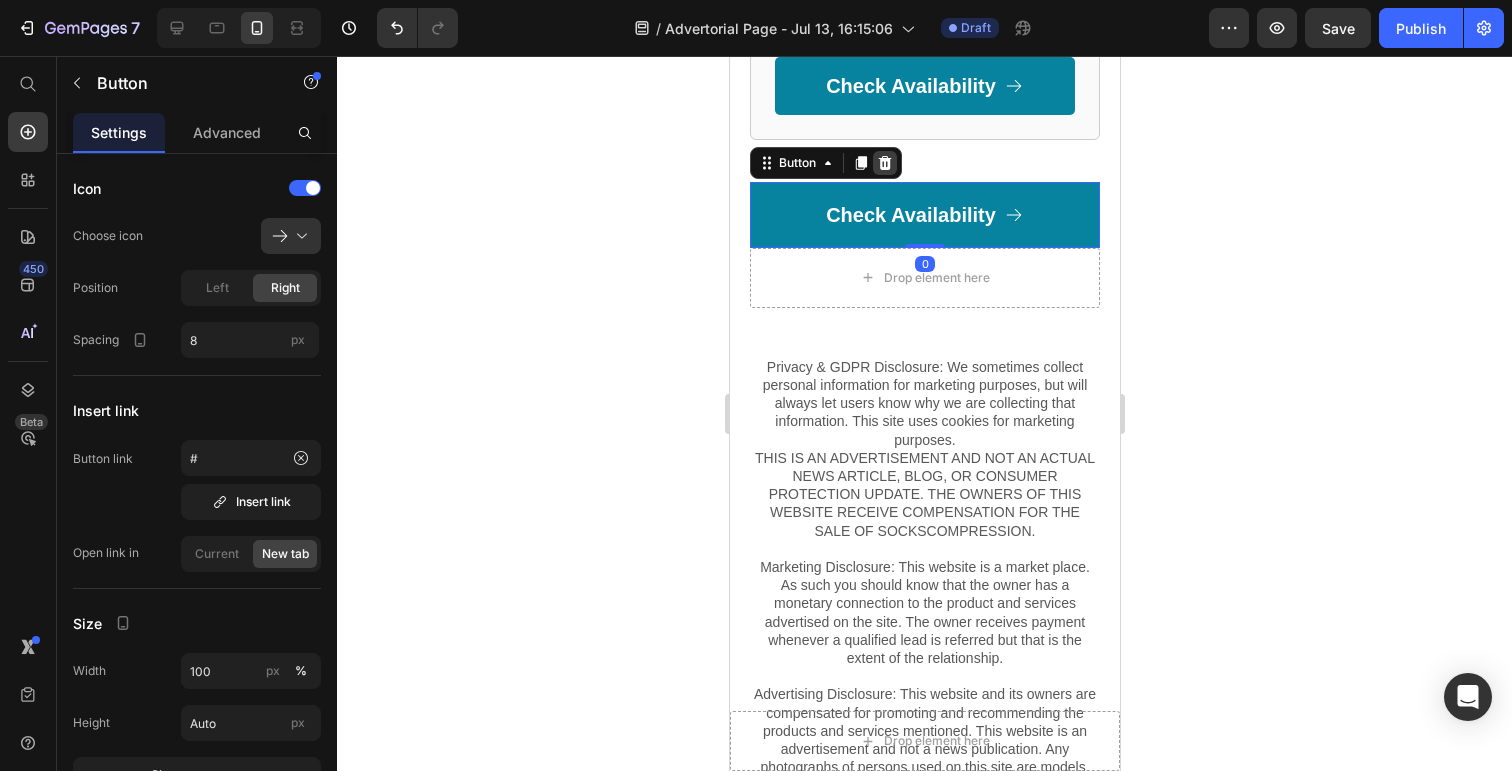 click 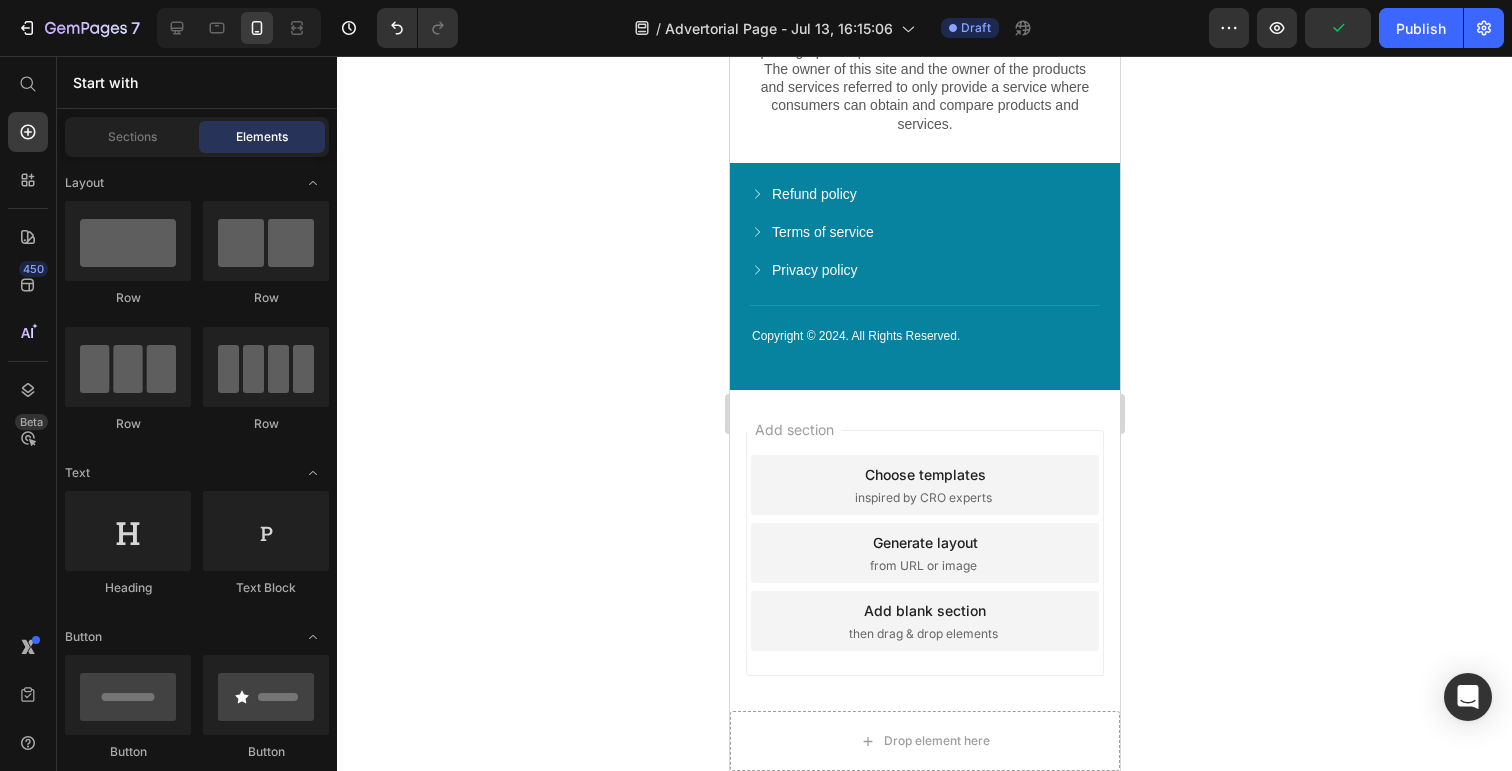 scroll, scrollTop: 2078, scrollLeft: 0, axis: vertical 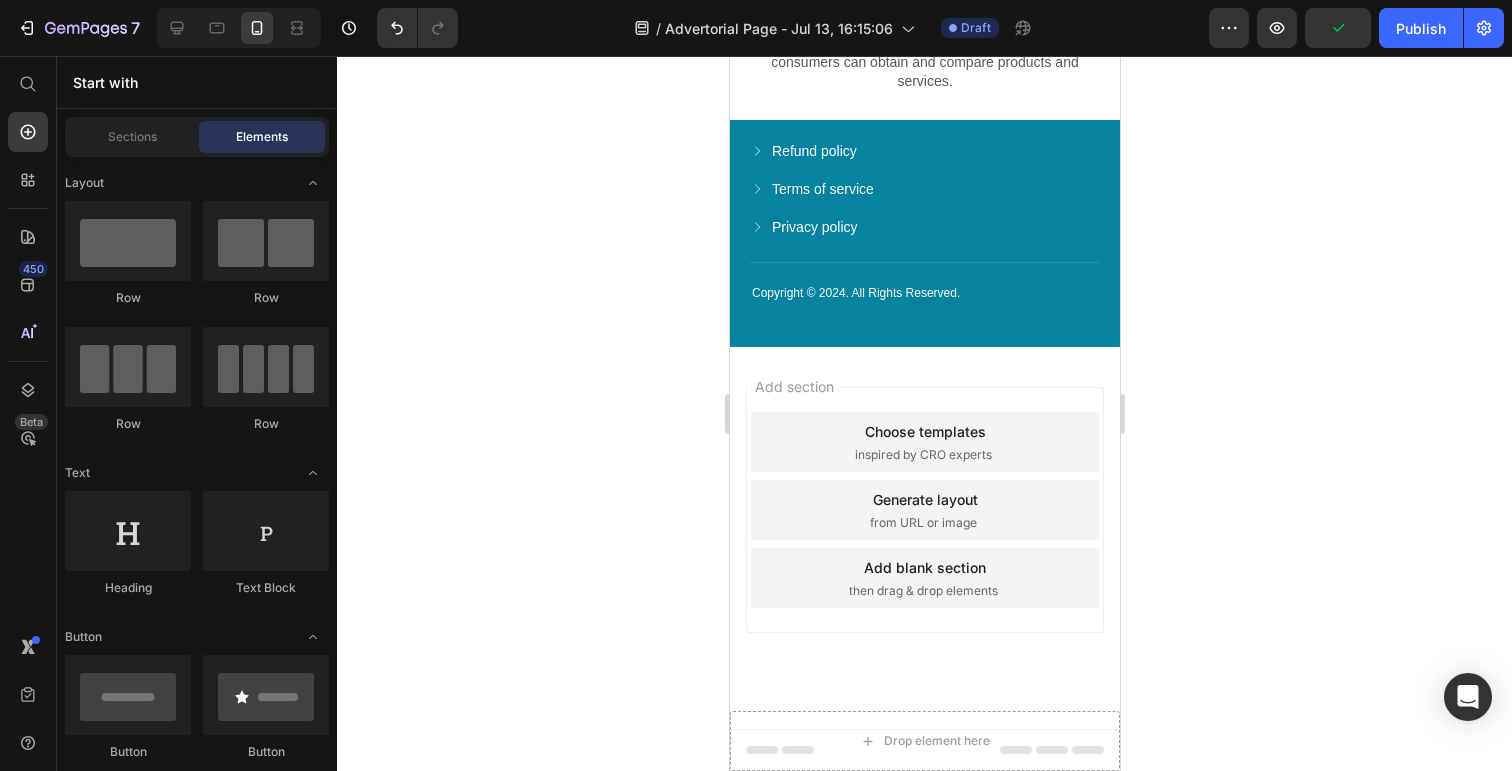 click on "Add section Choose templates inspired by CRO experts Generate layout from URL or image Add blank section then drag & drop elements" at bounding box center [924, 538] 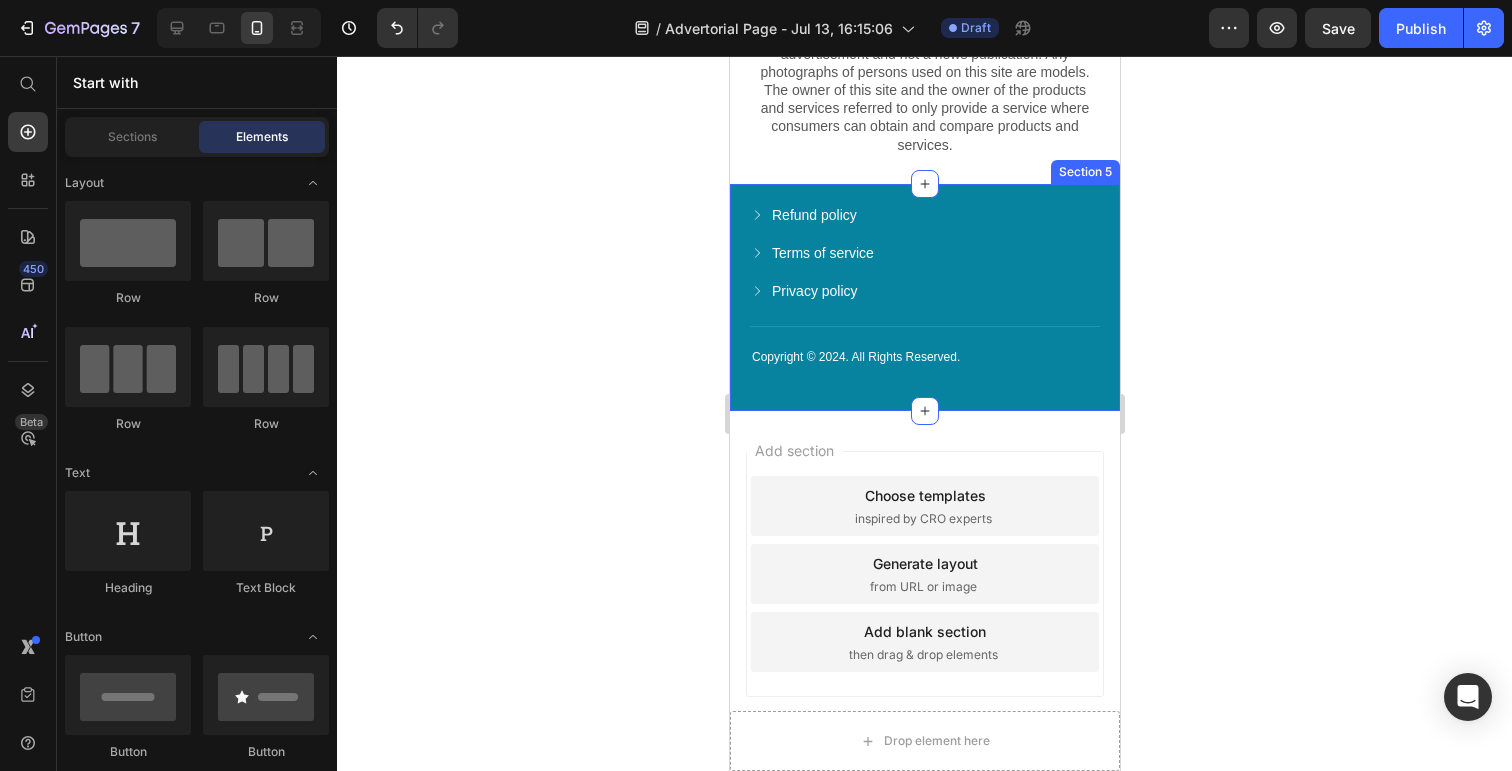 scroll, scrollTop: 2011, scrollLeft: 0, axis: vertical 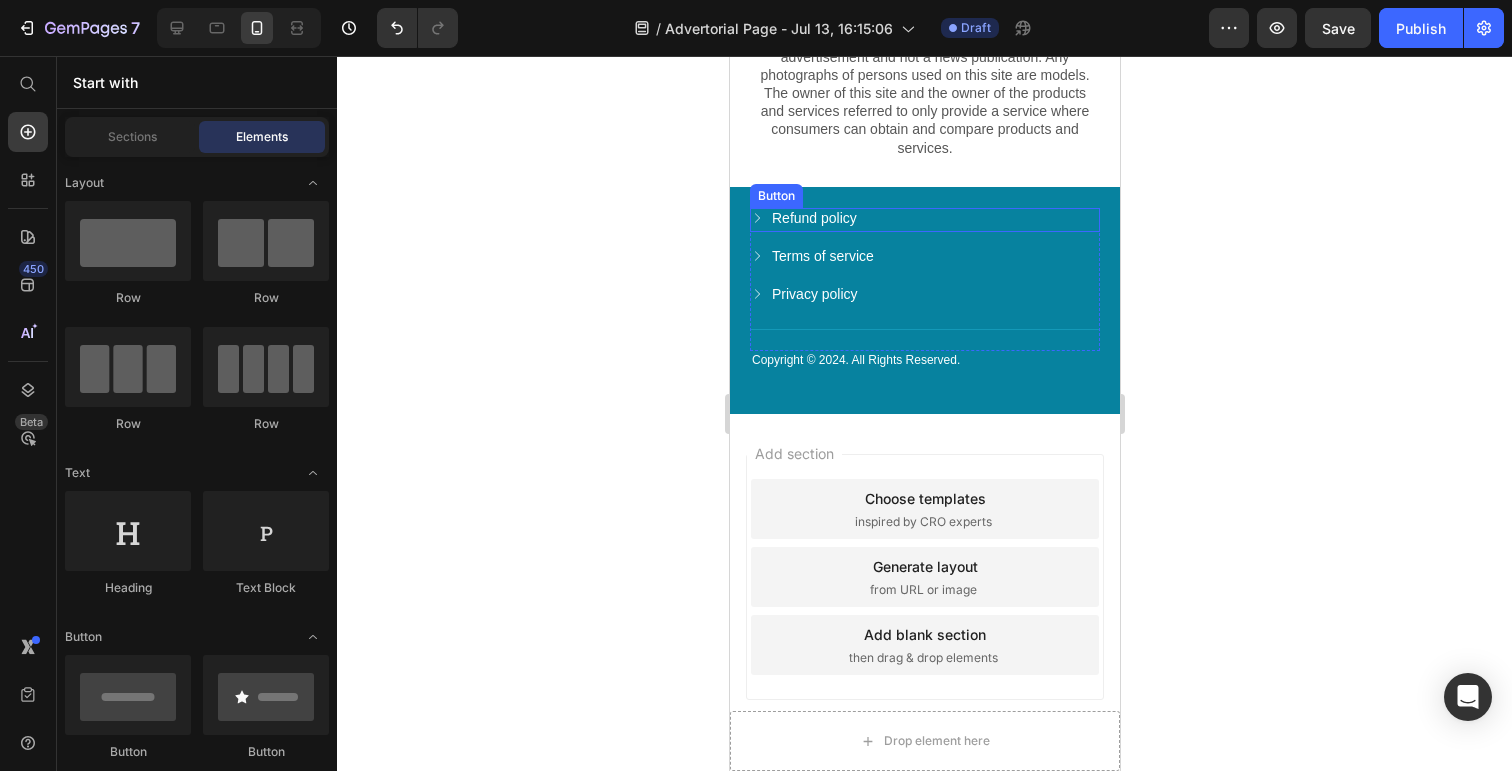 click on "Refund policy Button" at bounding box center (924, 220) 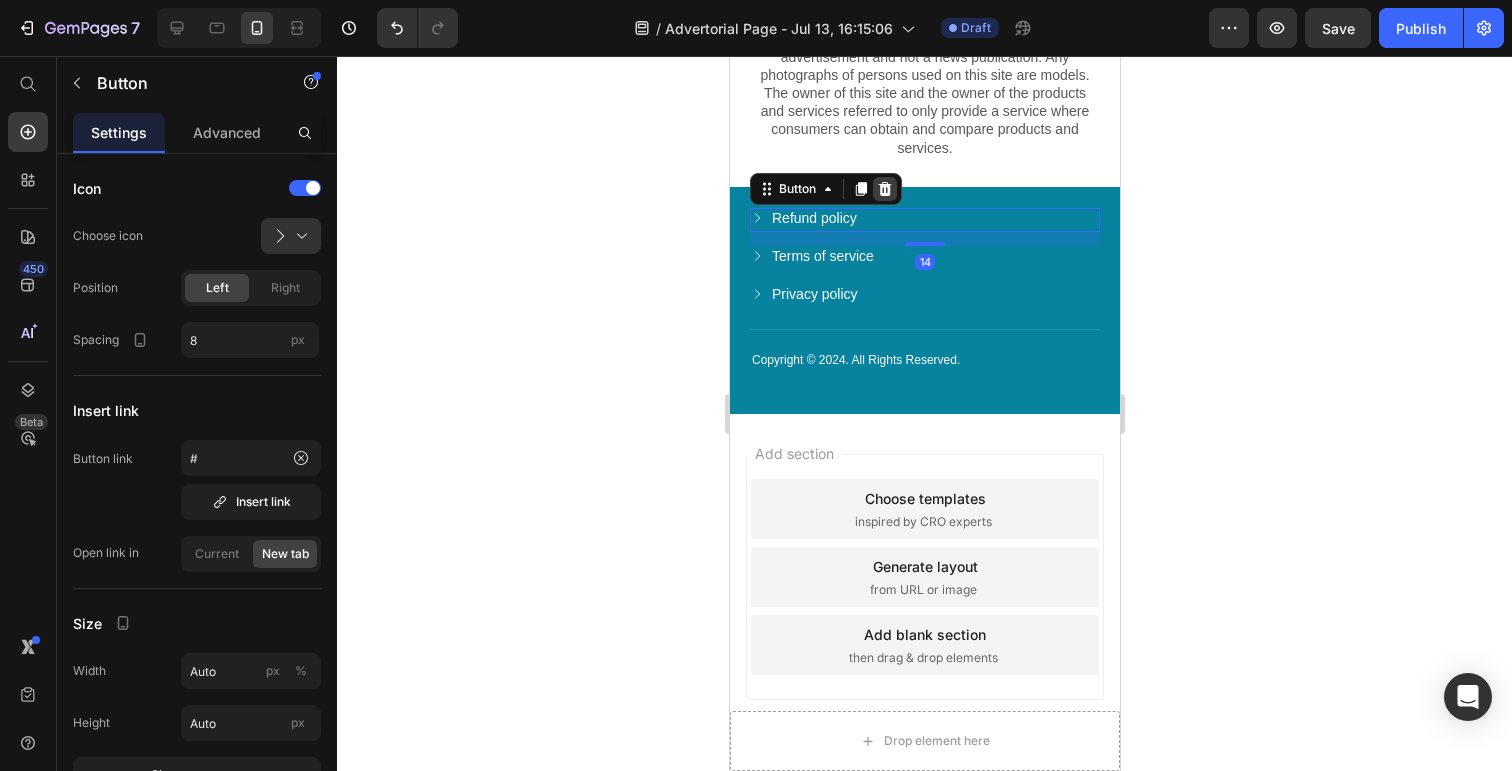 click 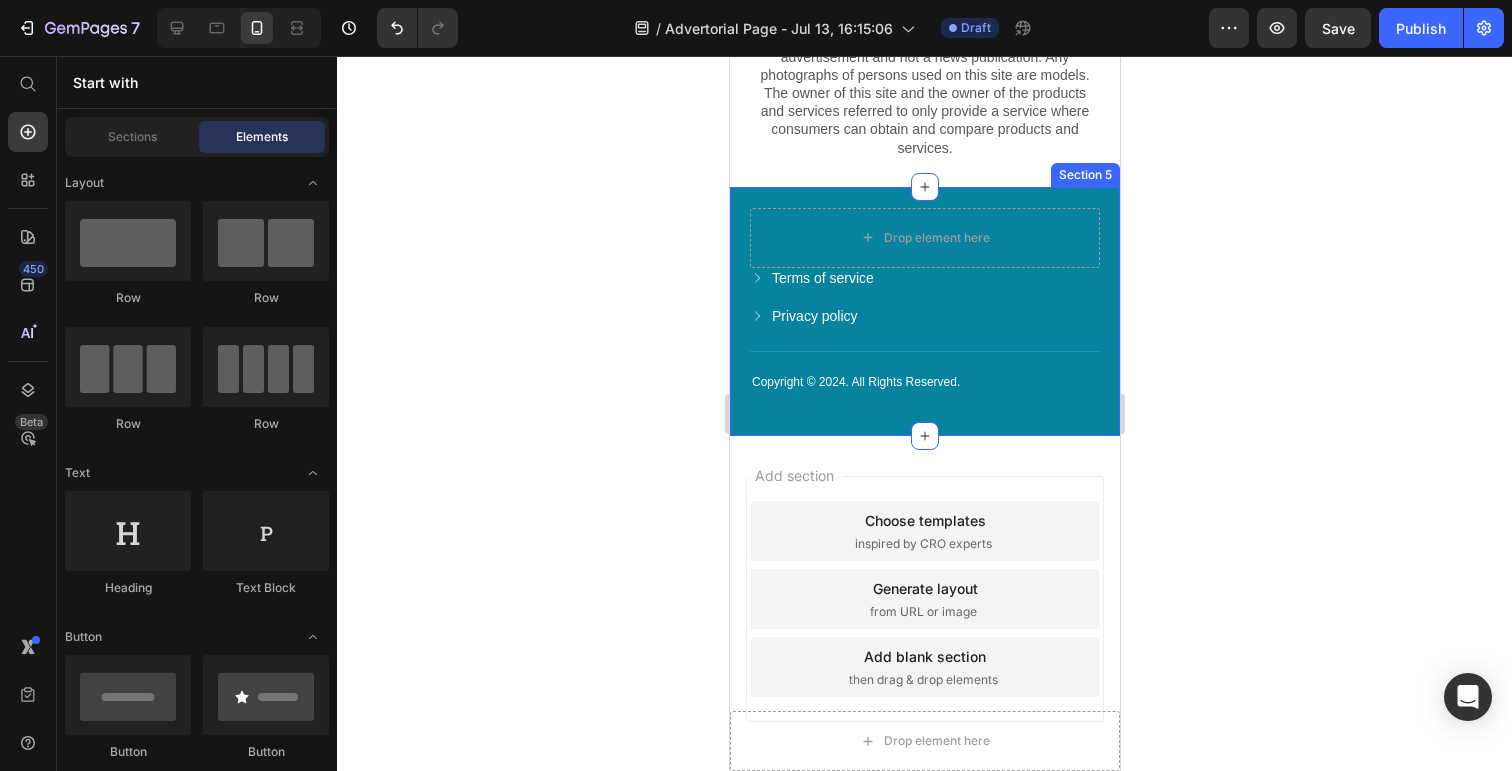 click on "Copyright © 2024. All Rights Reserved. Text Block
Drop element here
Terms of service Button
Privacy policy Button                Title Line Row Row Section 5" at bounding box center [924, 312] 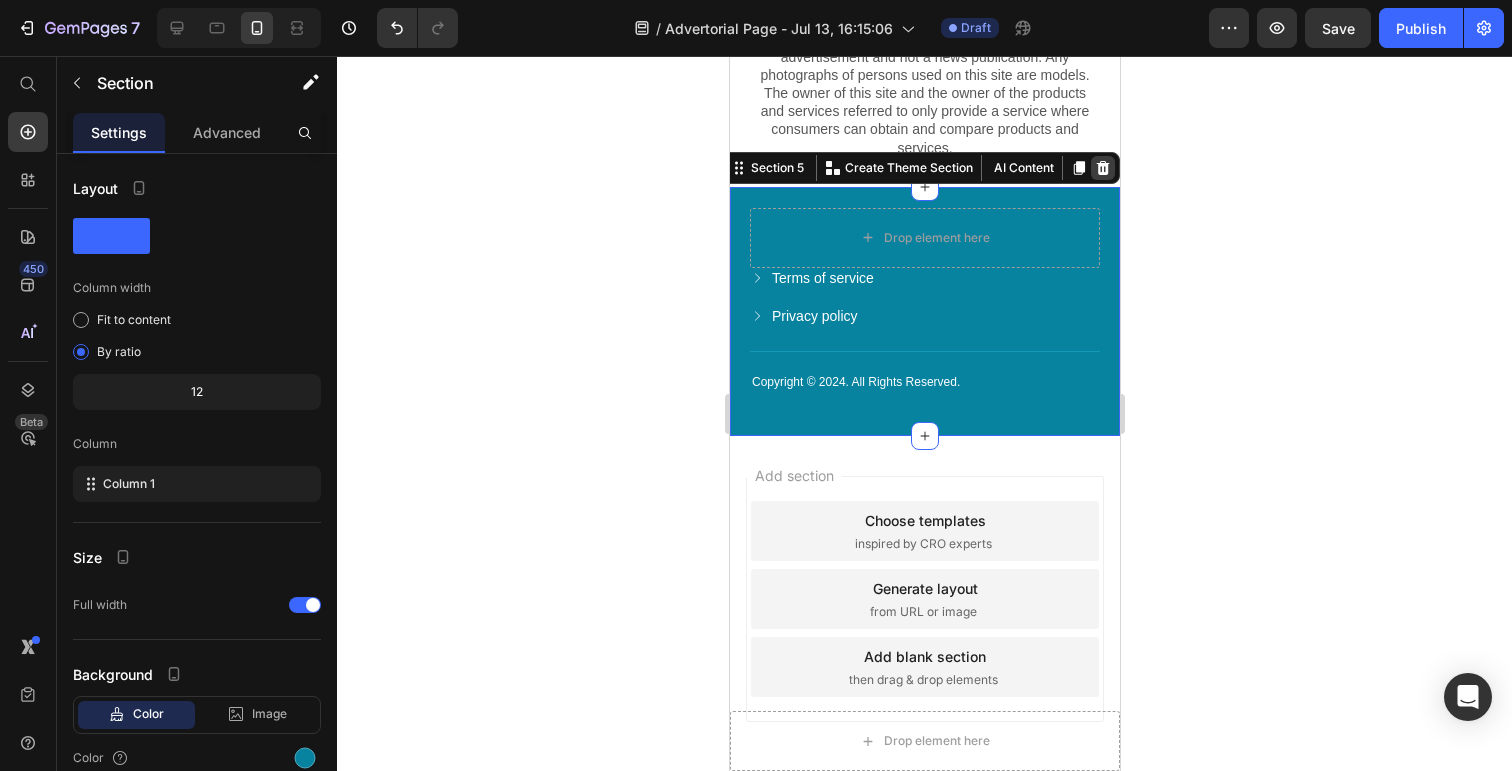 click 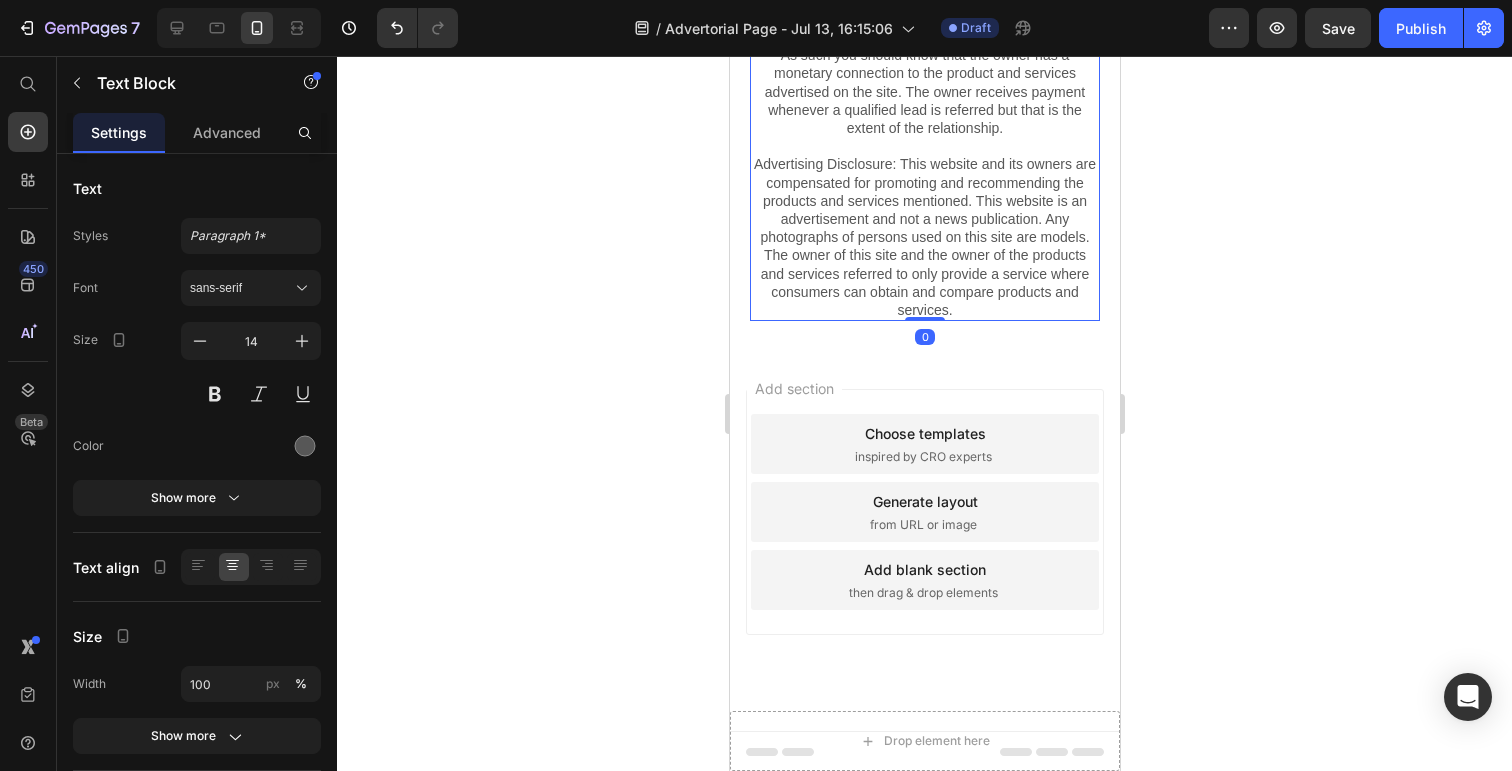 click on "Advertising Disclosure: This website and its owners are compensated for promoting and recommending the products and services mentioned. This website is an advertisement and not a news publication. Any photographs of persons used on this site are models. The owner of this site and the owner of the products and services referred to only provide a service where consumers can obtain and compare products and services." at bounding box center (924, 228) 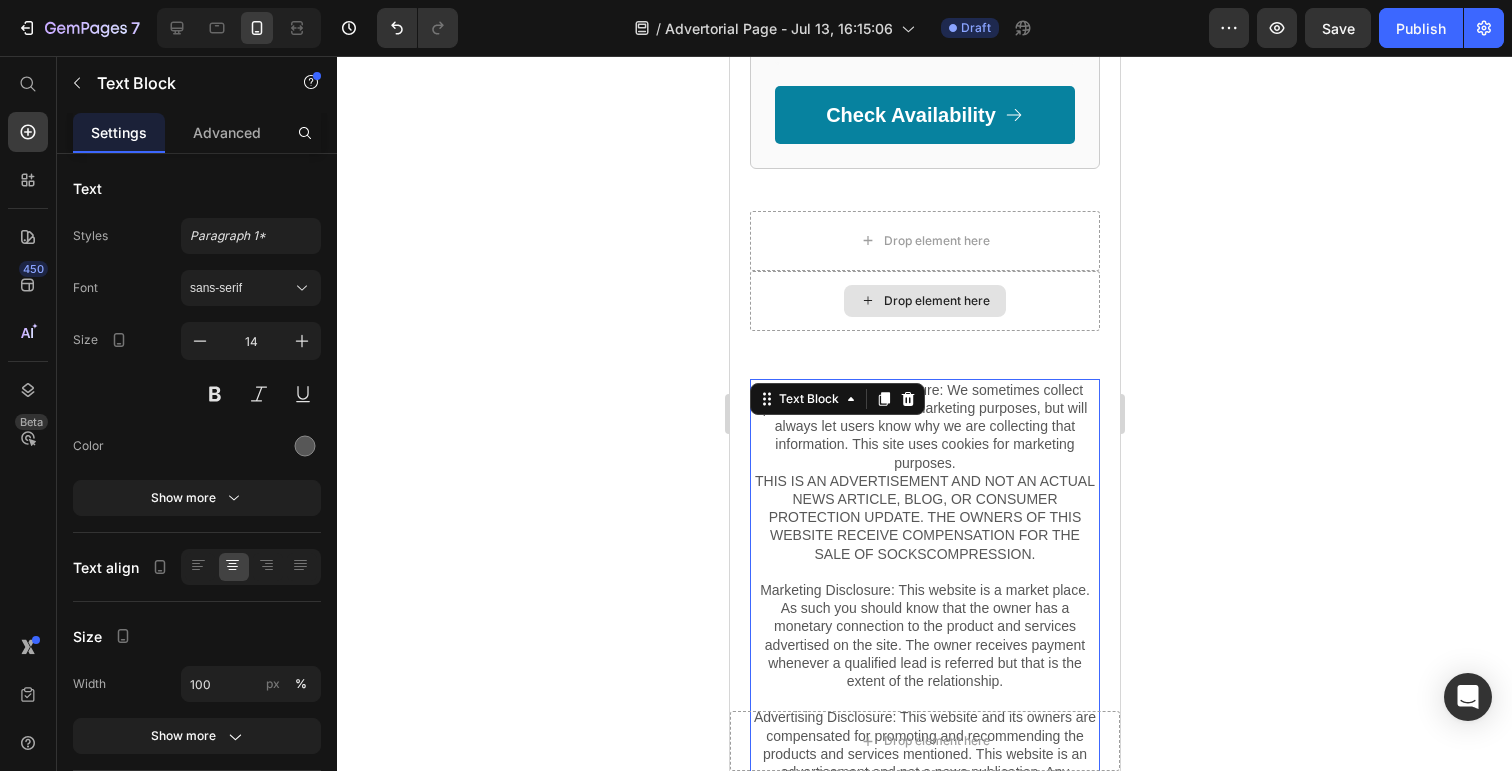 scroll, scrollTop: 1265, scrollLeft: 0, axis: vertical 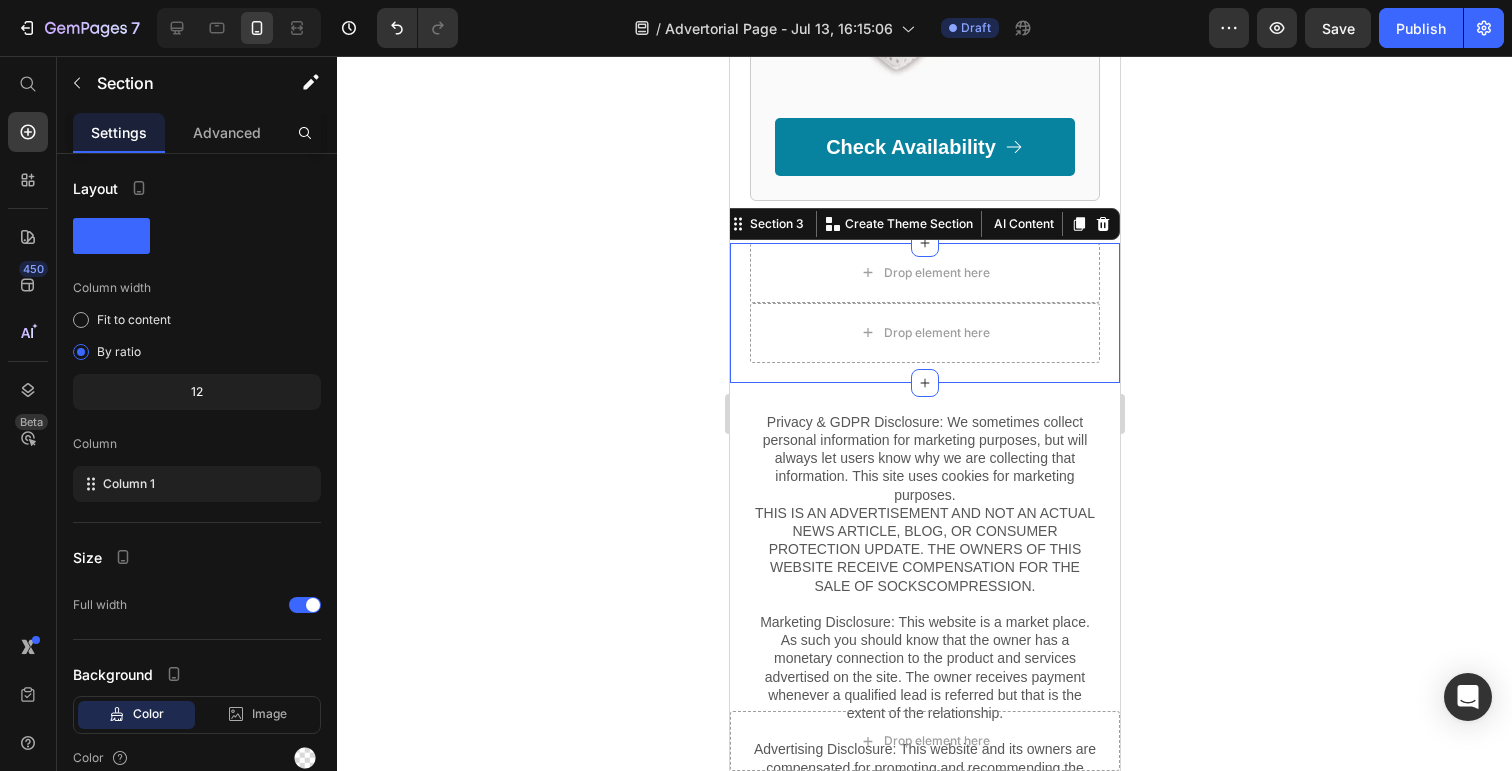 click on "Drop element here Row
Drop element here Row Section 3   You can create reusable sections Create Theme Section AI Content Write with GemAI What would you like to describe here? Tone and Voice Persuasive Product FurVac V-2 Pro Show more Generate" at bounding box center [924, 313] 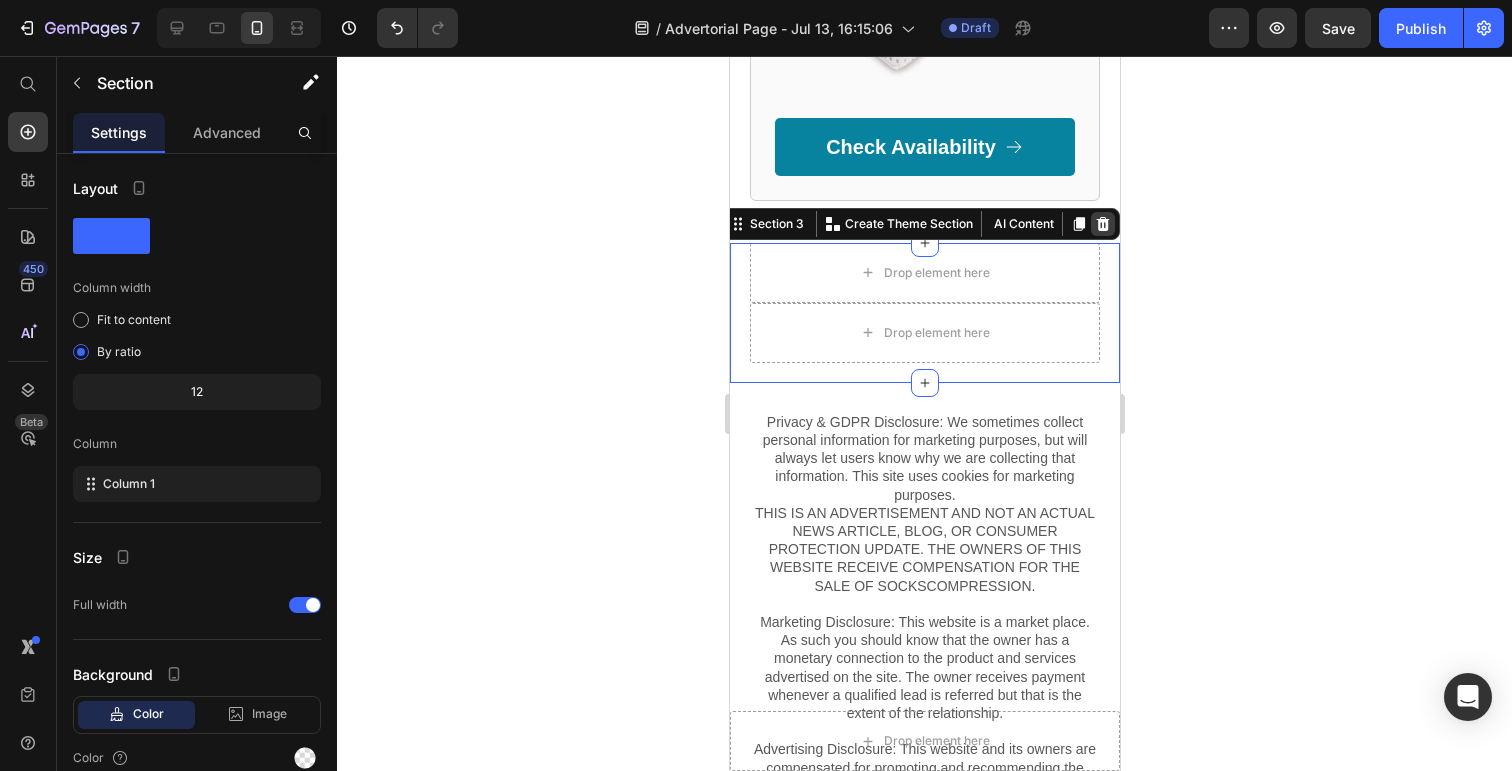 click 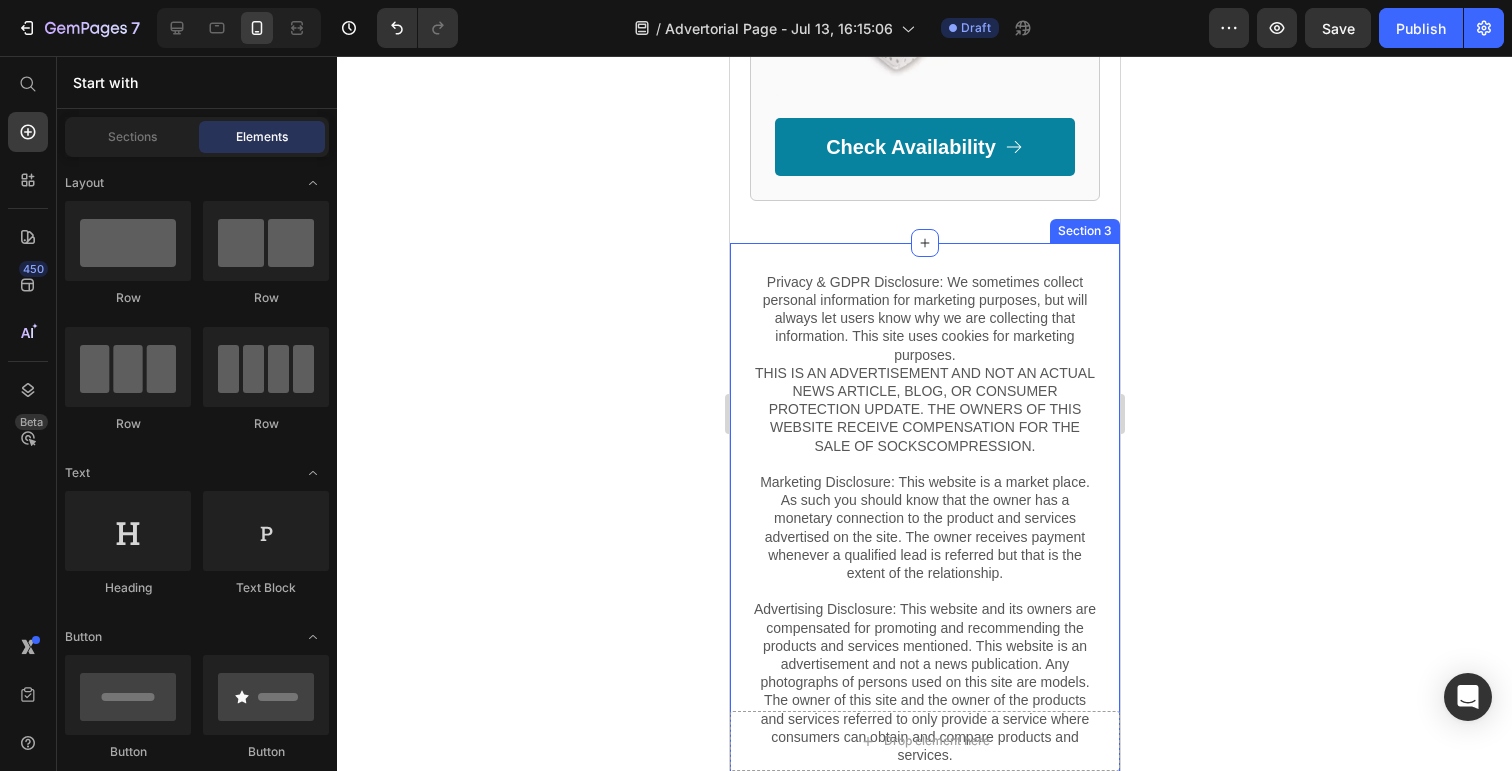 click on "Privacy & GDPR Disclosure: We sometimes collect personal information for marketing purposes, but will always let users know why we are collecting that information. This site uses cookies for marketing purposes. THIS IS AN ADVERTISEMENT AND NOT AN ACTUAL NEWS ARTICLE, BLOG, OR CONSUMER PROTECTION UPDATE. THE OWNERS OF THIS WEBSITE RECEIVE COMPENSATION FOR THE SALE OF SOCKSCOMPRESSION. Marketing Disclosure: This website is a market place. As such you should know that the owner has a monetary connection to the product and services advertised on the site. The owner receives payment whenever a qualified lead is referred but that is the extent of the relationship. Text Block Row Section 3" at bounding box center (924, 518) 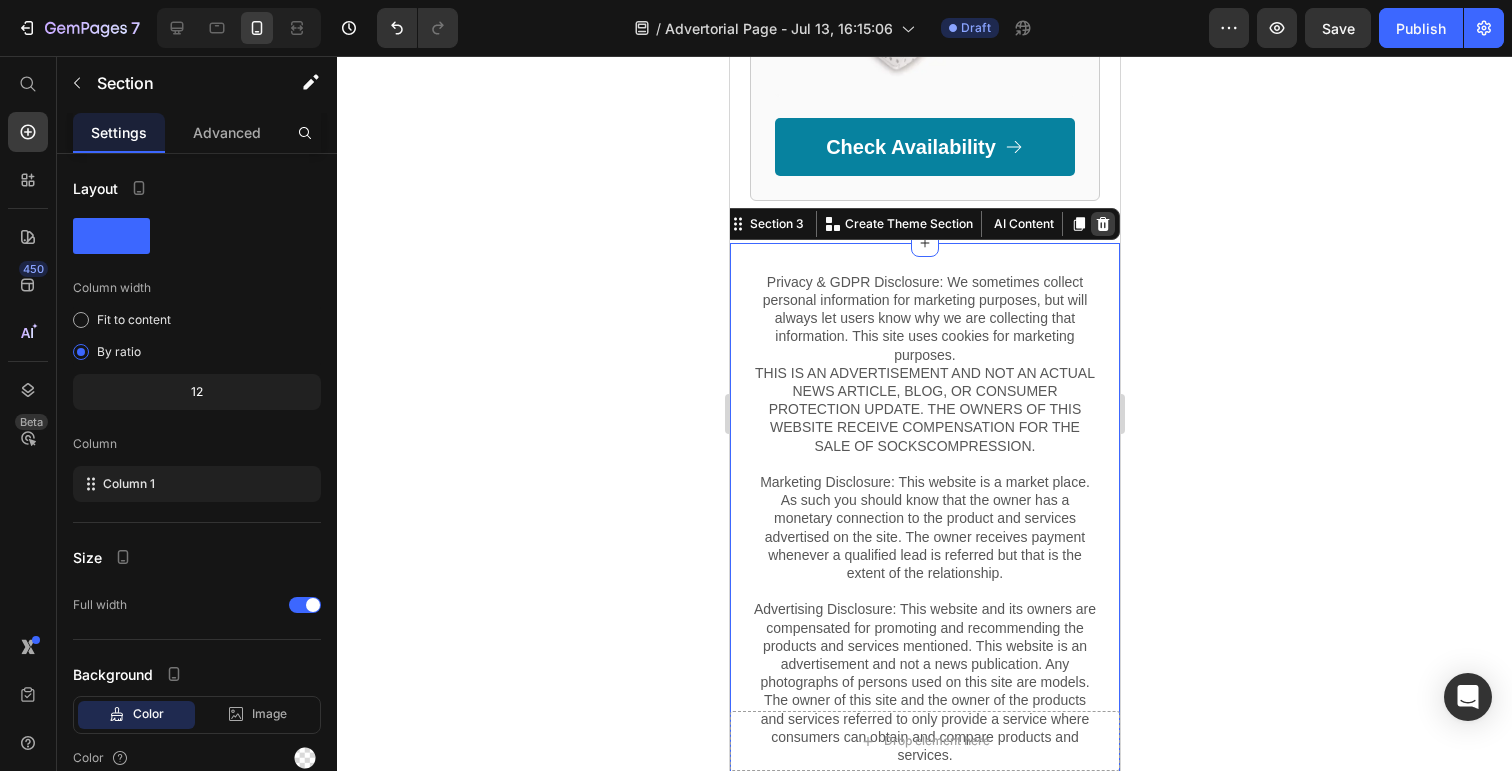 click 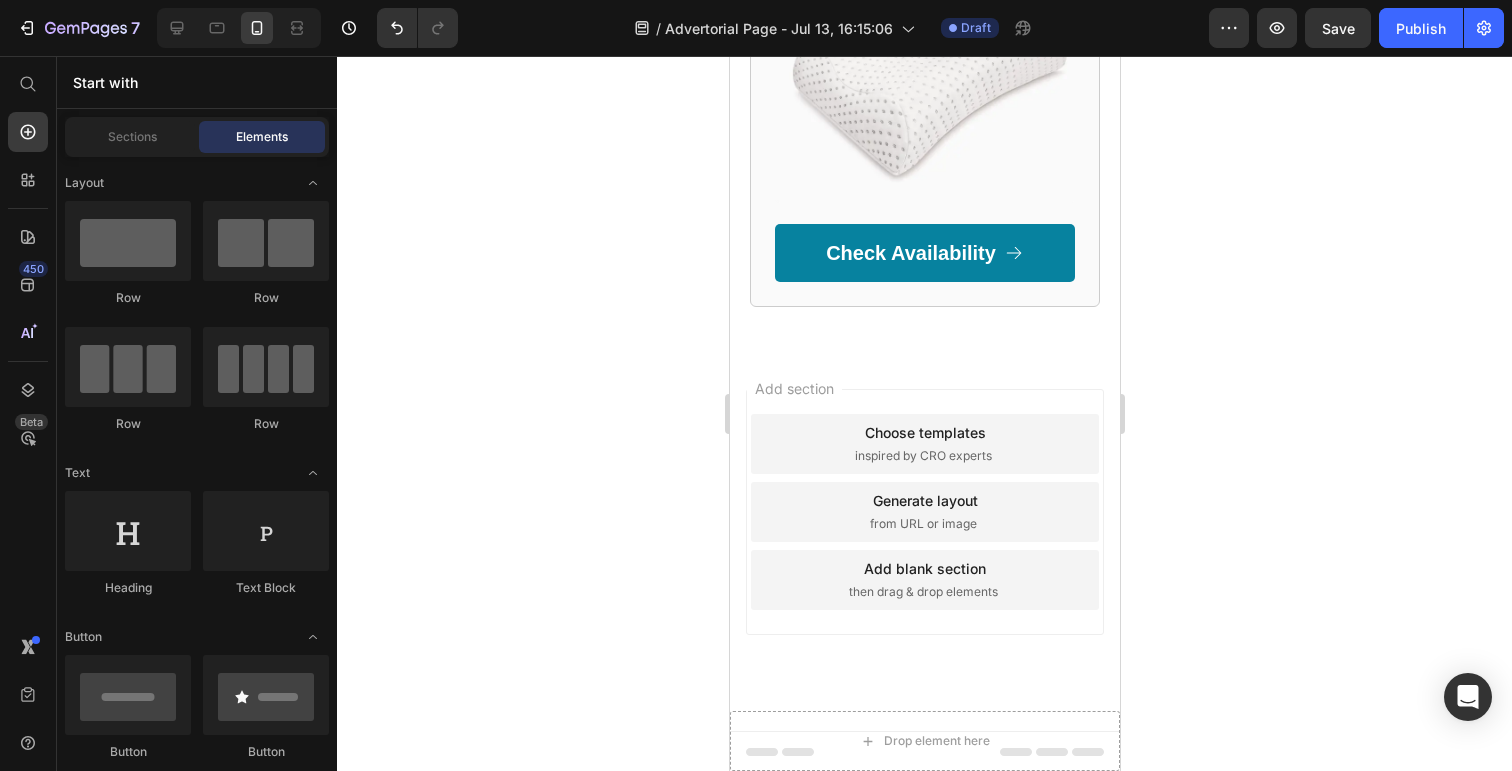 click on "Add section Choose templates inspired by CRO experts Generate layout from URL or image Add blank section then drag & drop elements" at bounding box center (924, 540) 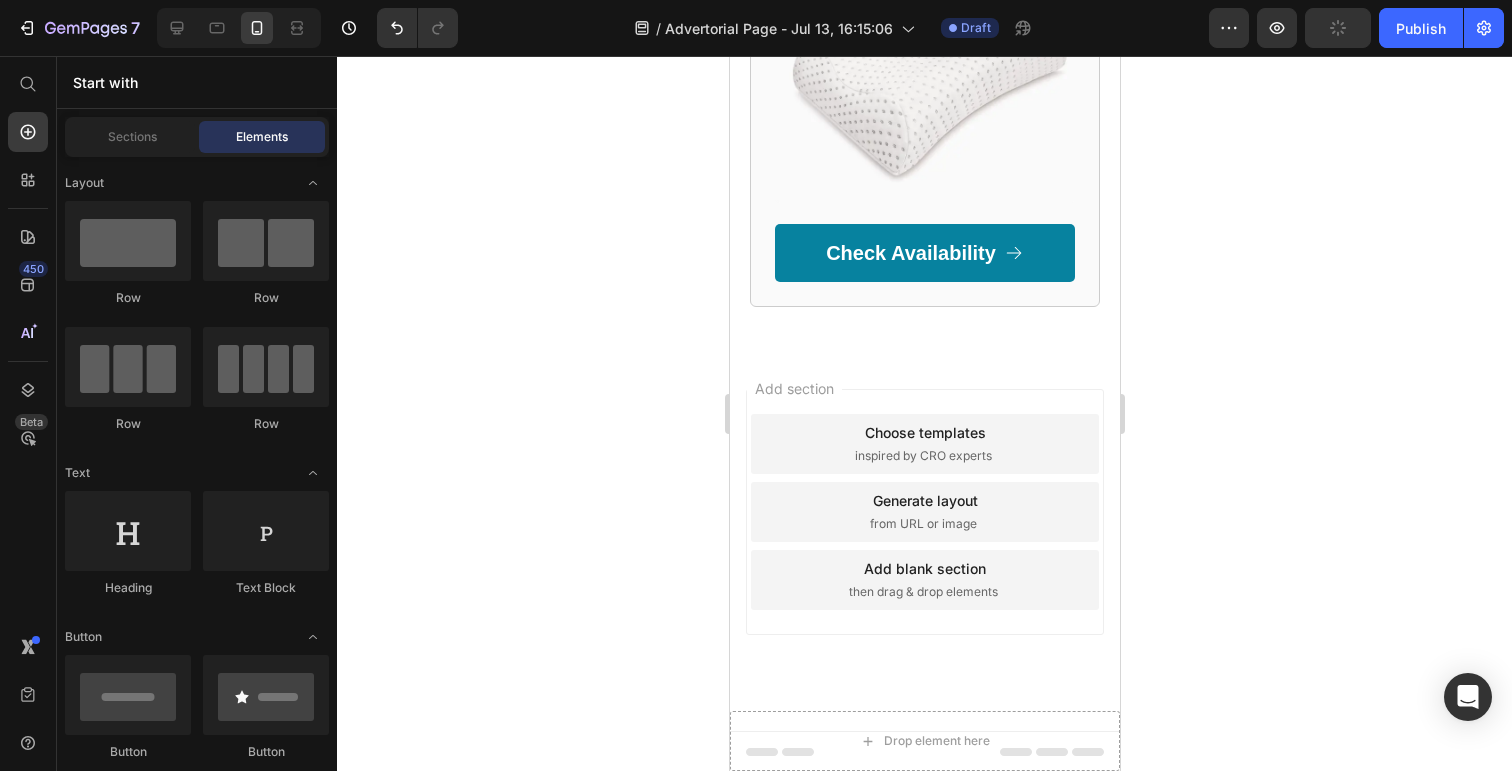 click on "Add section Choose templates inspired by CRO experts Generate layout from URL or image Add blank section then drag & drop elements" at bounding box center [924, 512] 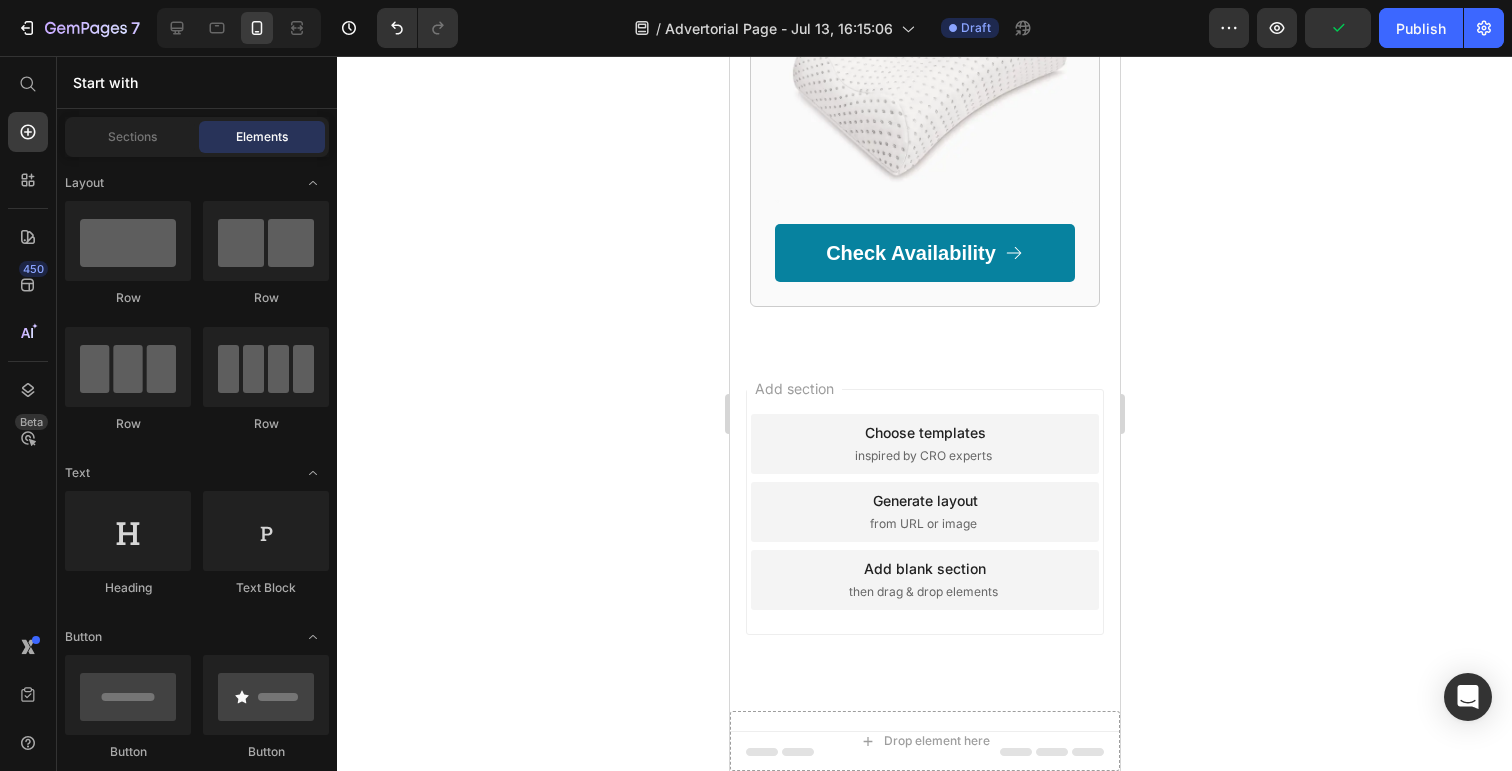 click on "Choose templates inspired by CRO experts" at bounding box center (924, 444) 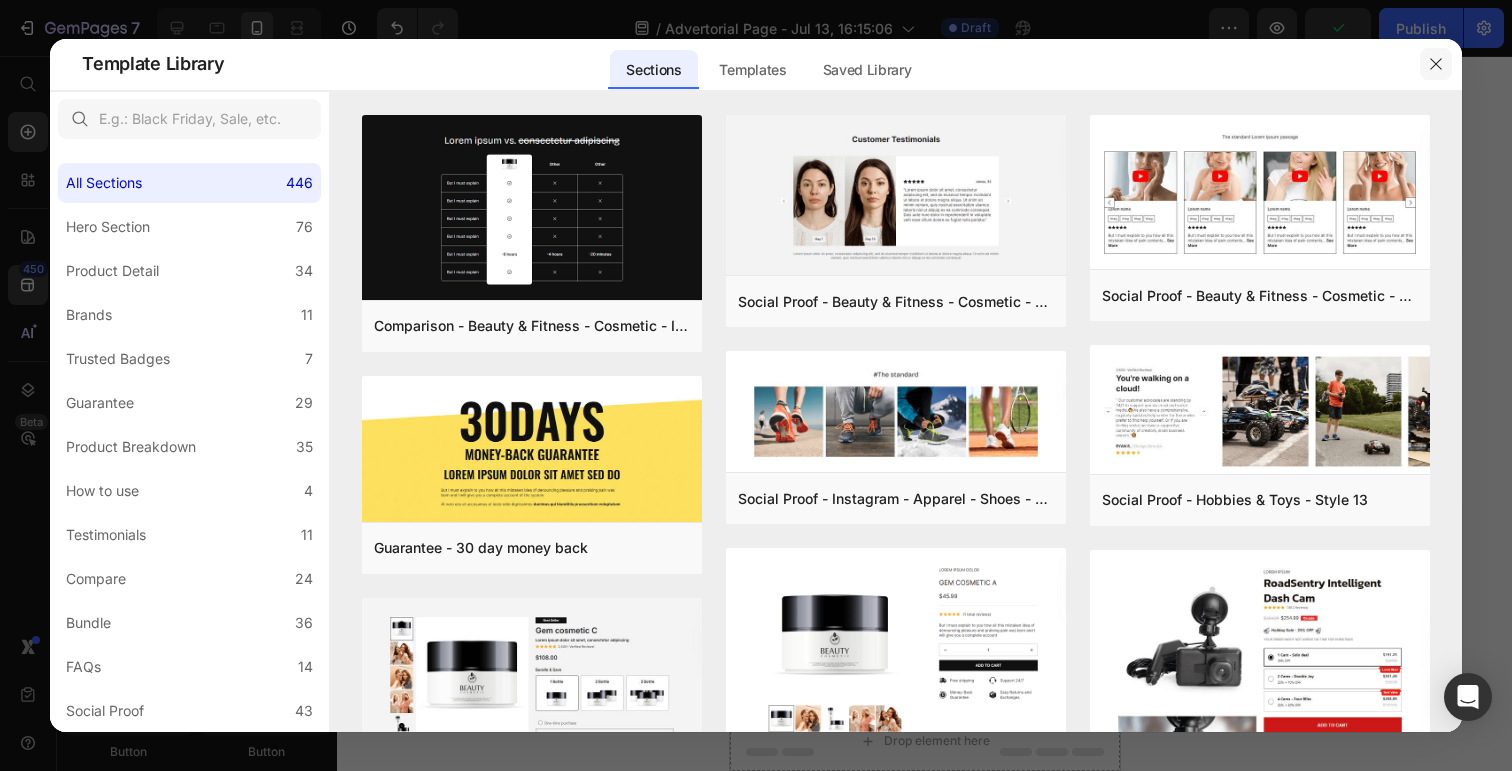 click 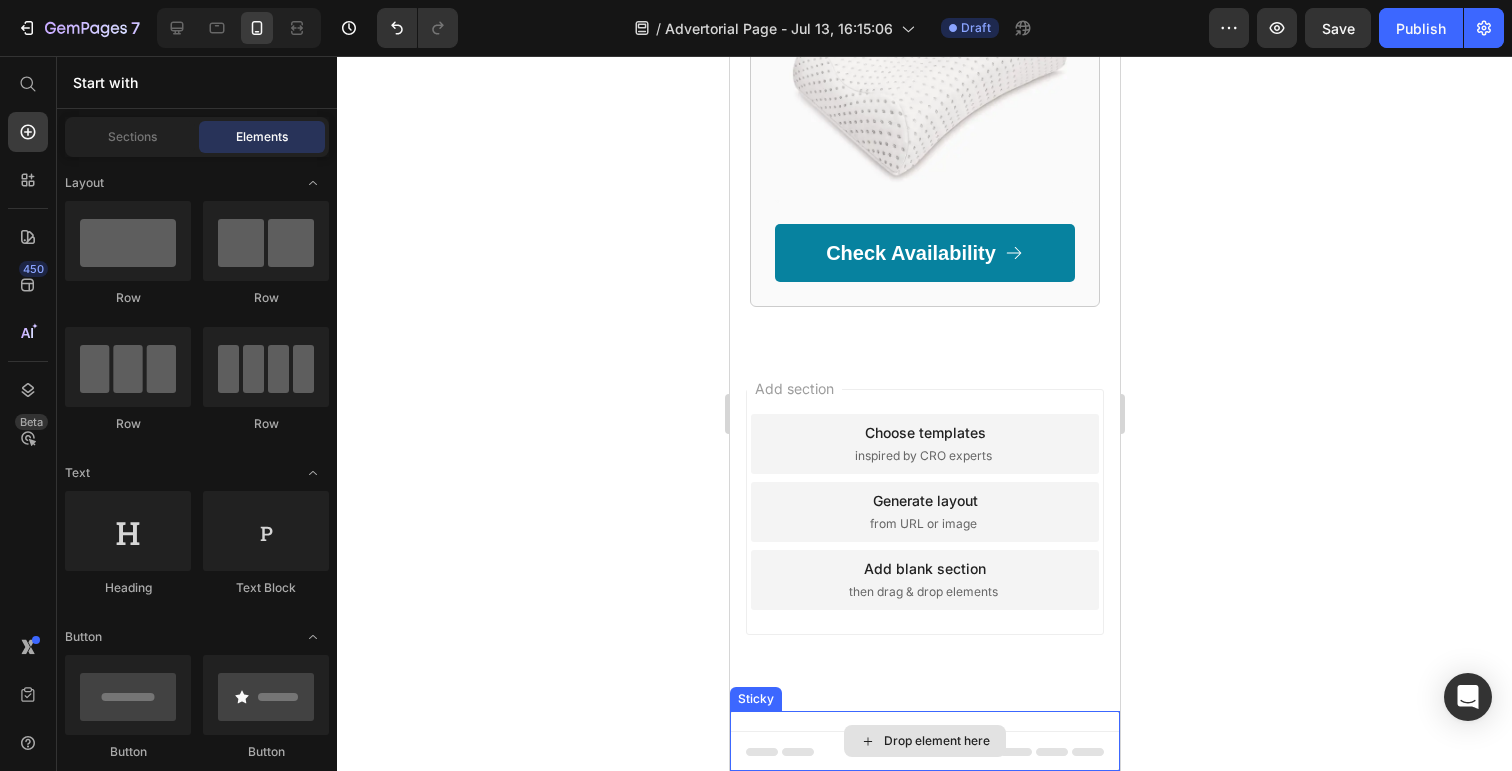 click on "Drop element here" at bounding box center [924, 741] 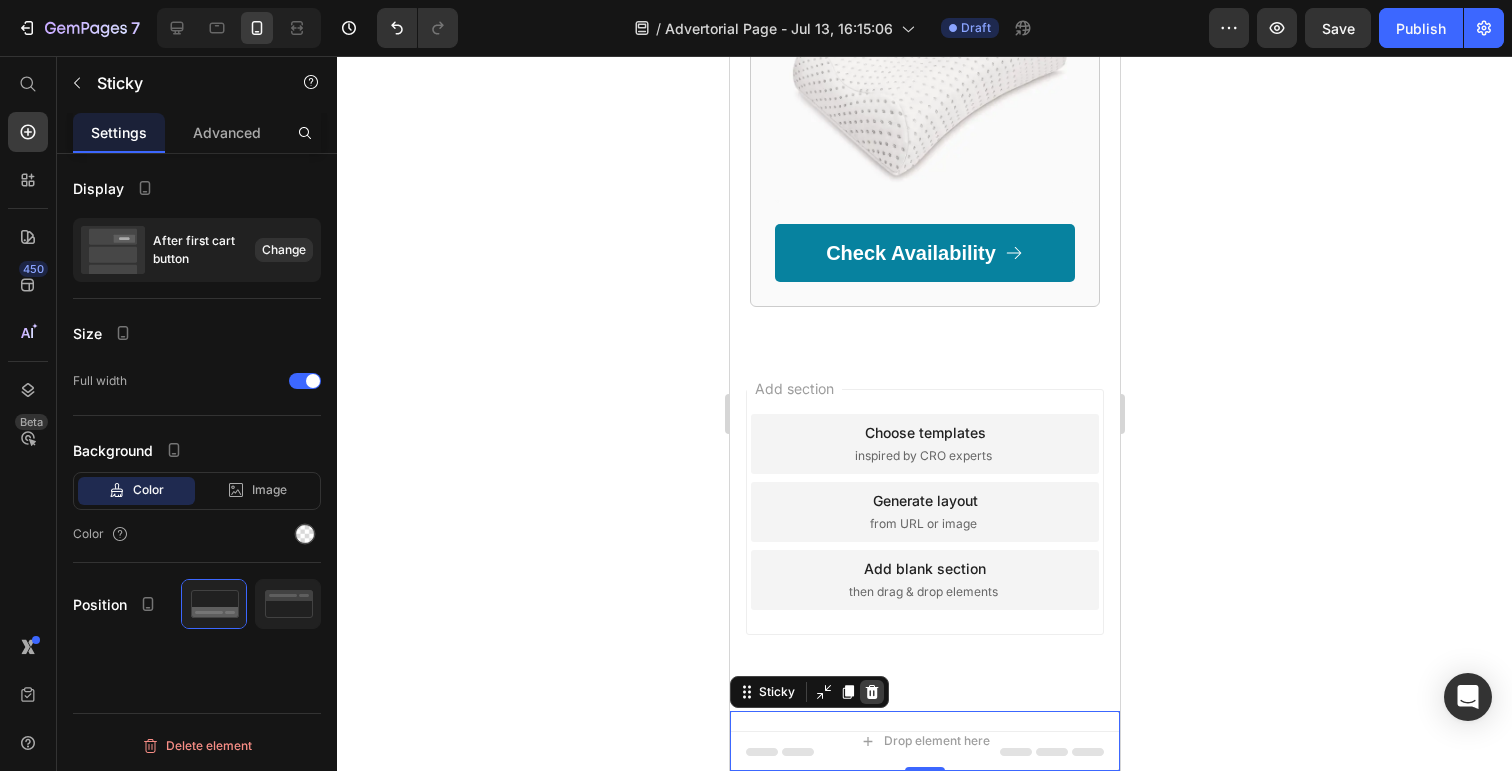 click 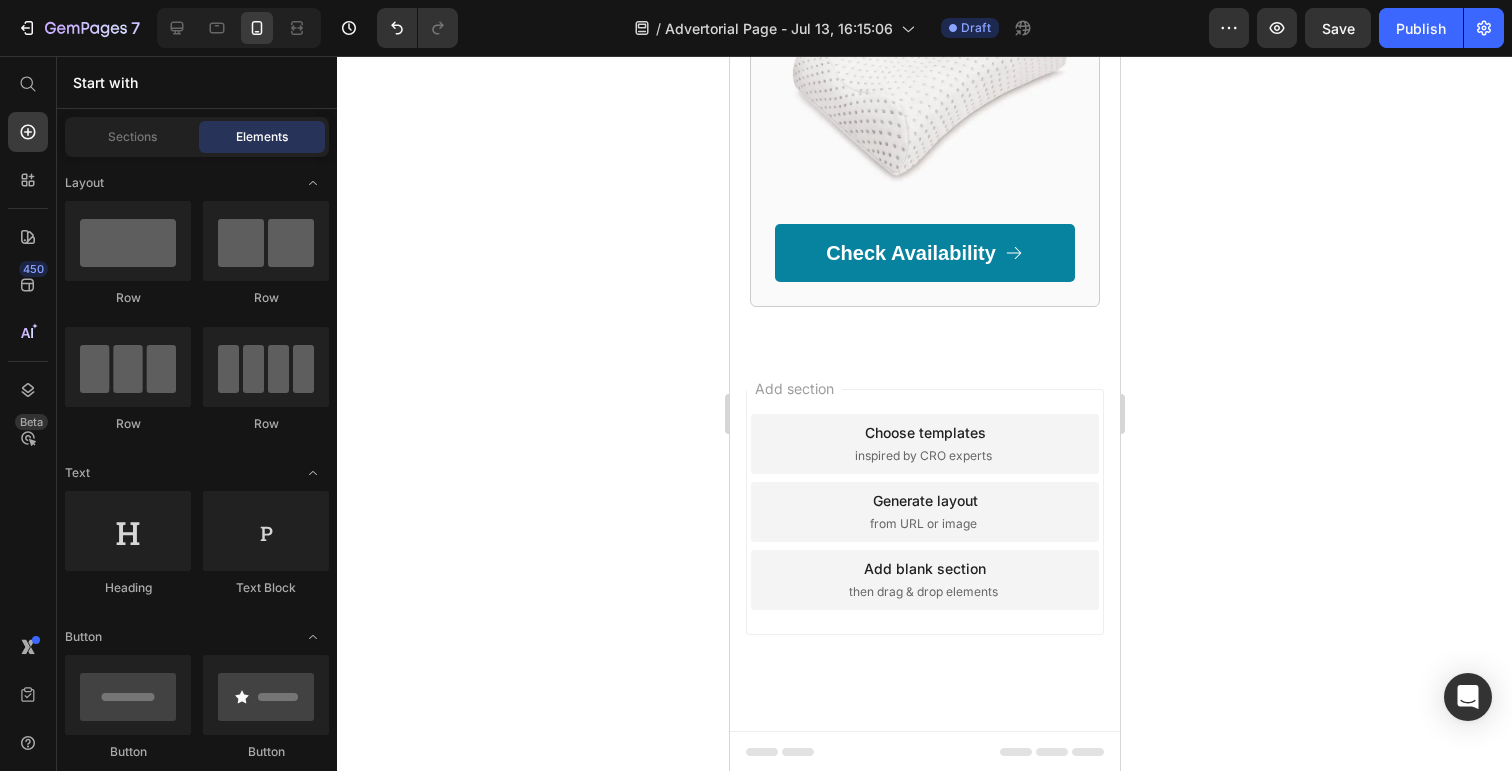 click on "Add section Choose templates inspired by CRO experts Generate layout from URL or image Add blank section then drag & drop elements" at bounding box center [924, 540] 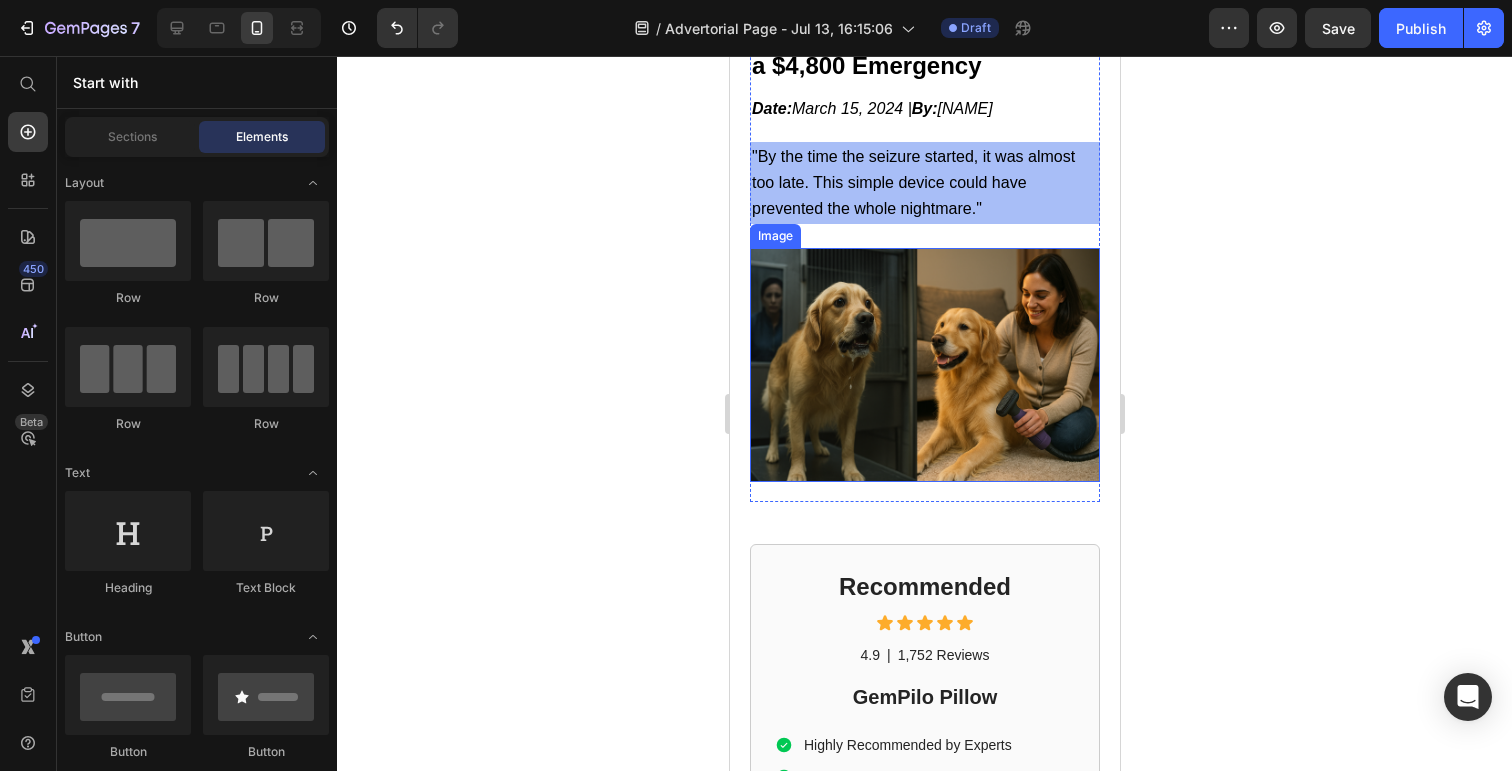 scroll, scrollTop: 258, scrollLeft: 0, axis: vertical 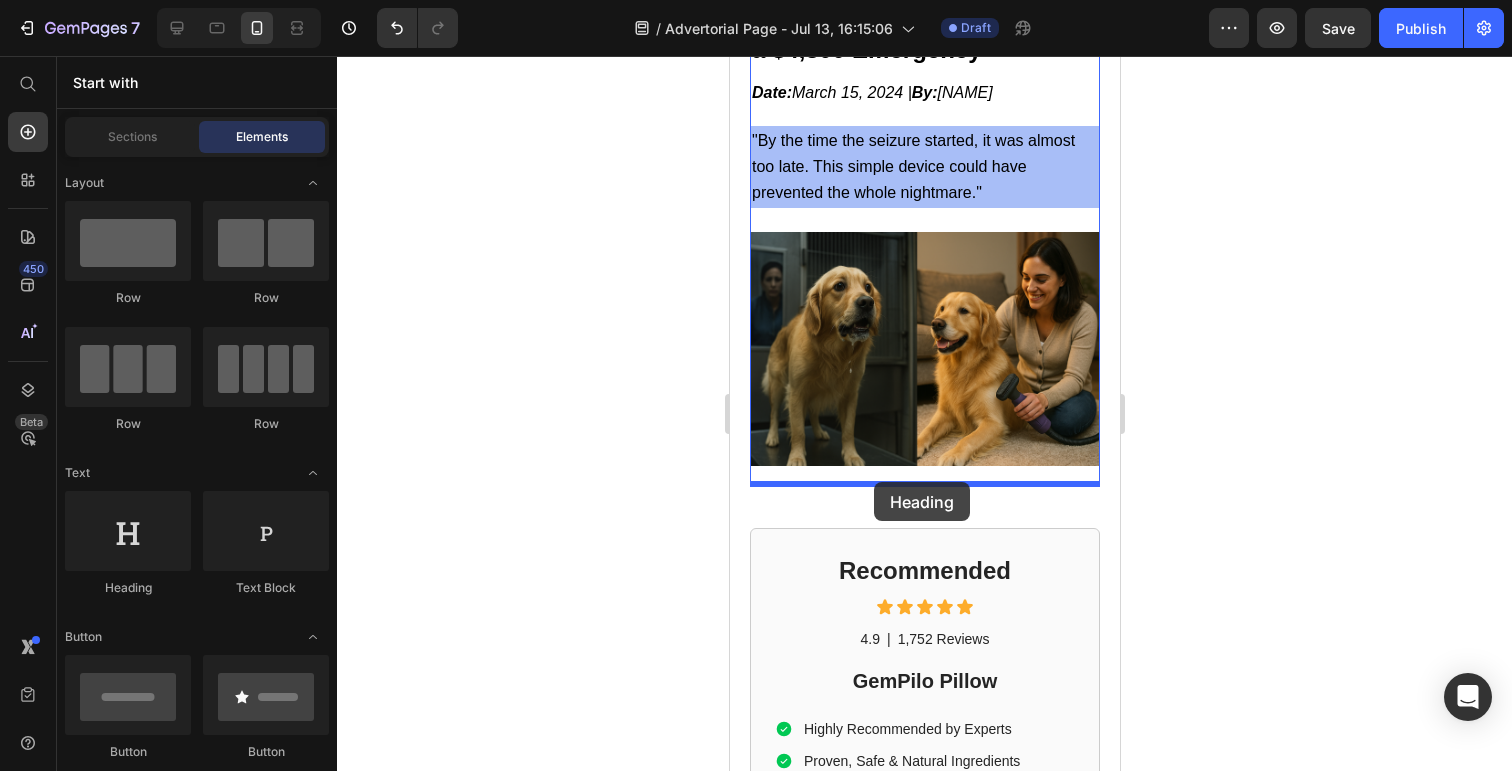 drag, startPoint x: 878, startPoint y: 582, endPoint x: 873, endPoint y: 482, distance: 100.12492 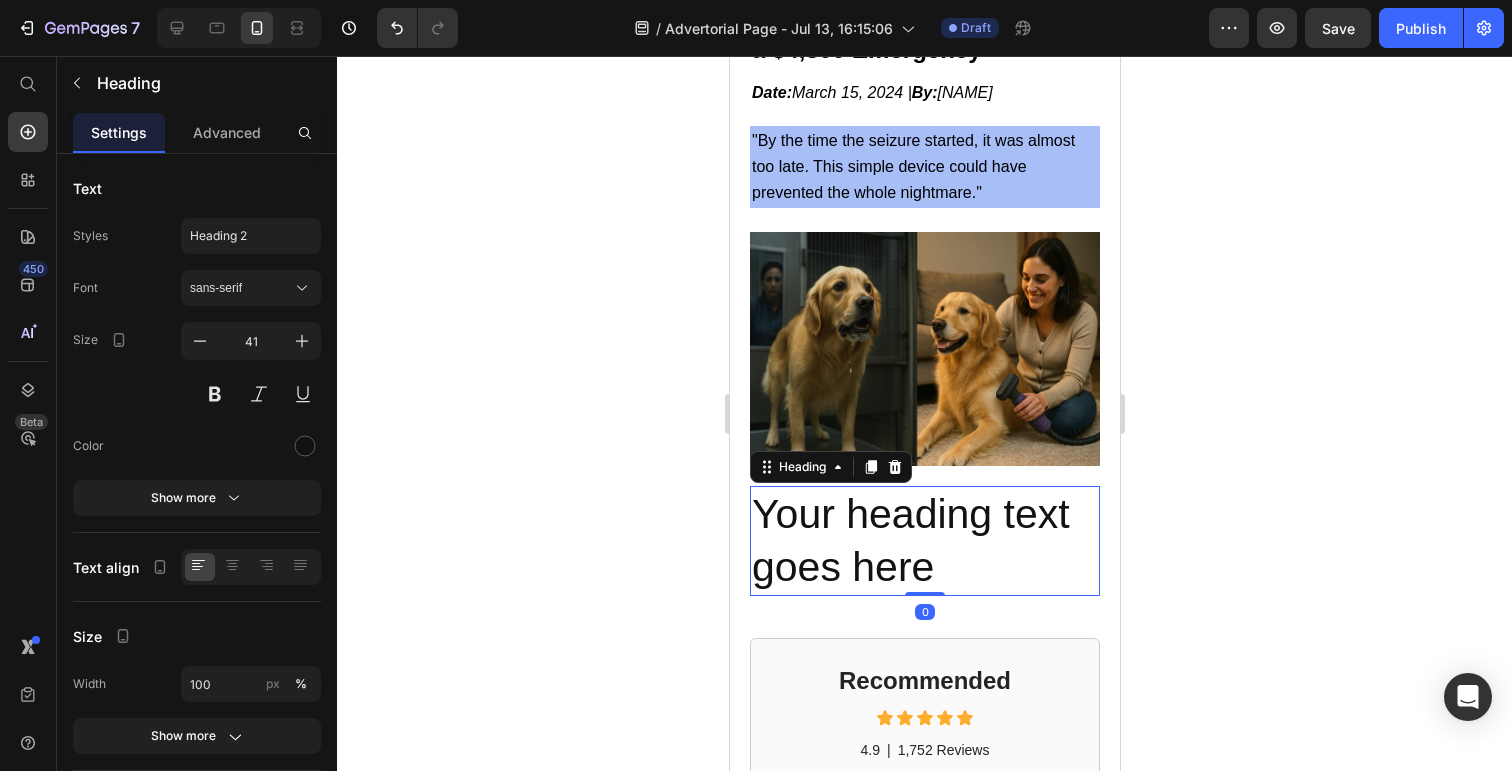 click on "Your heading text goes here" at bounding box center (924, 541) 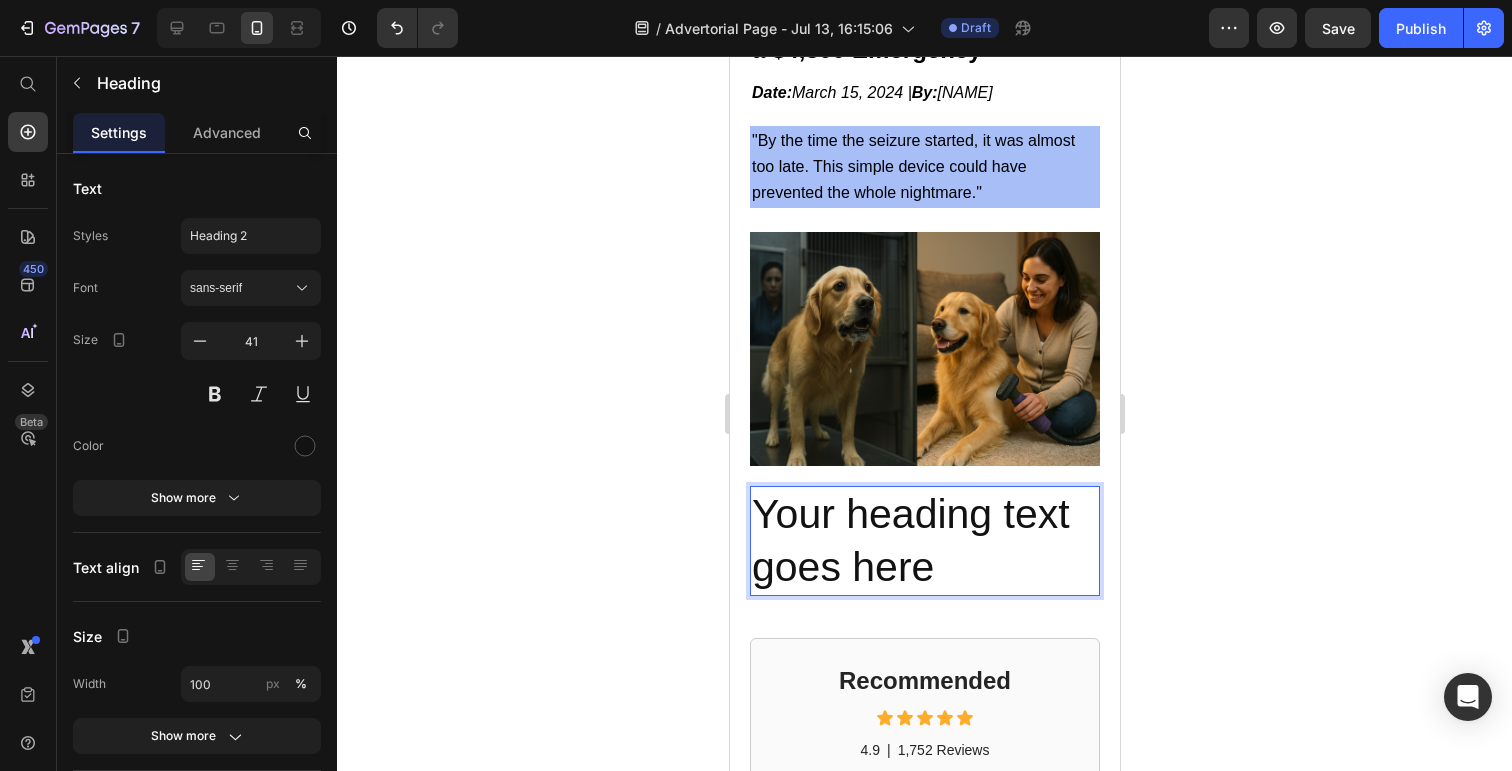 click on "Your heading text goes here" at bounding box center (924, 541) 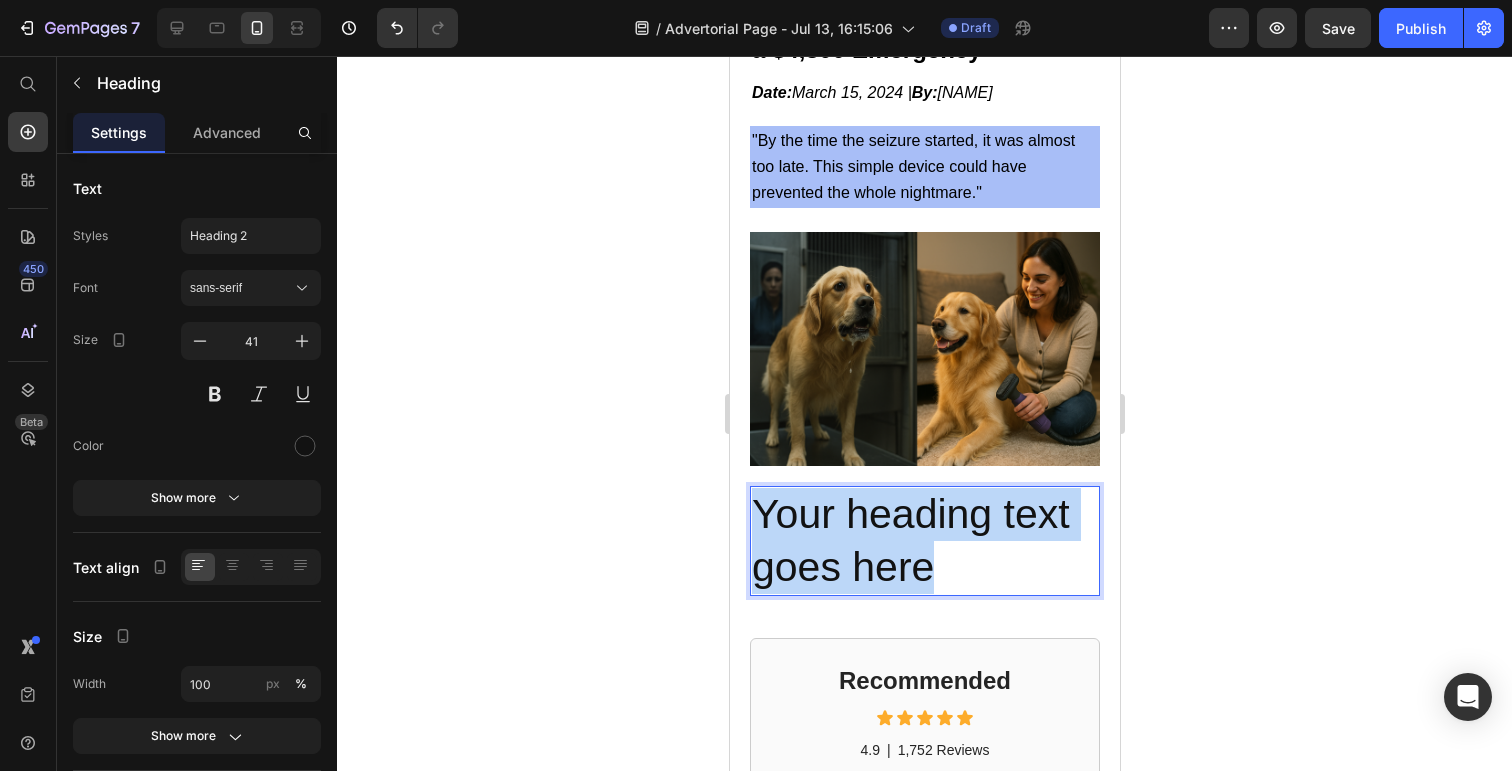 click on "Your heading text goes here" at bounding box center (924, 541) 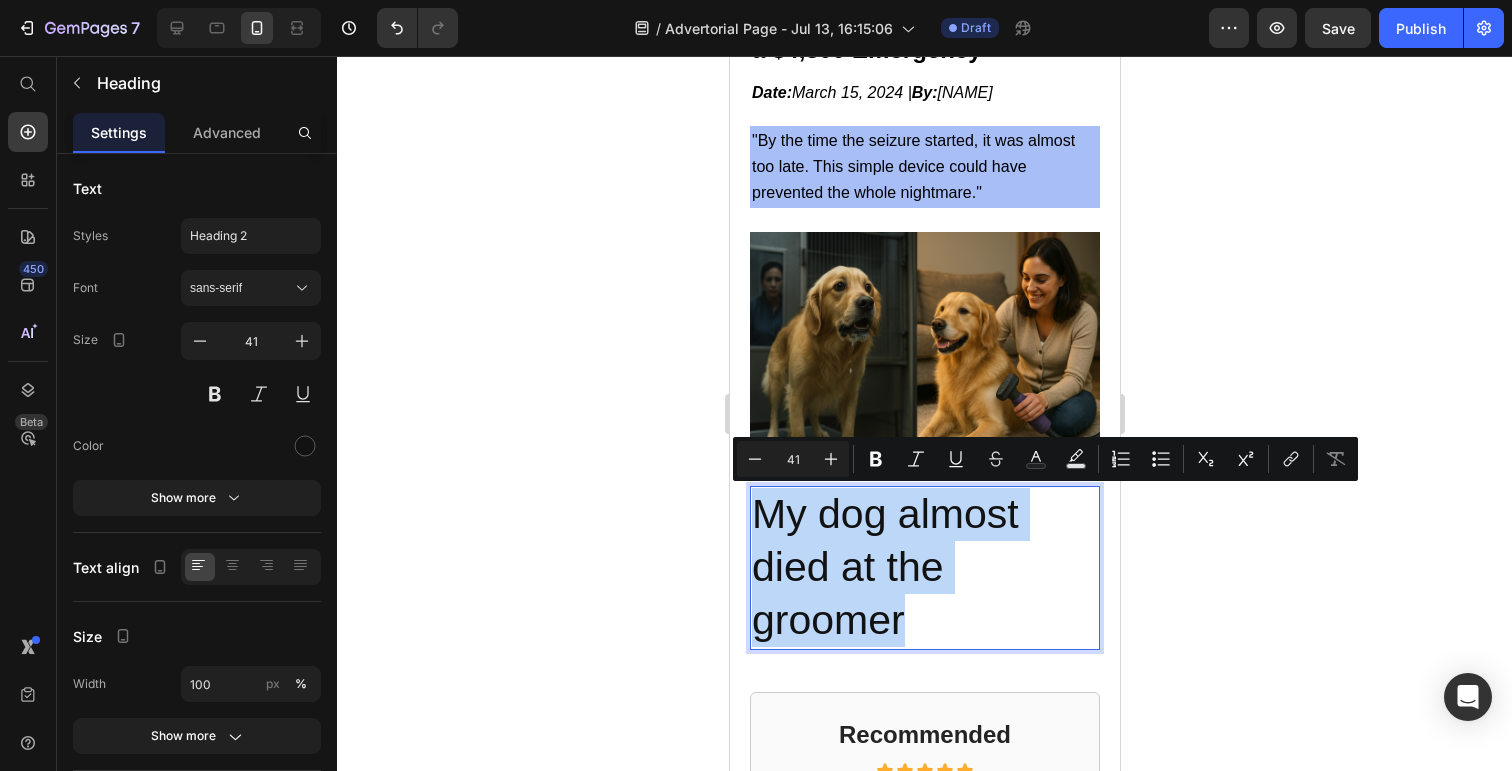 drag, startPoint x: 925, startPoint y: 629, endPoint x: 751, endPoint y: 489, distance: 223.32935 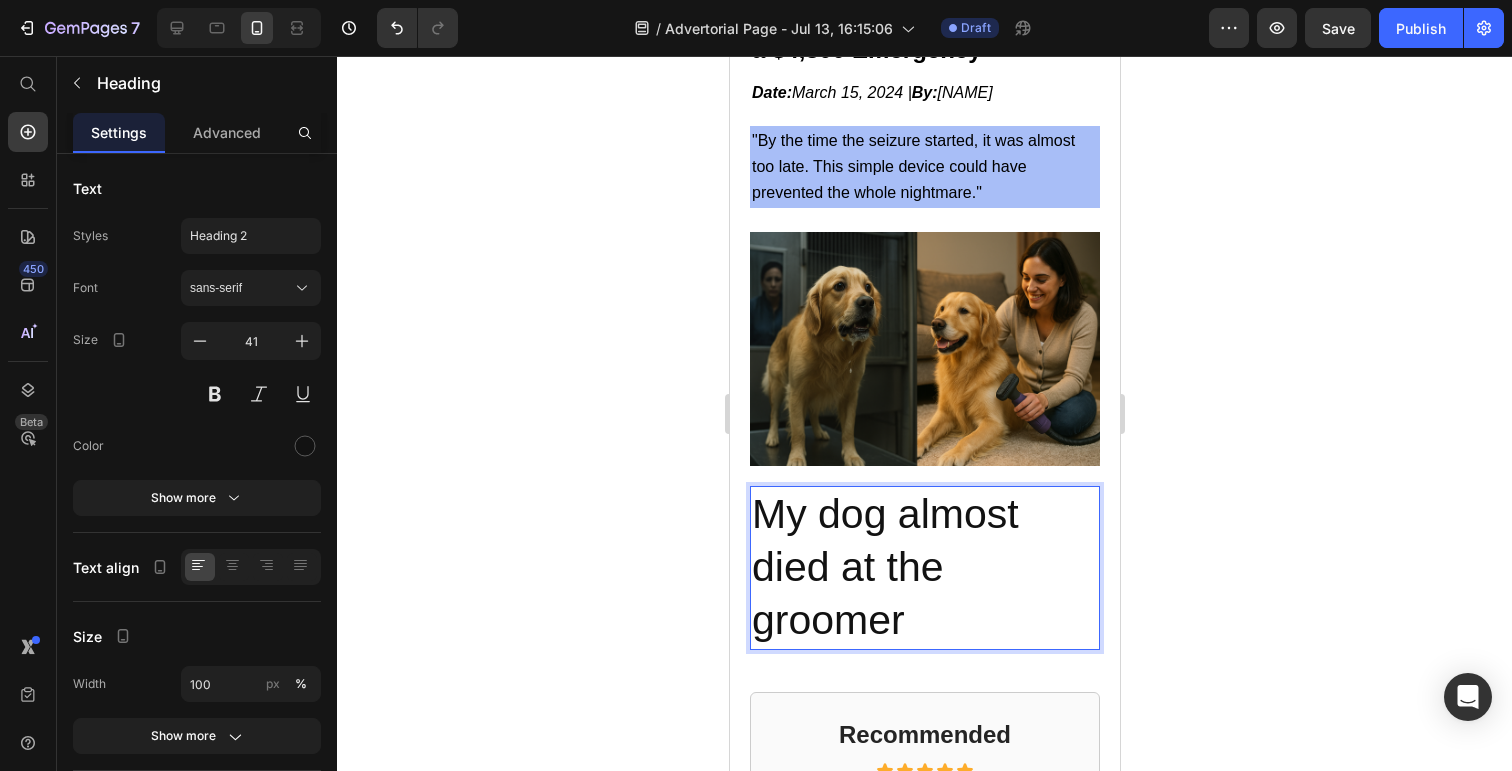 click on "My dog almost died at the groomer" at bounding box center [924, 568] 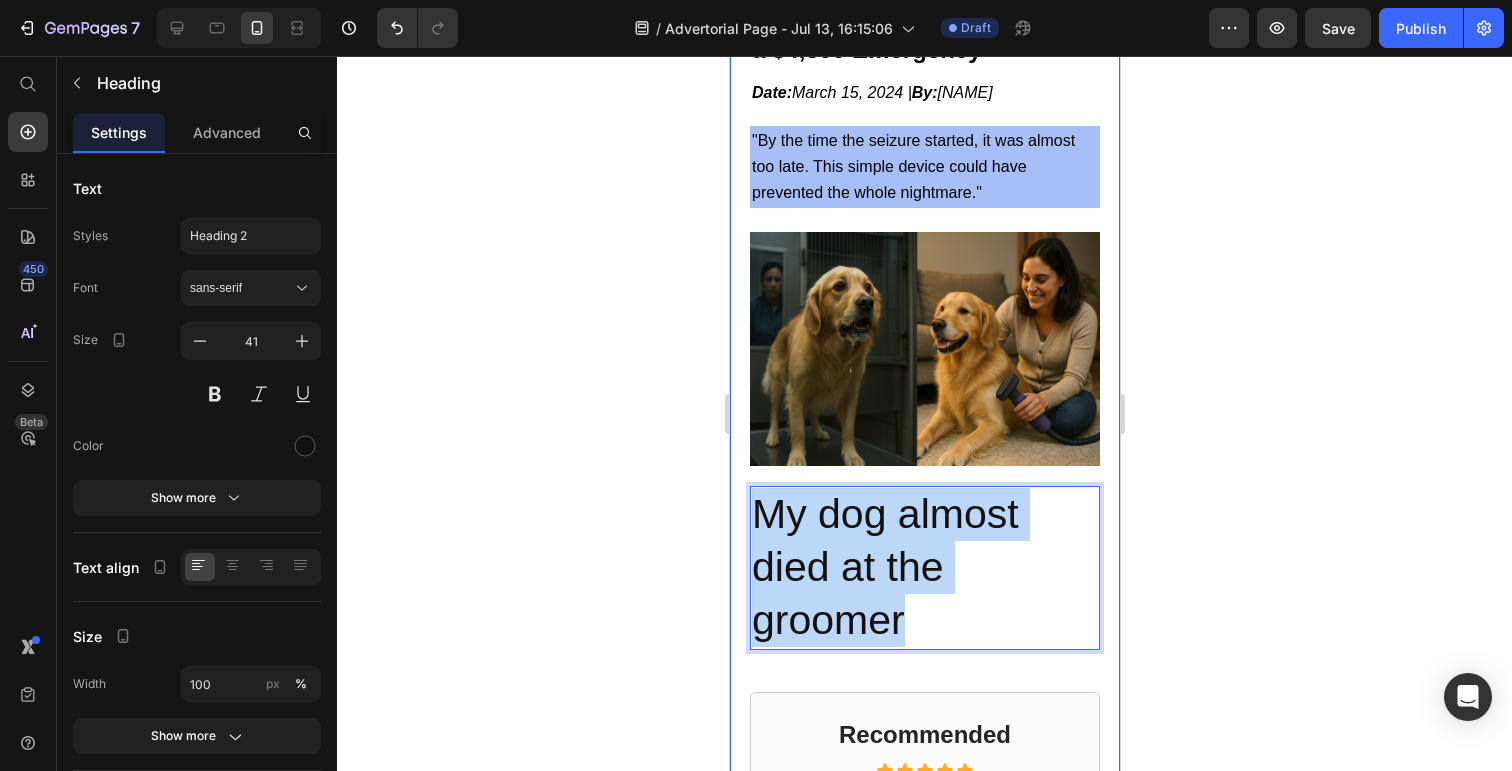 drag, startPoint x: 951, startPoint y: 606, endPoint x: 747, endPoint y: 497, distance: 231.29419 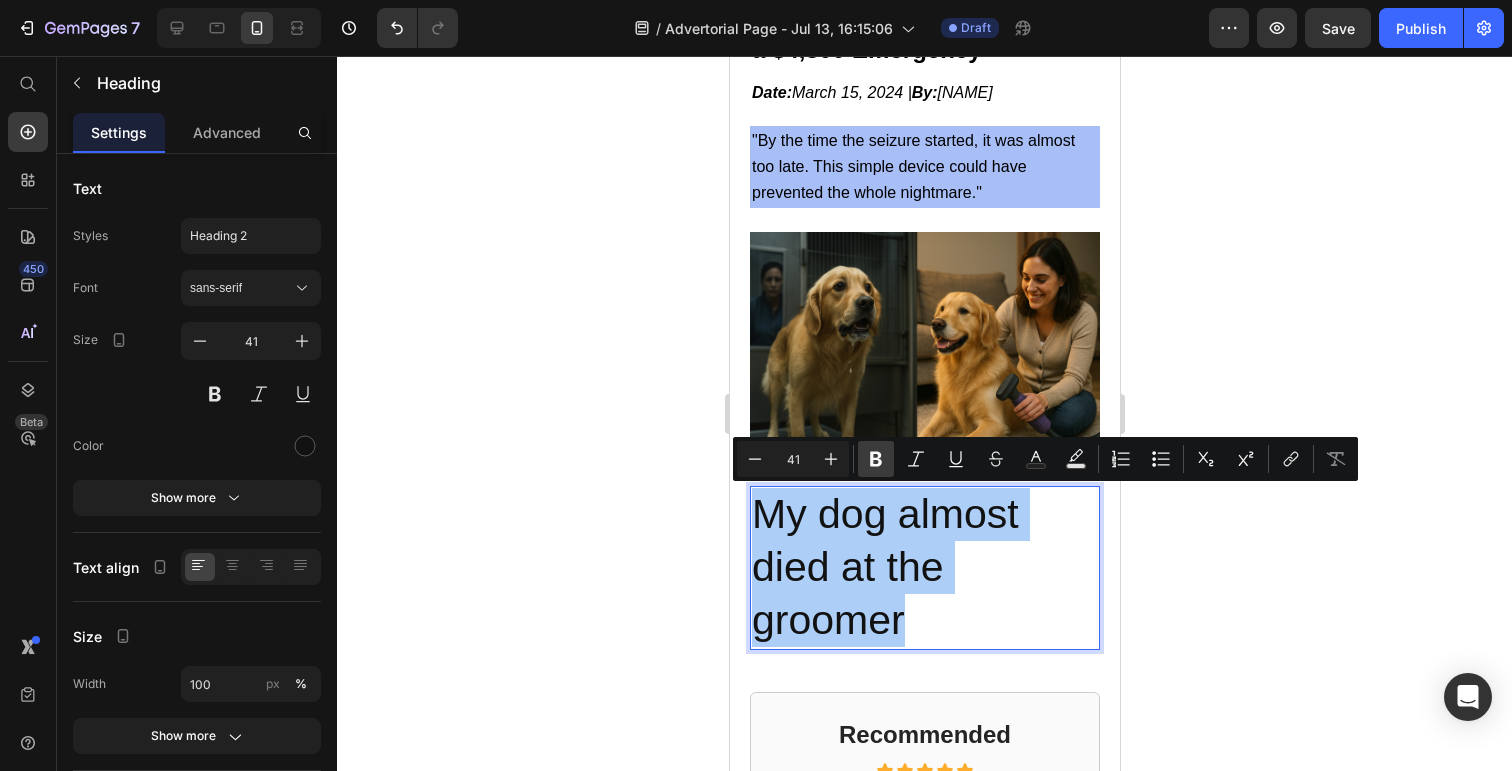 click 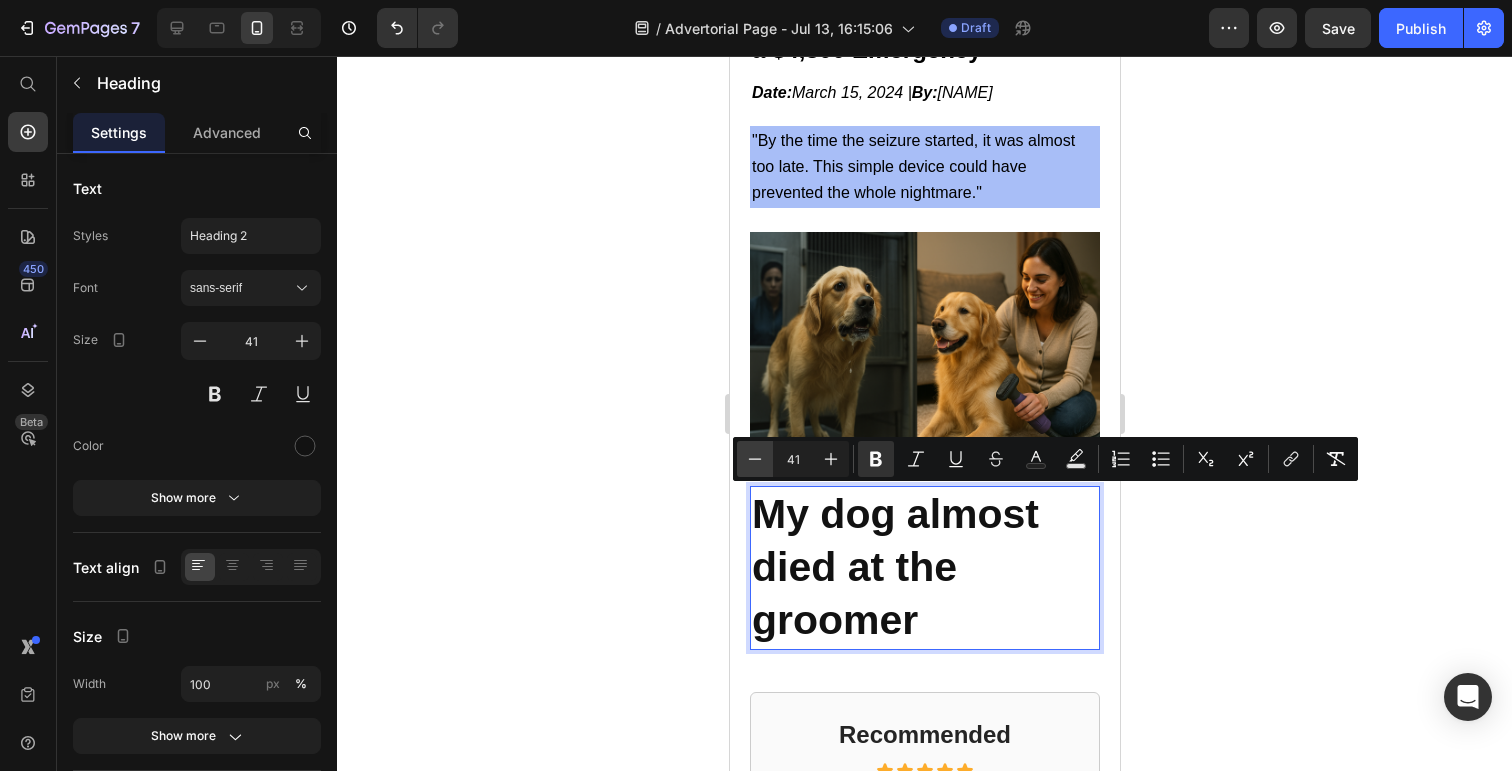 click 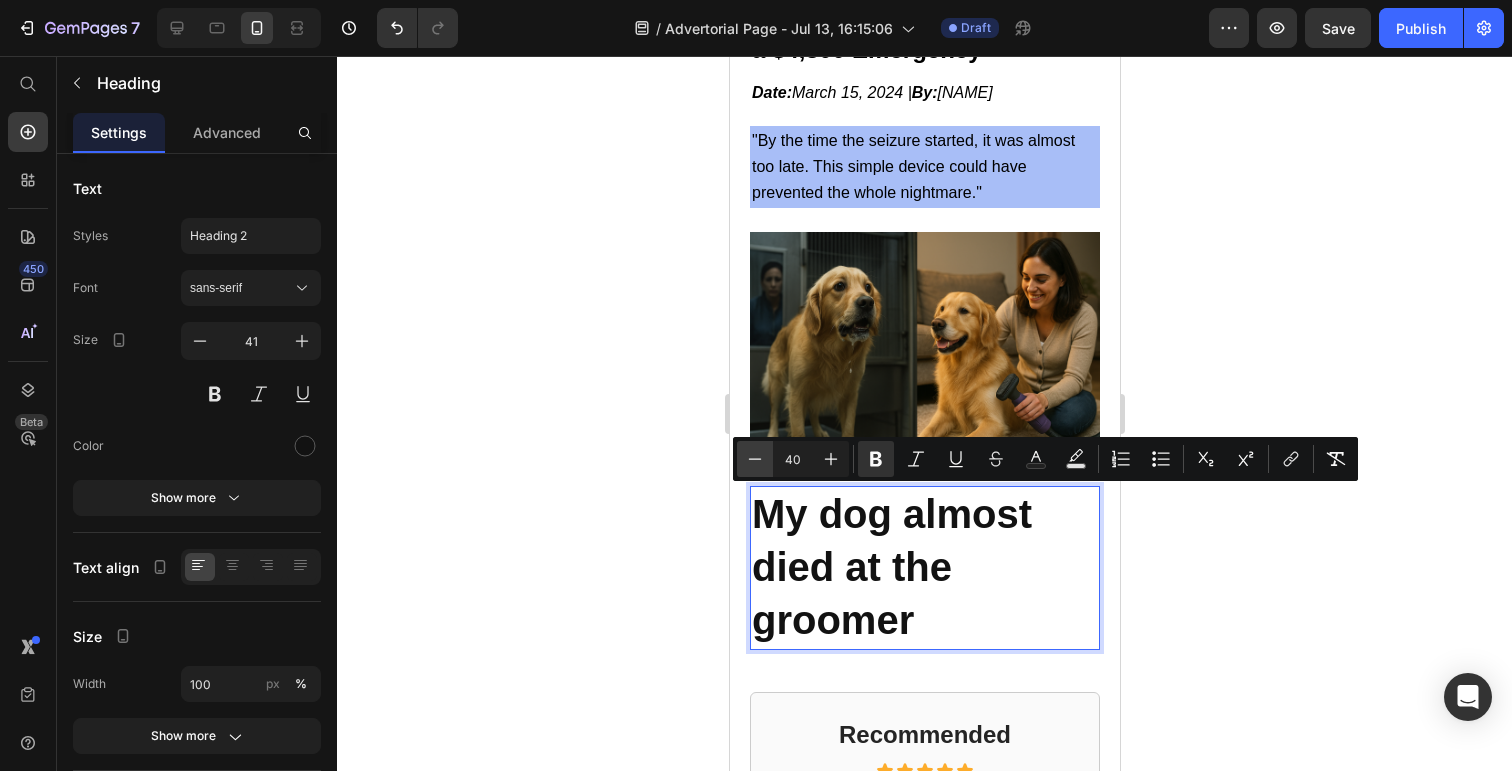 click 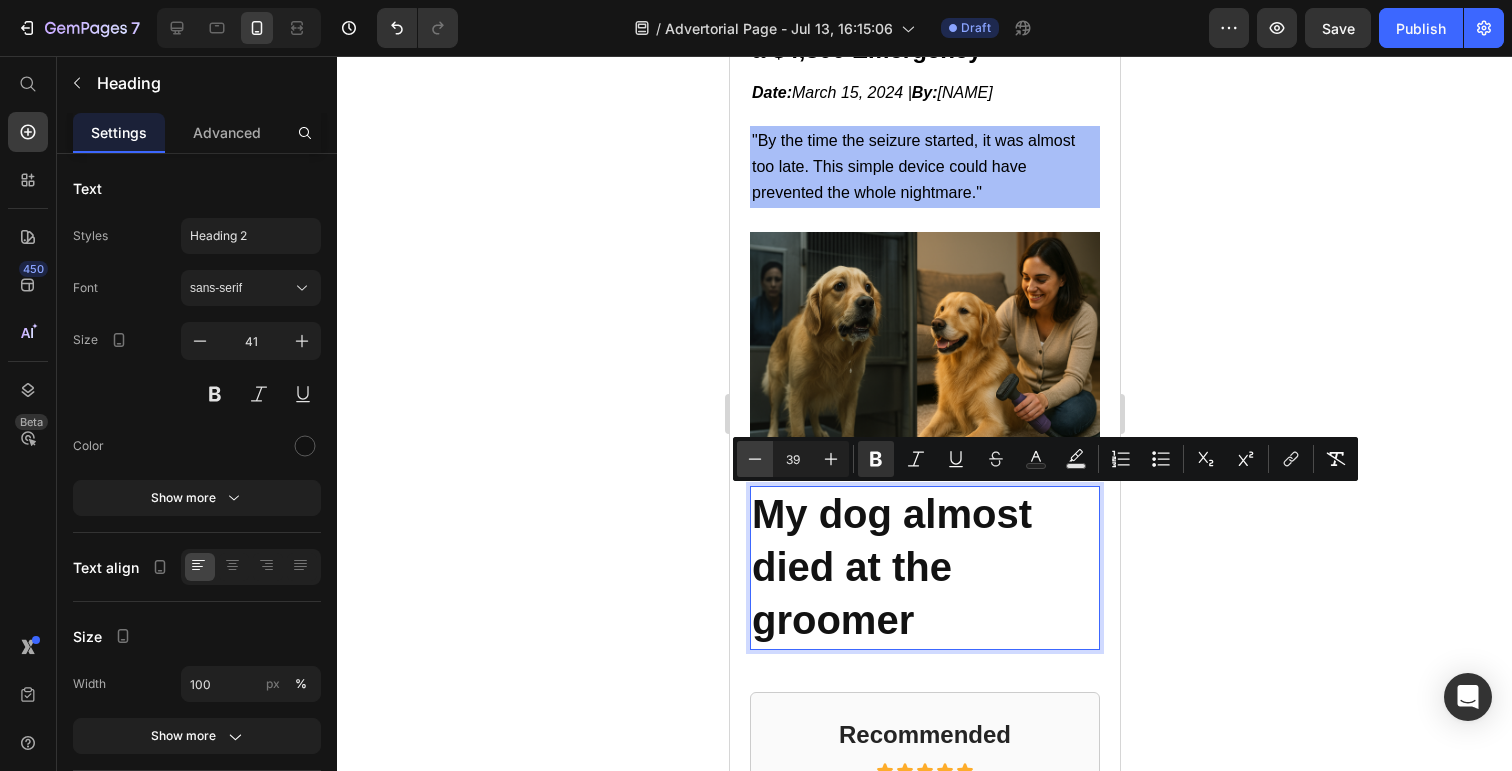 click 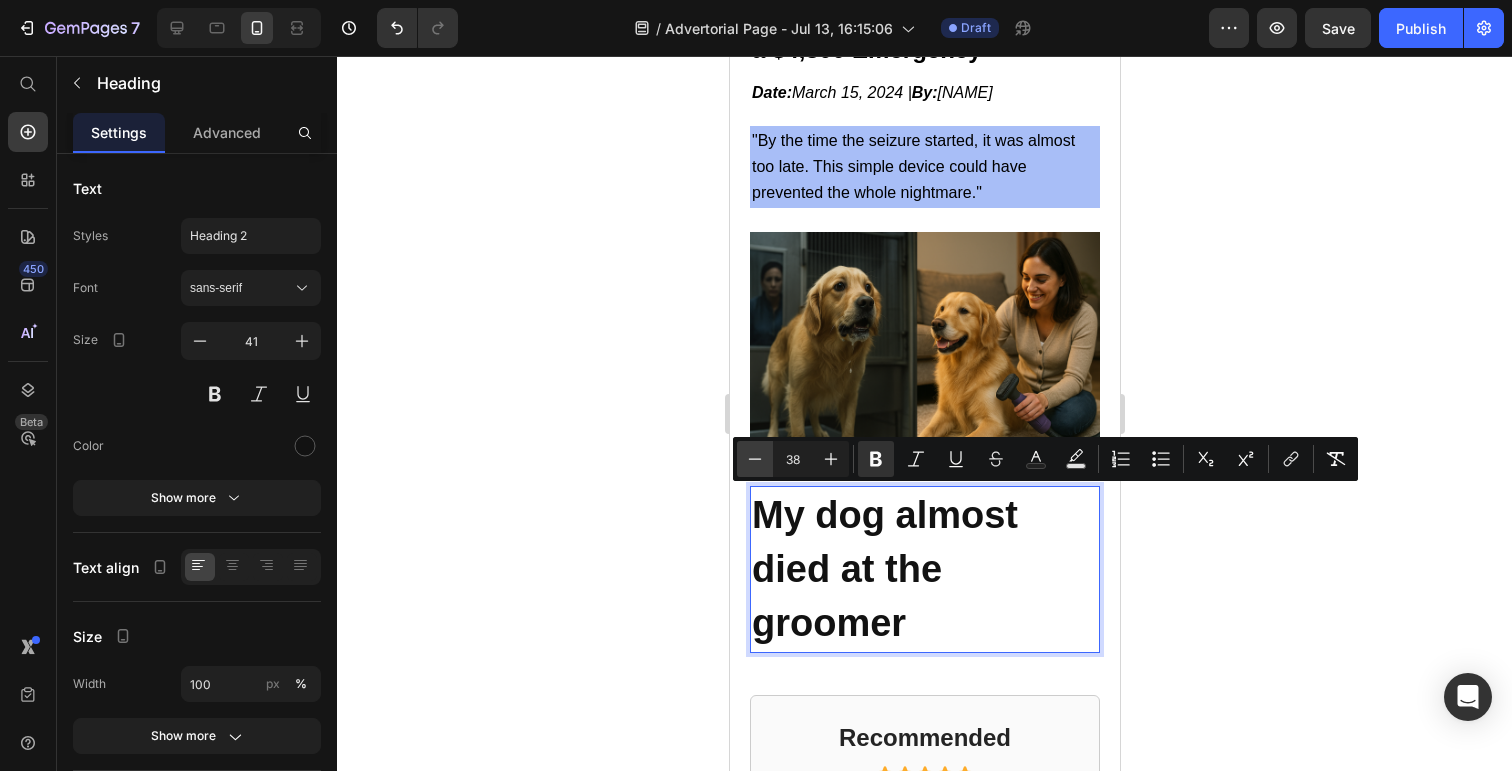 click 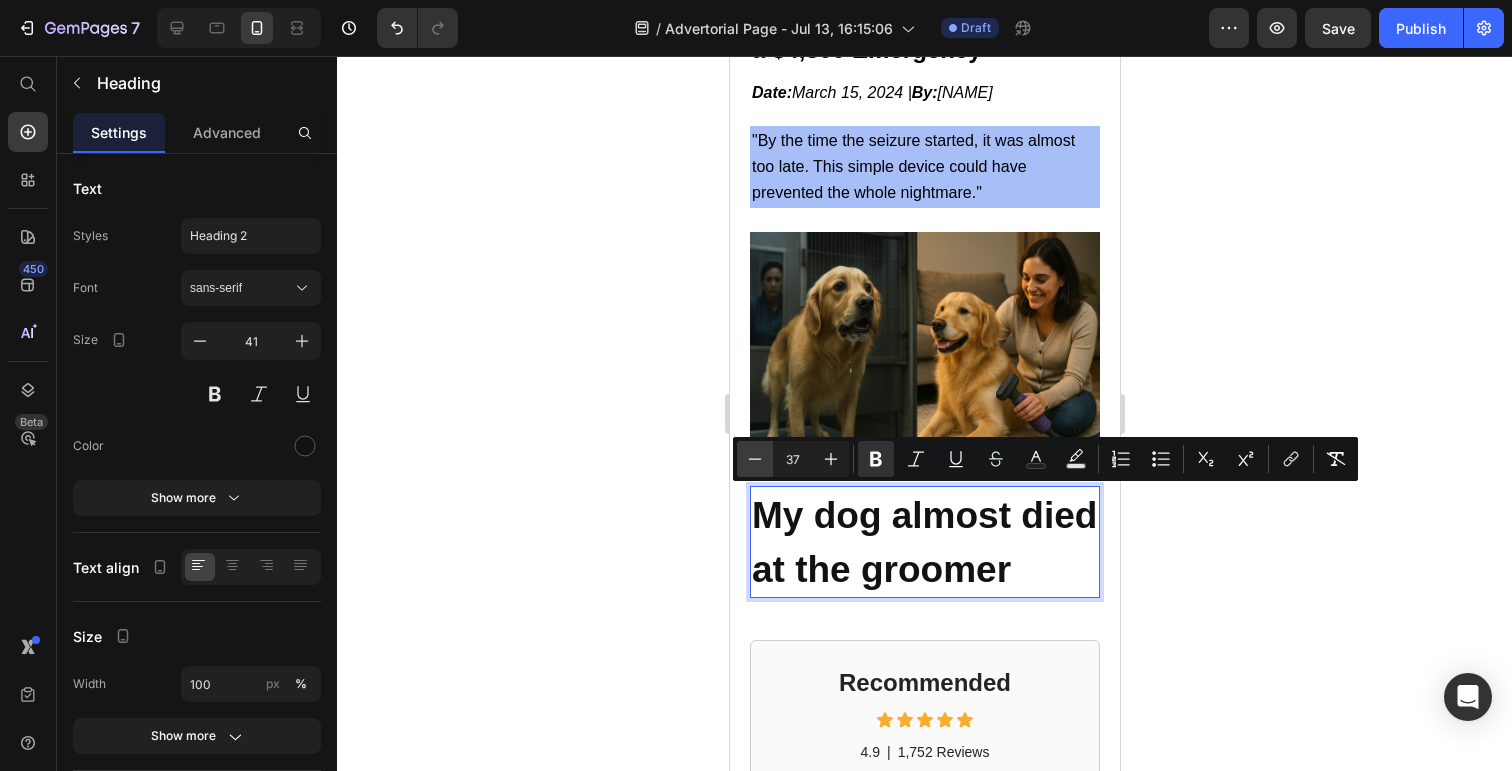 click 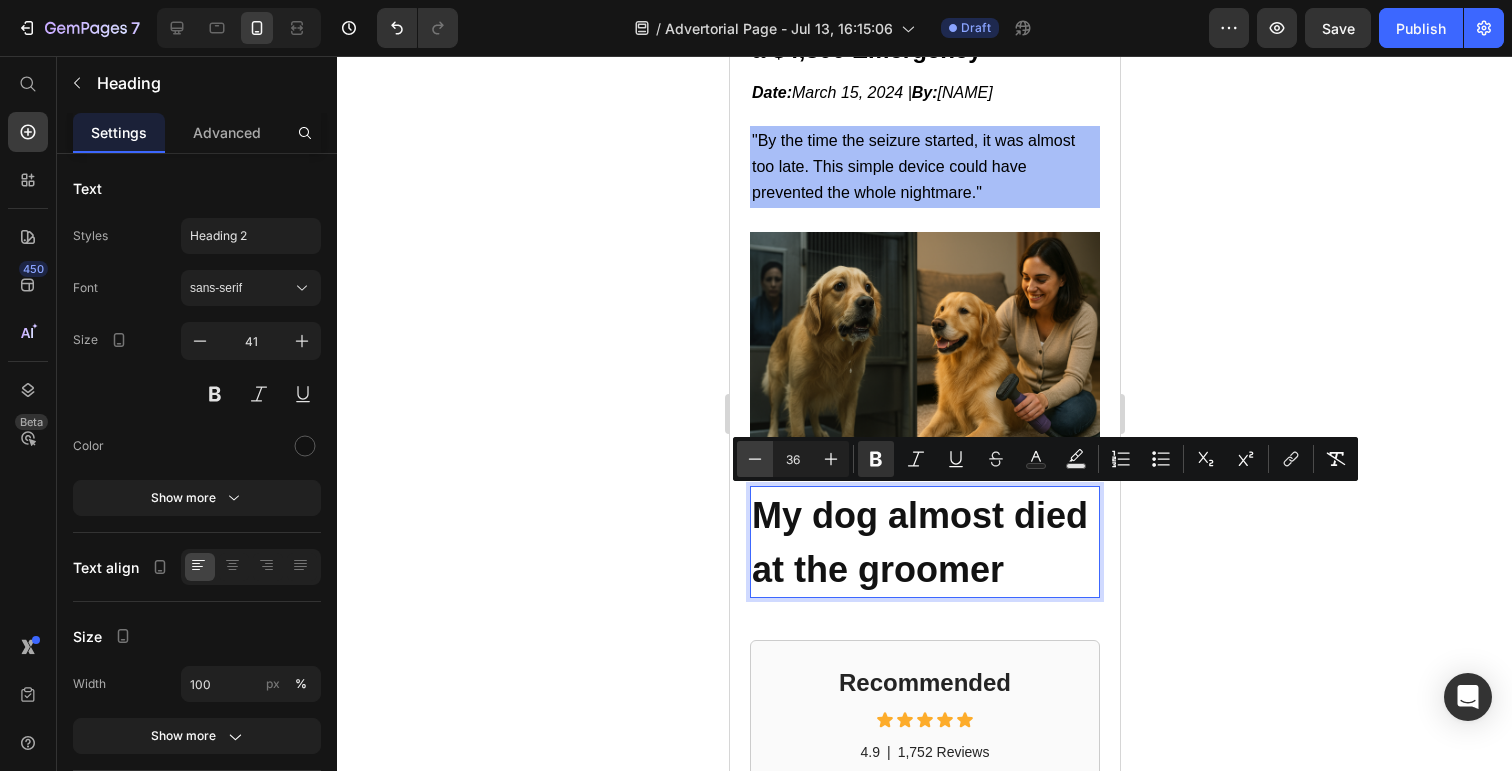 click 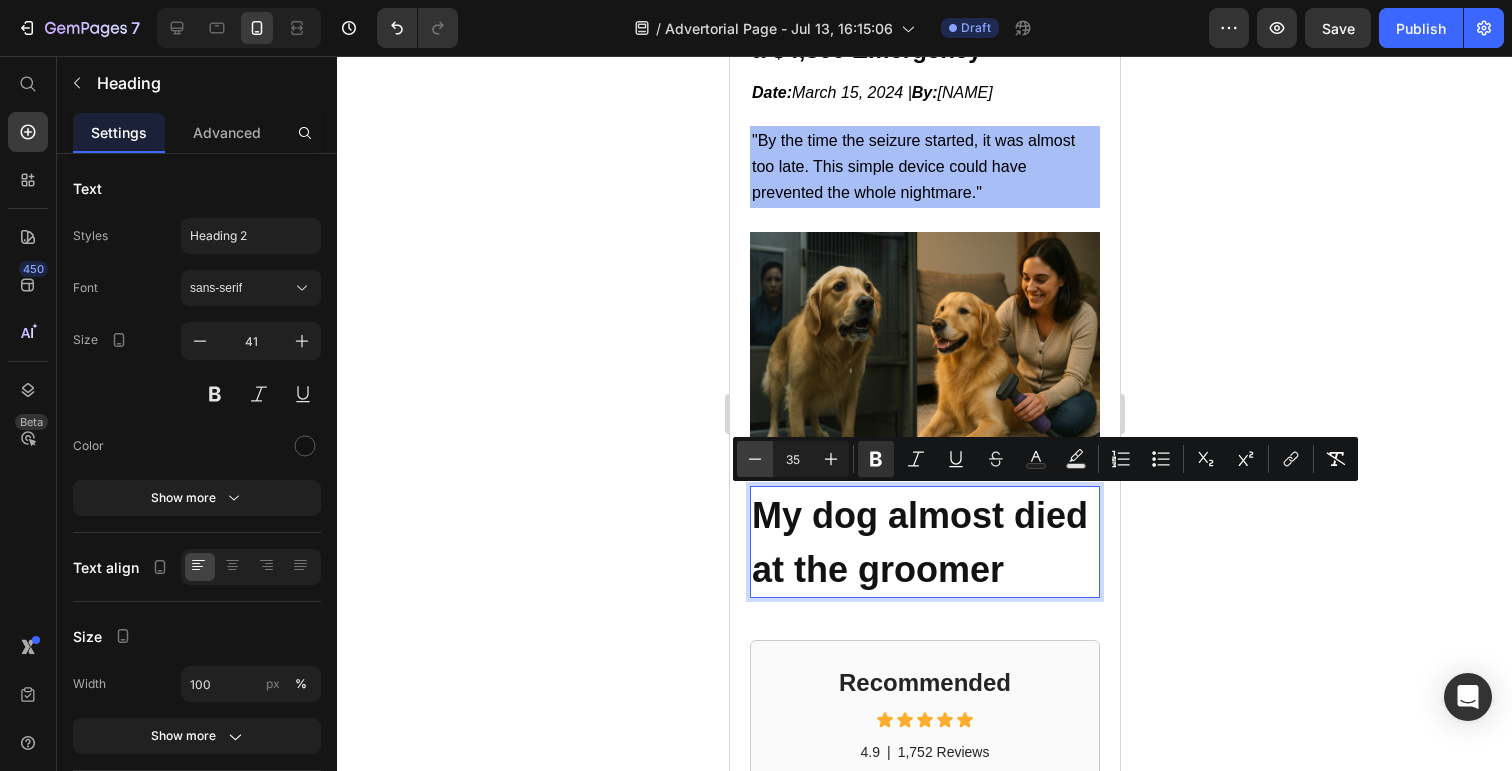 click 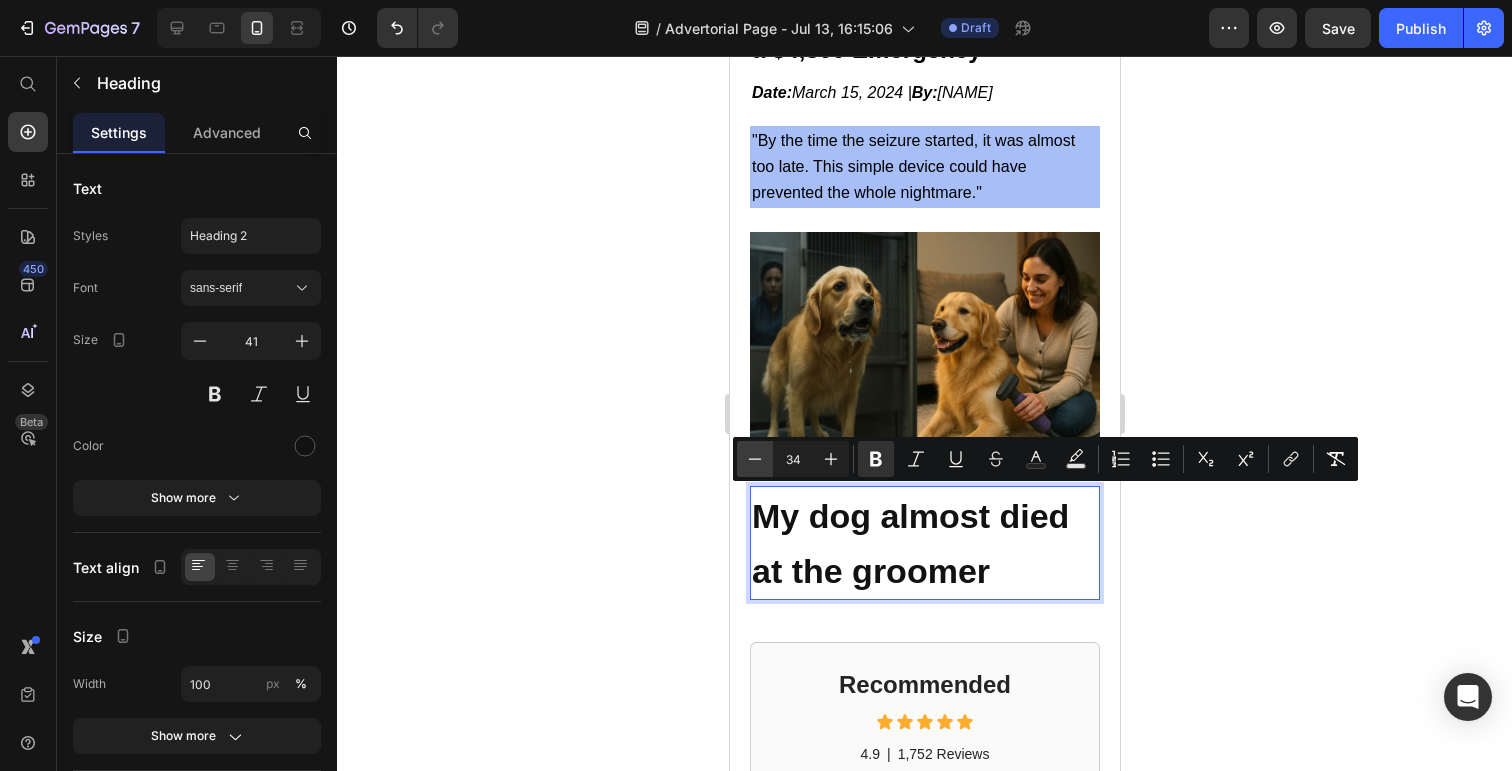 click 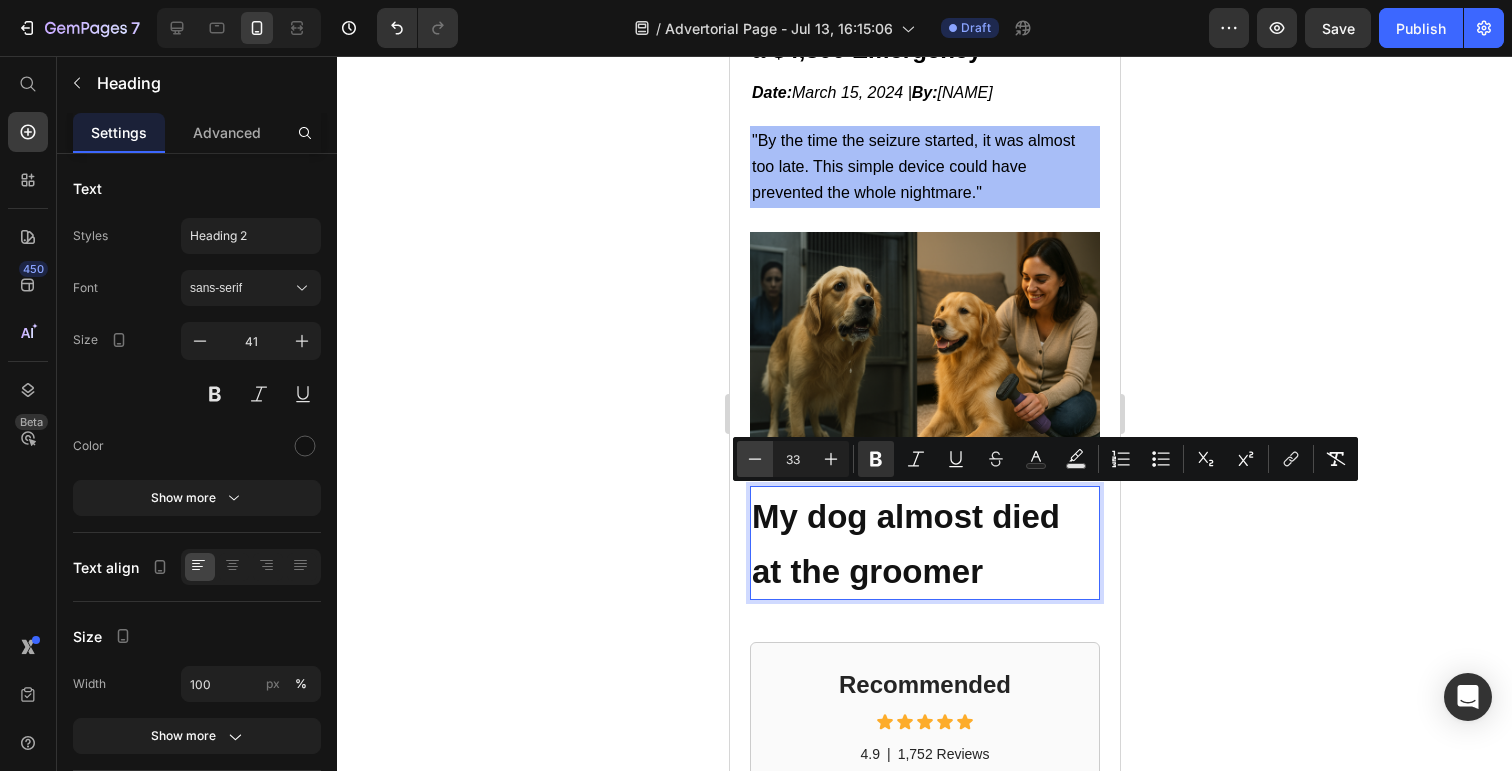 click 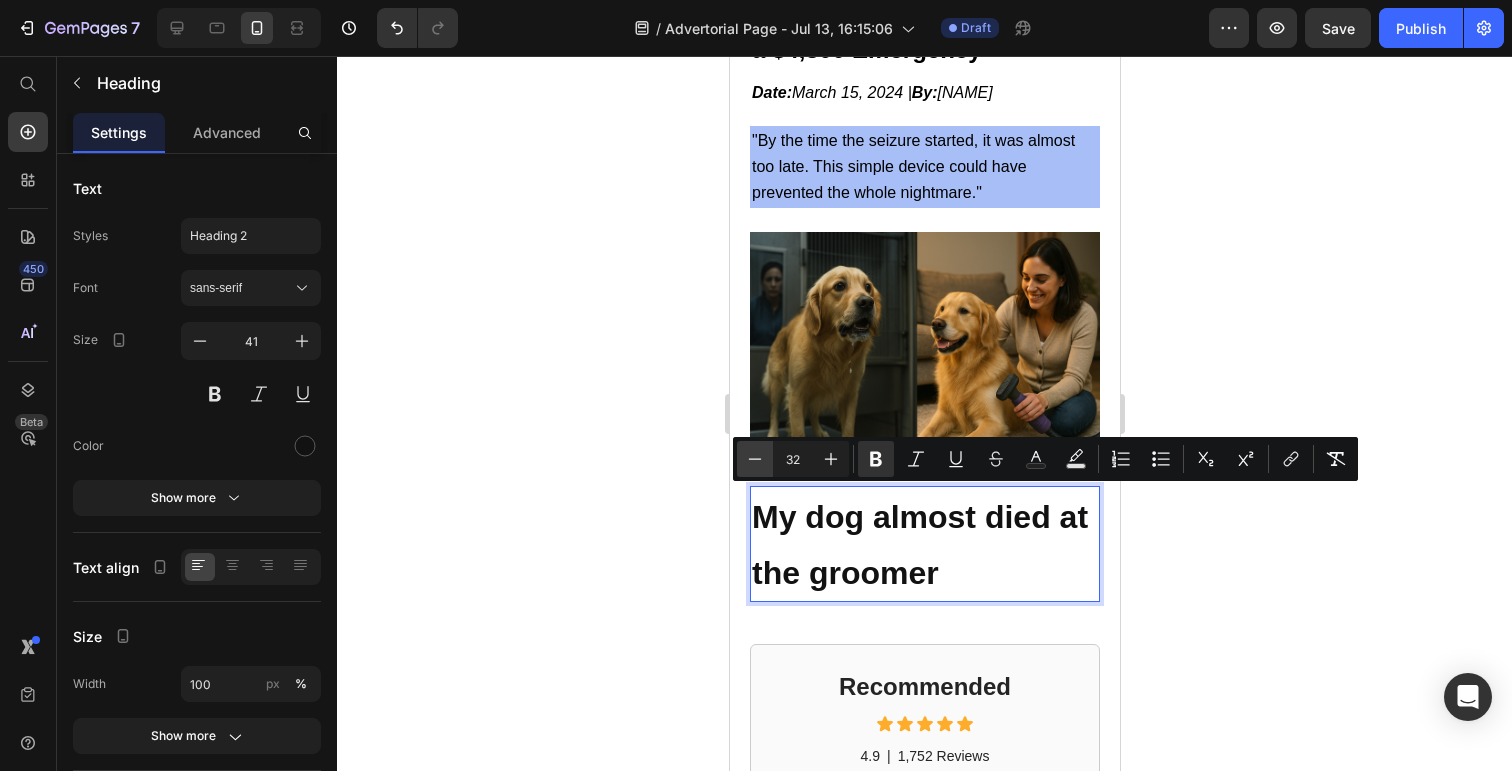 click 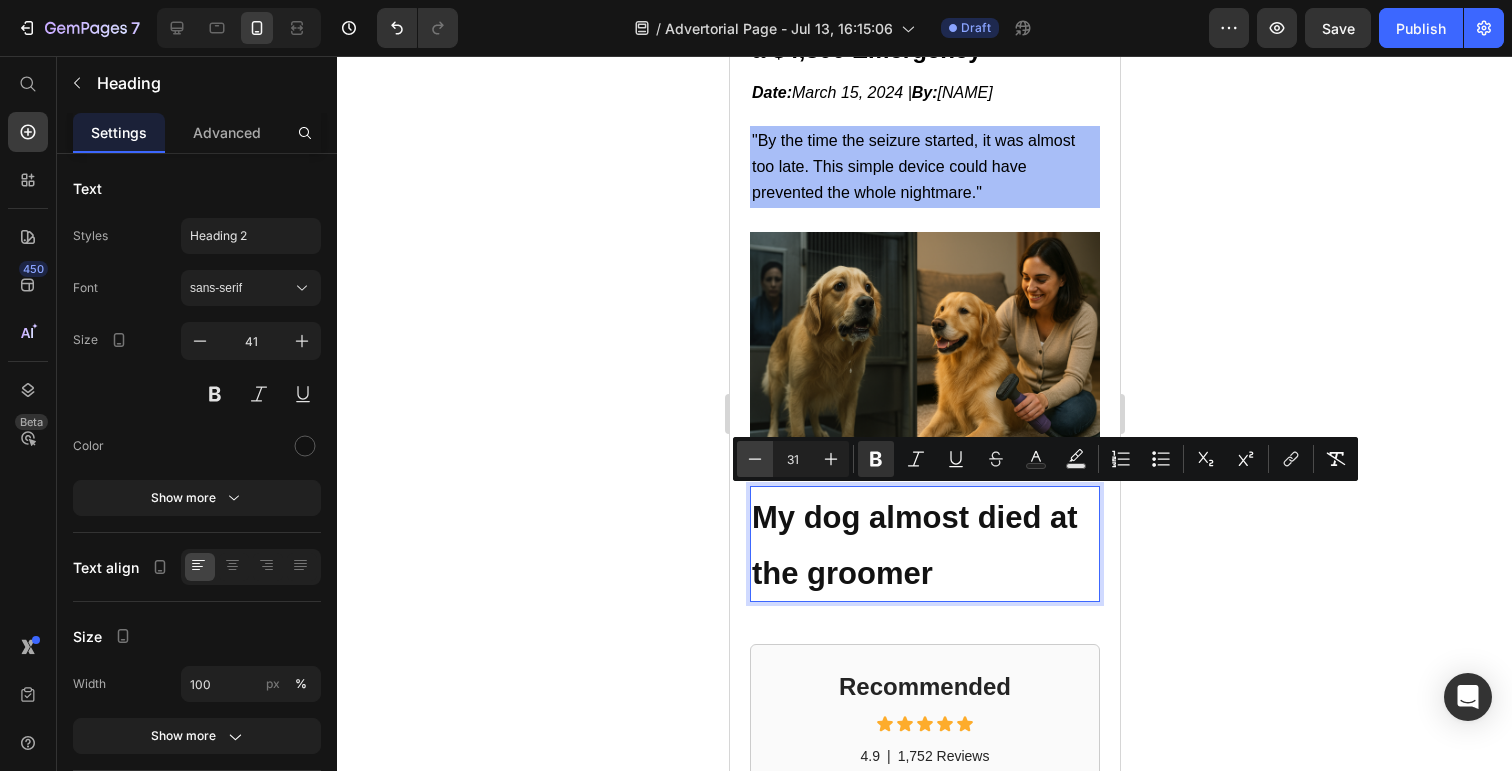 click 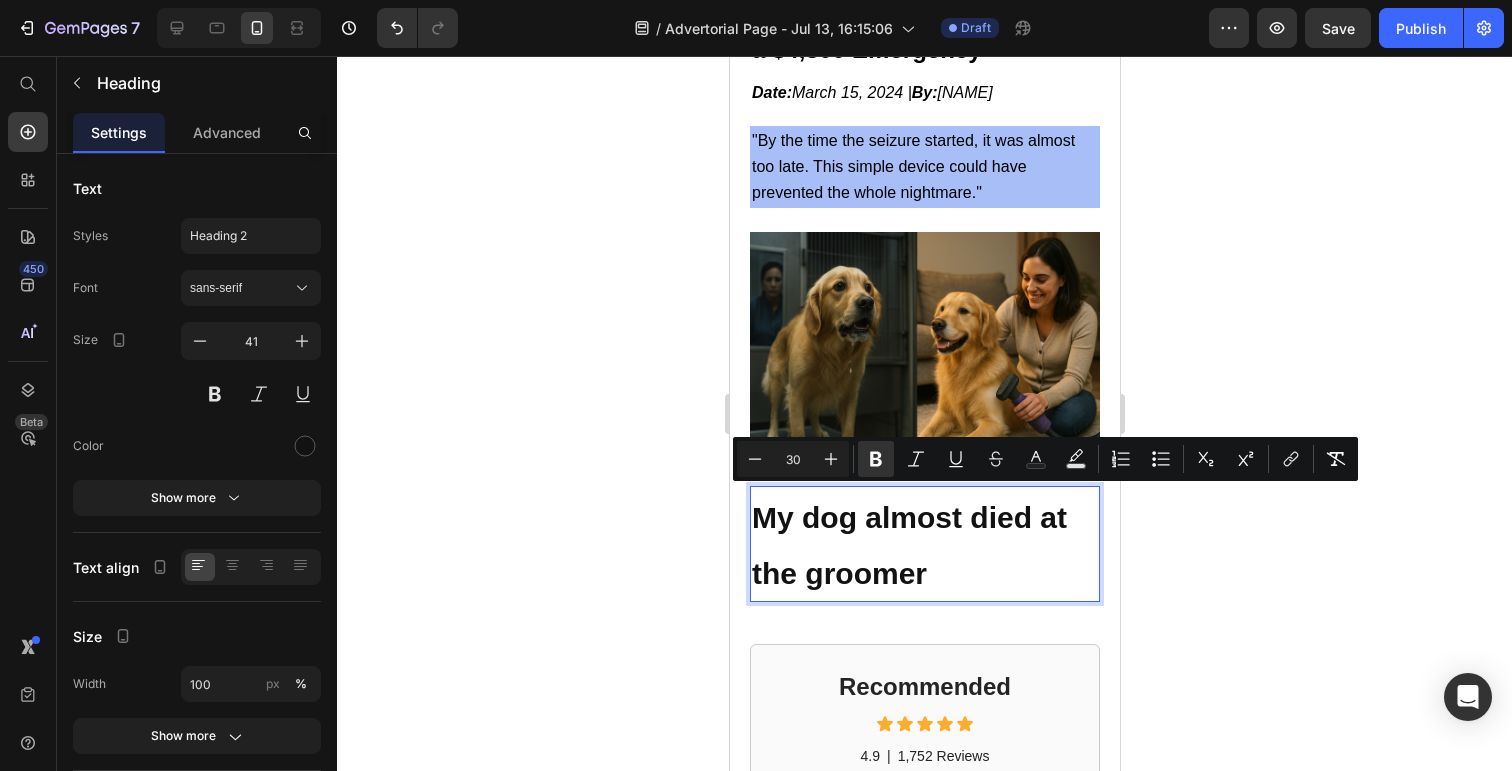 click 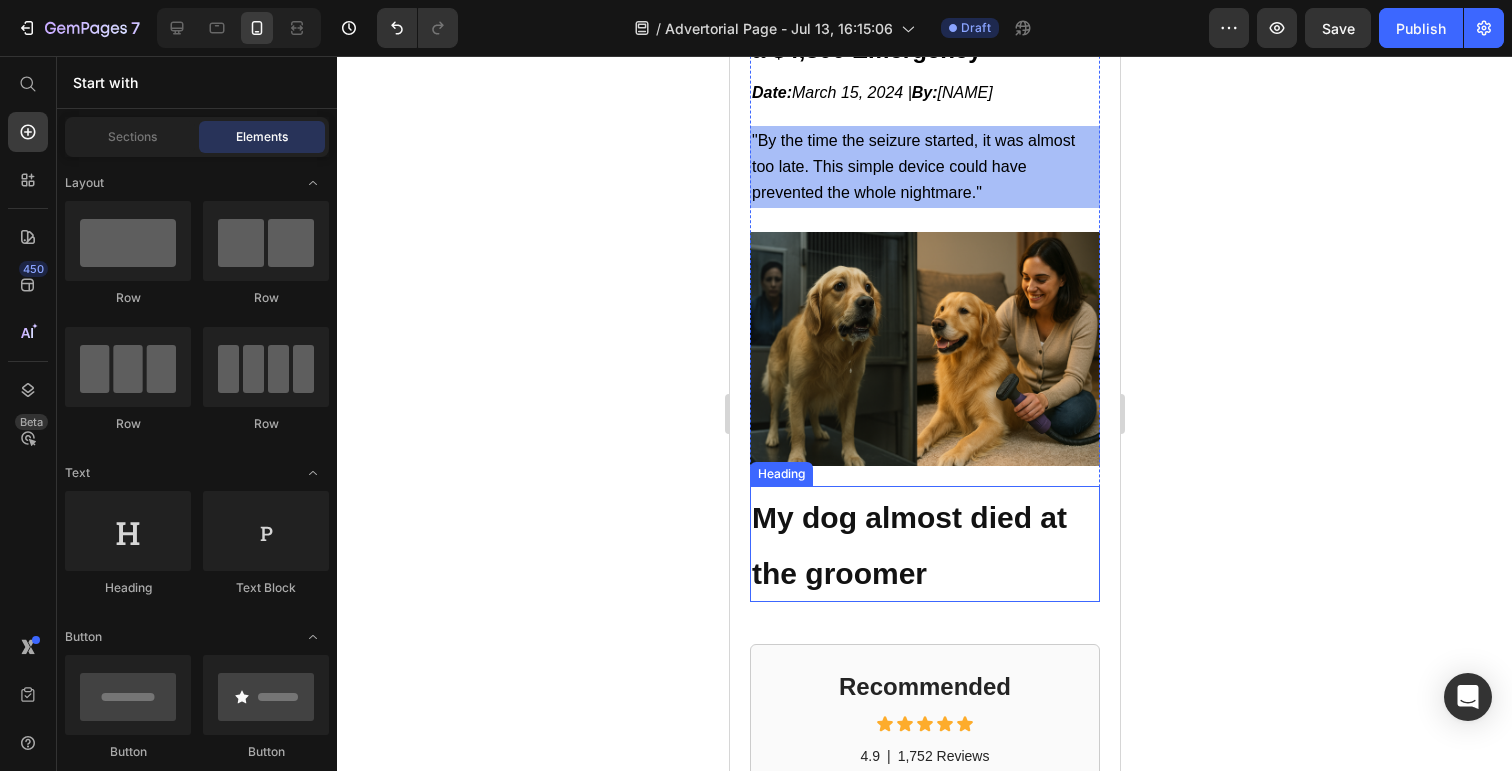click on "⁠⁠⁠⁠⁠⁠⁠ My dog almost died at the groomer" at bounding box center [924, 544] 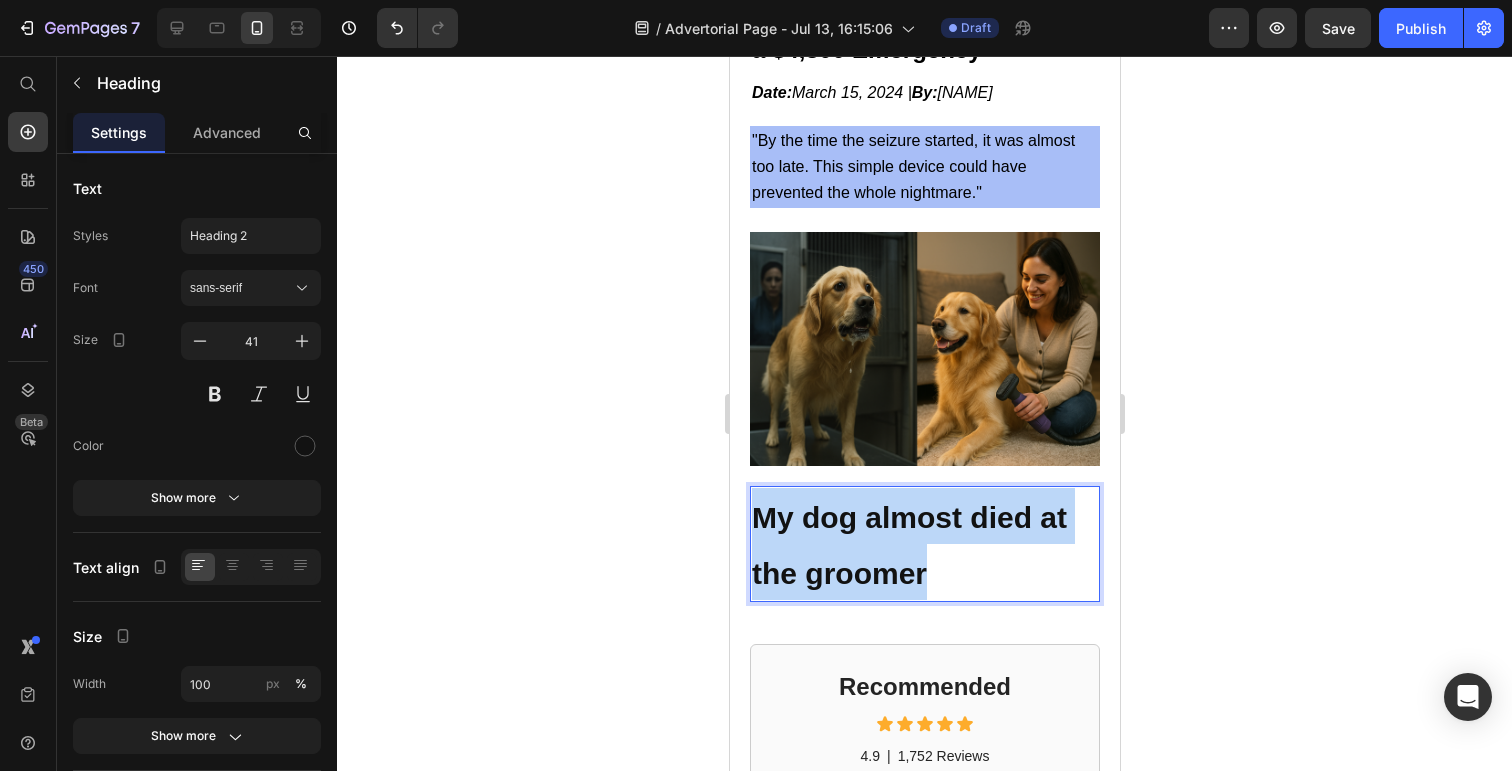 click on "My dog almost died at the groomer" at bounding box center [924, 544] 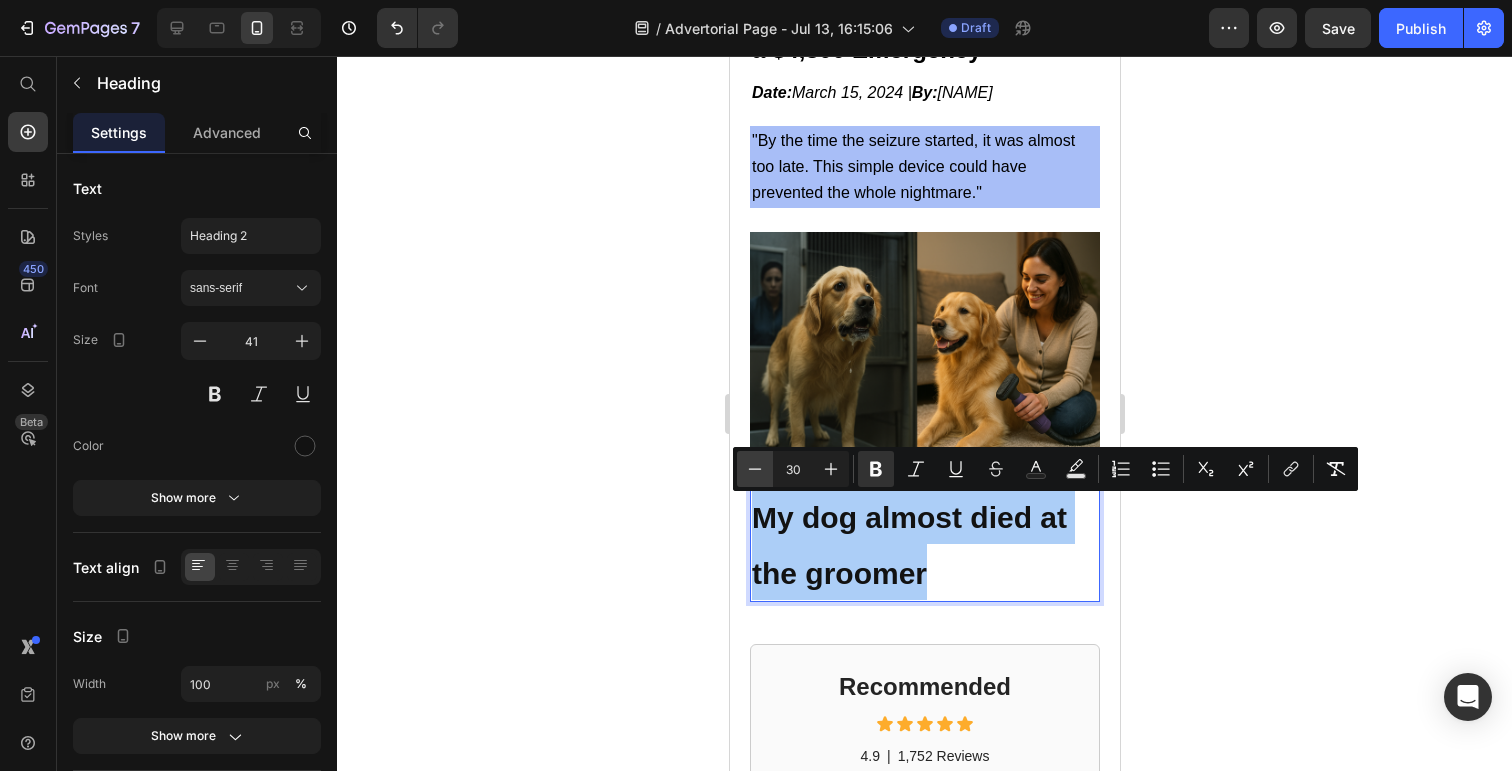 click 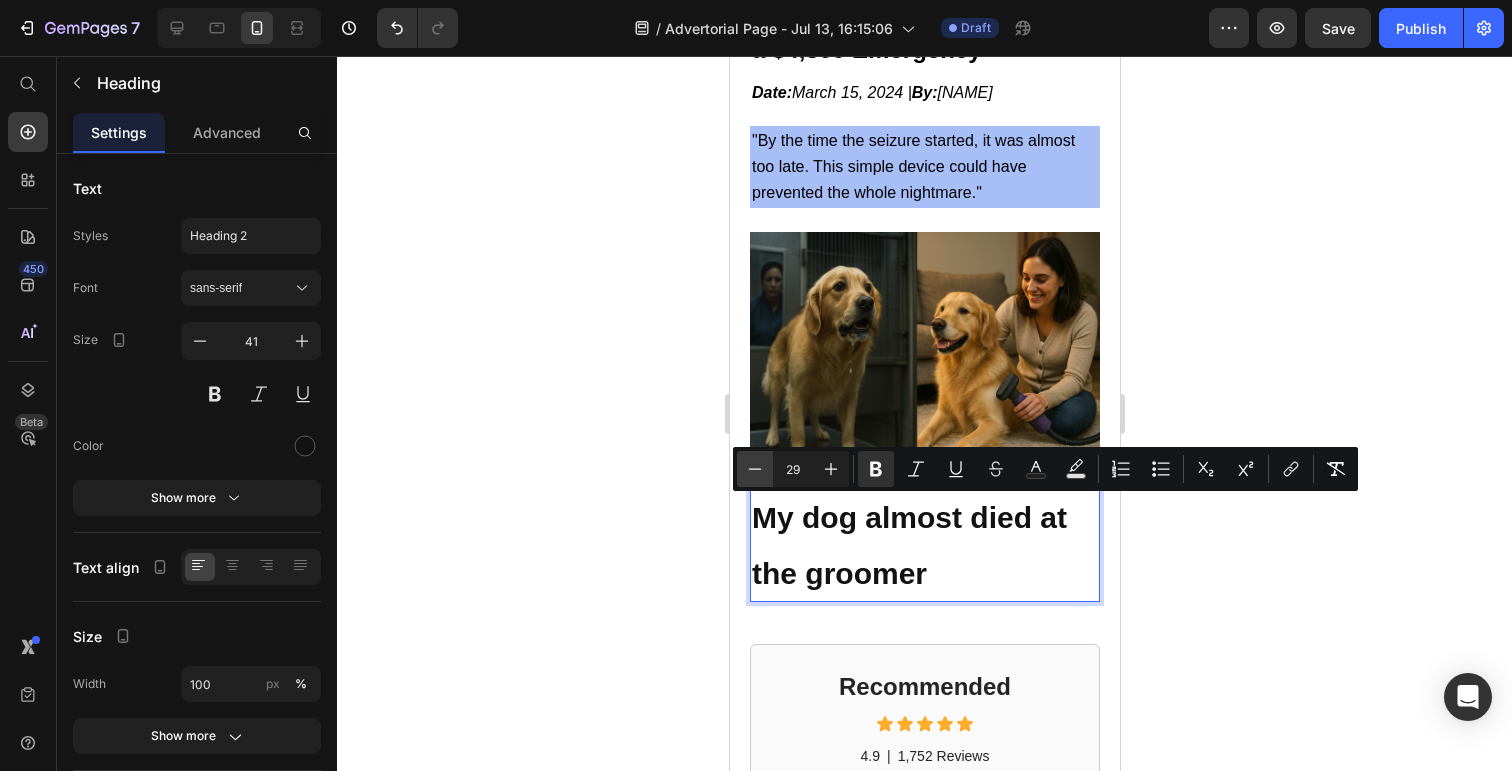 click 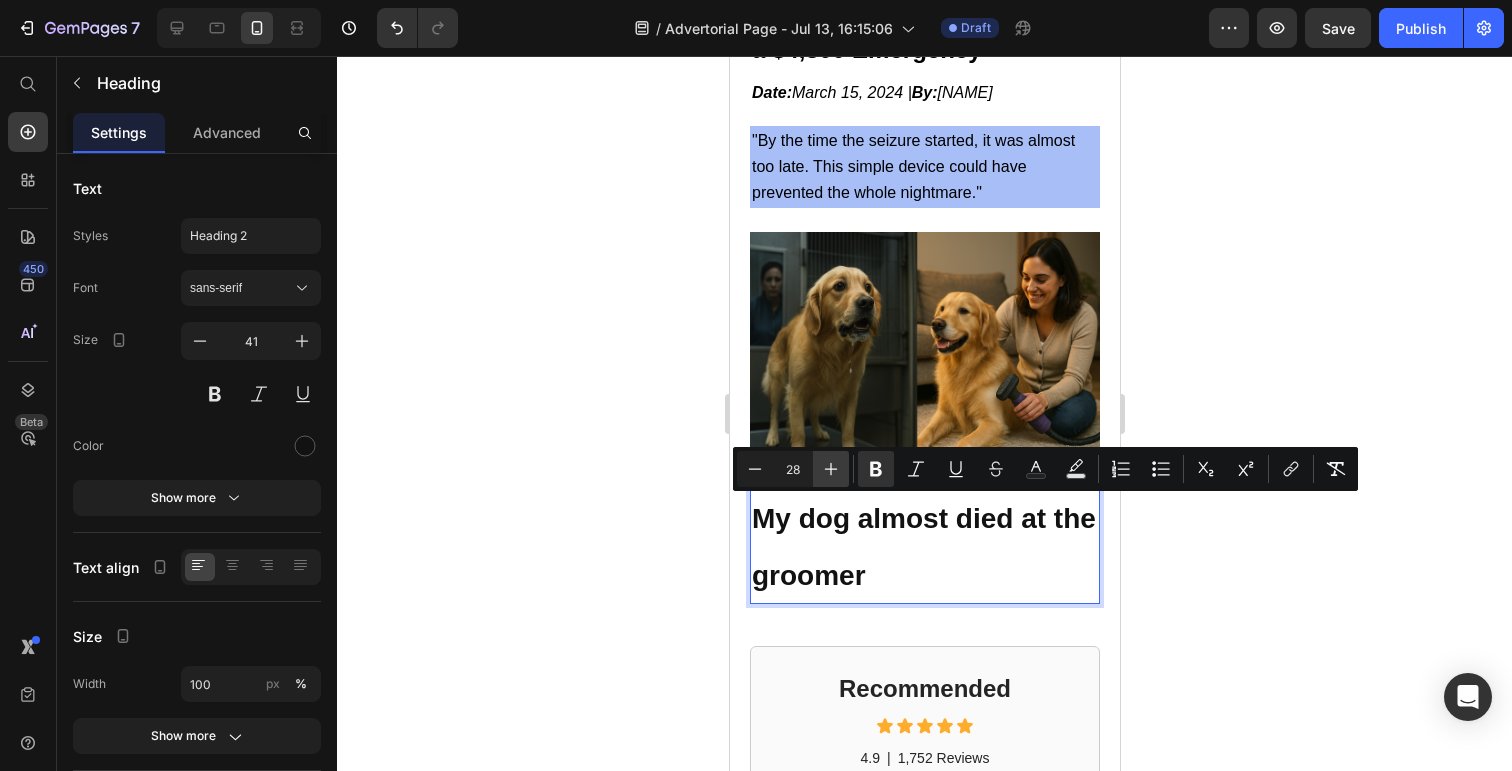 click 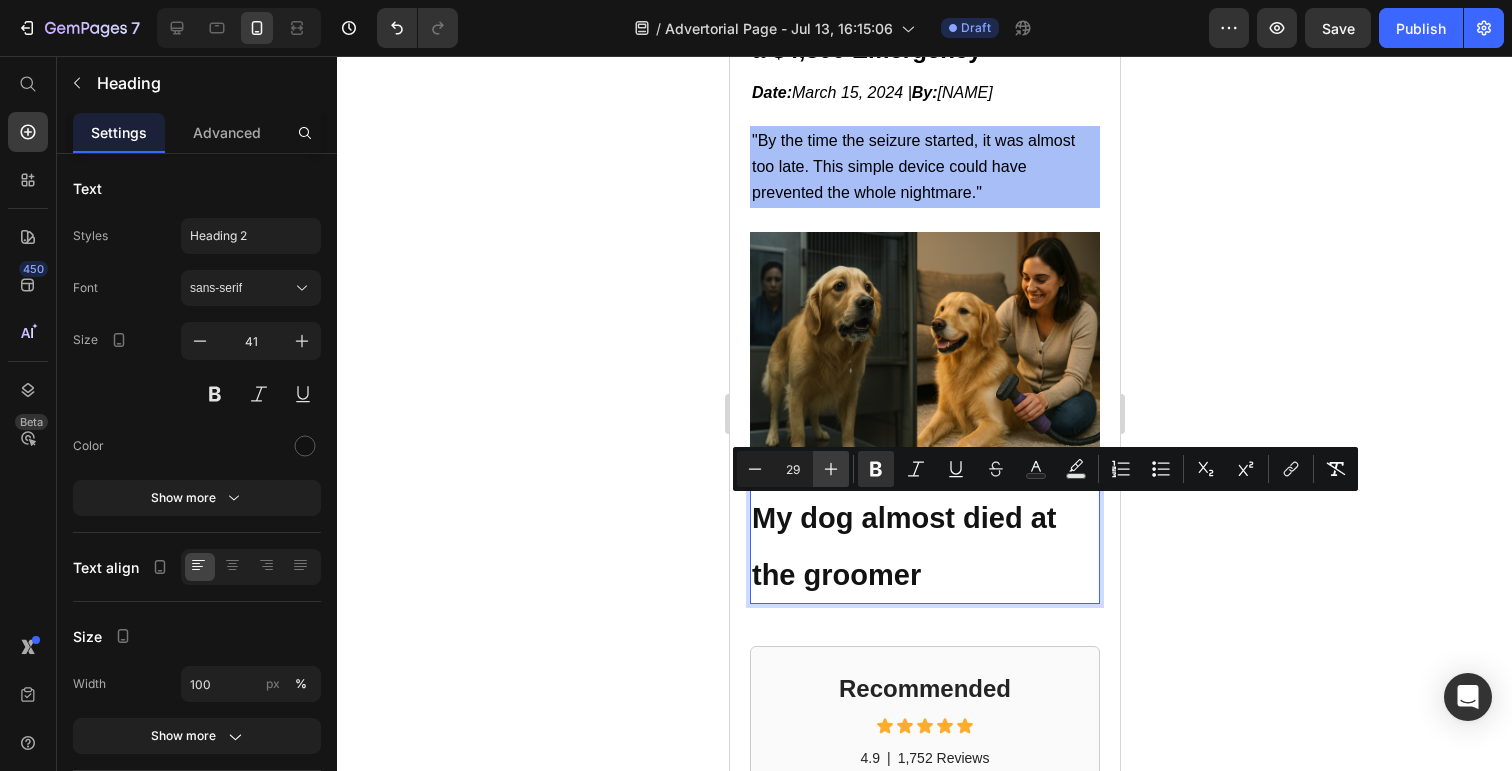 click 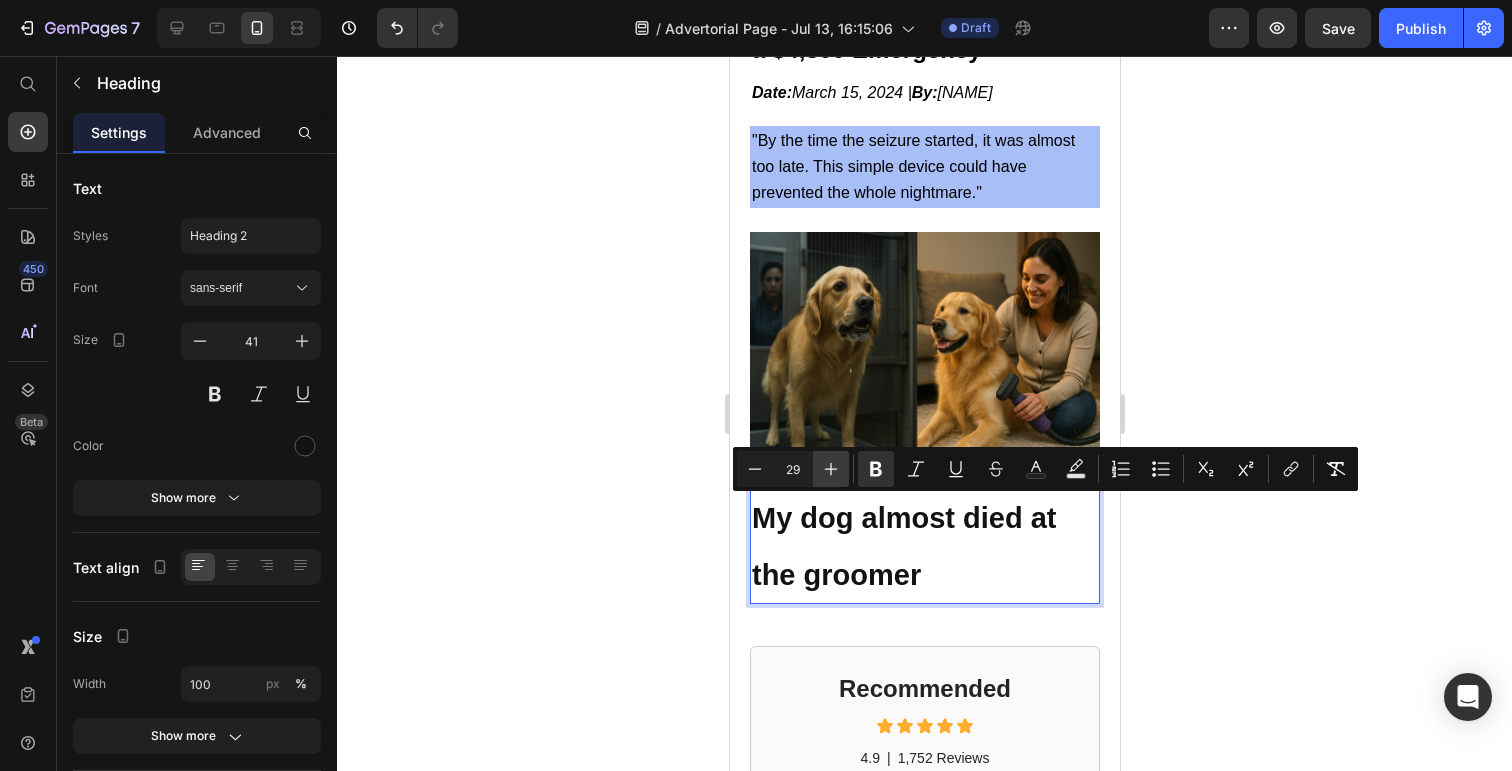 type on "30" 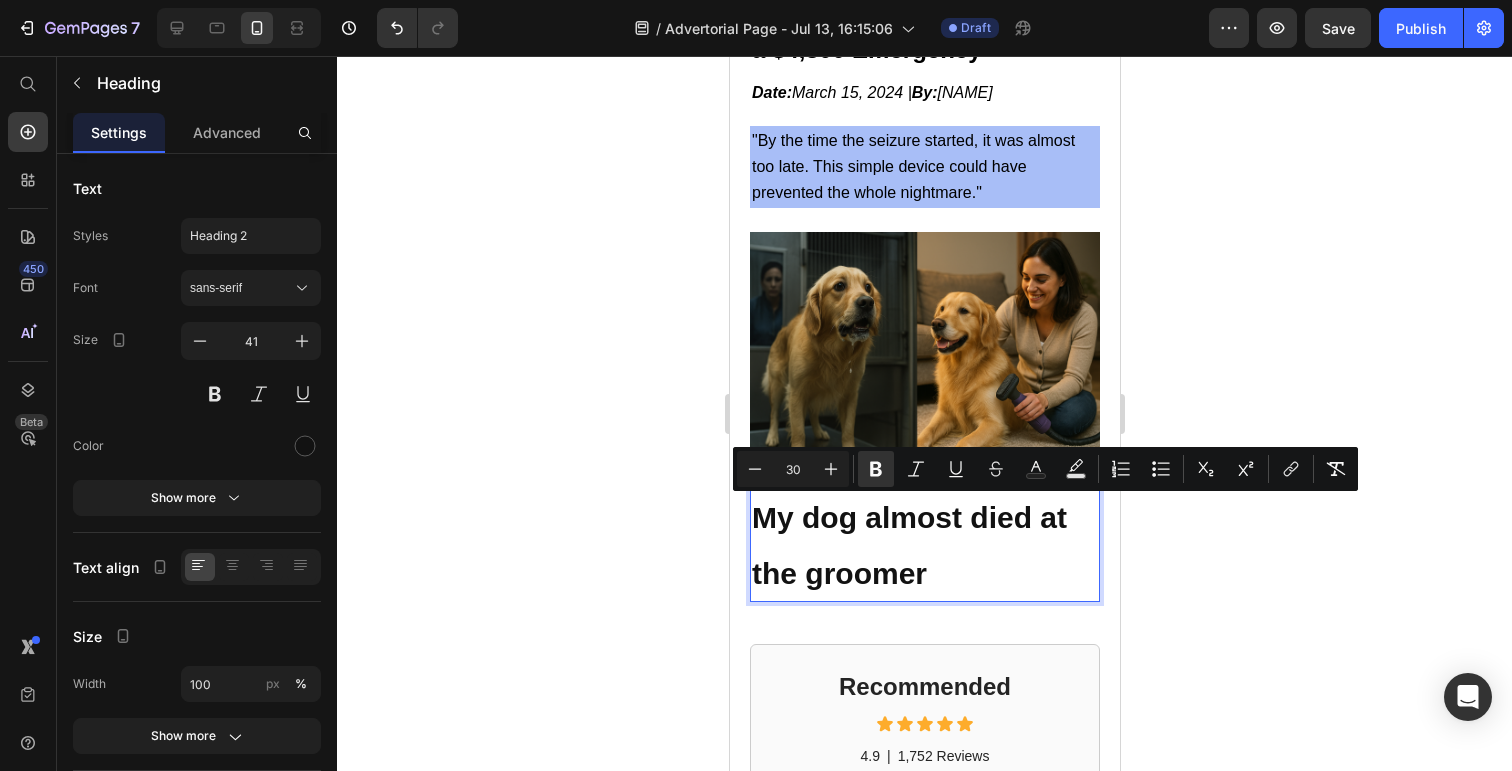 click on "My dog almost died at the groomer" at bounding box center (924, 544) 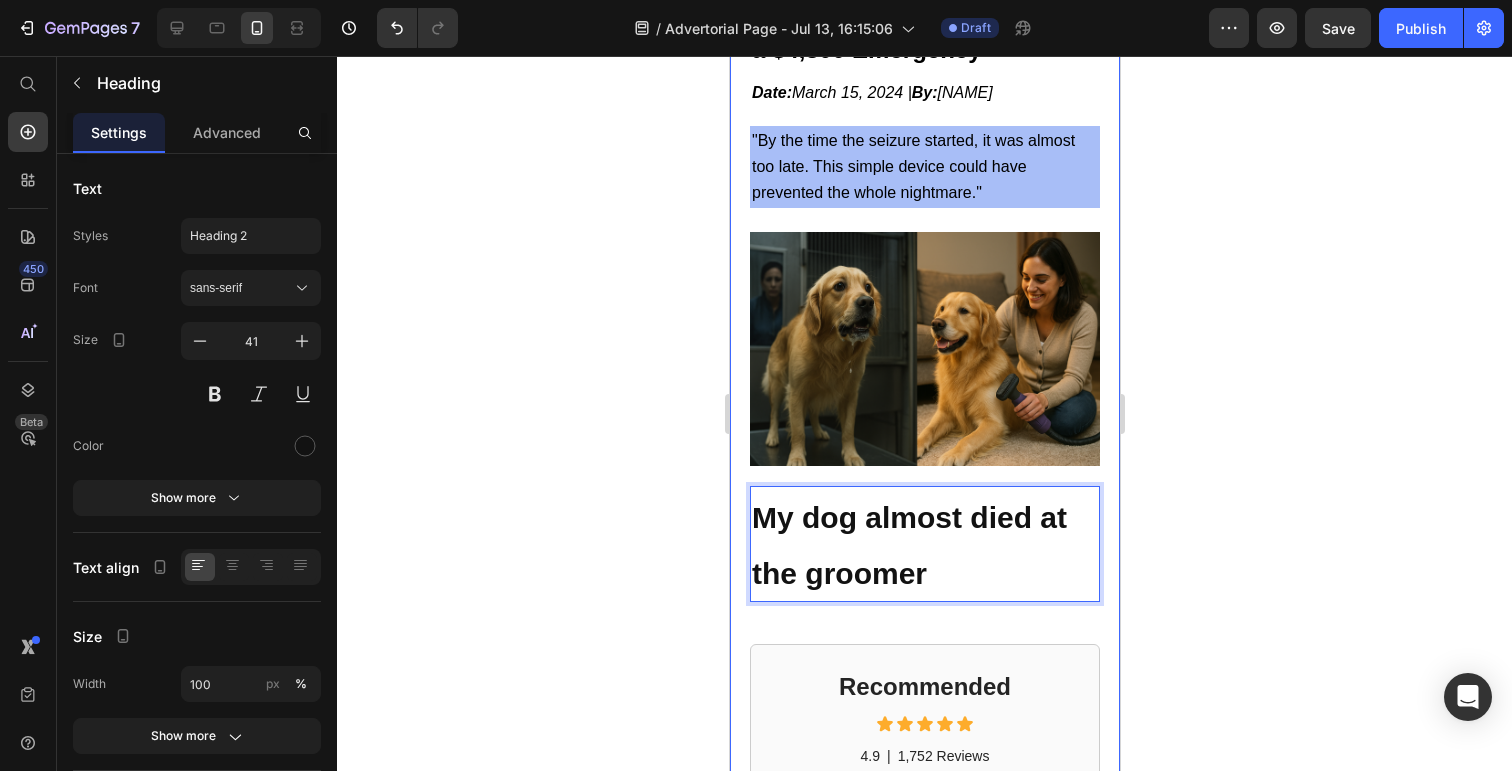 click 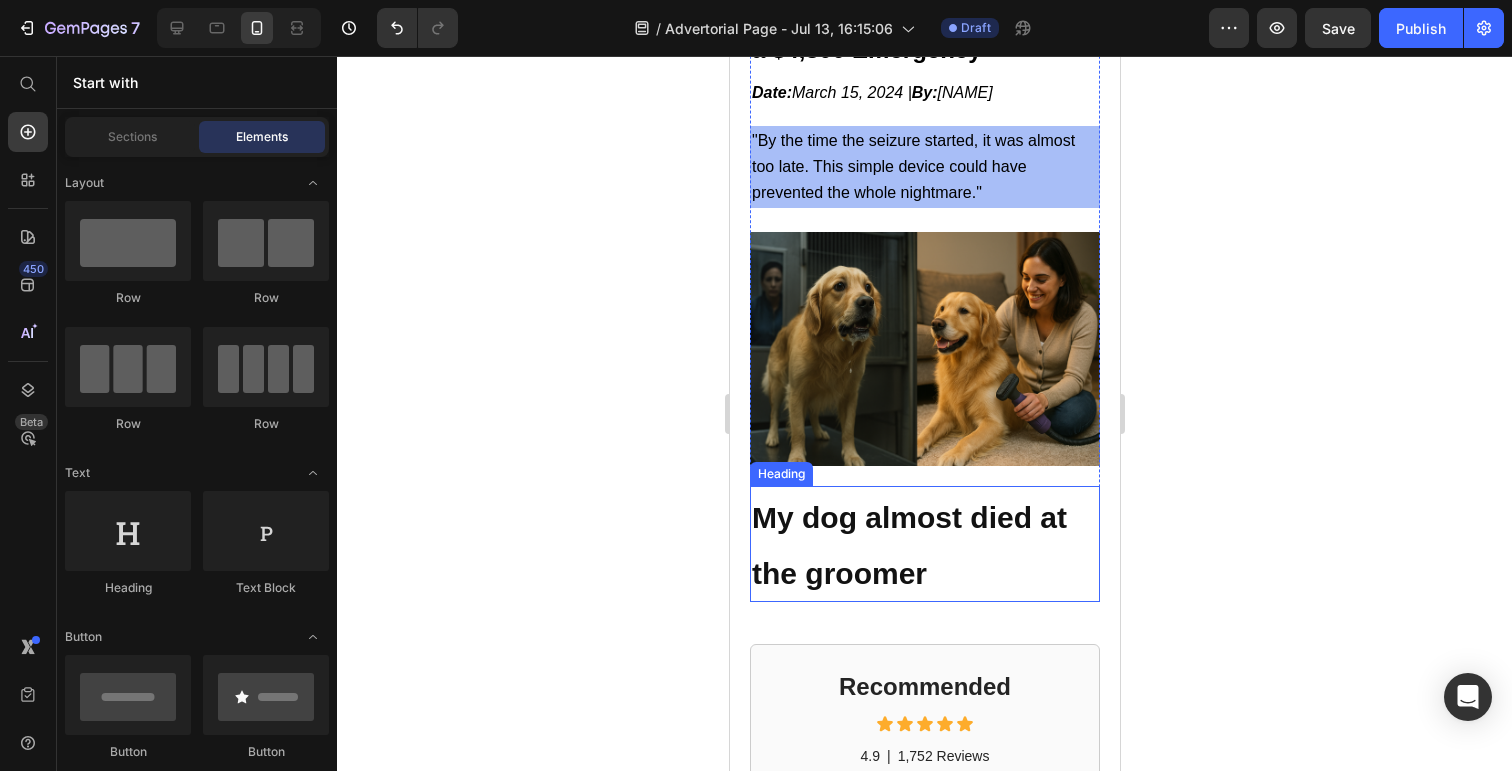 click on "⁠⁠⁠⁠⁠⁠⁠ My dog almost died at the groomer" at bounding box center [924, 544] 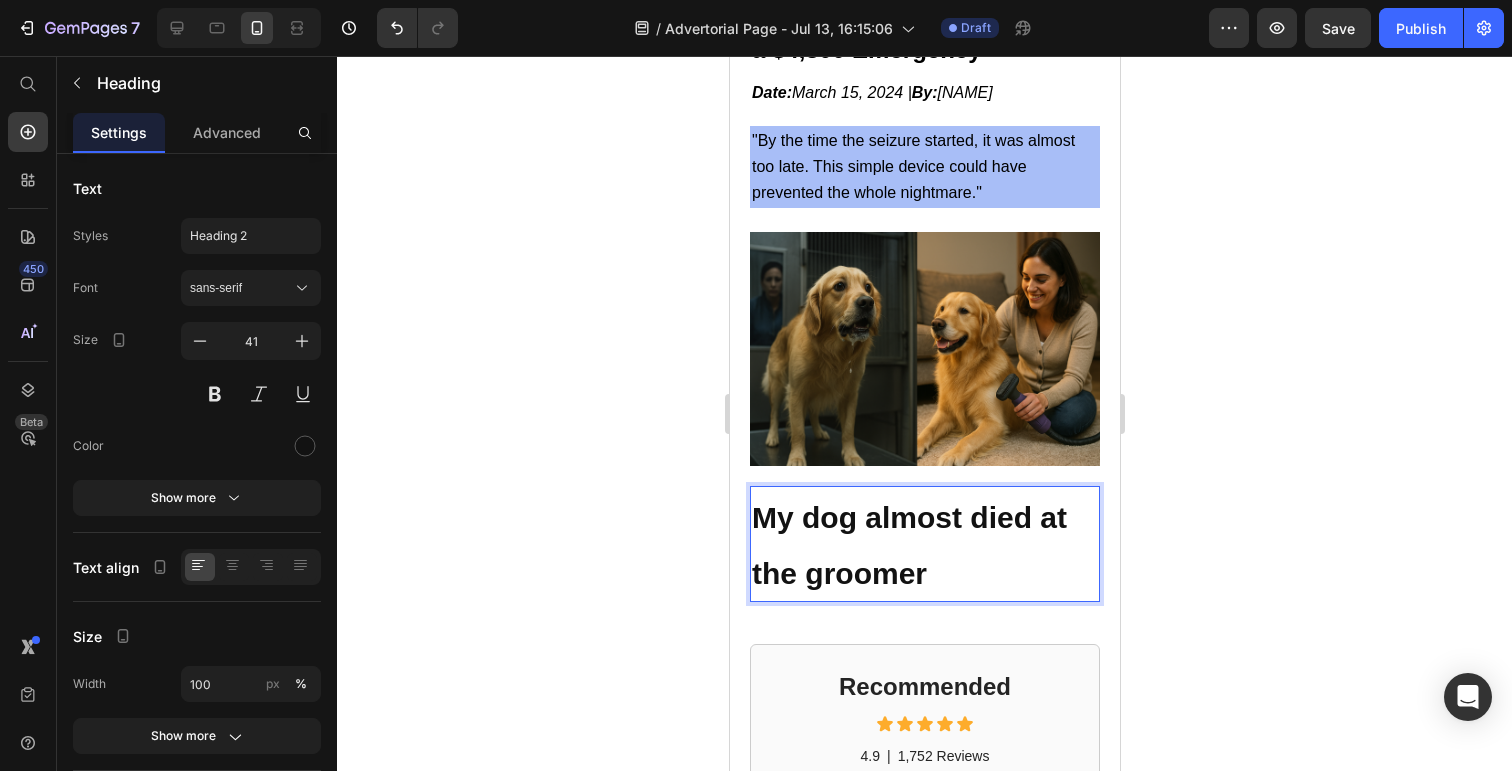 click on "Dog Owner Shares How This $179 Device Saved Her From a $4,800 Emergency Heading Date: March 15, 2024 | By: Jennifer Martinez Text Block "By the time the seizure started, it was almost too late. This simple device could have prevented the whole nightmare." Text Block Row Image My dog almost died at the groomer Heading   0 Row" at bounding box center (924, 307) 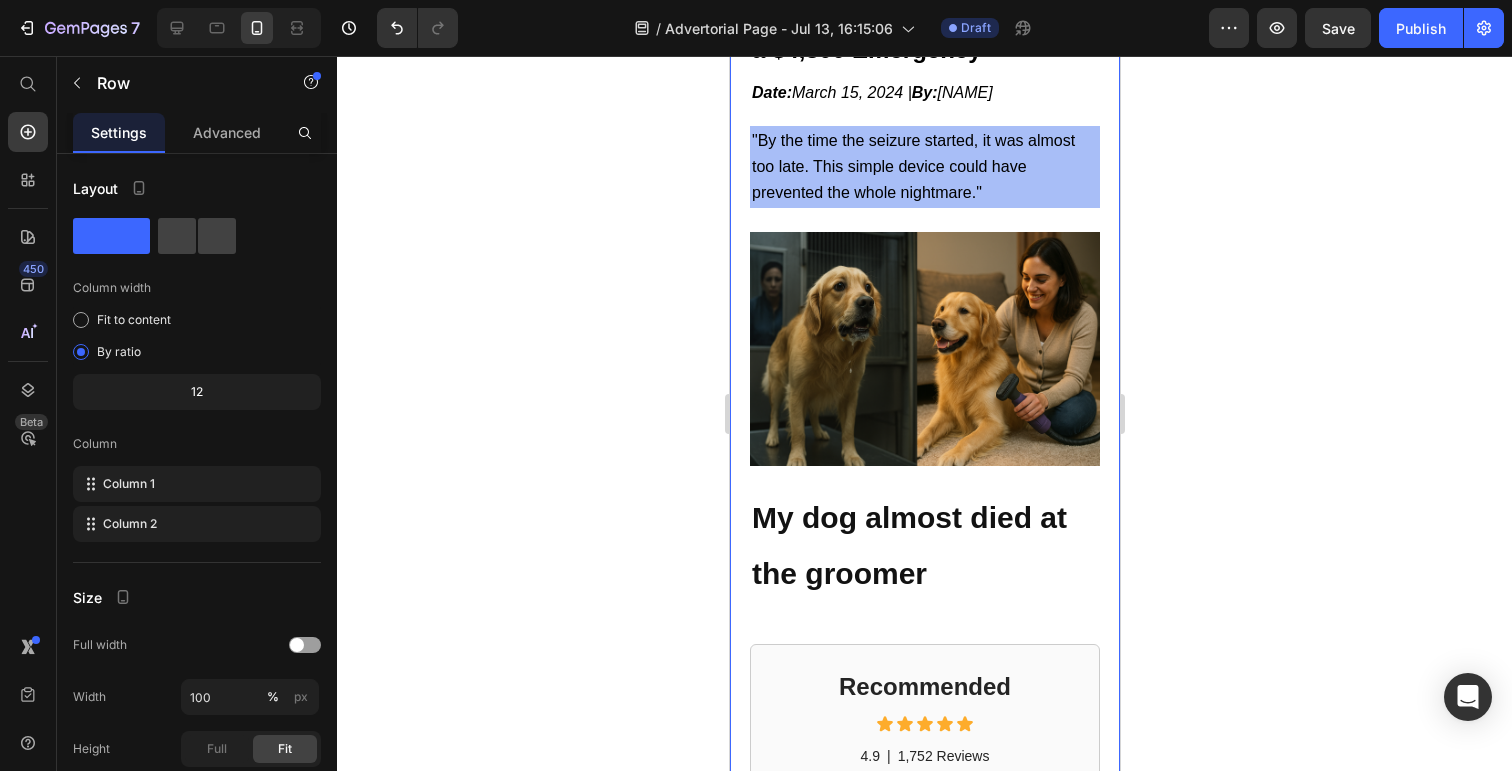 click on "My dog almost died at the groomer" at bounding box center [908, 545] 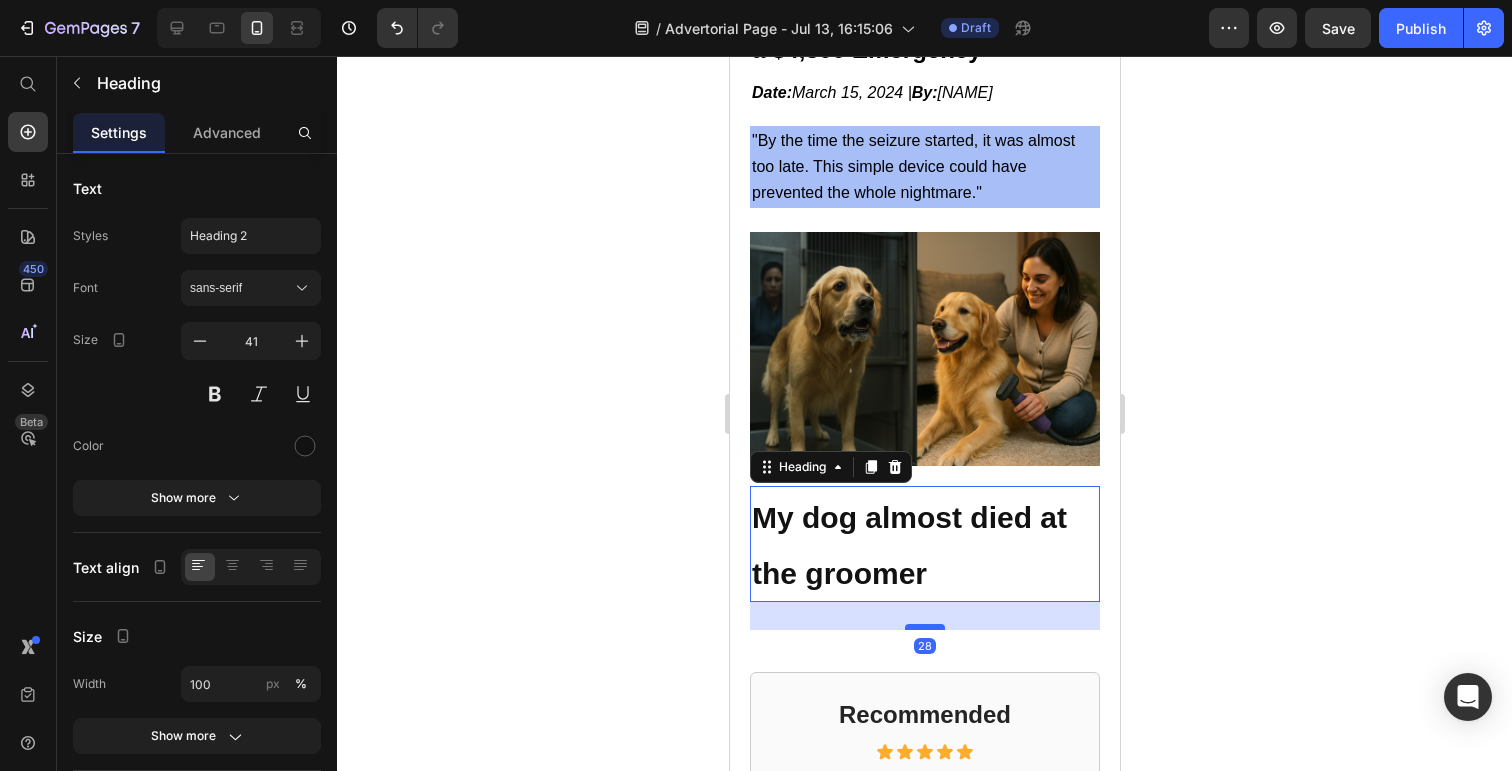 drag, startPoint x: 920, startPoint y: 600, endPoint x: 919, endPoint y: 635, distance: 35.014282 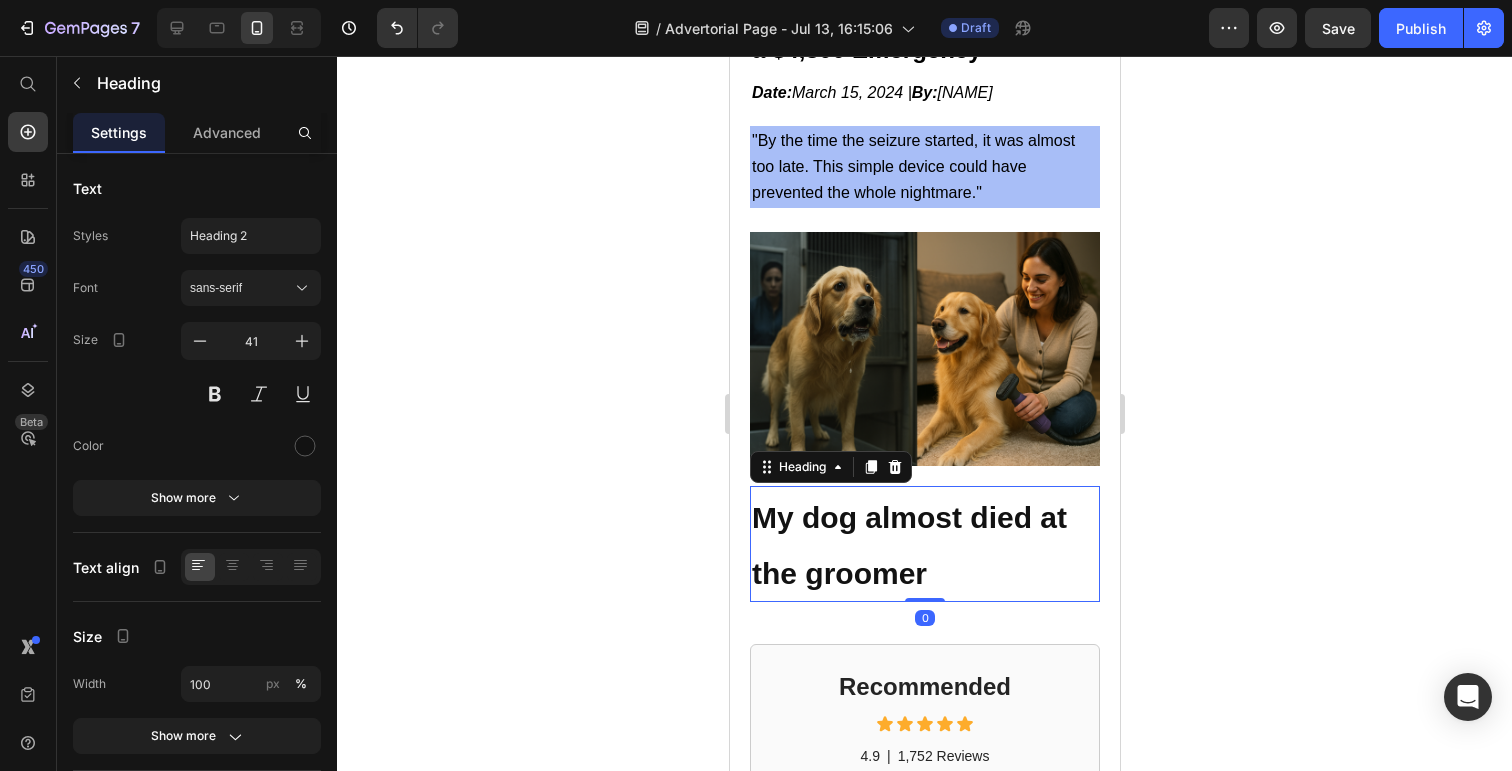 drag, startPoint x: 919, startPoint y: 635, endPoint x: 919, endPoint y: 593, distance: 42 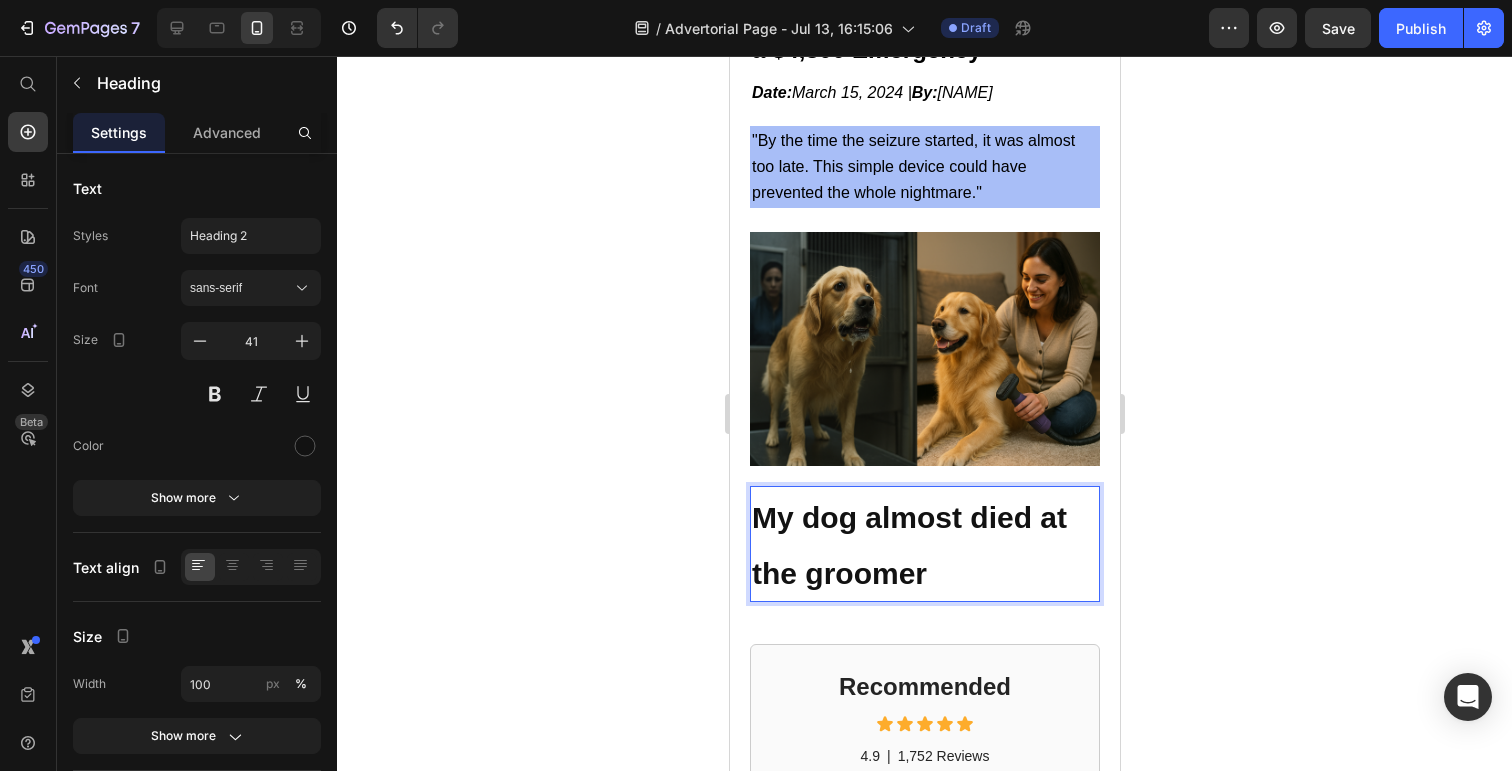 click 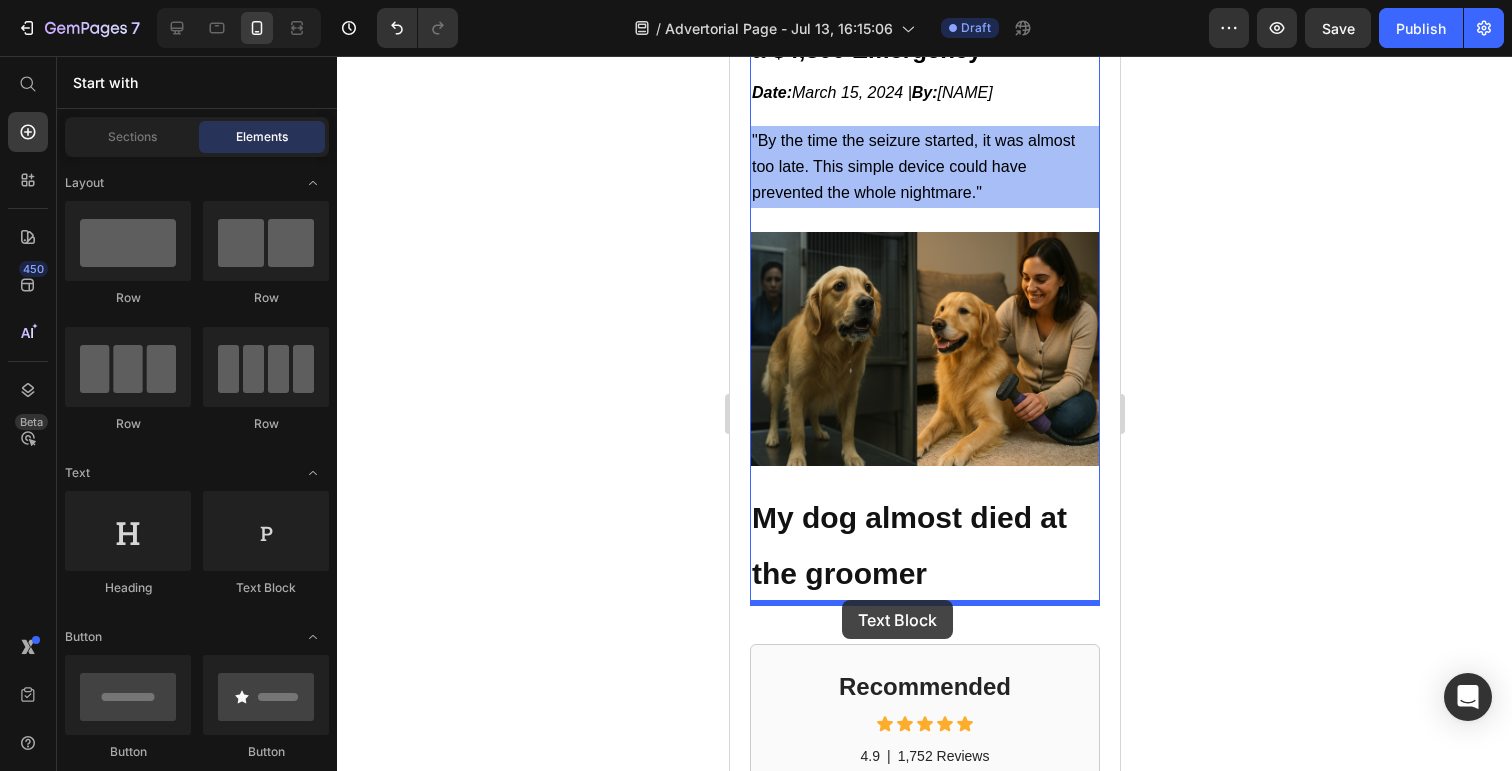 drag, startPoint x: 957, startPoint y: 591, endPoint x: 841, endPoint y: 599, distance: 116.275536 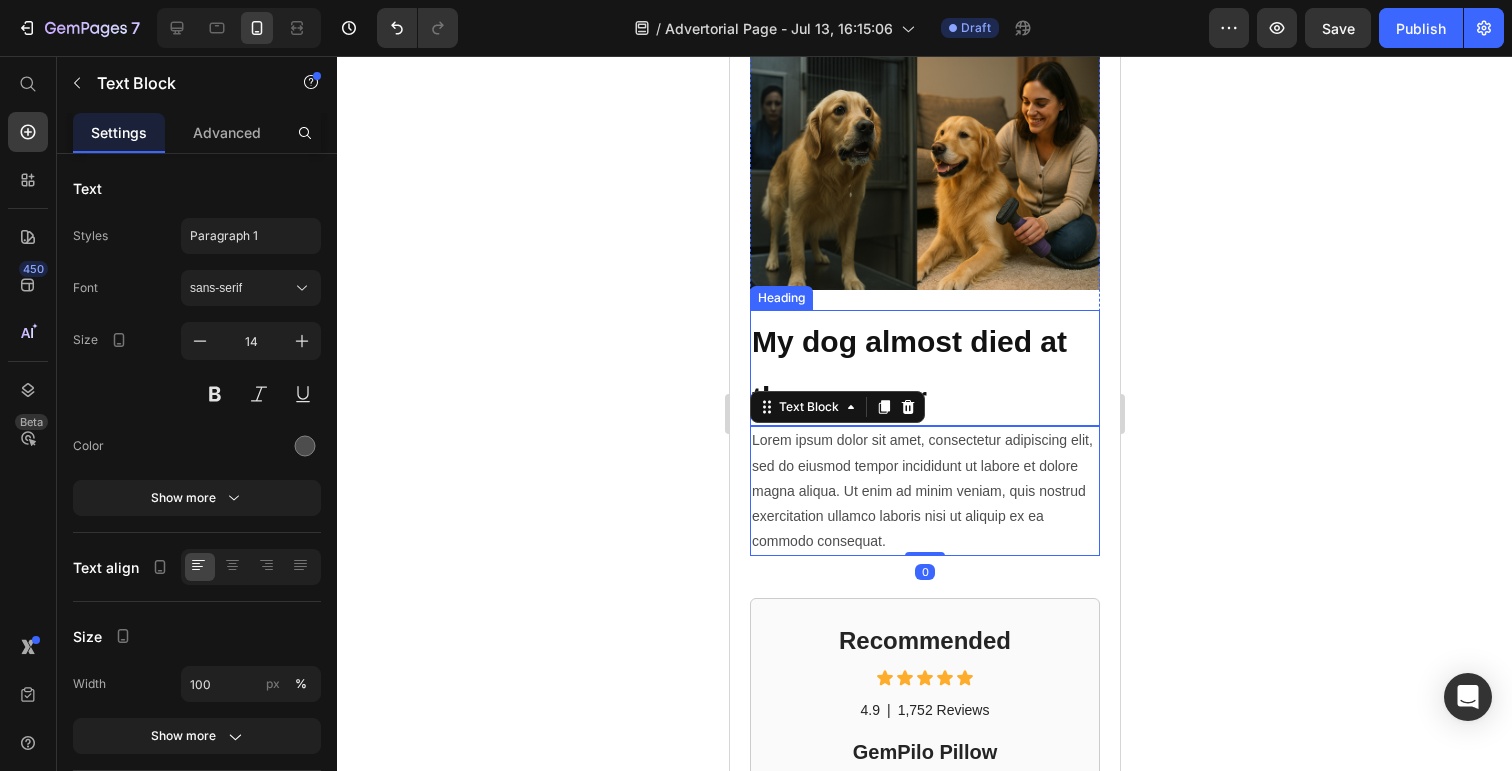 scroll, scrollTop: 436, scrollLeft: 0, axis: vertical 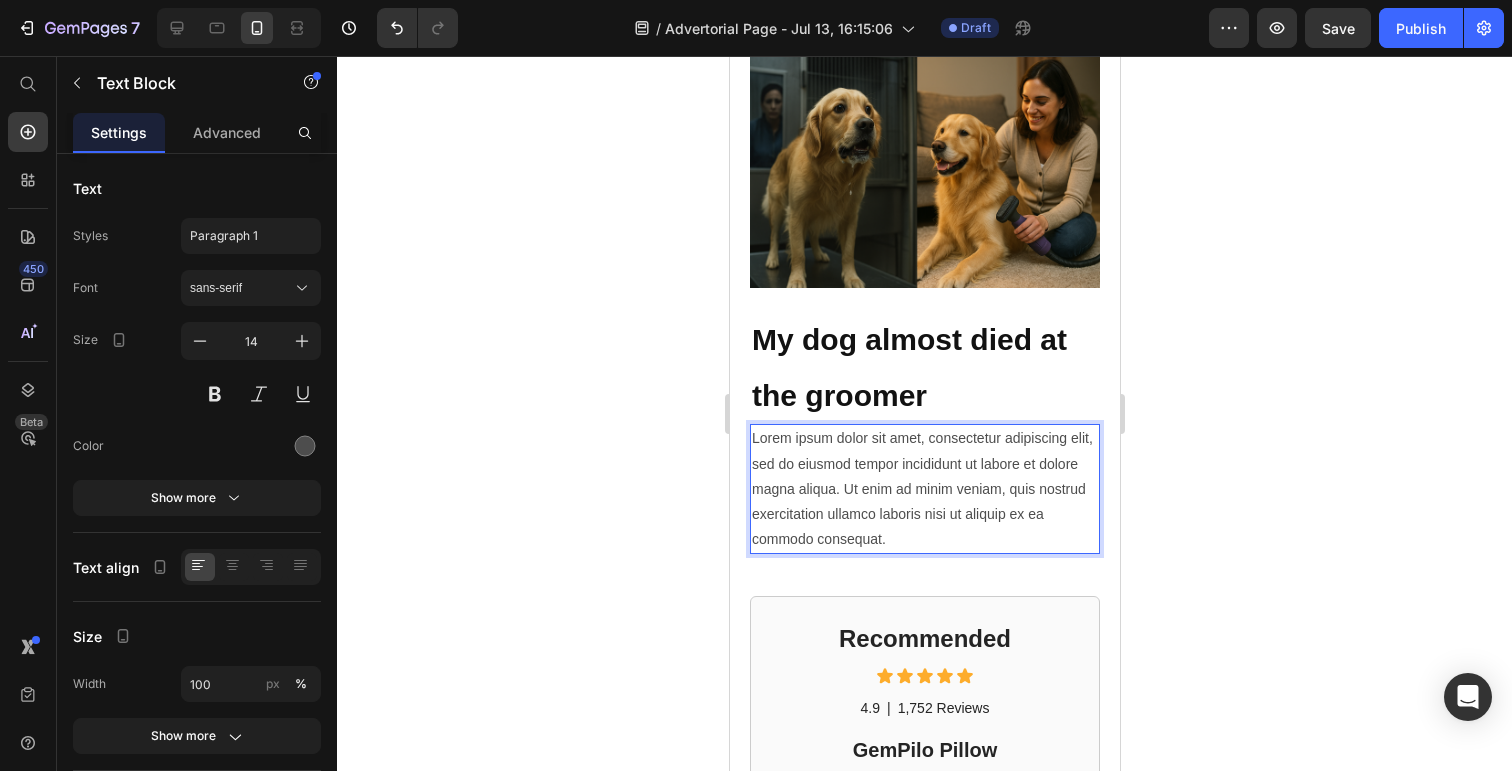 click on "Lorem ipsum dolor sit amet, consectetur adipiscing elit, sed do eiusmod tempor incididunt ut labore et dolore magna aliqua. Ut enim ad minim veniam, quis nostrud exercitation ullamco laboris nisi ut aliquip ex ea commodo consequat." at bounding box center [924, 489] 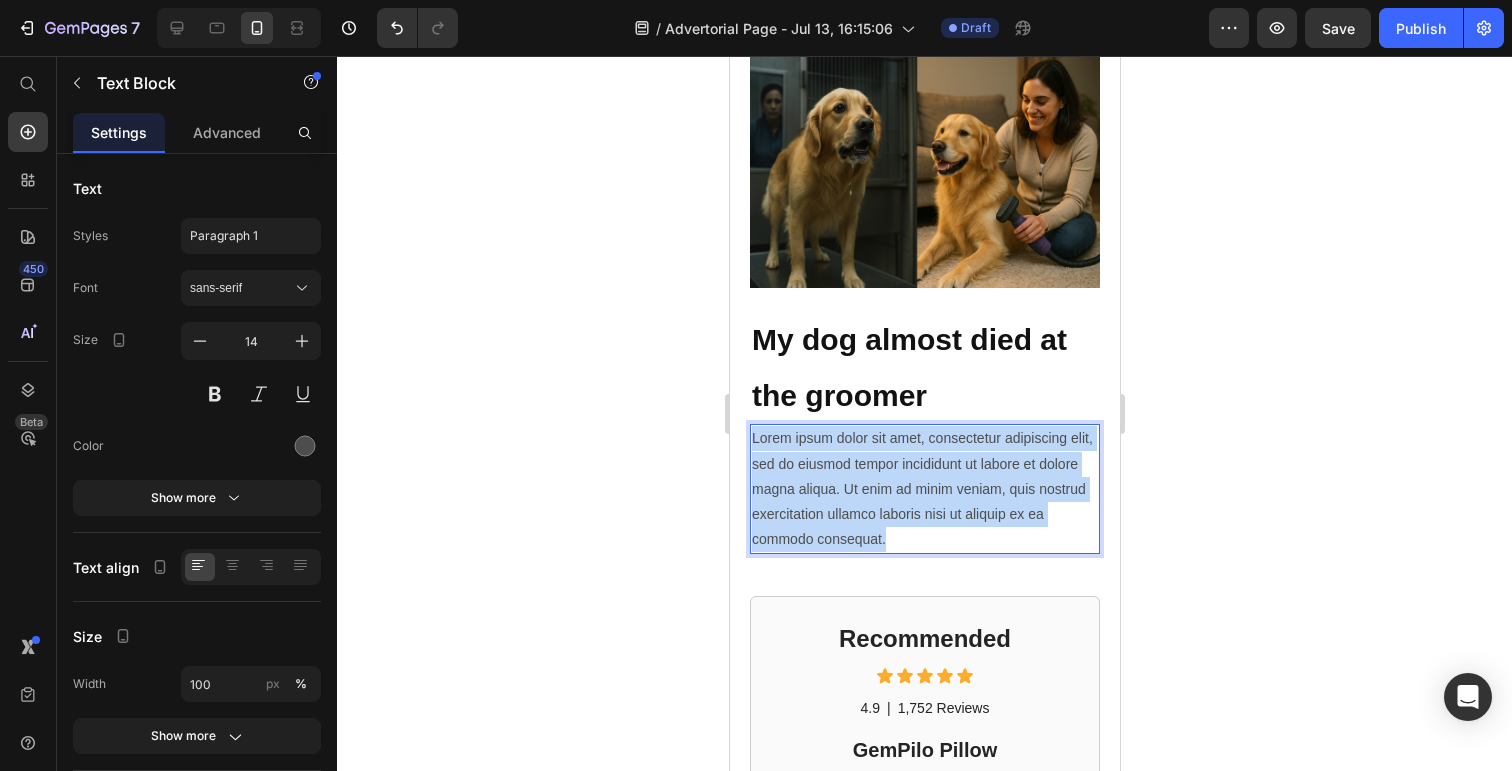 click on "Lorem ipsum dolor sit amet, consectetur adipiscing elit, sed do eiusmod tempor incididunt ut labore et dolore magna aliqua. Ut enim ad minim veniam, quis nostrud exercitation ullamco laboris nisi ut aliquip ex ea commodo consequat." at bounding box center (924, 489) 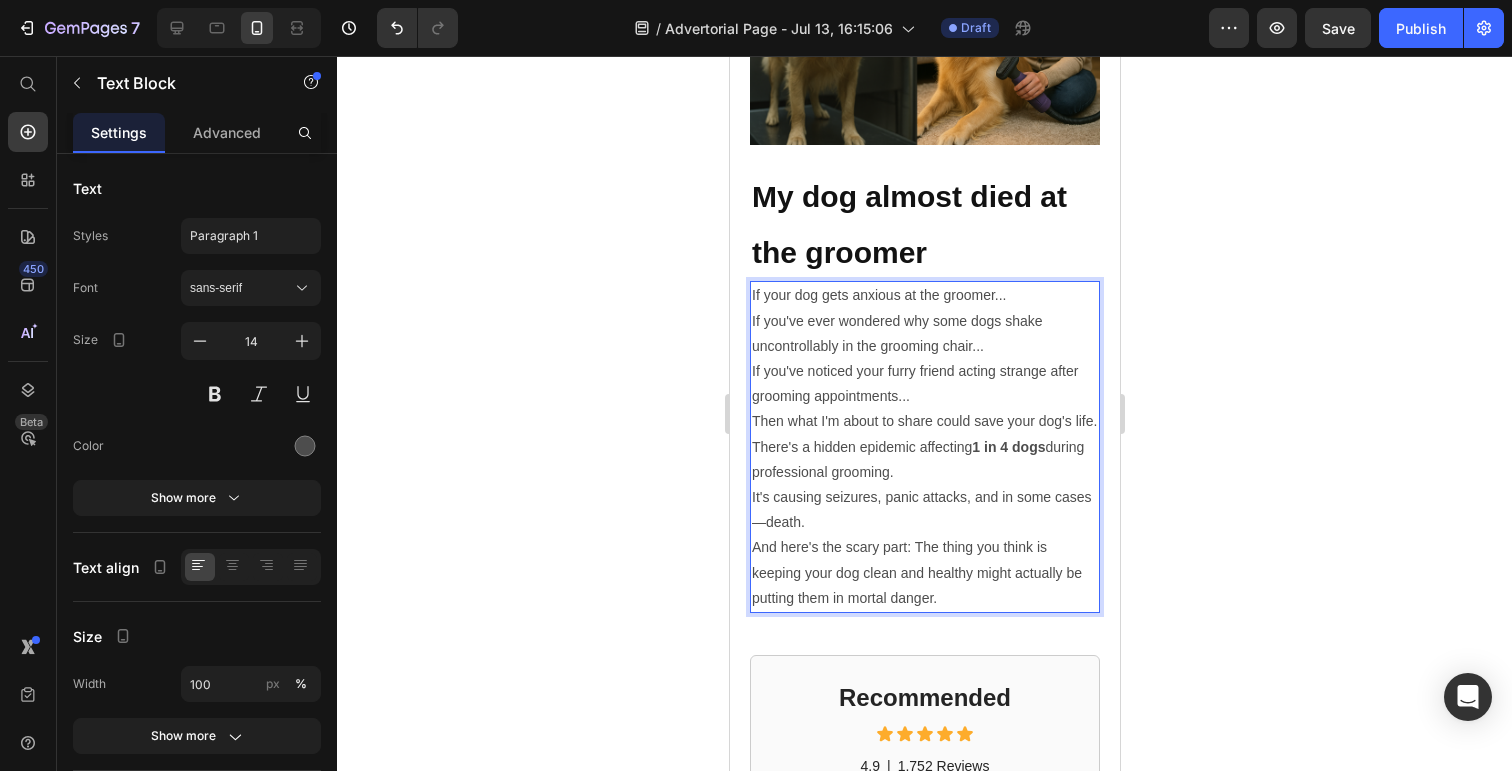 scroll, scrollTop: 611, scrollLeft: 0, axis: vertical 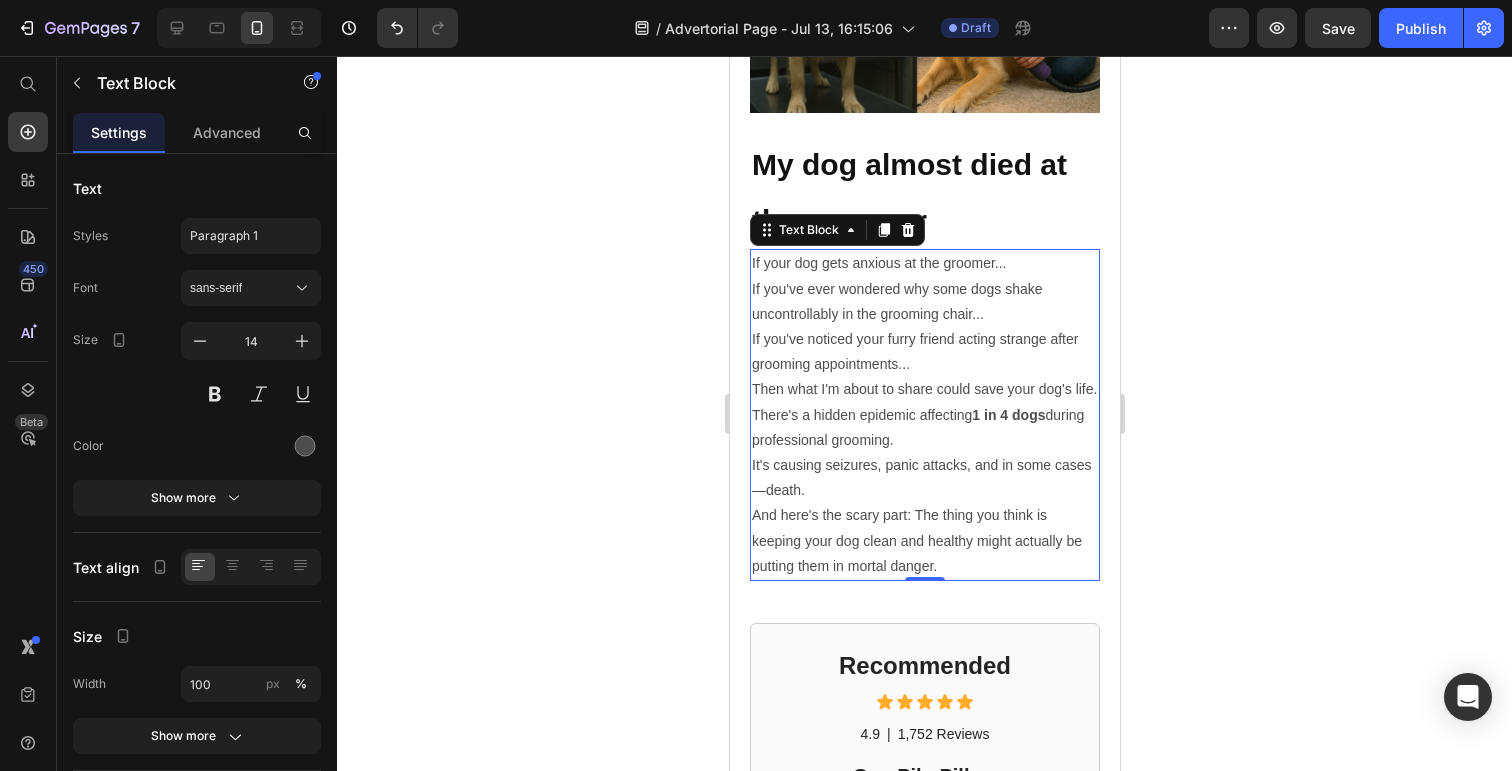 click 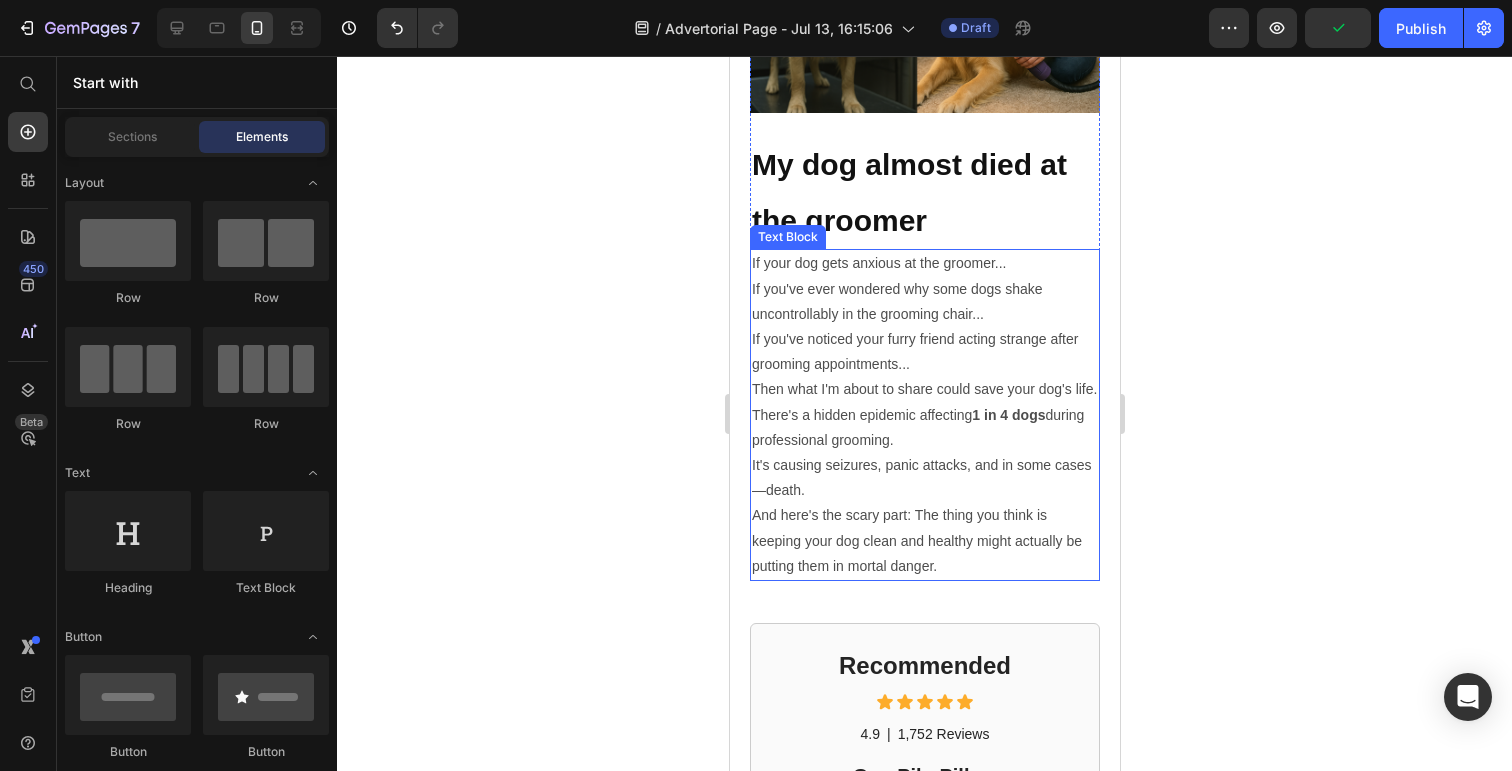 click on "And here's the scary part: The thing you think is keeping your dog clean and healthy might actually be putting them in mortal danger." at bounding box center [924, 541] 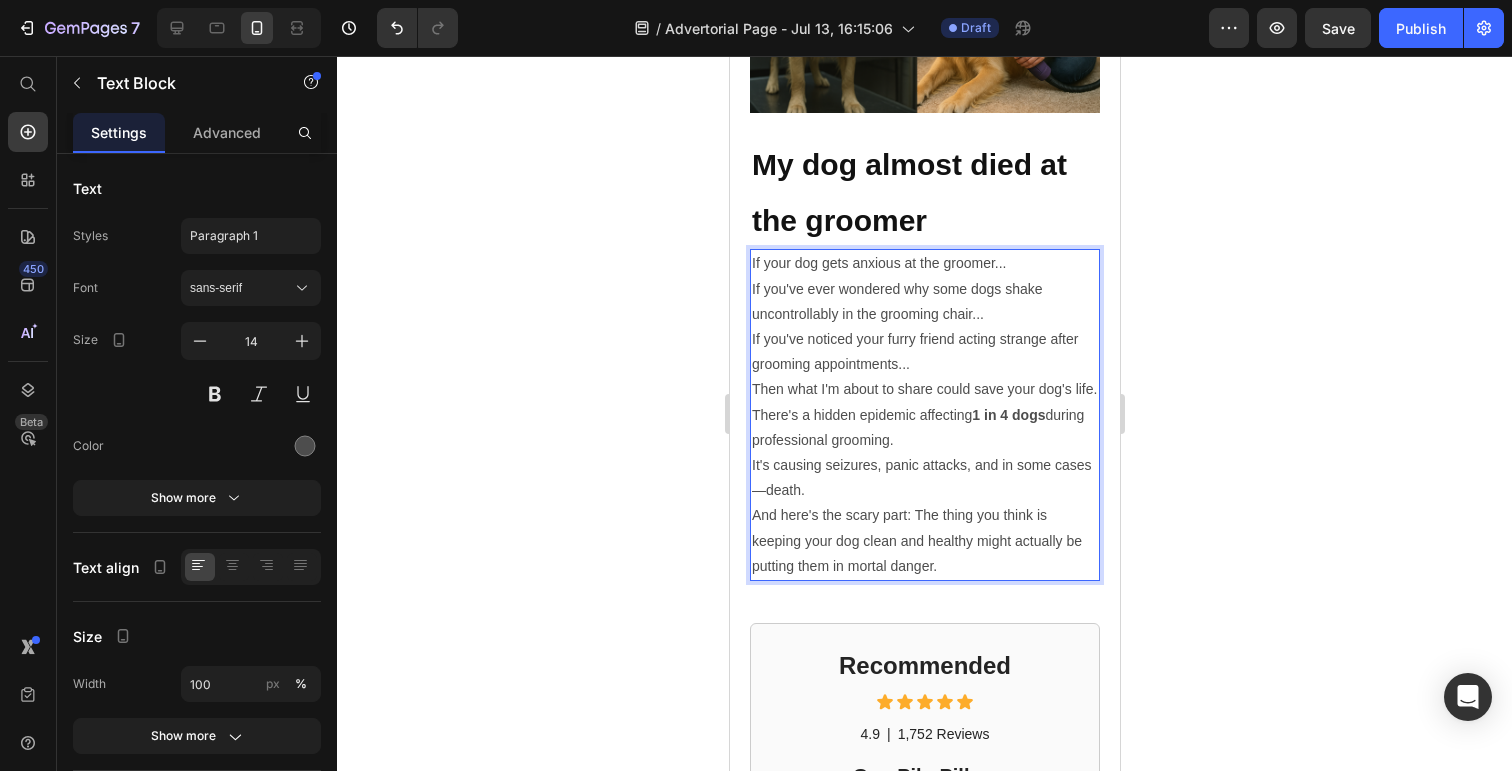 click on "And here's the scary part: The thing you think is keeping your dog clean and healthy might actually be putting them in mortal danger." at bounding box center (924, 541) 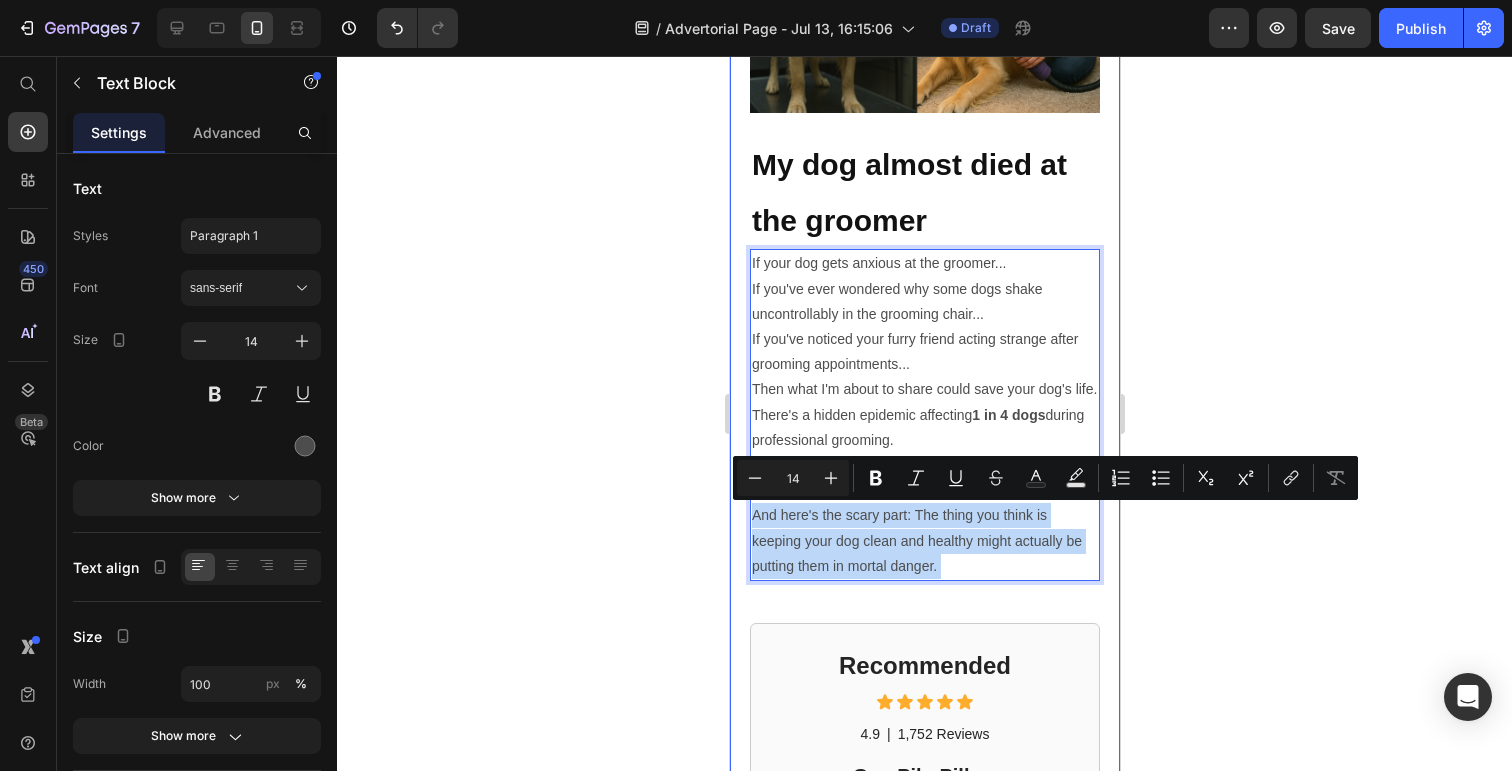 drag, startPoint x: 958, startPoint y: 559, endPoint x: 742, endPoint y: 260, distance: 368.85904 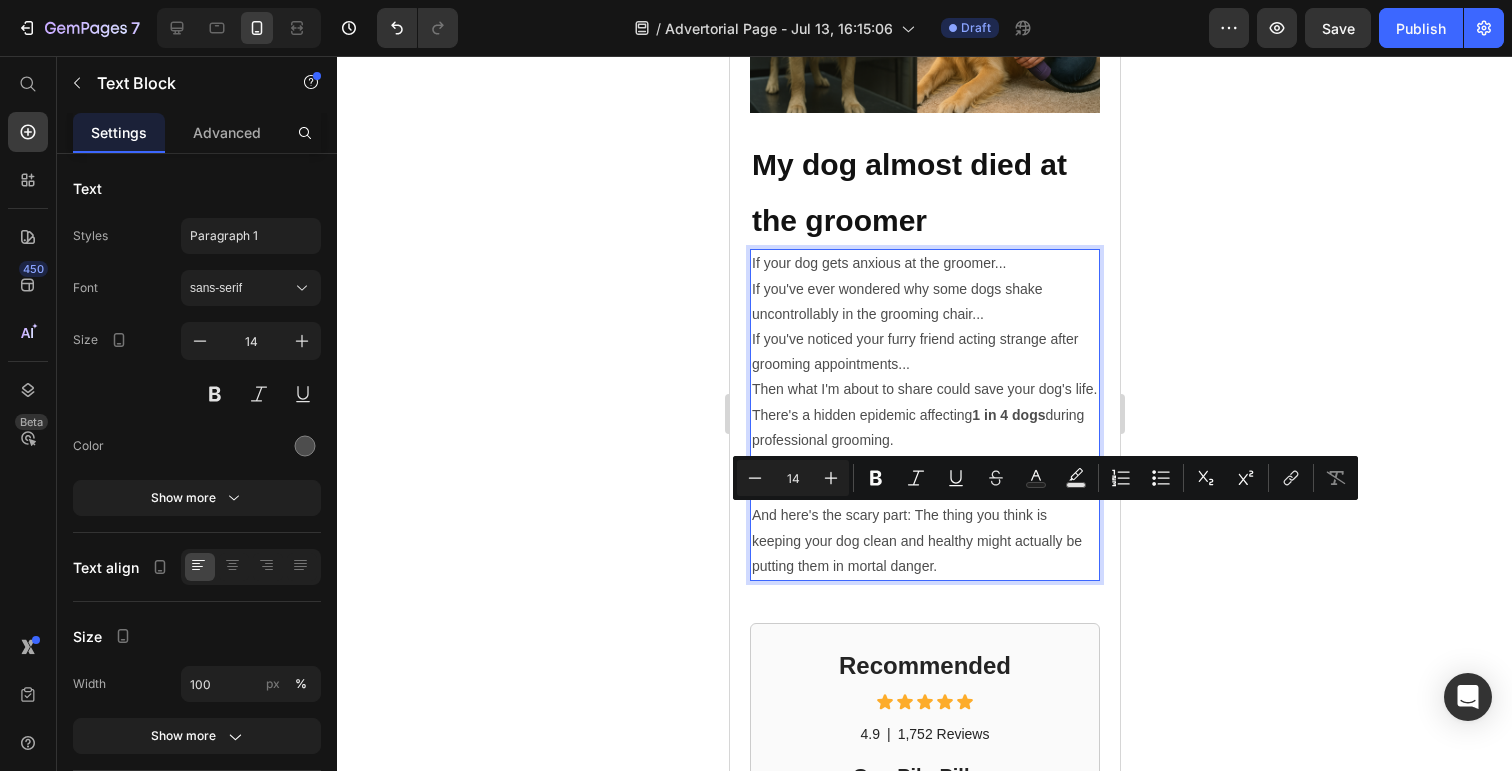 click on "If you've ever wondered why some dogs shake uncontrollably in the grooming chair..." at bounding box center (924, 302) 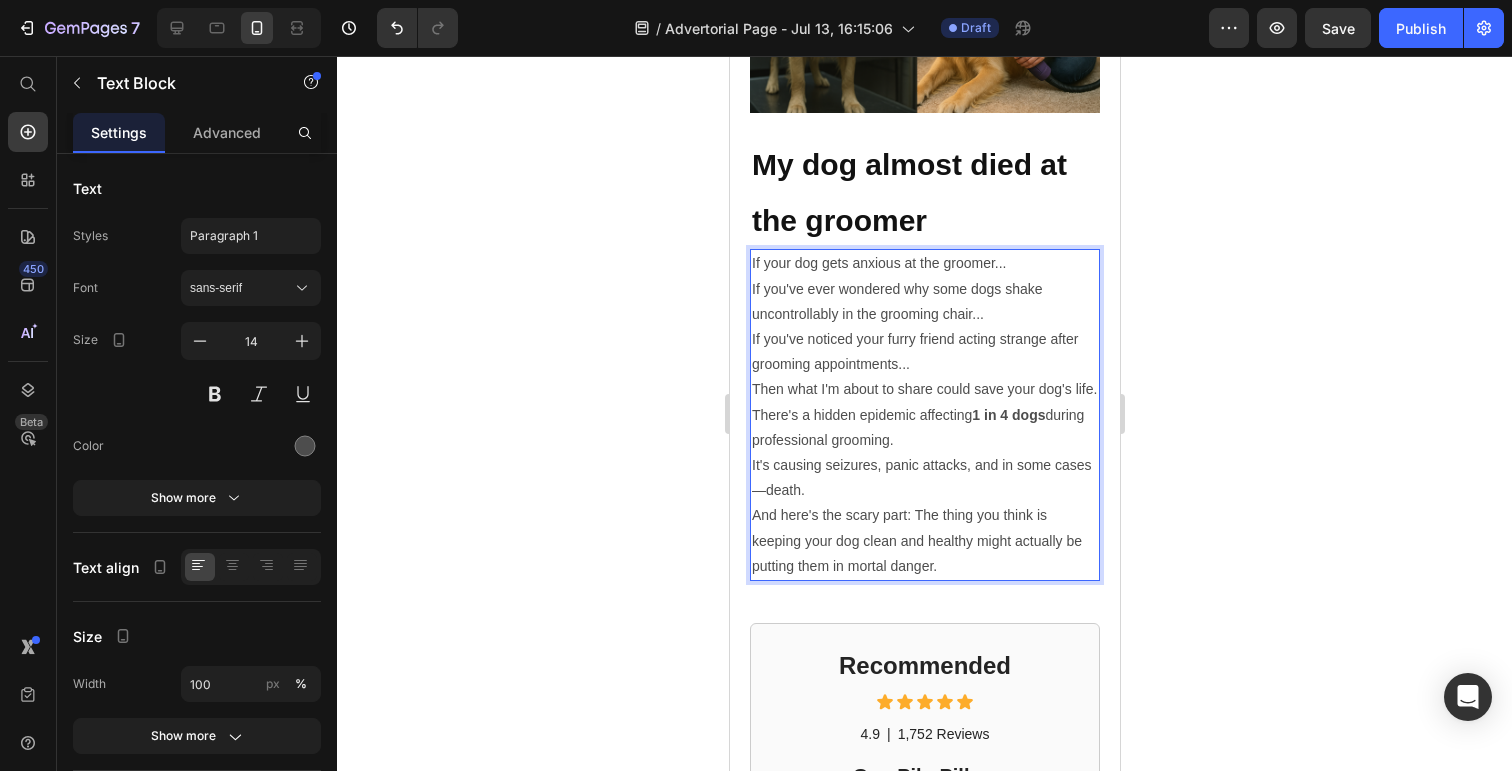 click on "And here's the scary part: The thing you think is keeping your dog clean and healthy might actually be putting them in mortal danger." at bounding box center (924, 541) 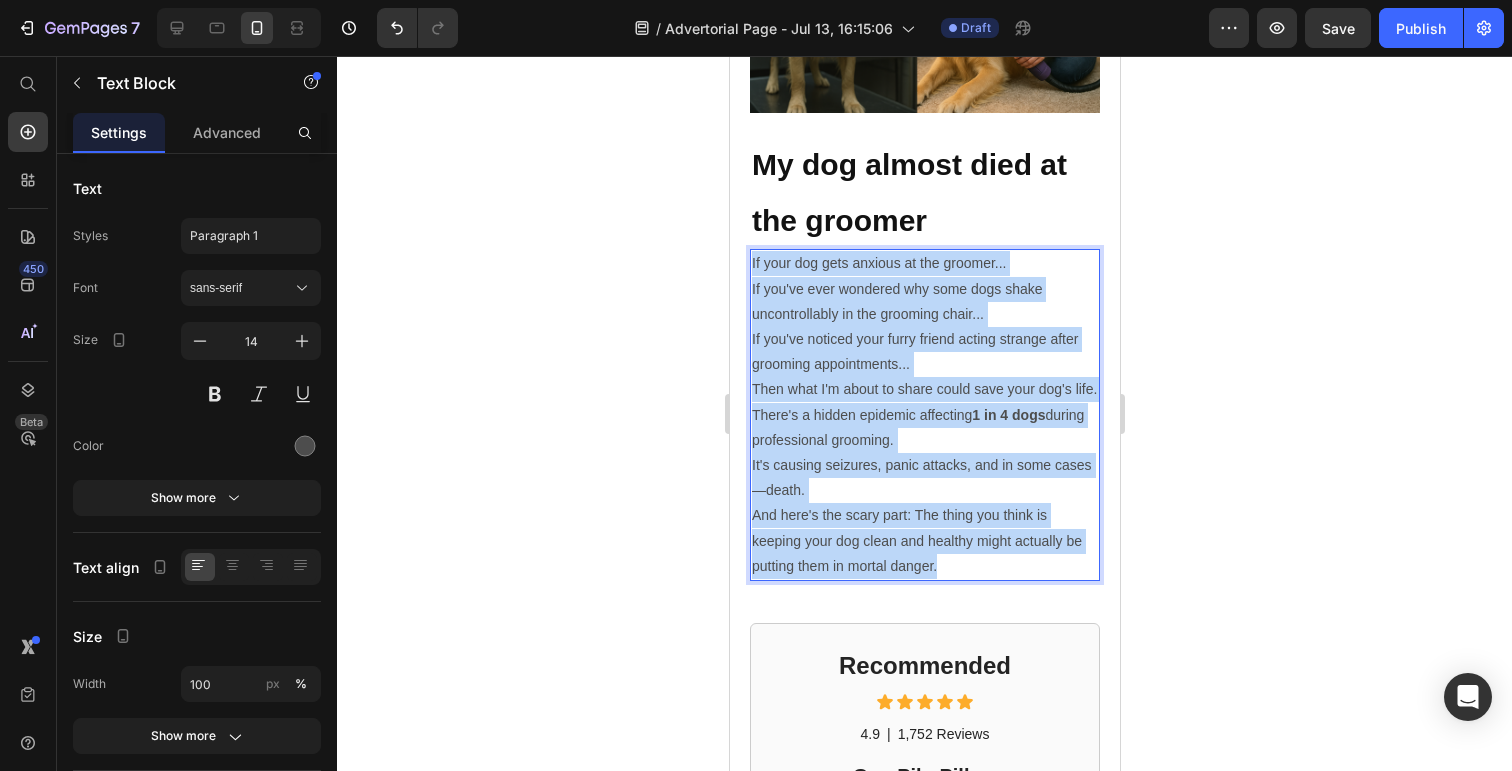 drag, startPoint x: 946, startPoint y: 565, endPoint x: 747, endPoint y: 261, distance: 363.34143 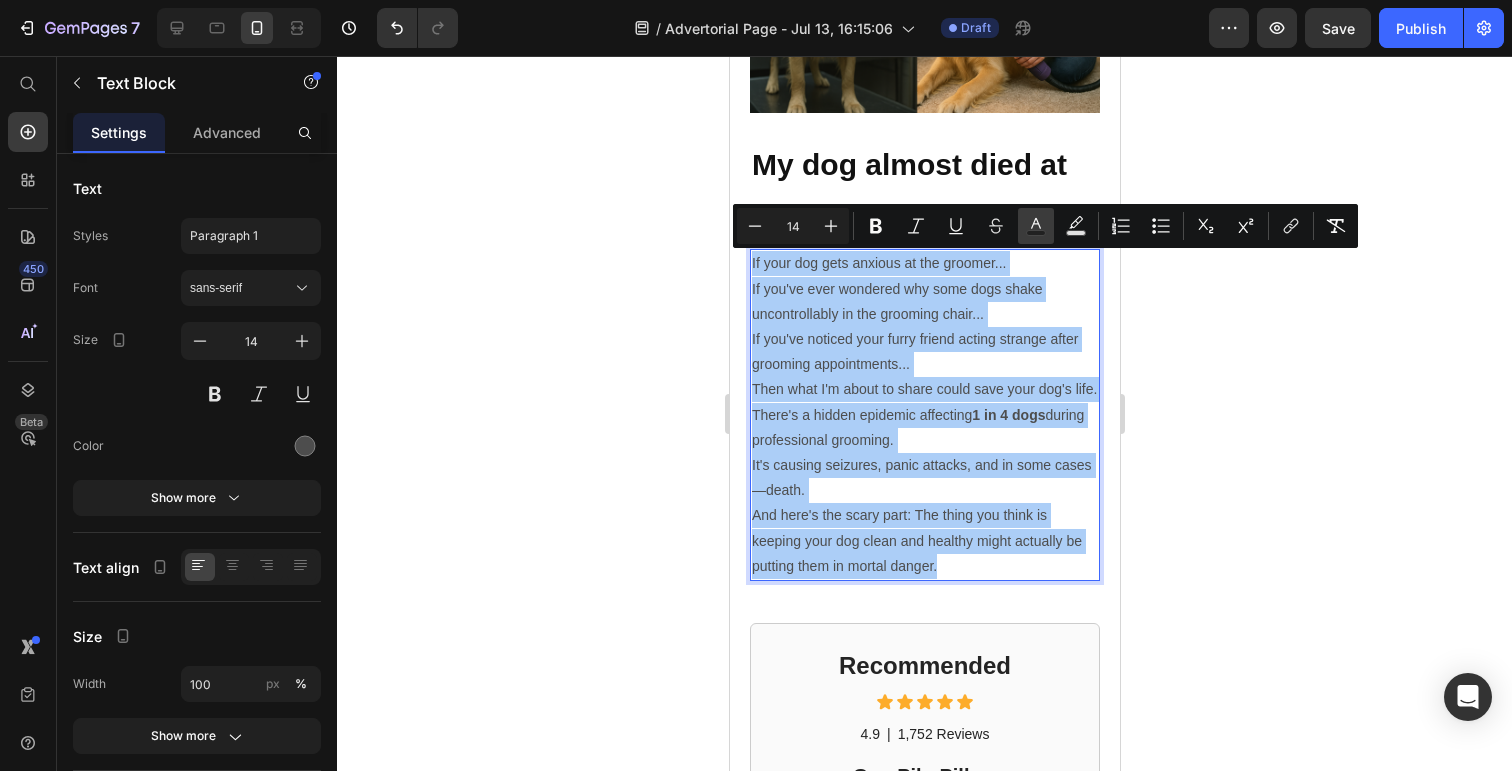 click 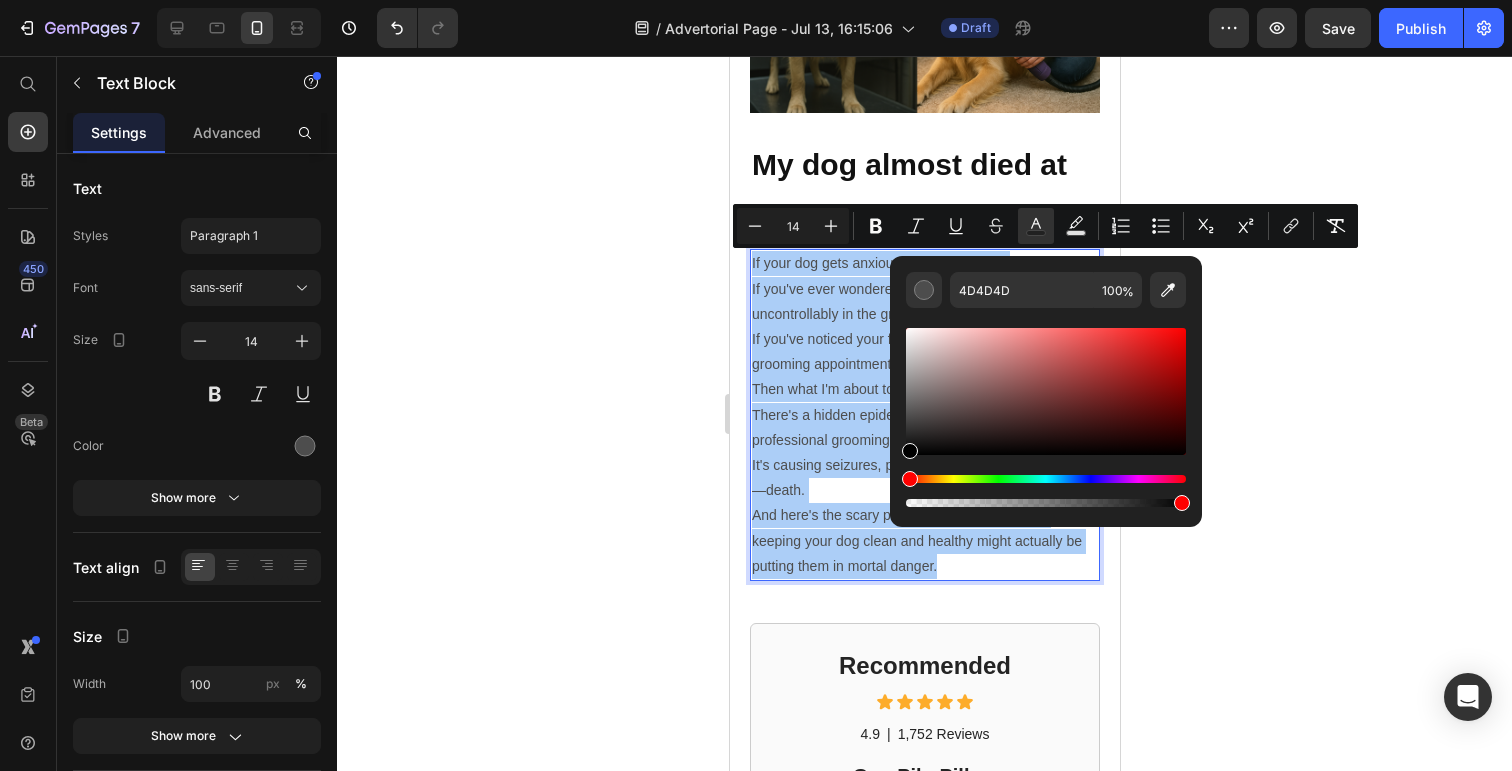 drag, startPoint x: 914, startPoint y: 426, endPoint x: 889, endPoint y: 504, distance: 81.908485 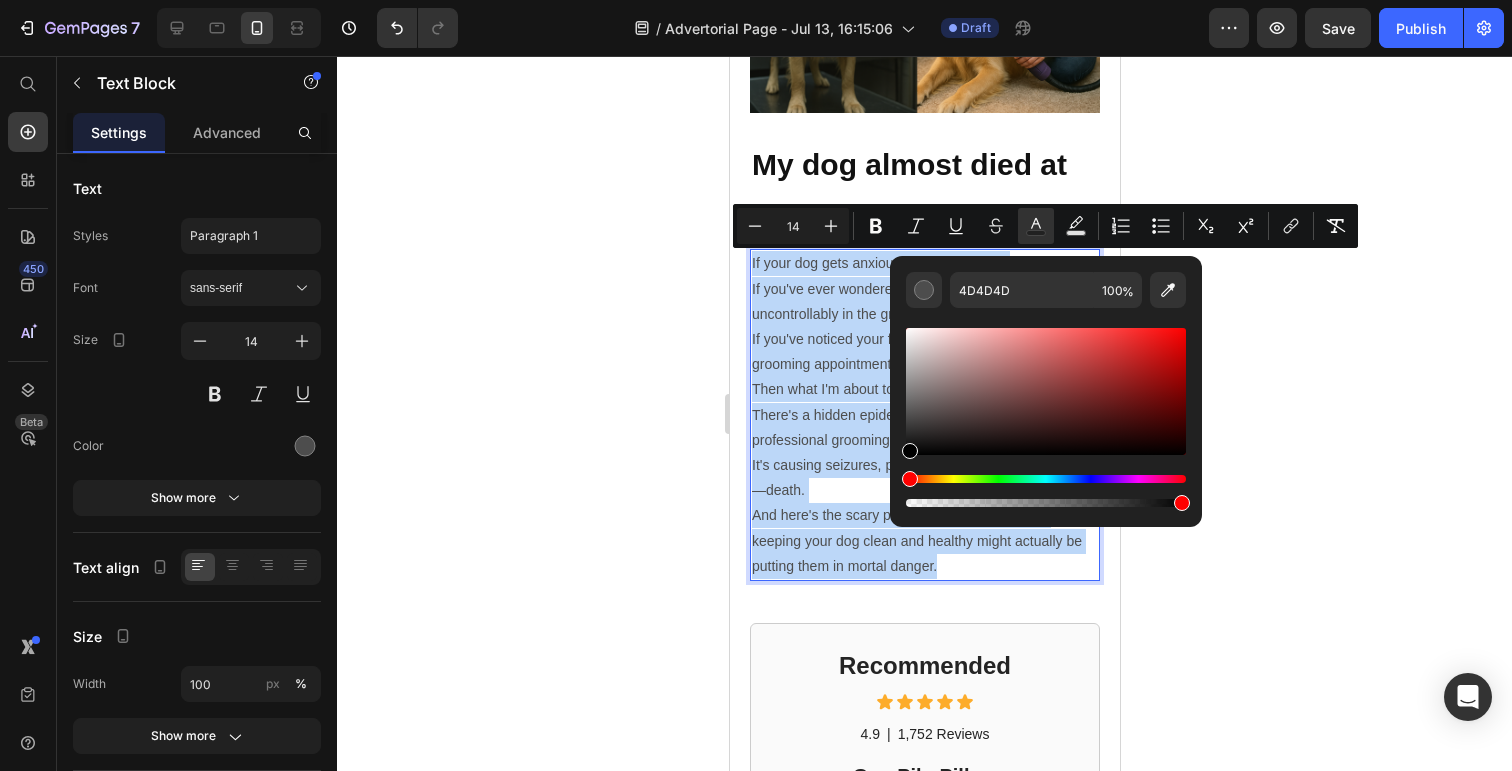 type on "000000" 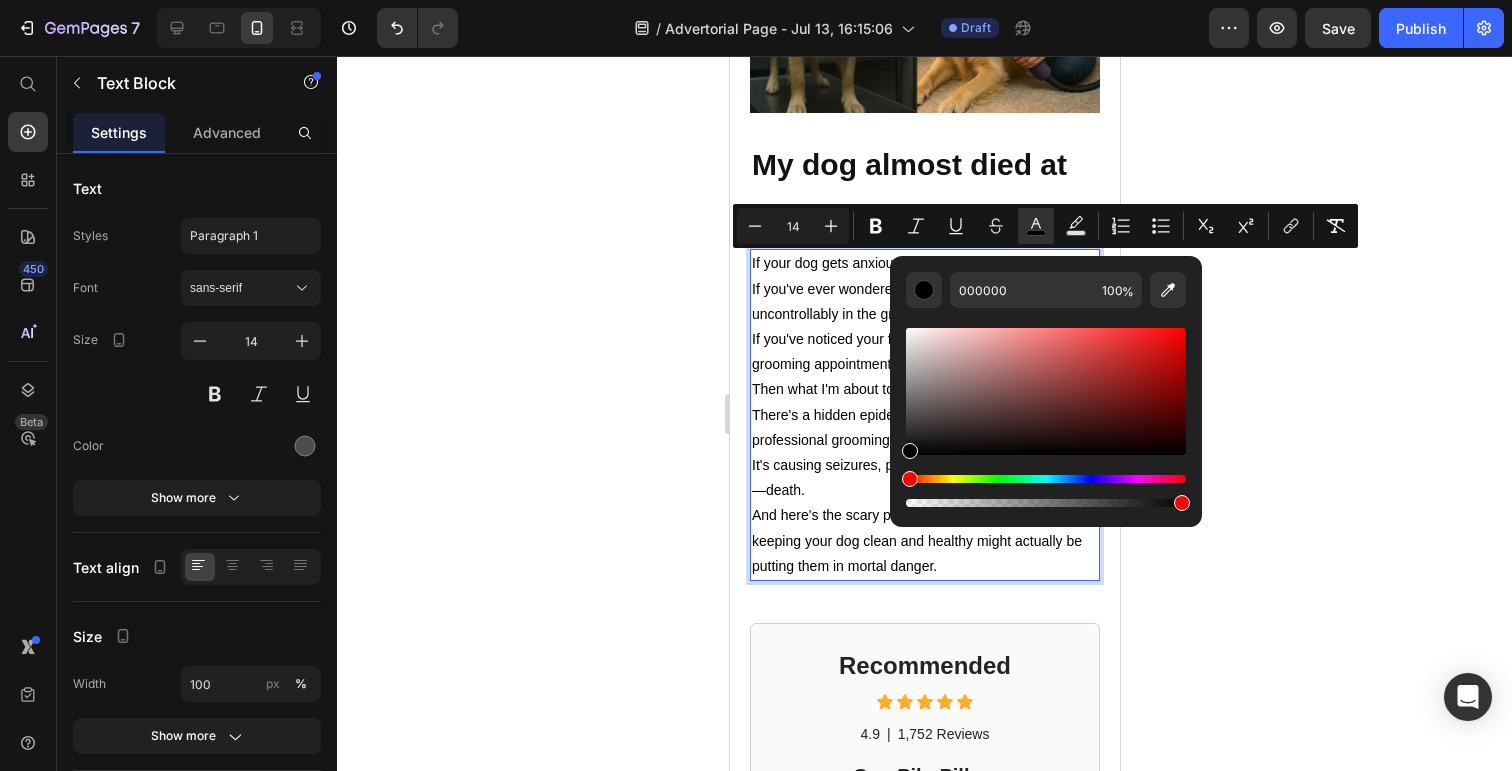 click 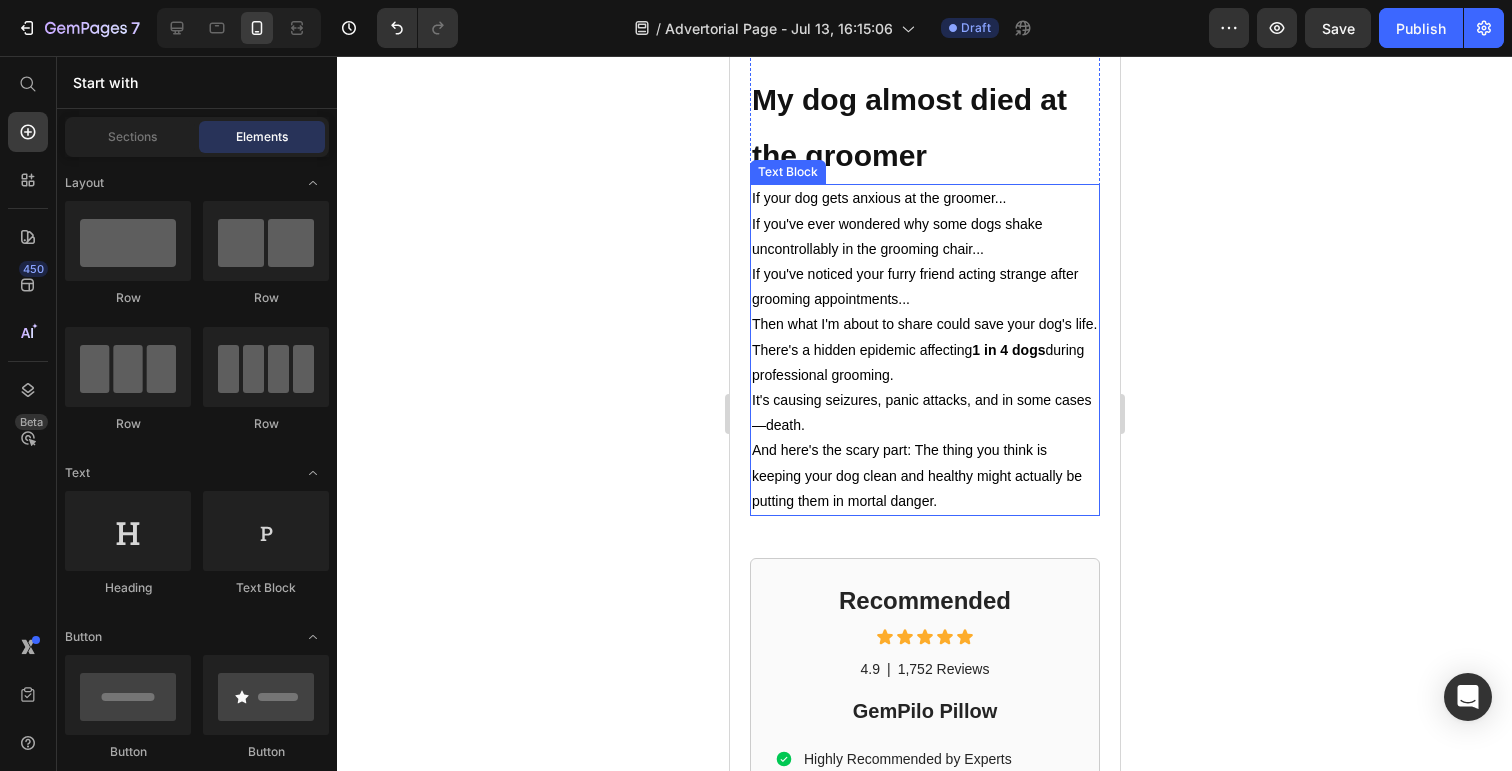 scroll, scrollTop: 683, scrollLeft: 0, axis: vertical 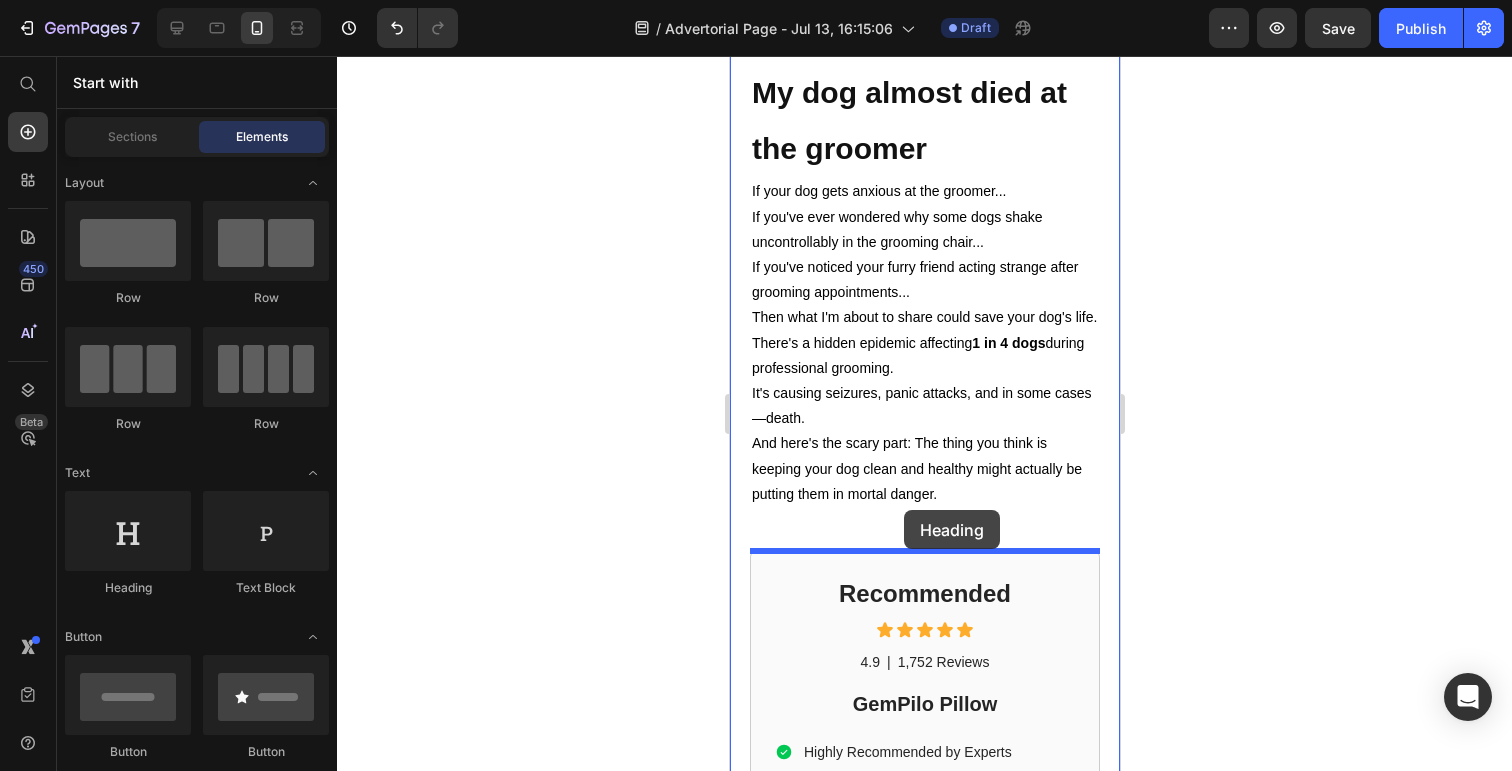 drag, startPoint x: 859, startPoint y: 574, endPoint x: 903, endPoint y: 511, distance: 76.843994 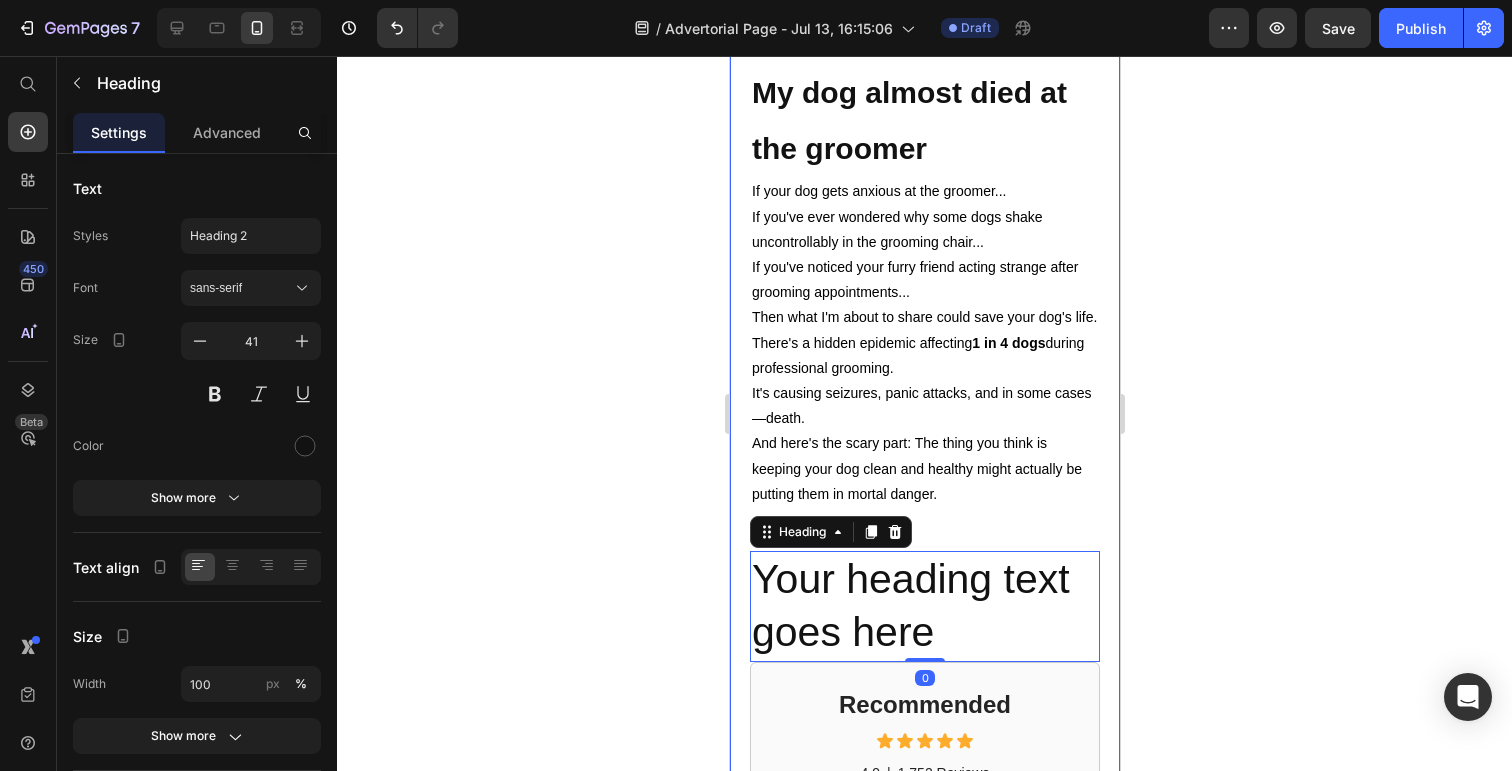 scroll, scrollTop: 764, scrollLeft: 0, axis: vertical 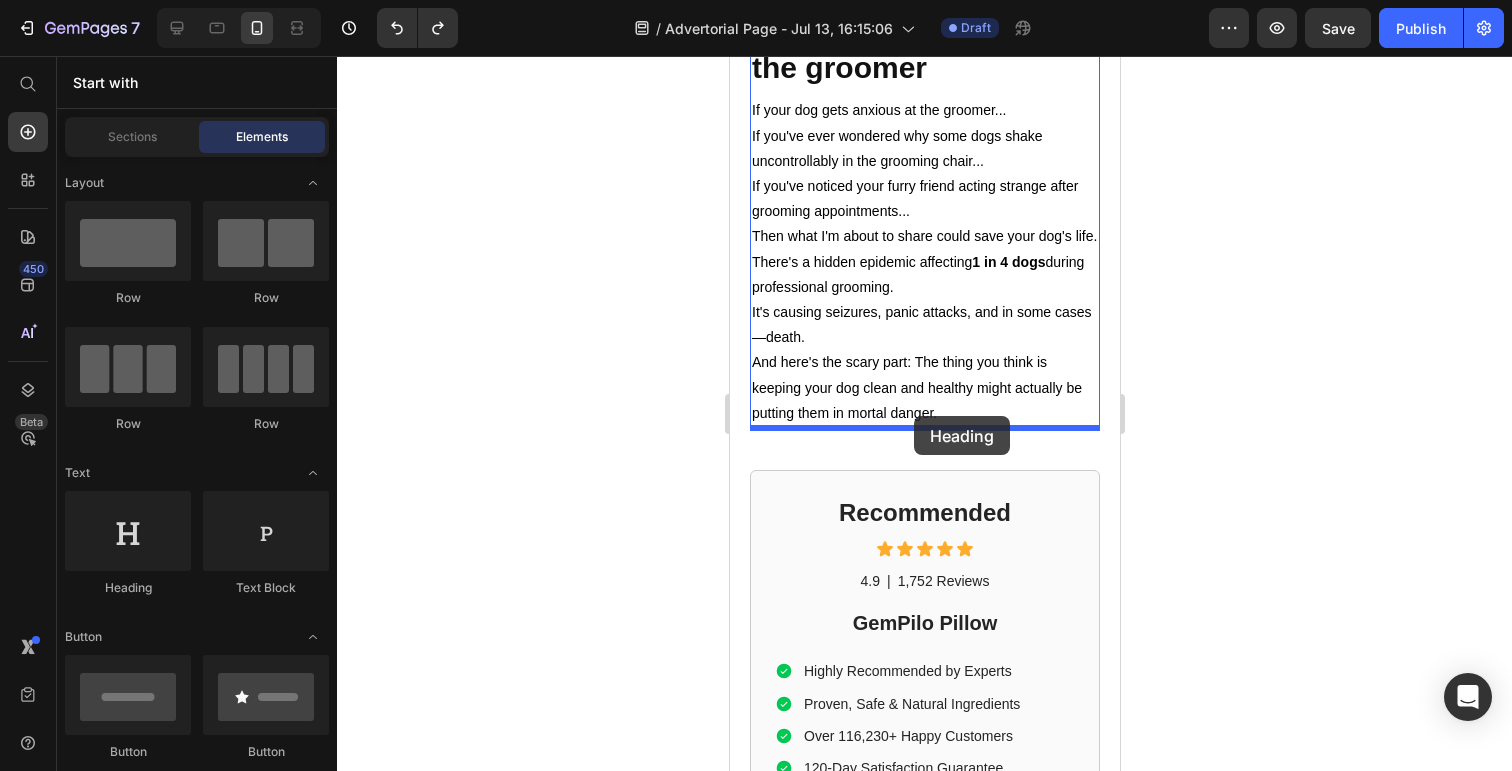 drag, startPoint x: 864, startPoint y: 569, endPoint x: 913, endPoint y: 416, distance: 160.6549 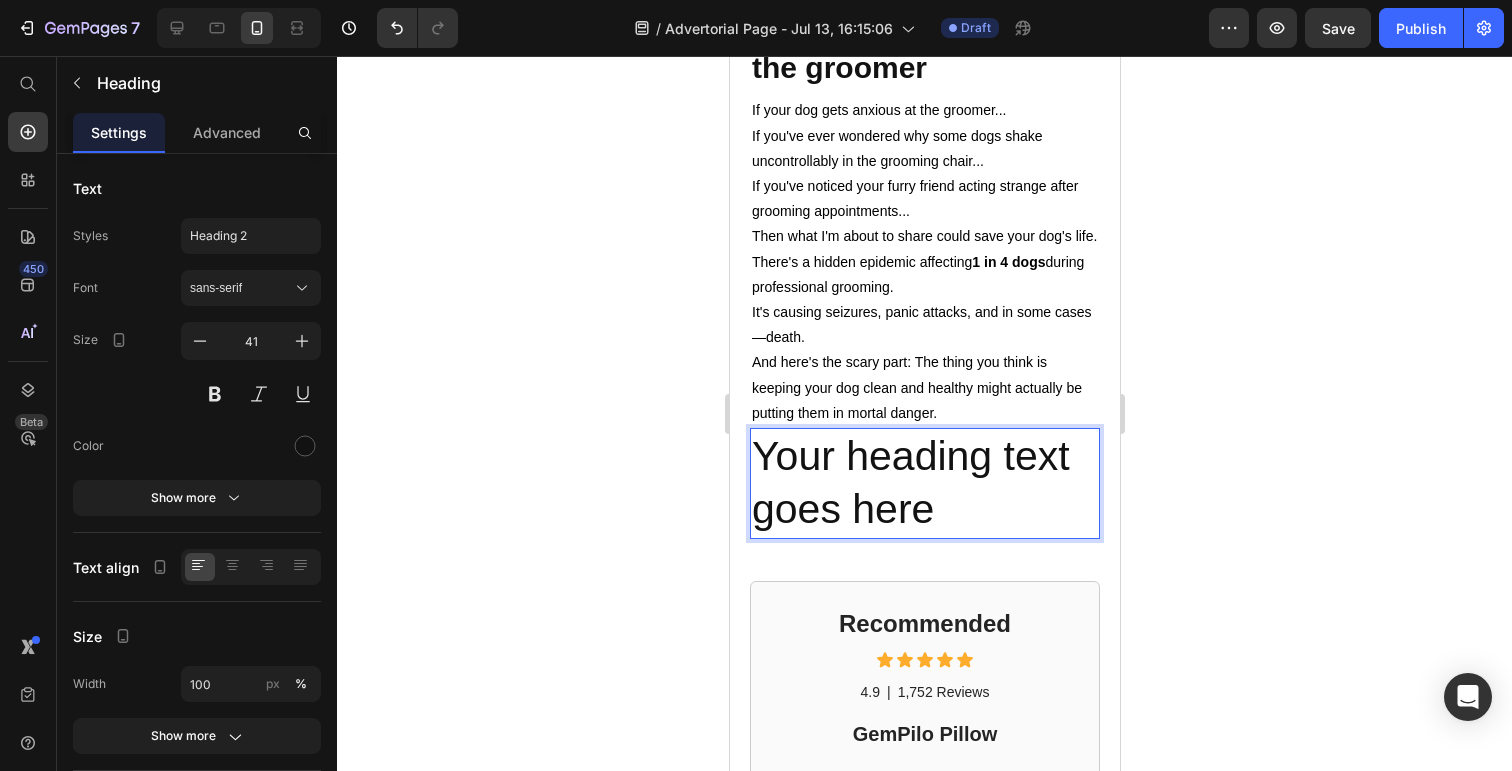 click on "Your heading text goes here" at bounding box center (924, 483) 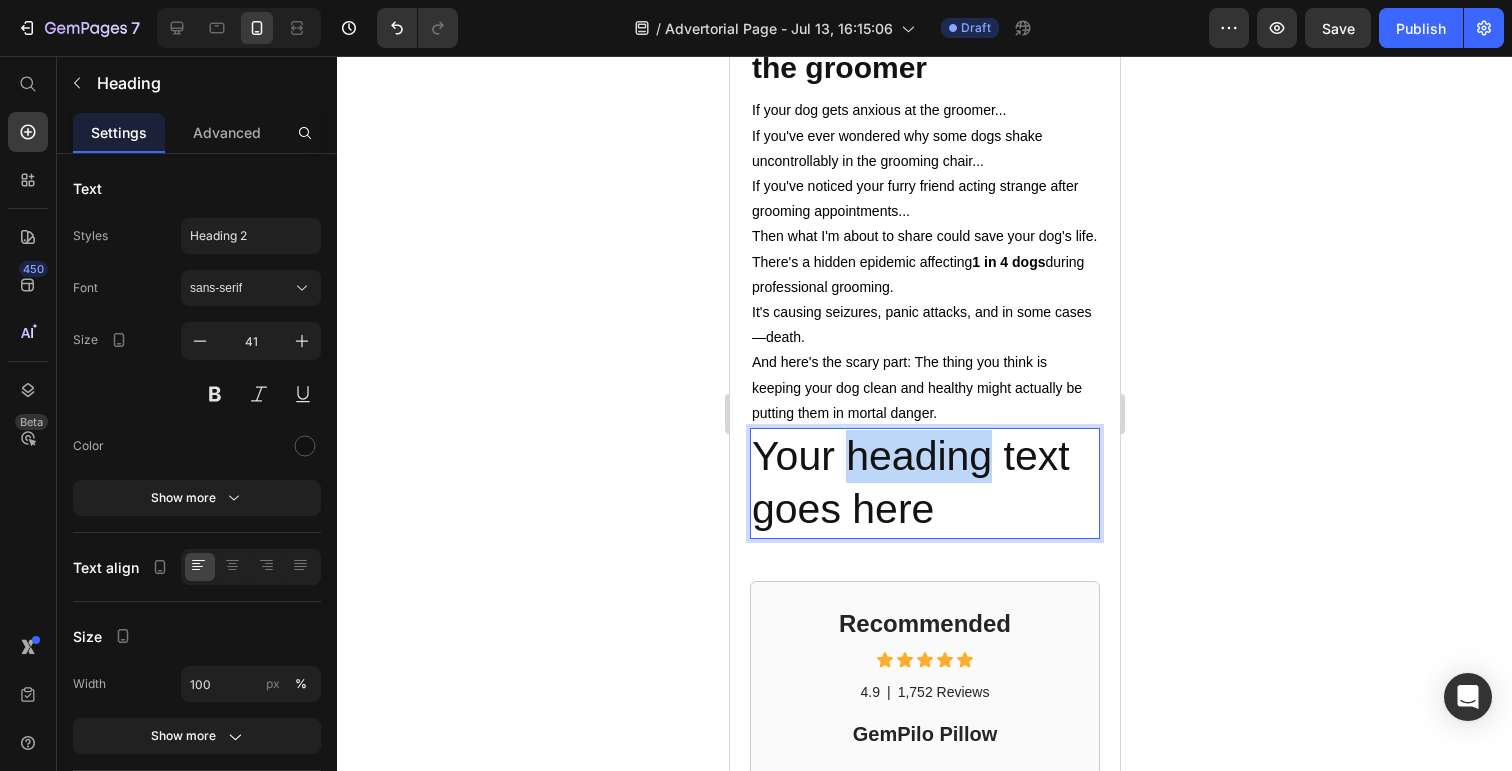 click on "Your heading text goes here" at bounding box center (924, 483) 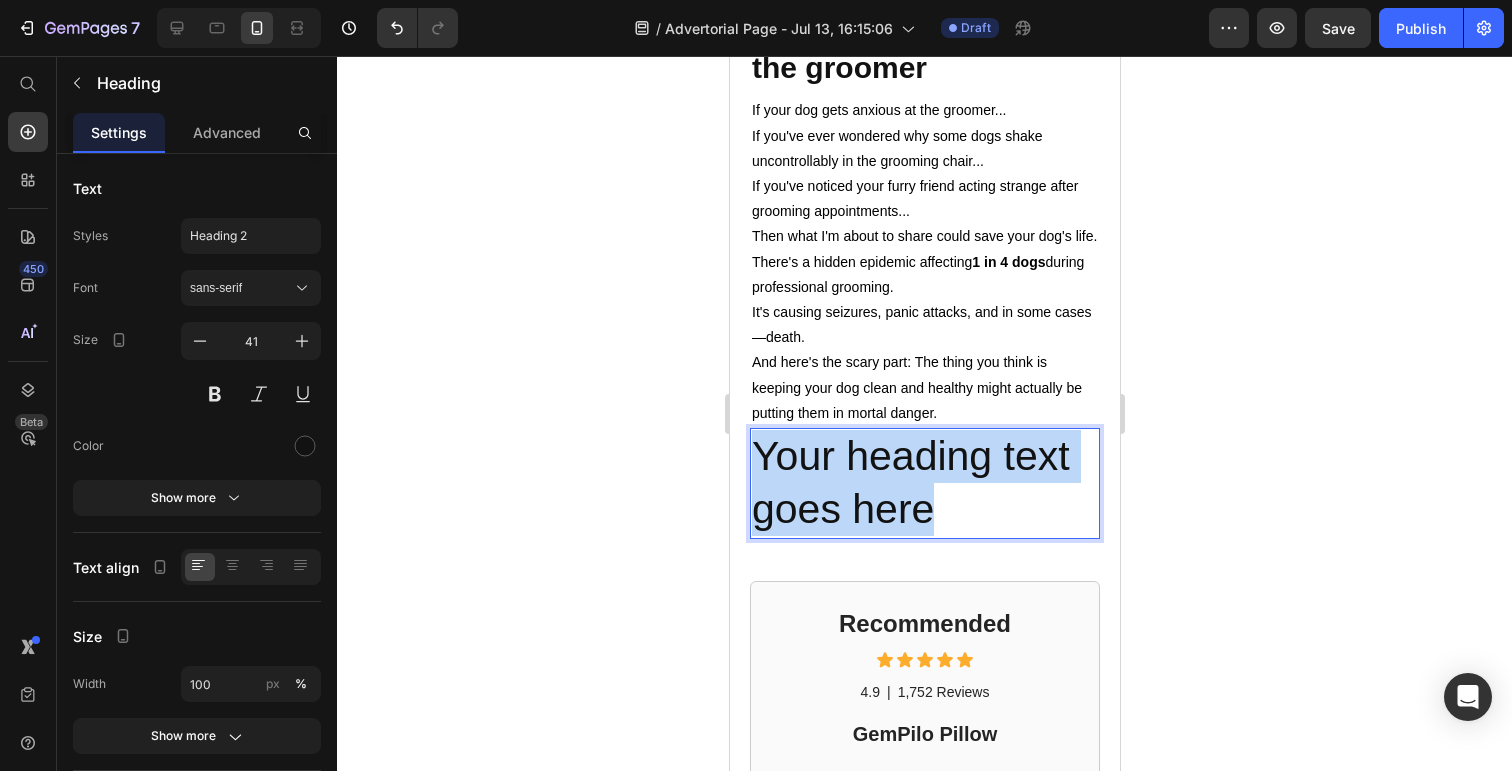 click on "Your heading text goes here" at bounding box center (924, 483) 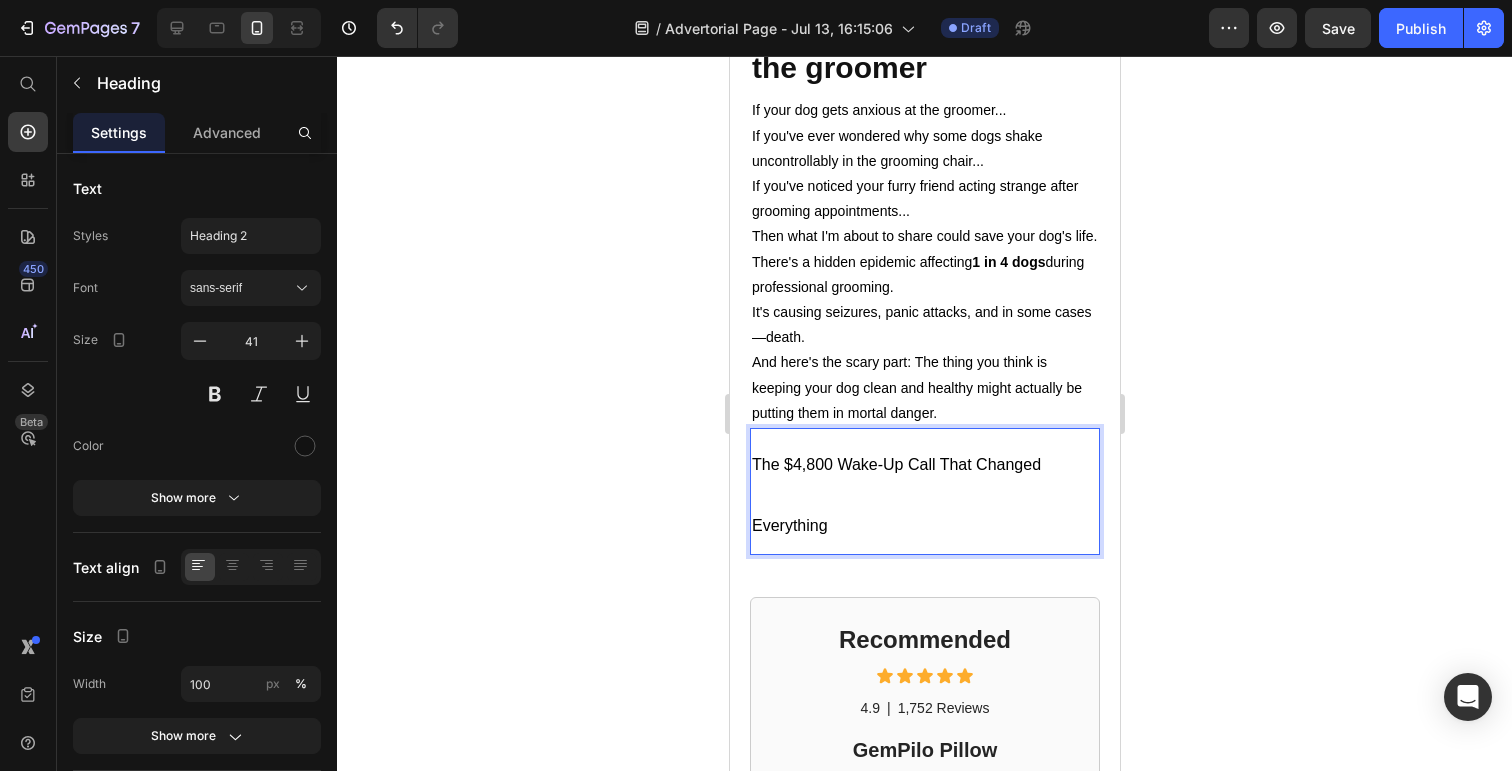 click on "The $4,800 Wake-Up Call That Changed Everything" at bounding box center (924, 491) 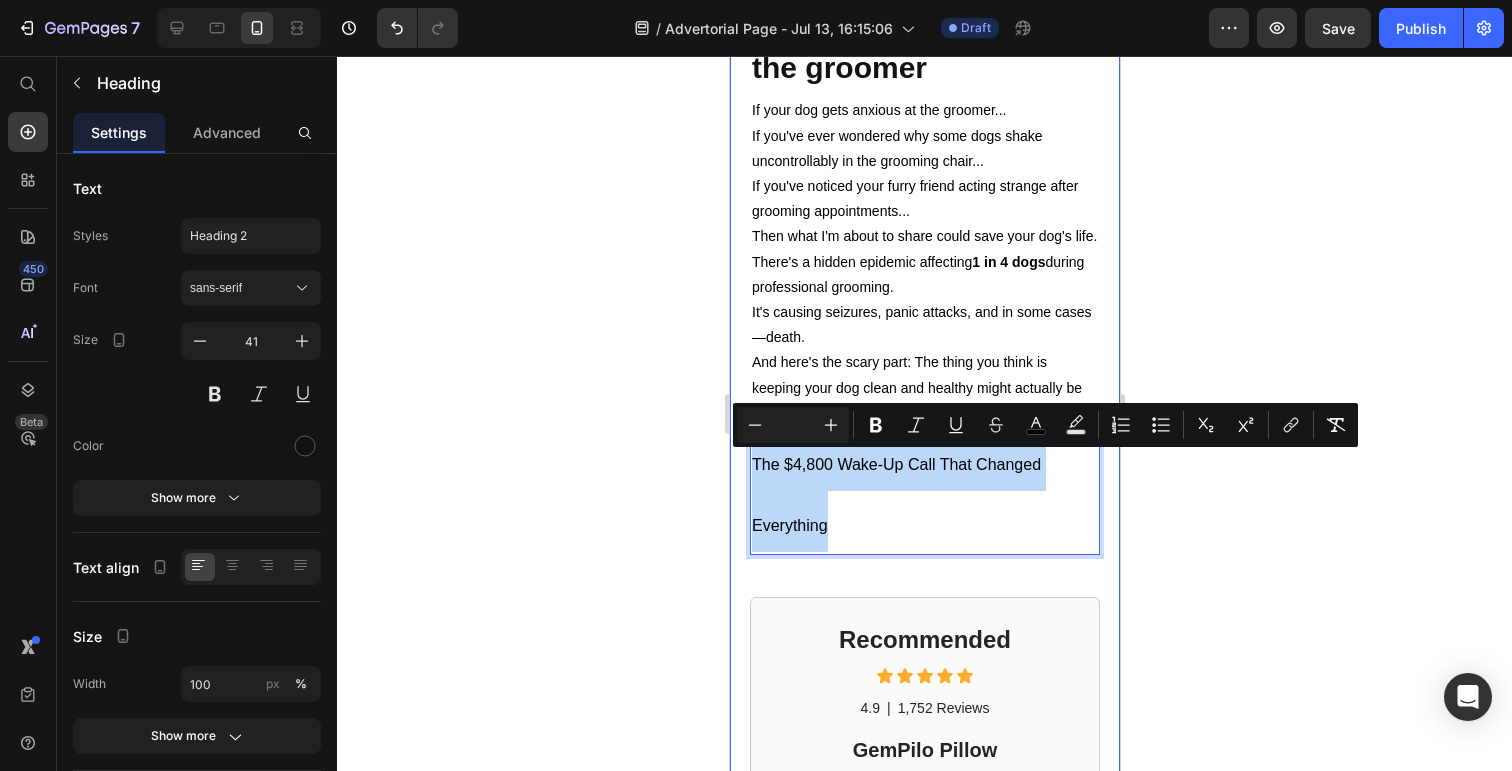 drag, startPoint x: 841, startPoint y: 519, endPoint x: 732, endPoint y: 443, distance: 132.87964 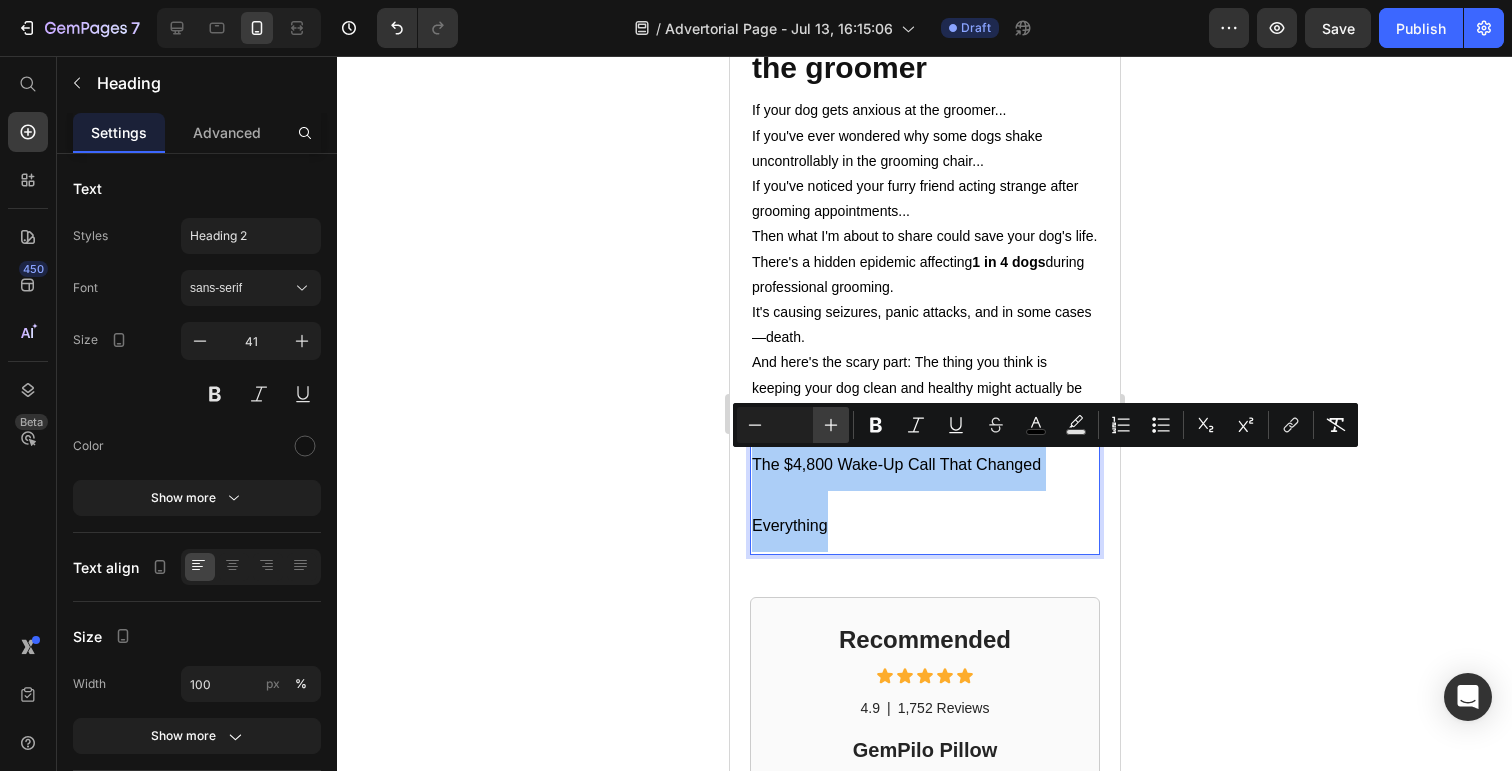 click on "Plus" at bounding box center [831, 425] 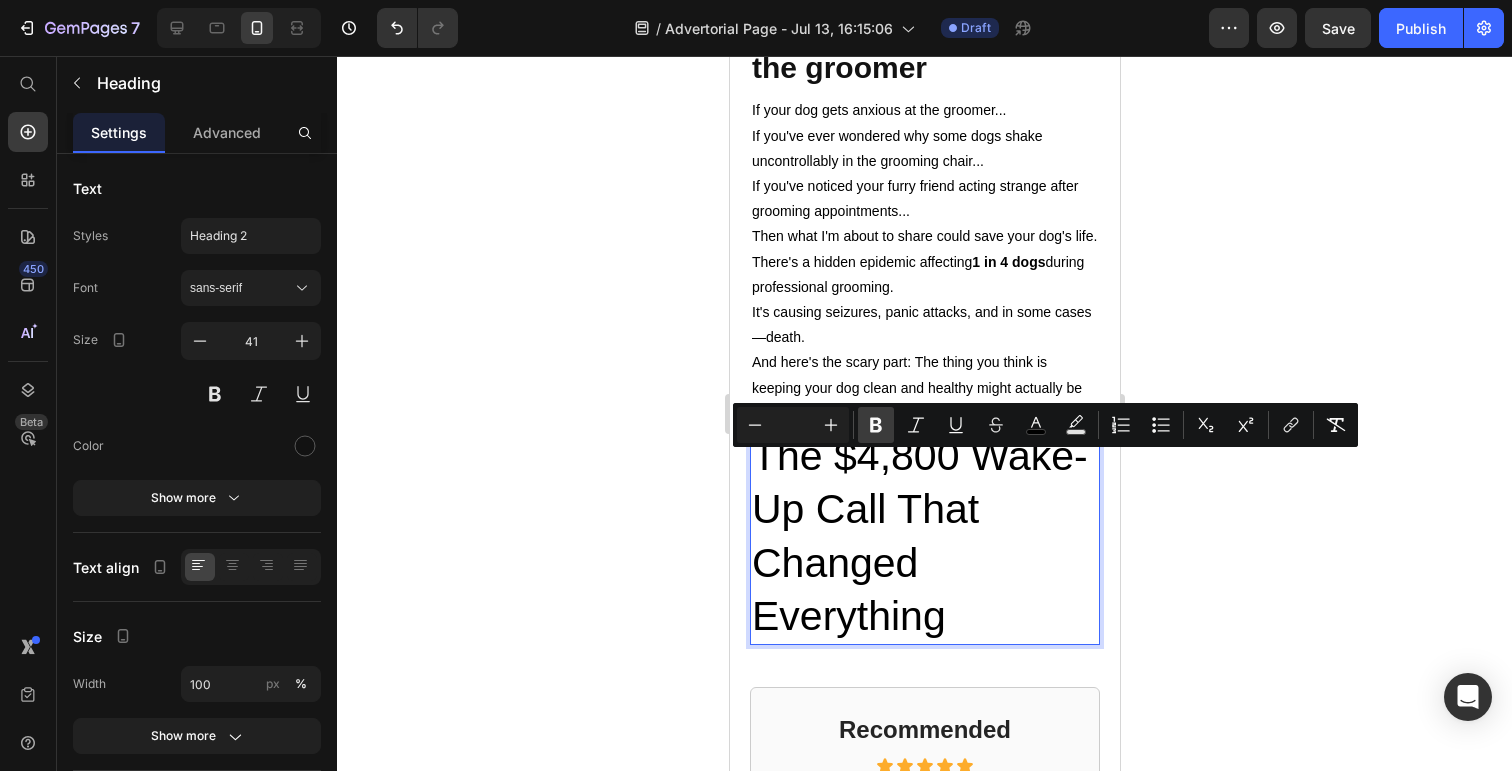 click 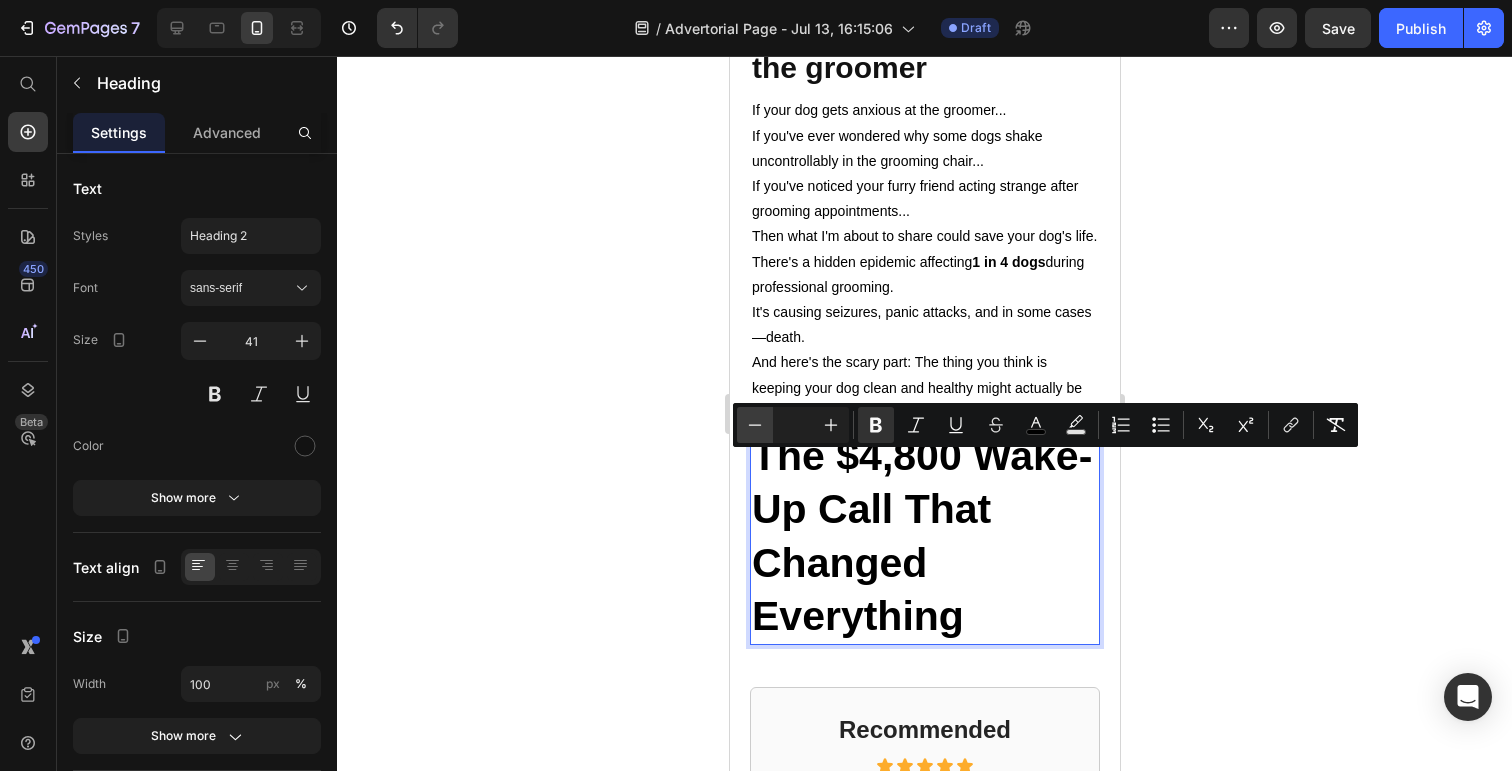 click 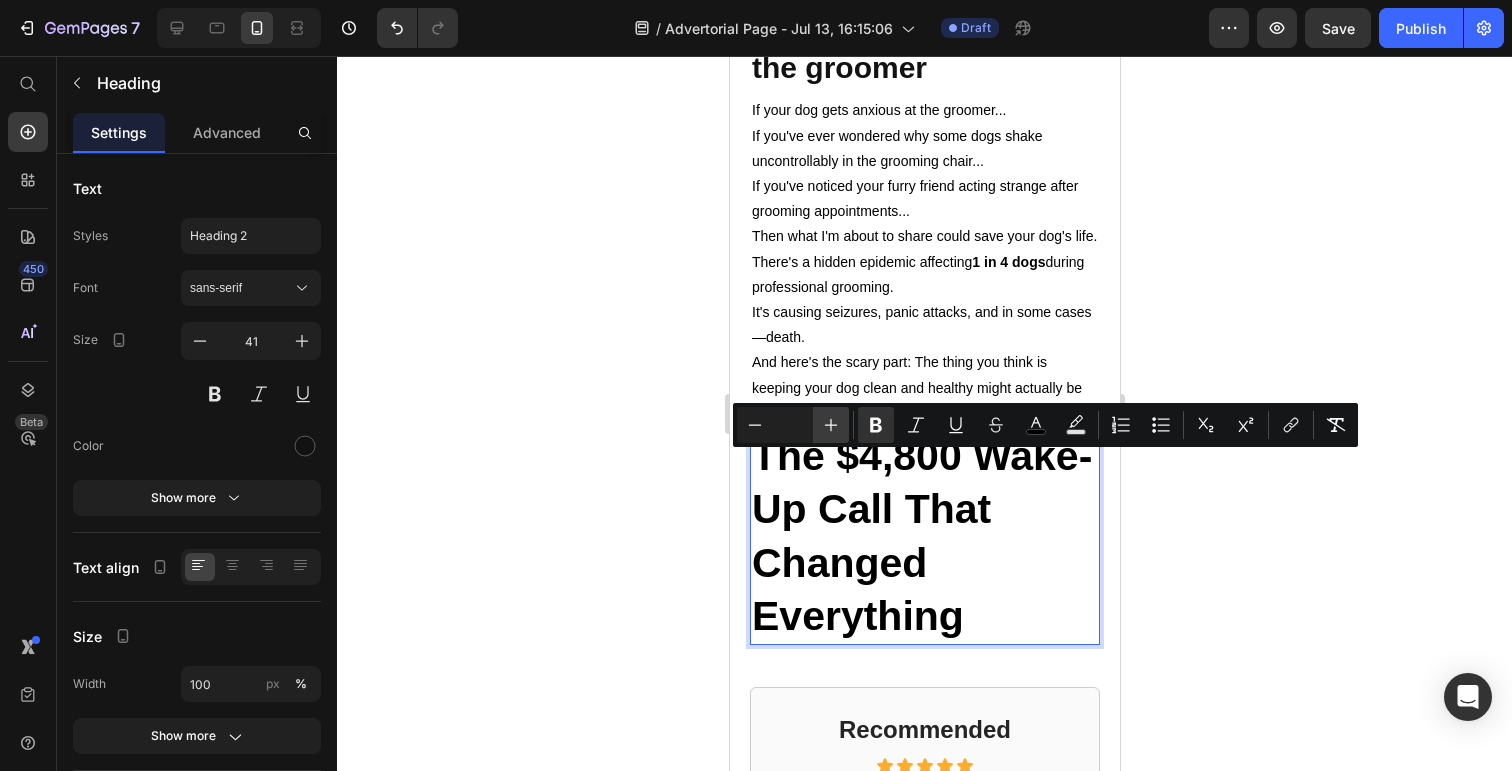 click 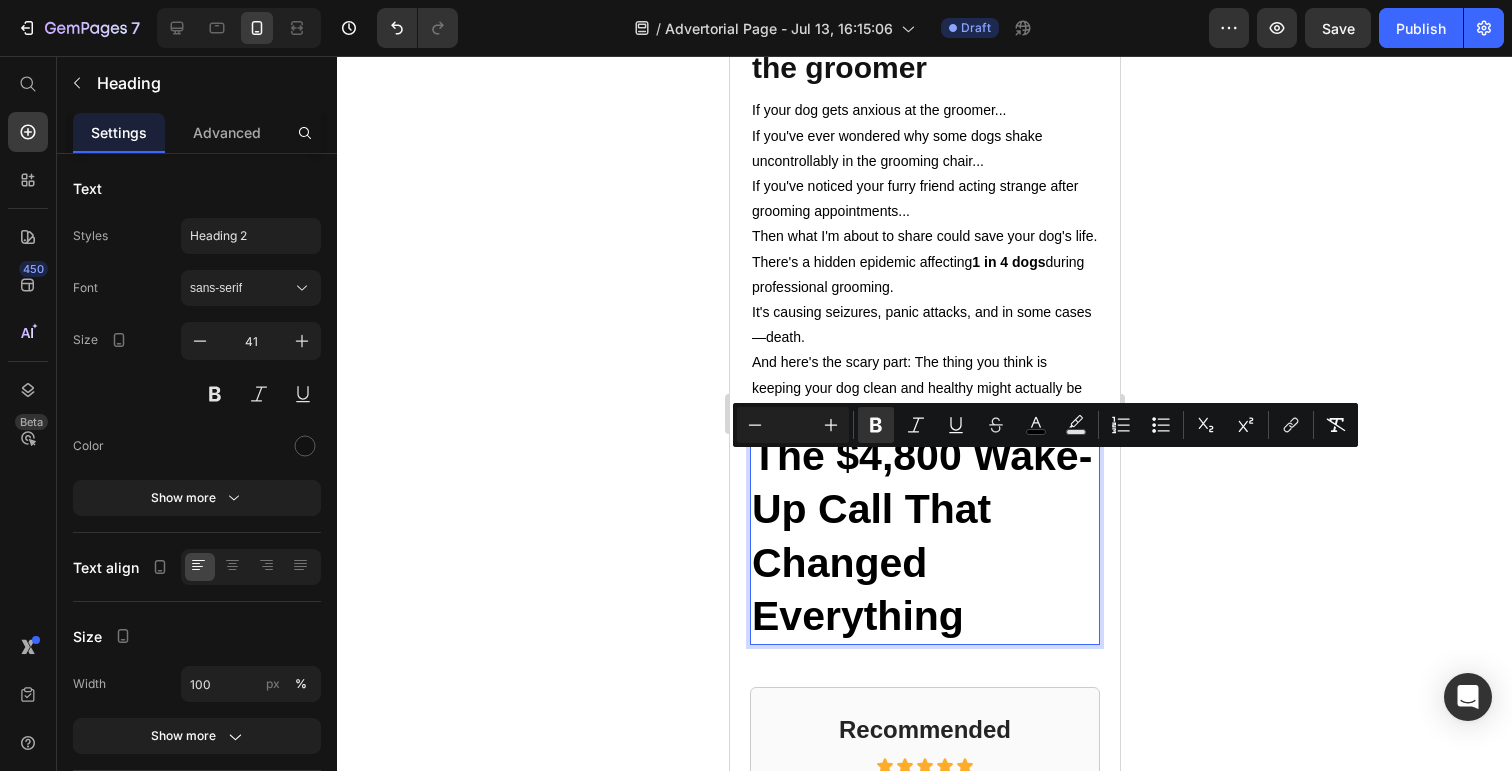 click on "The $4,800 Wake-Up Call That Changed Everything" at bounding box center (921, 536) 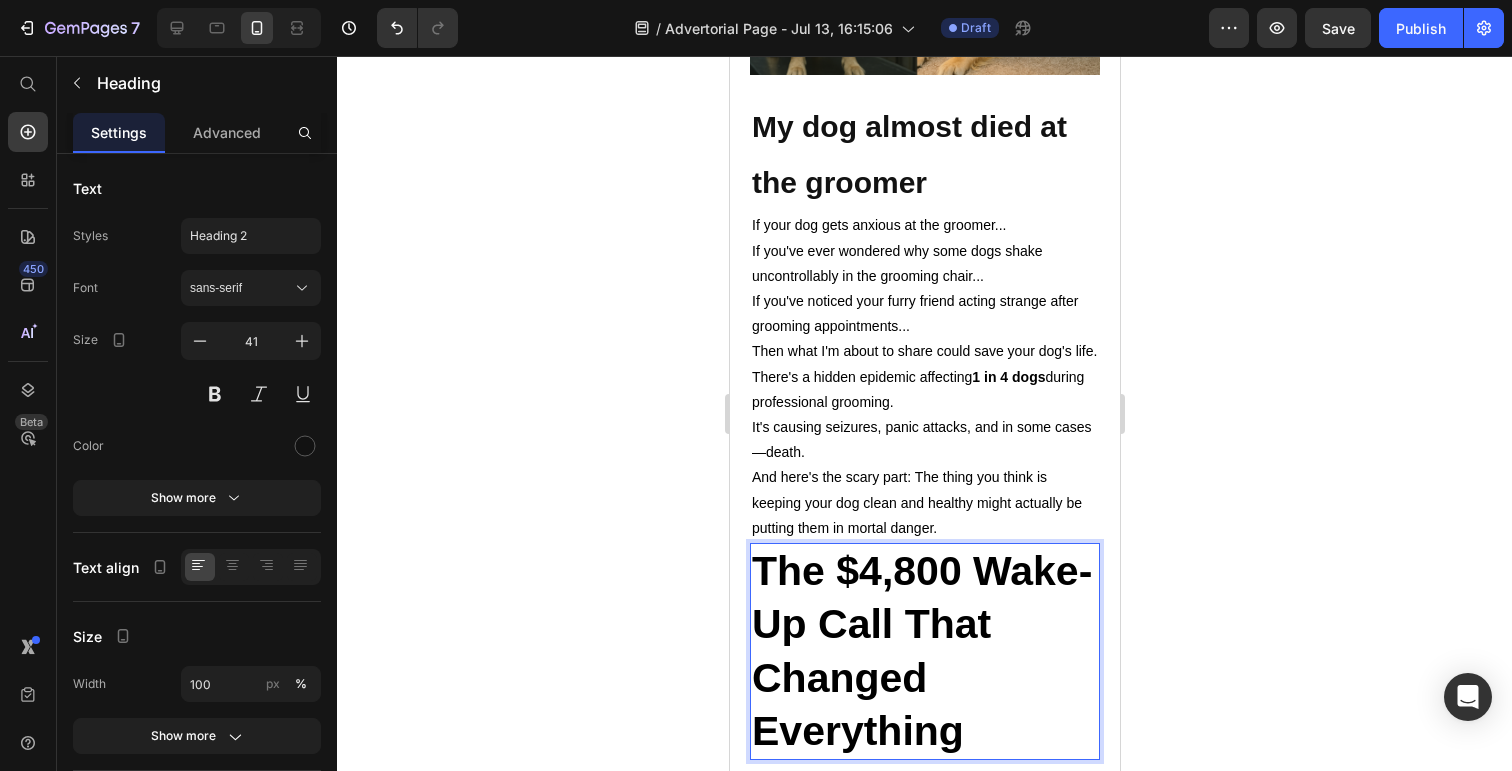 scroll, scrollTop: 638, scrollLeft: 0, axis: vertical 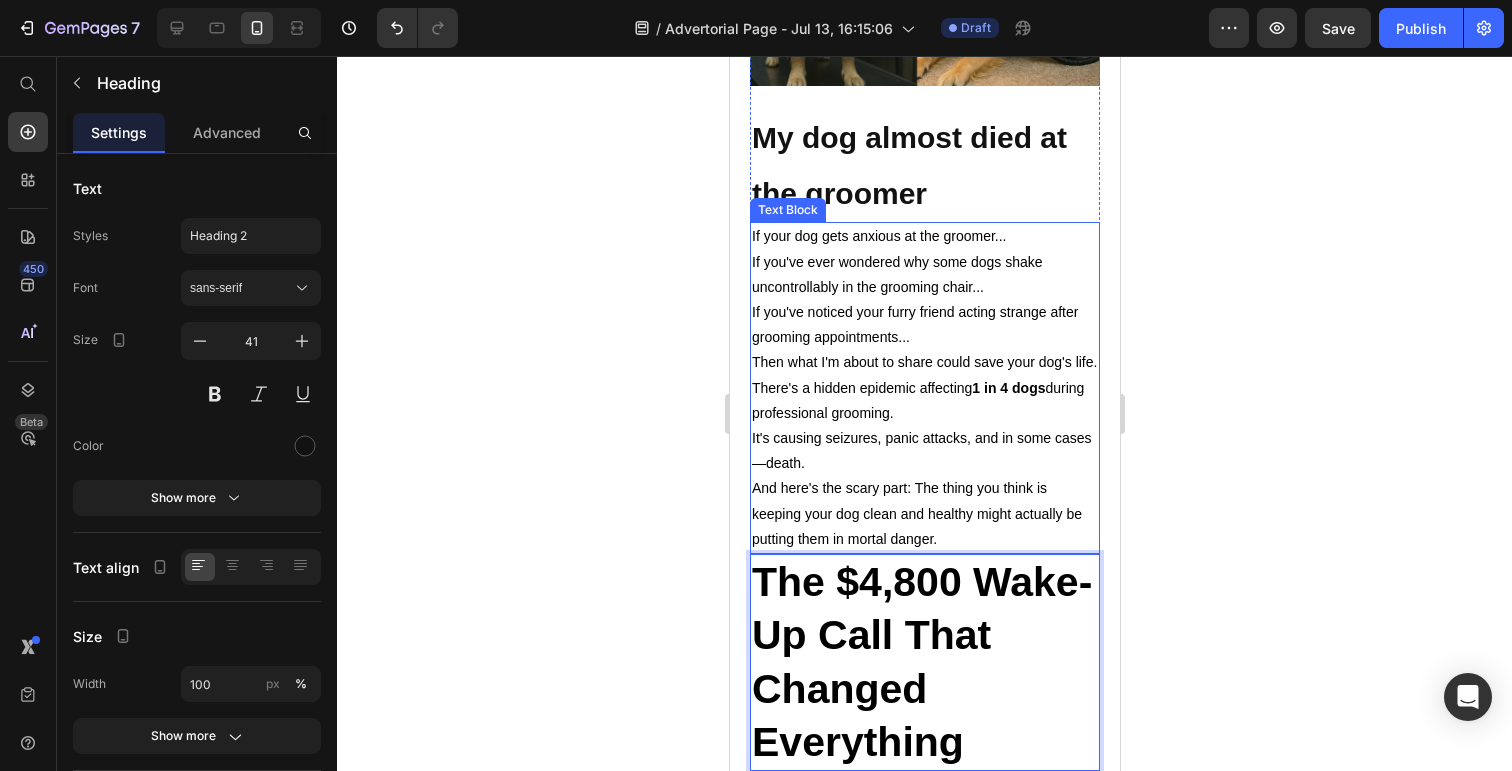 click on "My dog almost died at the groomer" at bounding box center [908, 165] 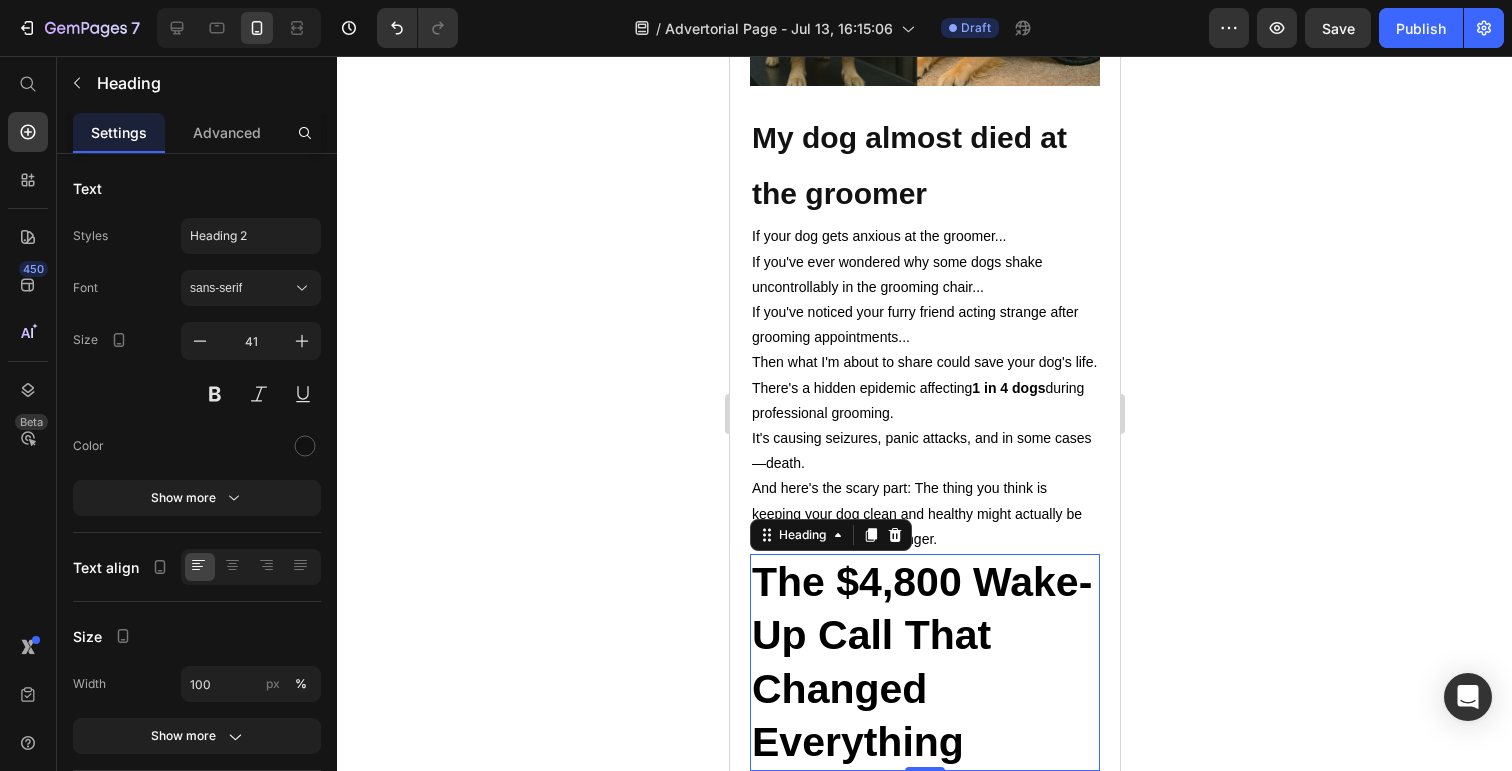 click on "The $4,800 Wake-Up Call That Changed Everything" at bounding box center [921, 662] 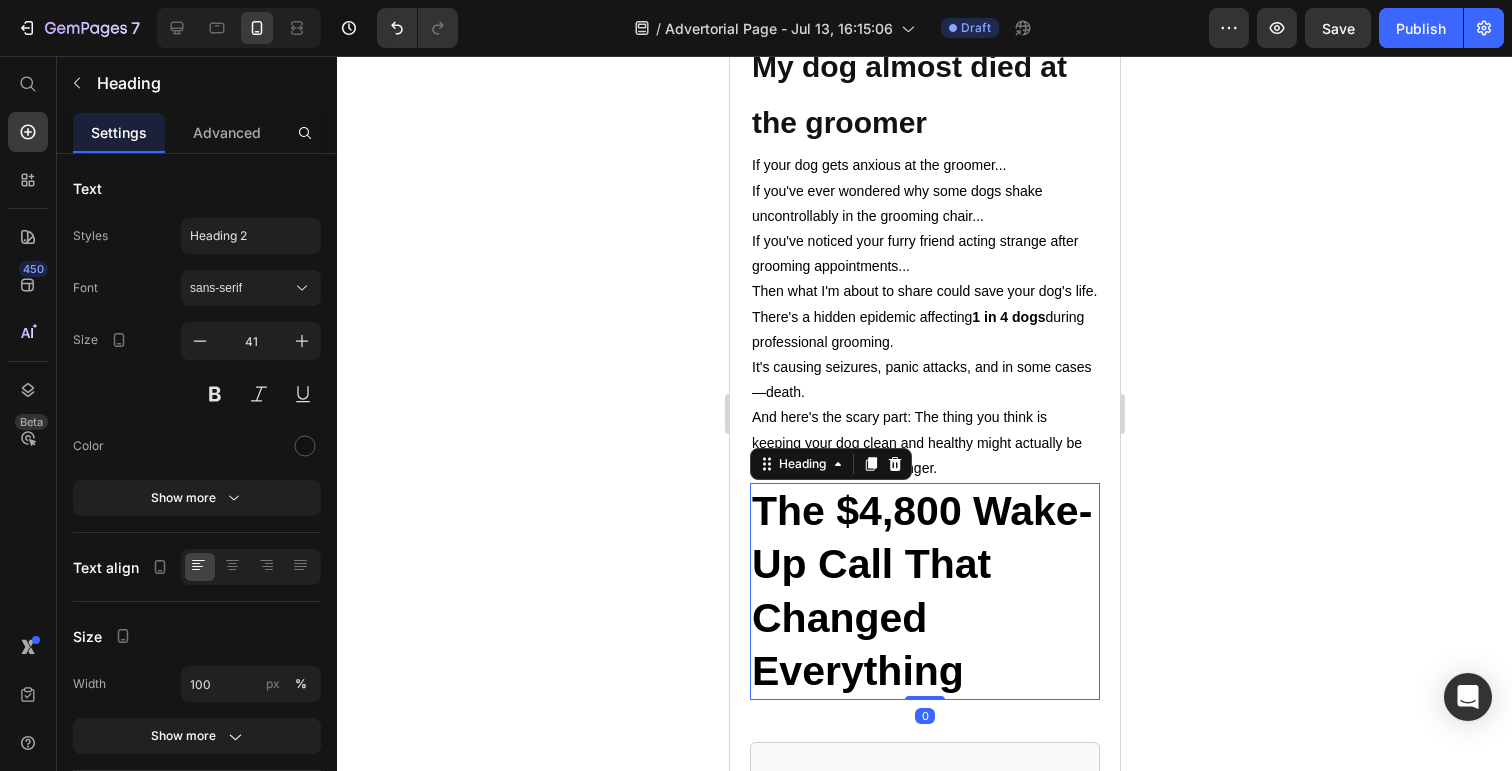scroll, scrollTop: 711, scrollLeft: 0, axis: vertical 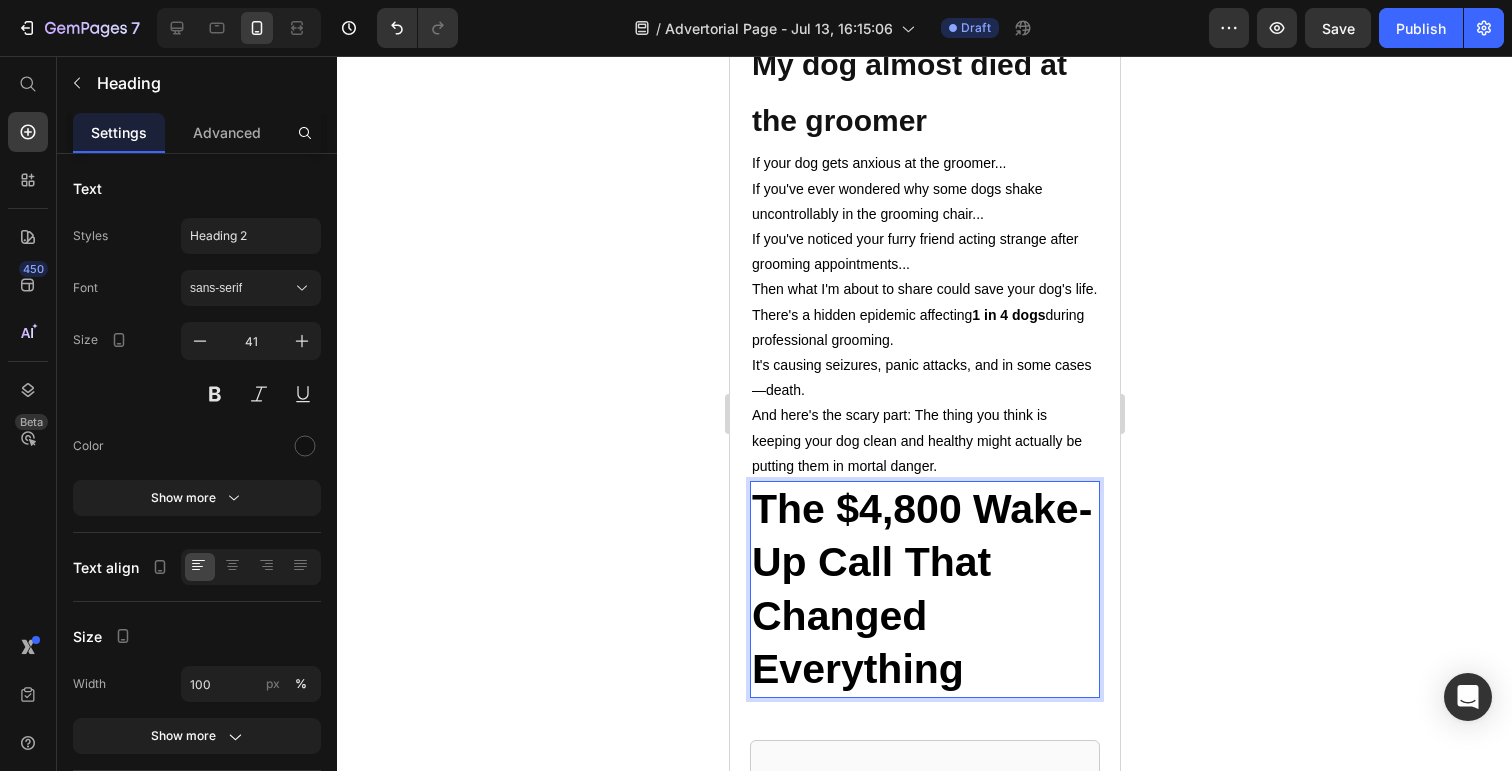 click on "The $4,800 Wake-Up Call That Changed Everything" at bounding box center [924, 589] 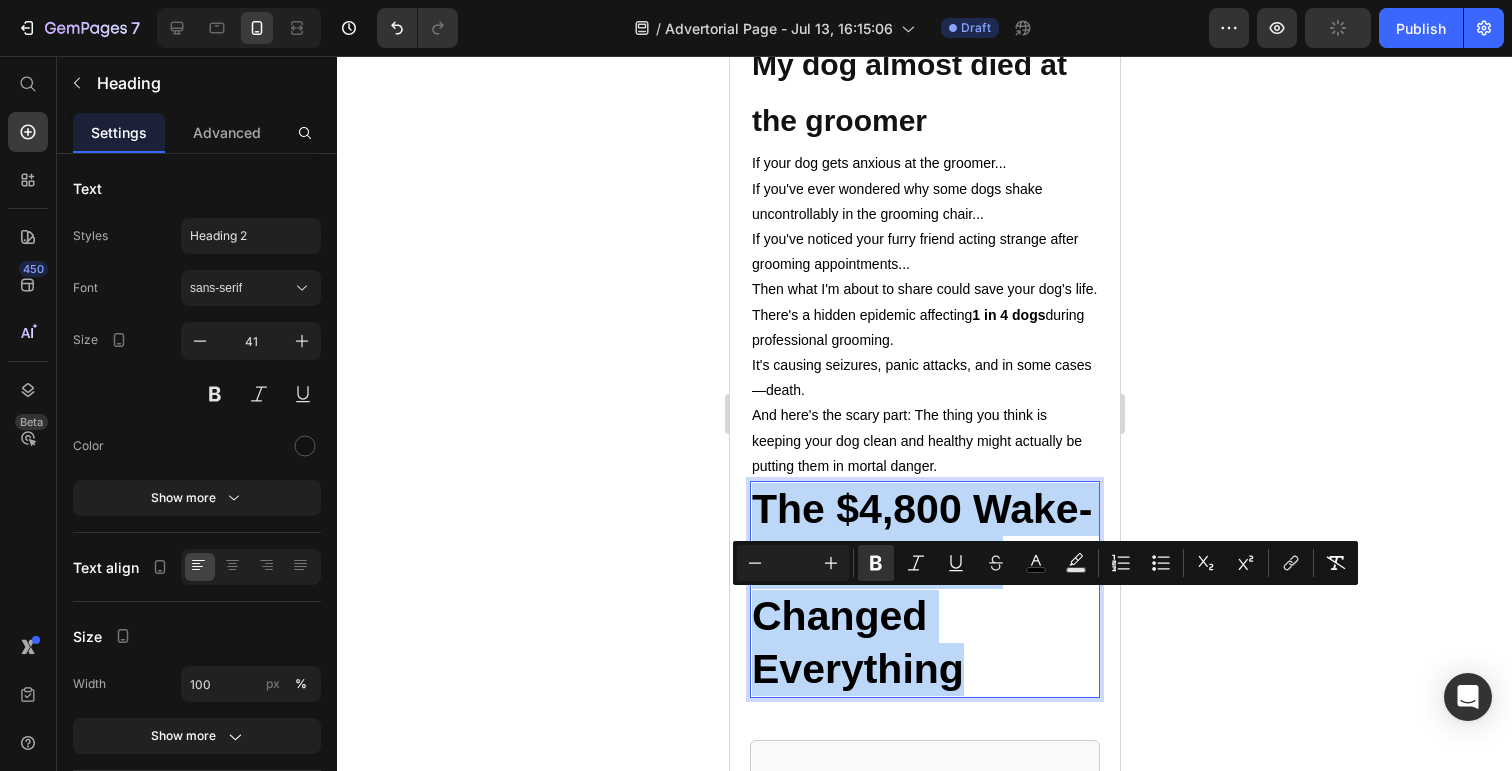 click on "The $4,800 Wake-Up Call That Changed Everything" at bounding box center [924, 589] 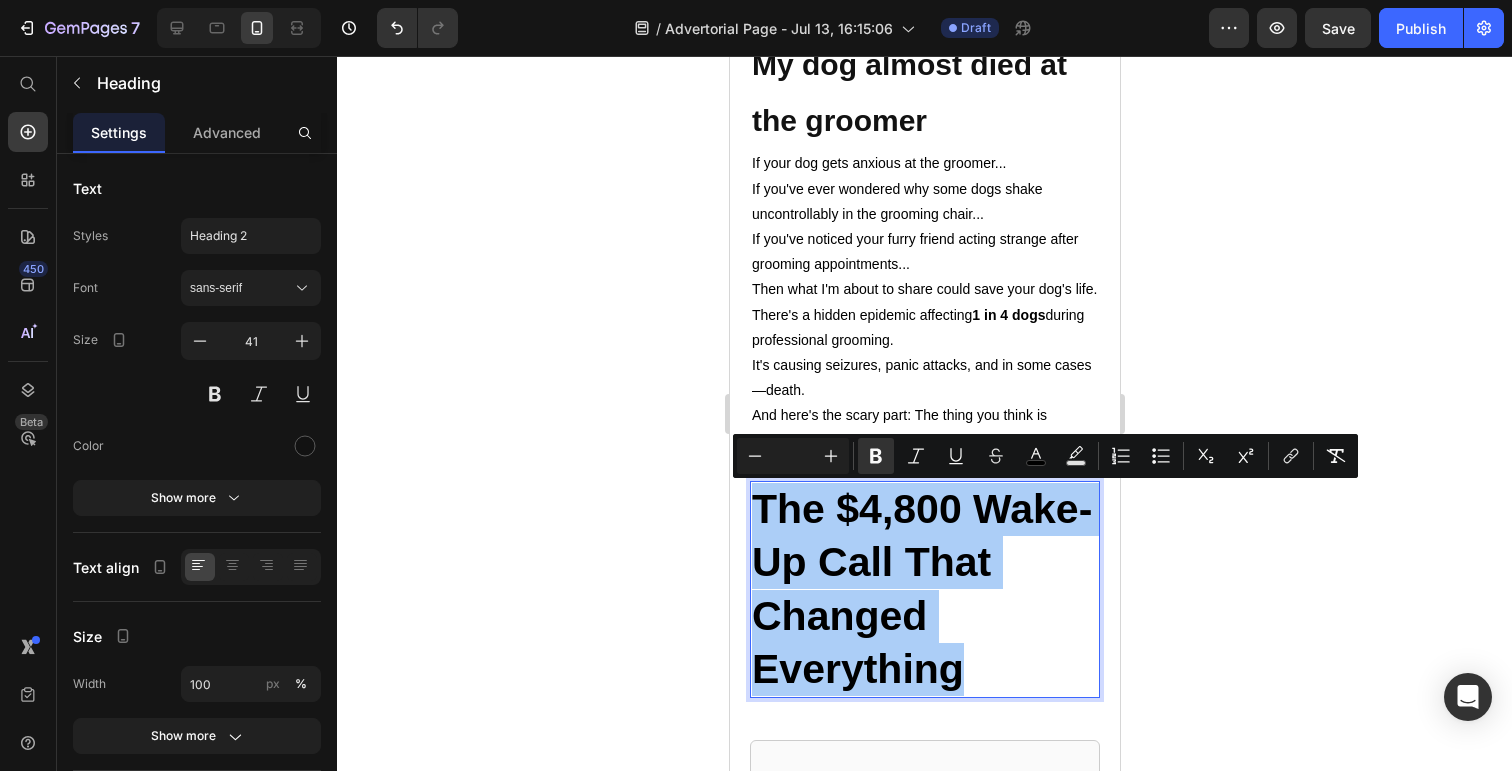 click at bounding box center [793, 456] 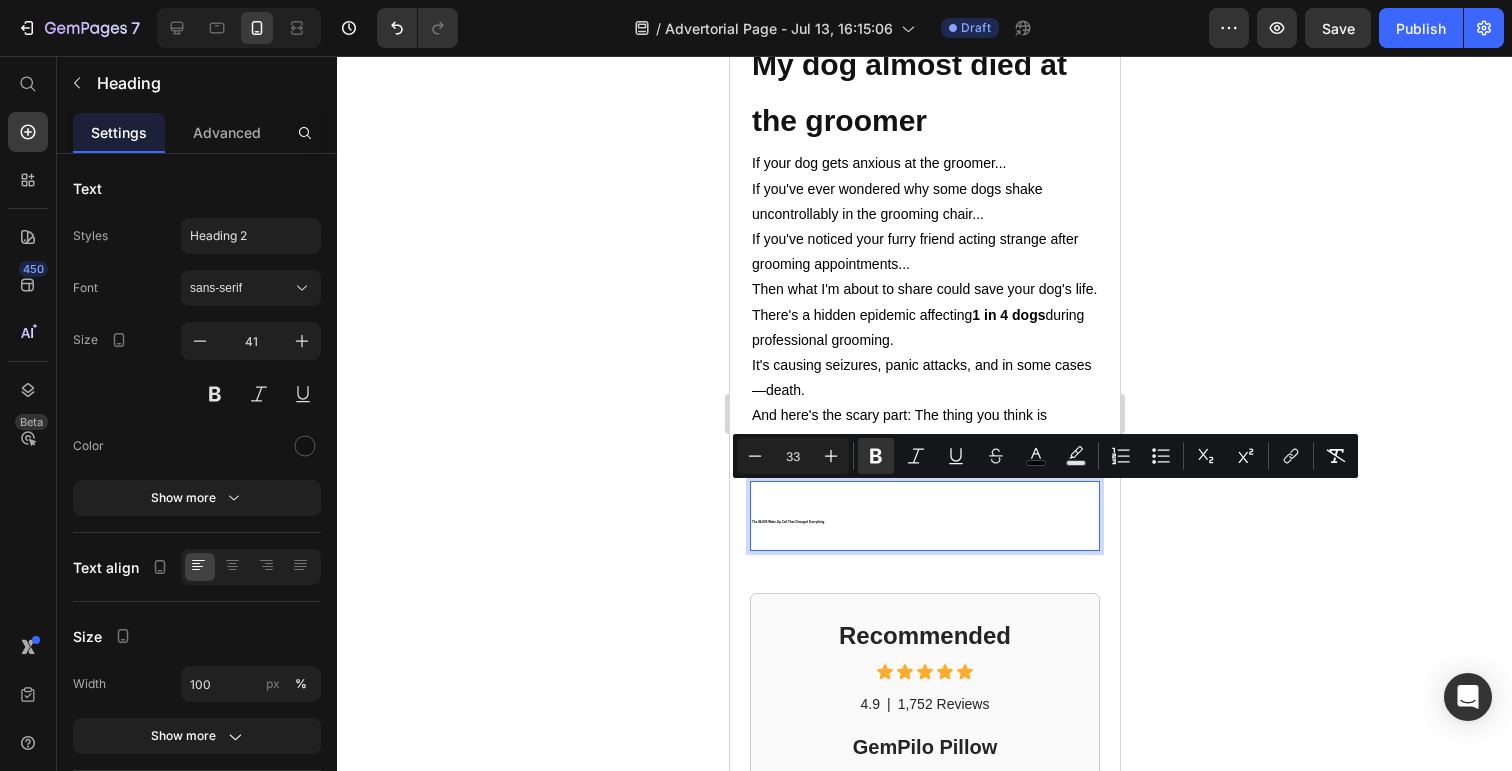 type on "33" 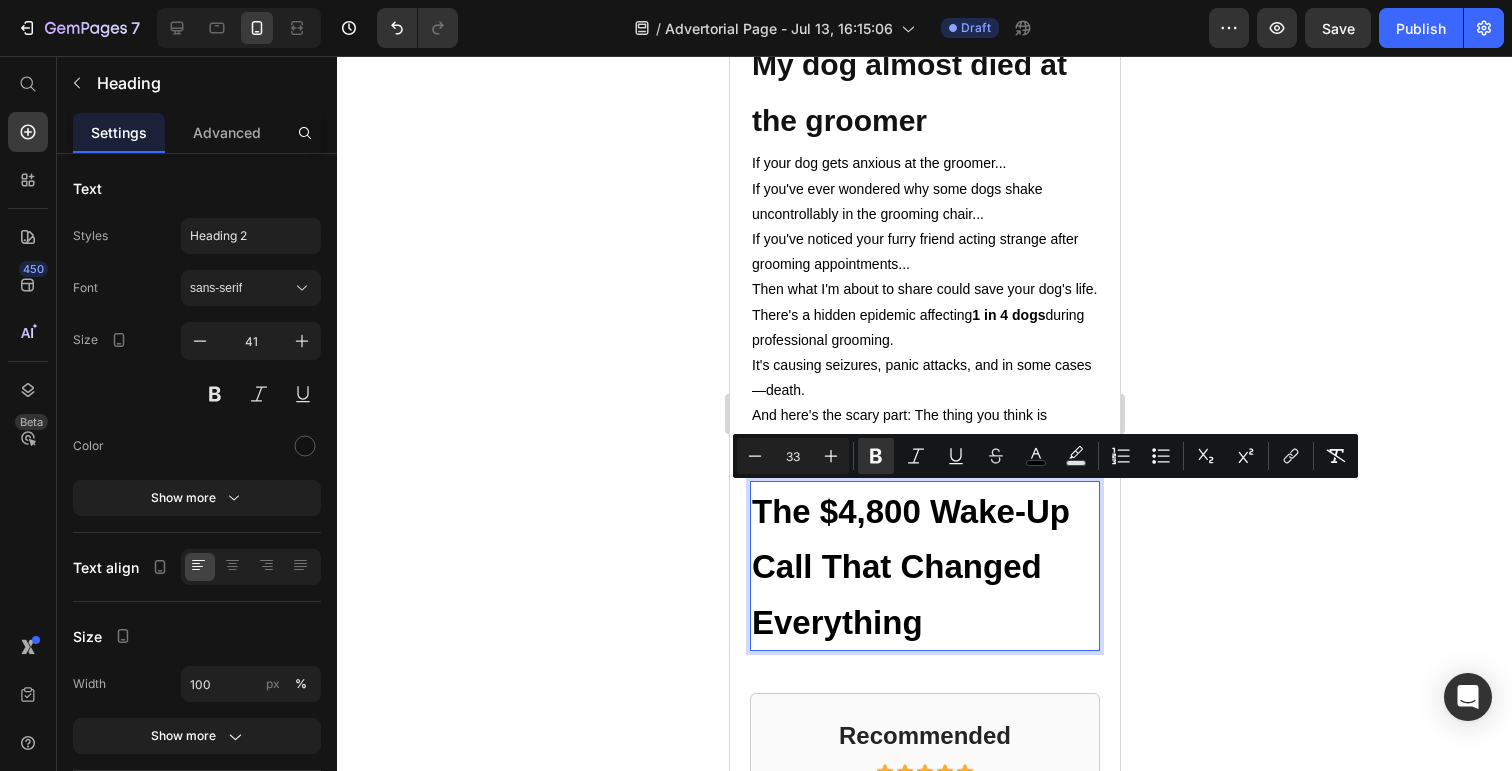 click on "The $4,800 Wake-Up Call That Changed Everything" at bounding box center [924, 566] 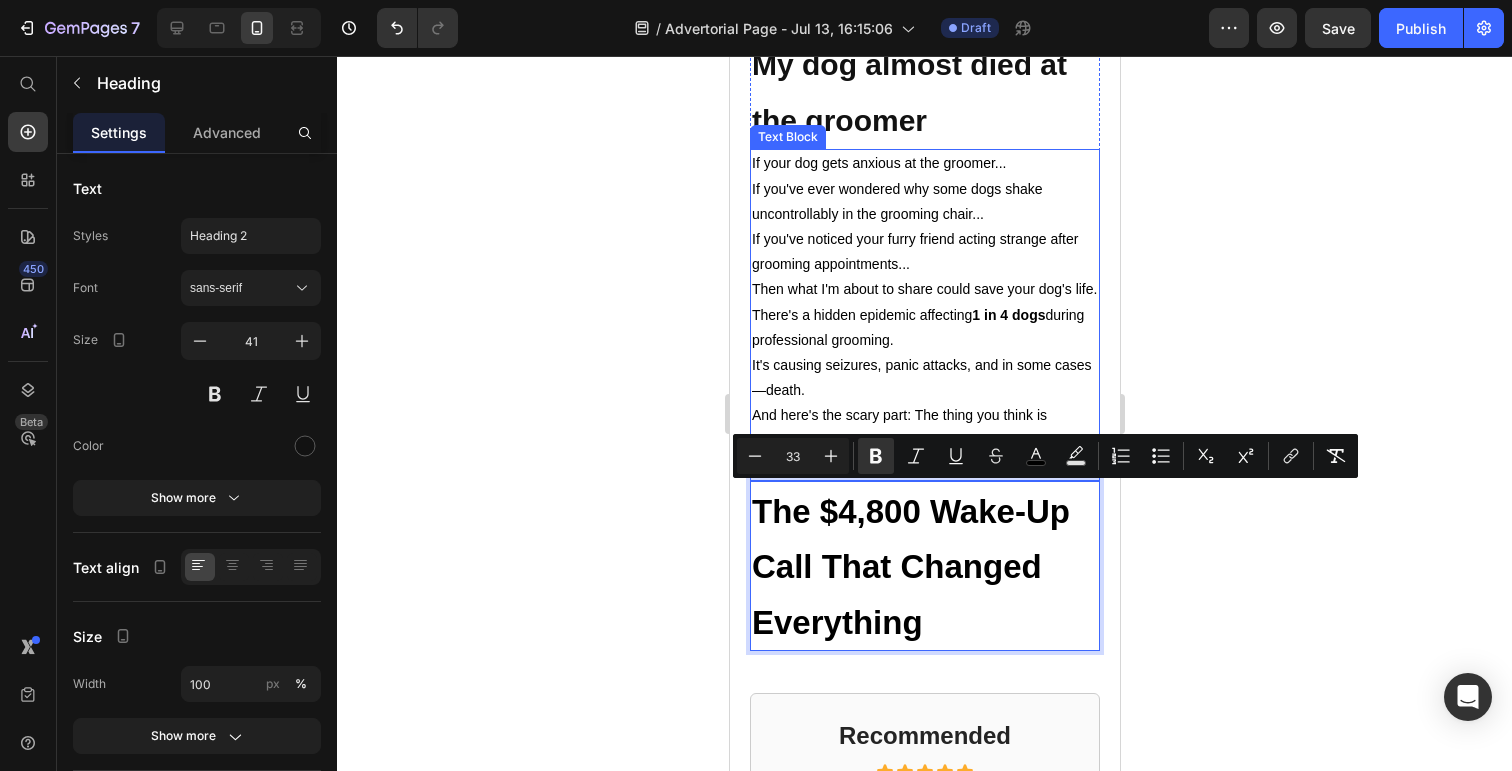 click on "If you've ever wondered why some dogs shake uncontrollably in the grooming chair..." at bounding box center (896, 201) 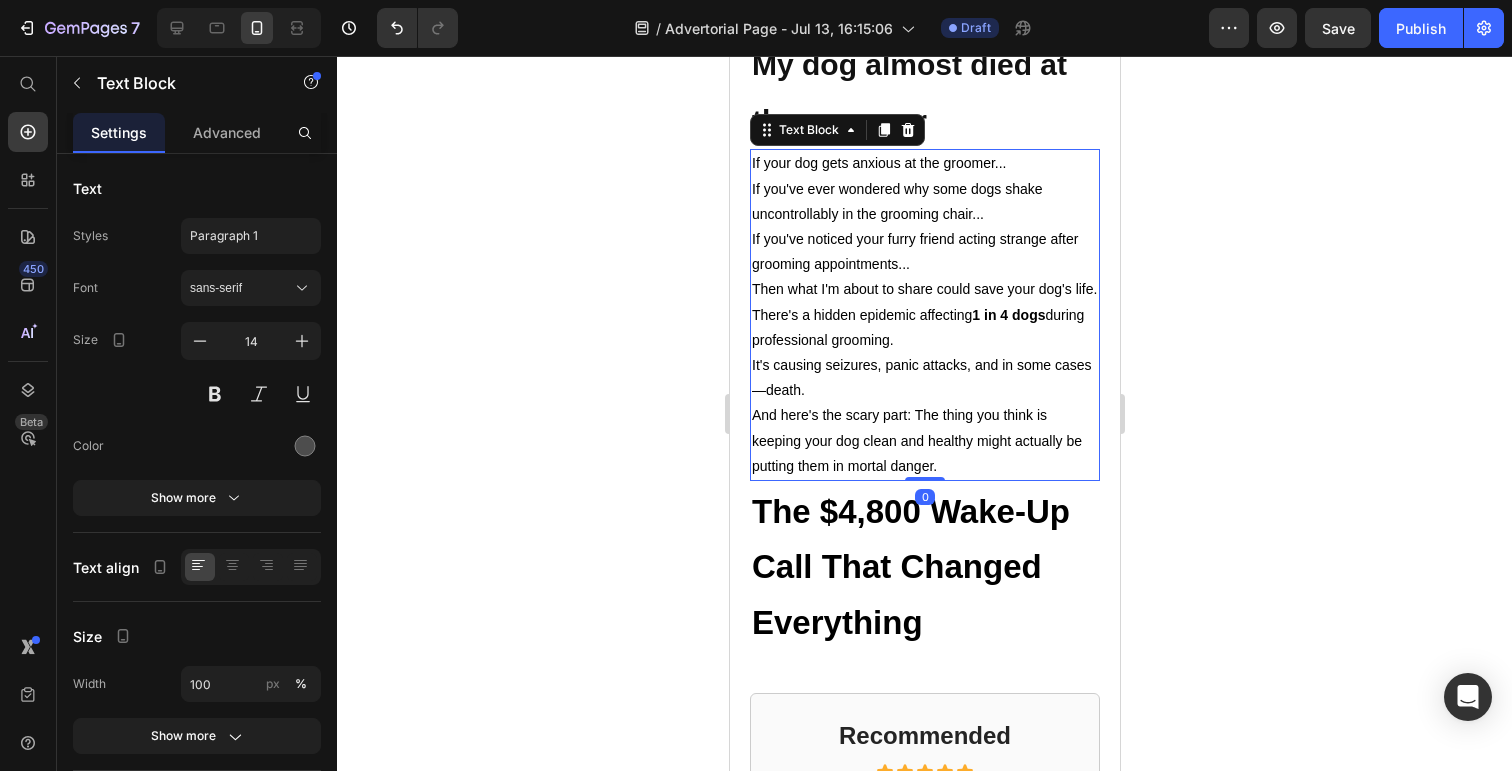 click on "⁠⁠⁠⁠⁠⁠⁠ My dog almost died at the groomer" at bounding box center (924, 91) 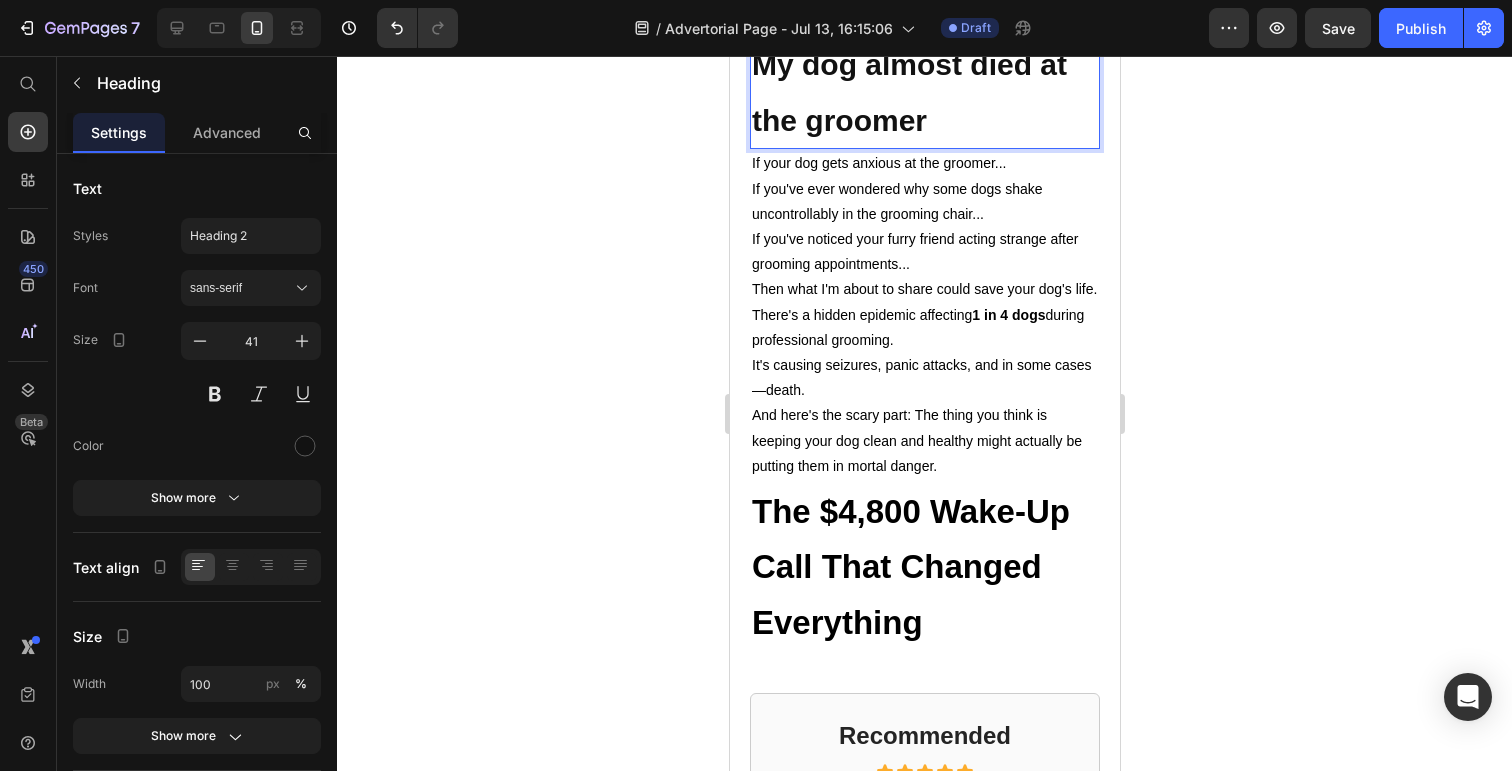 click on "My dog almost died at the groomer" at bounding box center [924, 91] 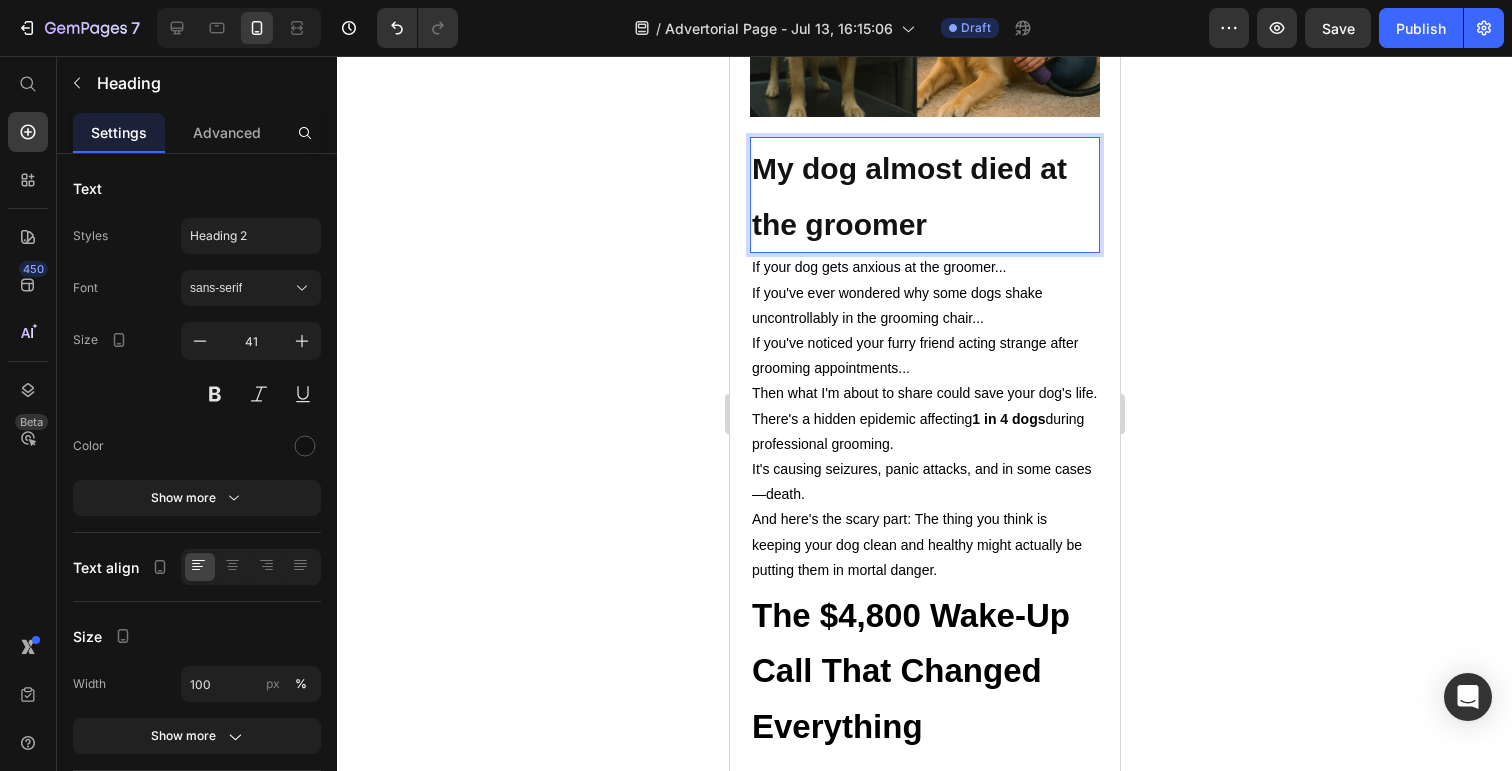scroll, scrollTop: 591, scrollLeft: 0, axis: vertical 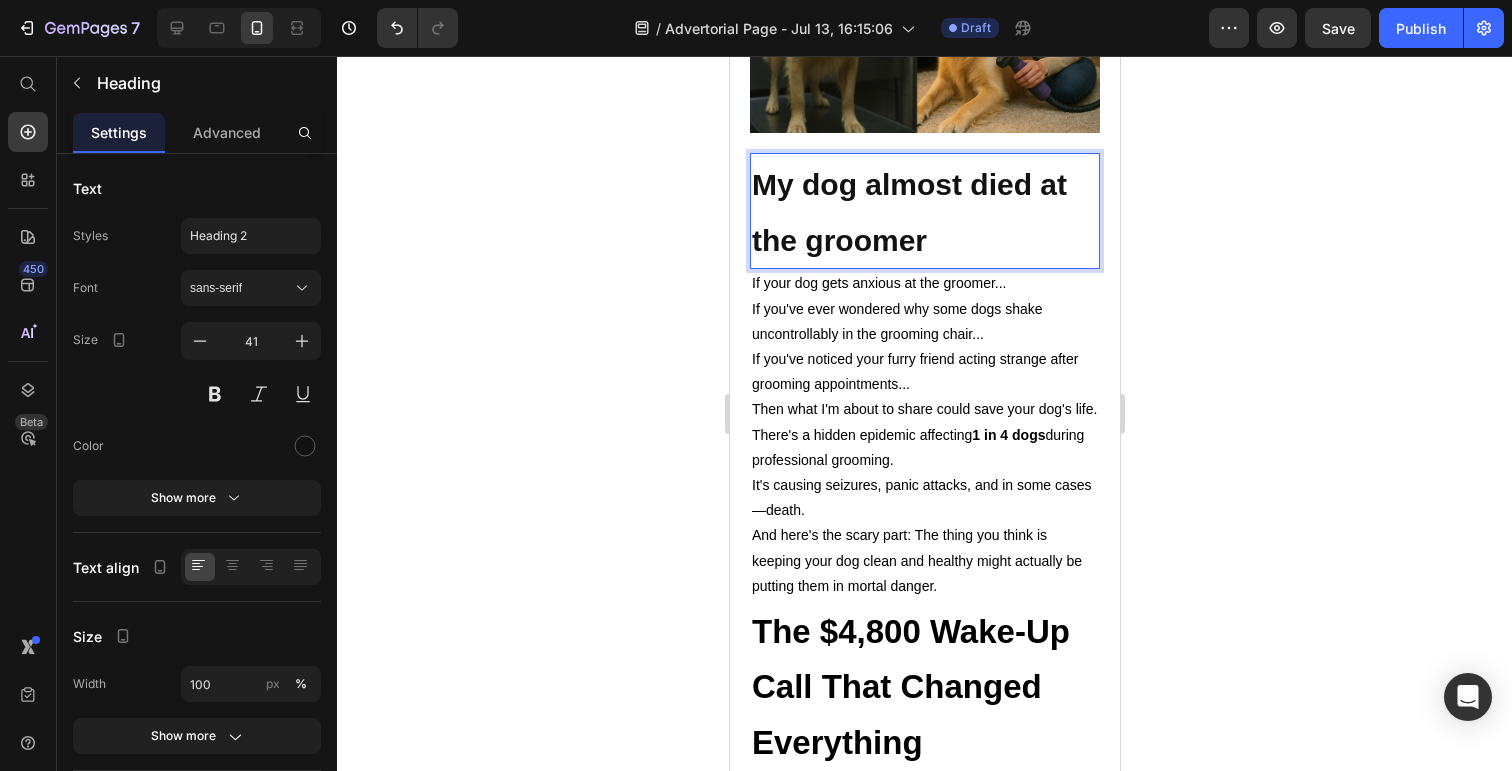 click on "My dog almost died at the groomer" at bounding box center (908, 212) 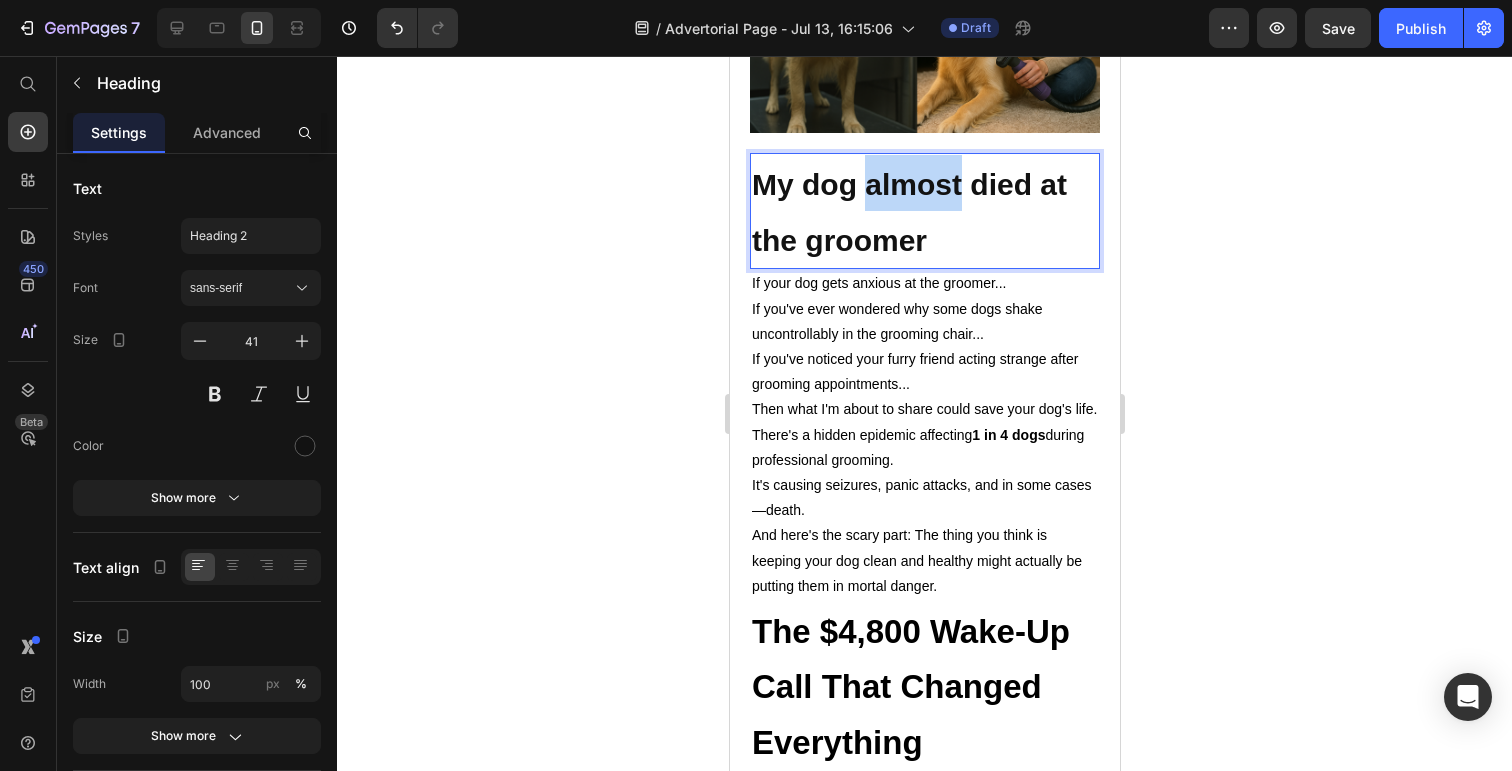 click on "My dog almost died at the groomer" at bounding box center (908, 212) 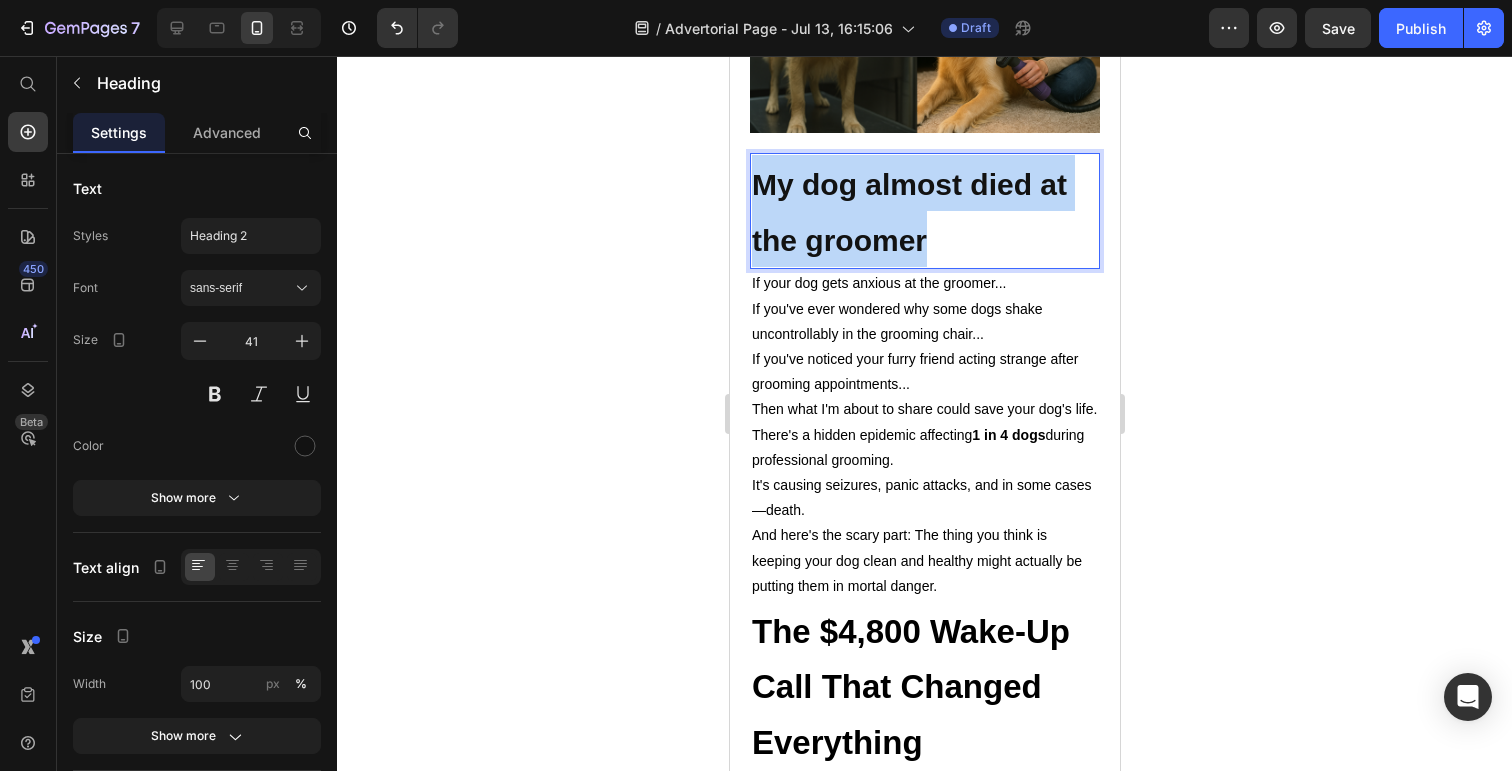 click on "My dog almost died at the groomer" at bounding box center (908, 212) 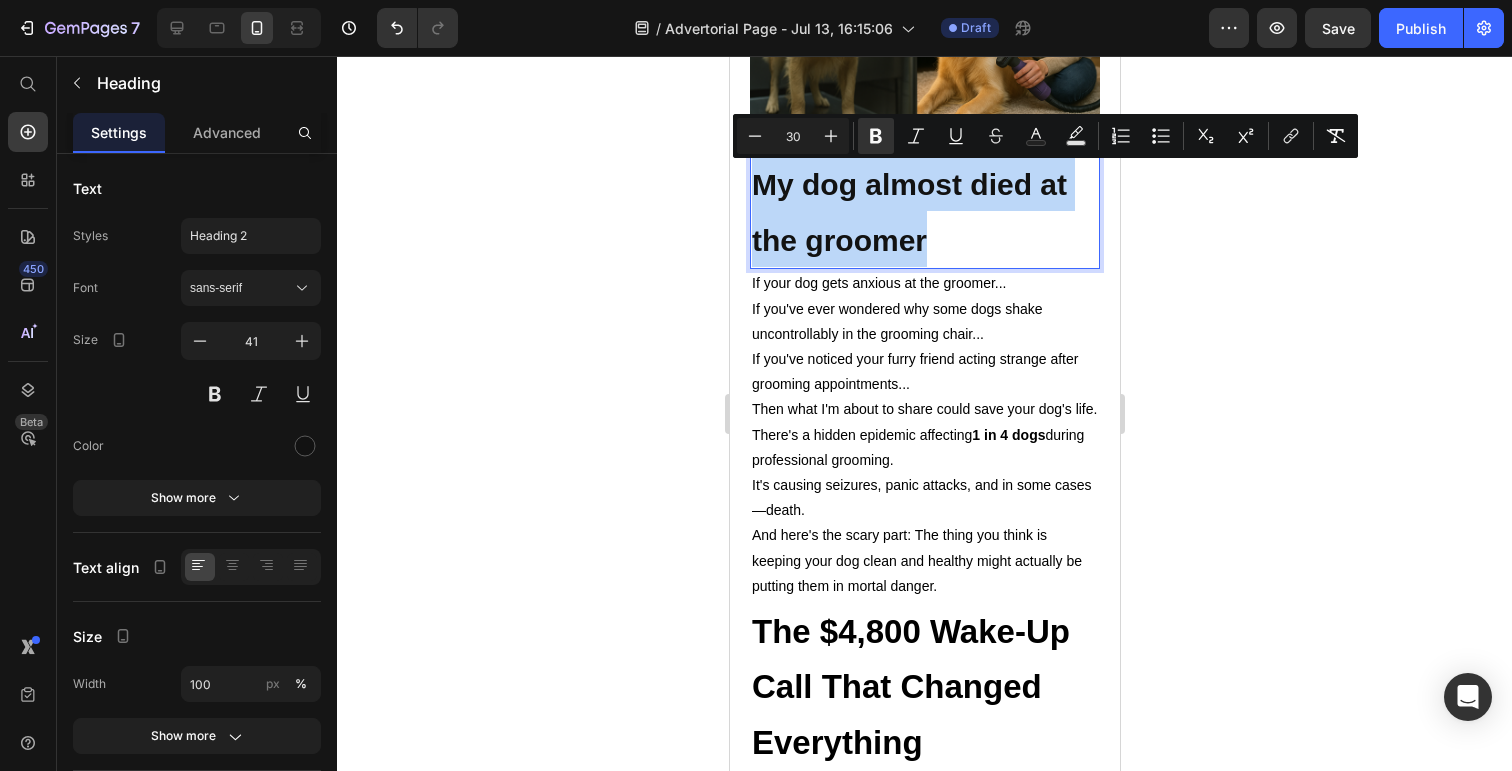 click on "My dog almost died at the groomer" at bounding box center (924, 211) 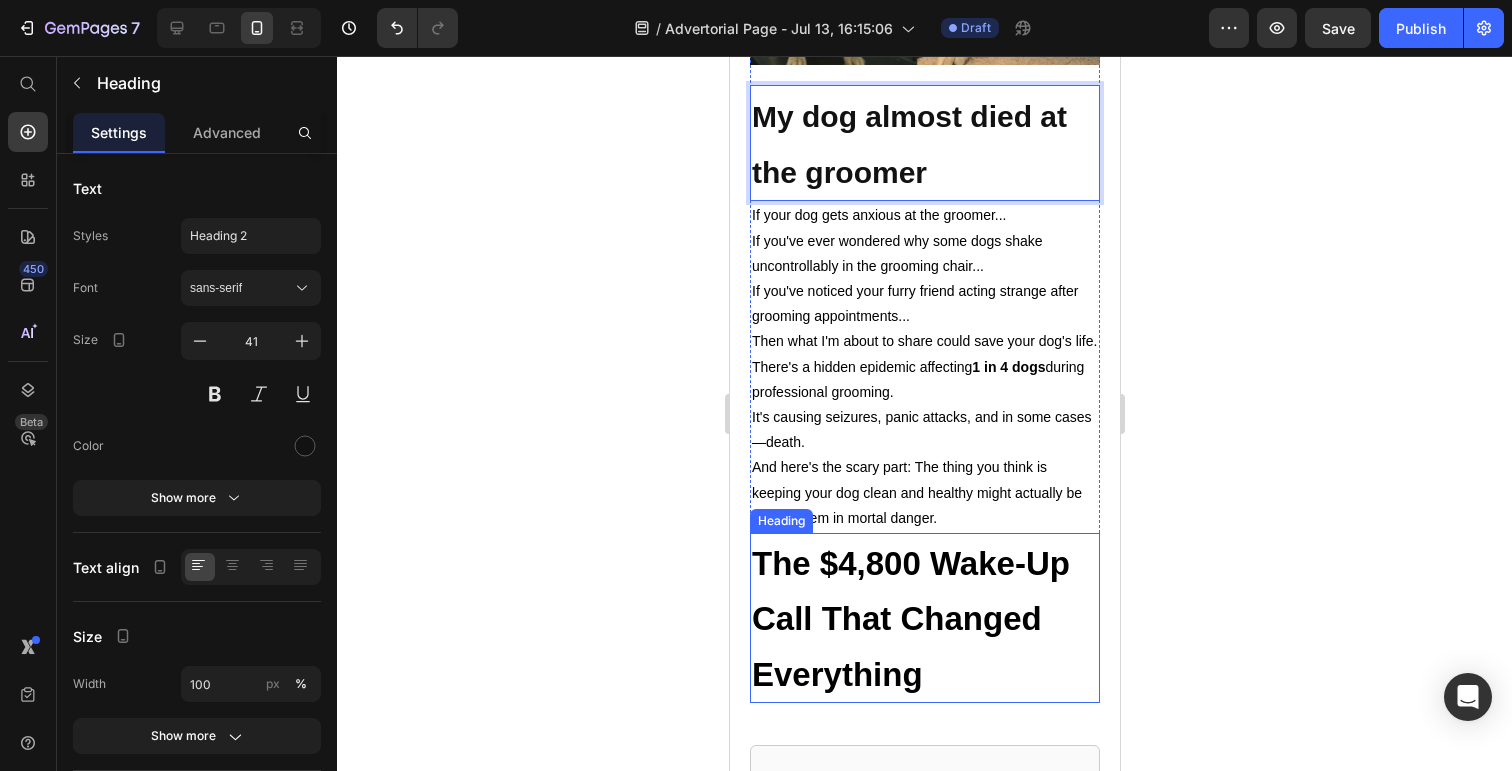 scroll, scrollTop: 662, scrollLeft: 0, axis: vertical 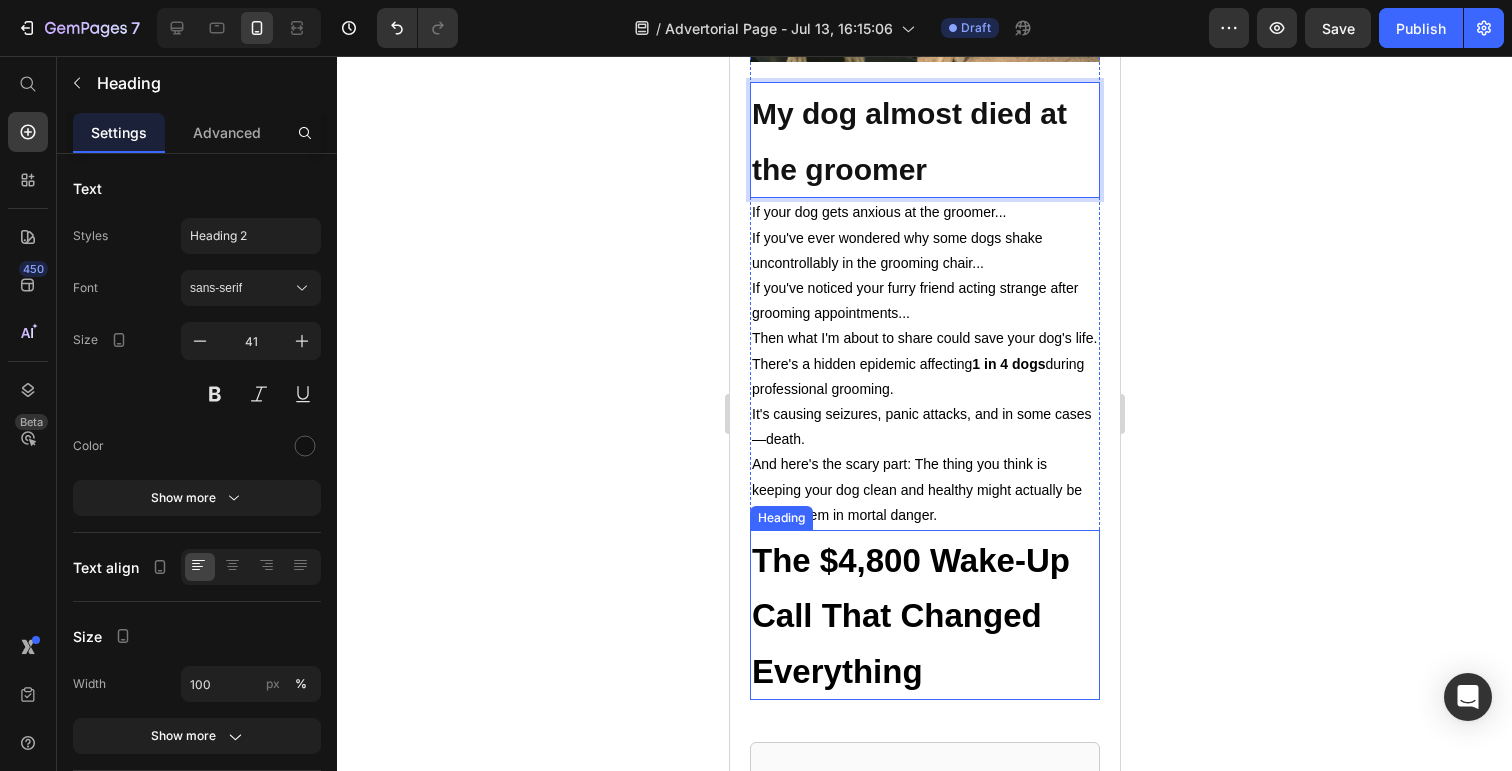 click on "⁠⁠⁠⁠⁠⁠⁠ The $4,800 Wake-Up Call That Changed Everything" at bounding box center [924, 615] 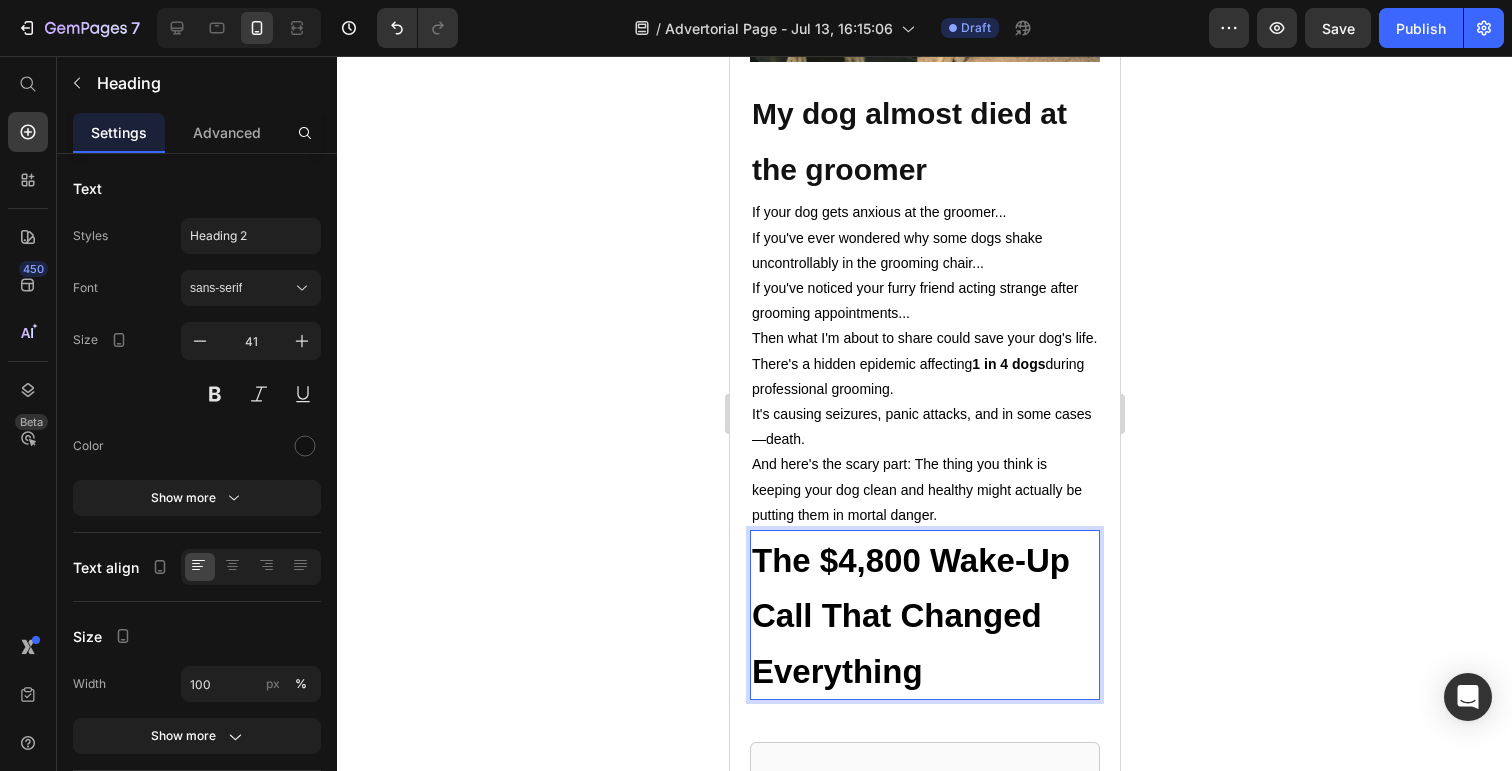 click on "The $4,800 Wake-Up Call That Changed Everything" at bounding box center (924, 615) 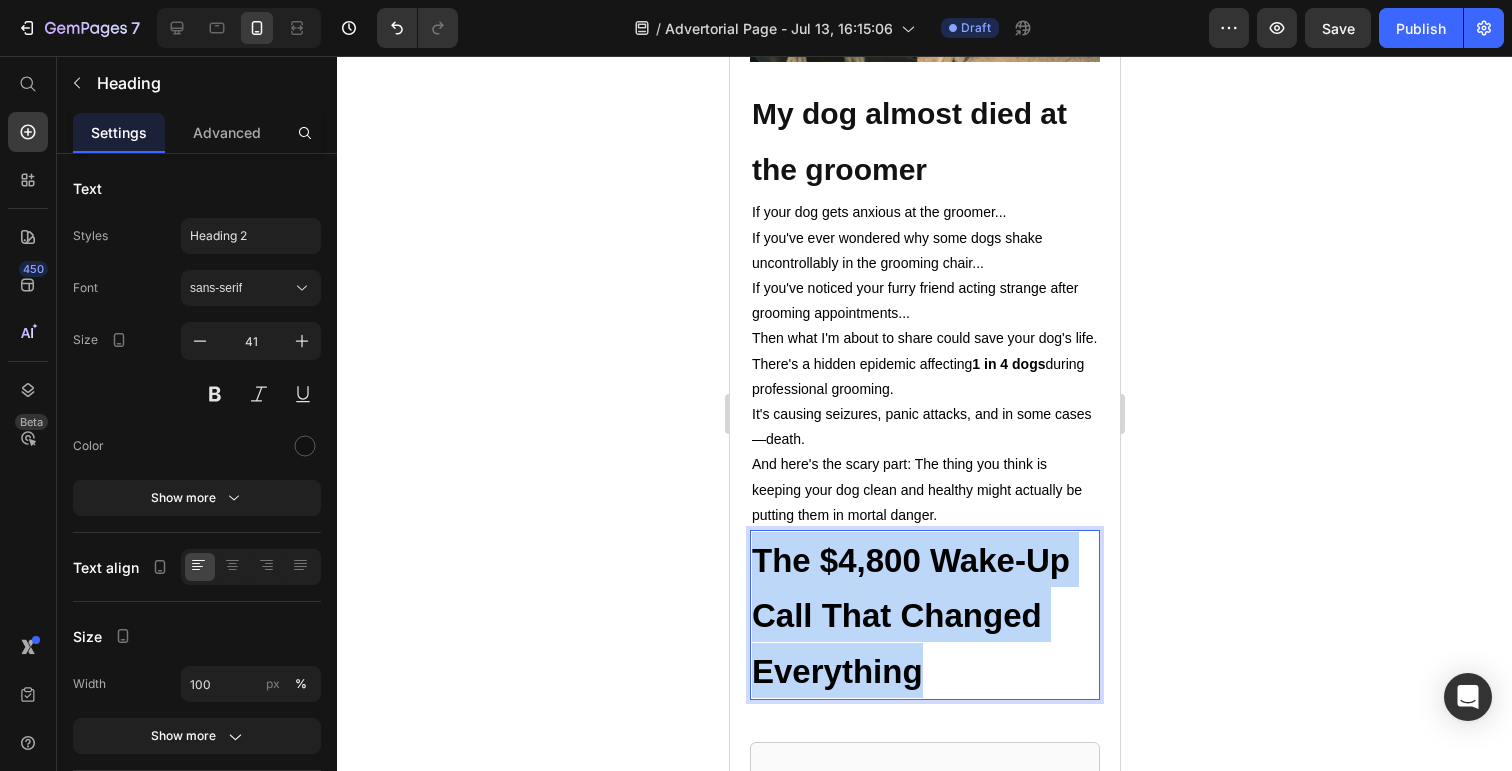 click on "The $4,800 Wake-Up Call That Changed Everything" at bounding box center [924, 615] 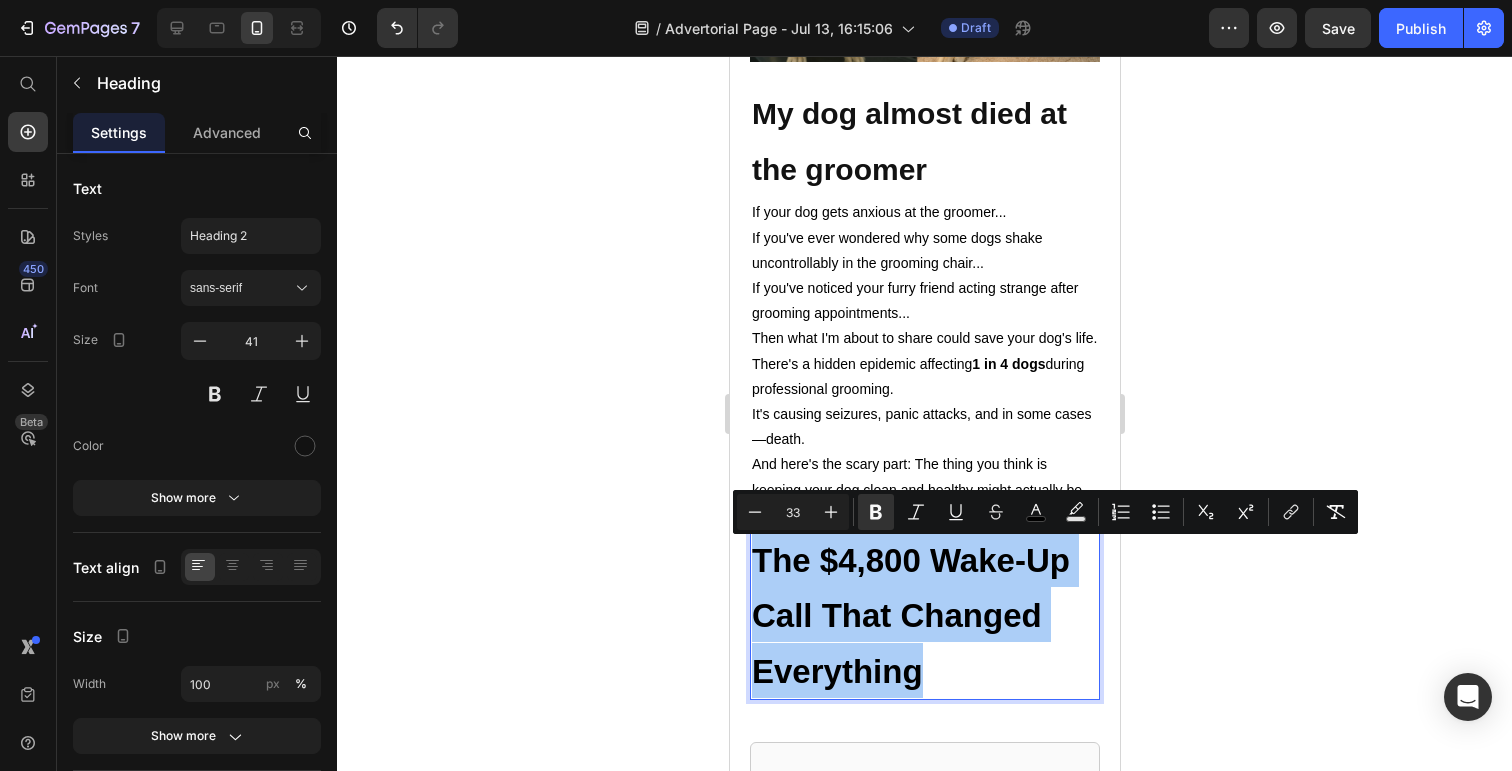 click on "33" at bounding box center (793, 512) 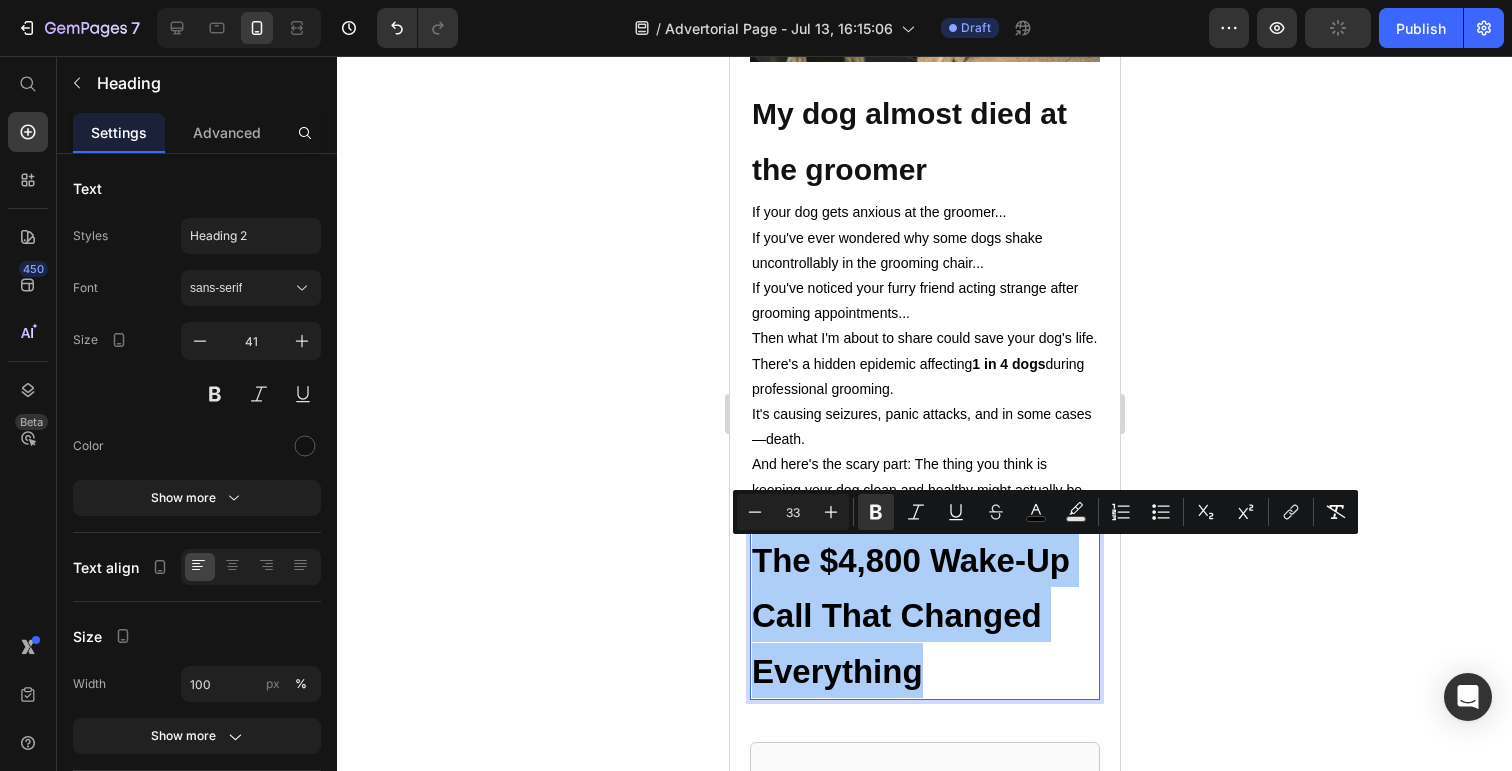 click on "33" at bounding box center [793, 512] 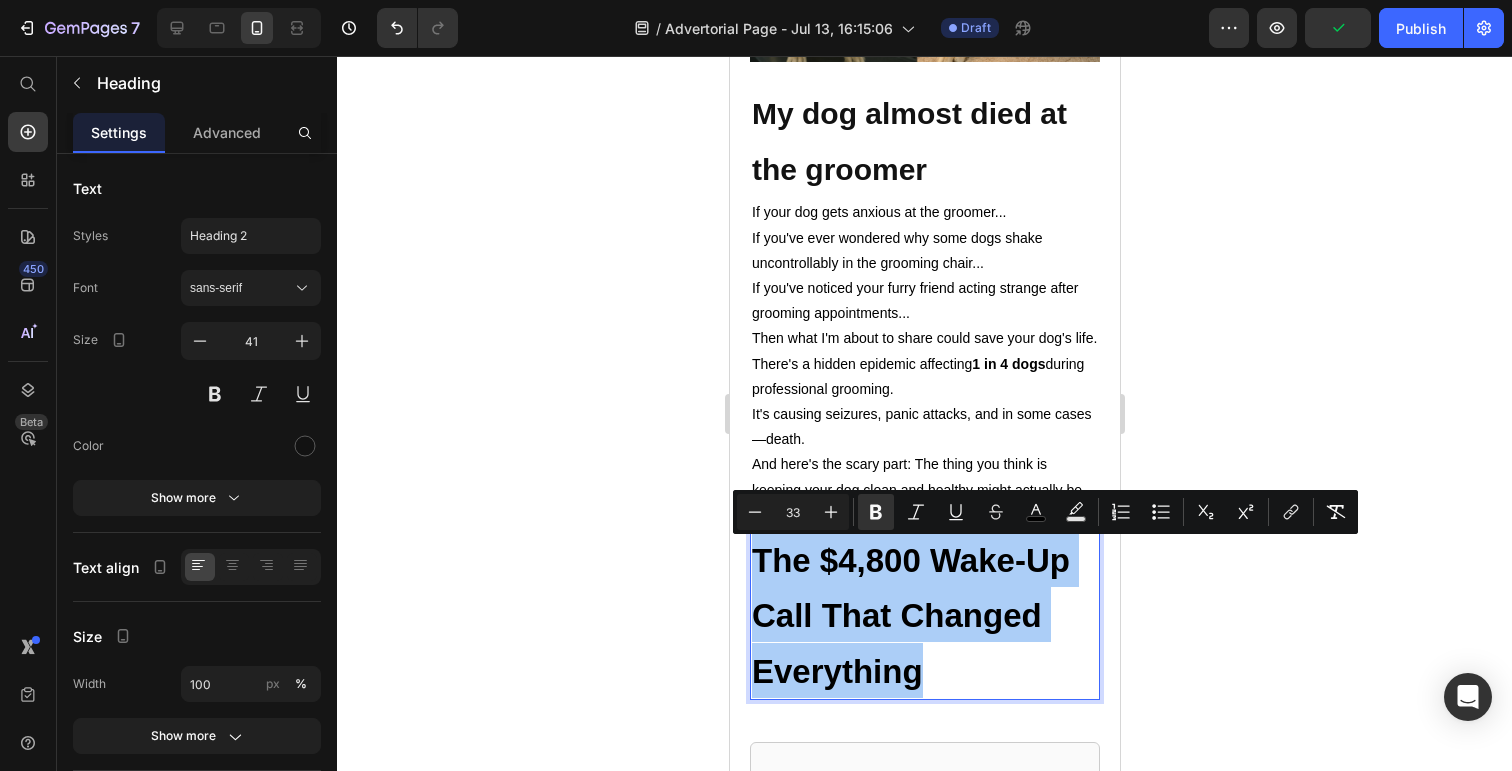 click on "33" at bounding box center [793, 512] 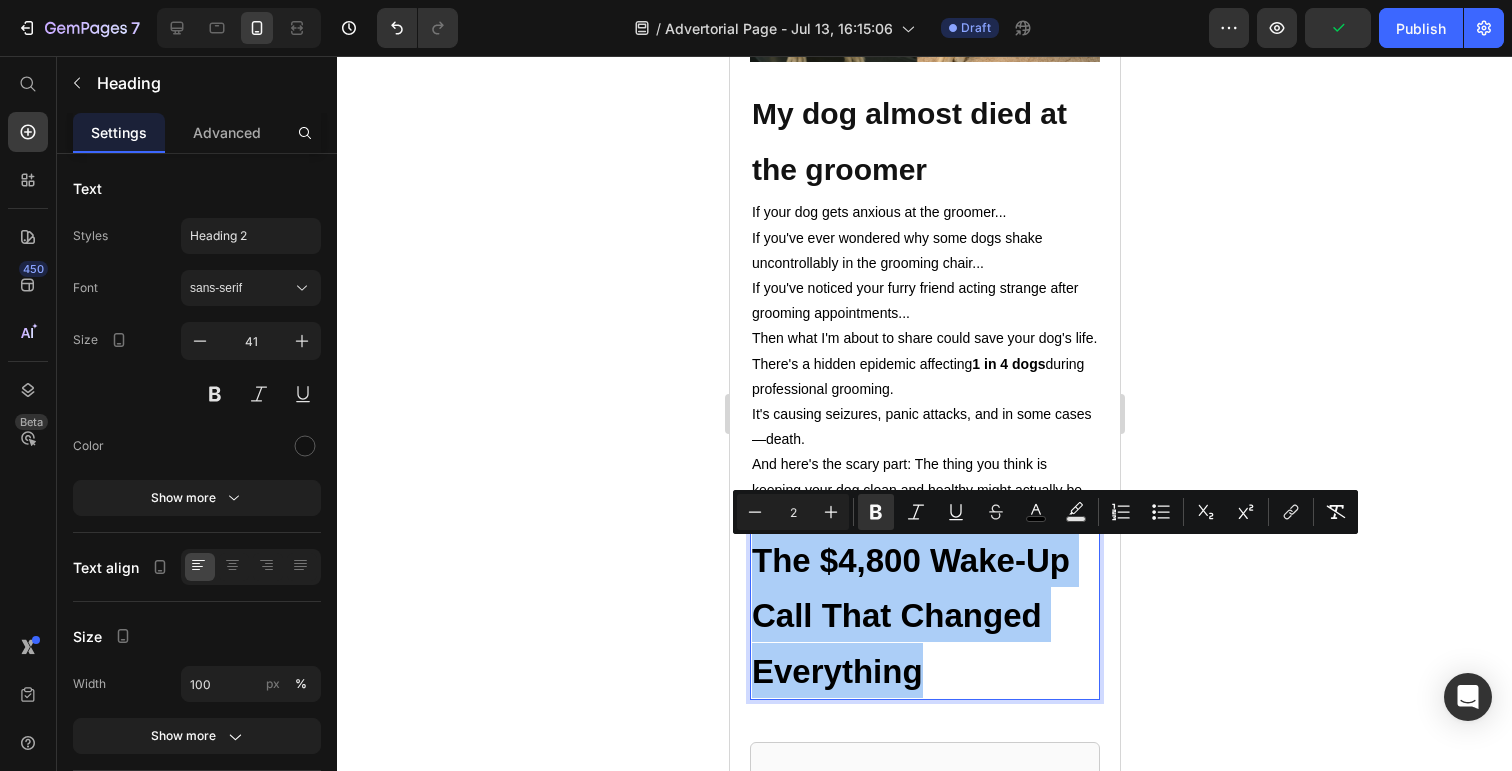 type on "2" 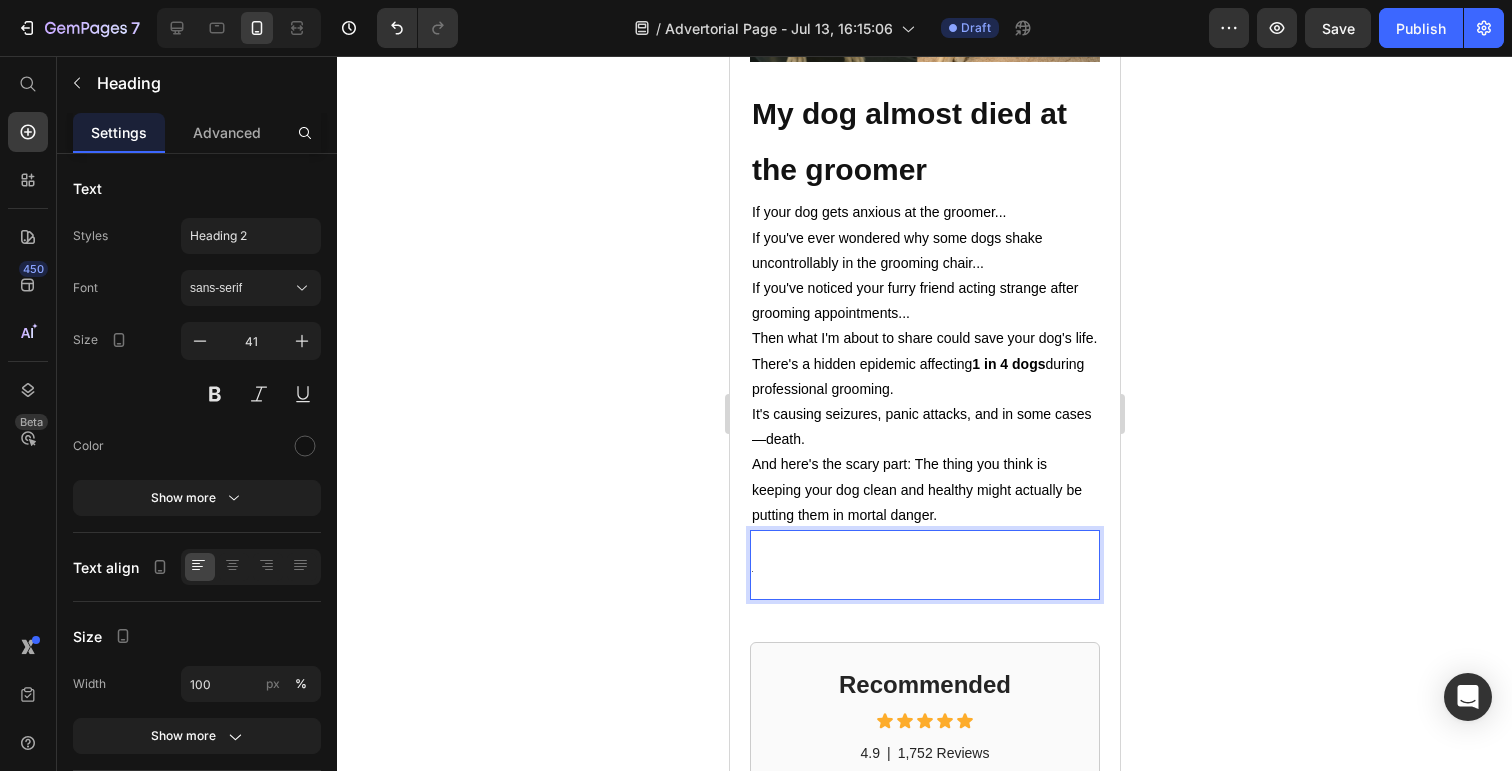 click on "5" at bounding box center (924, 565) 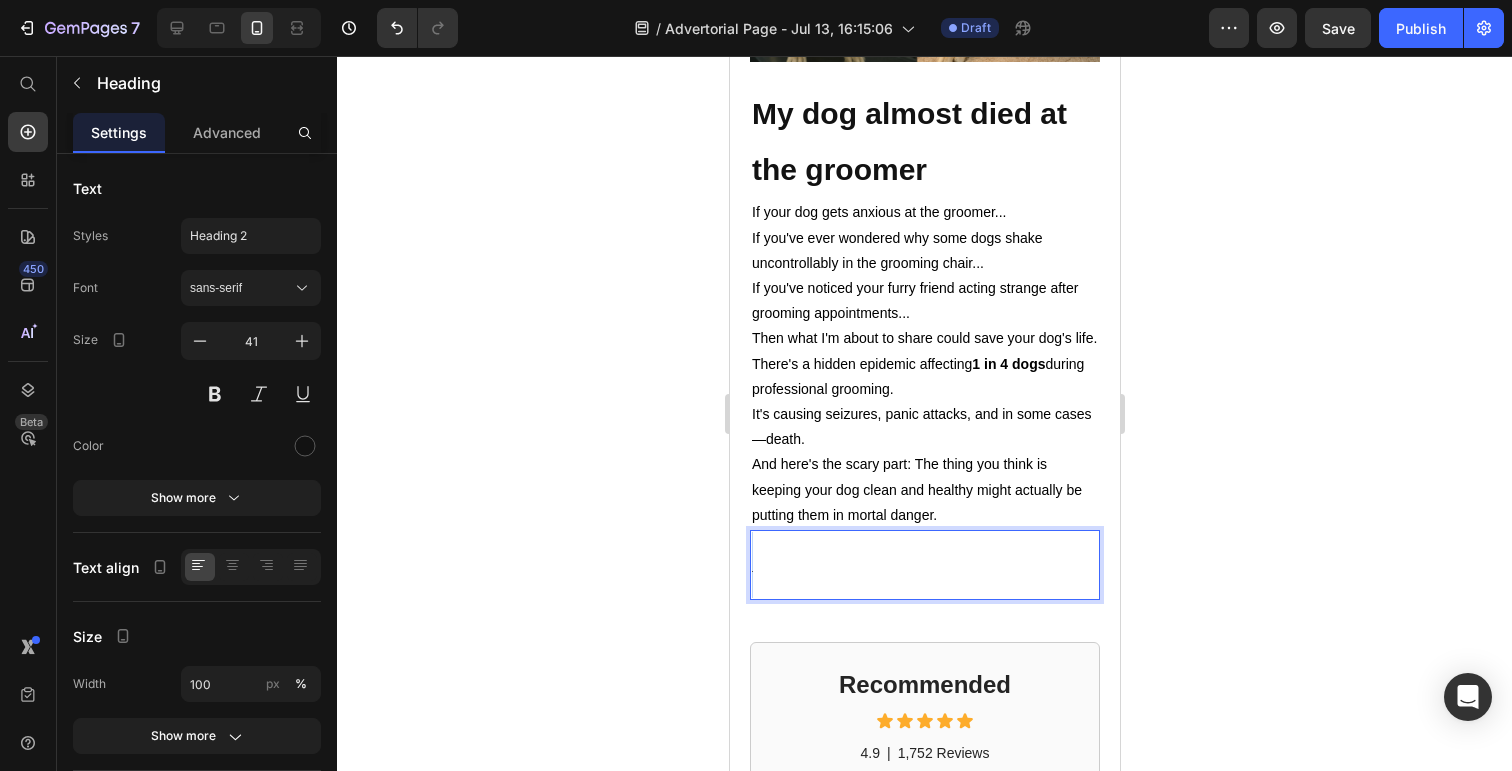 click on "5" at bounding box center (924, 565) 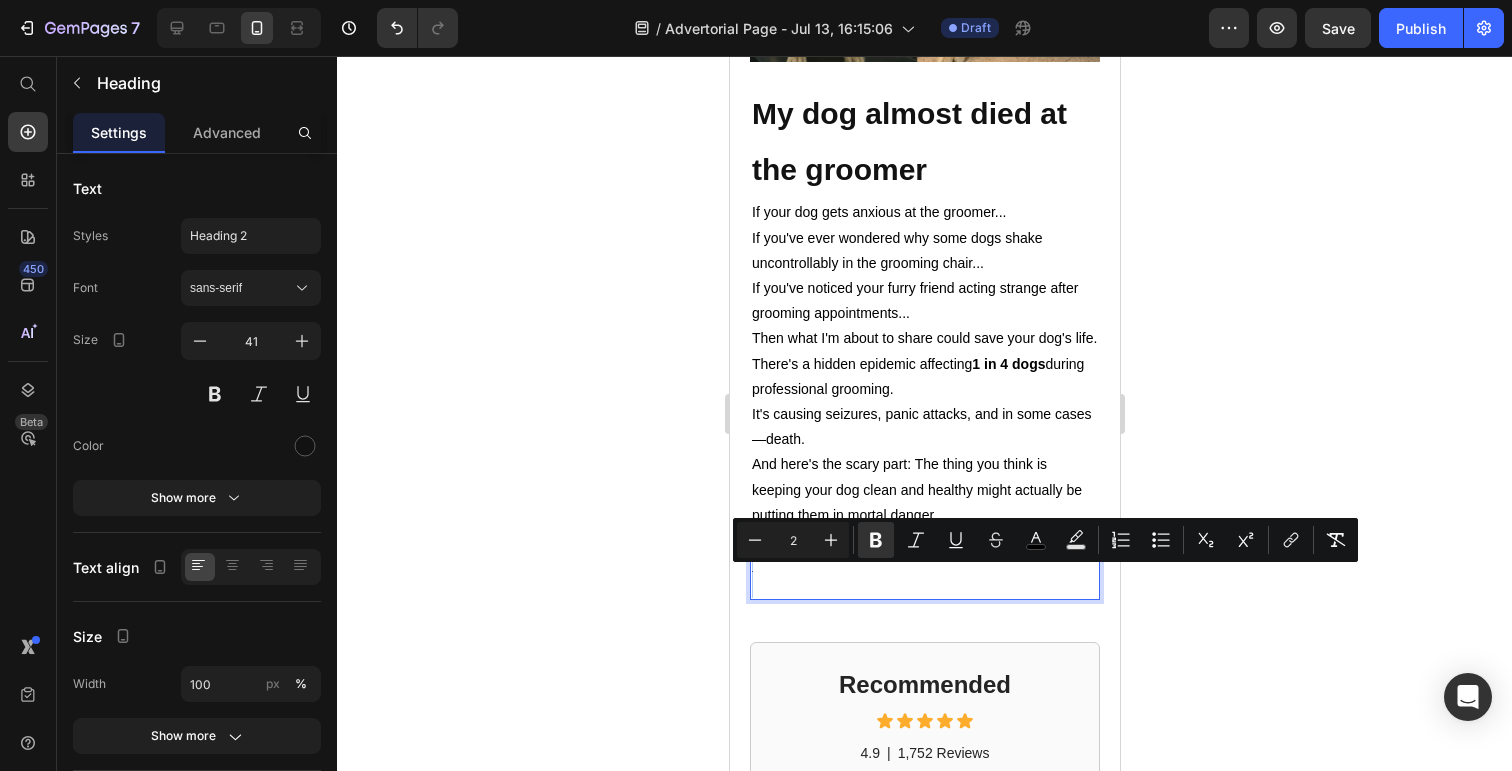 click on "2" at bounding box center (793, 540) 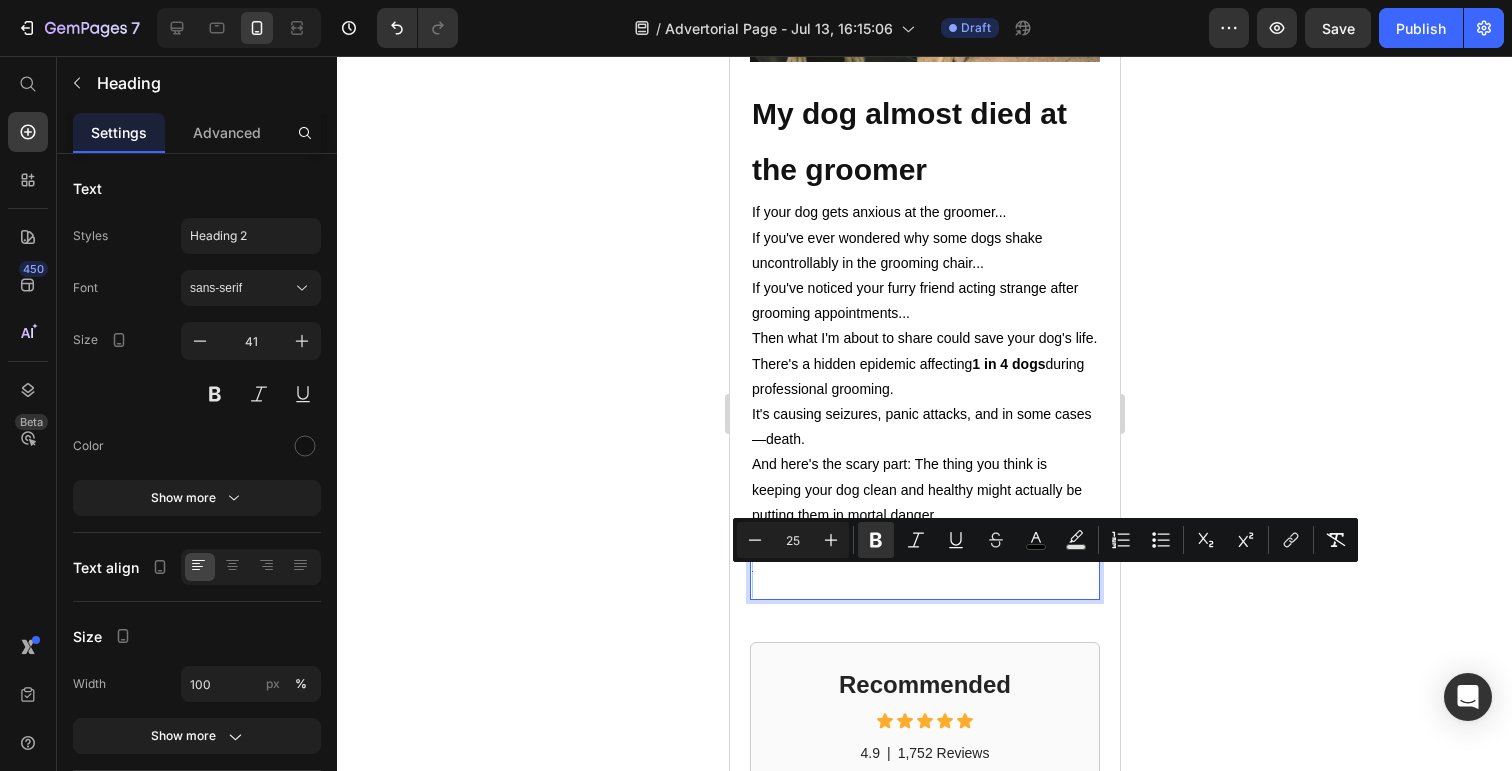 type on "25" 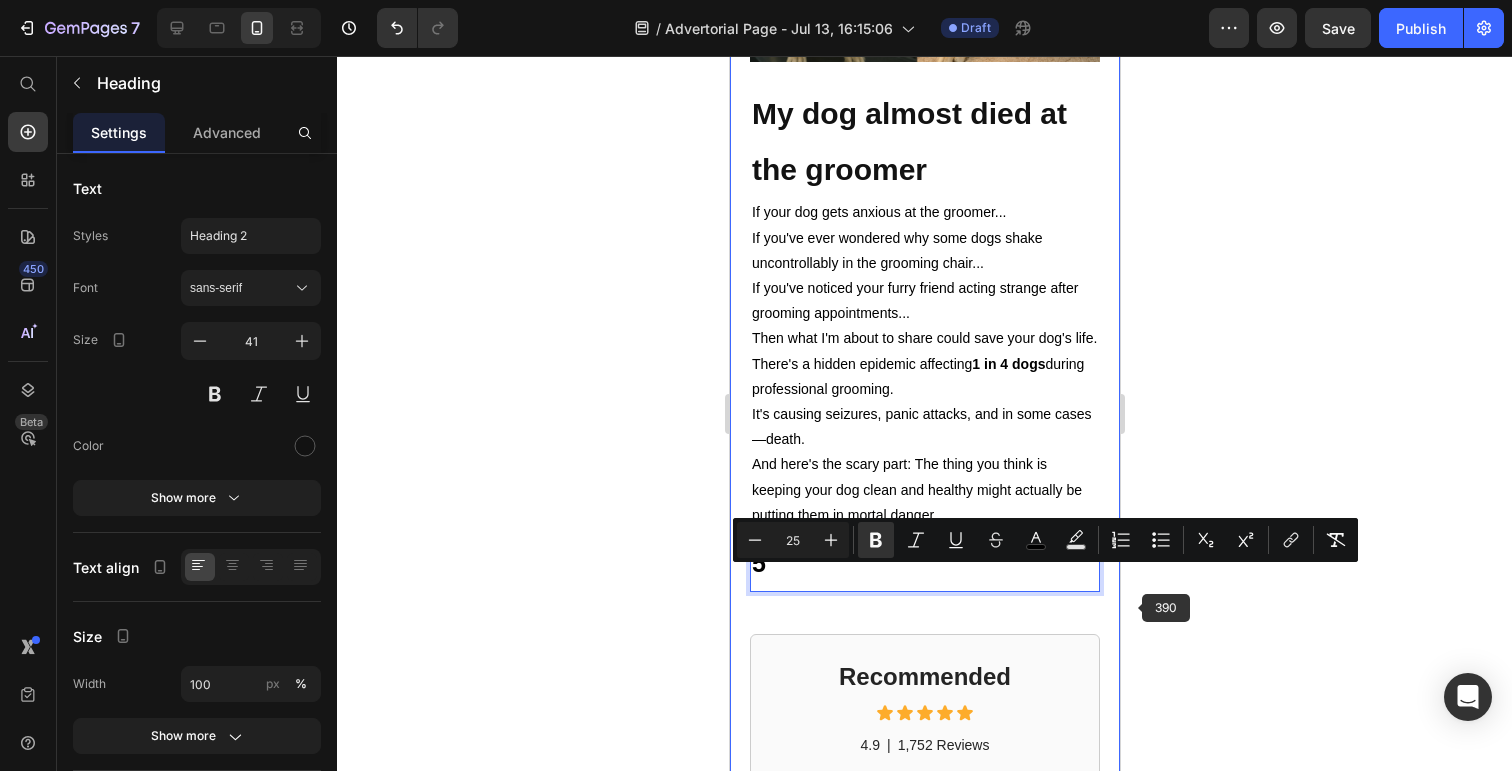 click 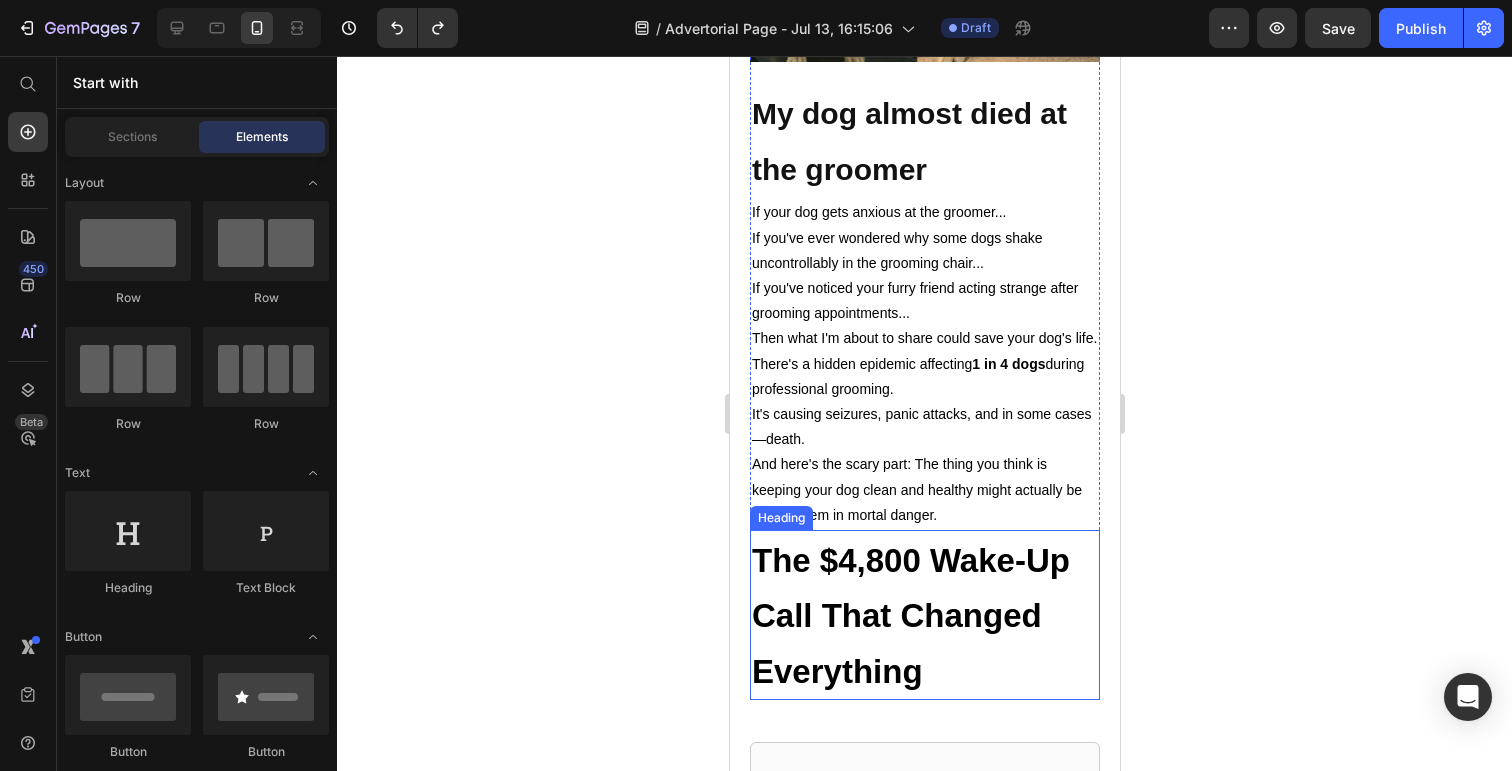 click on "The $4,800 Wake-Up Call That Changed Everything" at bounding box center [924, 615] 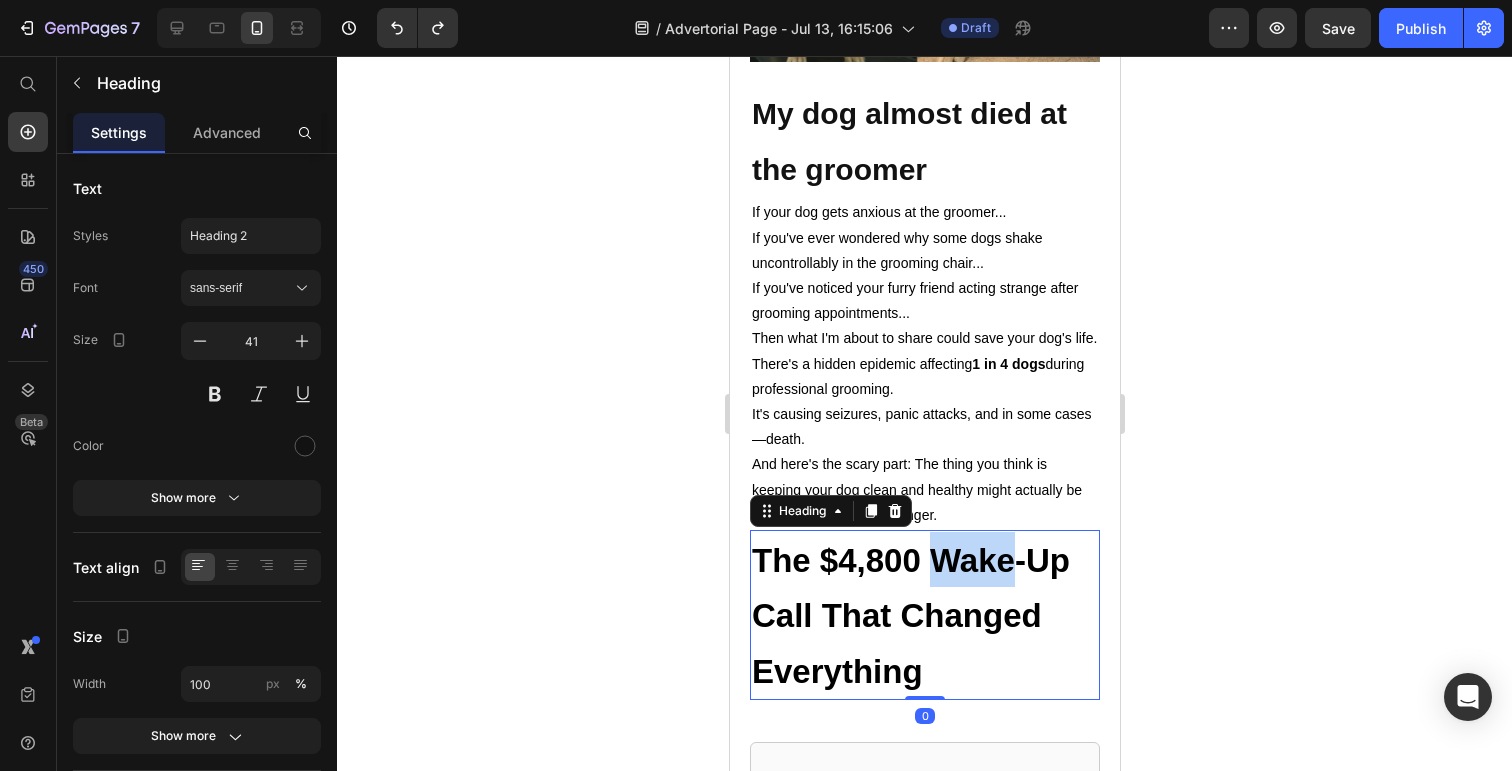 click on "The $4,800 Wake-Up Call That Changed Everything" at bounding box center (924, 615) 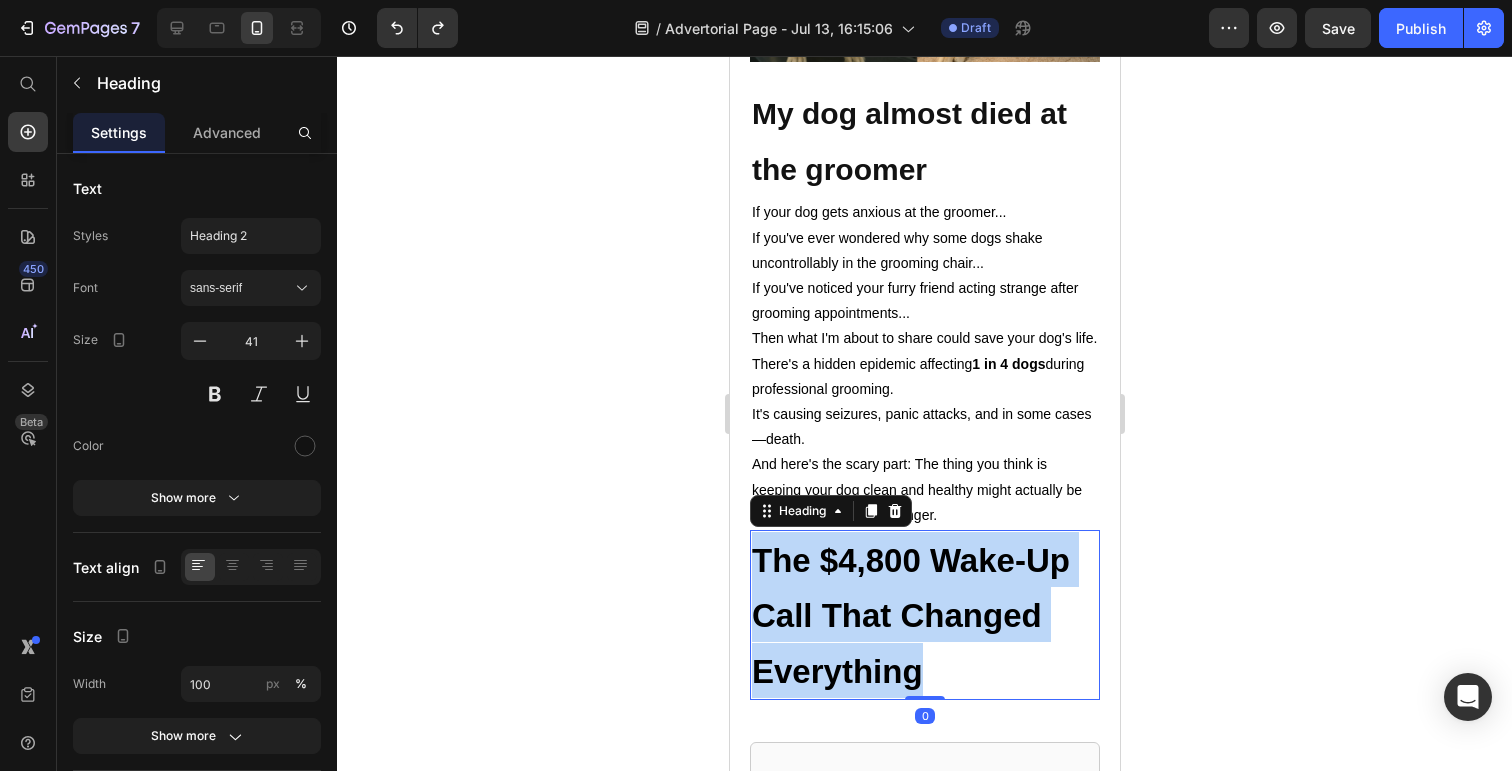click on "The $4,800 Wake-Up Call That Changed Everything" at bounding box center [924, 615] 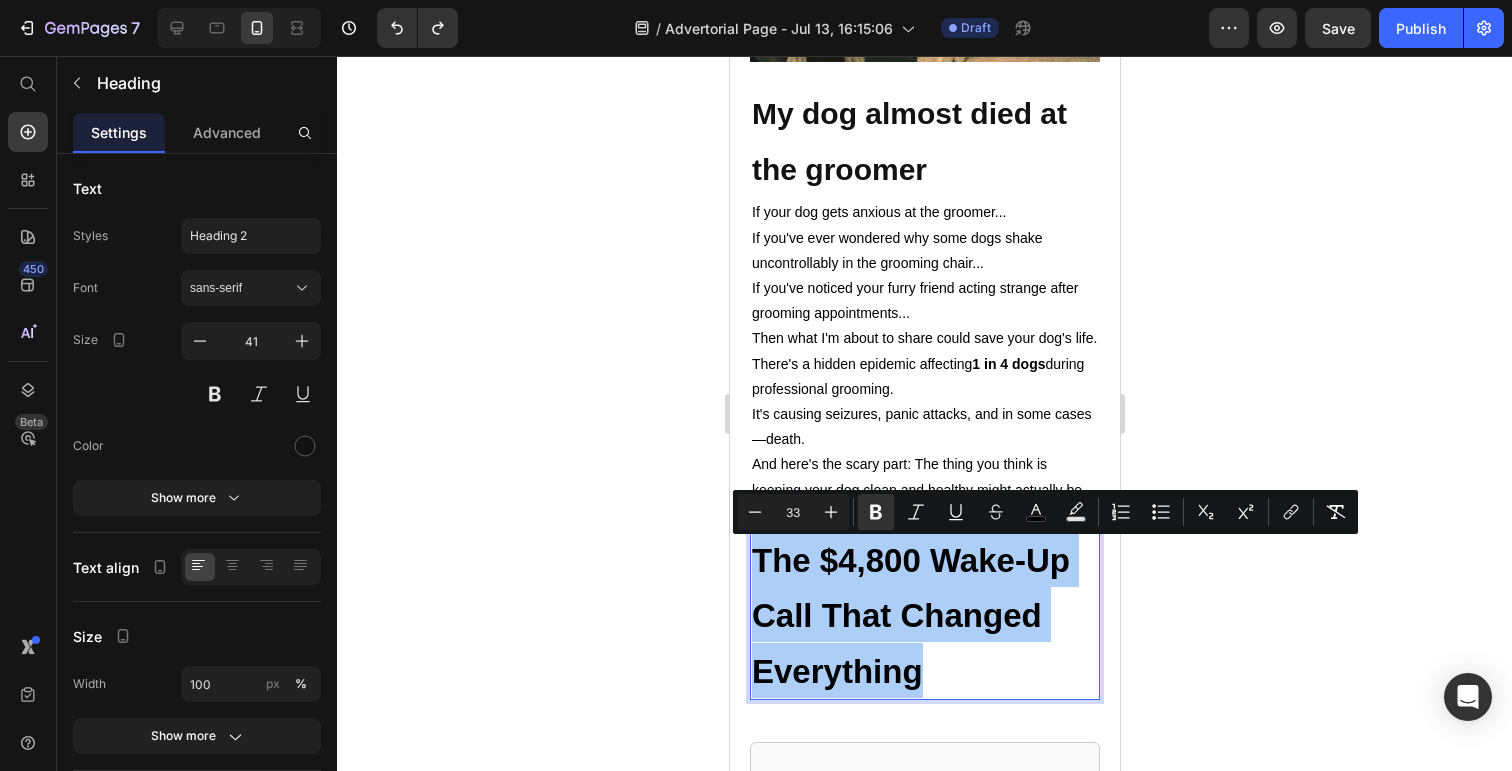 click on "33" at bounding box center (793, 512) 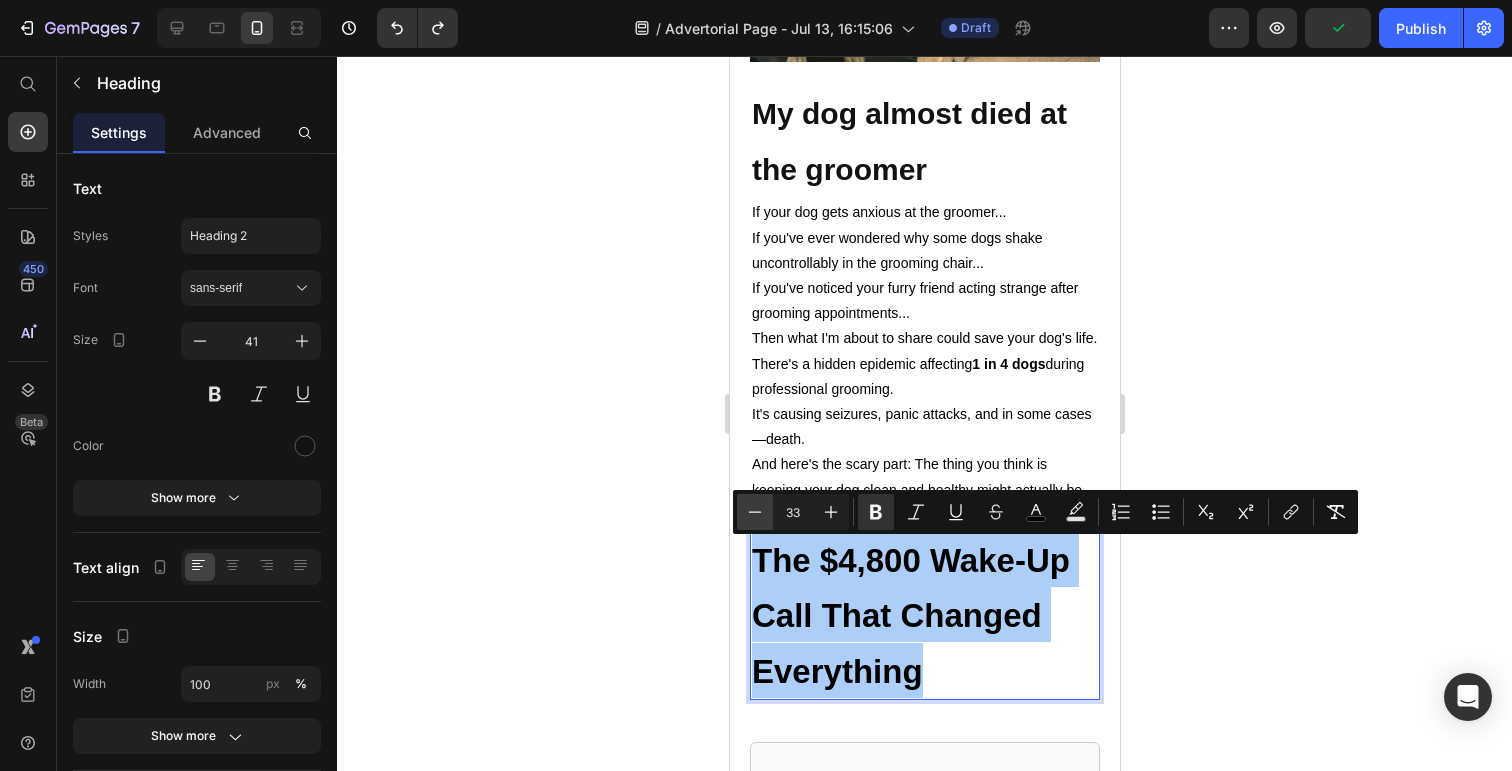 click 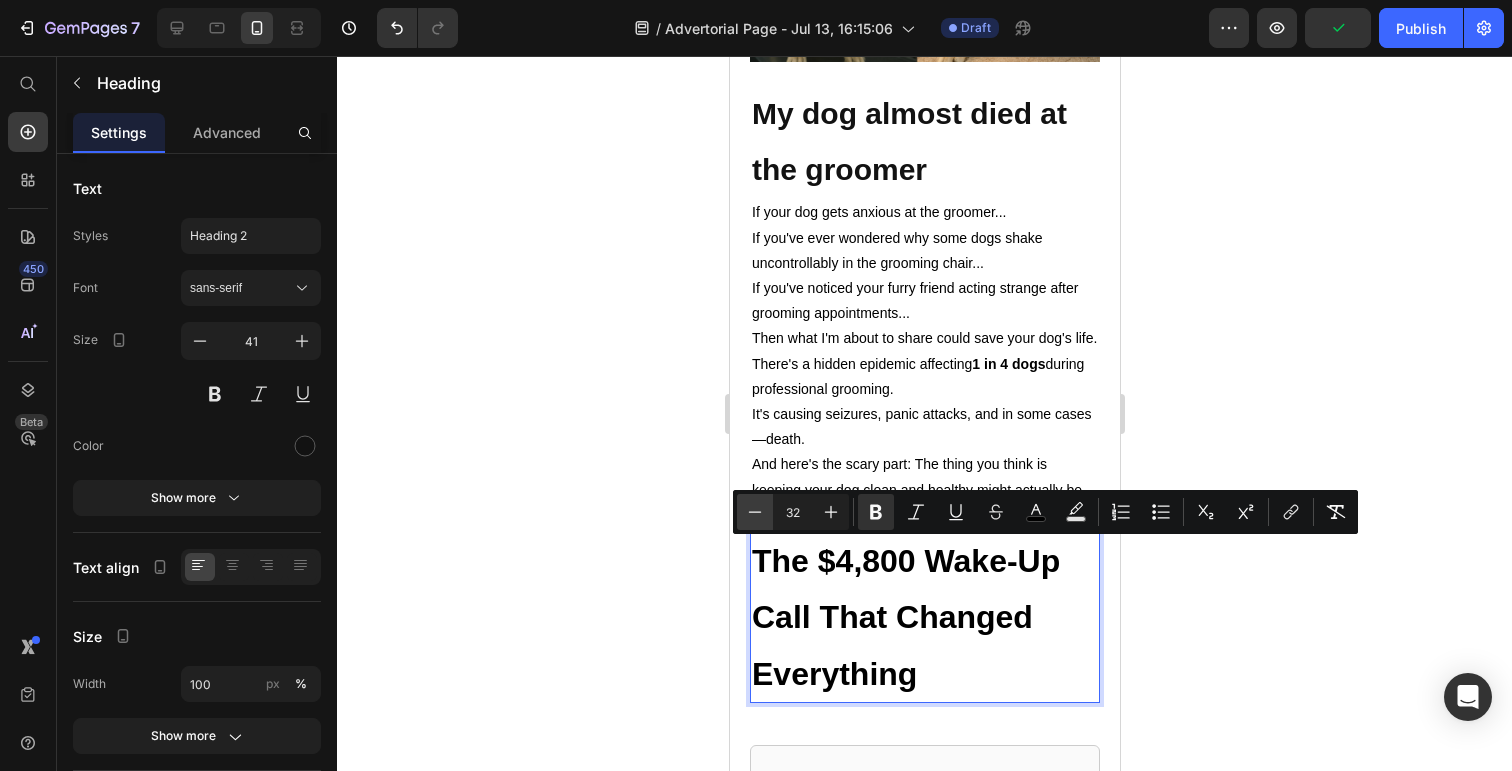 click 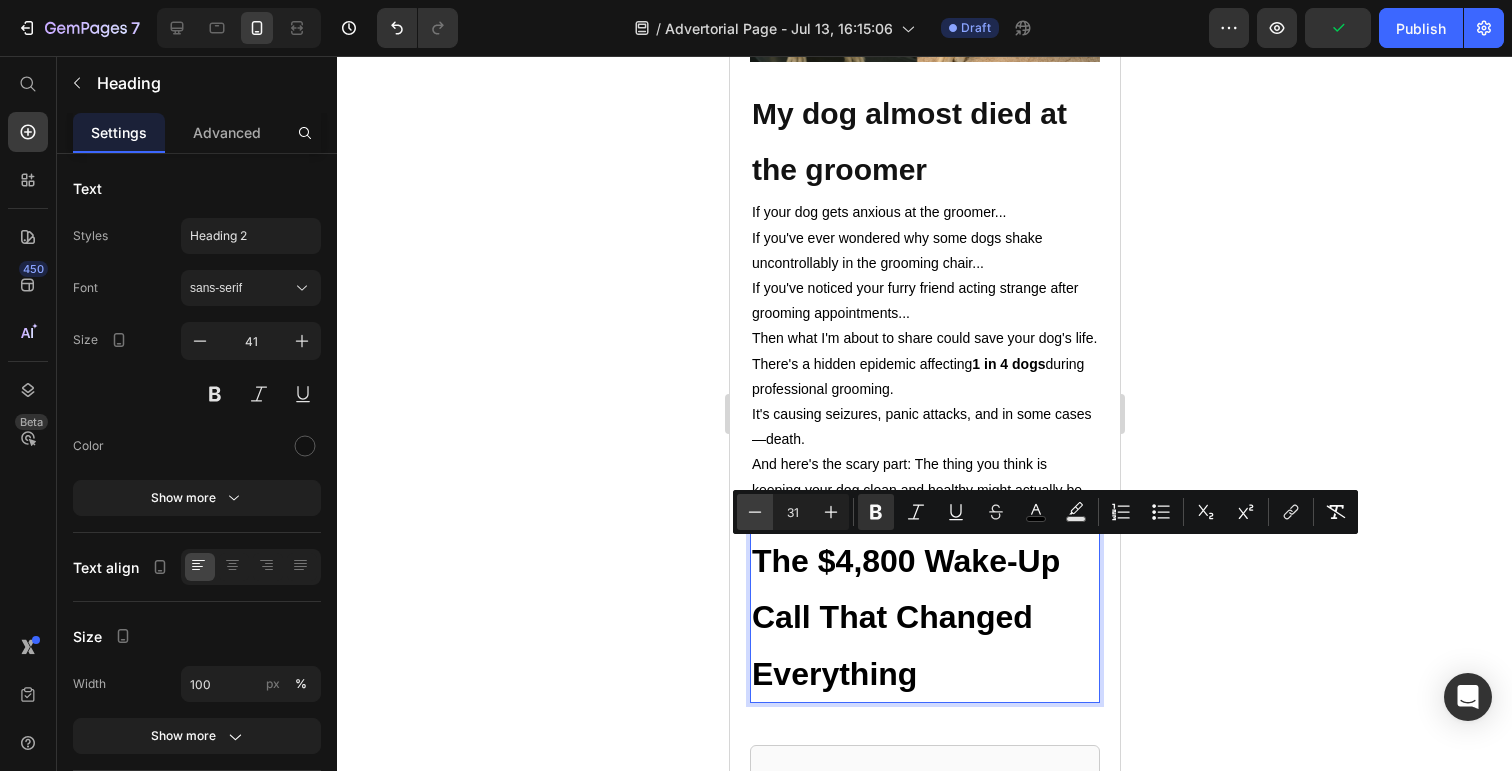 click 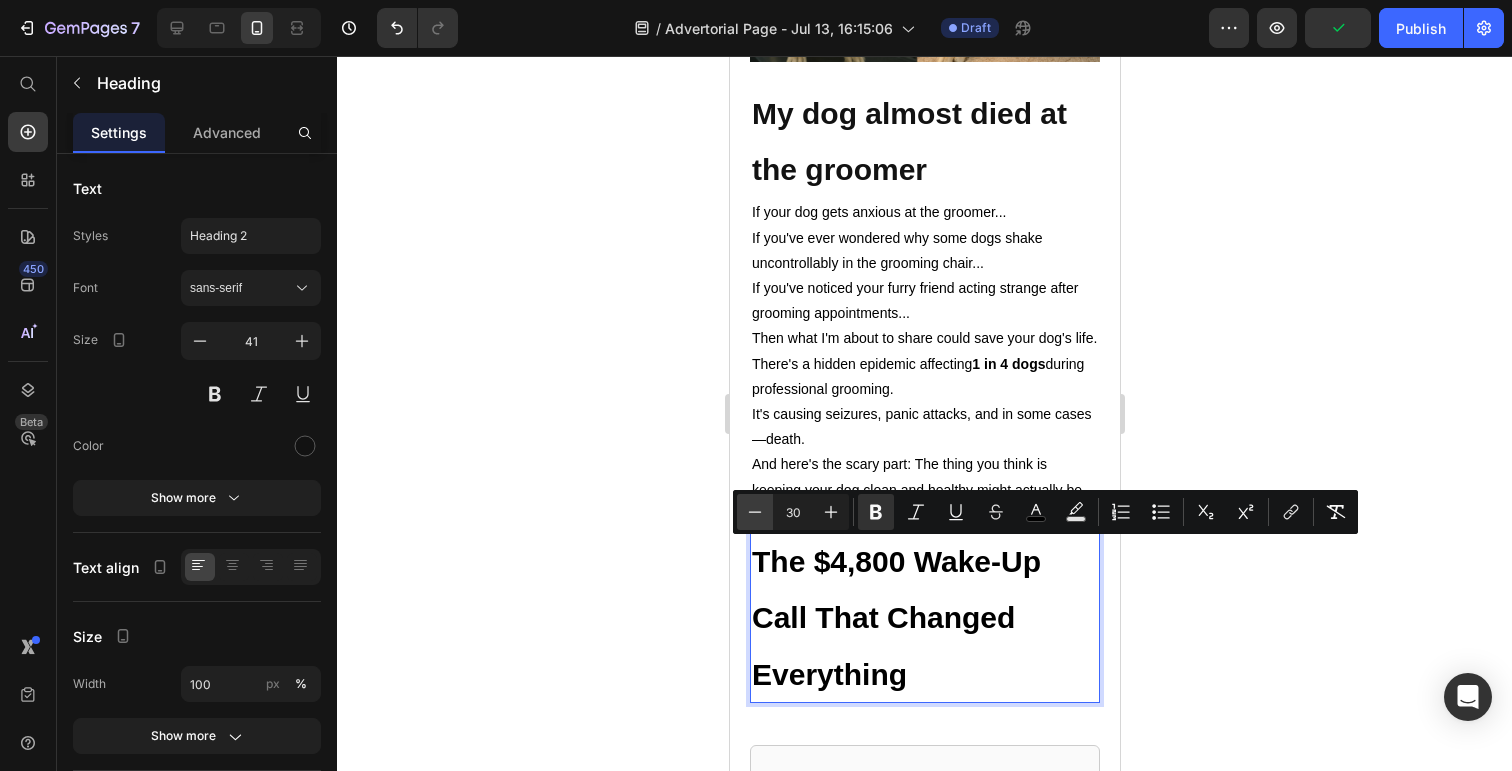 click 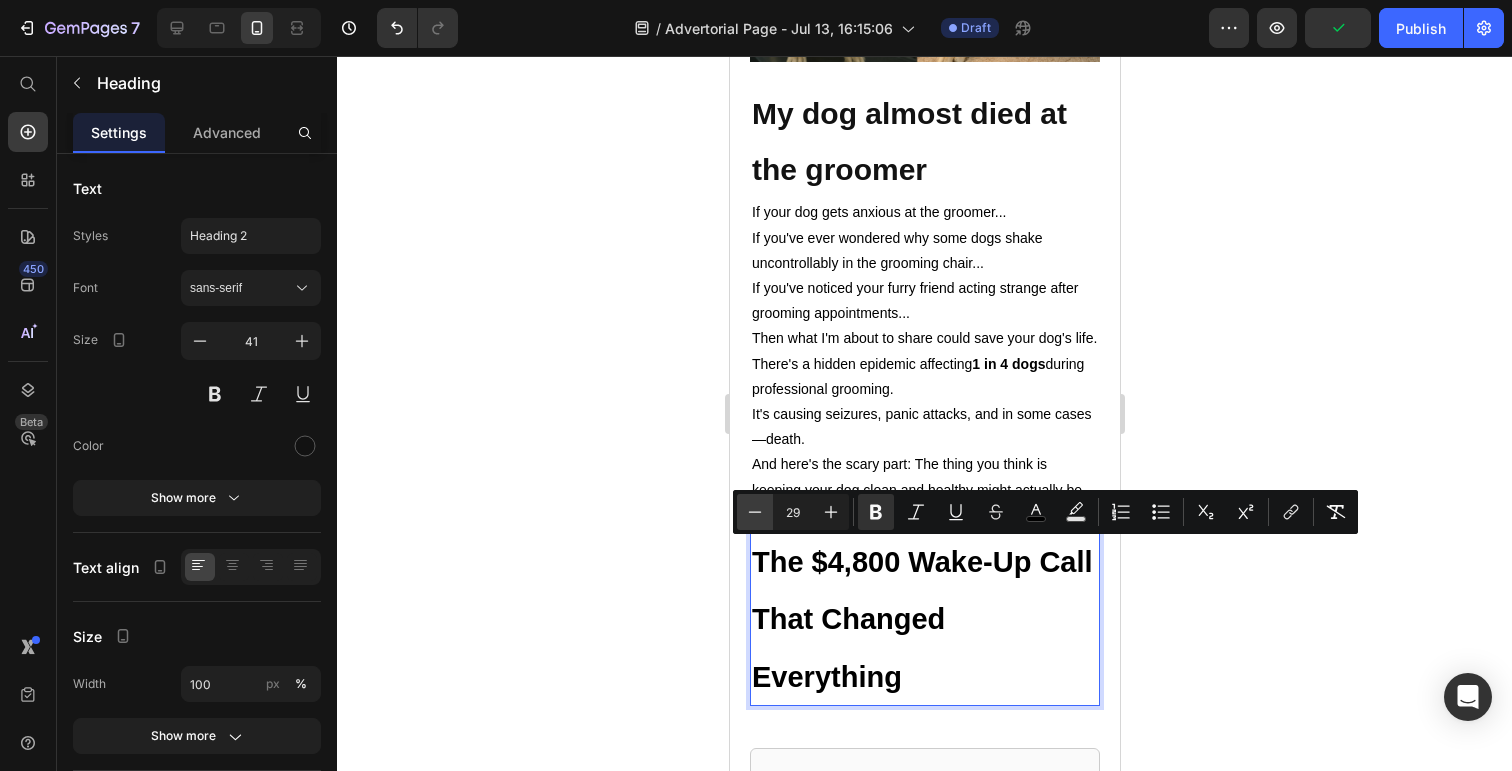 click 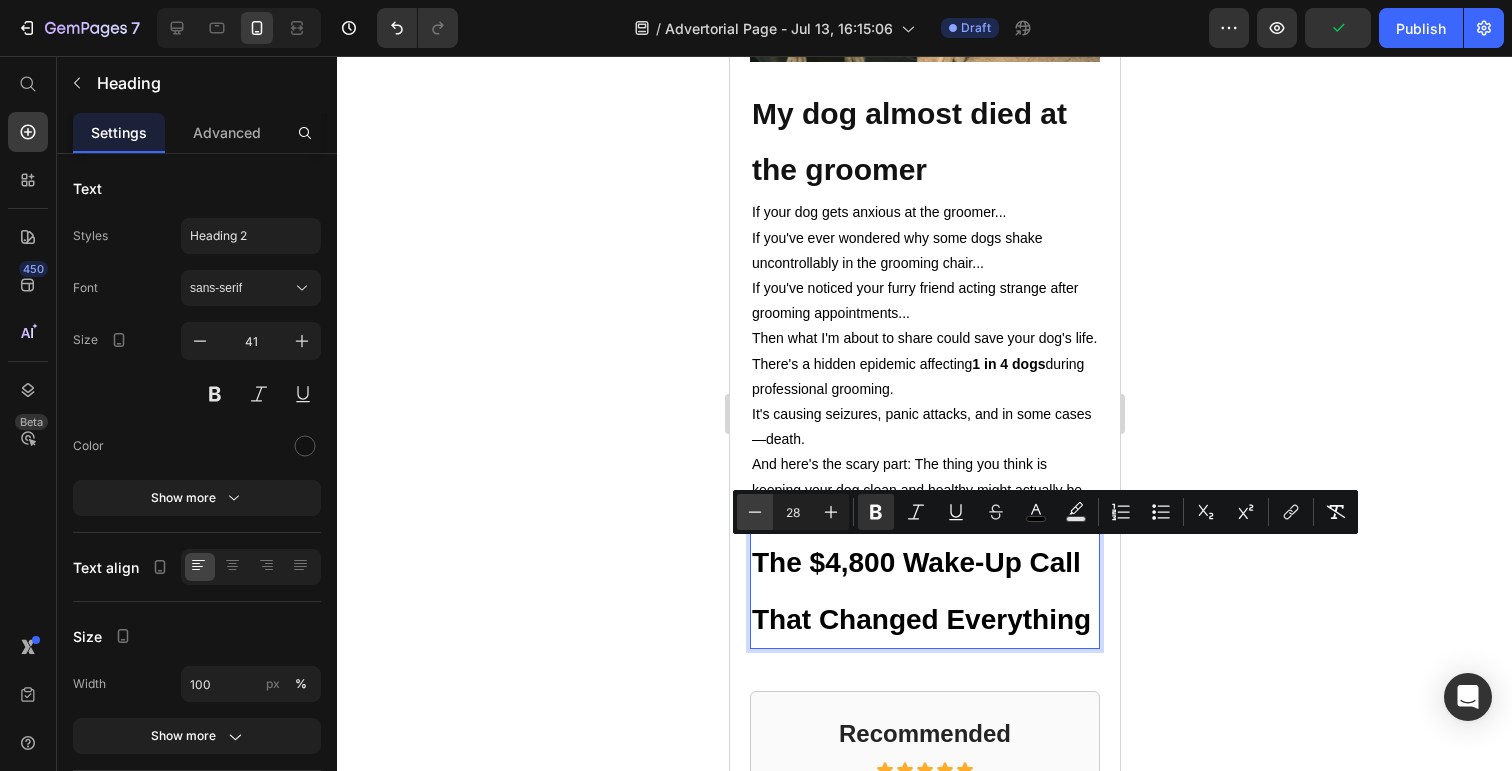 click 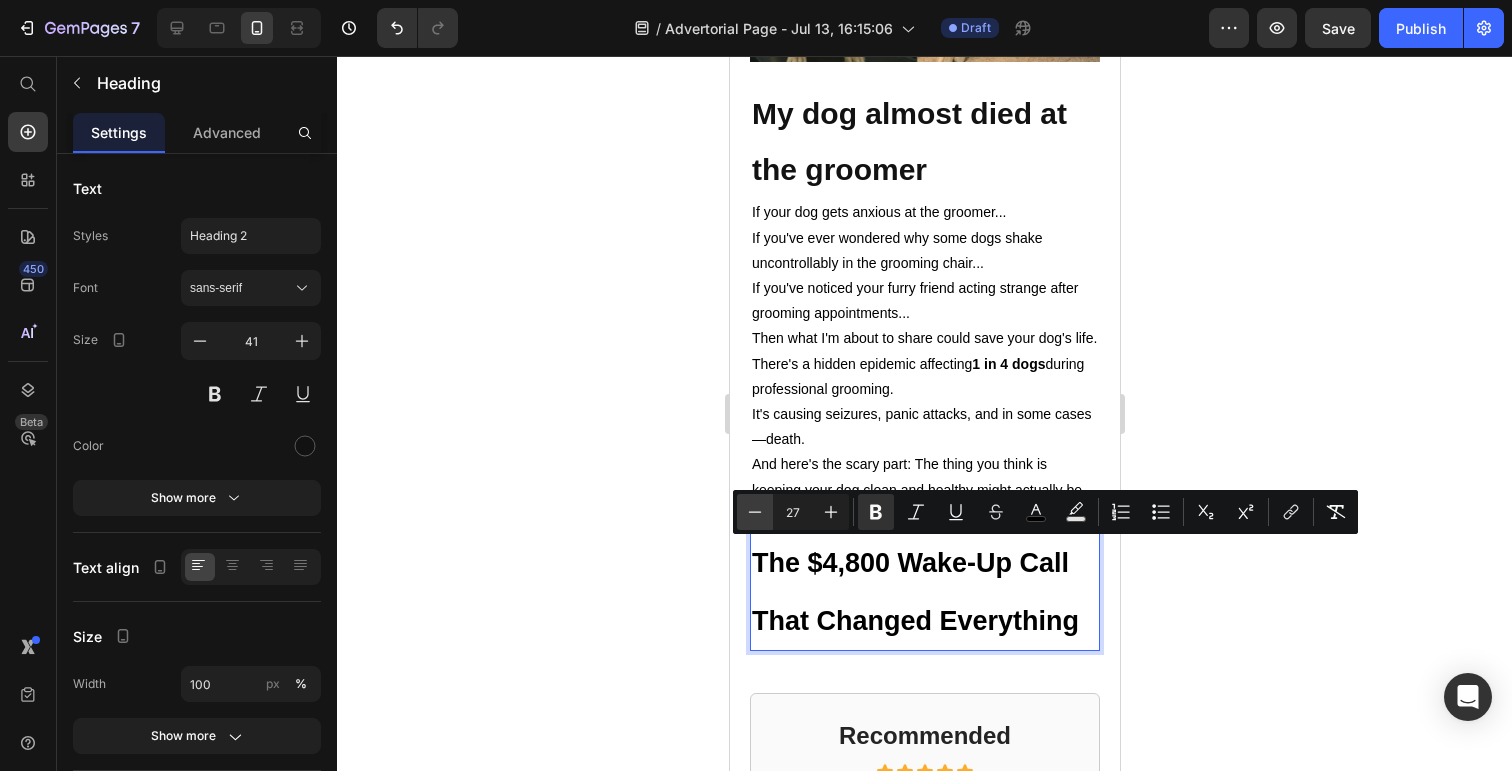 click 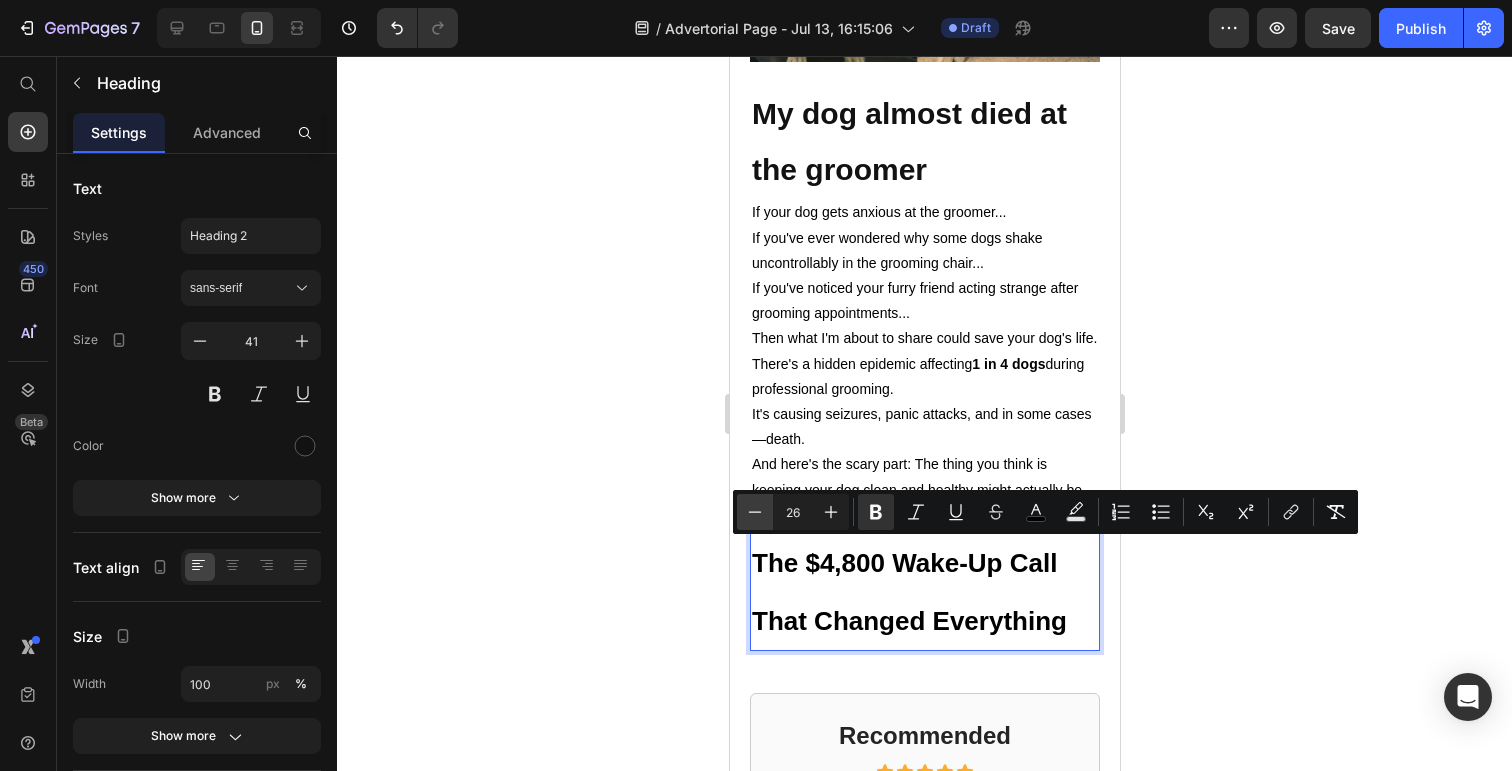 click 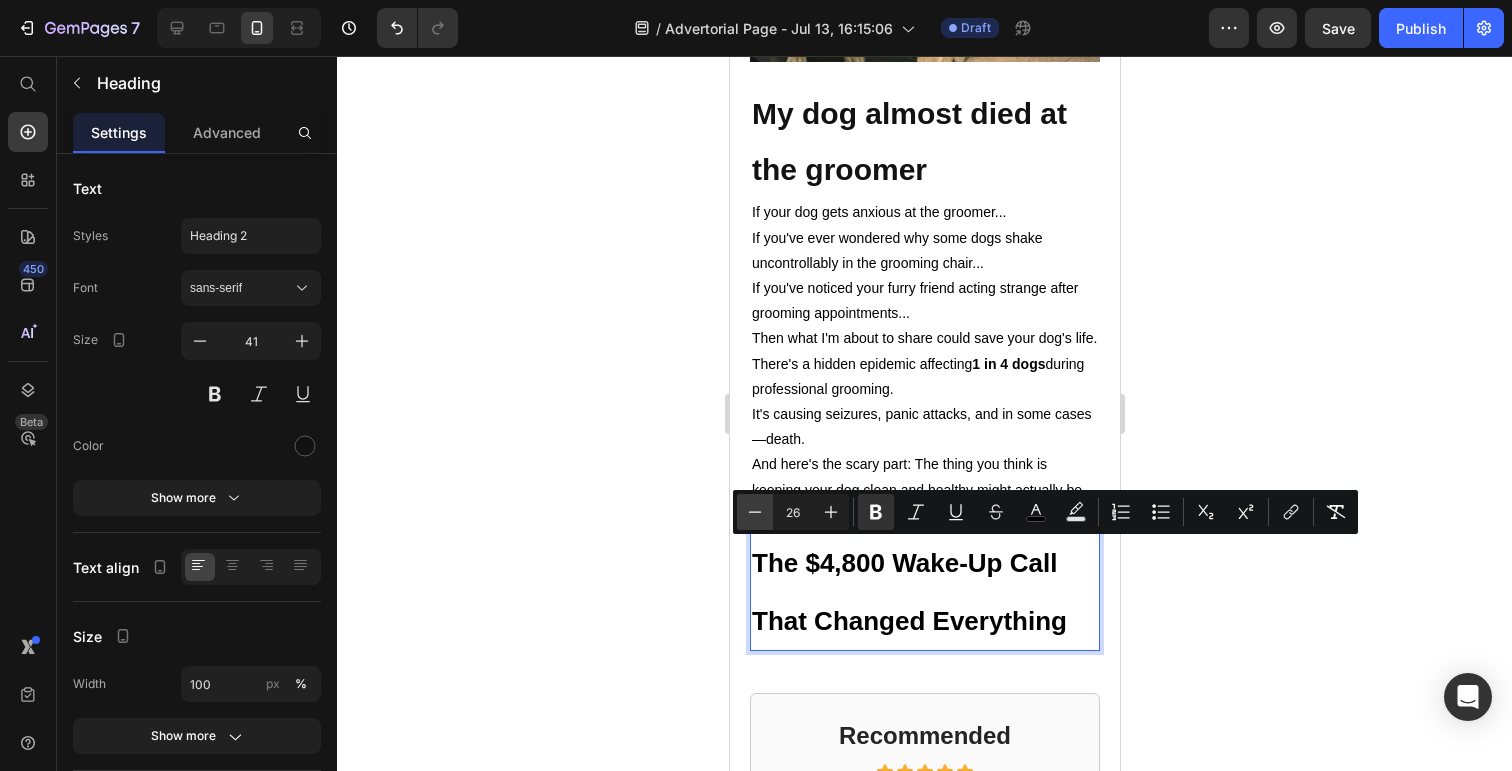 type on "25" 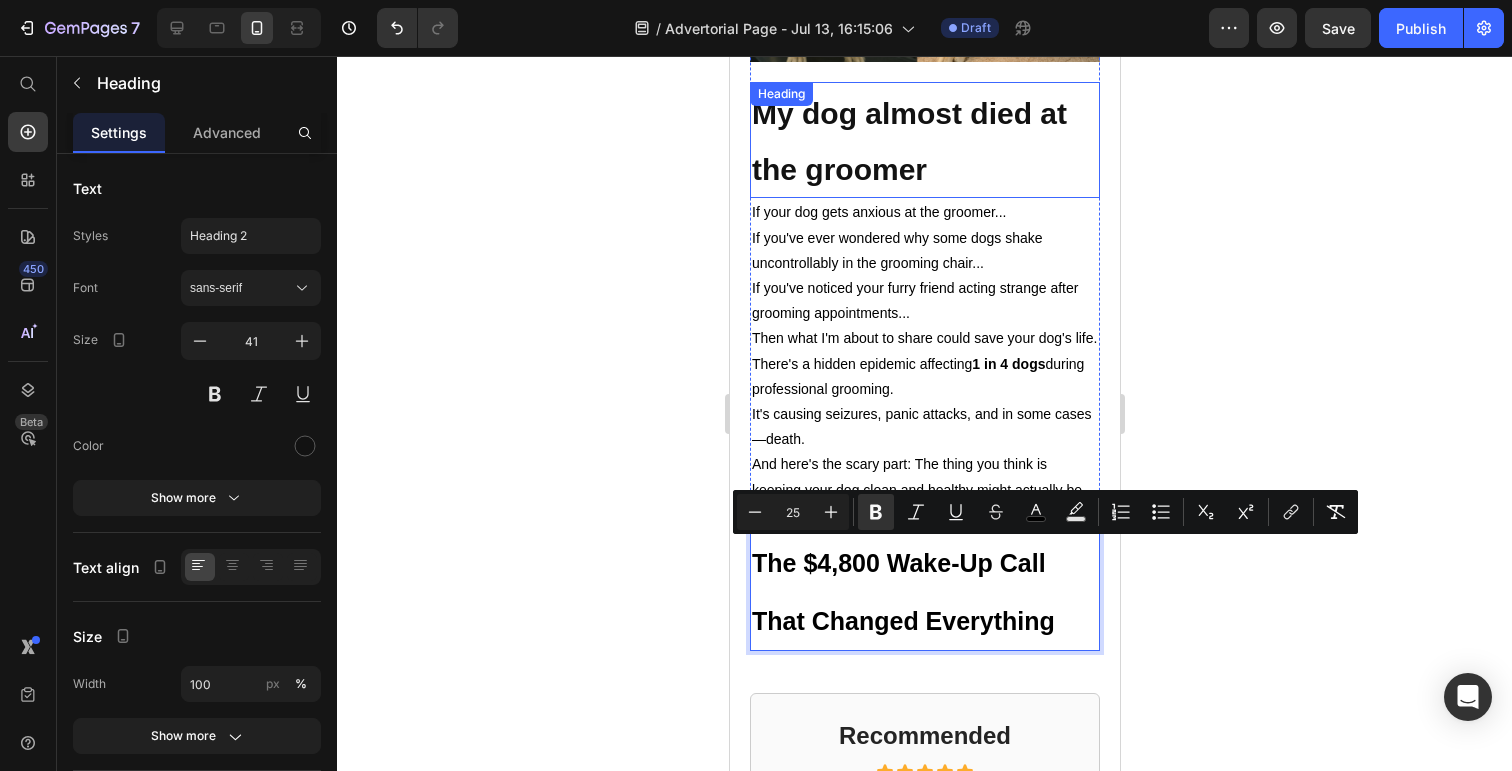 click on "⁠⁠⁠⁠⁠⁠⁠ My dog almost died at the groomer" at bounding box center [924, 140] 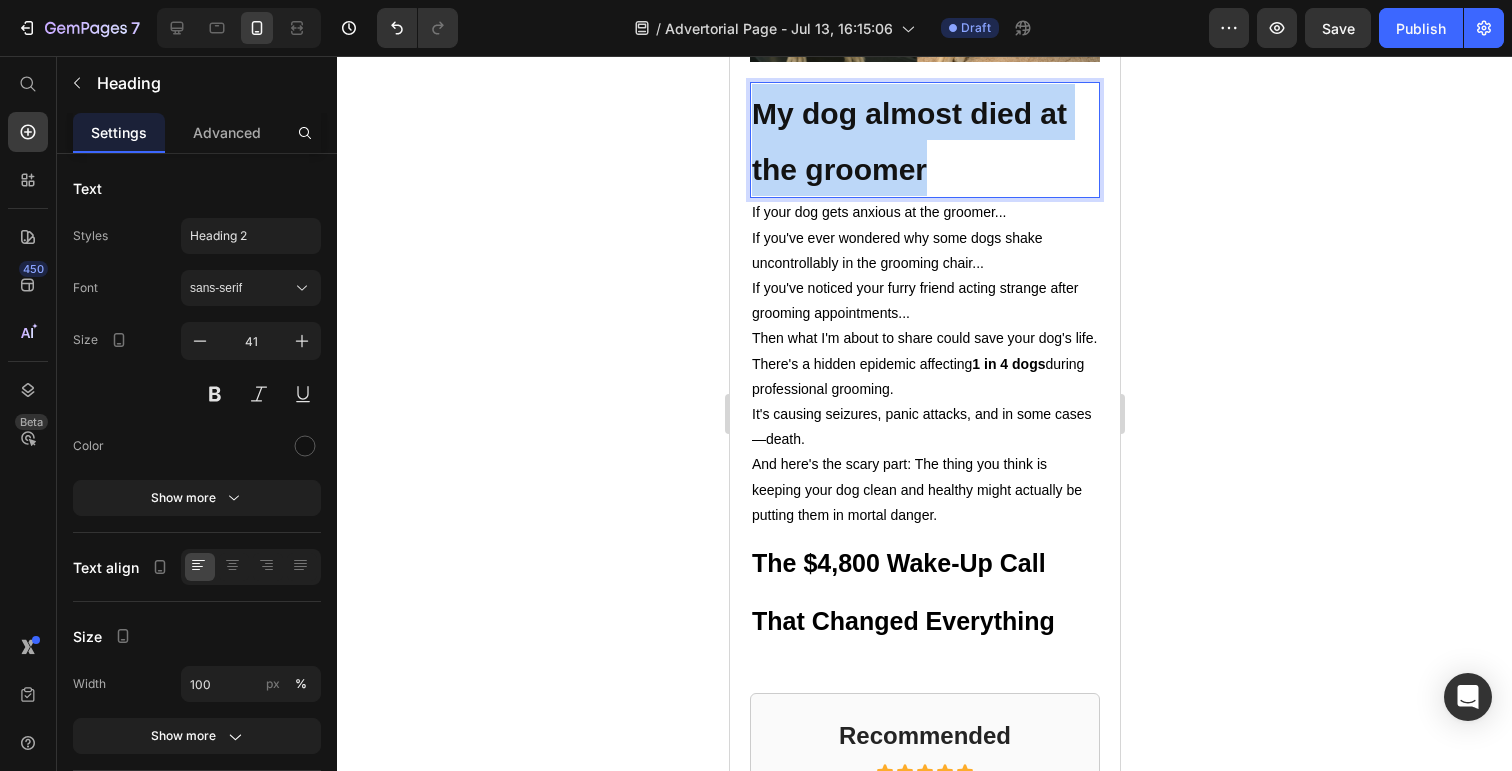 click on "My dog almost died at the groomer" at bounding box center [924, 140] 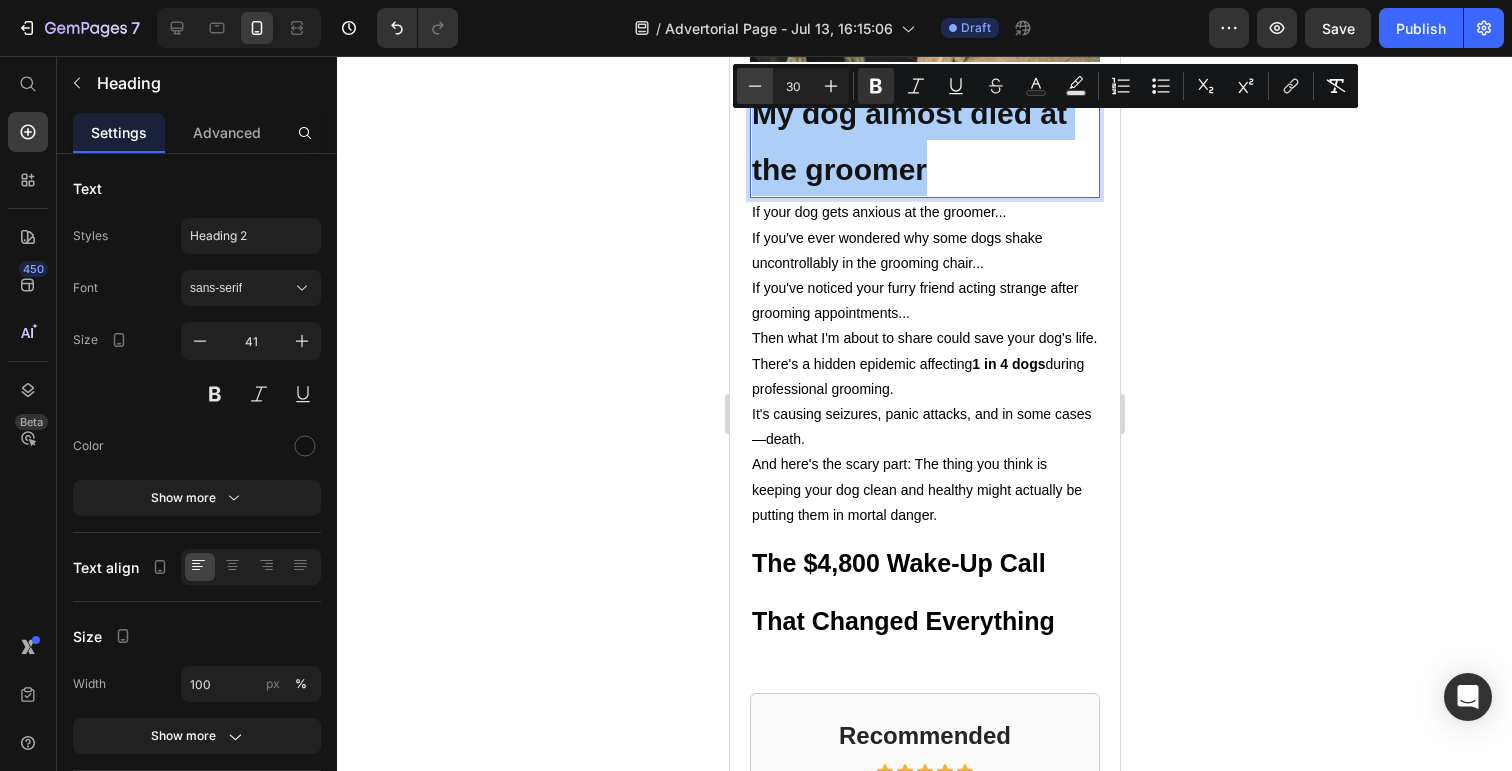 click 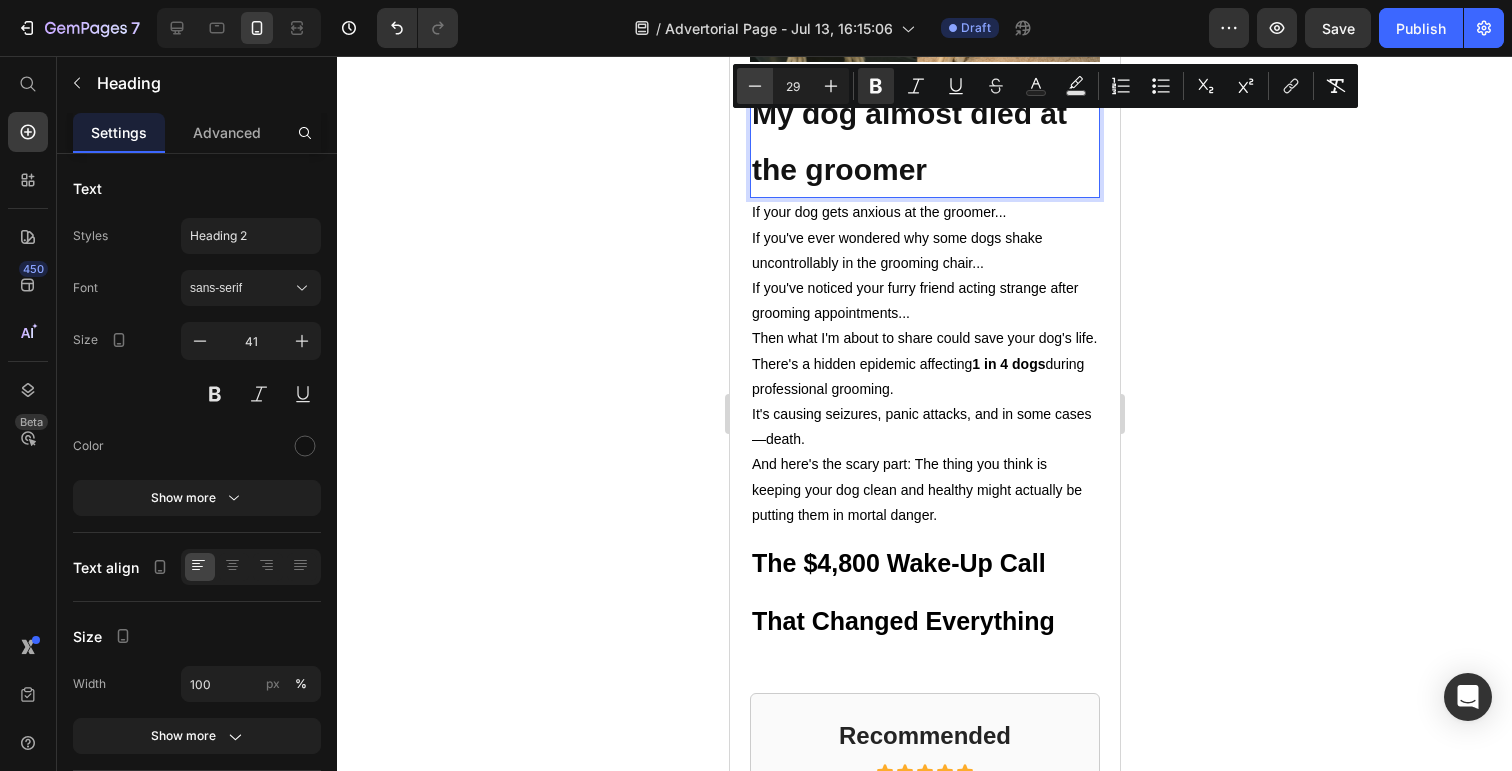 click 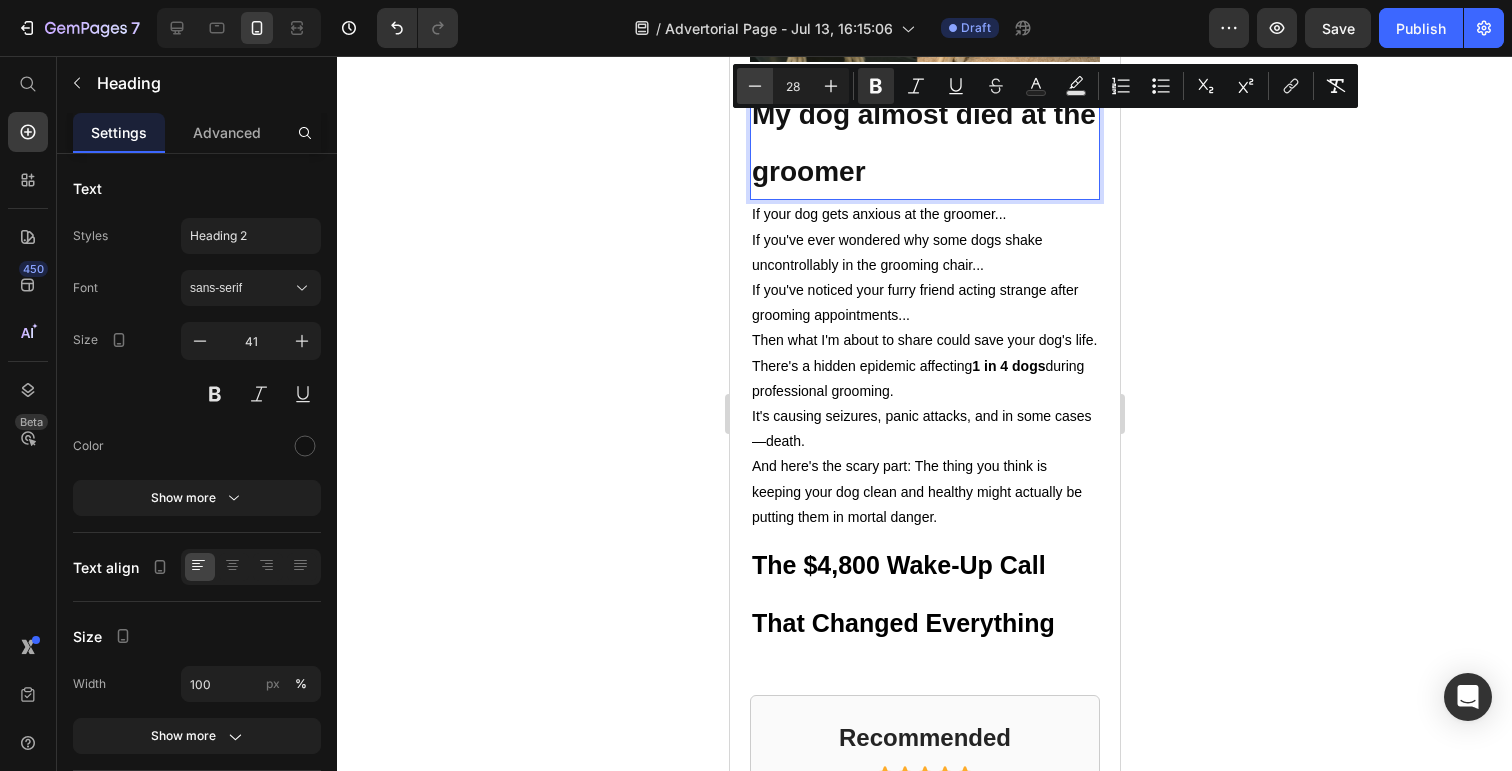click 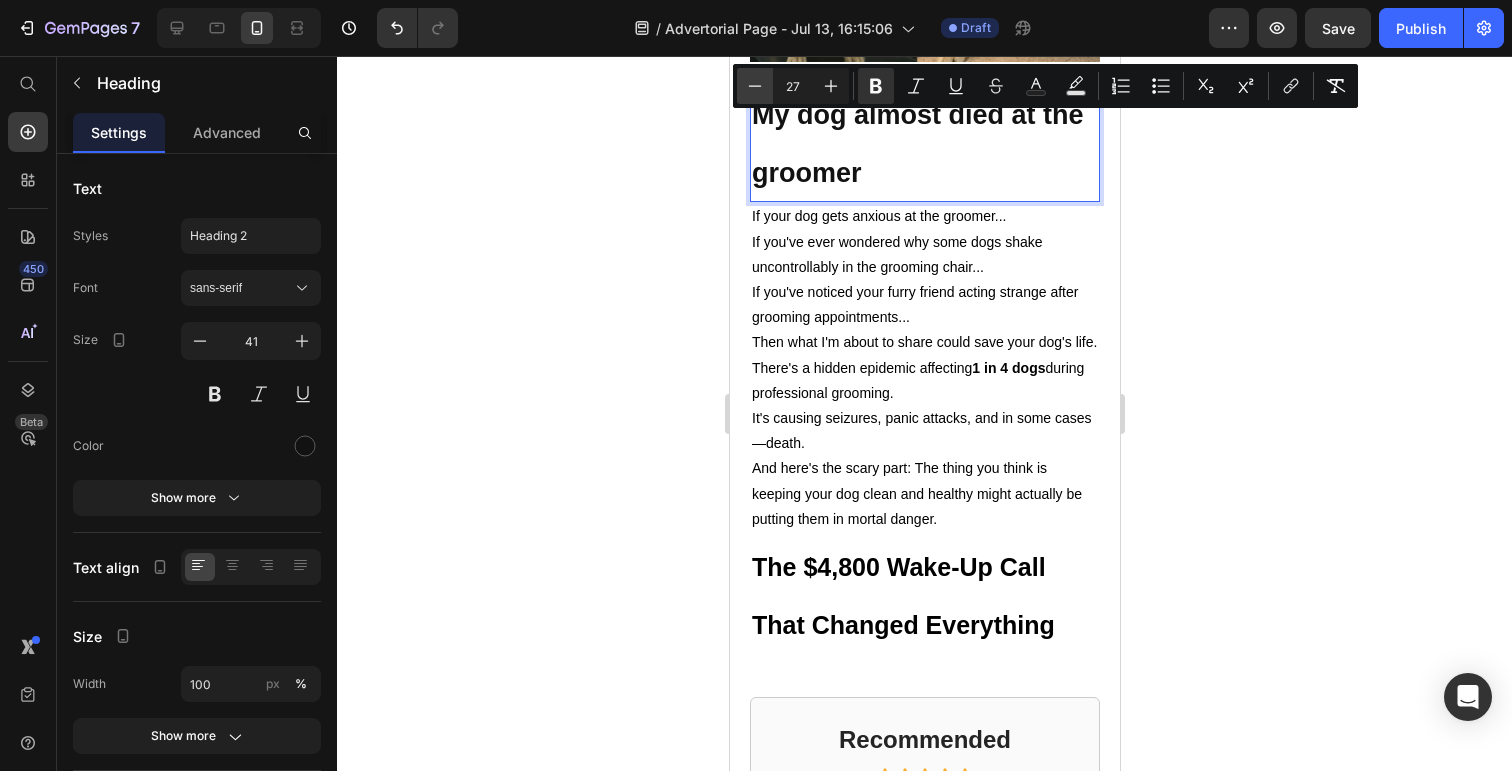 click 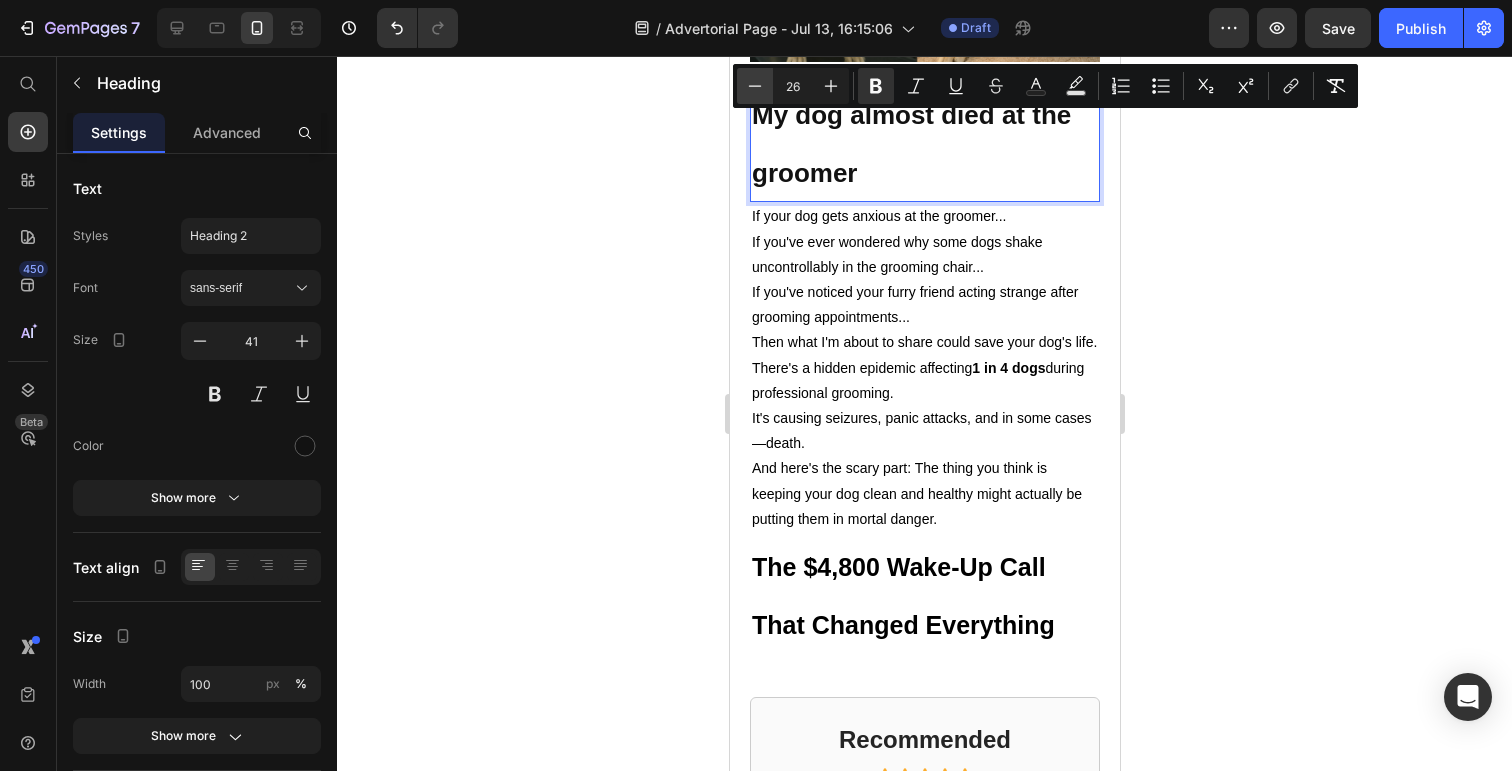 click 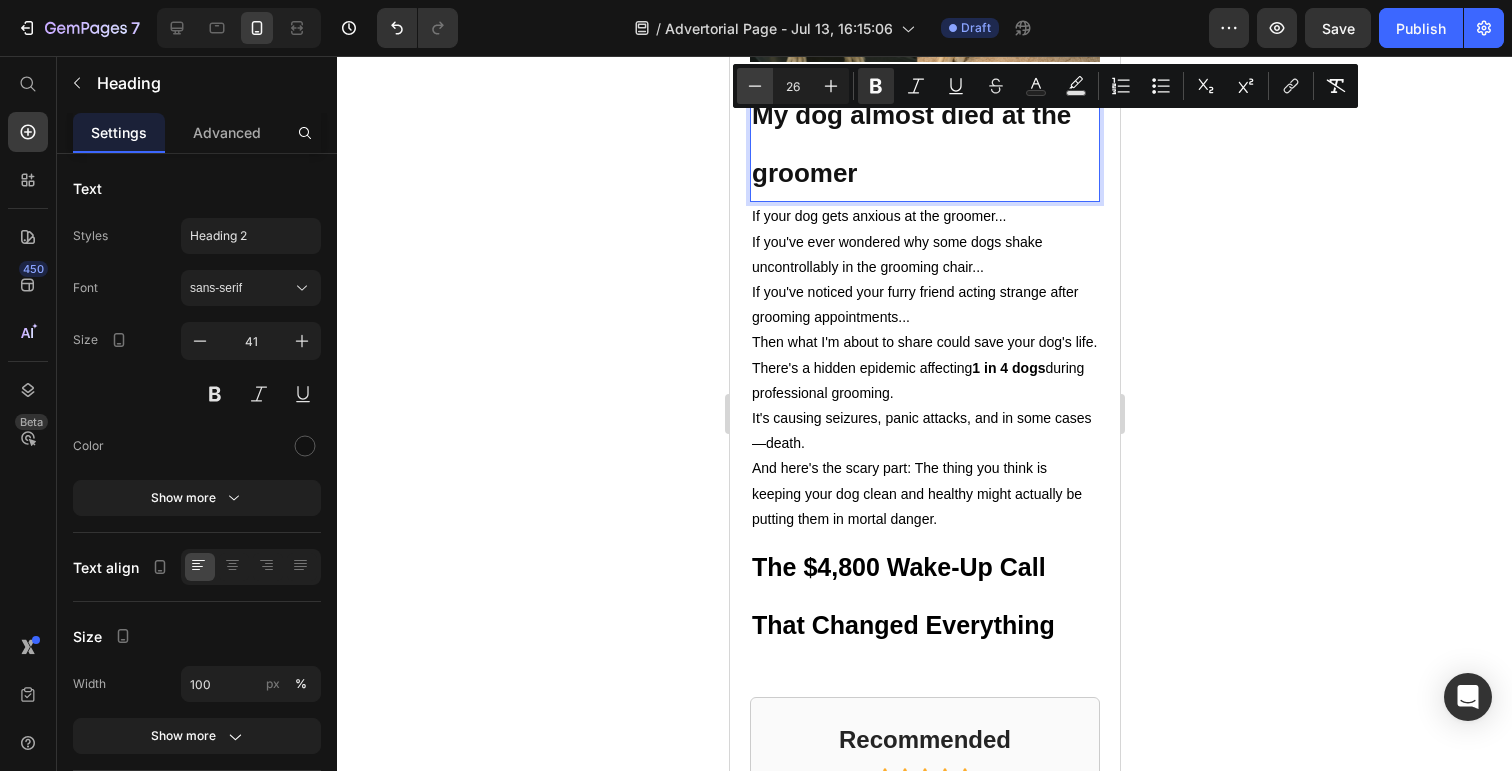 type on "25" 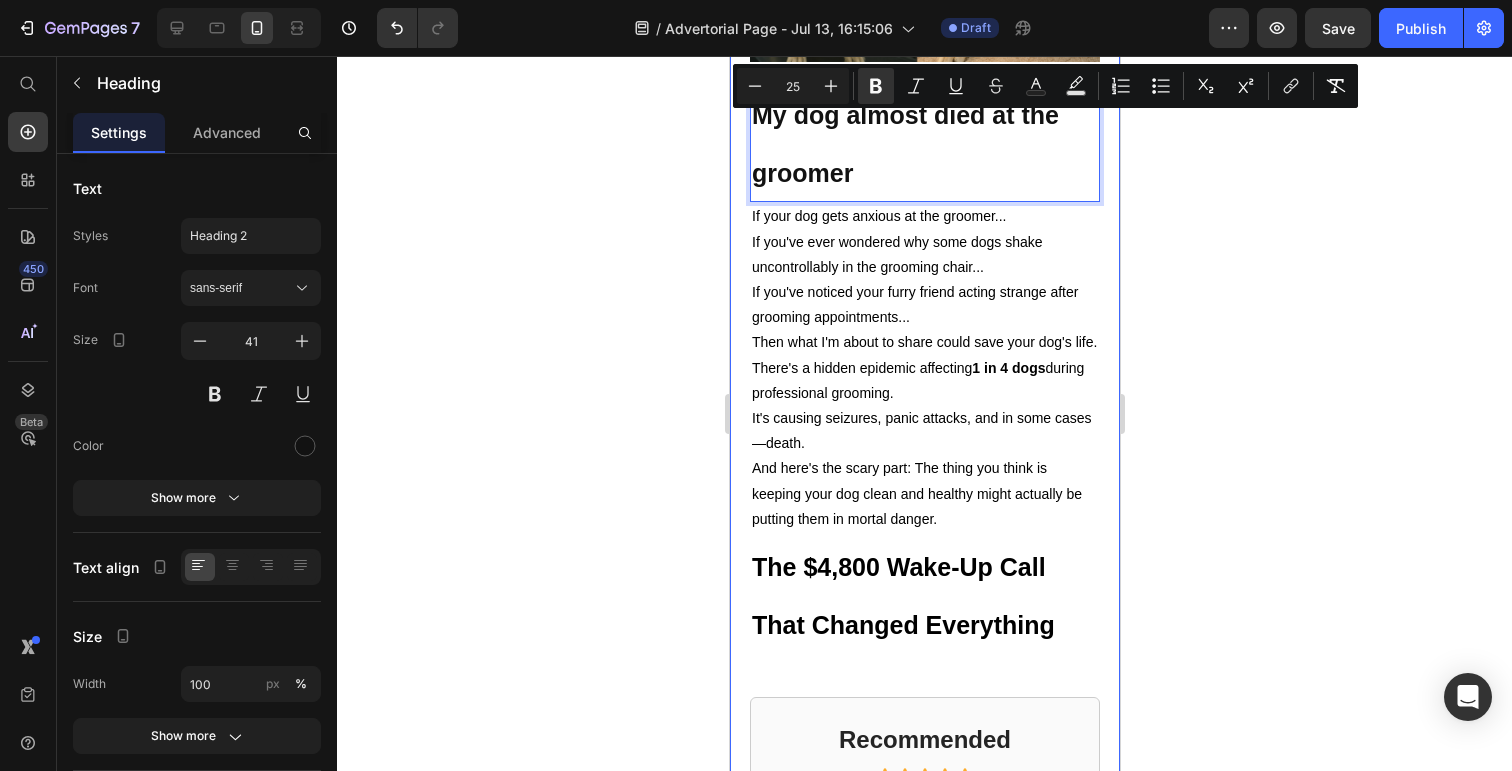 click 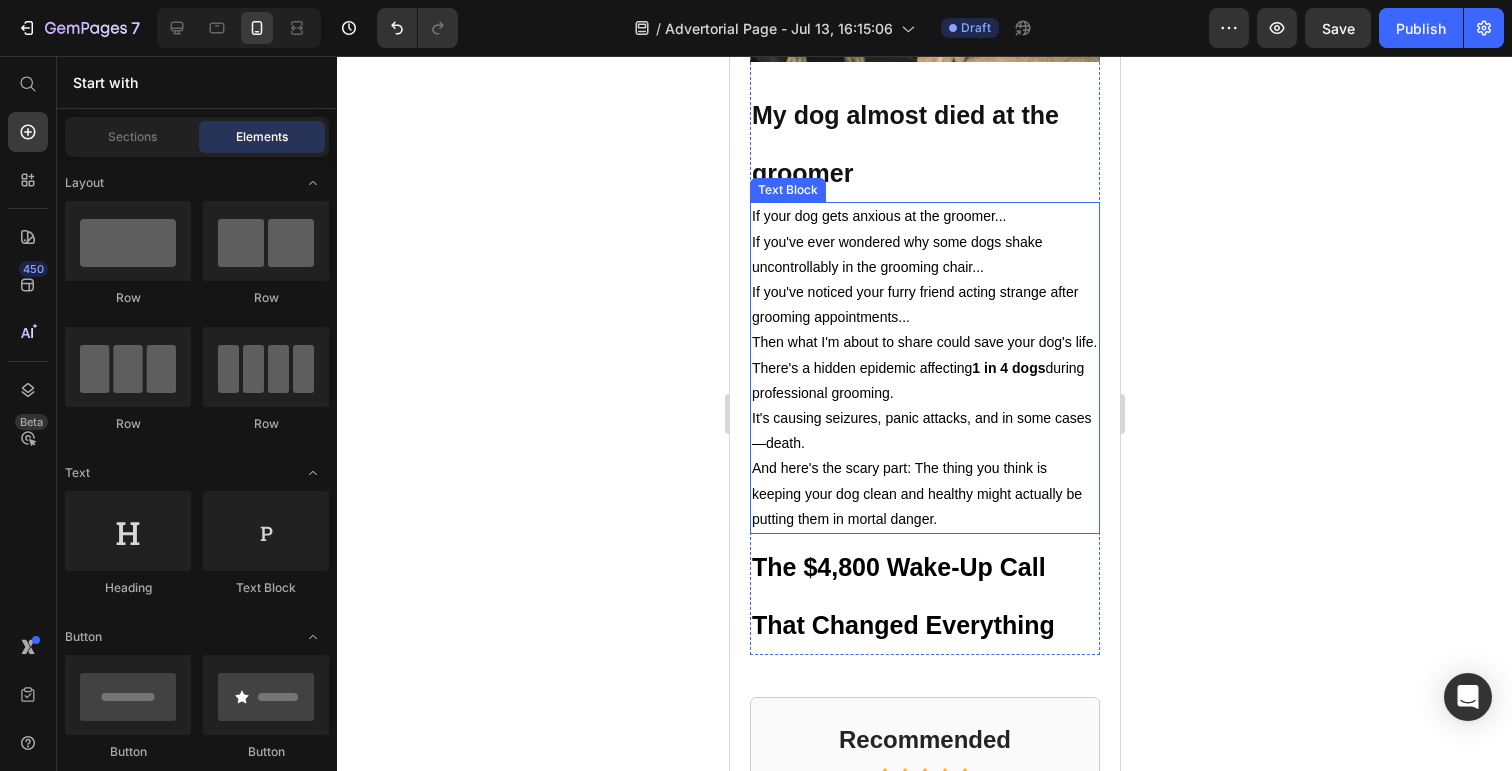scroll, scrollTop: 618, scrollLeft: 0, axis: vertical 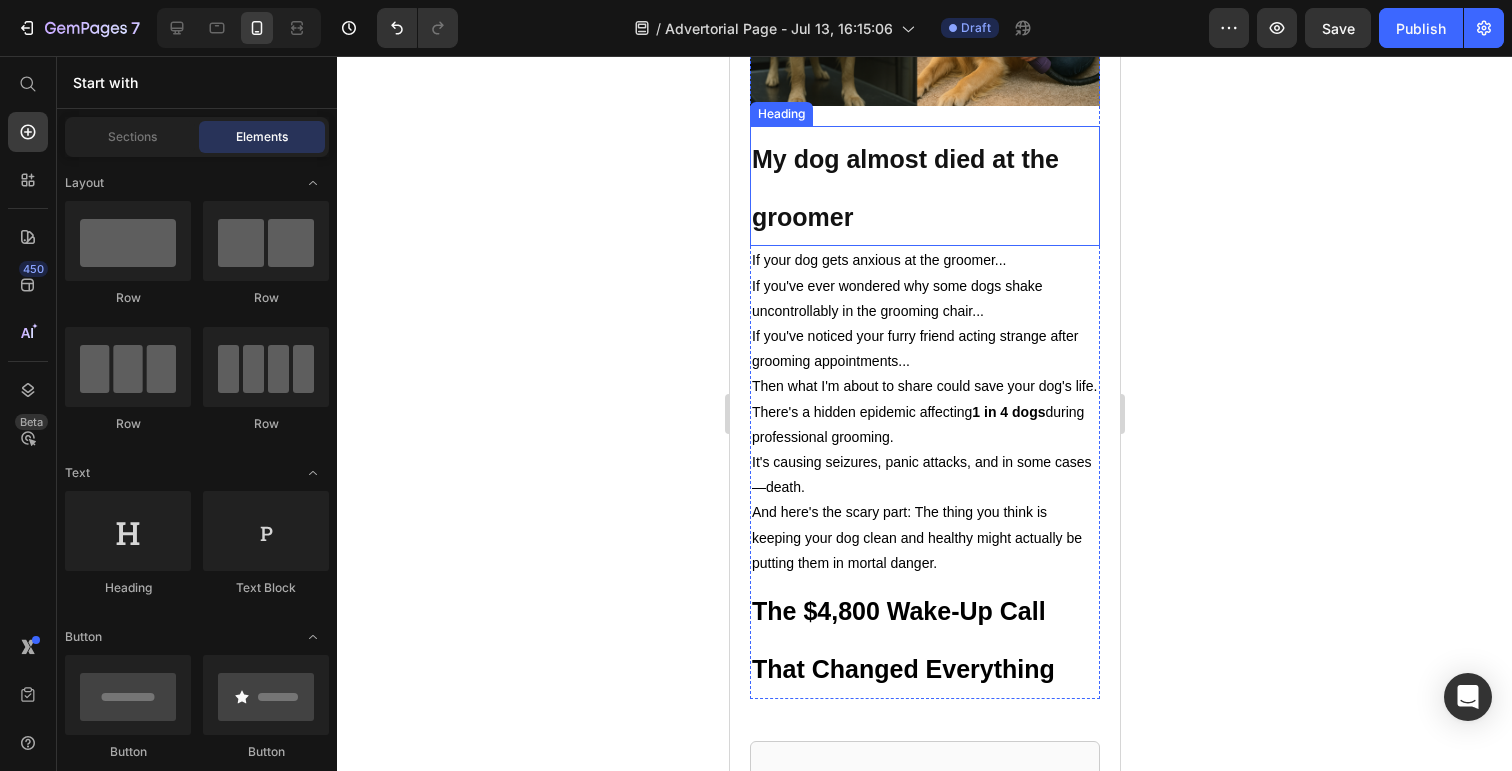 click on "⁠⁠⁠⁠⁠⁠⁠ My dog almost died at the groomer" at bounding box center [924, 186] 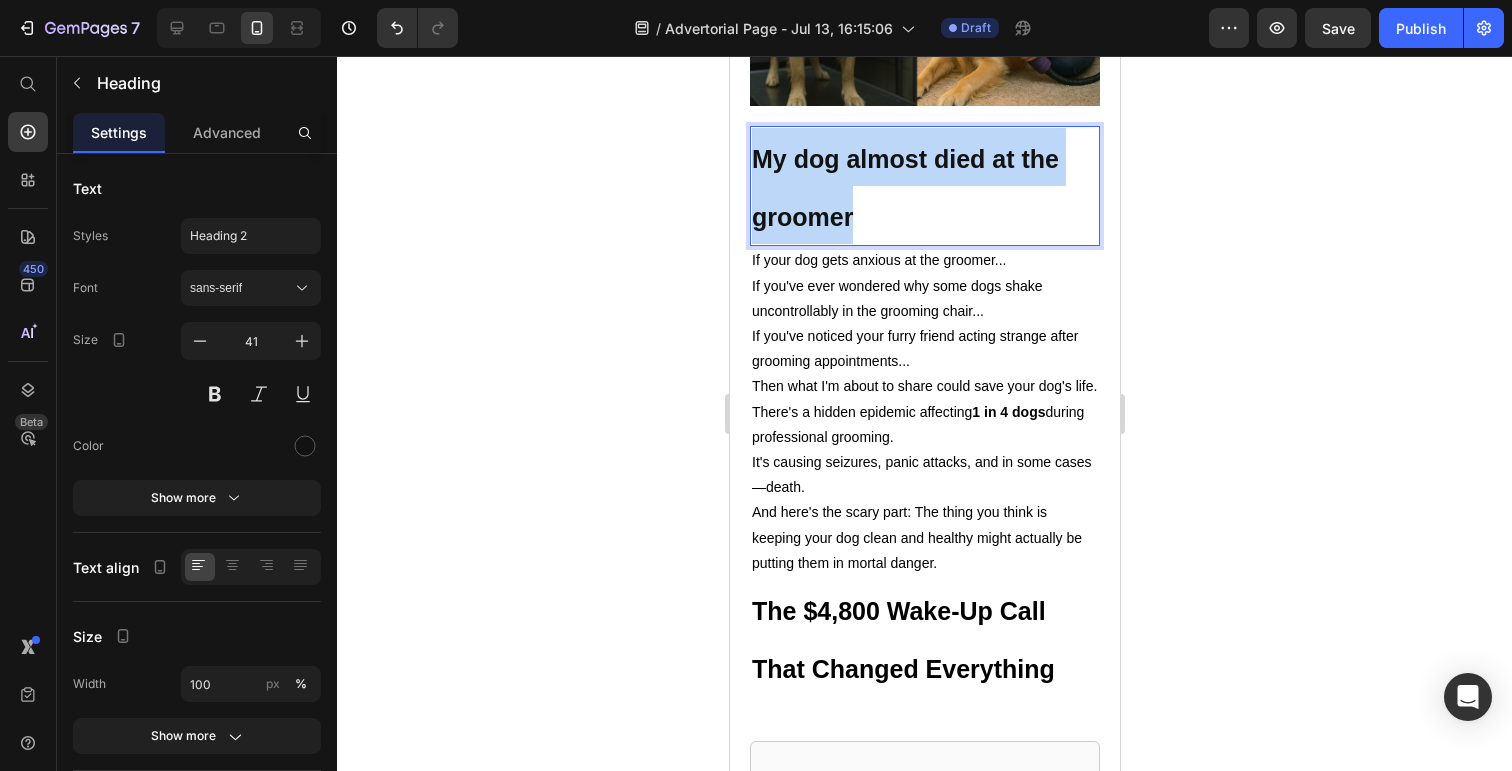 click on "My dog almost died at the groomer" at bounding box center [924, 186] 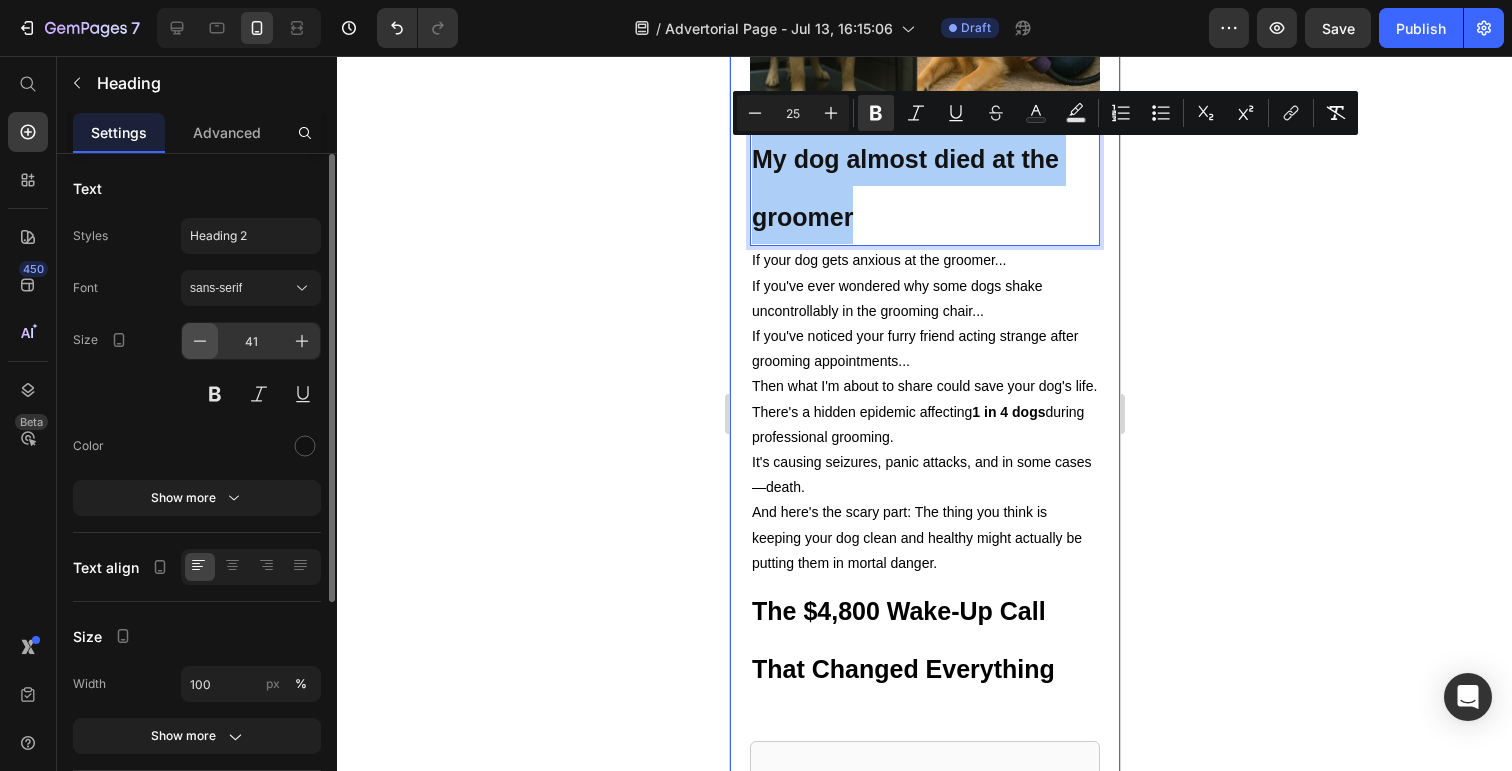 click at bounding box center (200, 341) 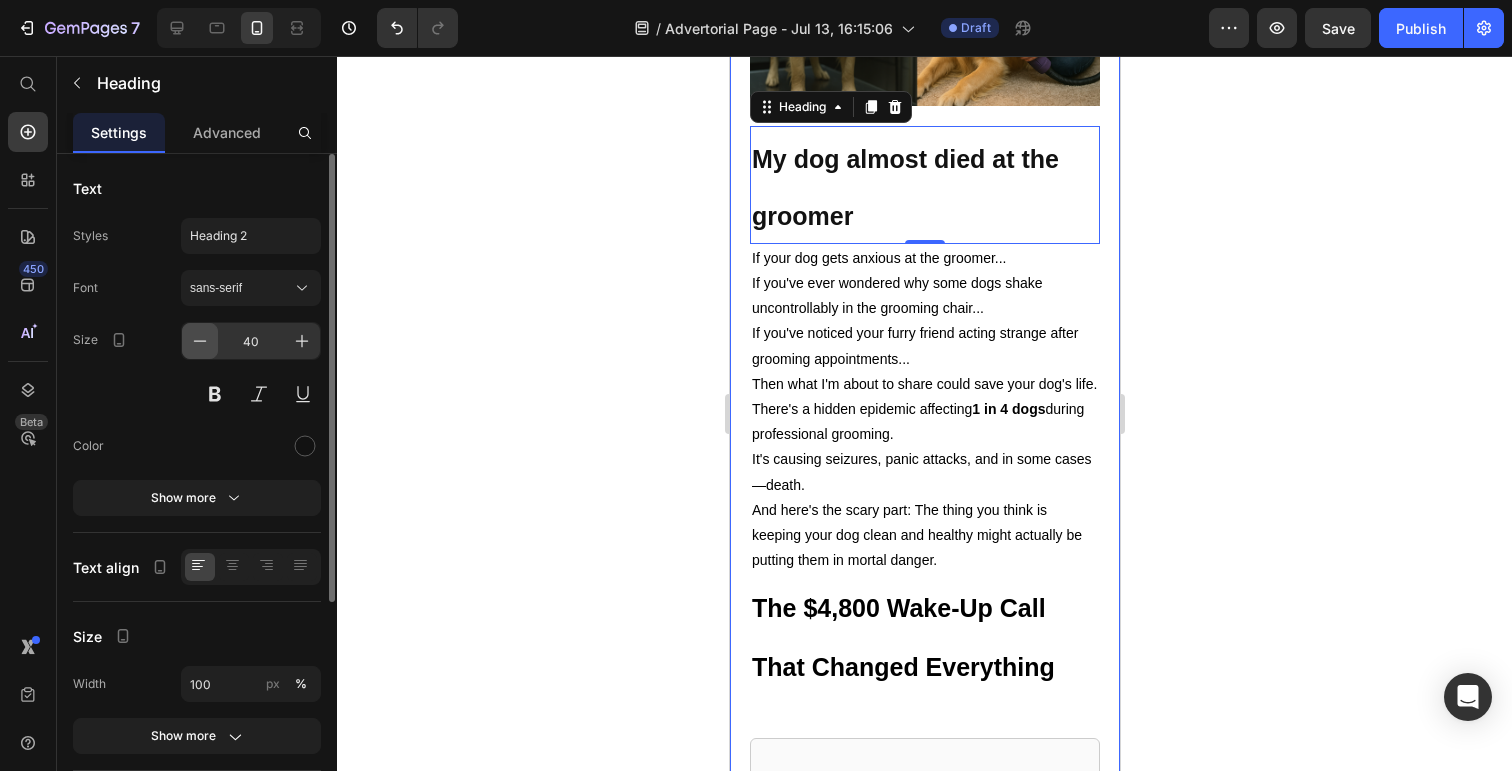 click at bounding box center (200, 341) 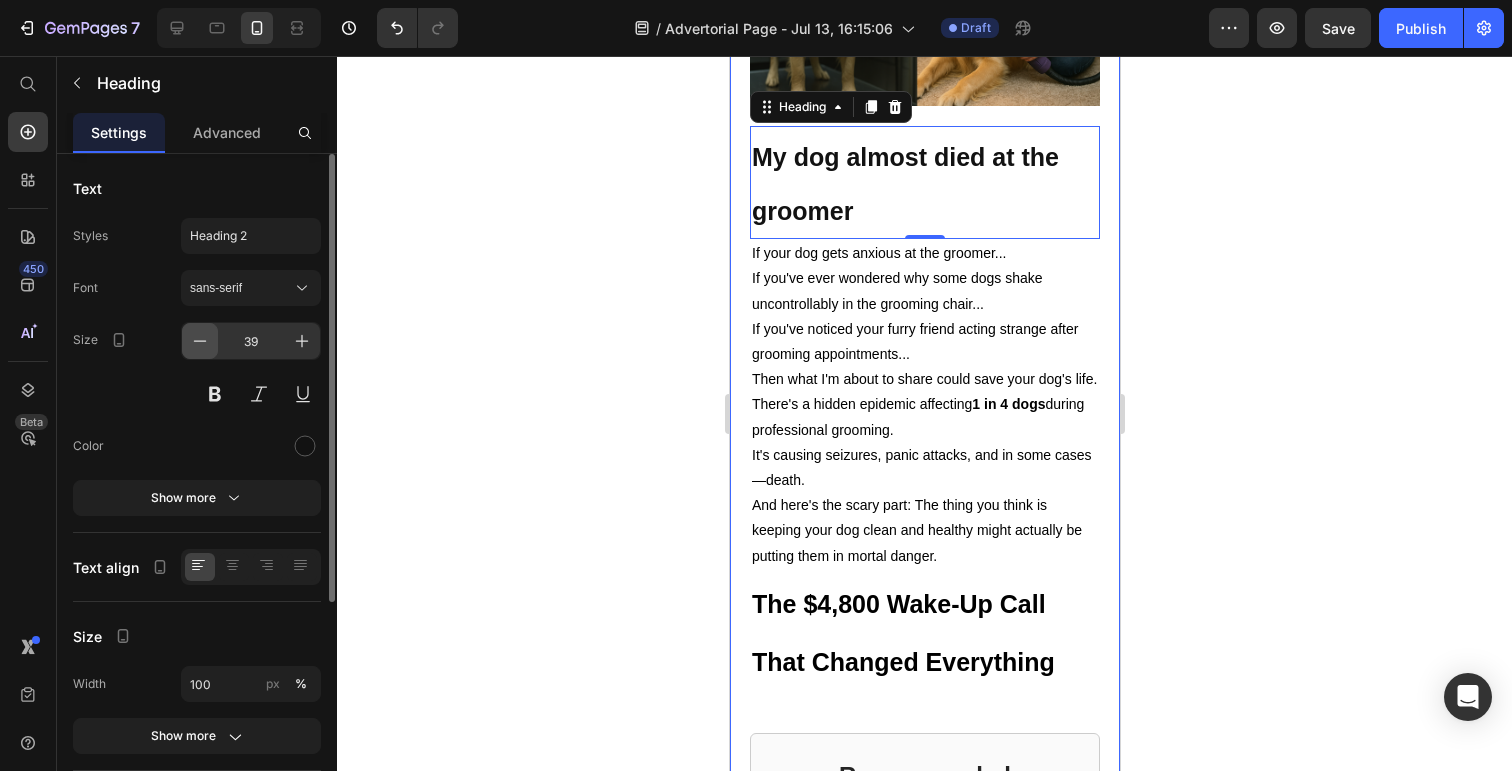 click at bounding box center (200, 341) 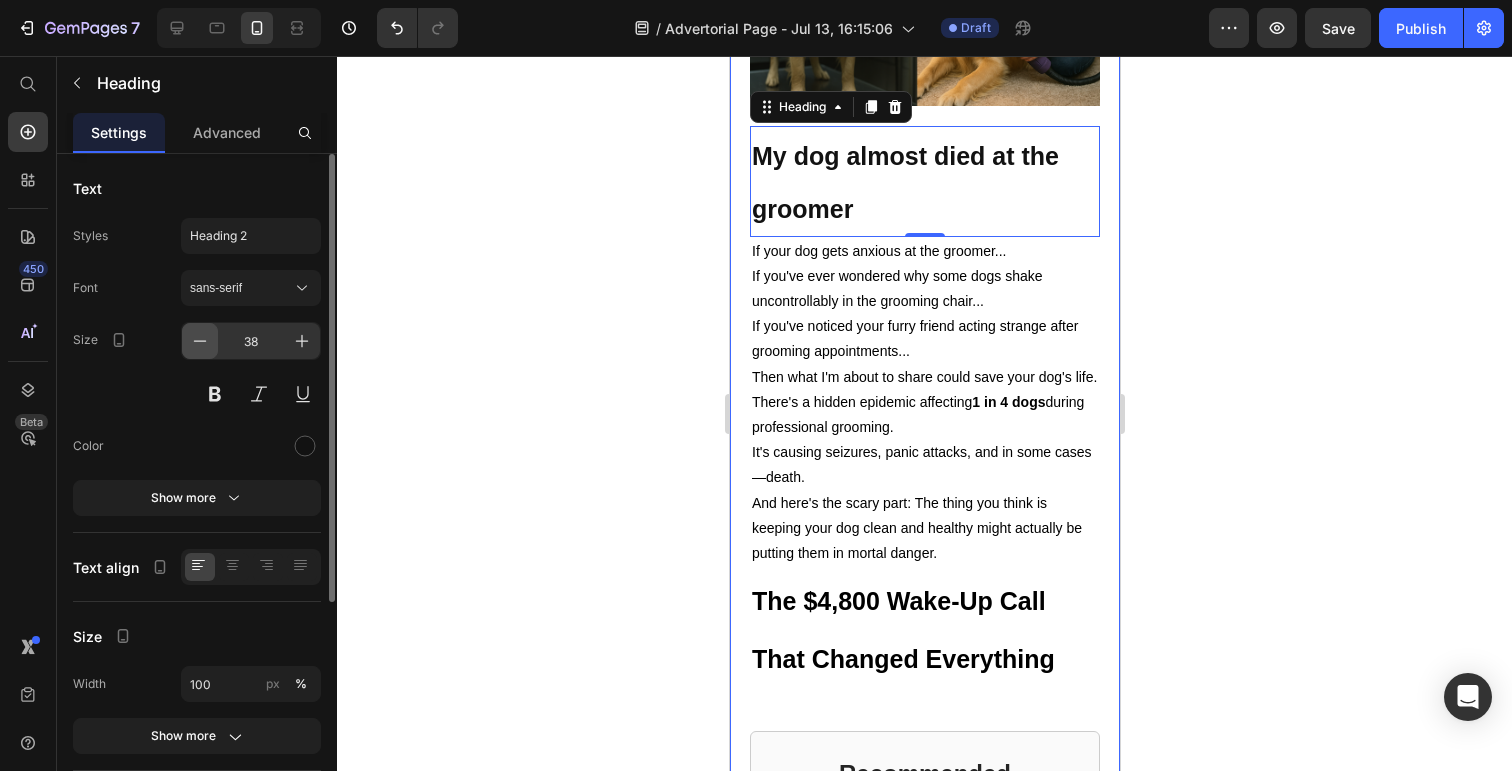 click at bounding box center (200, 341) 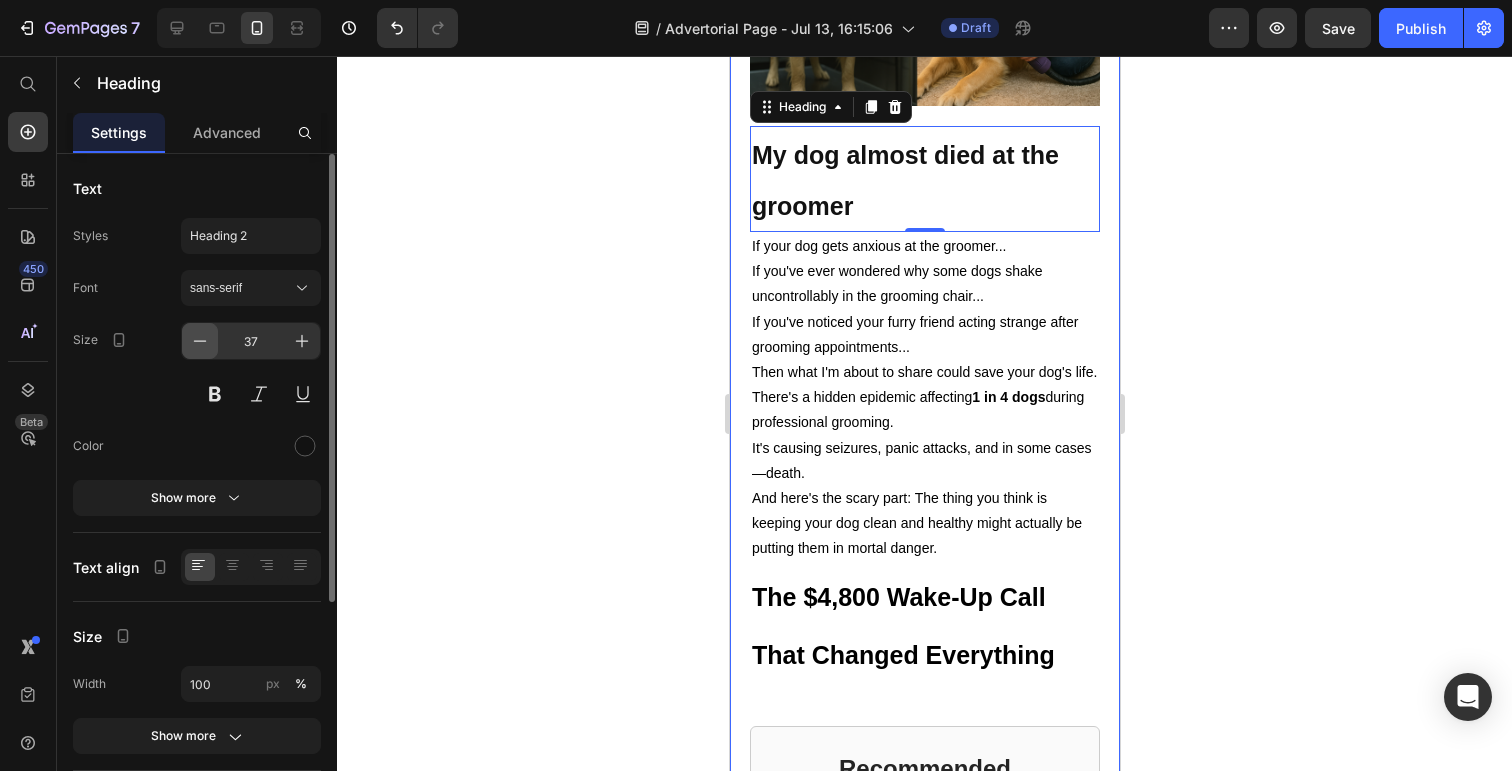 click at bounding box center [200, 341] 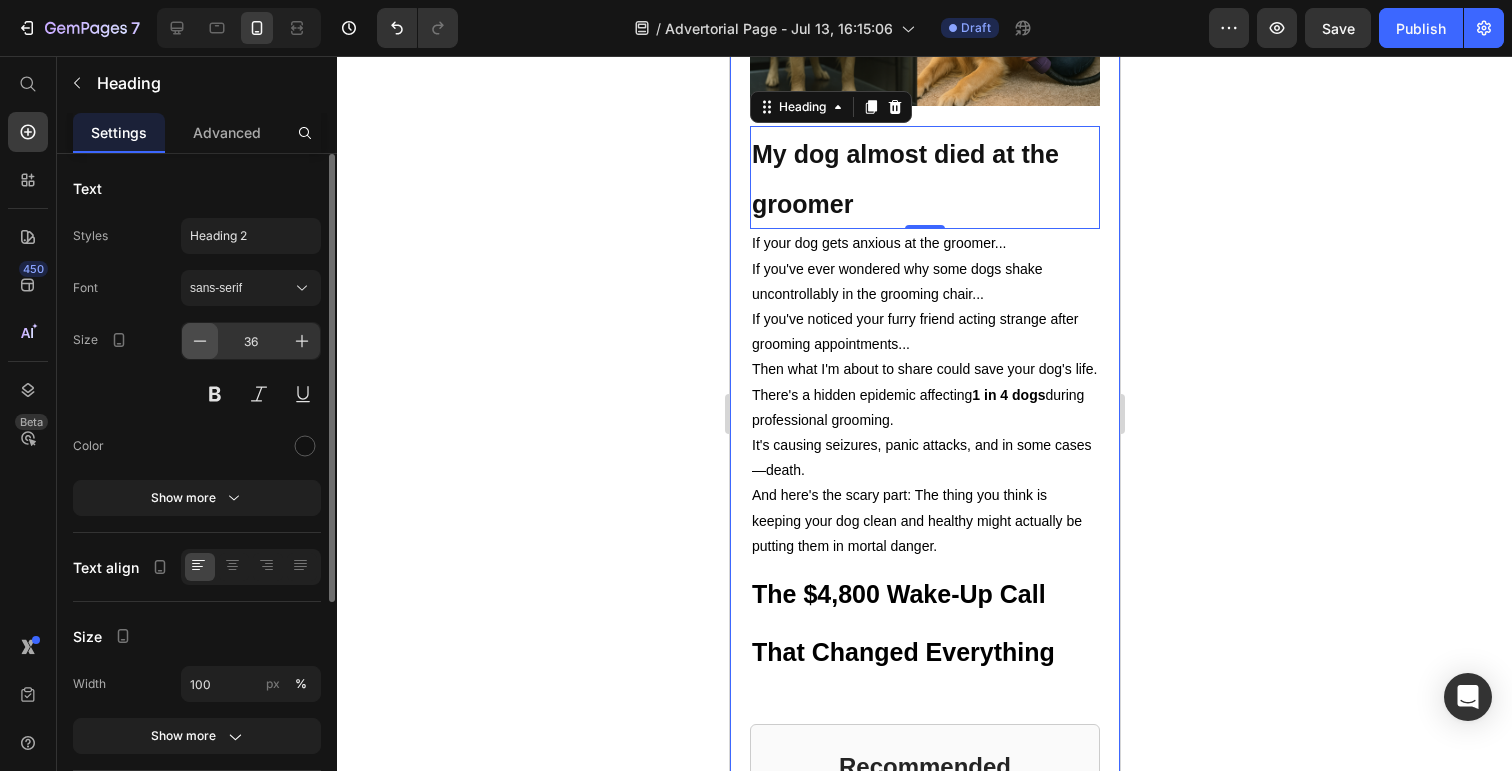 click at bounding box center [200, 341] 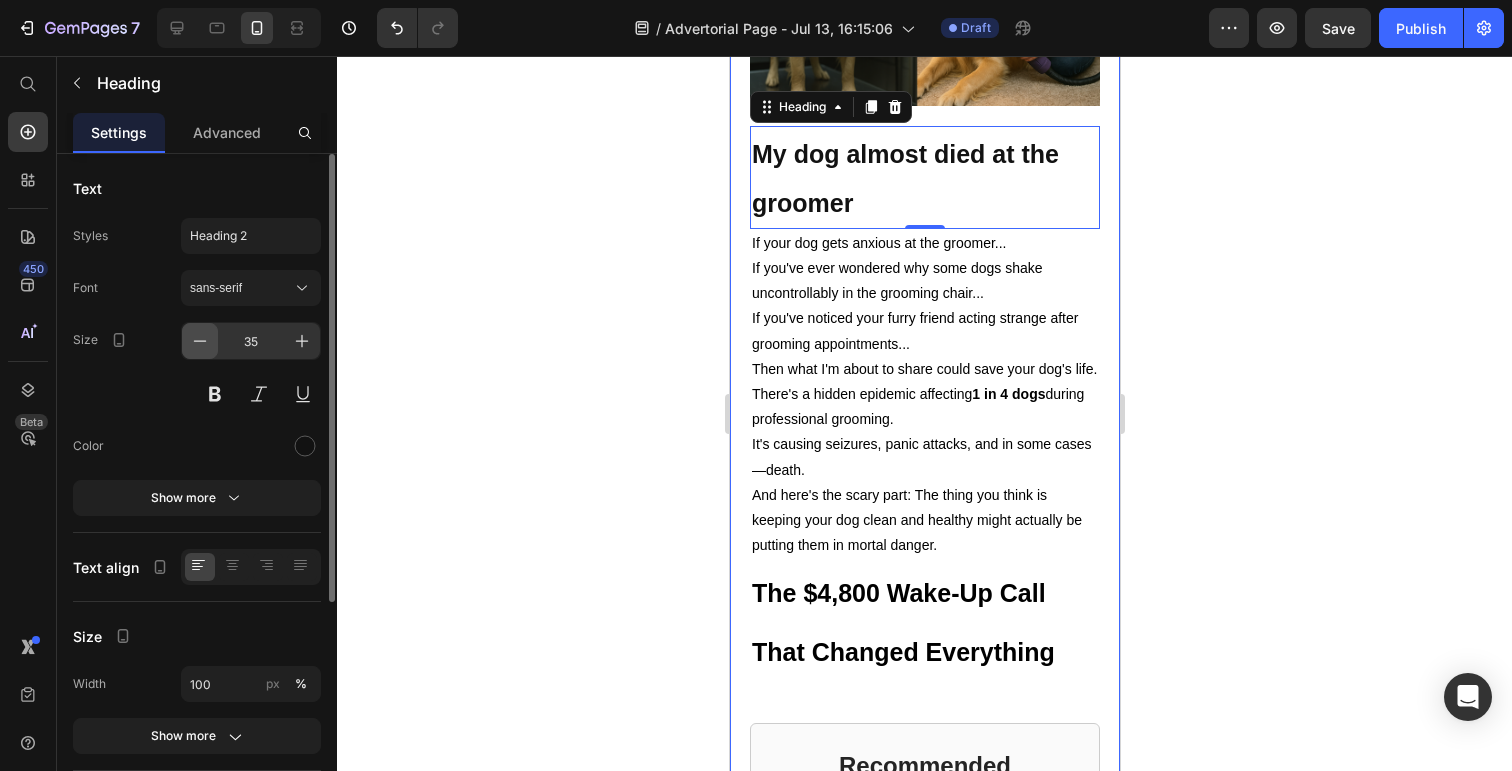 click at bounding box center (200, 341) 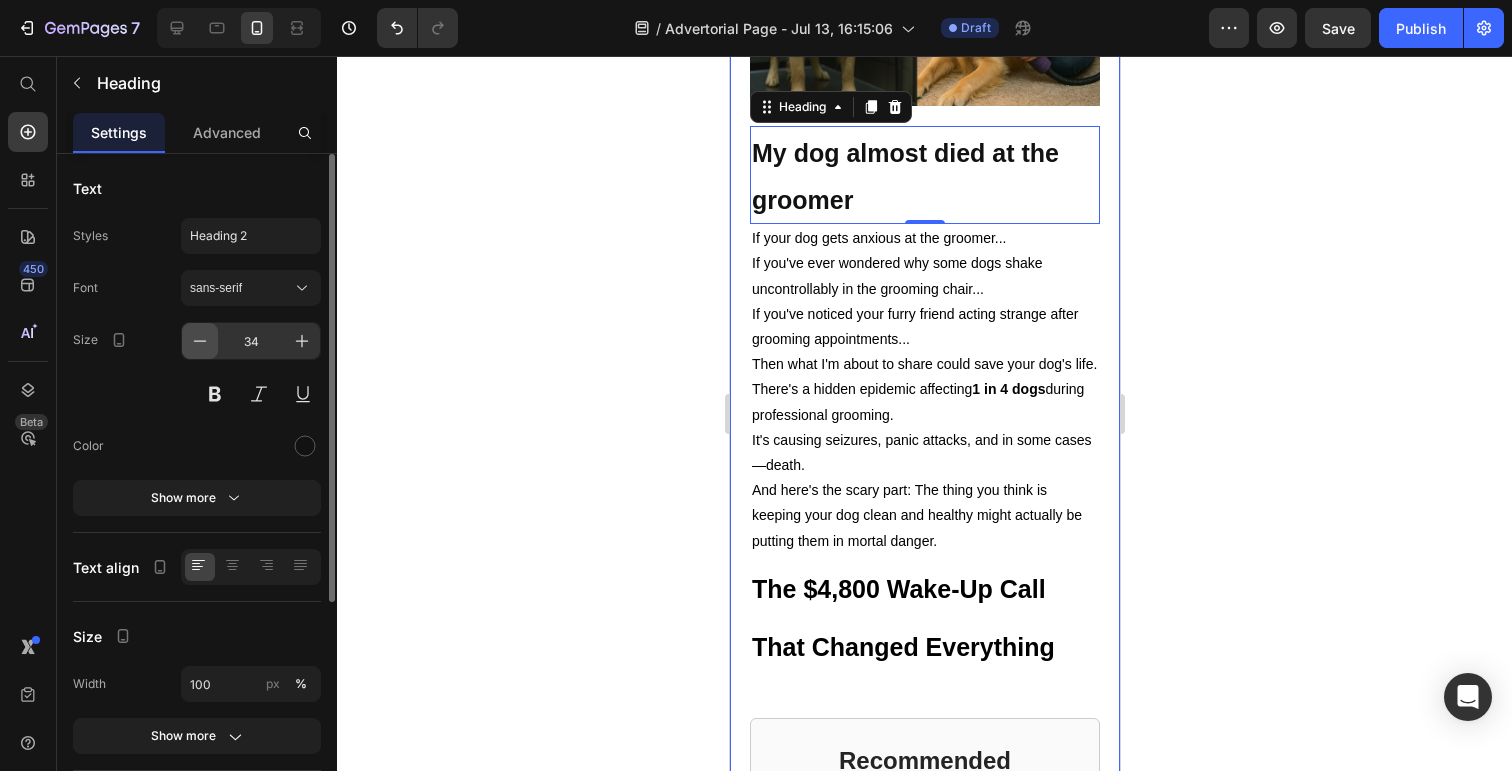 click at bounding box center [200, 341] 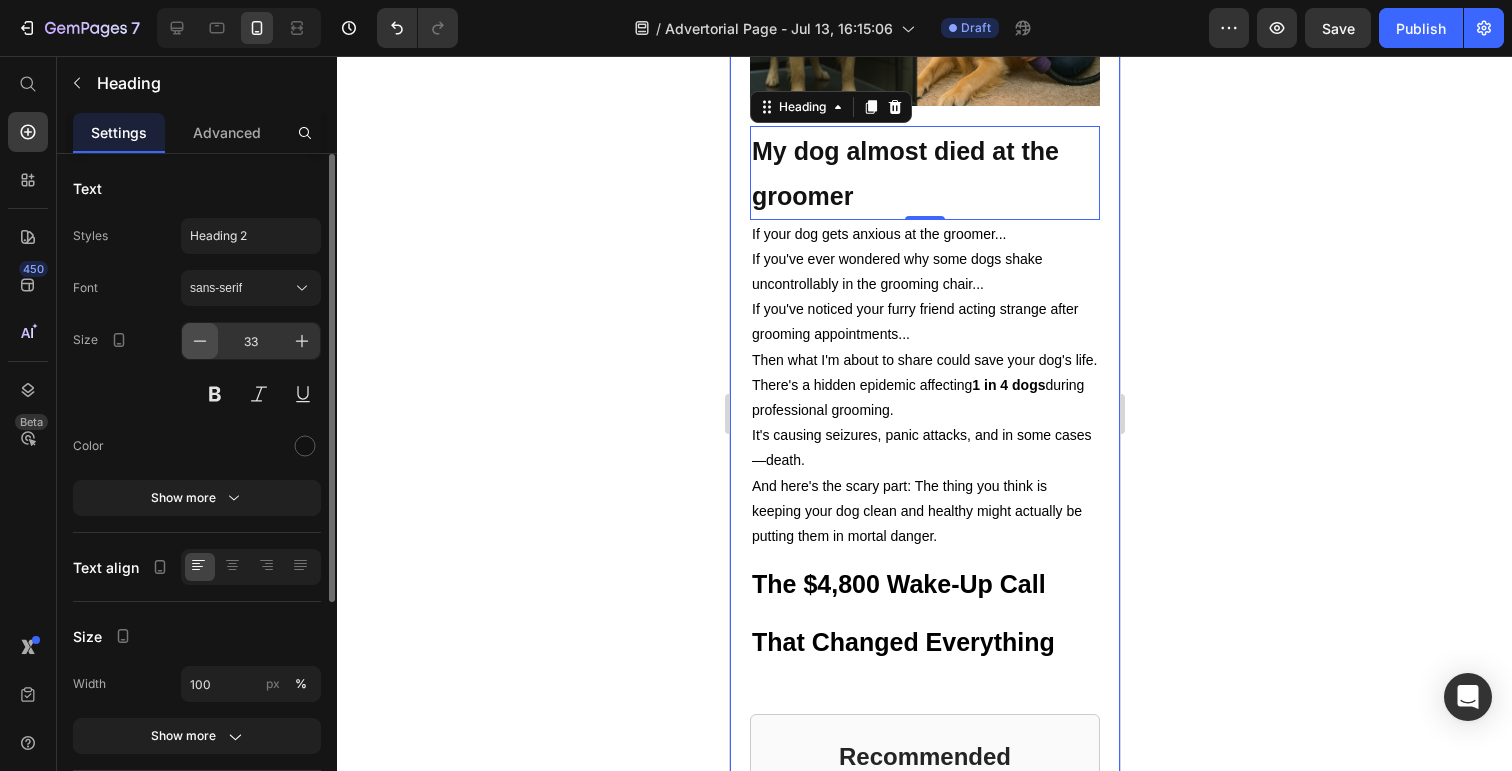 click at bounding box center (200, 341) 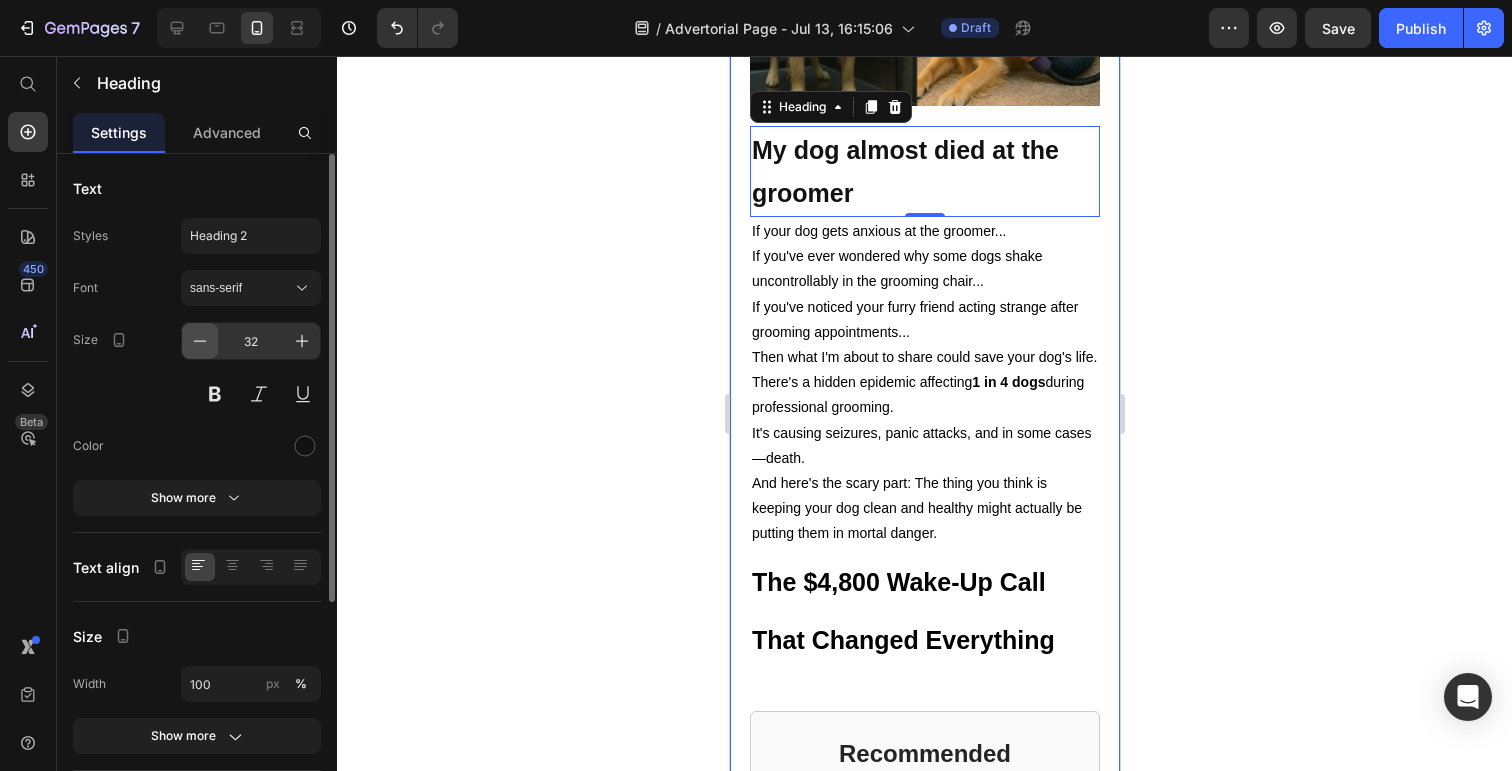 click at bounding box center (200, 341) 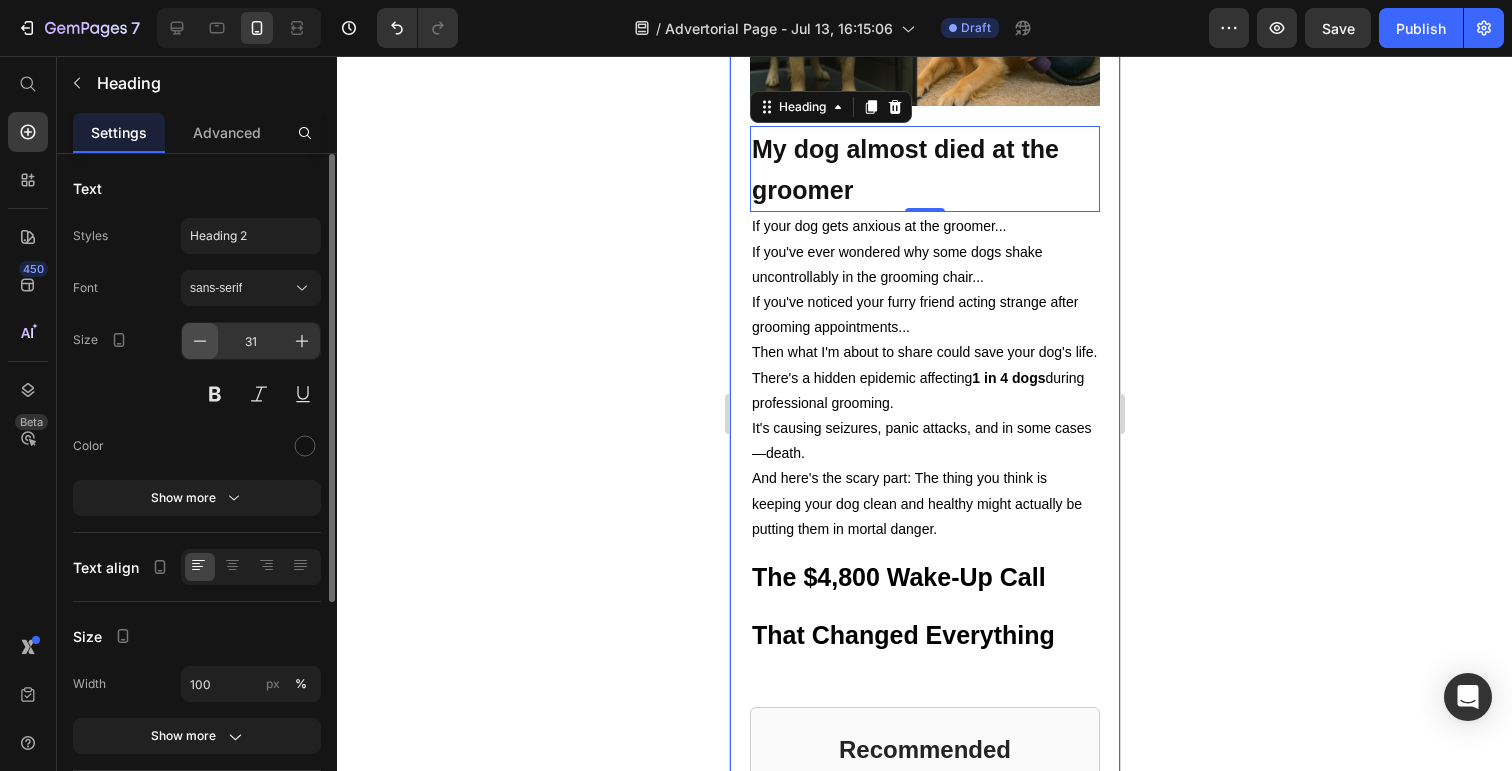 click at bounding box center (200, 341) 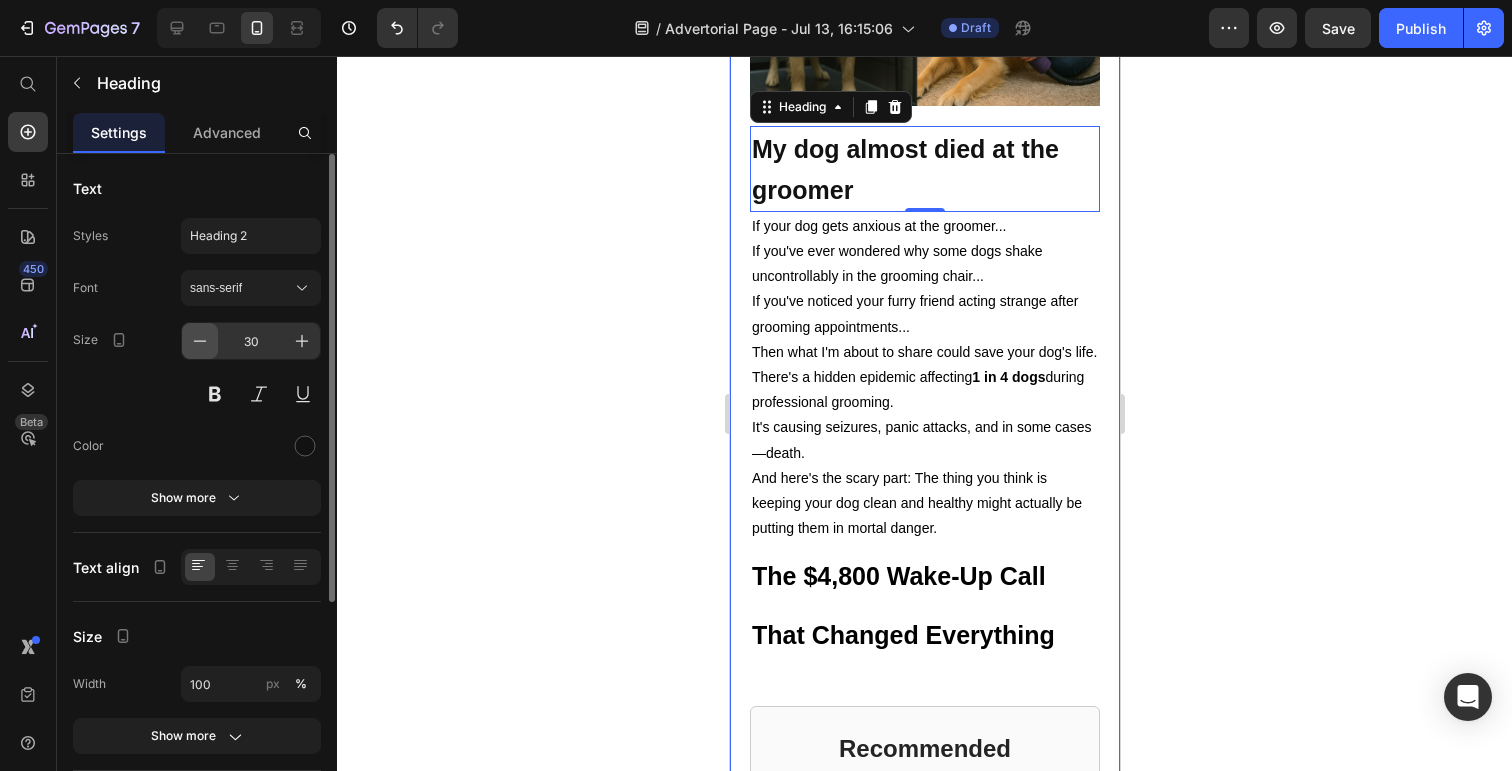 click at bounding box center (200, 341) 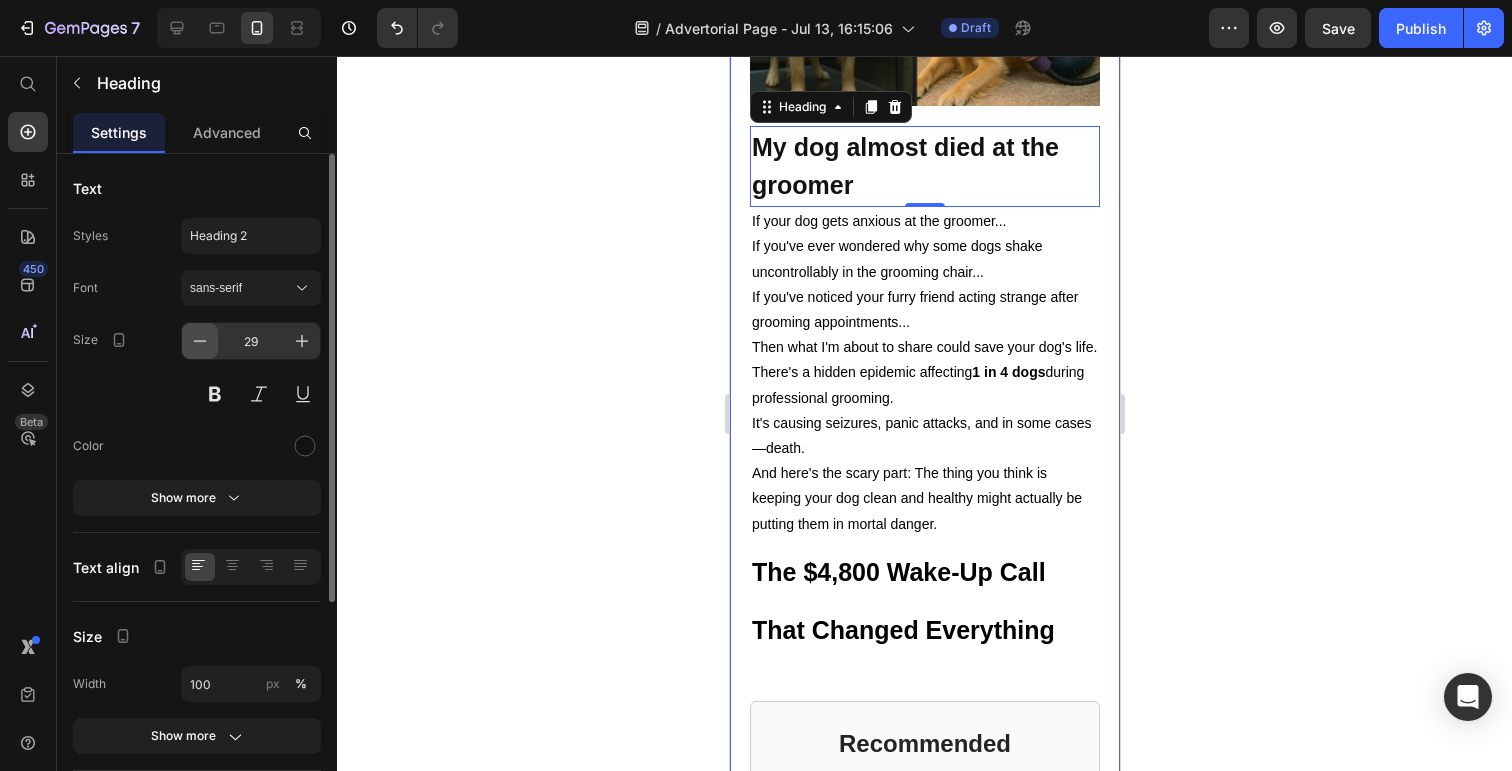 click at bounding box center (200, 341) 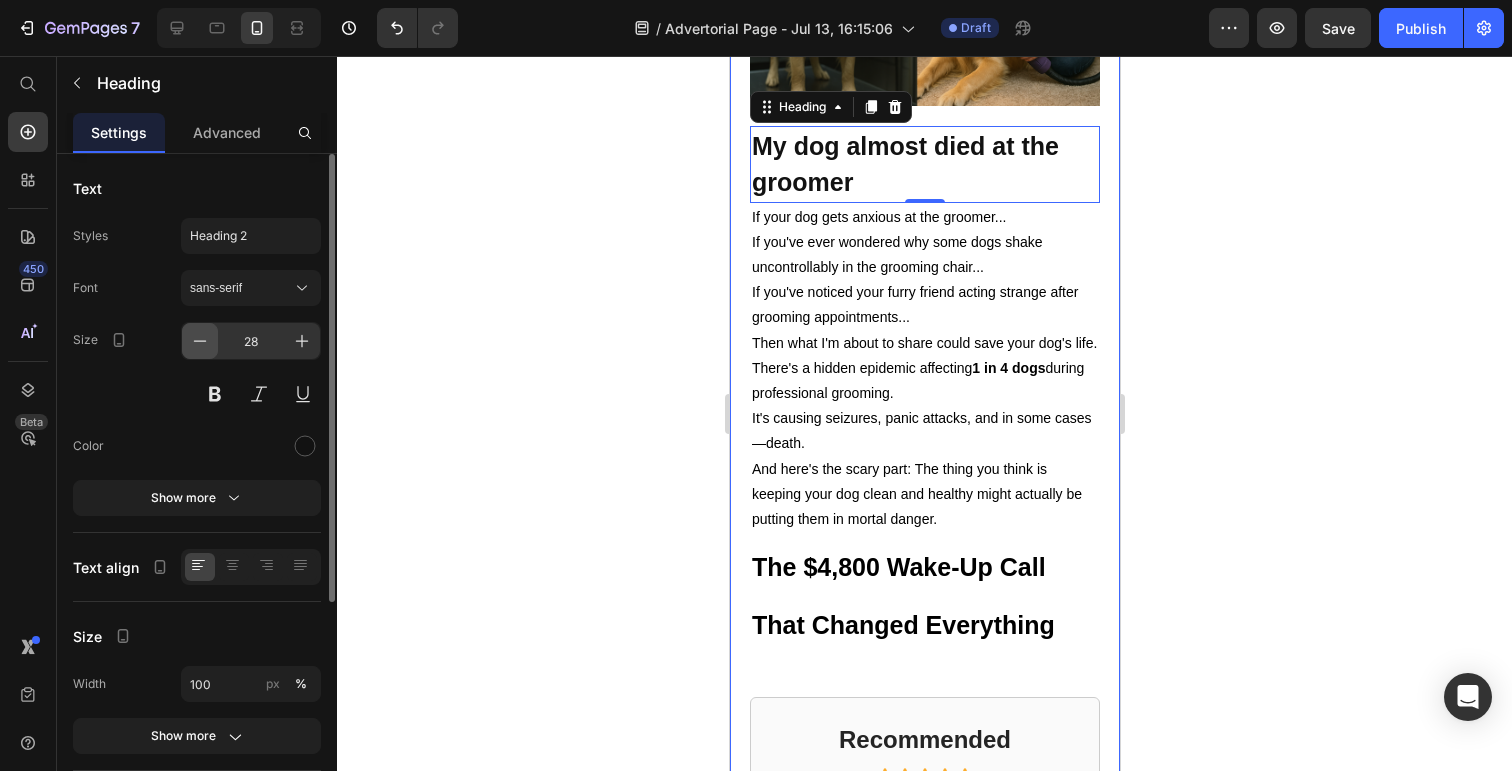 click at bounding box center (200, 341) 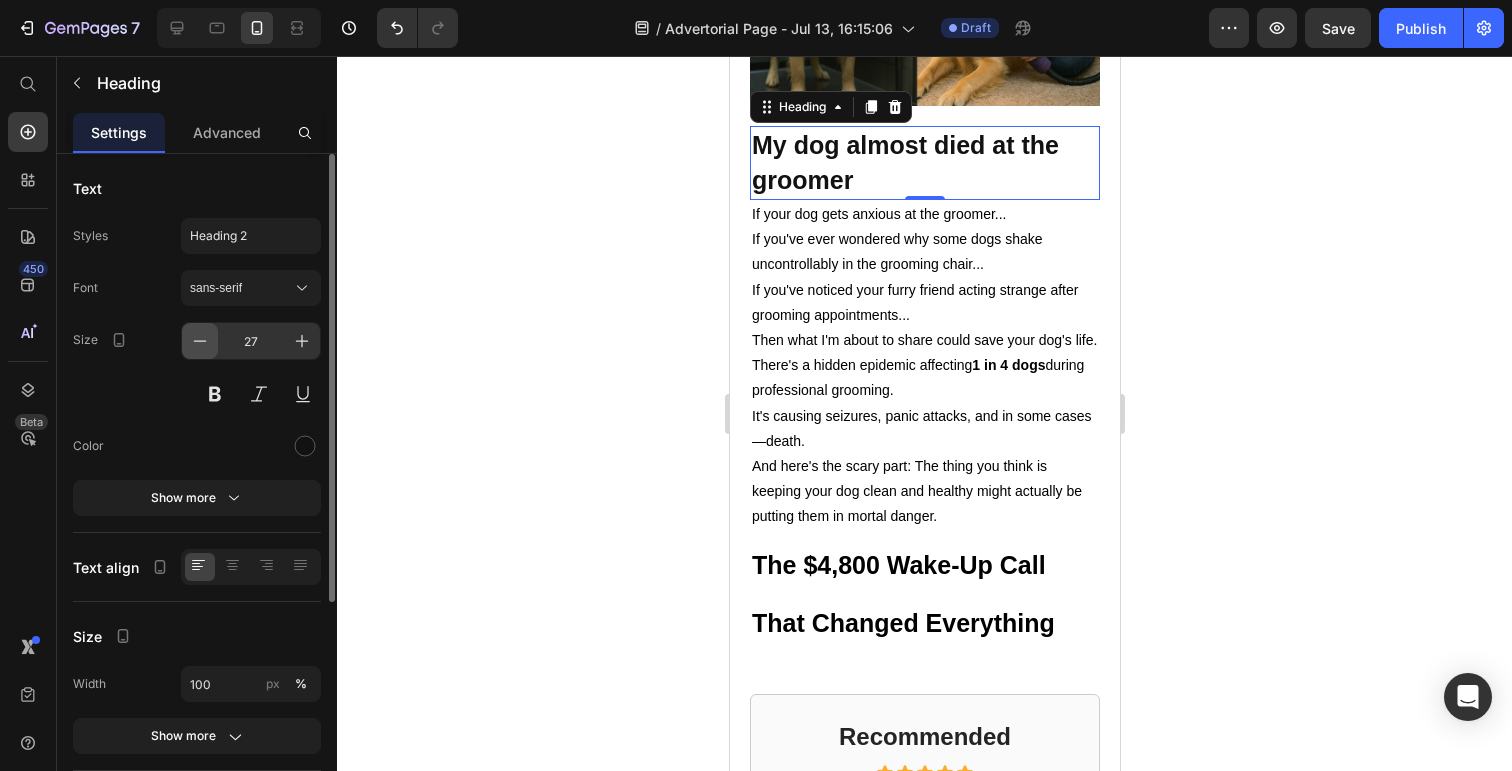 click 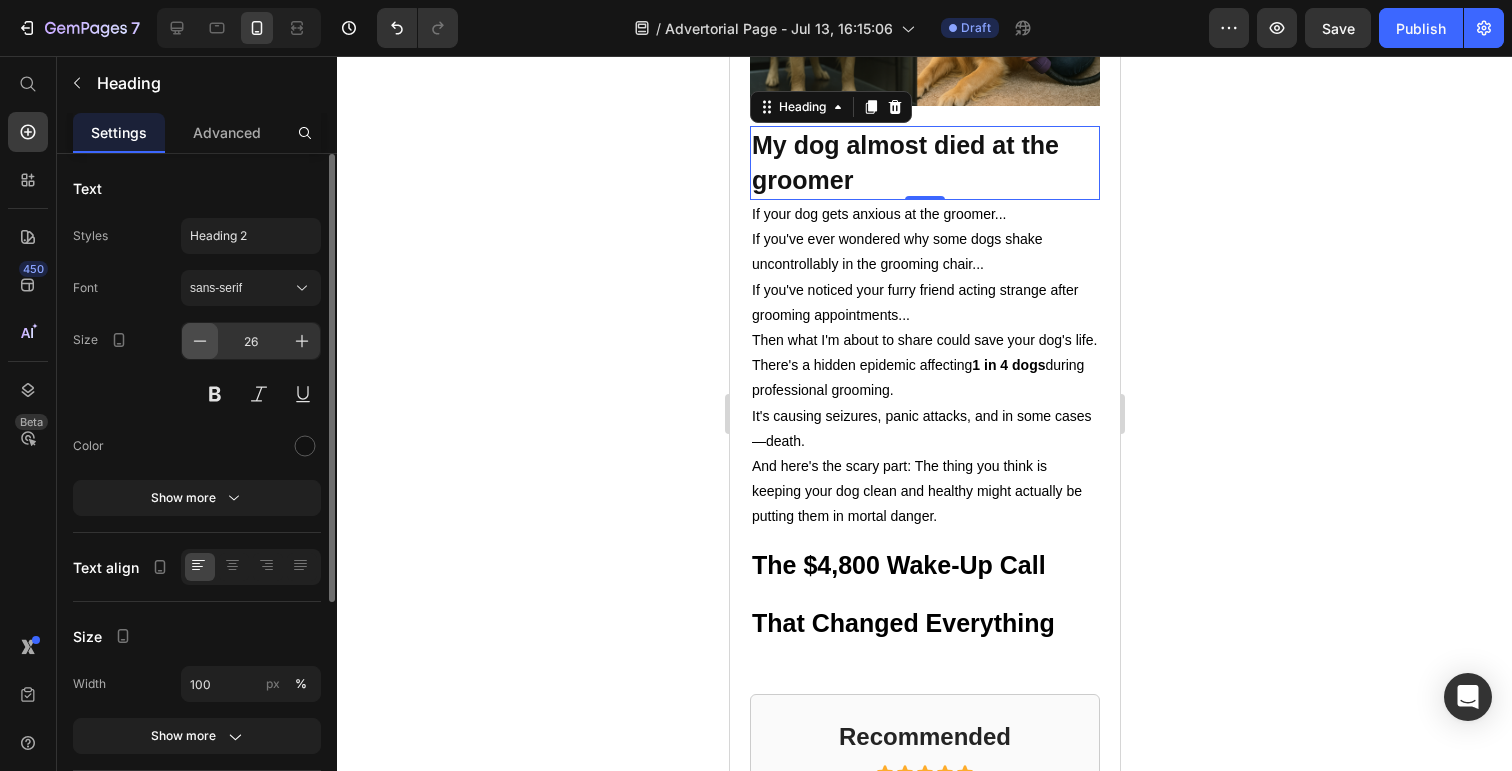 click 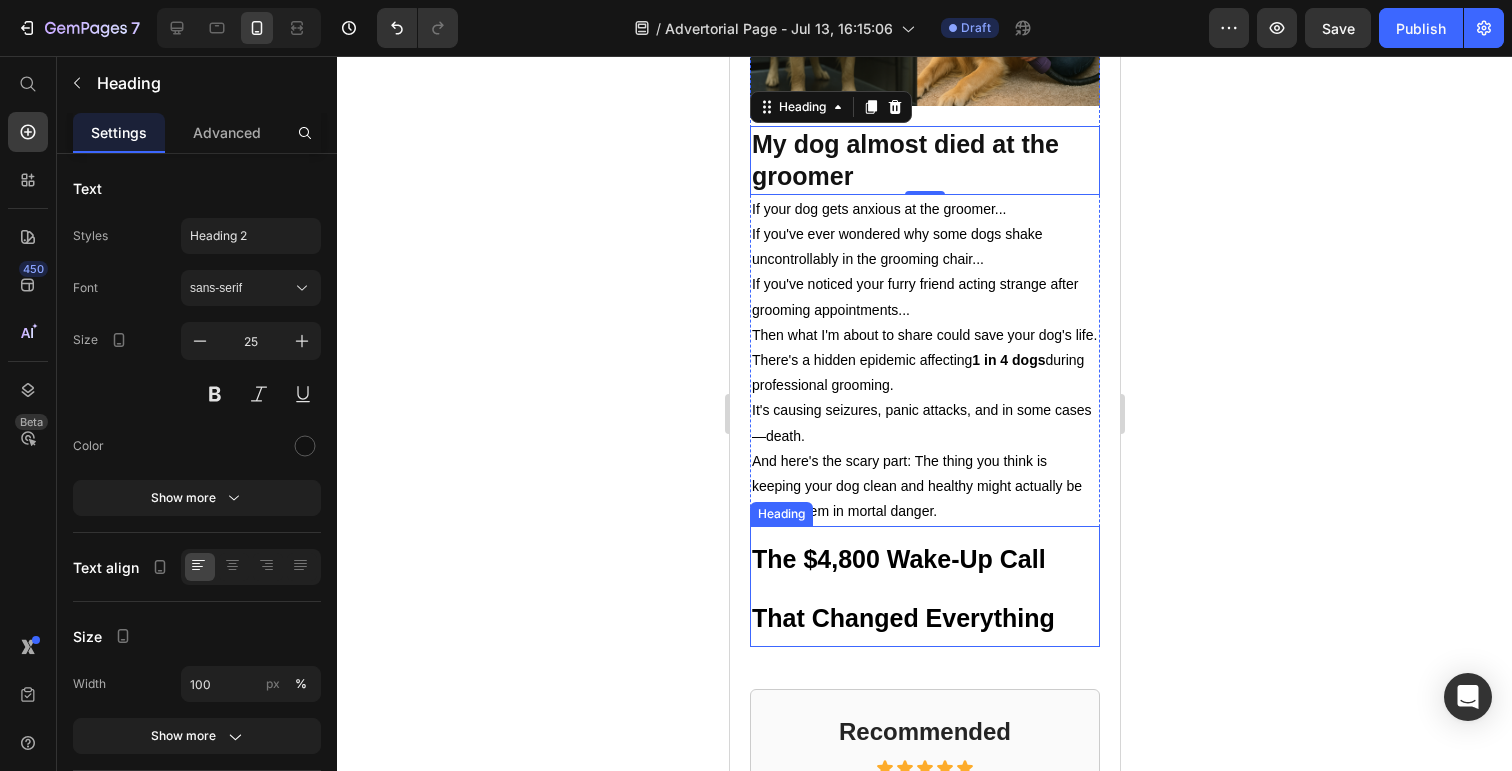 click on "The $4,800 Wake-Up Call That Changed Everything" at bounding box center (902, 588) 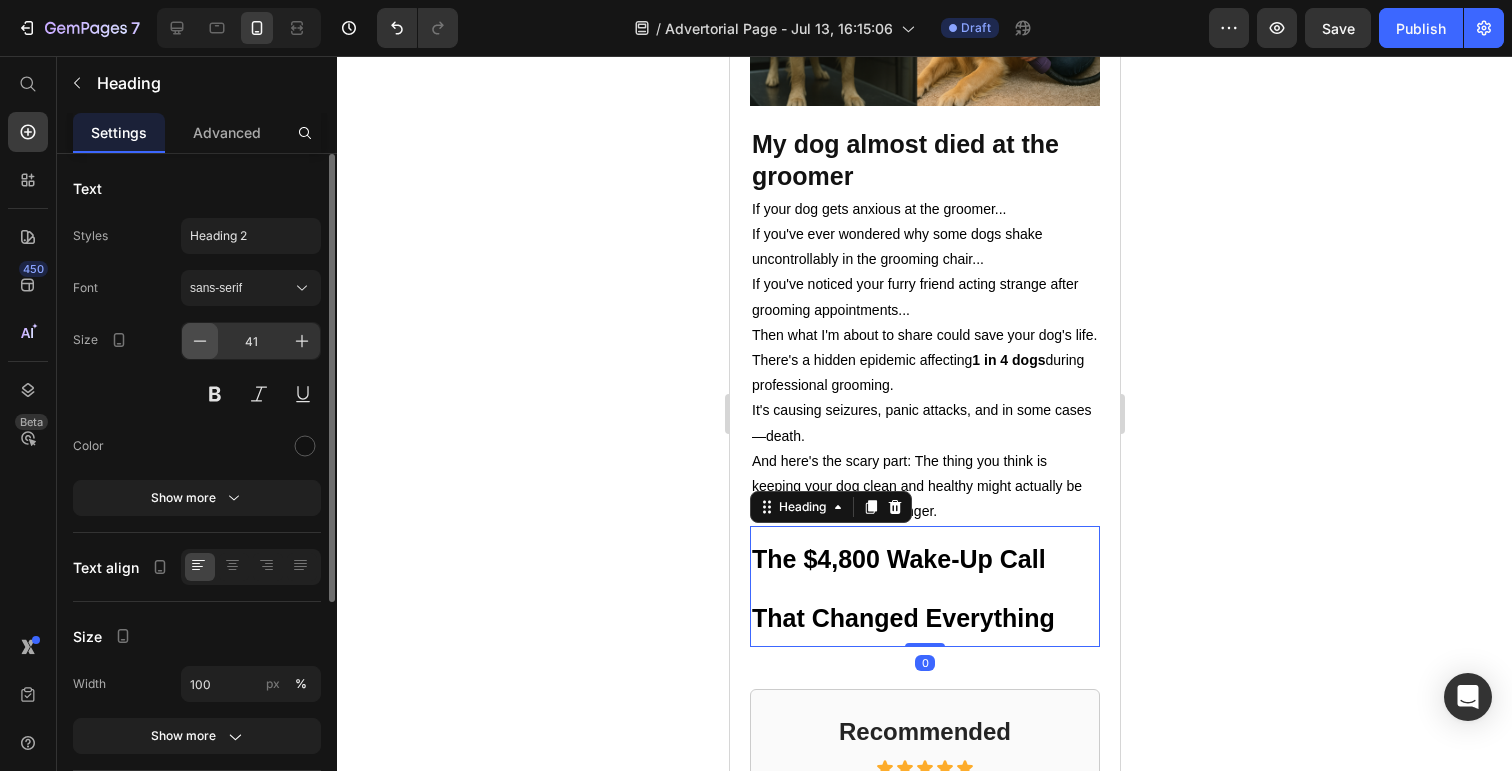click 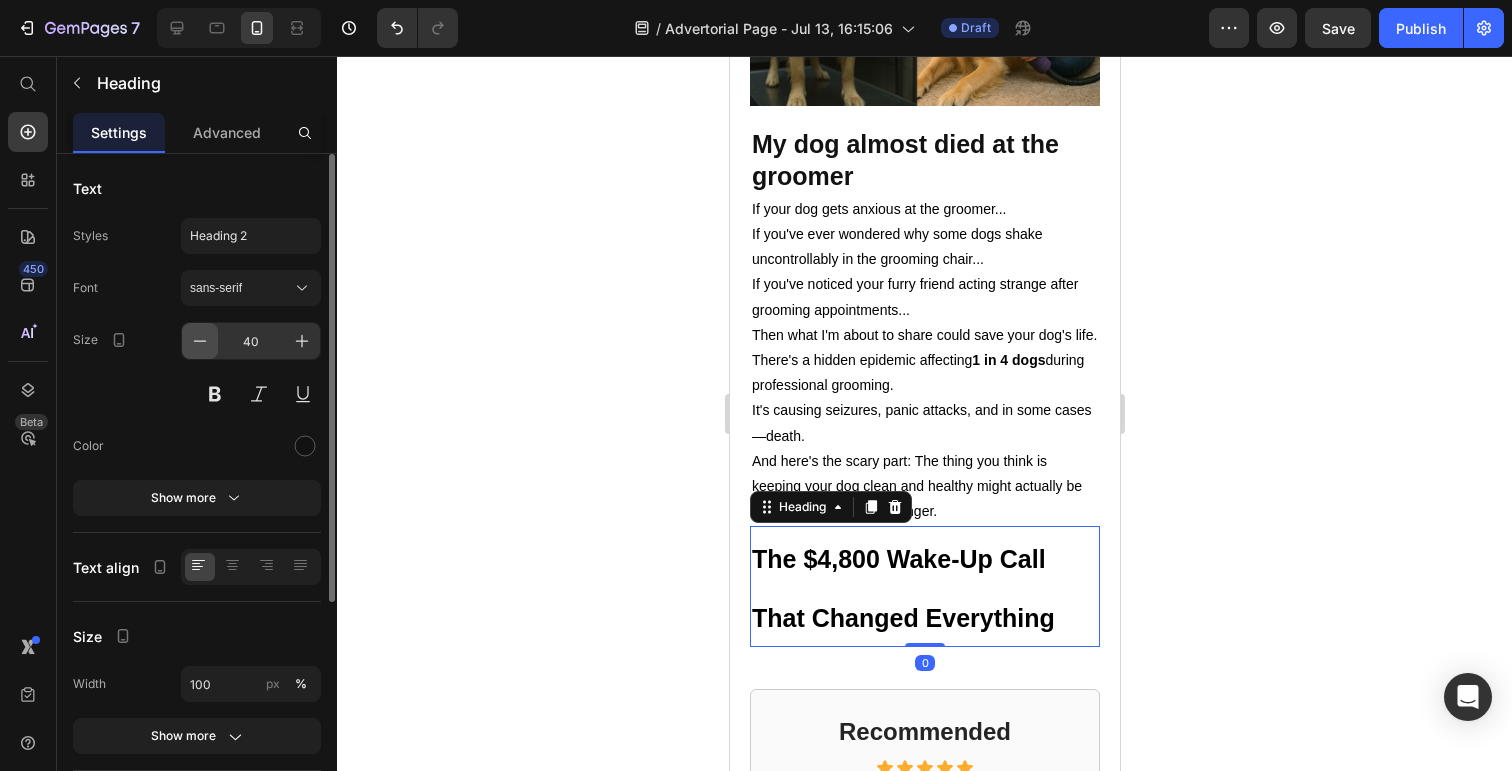 click 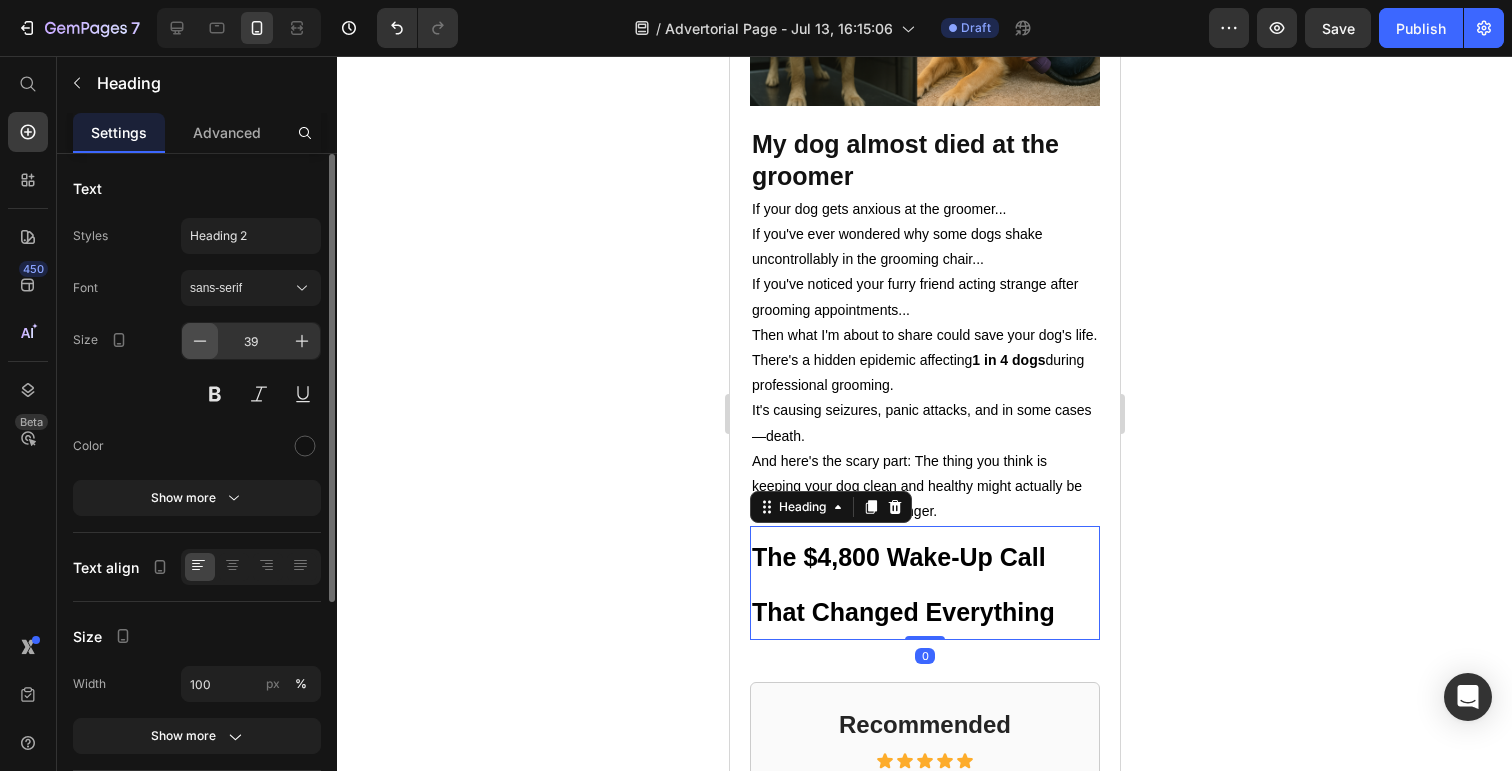 click 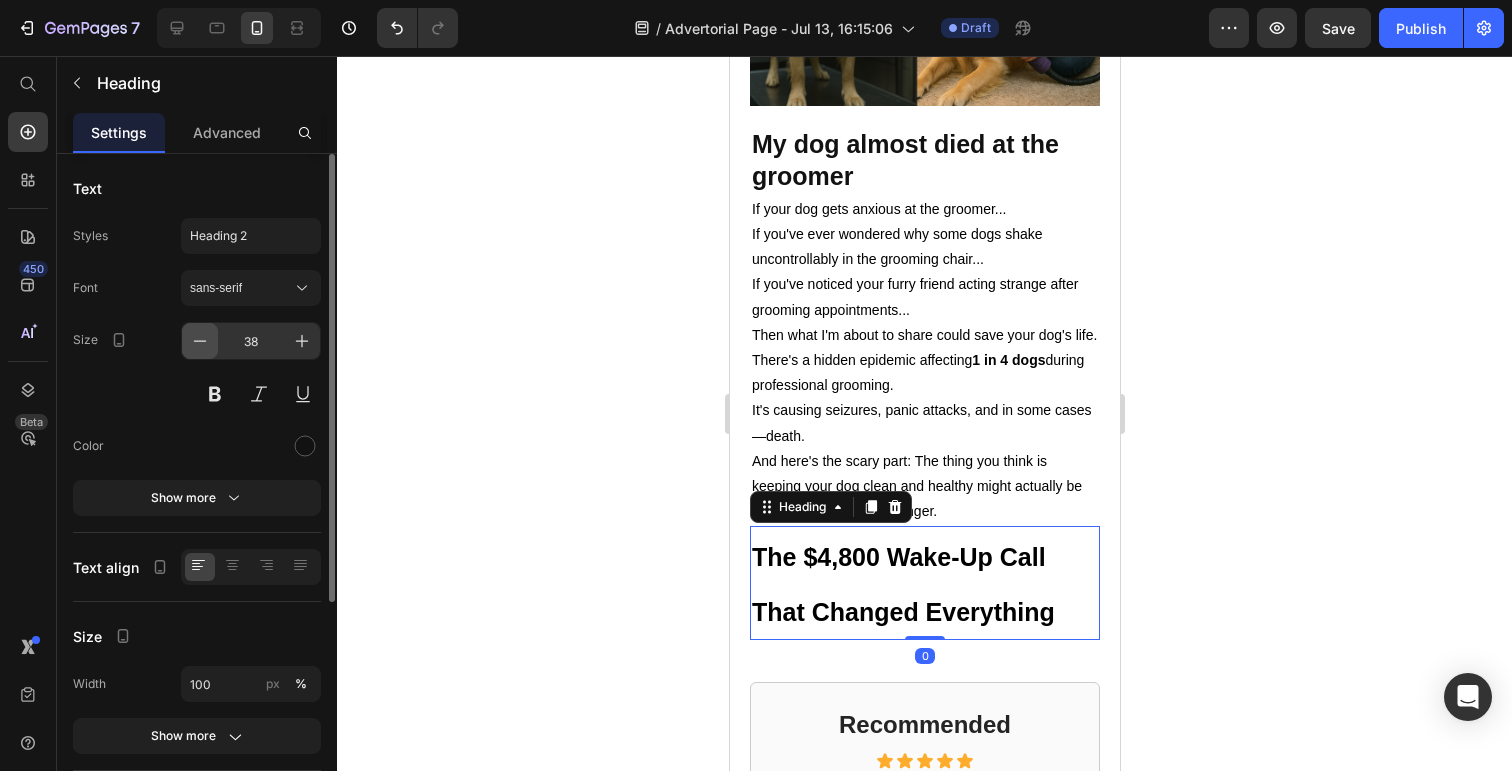 click 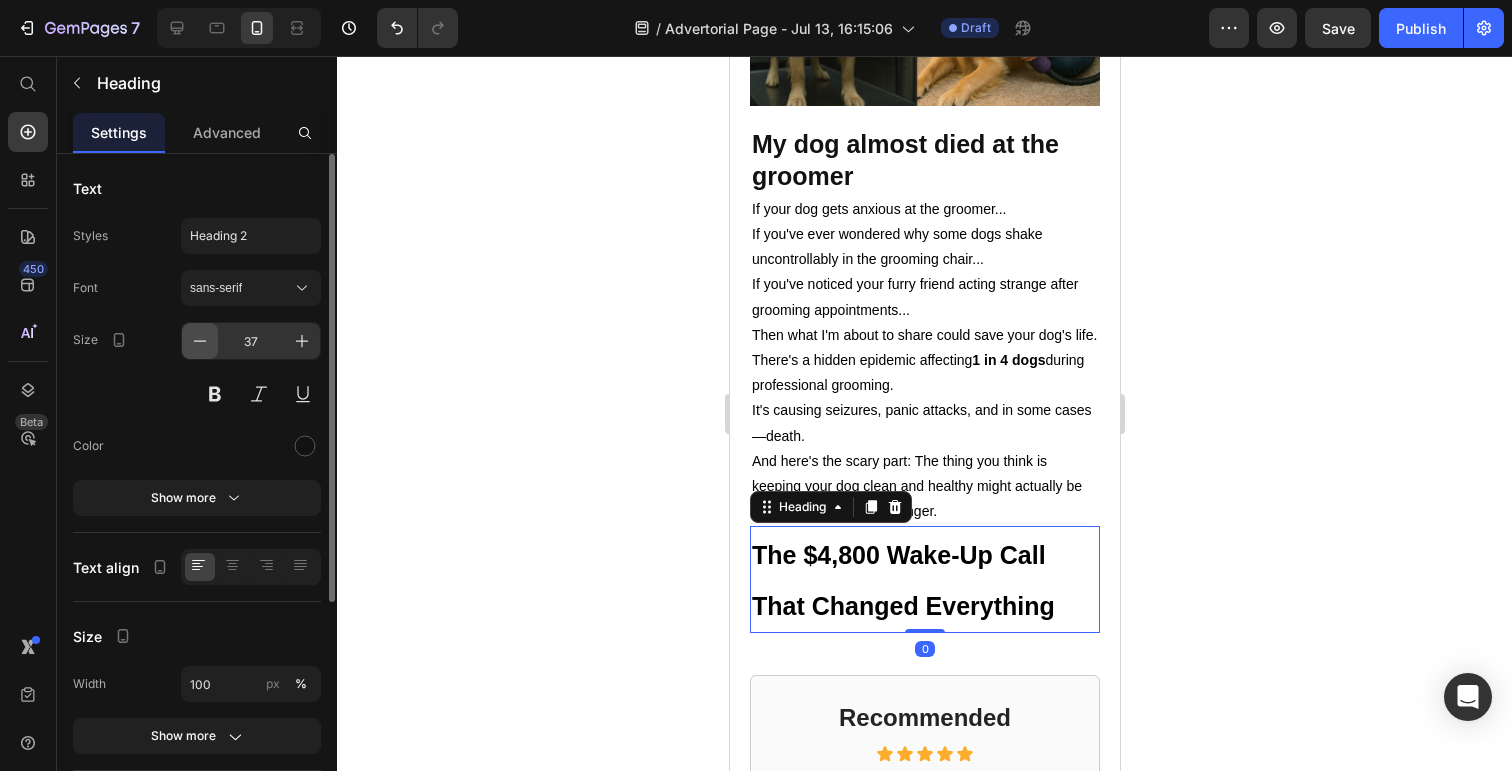 click 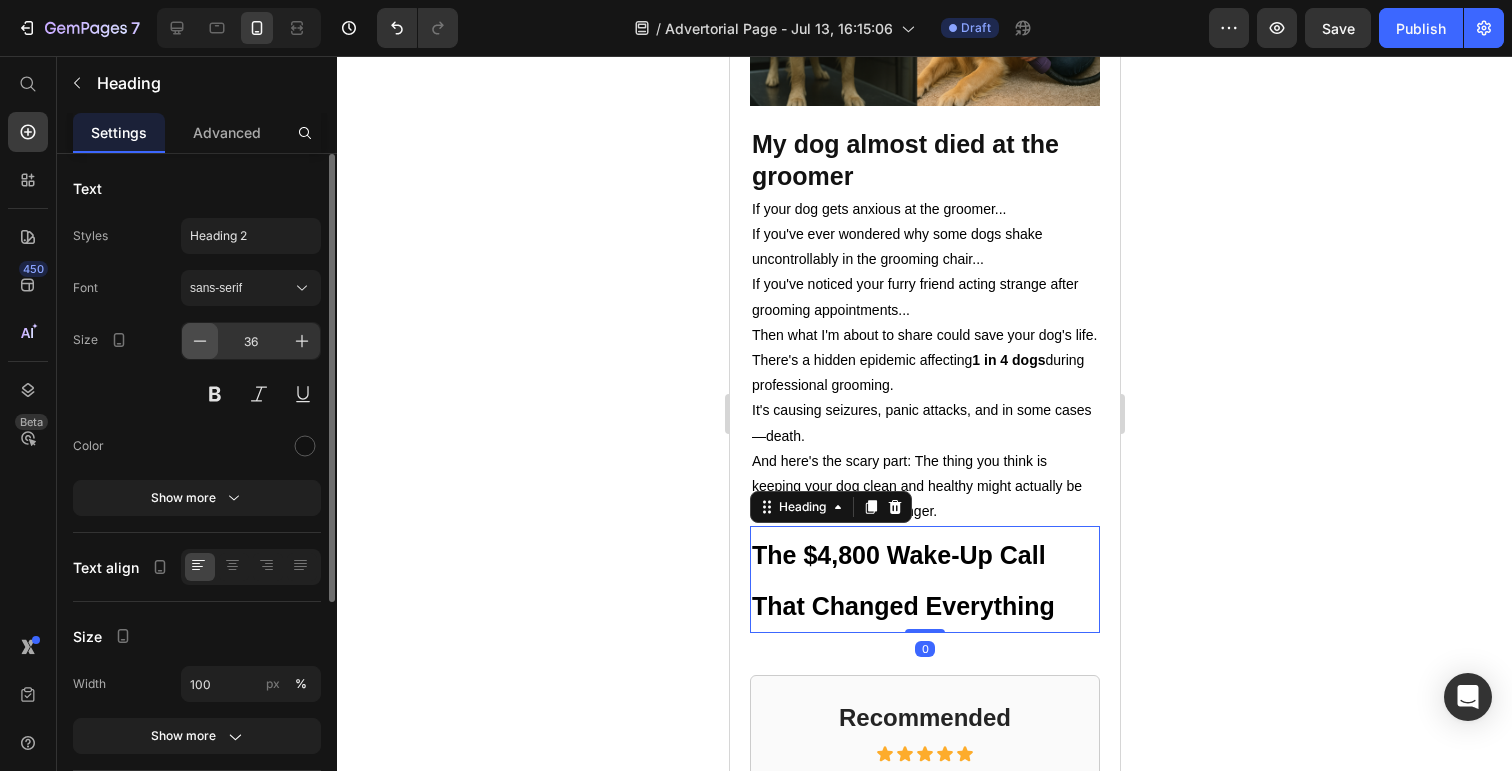 click 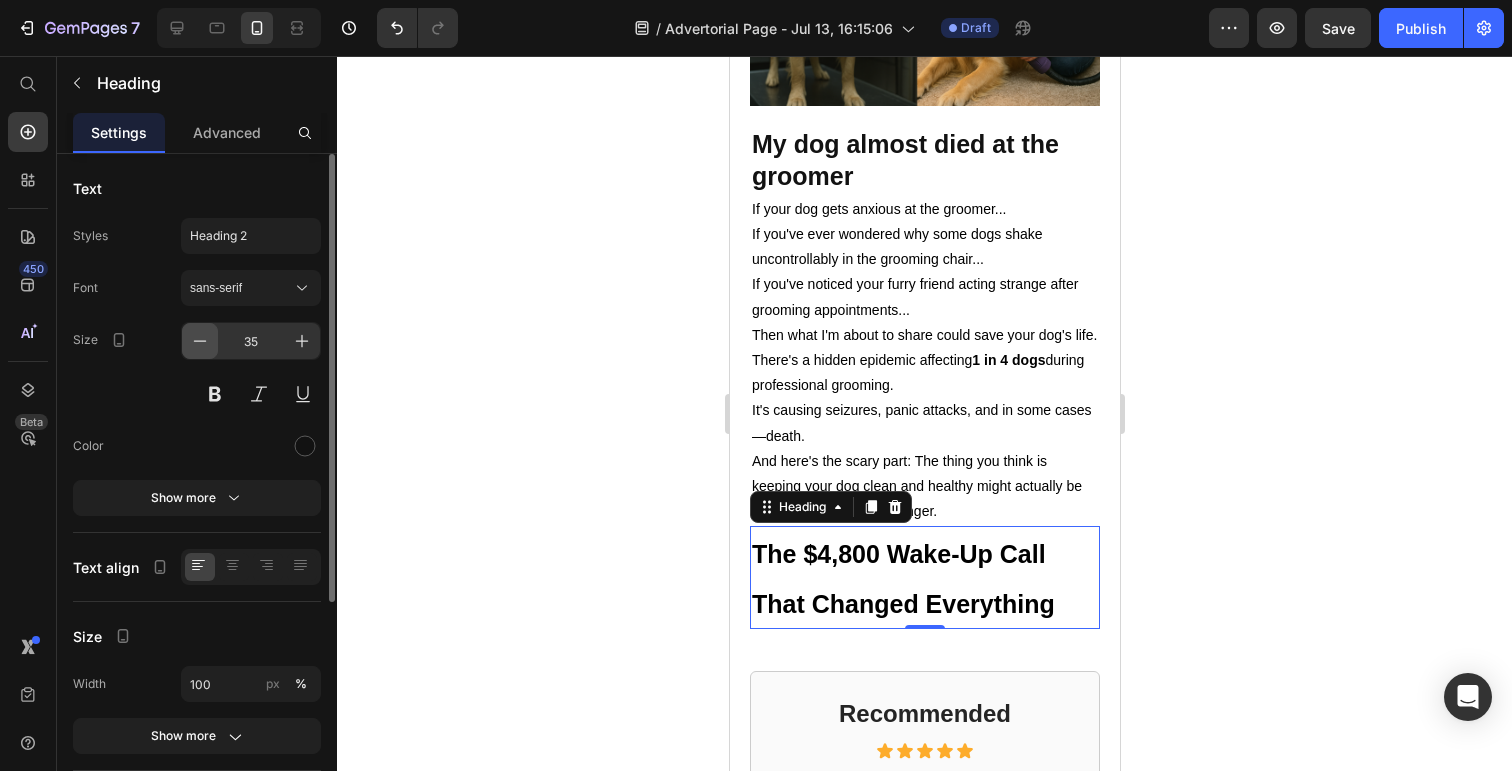 click 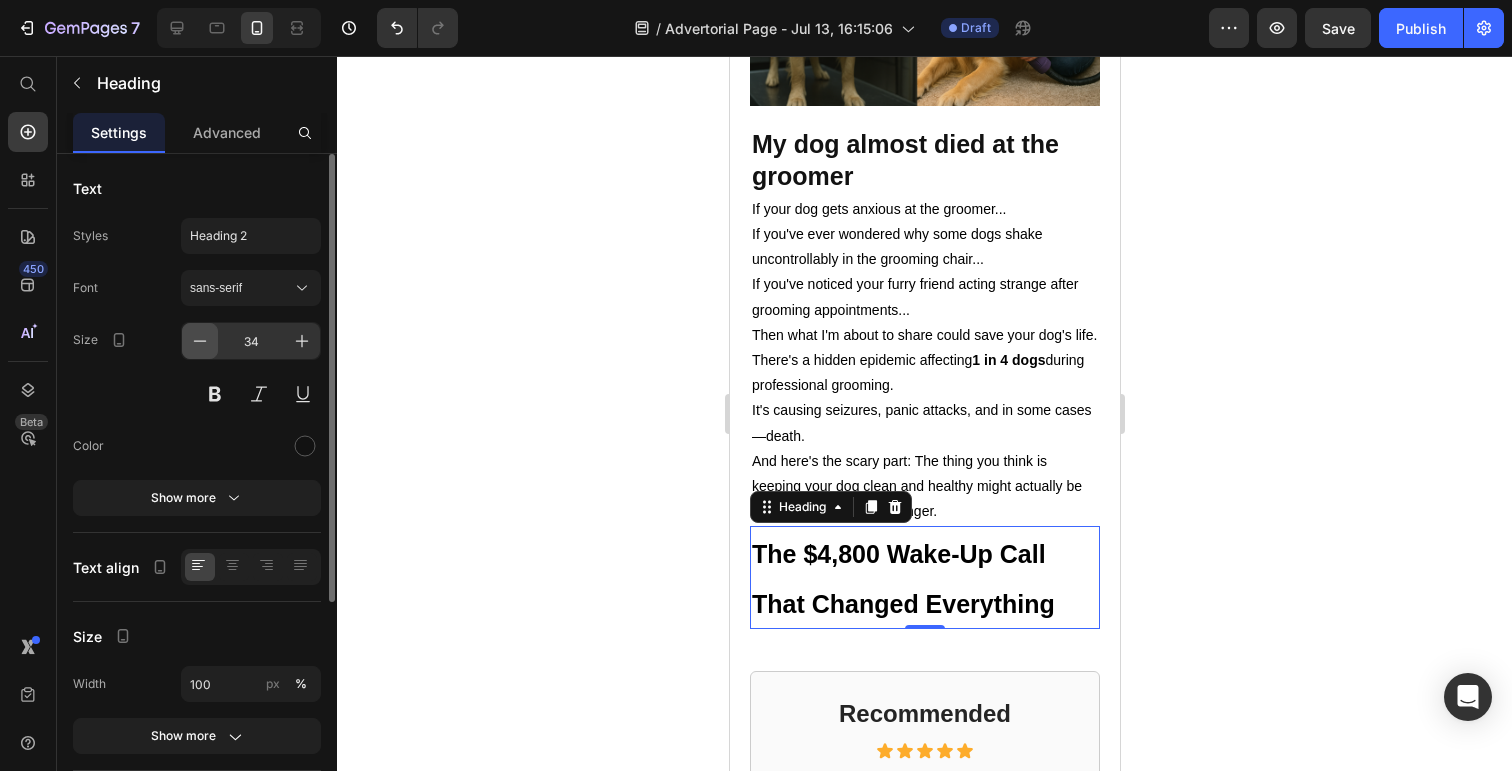 click 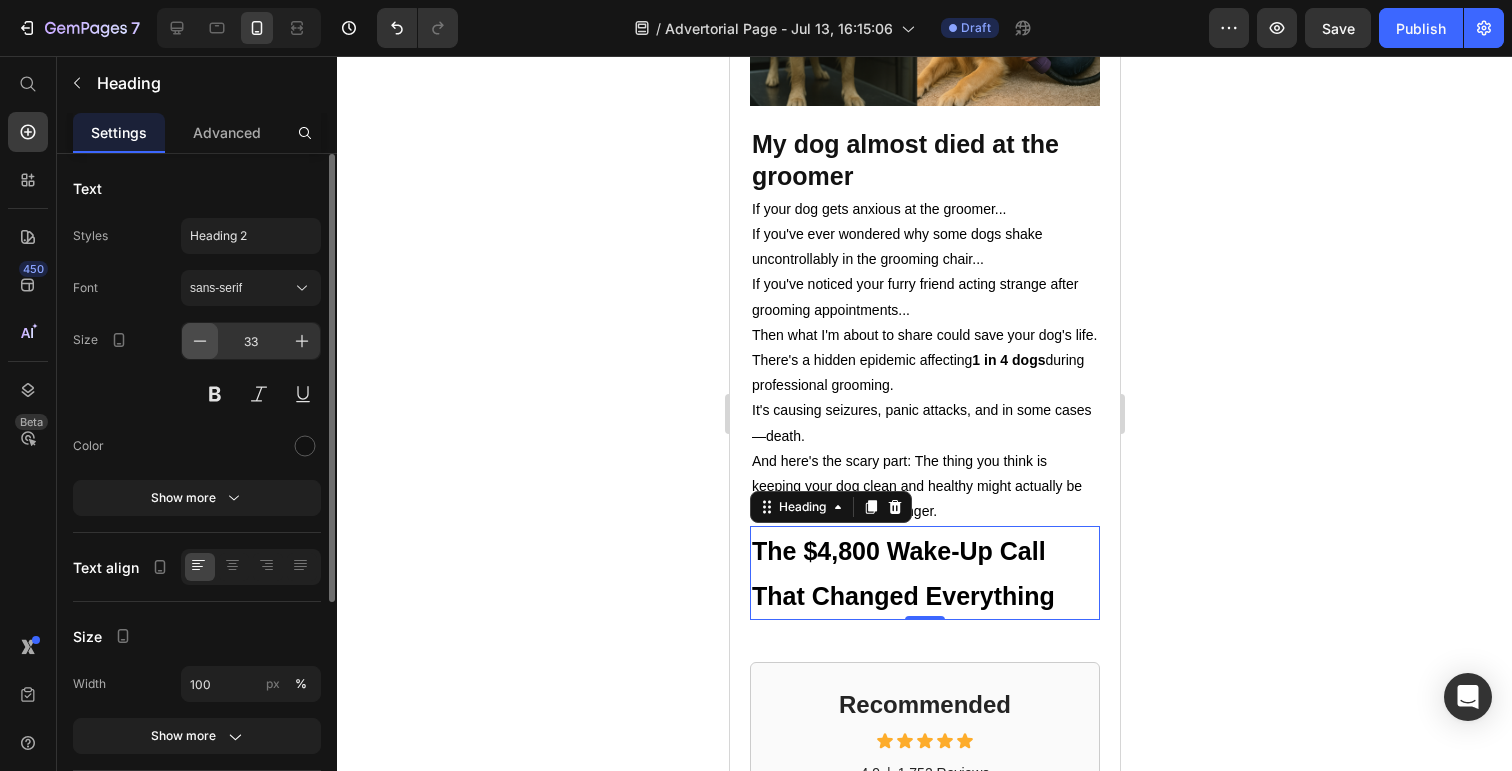 click 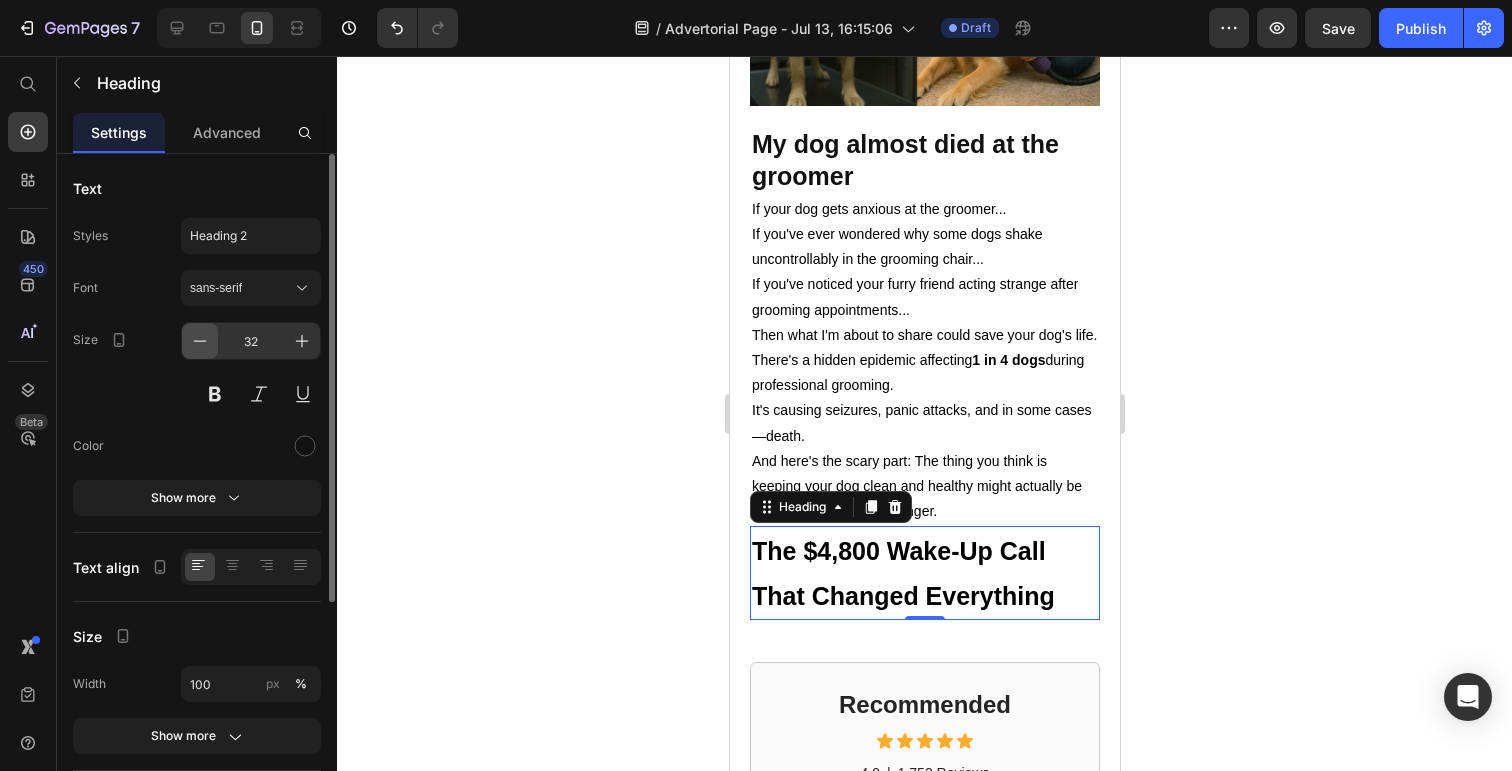 click 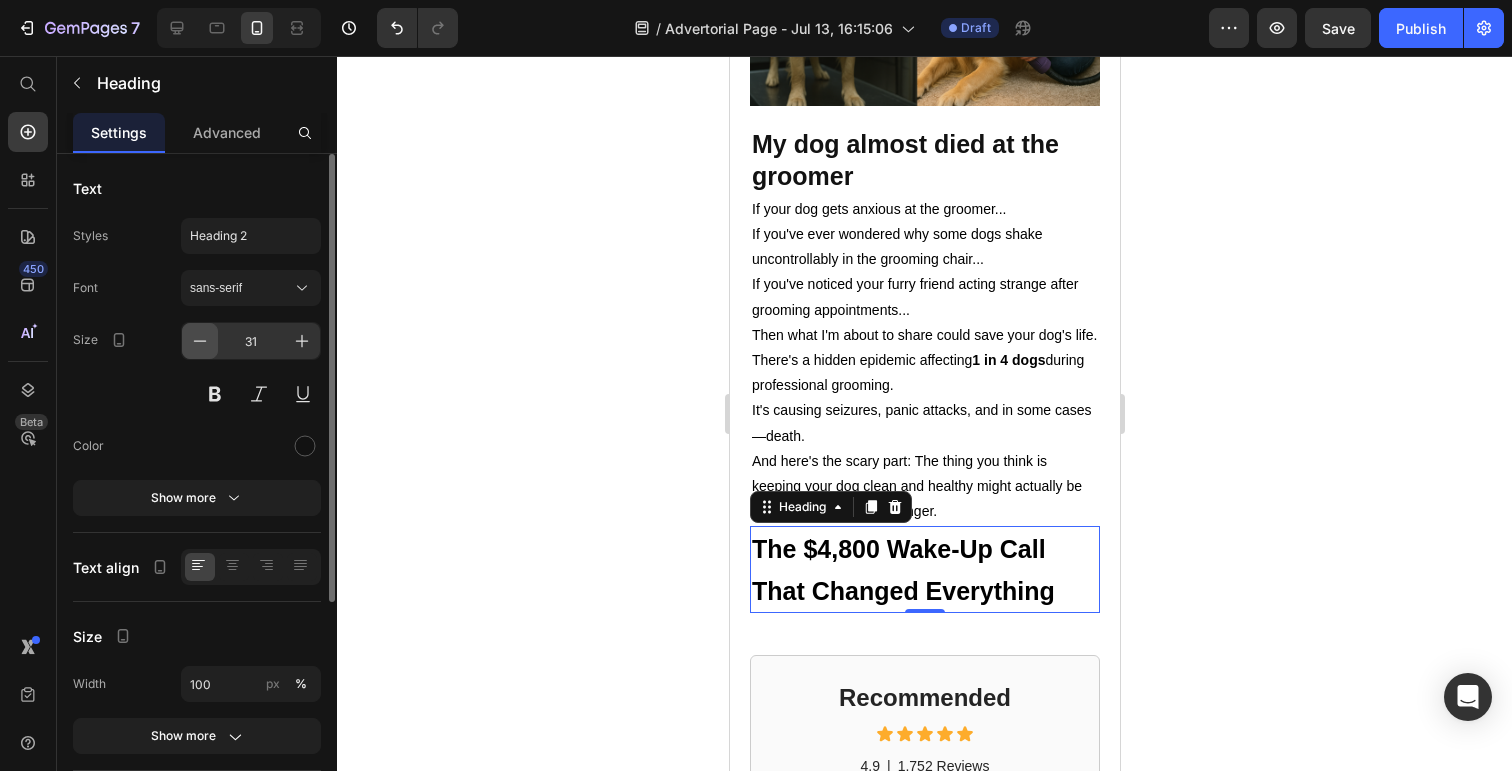 click 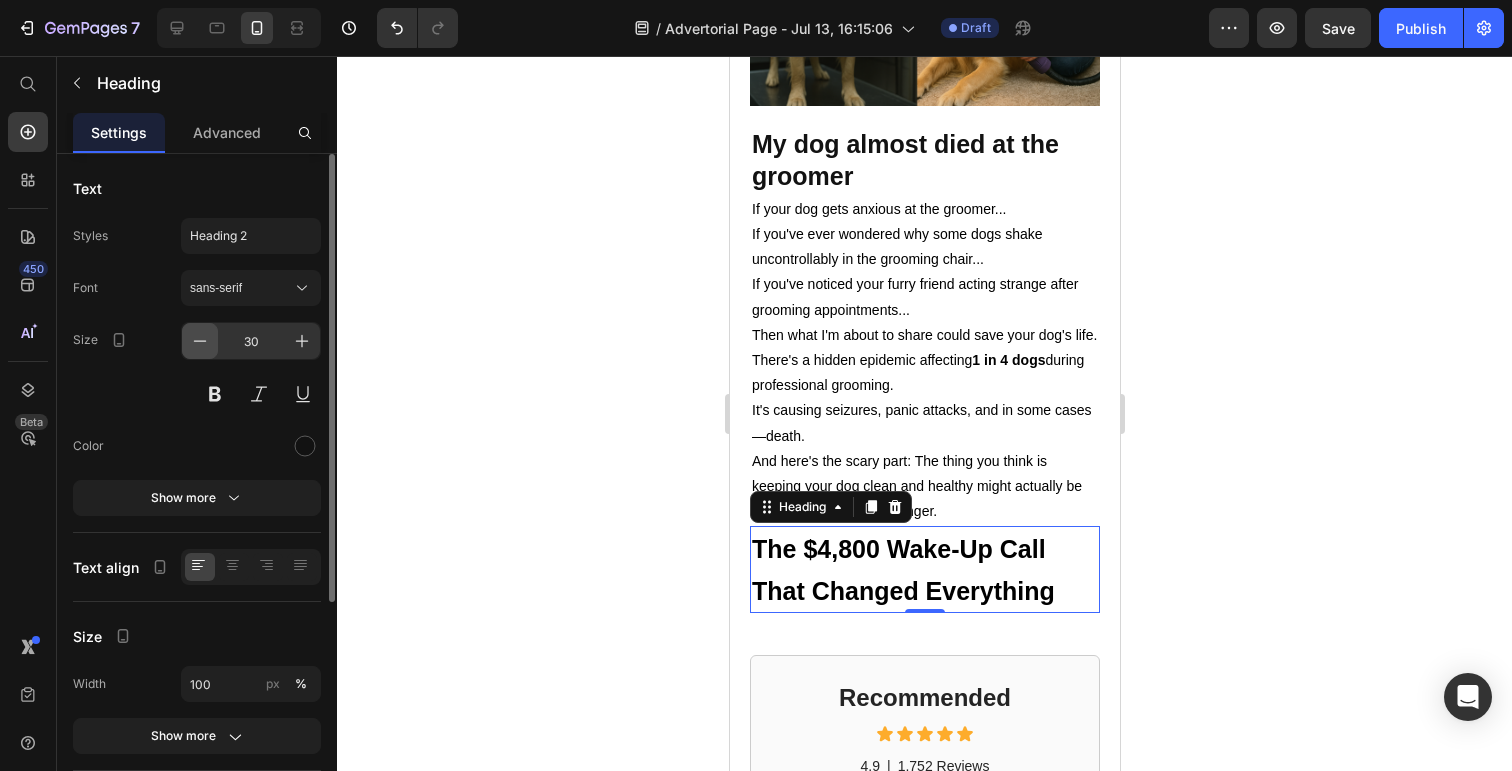 click 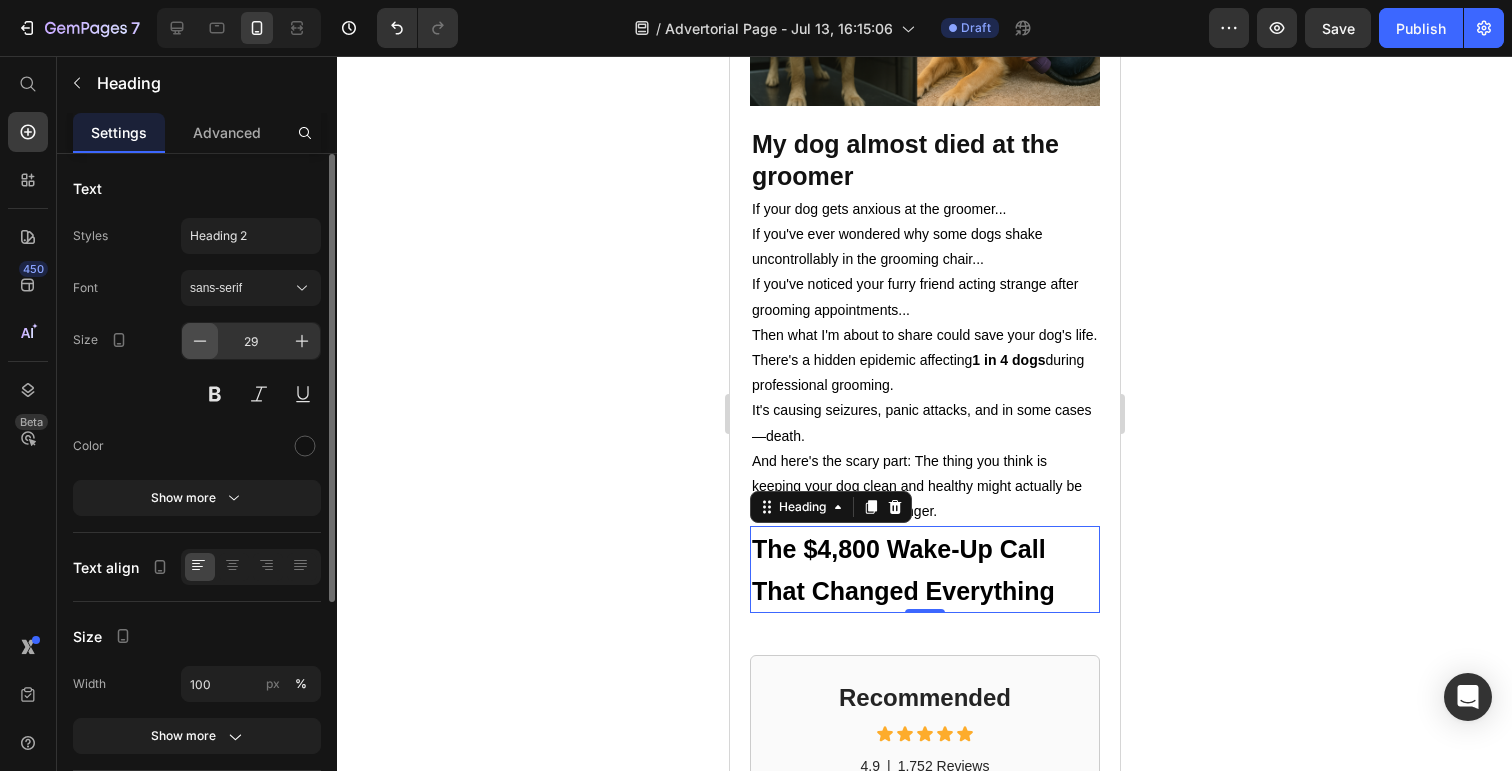 click 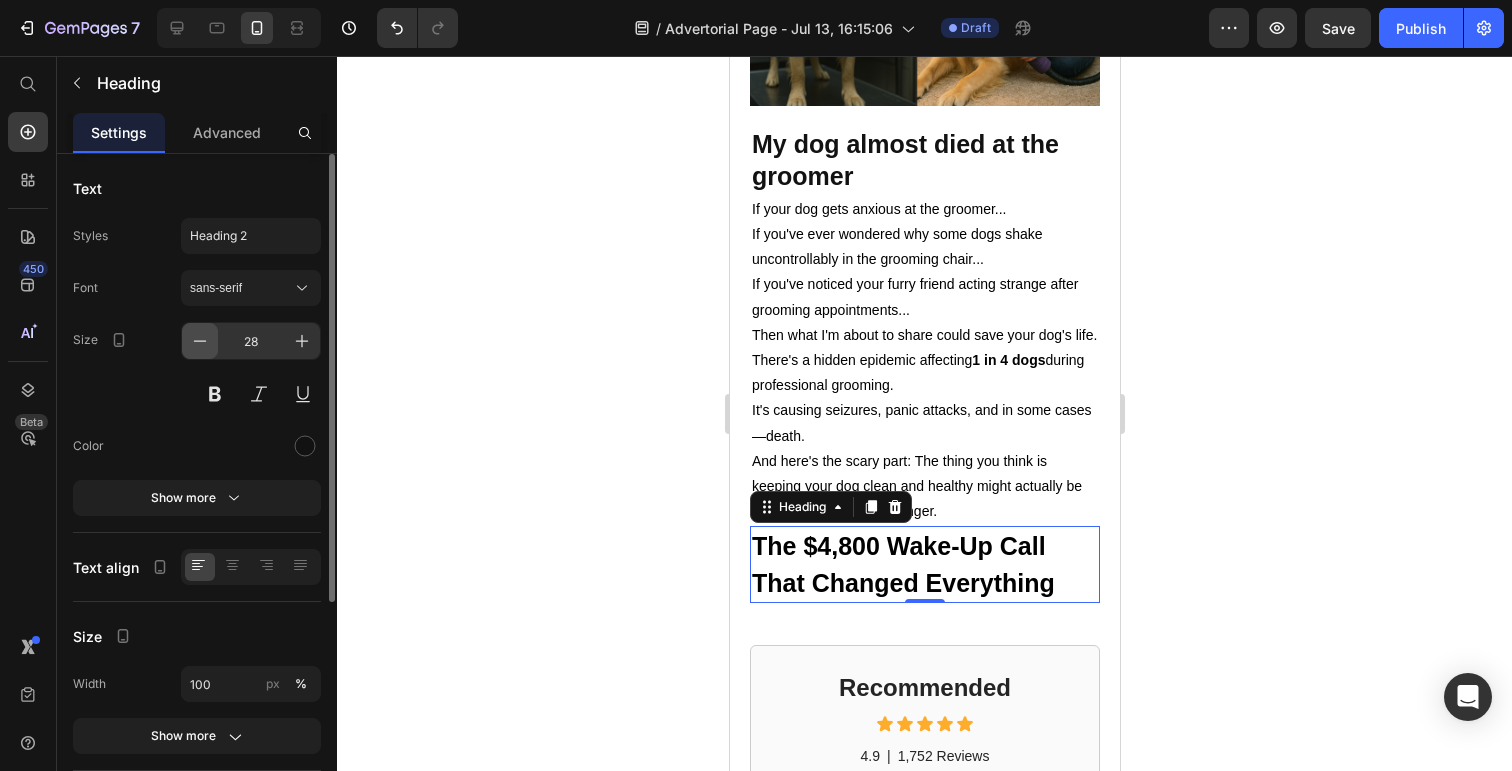 click 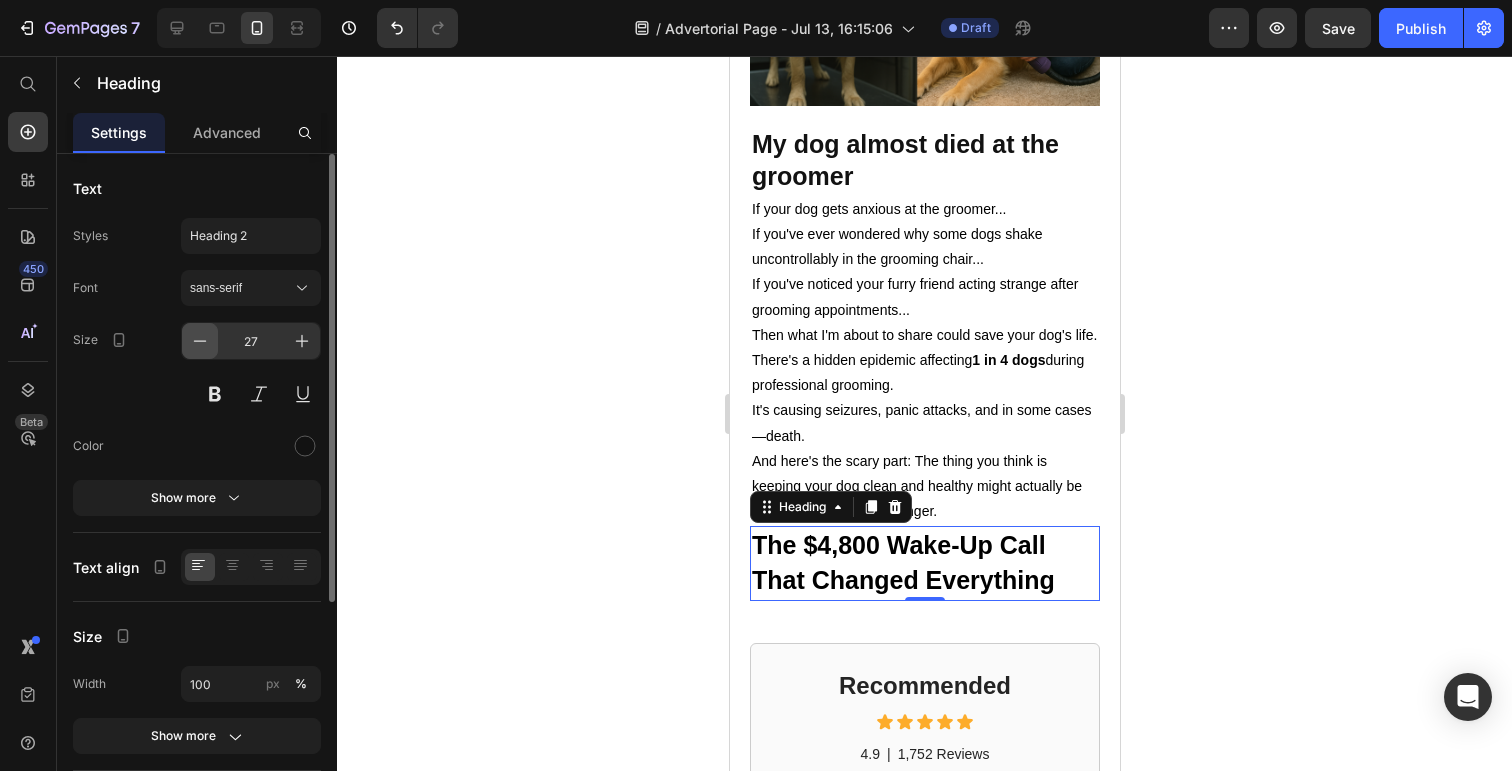 click 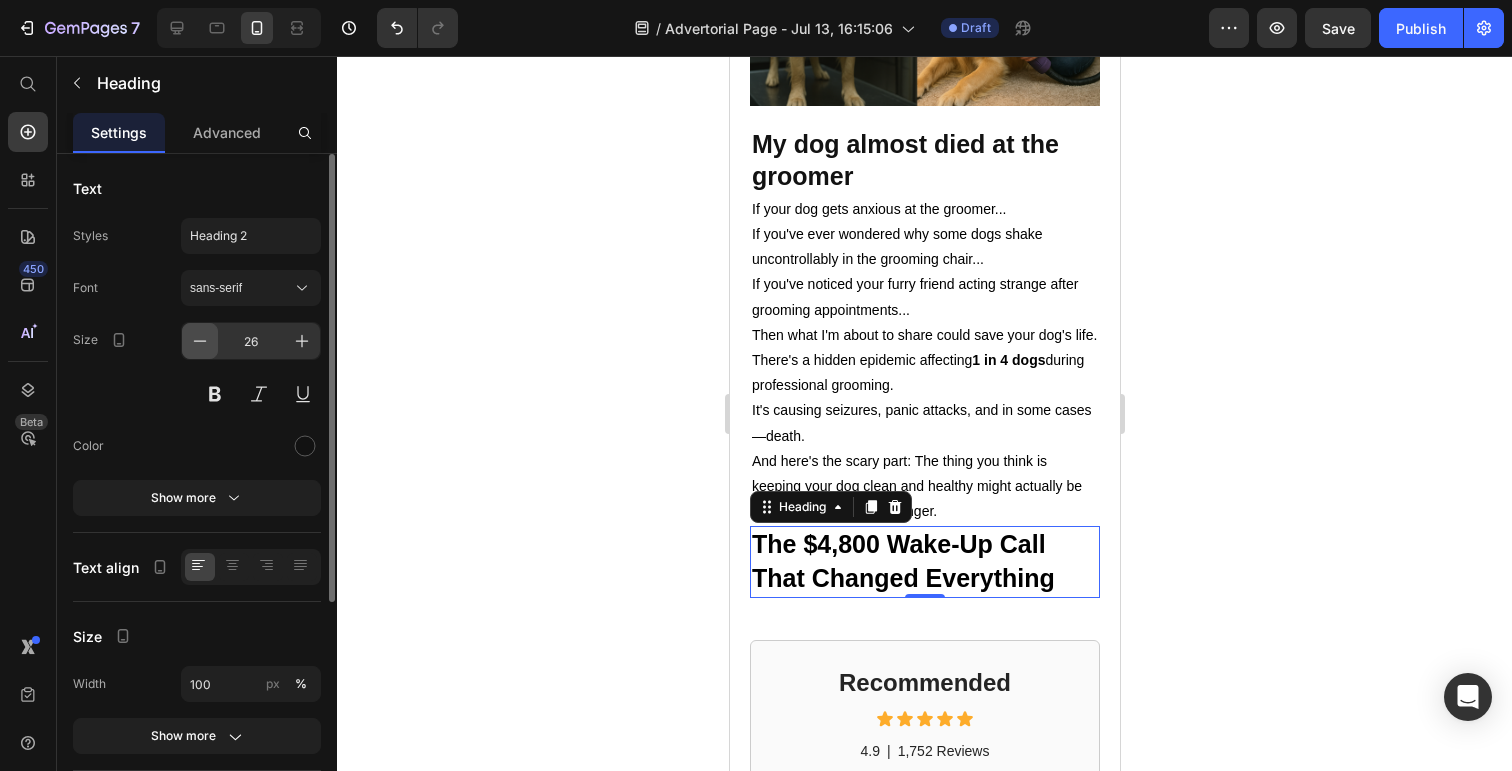 click 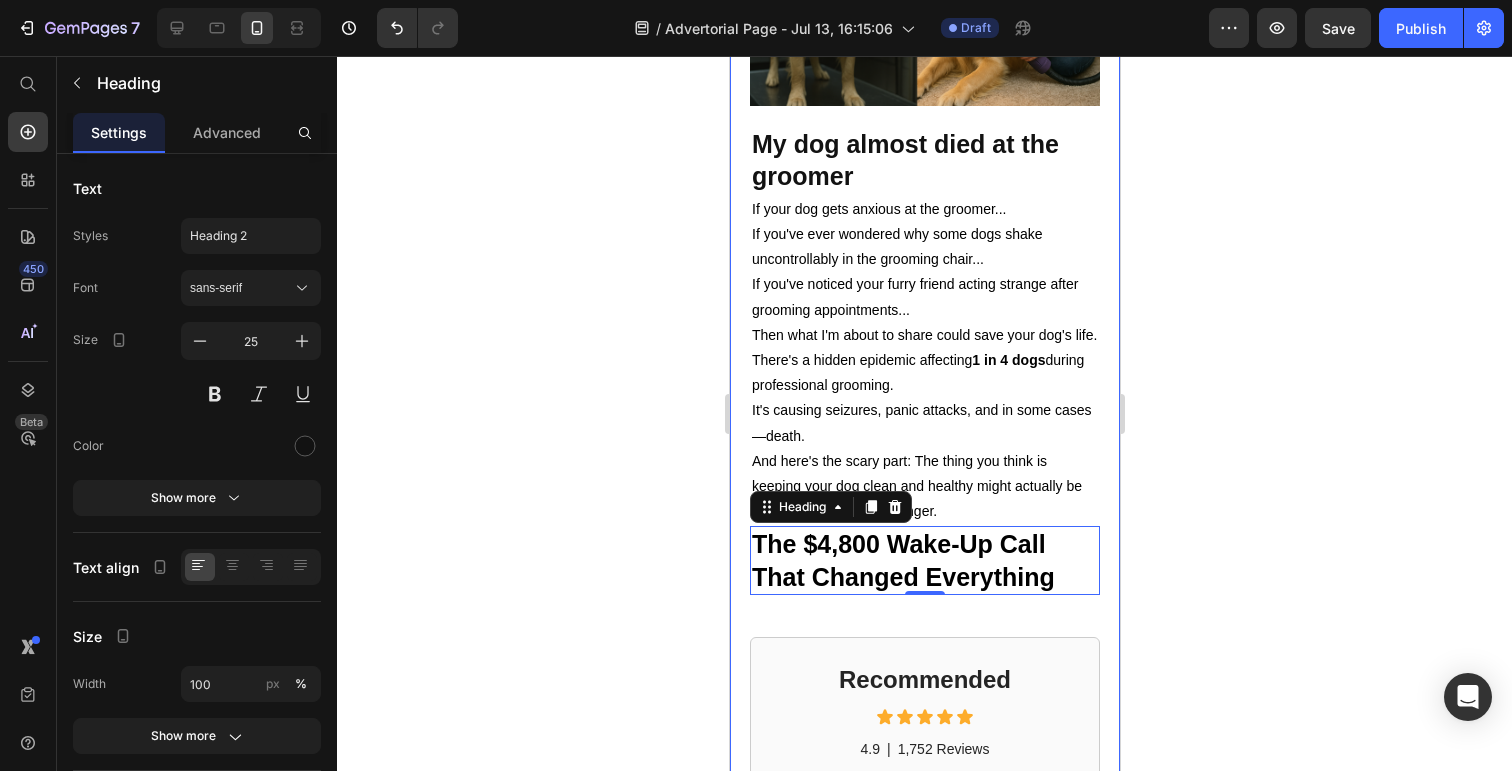 click 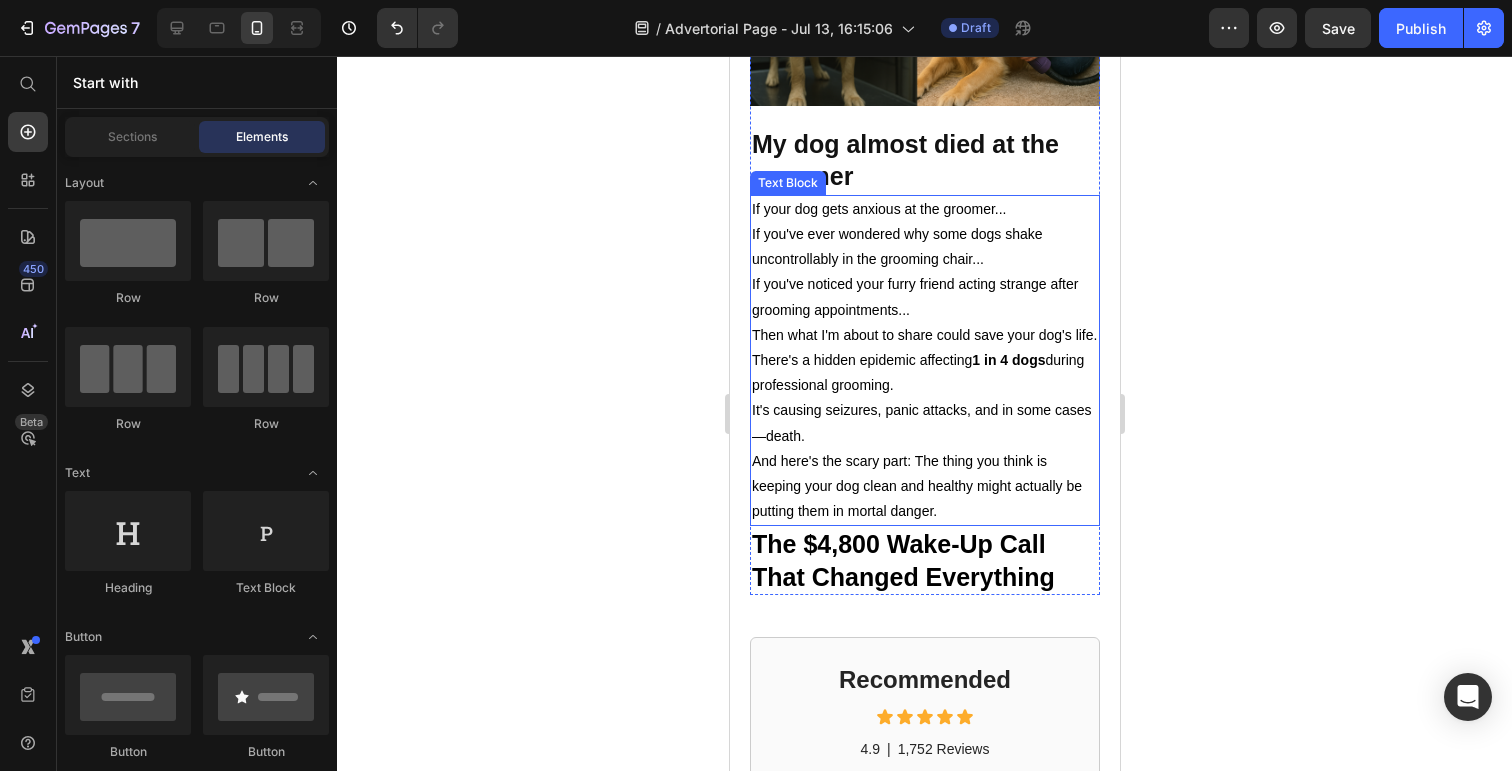 click on "And here's the scary part: The thing you think is keeping your dog clean and healthy might actually be putting them in mortal danger." at bounding box center [924, 487] 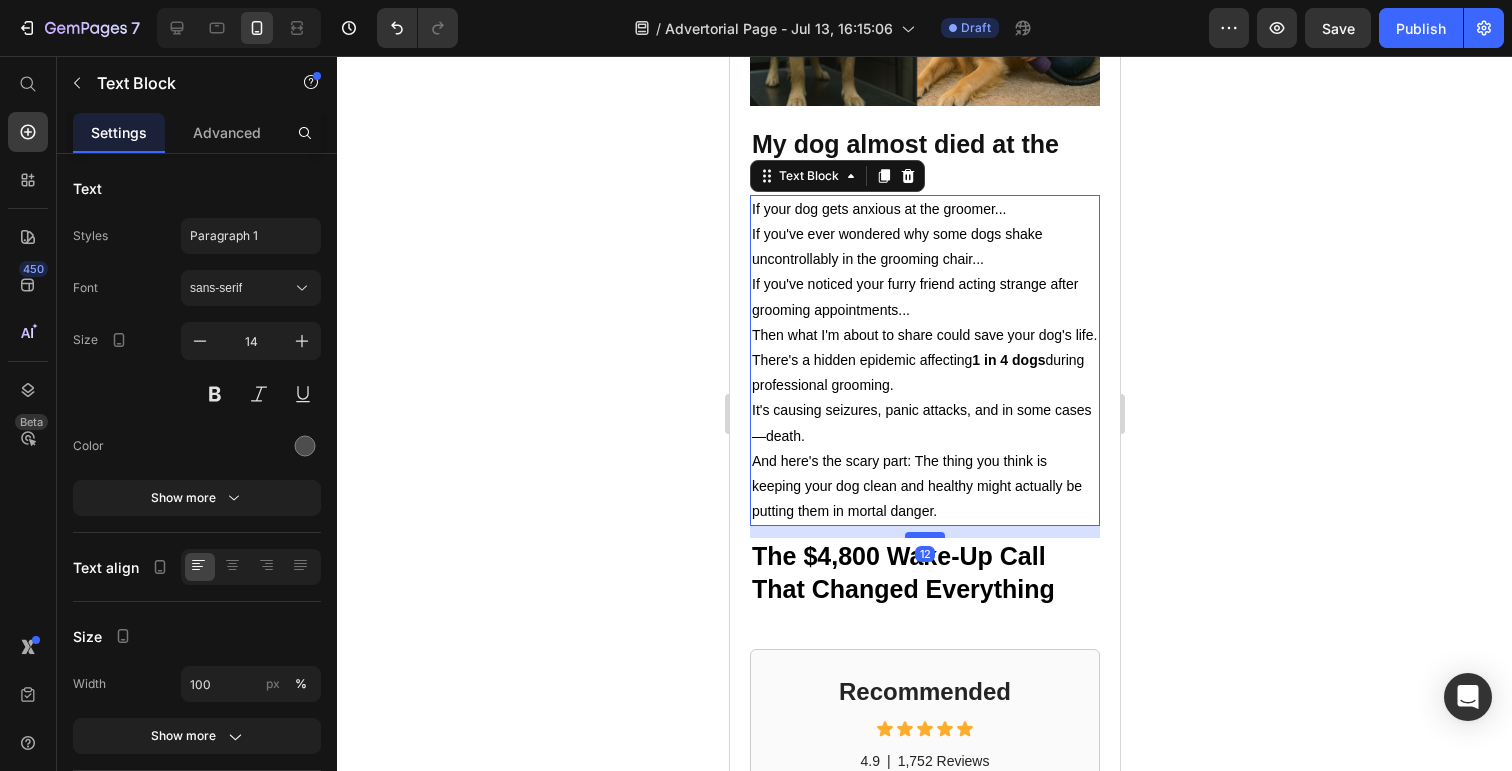 drag, startPoint x: 933, startPoint y: 523, endPoint x: 933, endPoint y: 535, distance: 12 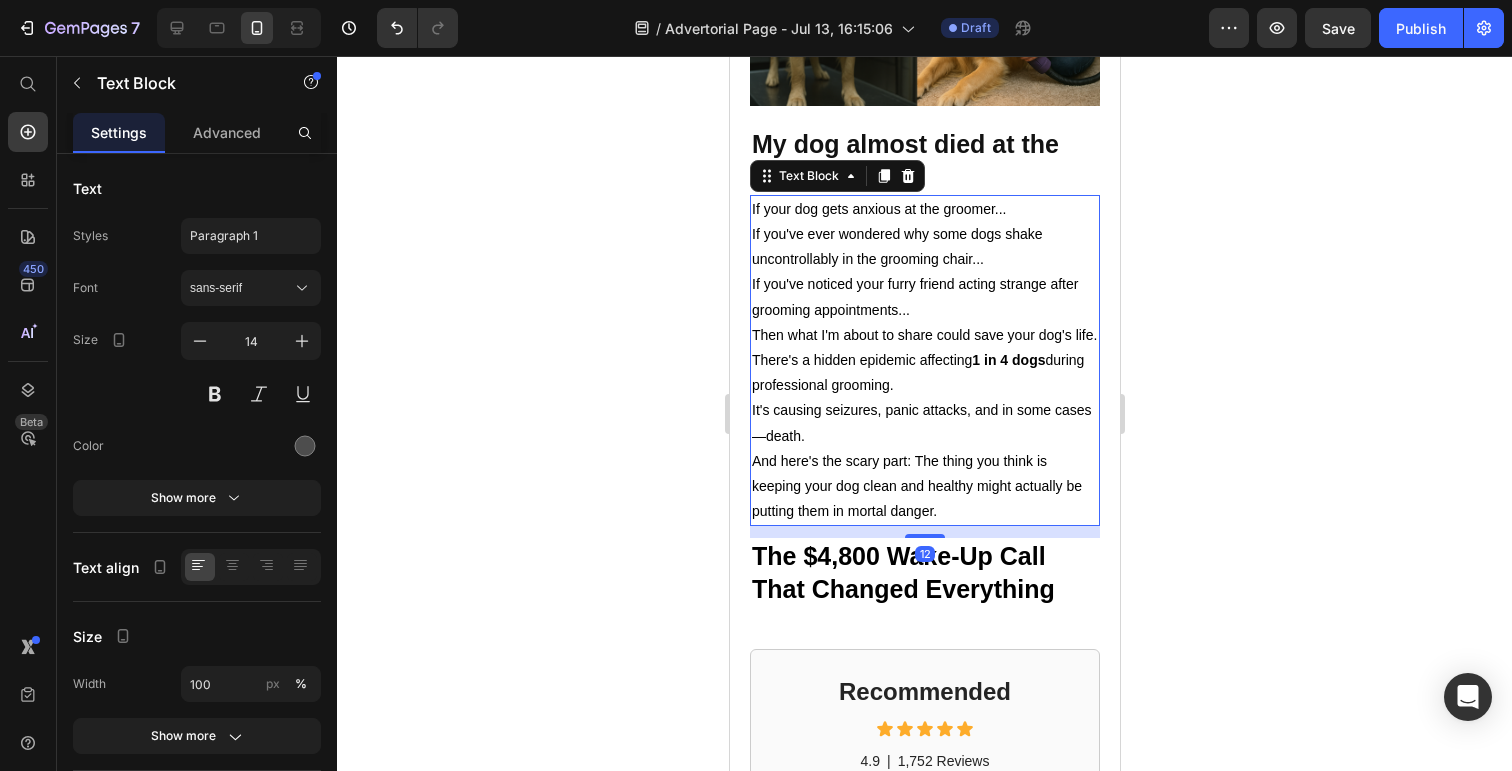 click 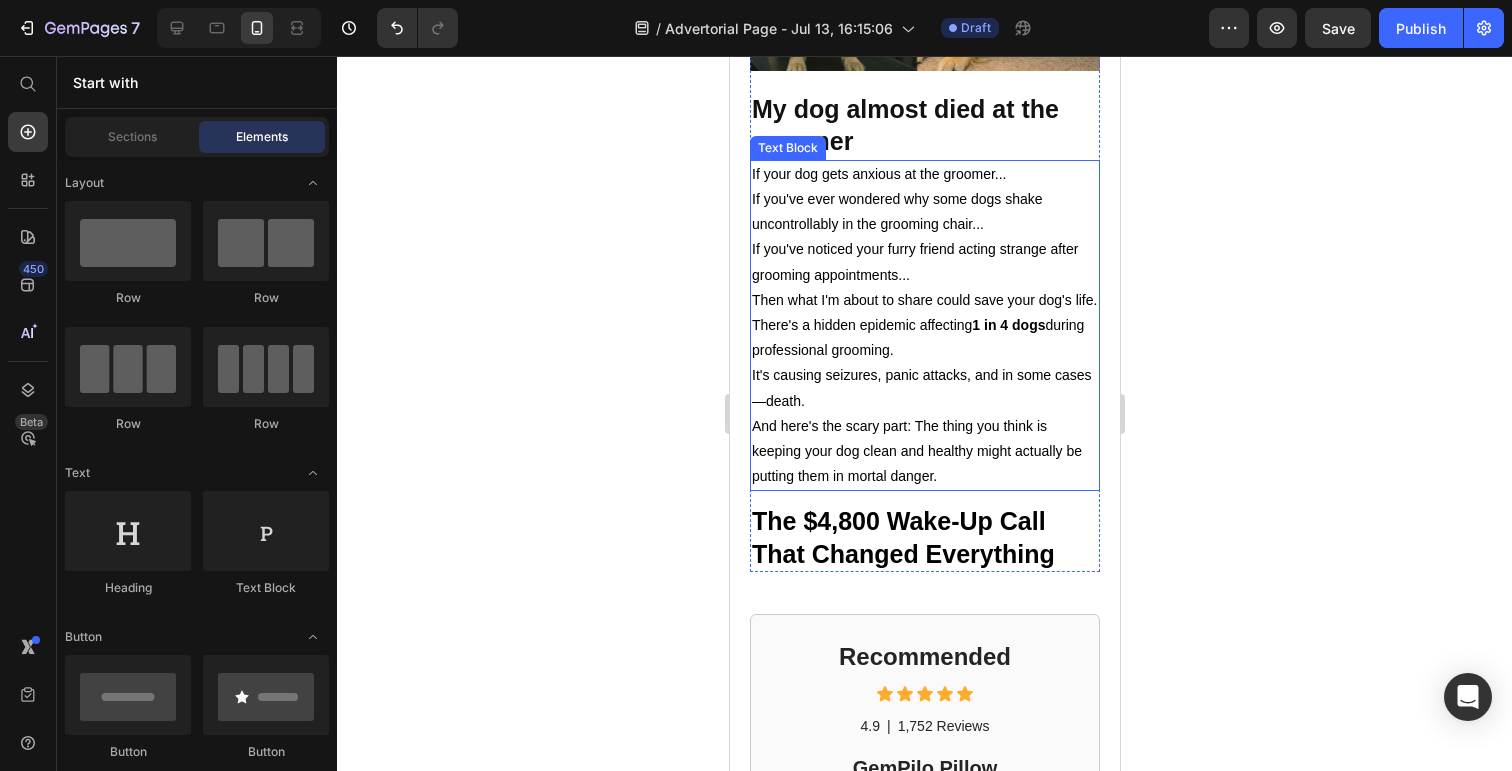scroll, scrollTop: 643, scrollLeft: 0, axis: vertical 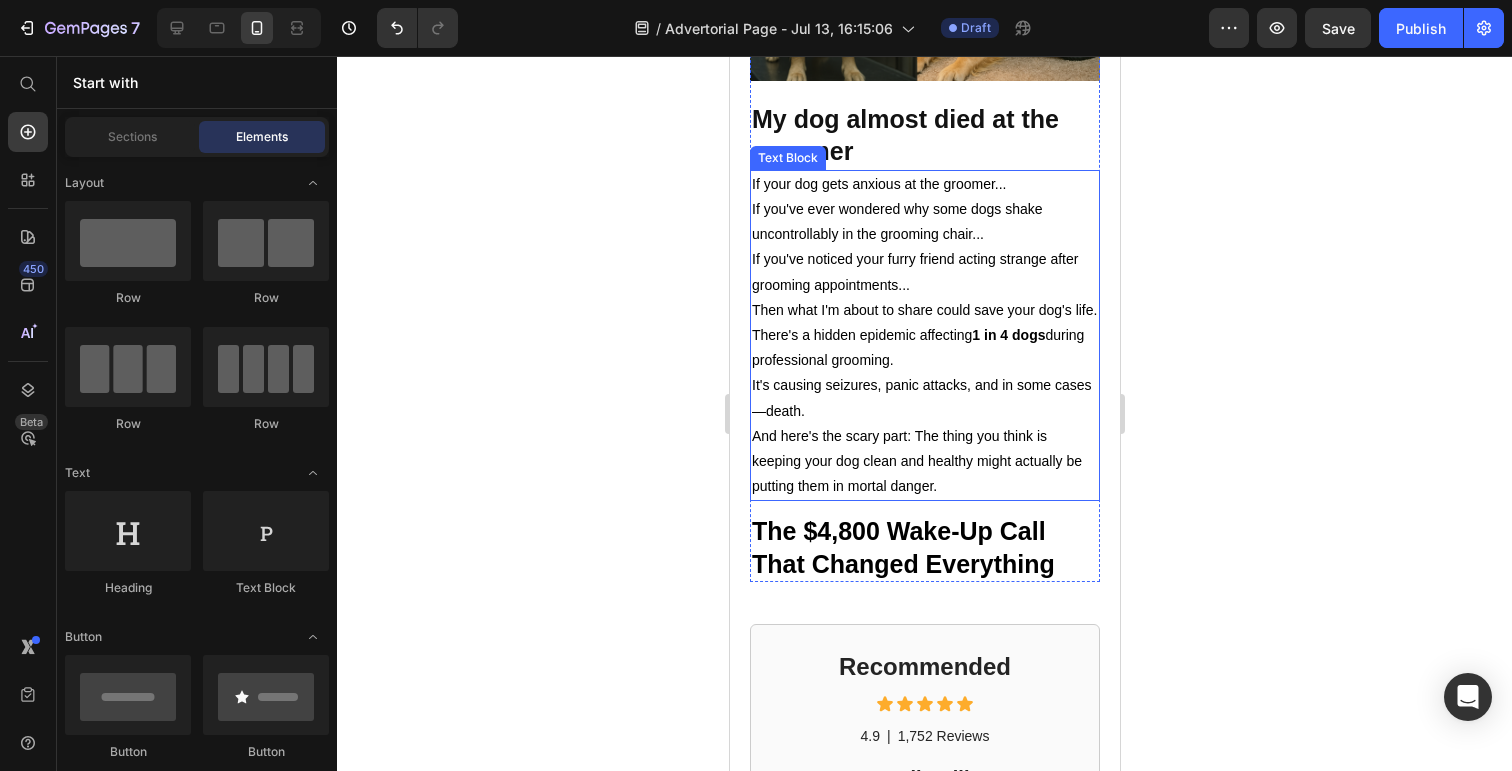 click on "If you've ever wondered why some dogs shake uncontrollably in the grooming chair..." at bounding box center (924, 222) 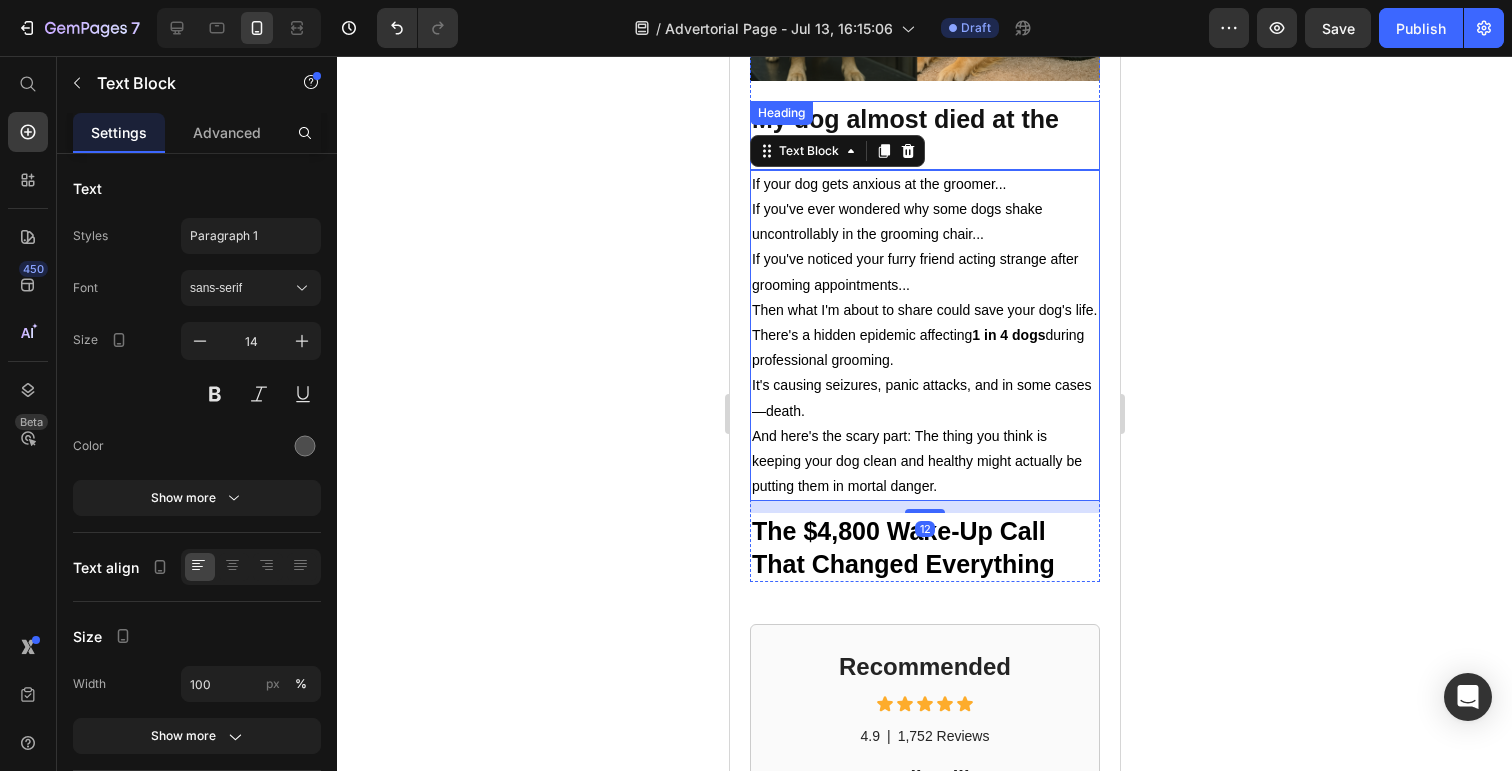 click on "⁠⁠⁠⁠⁠⁠⁠ My dog almost died at the groomer" at bounding box center (924, 135) 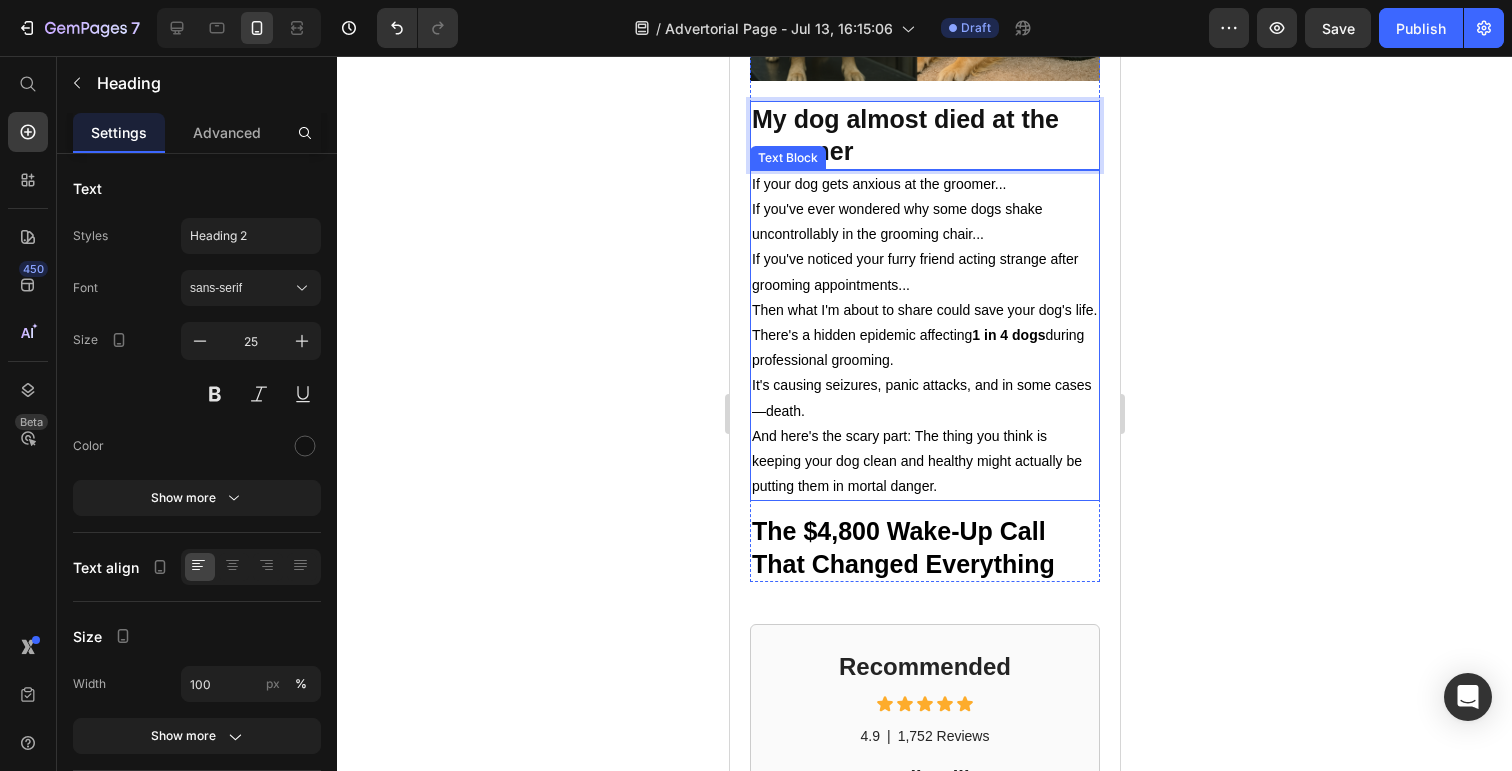 click on "If your dog gets anxious at the groomer..." at bounding box center [878, 184] 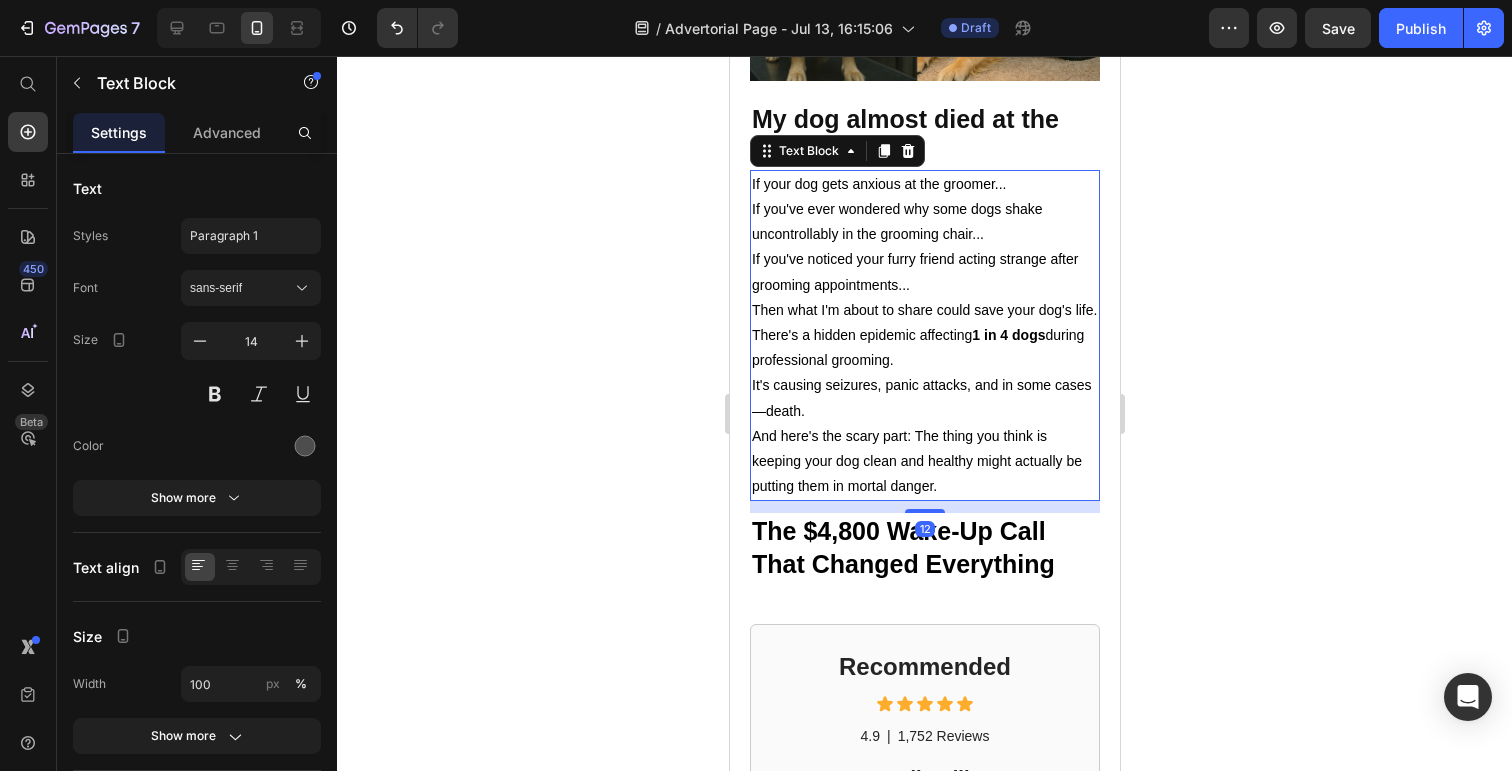 click on "⁠⁠⁠⁠⁠⁠⁠ My dog almost died at the groomer" at bounding box center [924, 135] 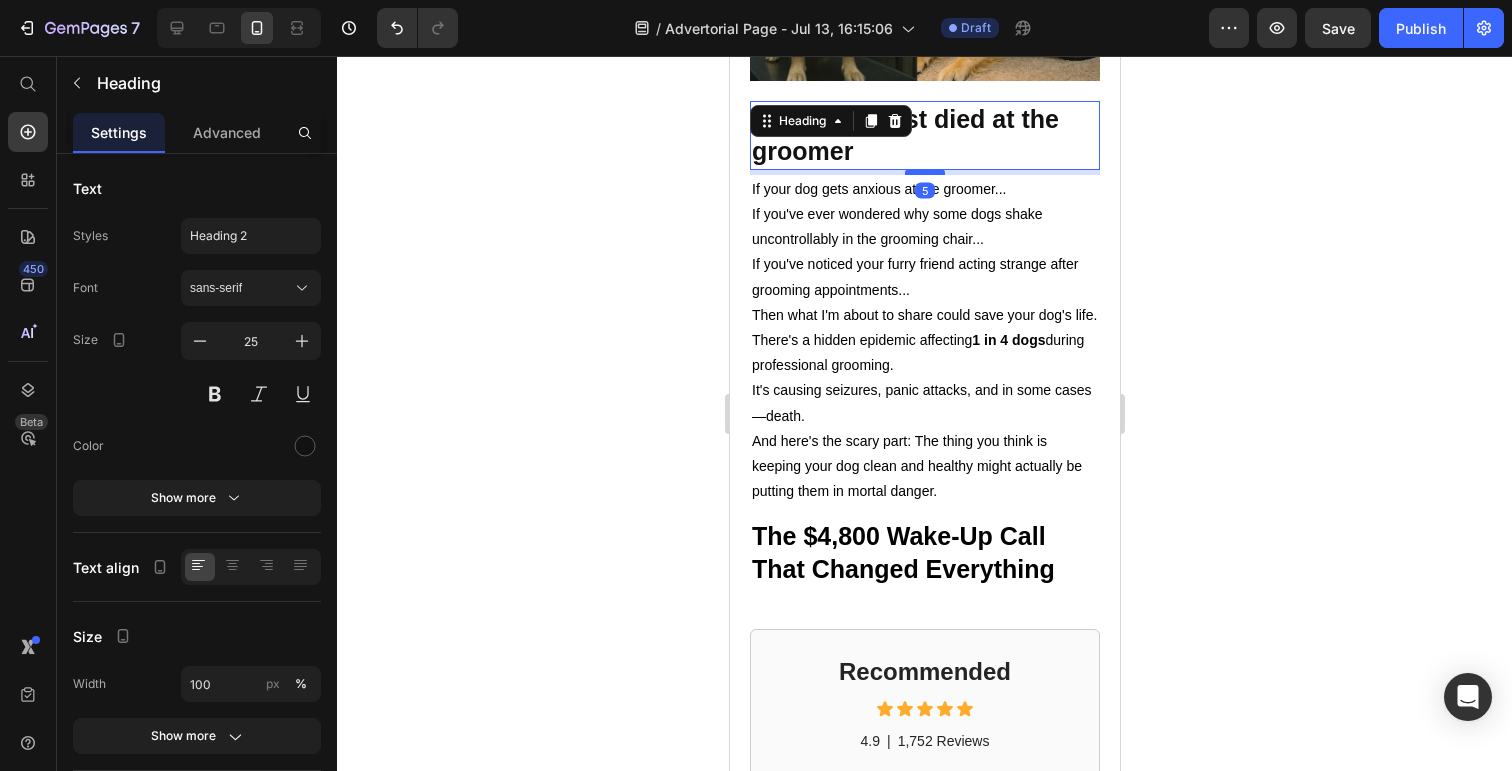 click at bounding box center (924, 172) 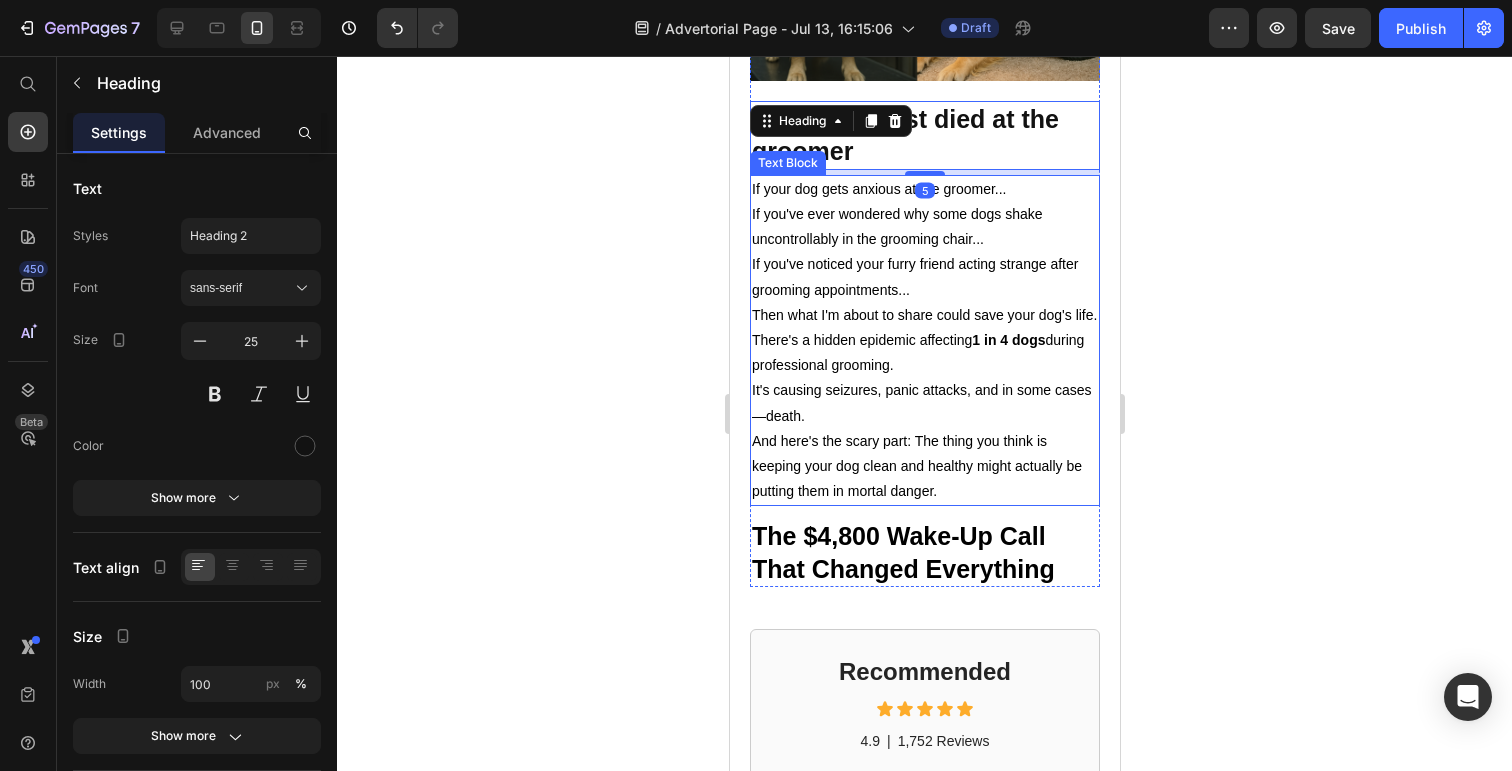click on "It's causing seizures, panic attacks, and in some cases—death." at bounding box center [921, 402] 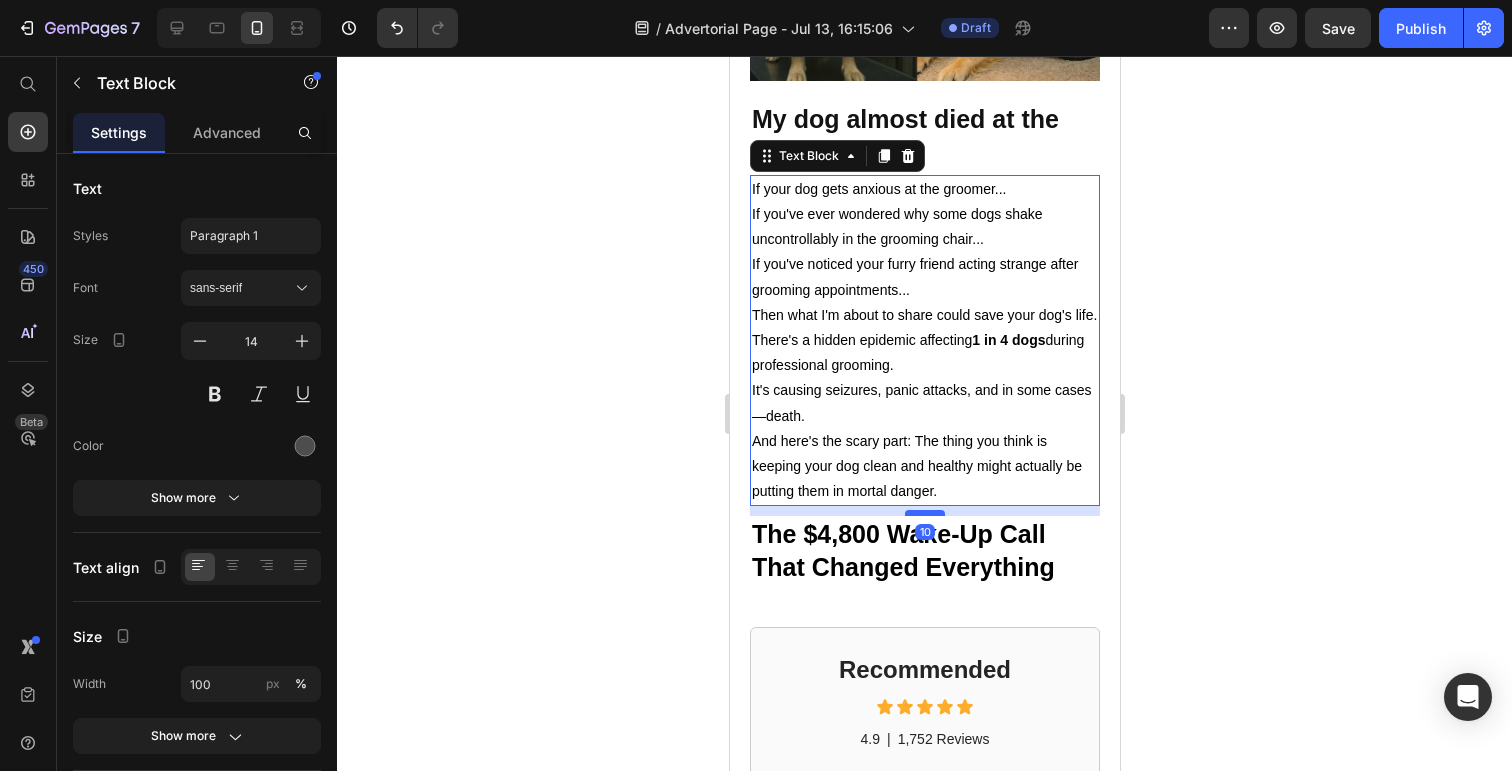 click at bounding box center (924, 513) 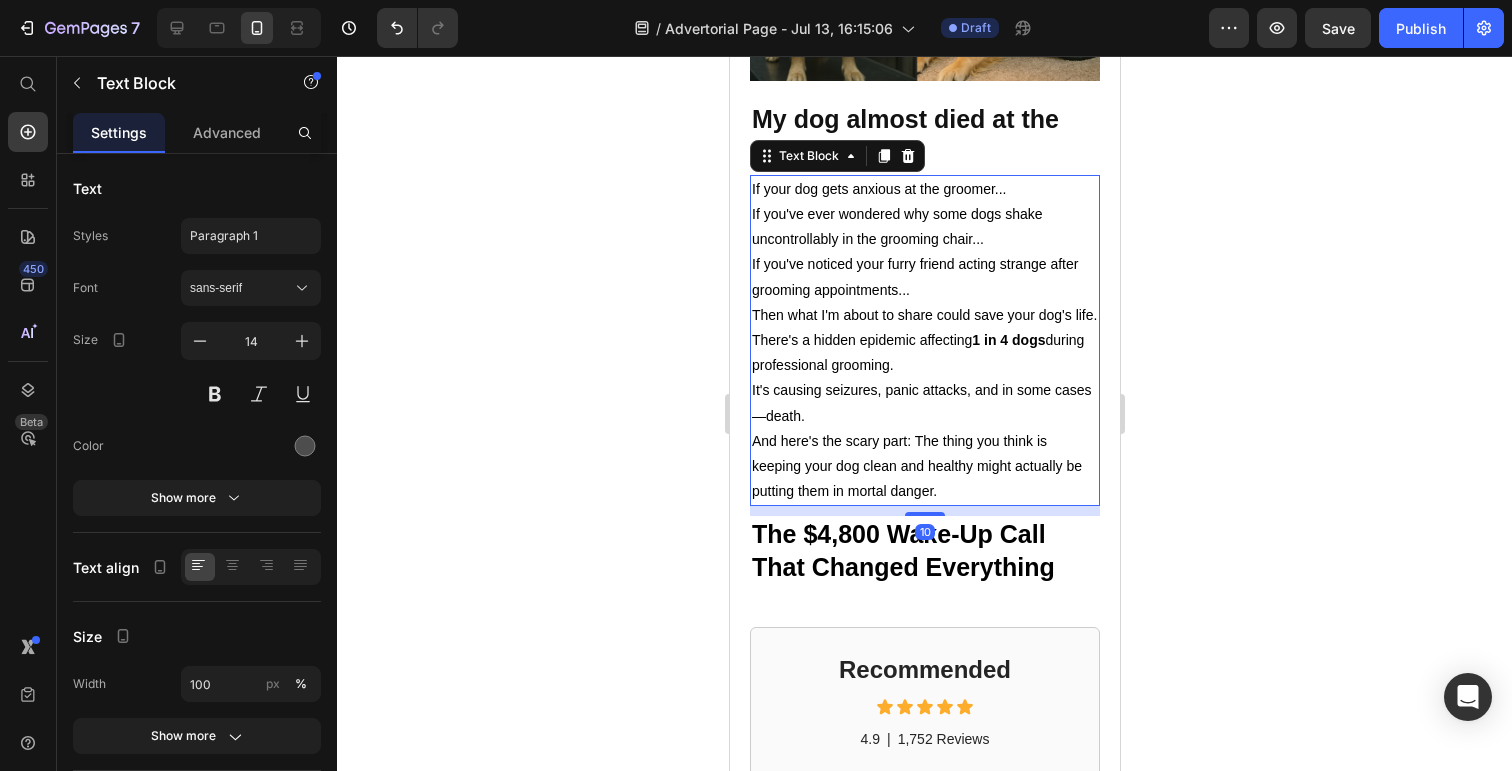 click 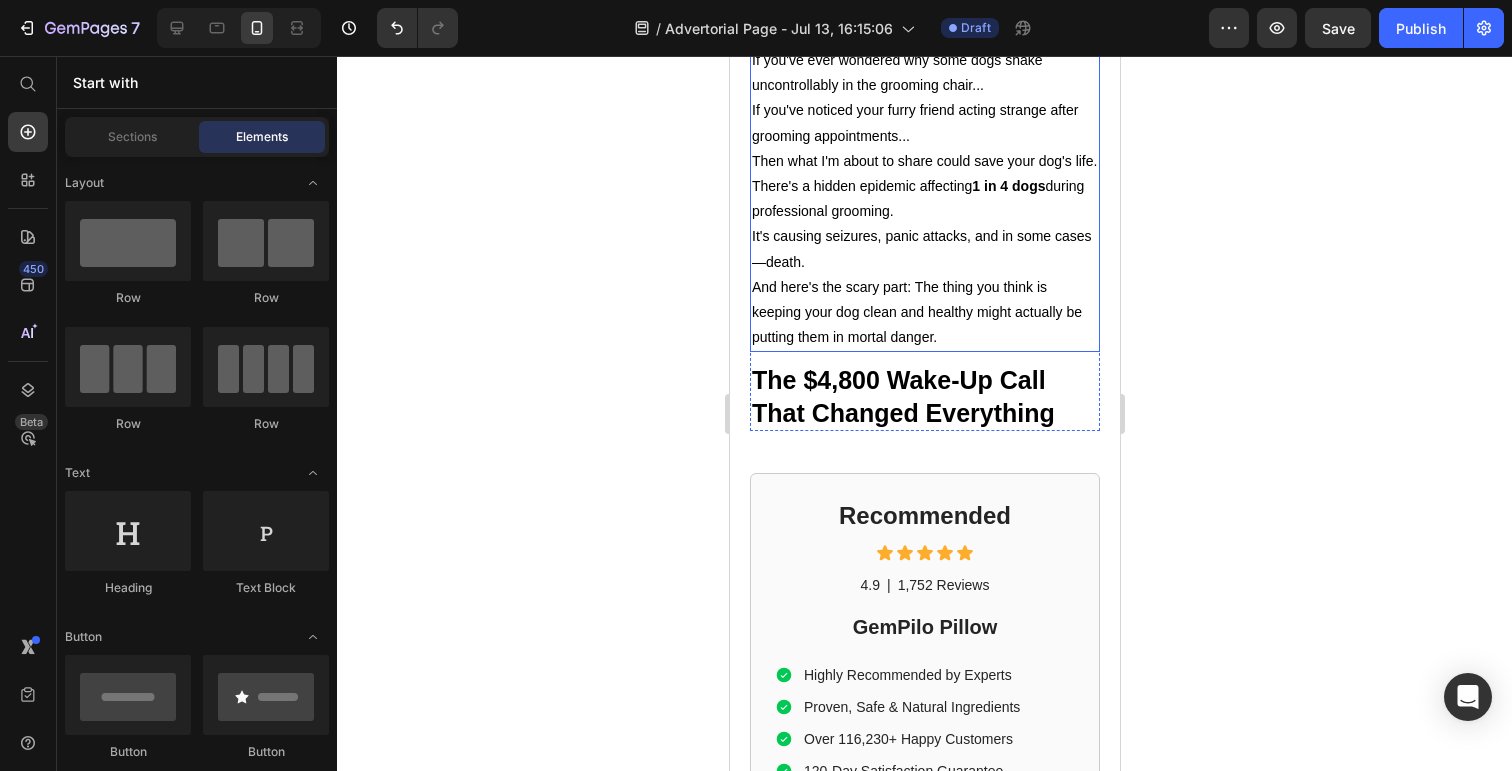 scroll, scrollTop: 810, scrollLeft: 0, axis: vertical 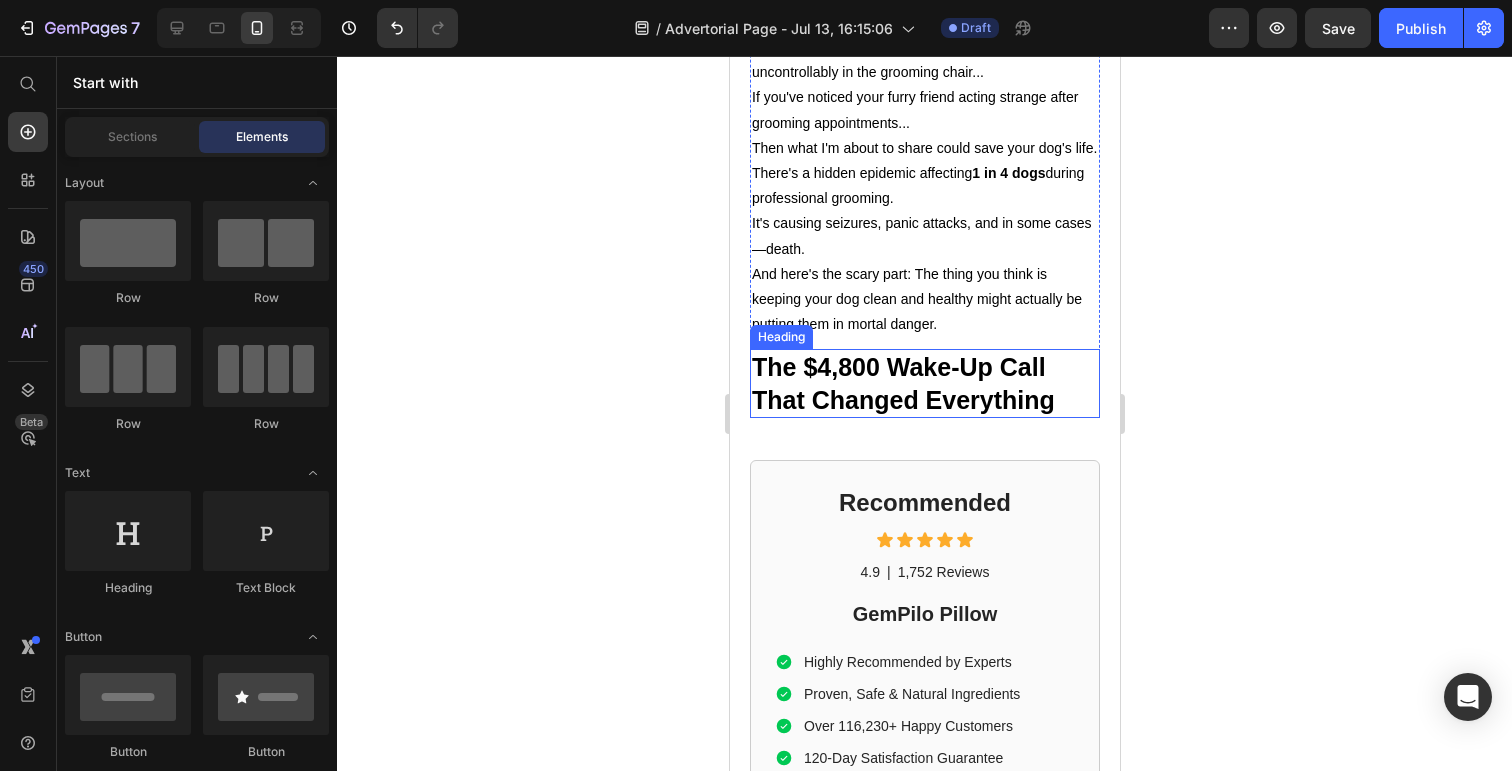 click on "The $4,800 Wake-Up Call That Changed Everything" at bounding box center [902, 383] 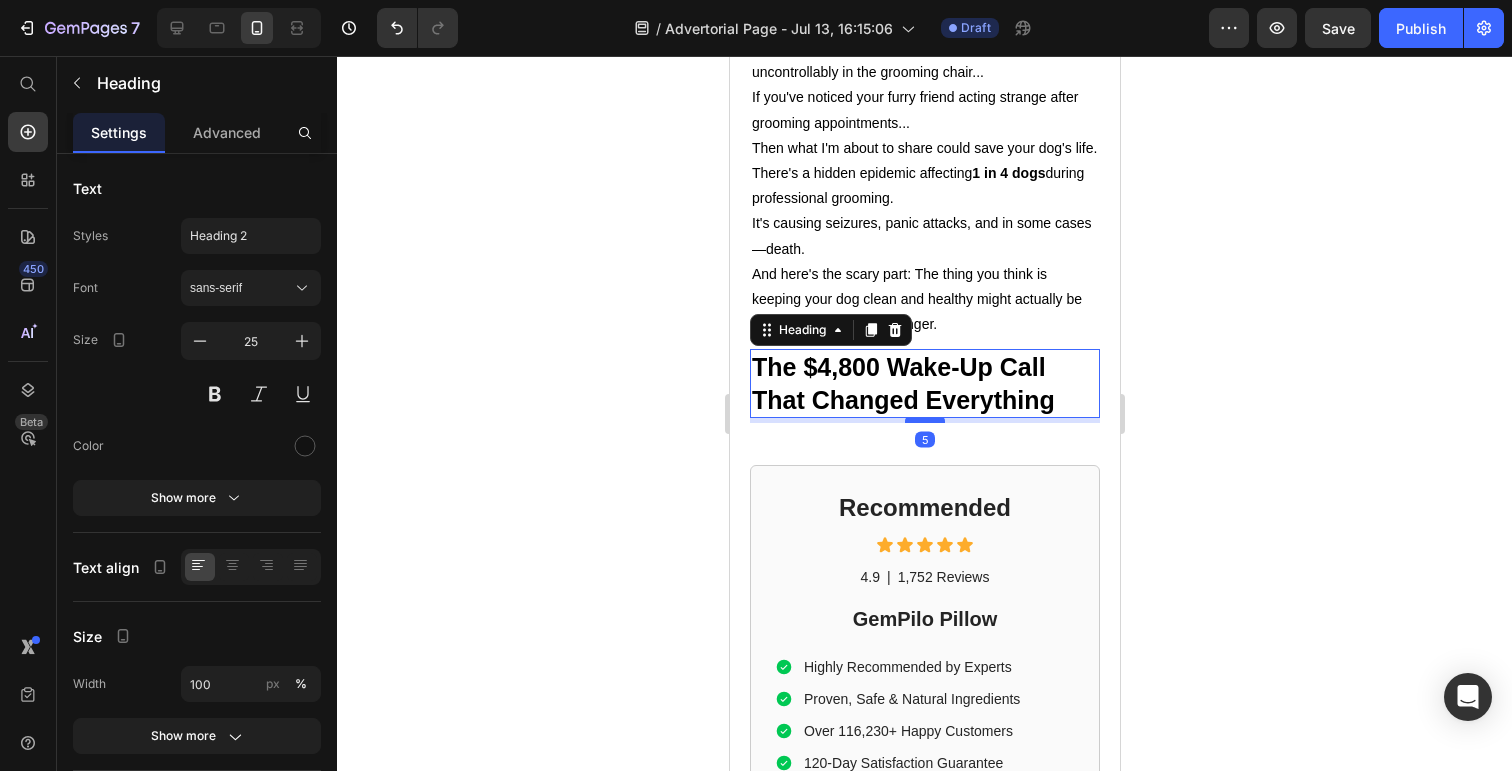 click at bounding box center (924, 420) 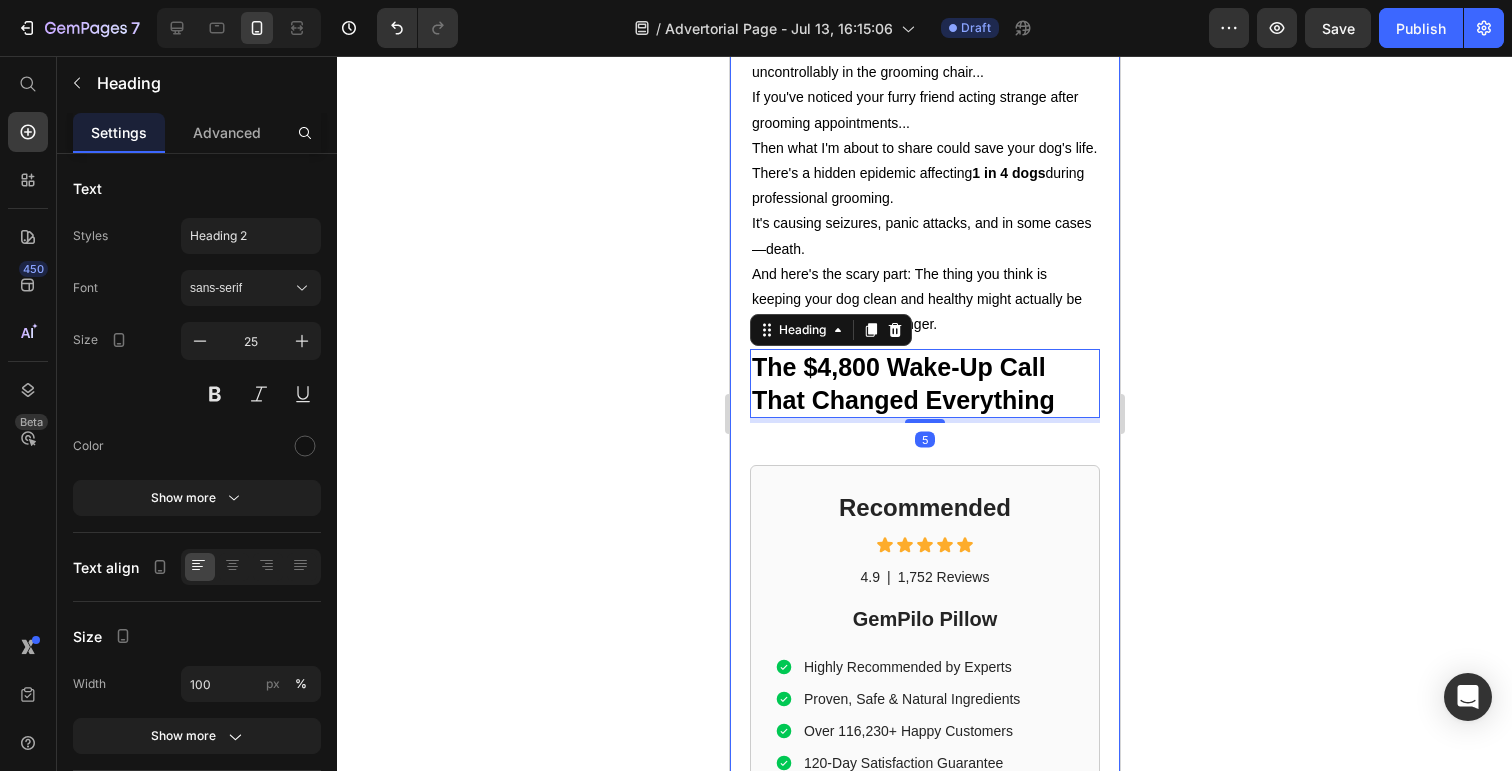 click 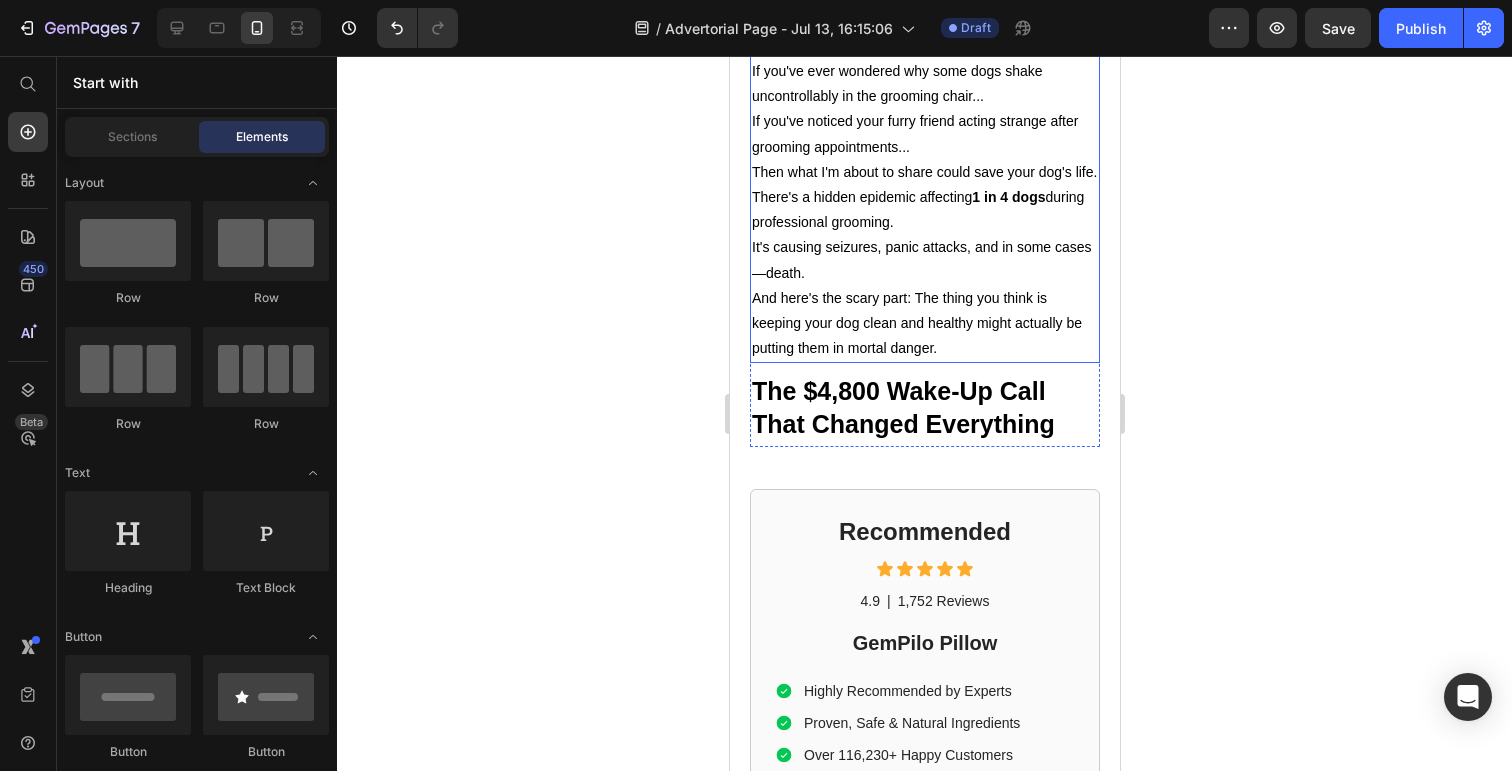 scroll, scrollTop: 790, scrollLeft: 0, axis: vertical 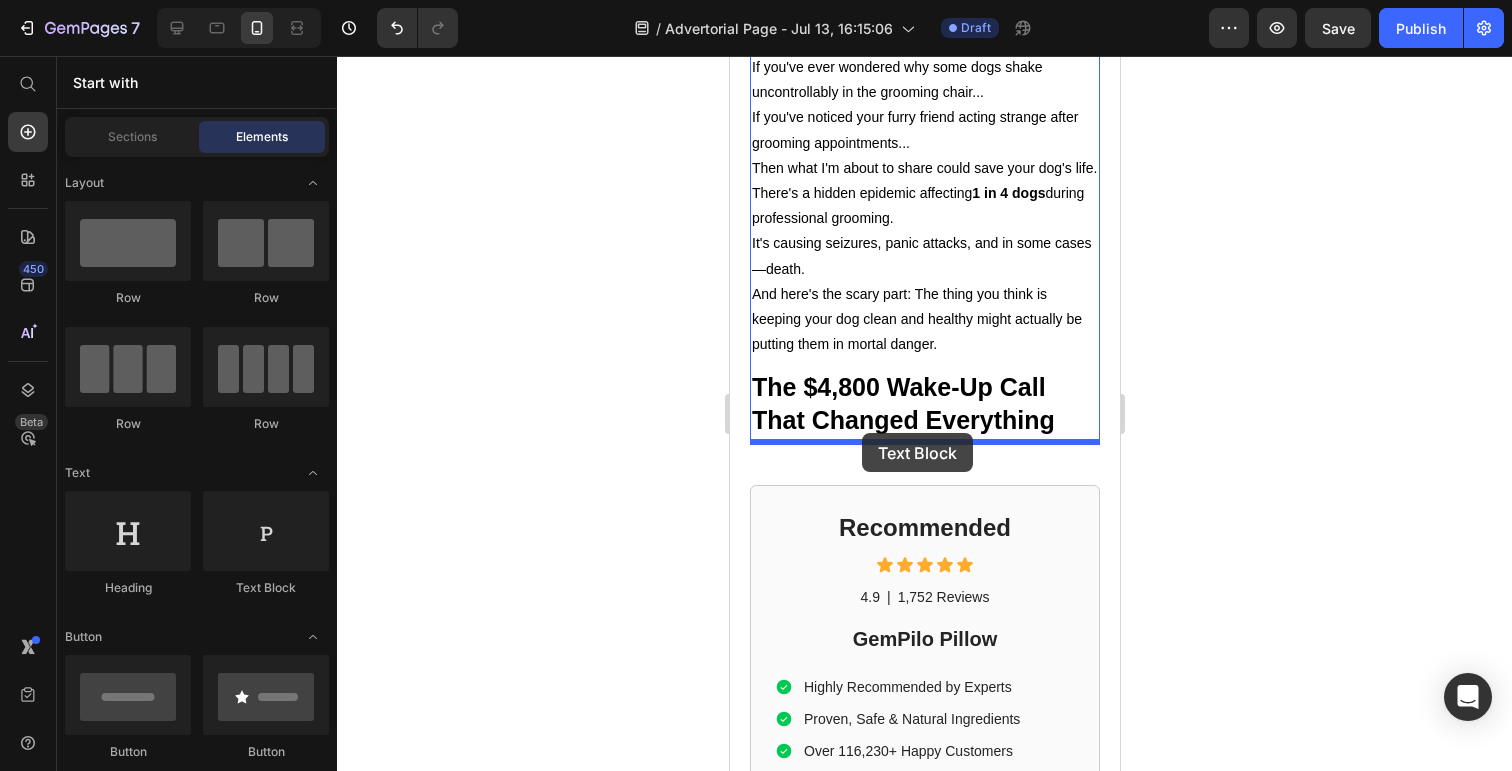 drag, startPoint x: 984, startPoint y: 606, endPoint x: 861, endPoint y: 433, distance: 212.26869 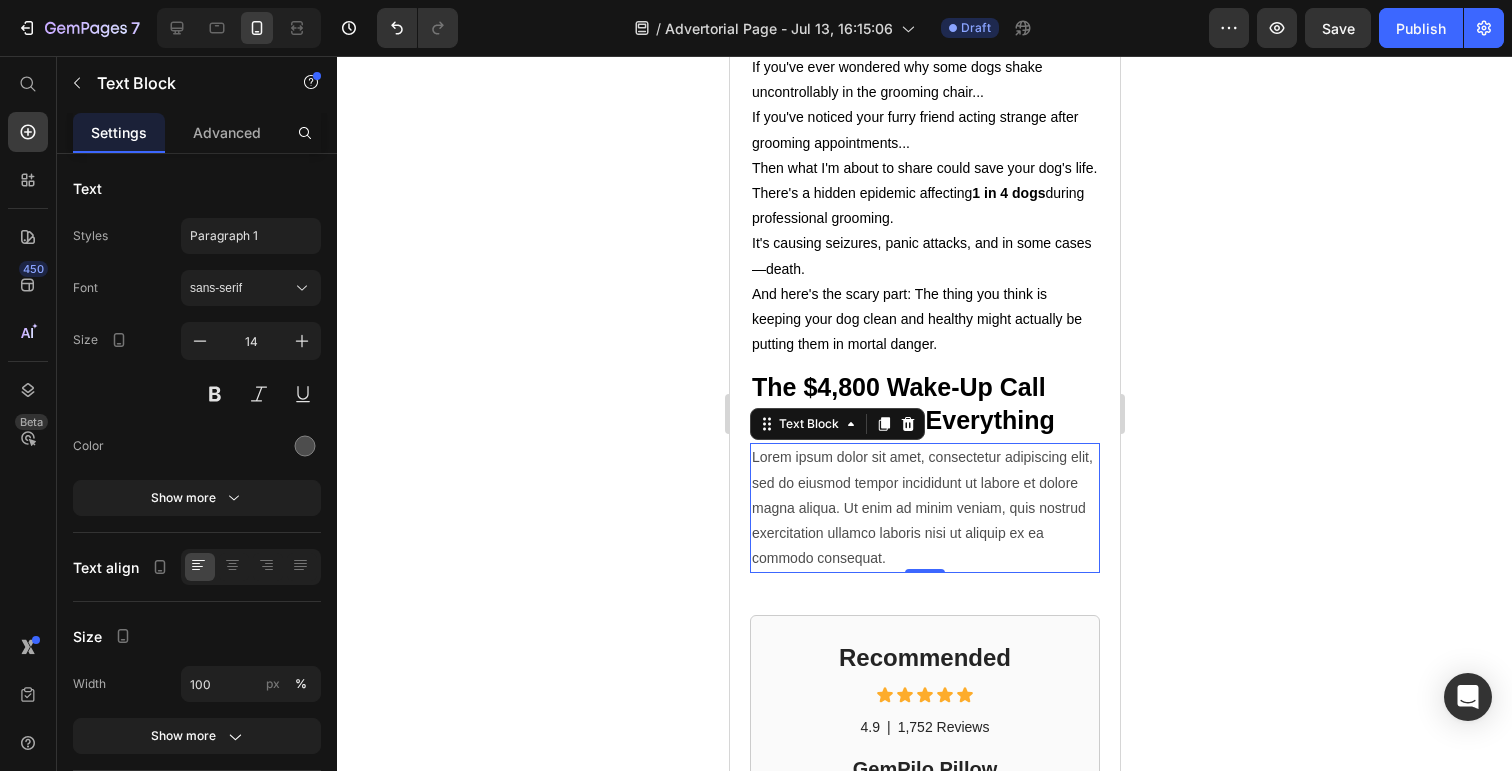 click on "Lorem ipsum dolor sit amet, consectetur adipiscing elit, sed do eiusmod tempor incididunt ut labore et dolore magna aliqua. Ut enim ad minim veniam, quis nostrud exercitation ullamco laboris nisi ut aliquip ex ea commodo consequat." at bounding box center (924, 508) 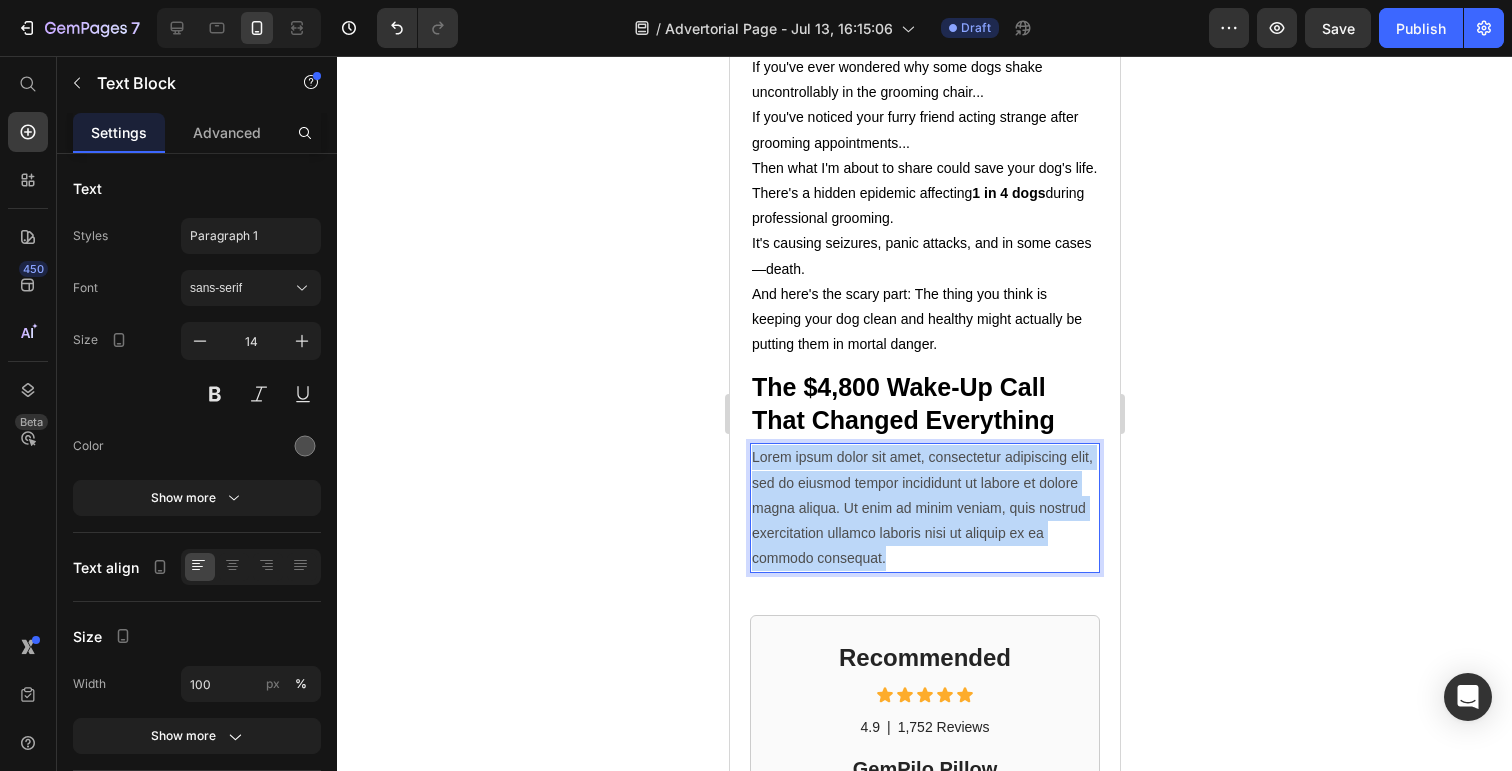 click on "Lorem ipsum dolor sit amet, consectetur adipiscing elit, sed do eiusmod tempor incididunt ut labore et dolore magna aliqua. Ut enim ad minim veniam, quis nostrud exercitation ullamco laboris nisi ut aliquip ex ea commodo consequat." at bounding box center [924, 508] 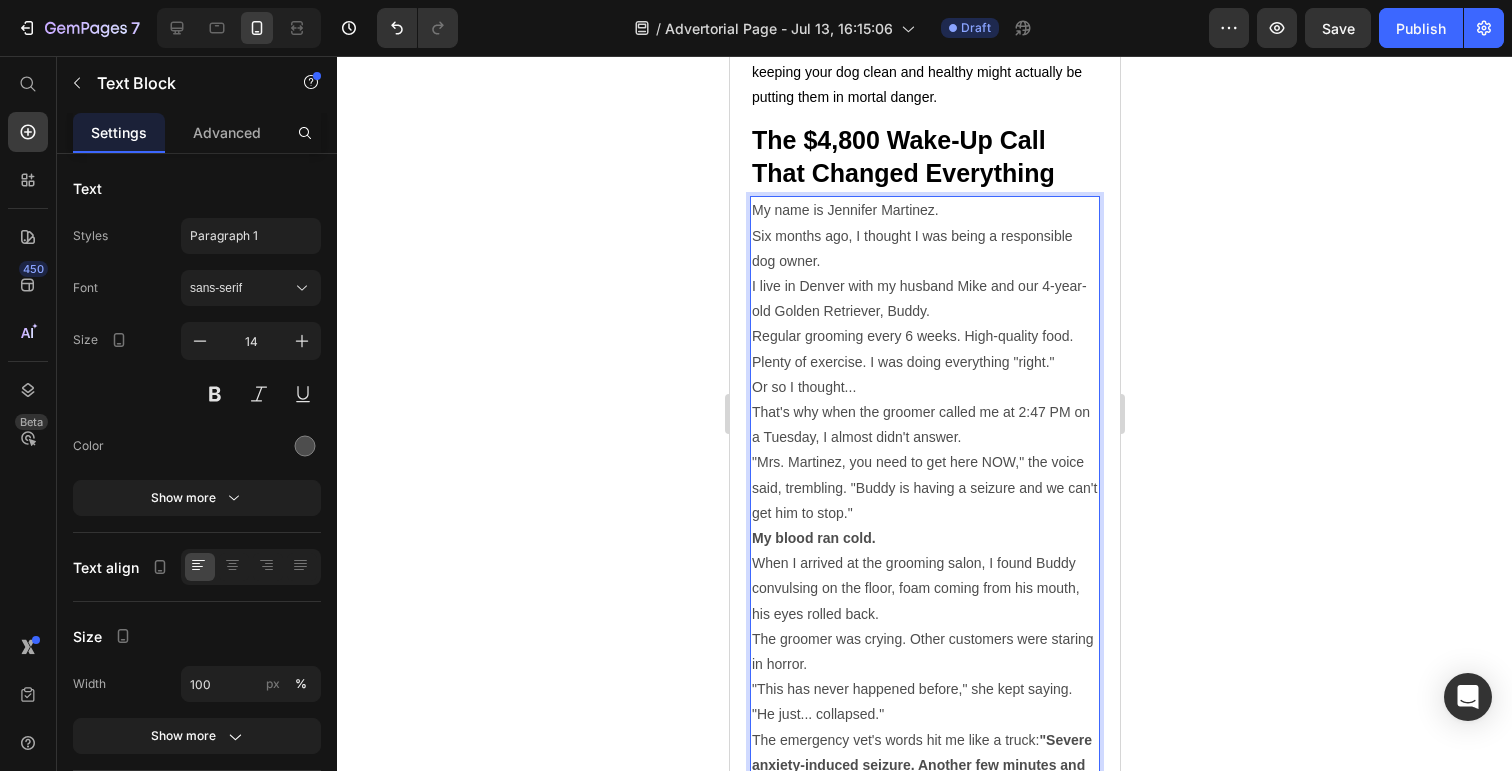 scroll, scrollTop: 1026, scrollLeft: 0, axis: vertical 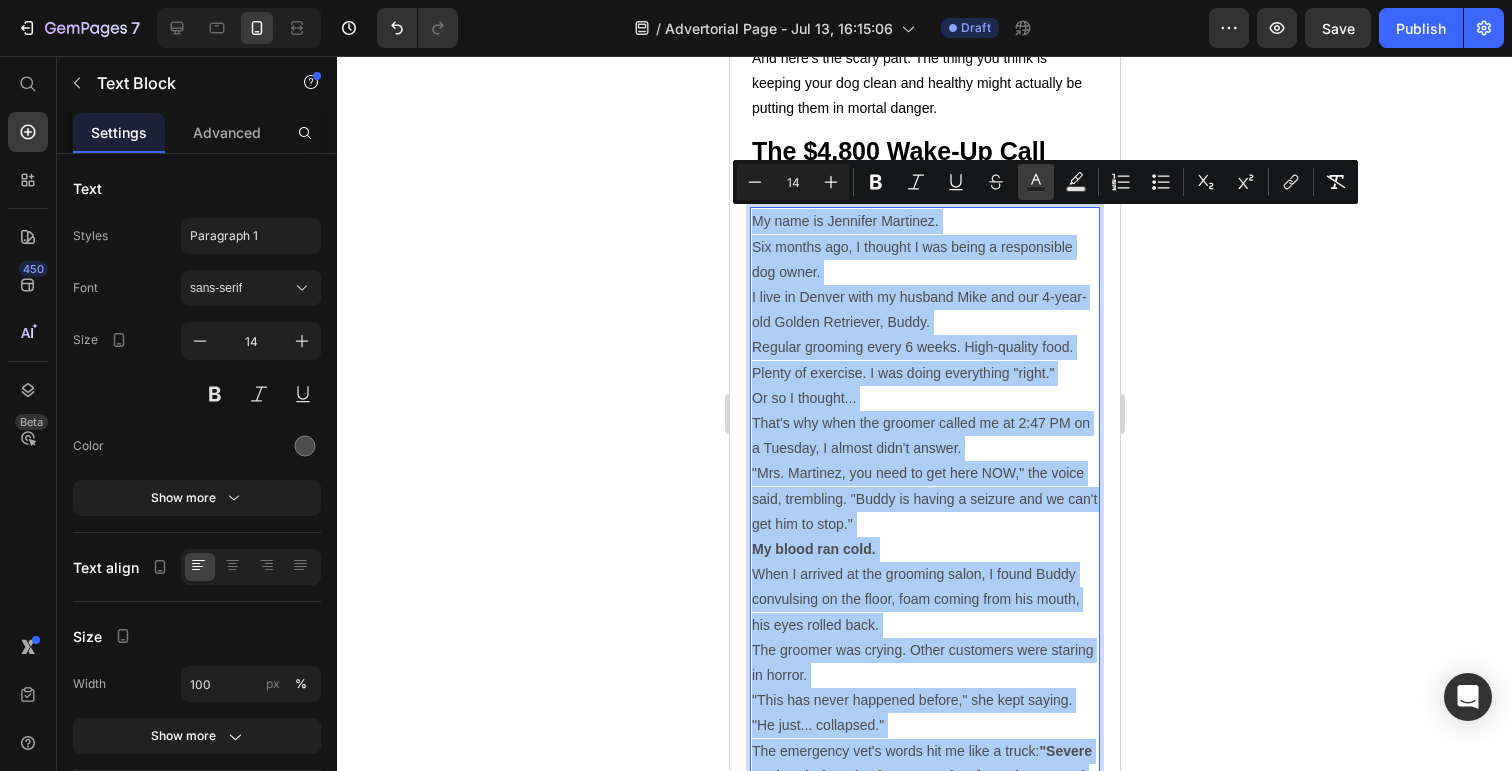 click 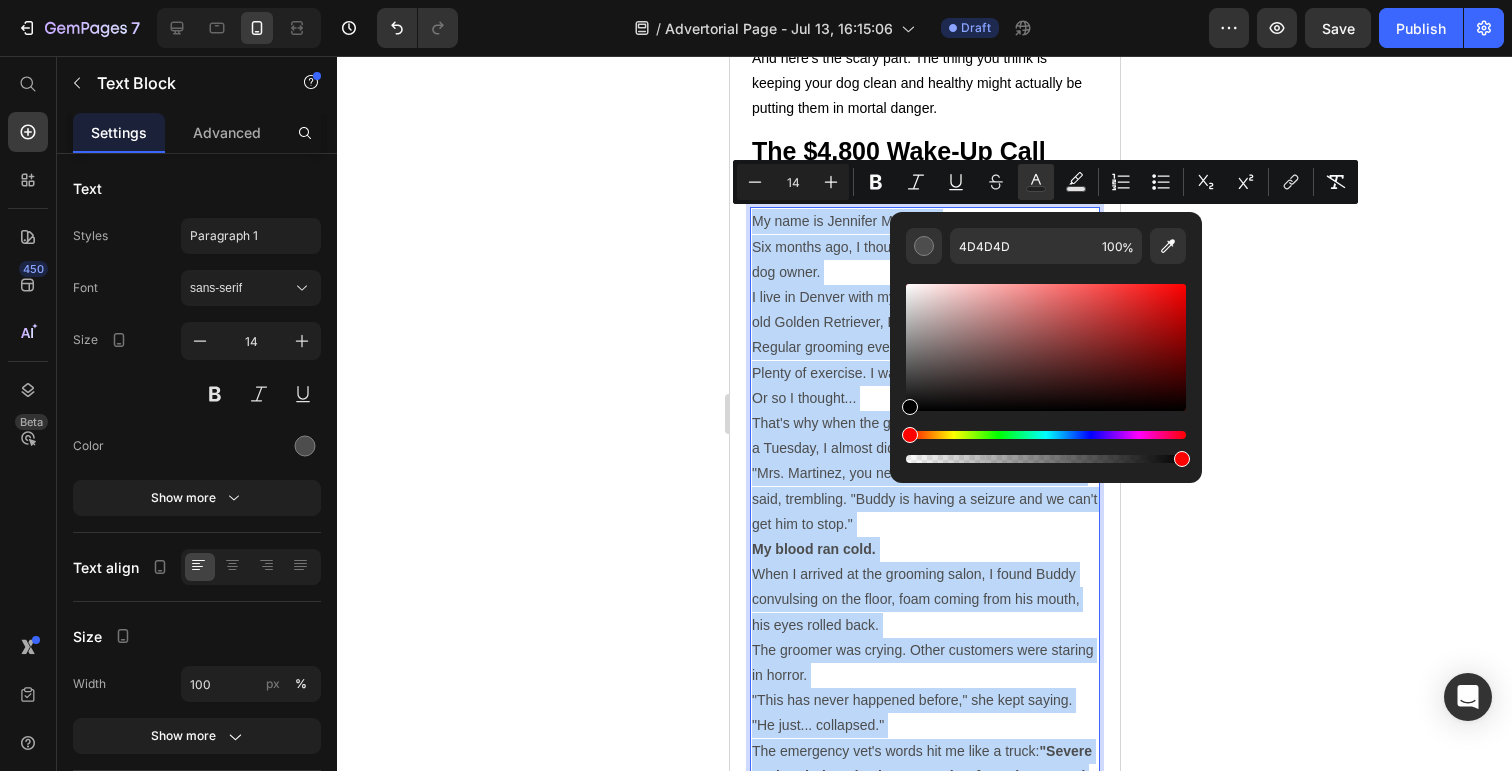 drag, startPoint x: 1645, startPoint y: 438, endPoint x: 882, endPoint y: 483, distance: 764.32587 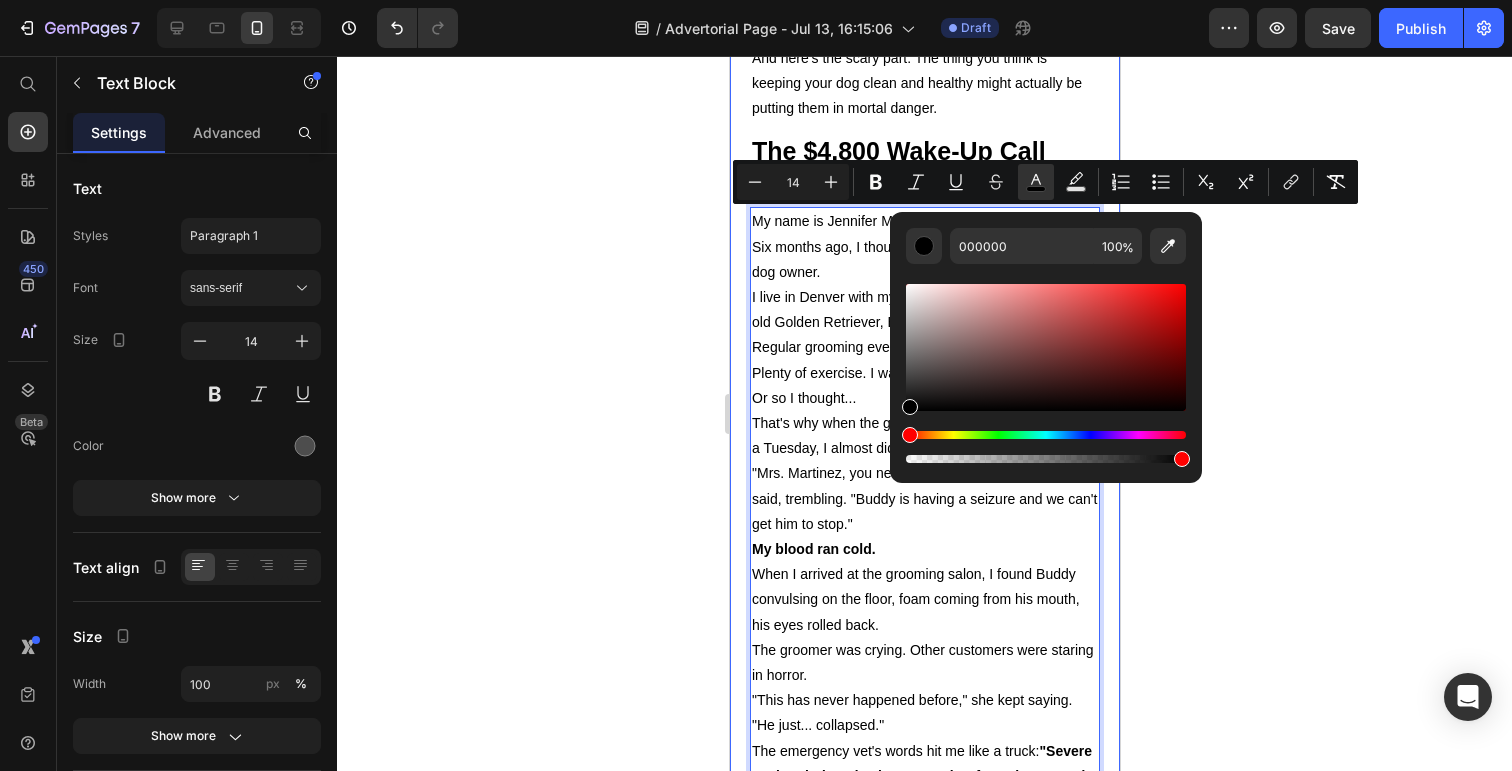 click 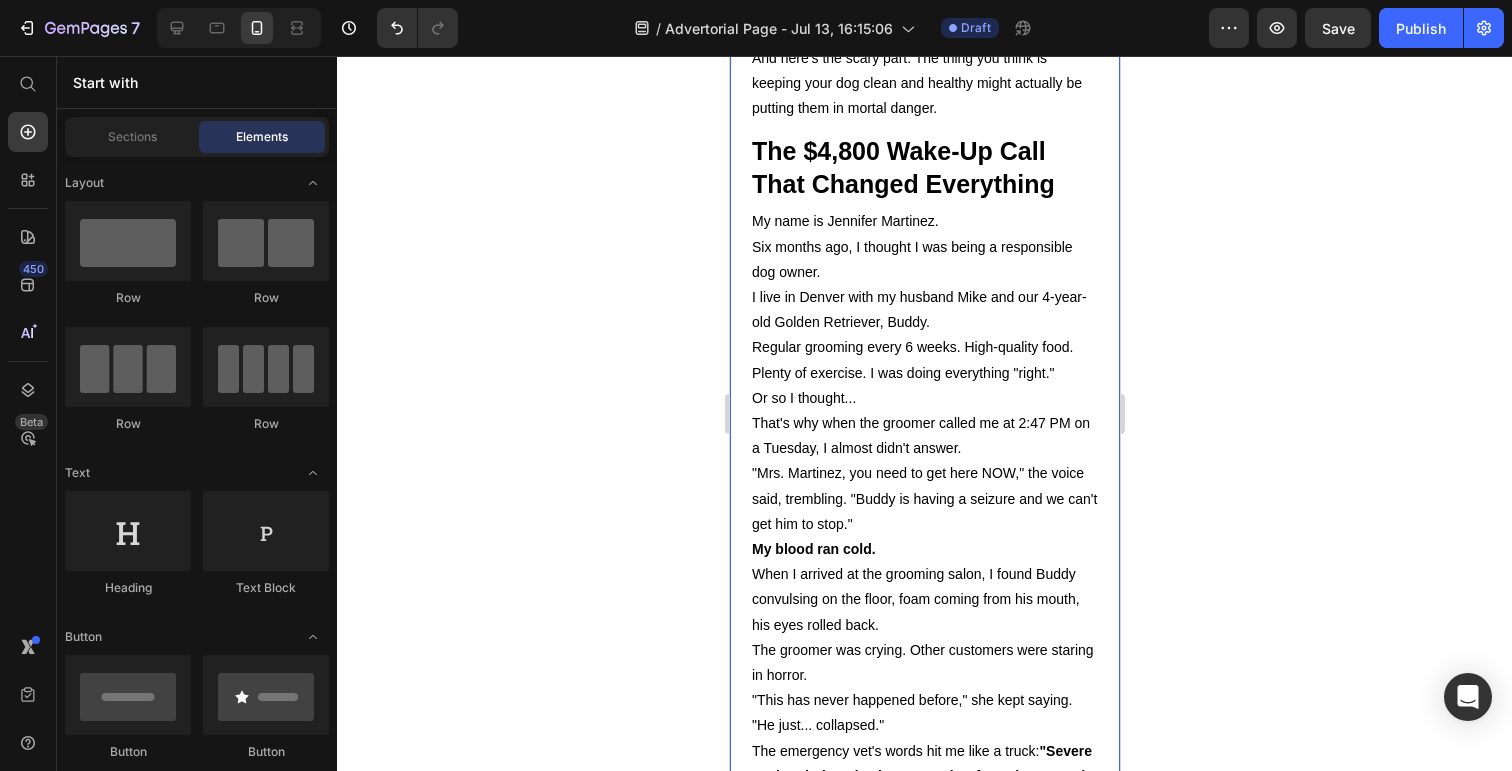 scroll, scrollTop: 0, scrollLeft: 0, axis: both 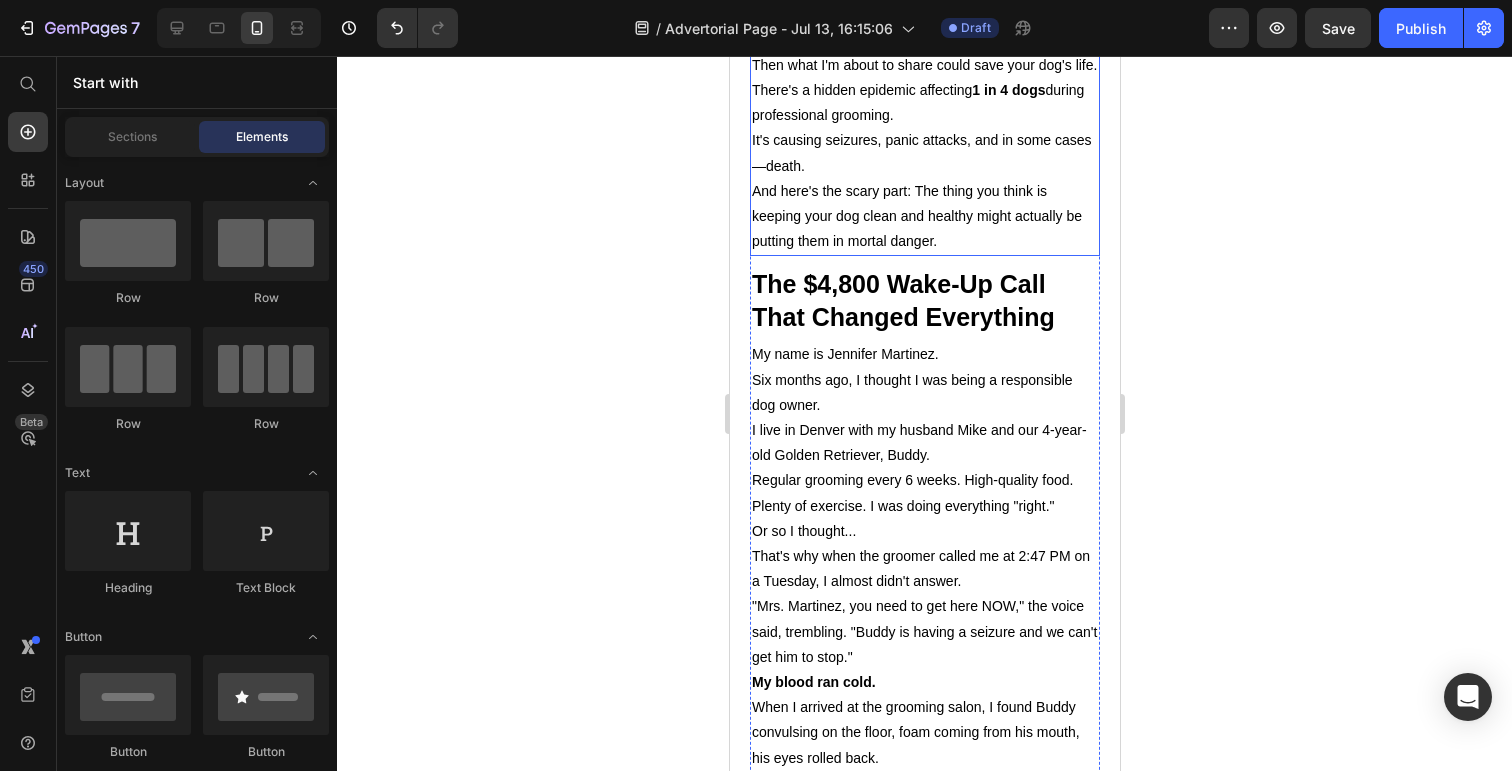 click on "And here's the scary part: The thing you think is keeping your dog clean and healthy might actually be putting them in mortal danger." at bounding box center [916, 216] 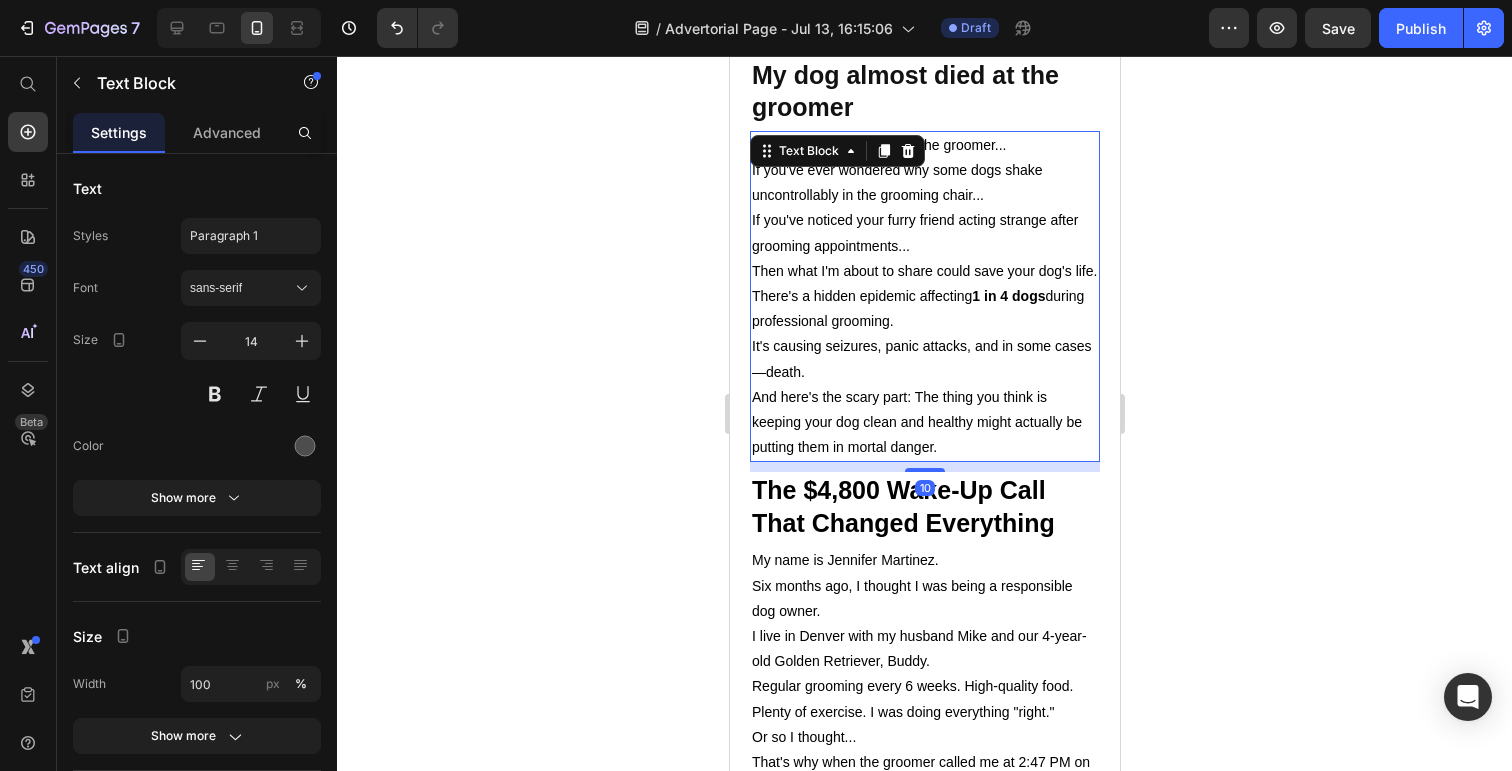 scroll, scrollTop: 686, scrollLeft: 0, axis: vertical 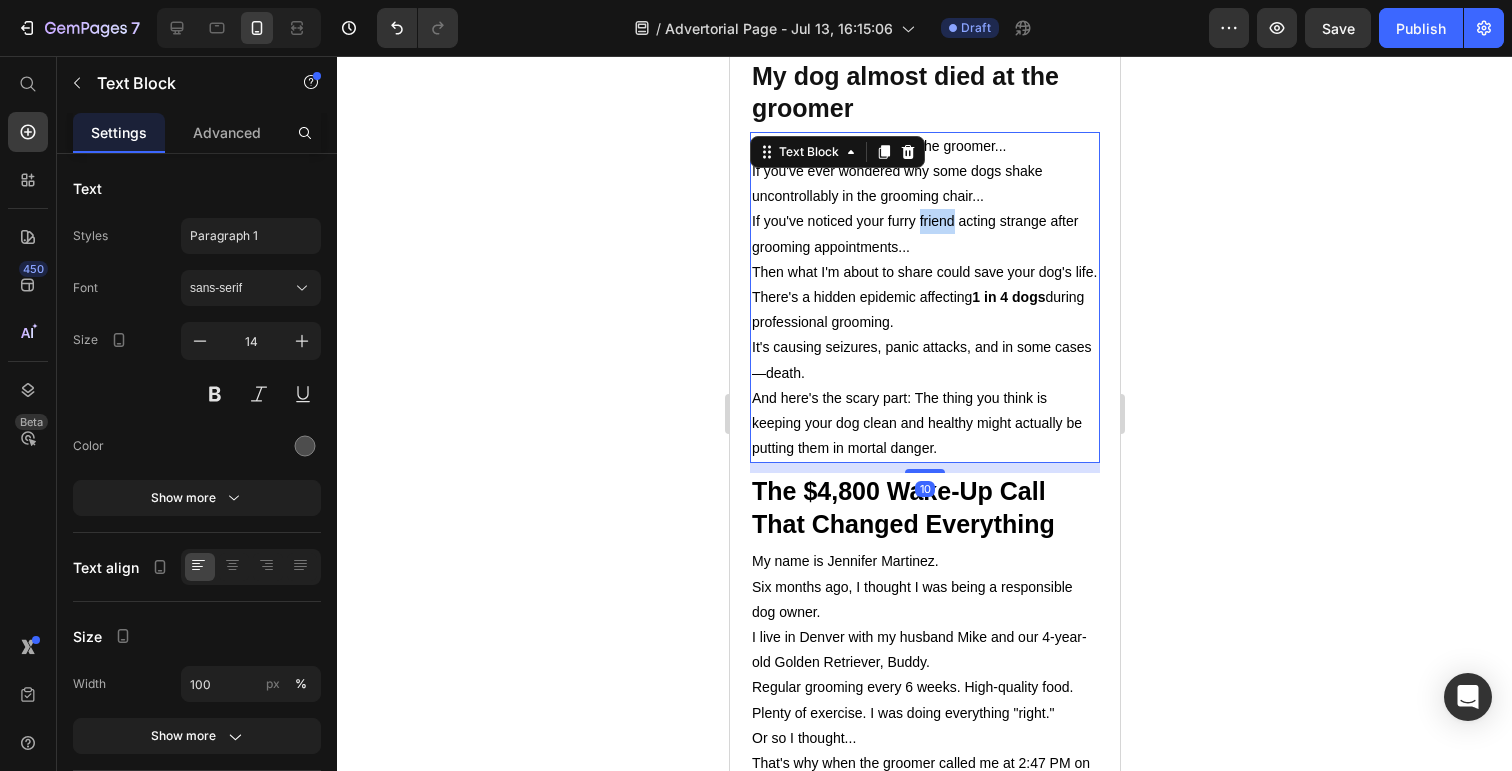 click on "If you've noticed your furry friend acting strange after grooming appointments..." at bounding box center [914, 233] 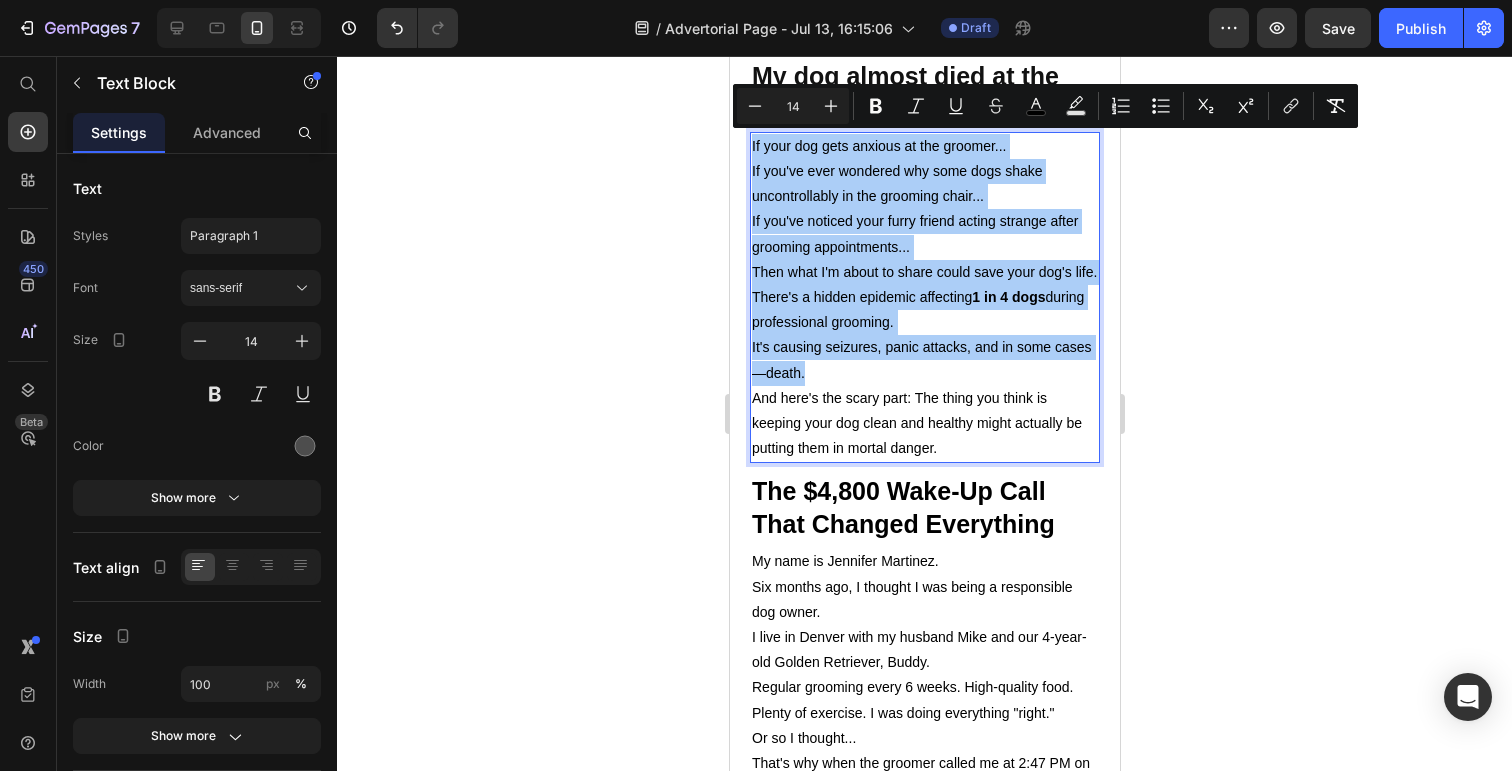 click 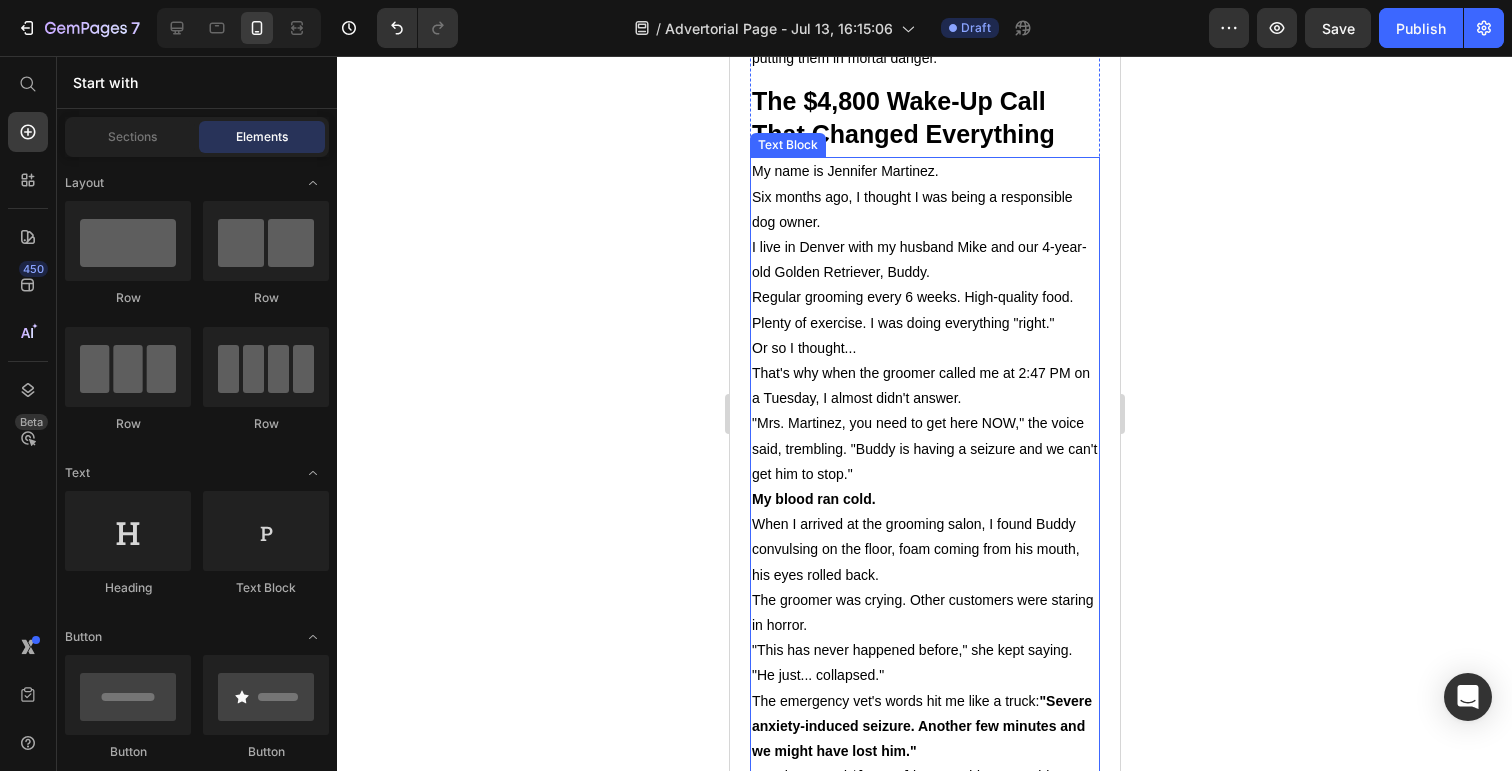 scroll, scrollTop: 1096, scrollLeft: 0, axis: vertical 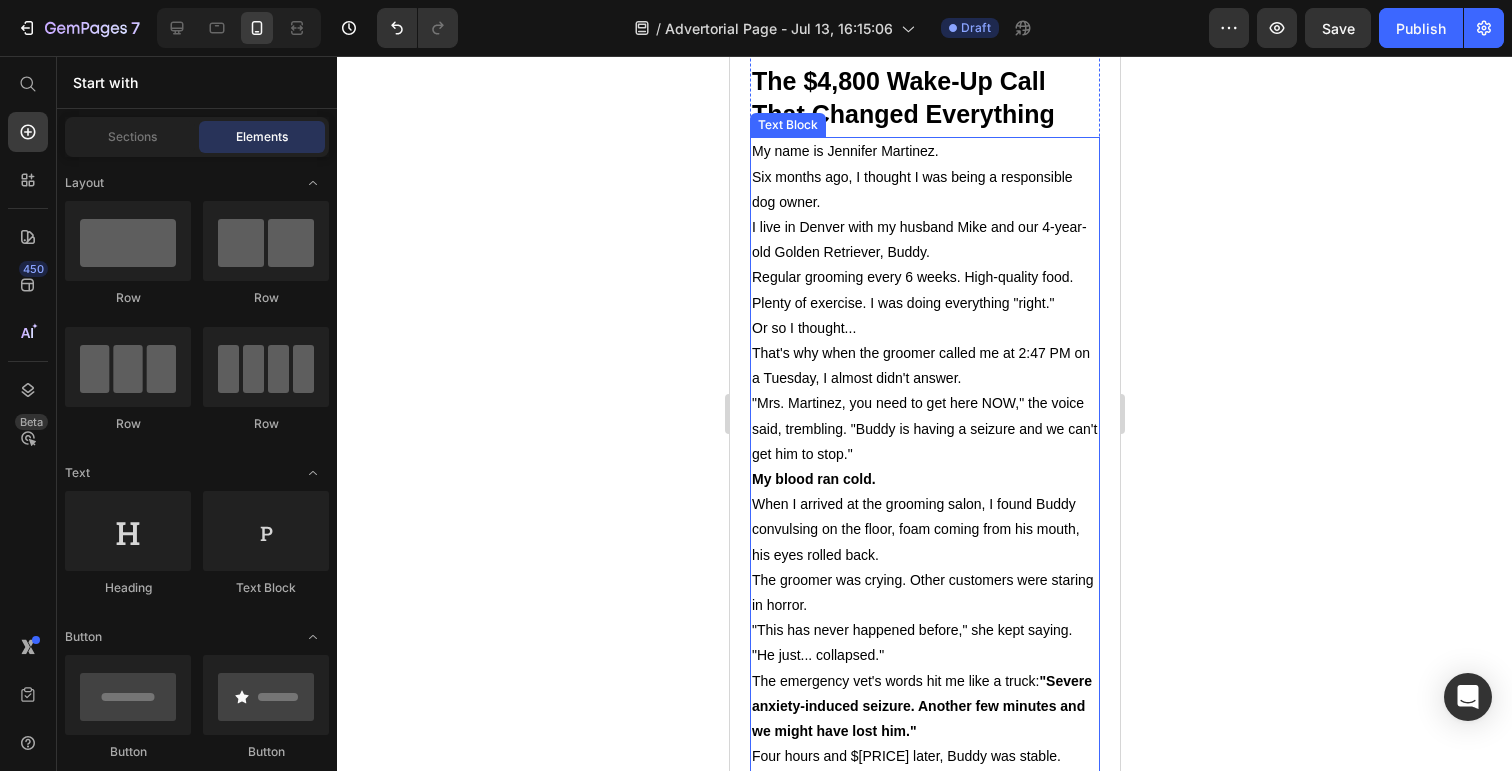 click on "I live in Denver with my husband Mike and our 4-year-old Golden Retriever, Buddy." at bounding box center [918, 239] 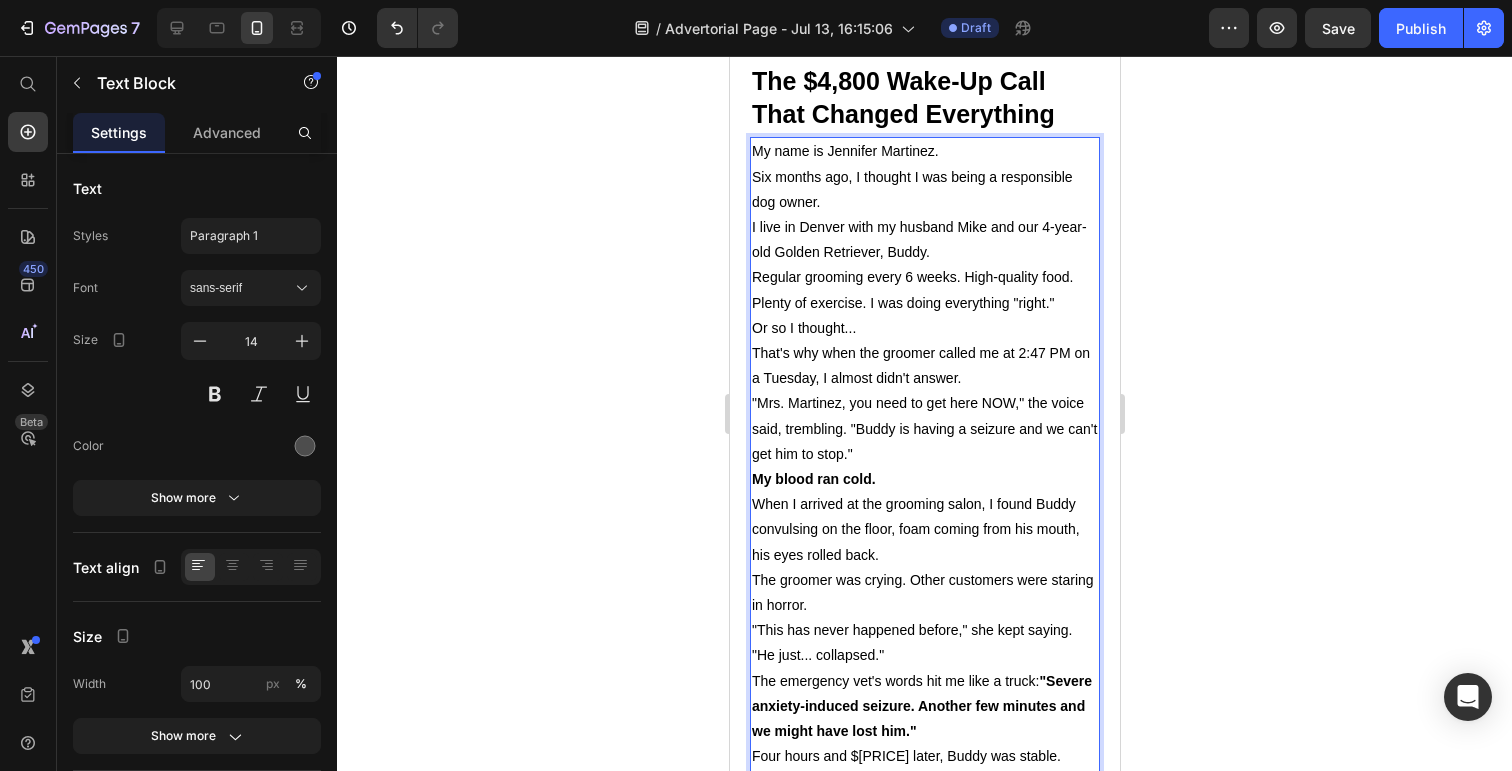 click on "I live in Denver with my husband Mike and our 4-year-old Golden Retriever, Buddy." at bounding box center [918, 239] 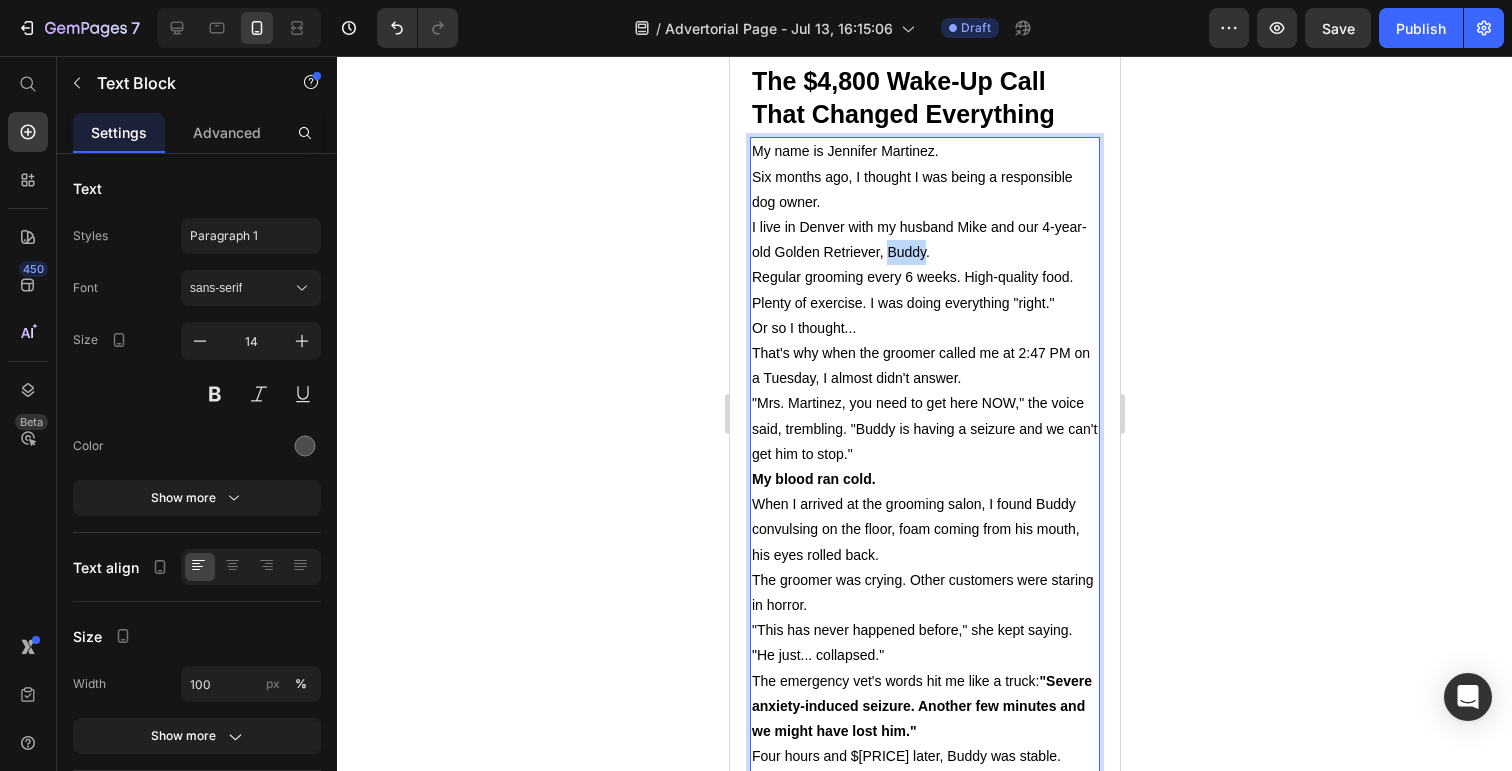 click on "I live in Denver with my husband Mike and our 4-year-old Golden Retriever, Buddy." at bounding box center (918, 239) 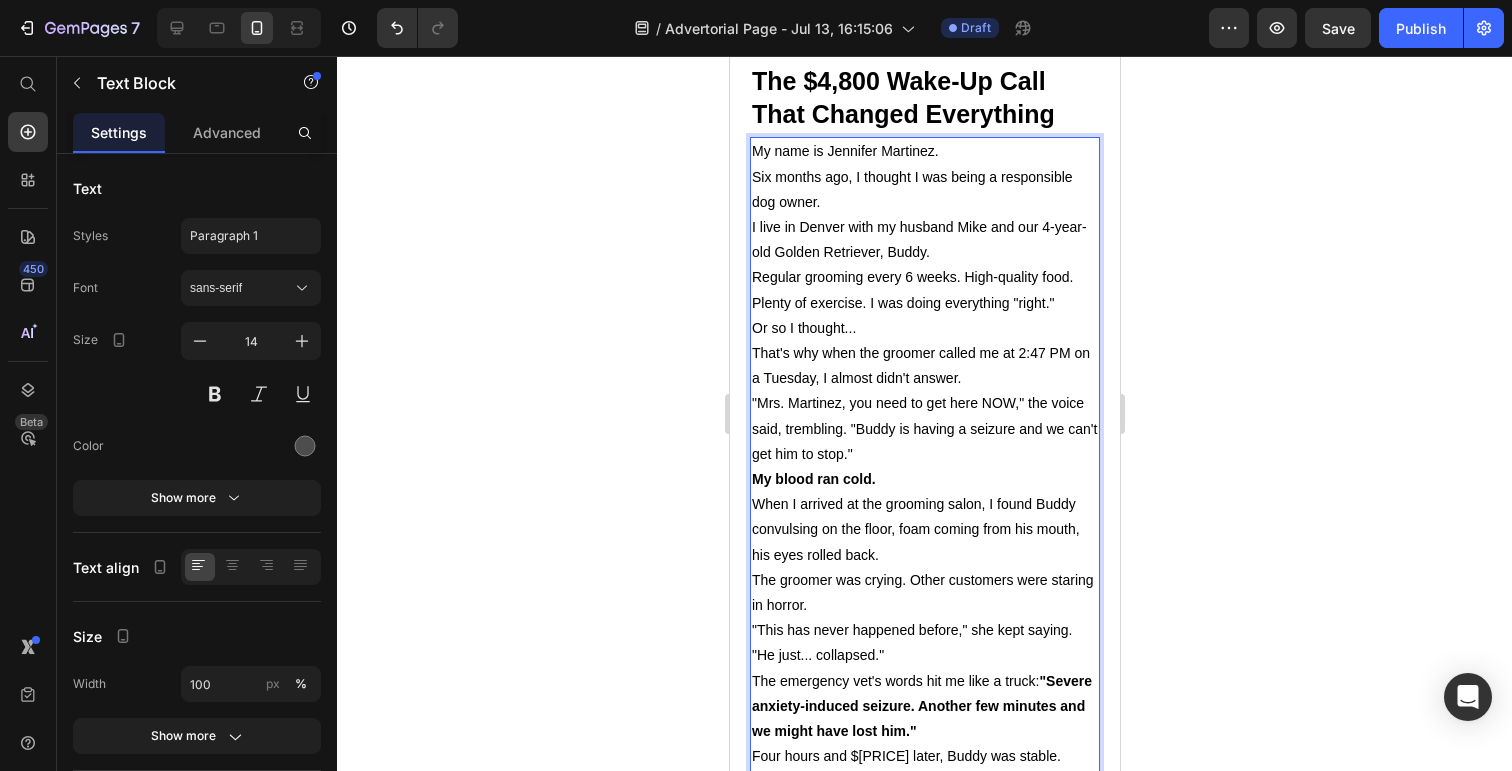 click on ""Mrs. Martinez, you need to get here NOW," the voice said, trembling. "Buddy is having a seizure and we can't get him to stop."" at bounding box center (924, 429) 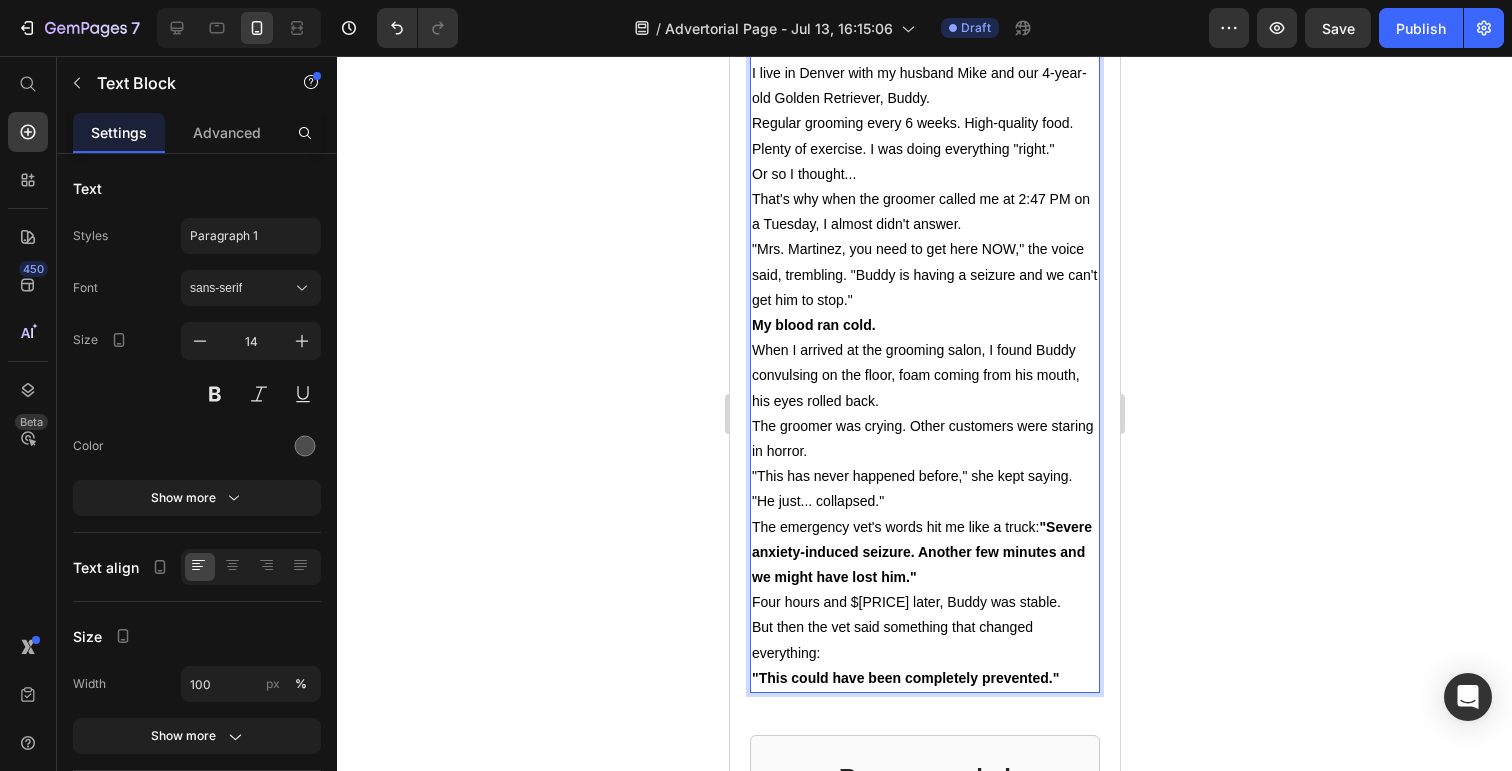 scroll, scrollTop: 1251, scrollLeft: 0, axis: vertical 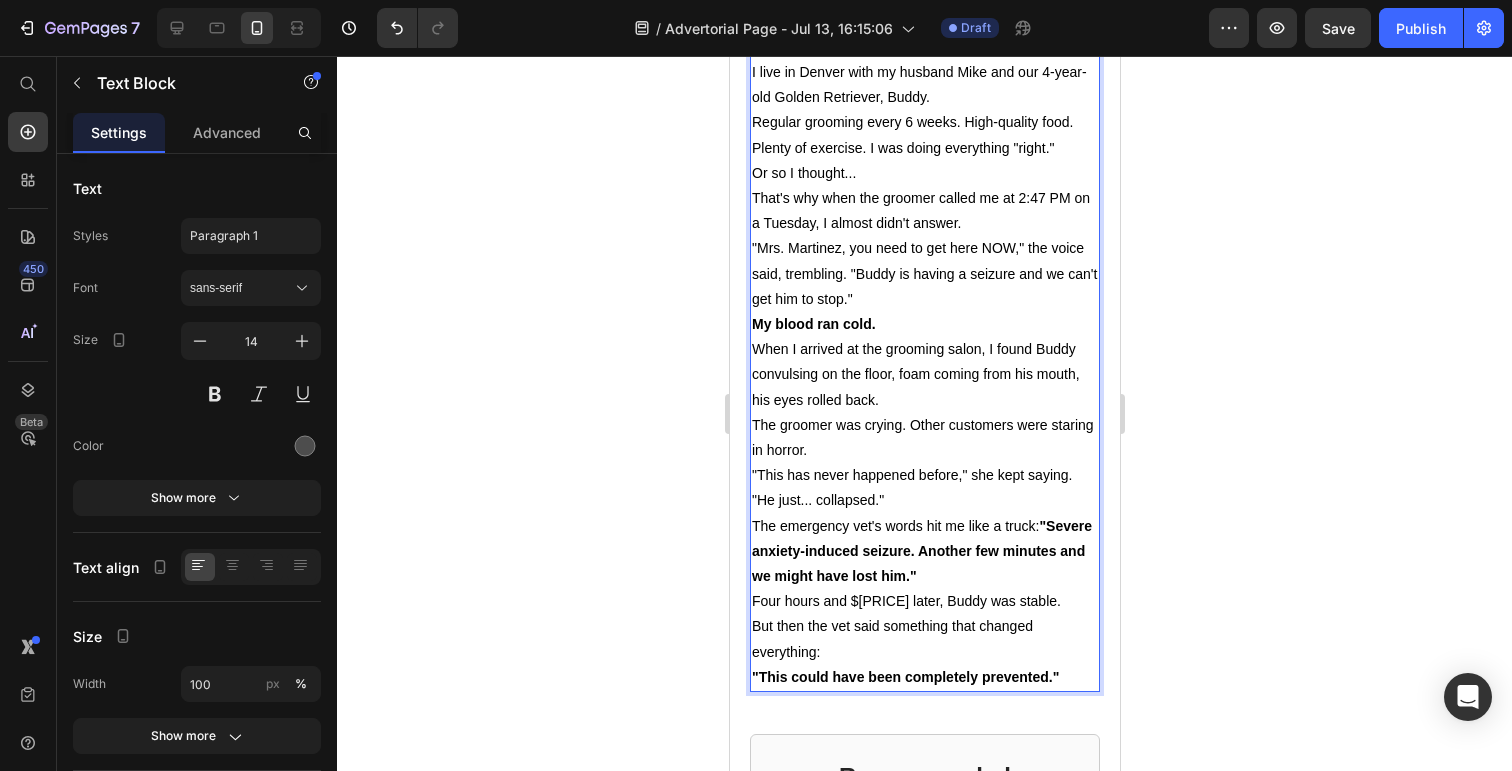 click 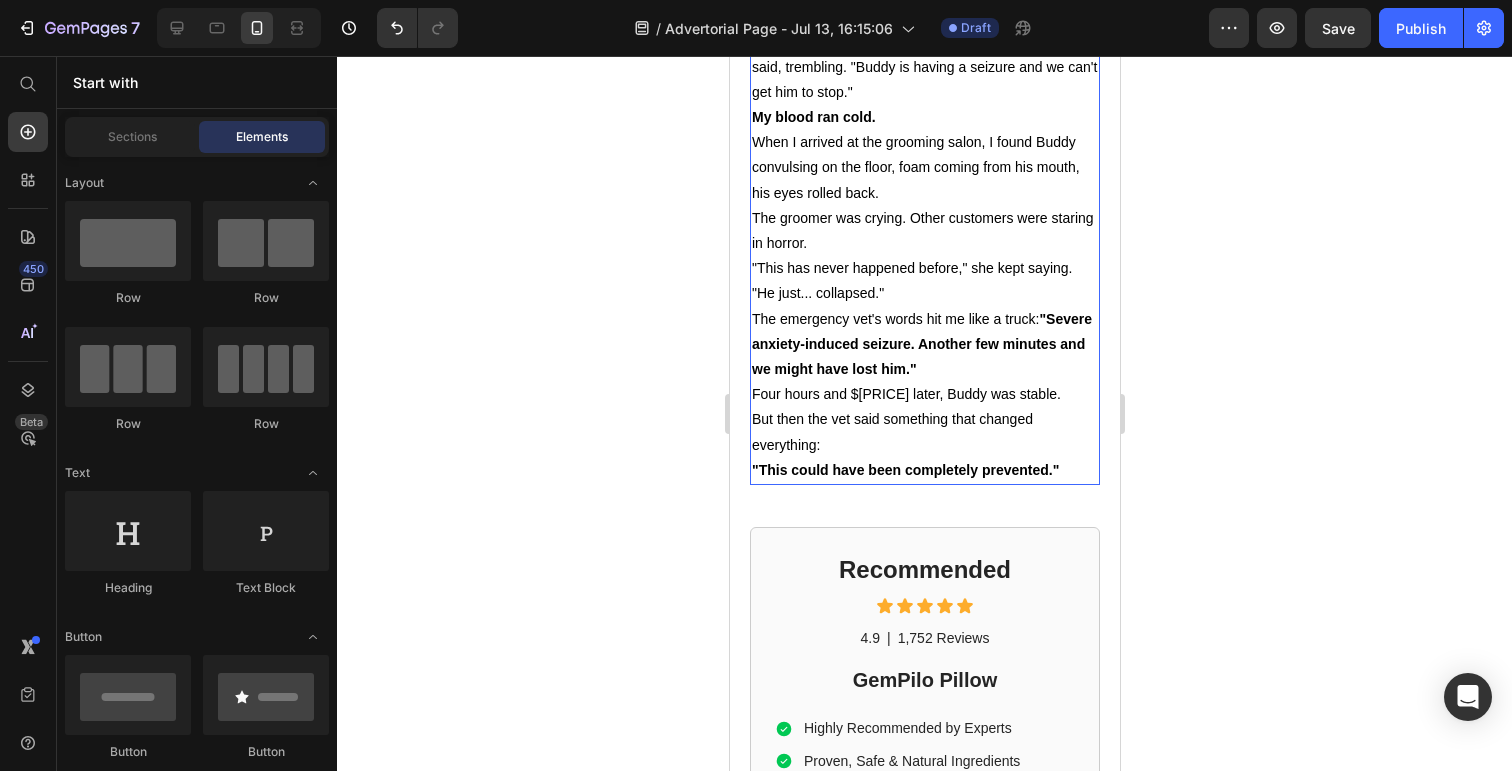 scroll, scrollTop: 1476, scrollLeft: 0, axis: vertical 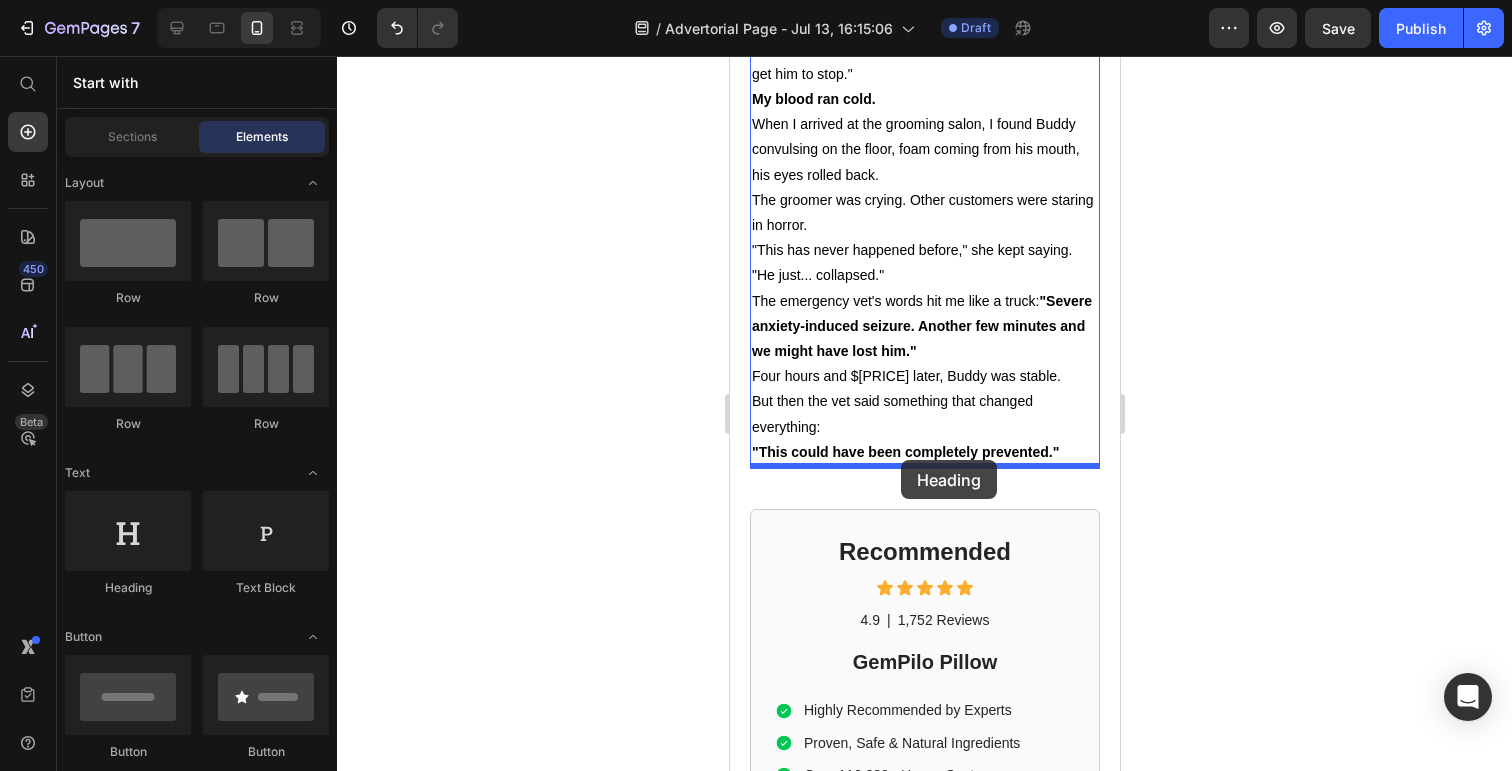 drag, startPoint x: 824, startPoint y: 548, endPoint x: 900, endPoint y: 460, distance: 116.275536 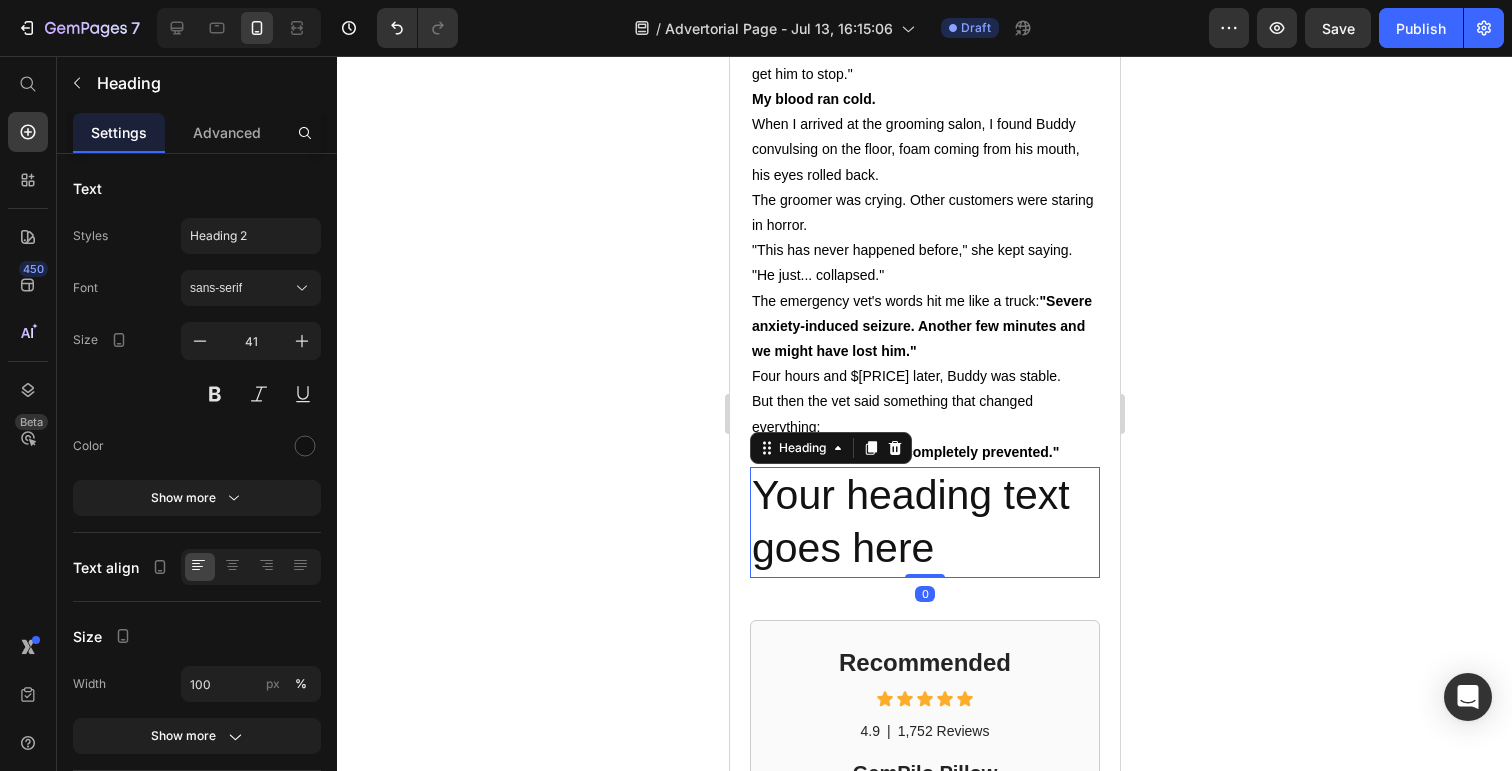 click on "Your heading text goes here" at bounding box center [924, 522] 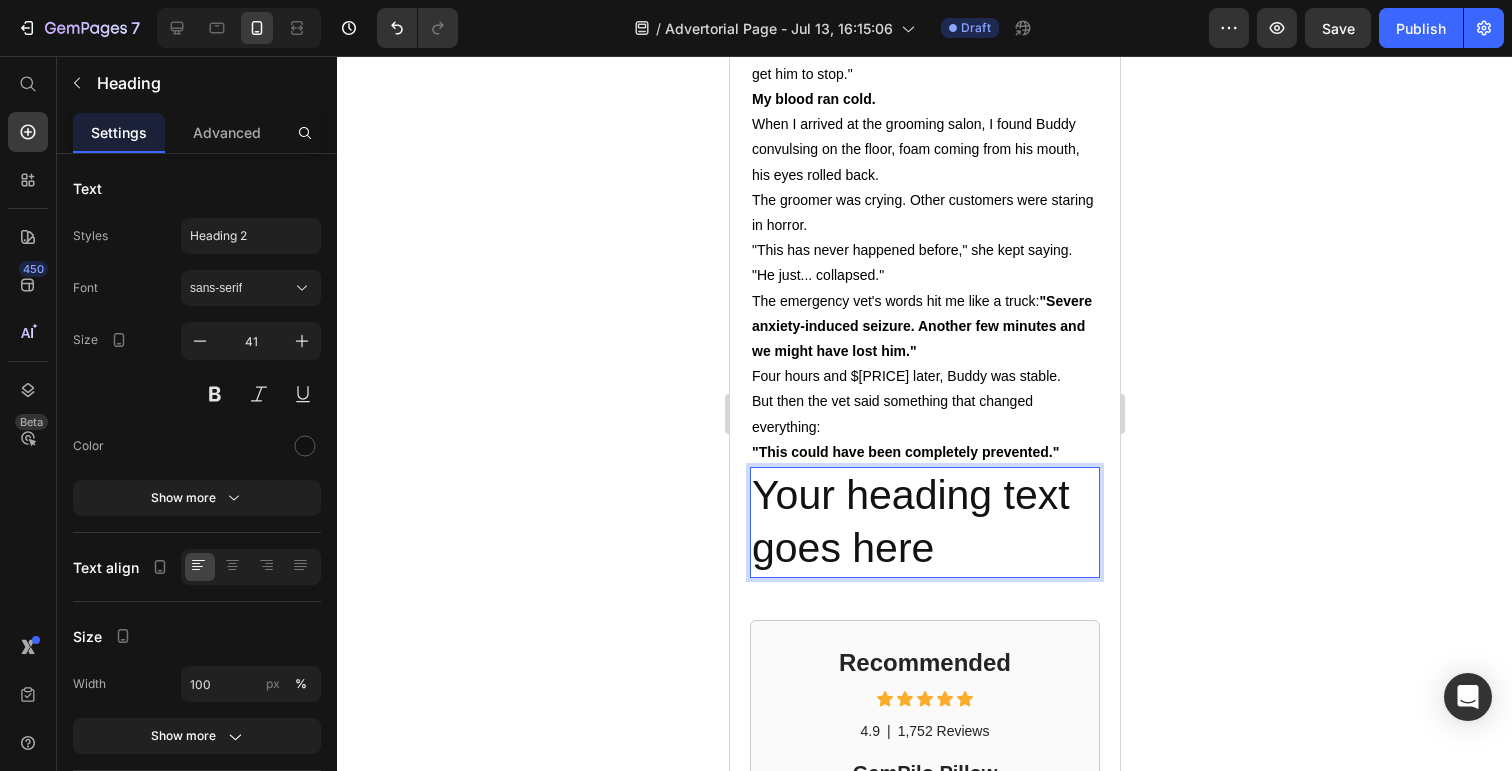 click on "Your heading text goes here" at bounding box center (924, 522) 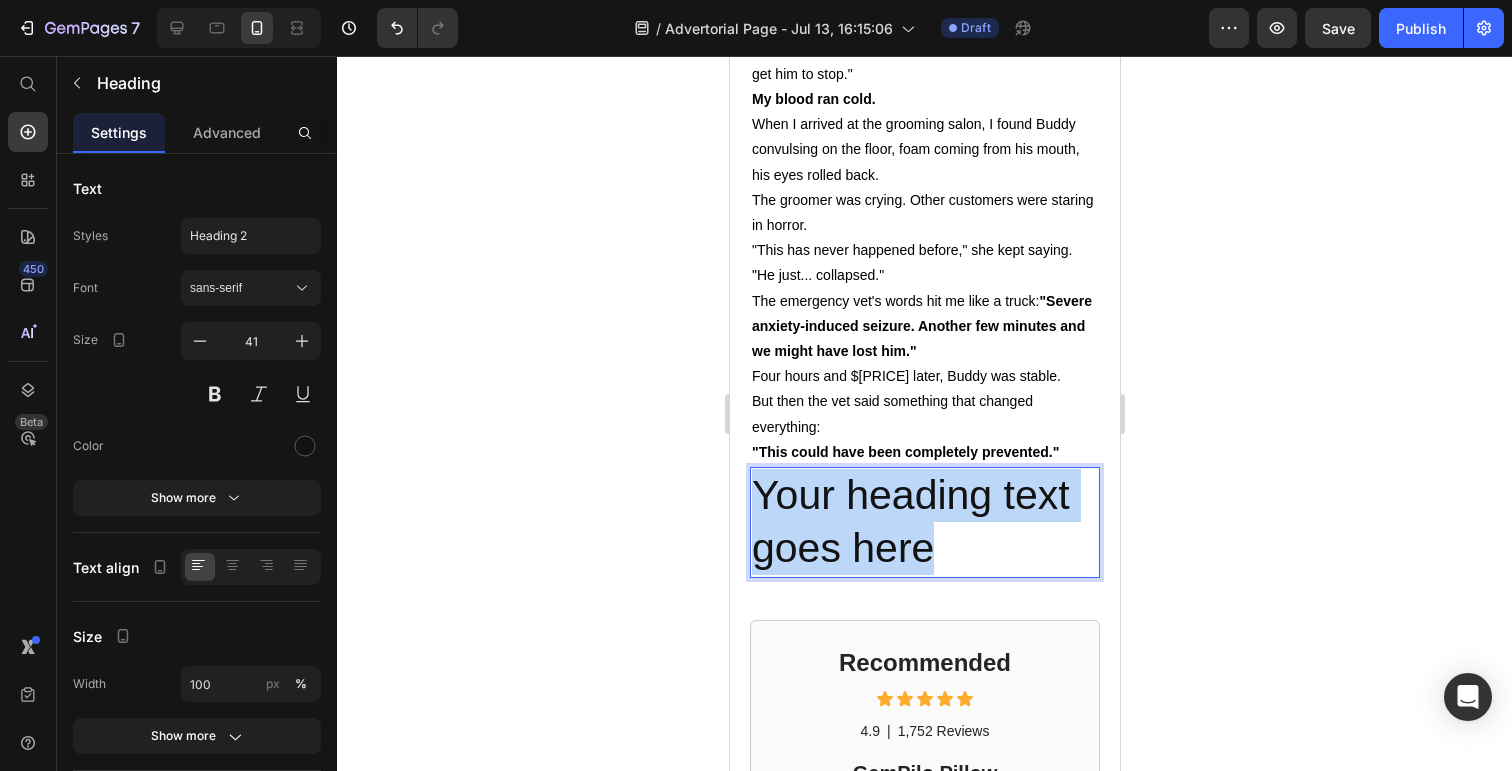 click on "Your heading text goes here" at bounding box center [924, 522] 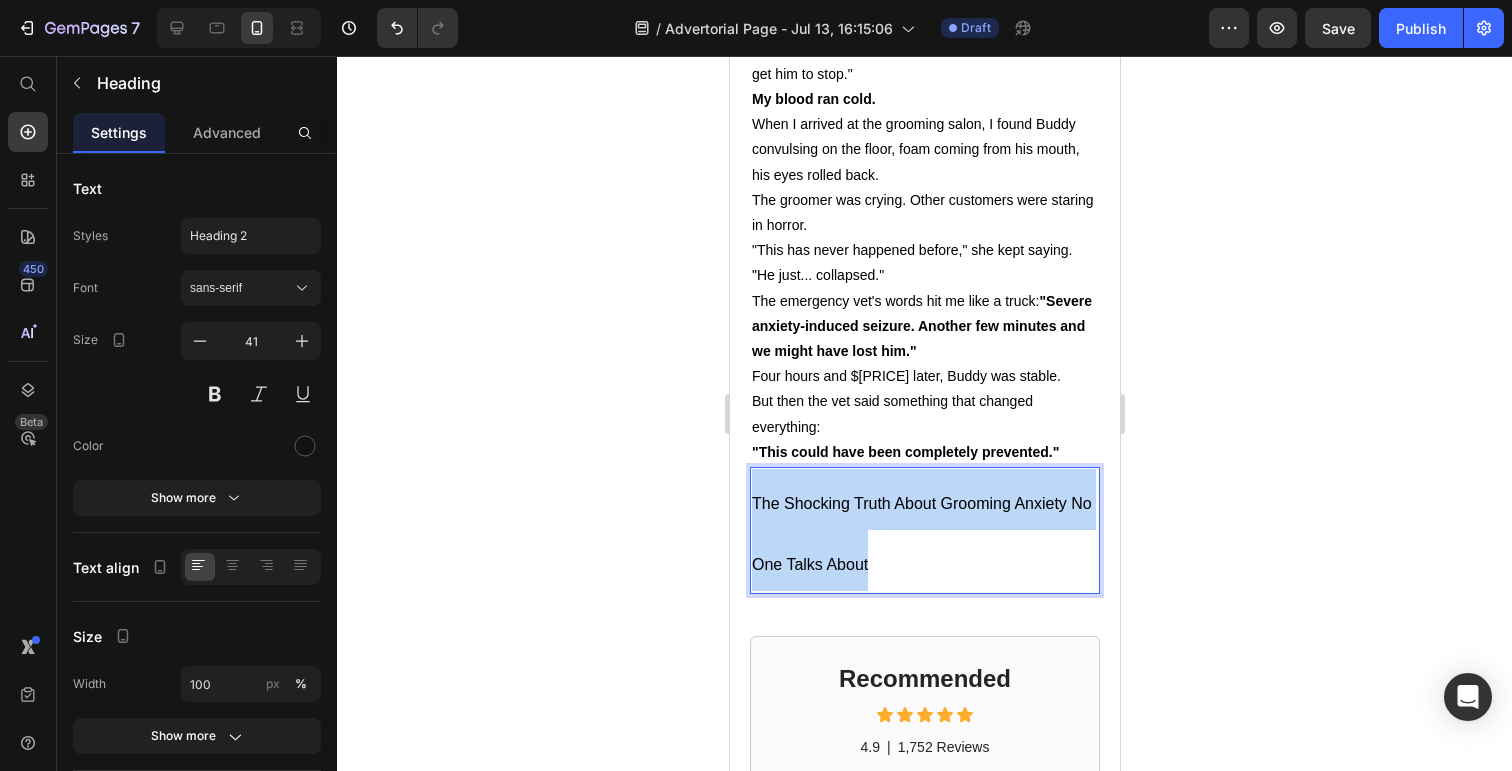 drag, startPoint x: 880, startPoint y: 566, endPoint x: 722, endPoint y: 507, distance: 168.65645 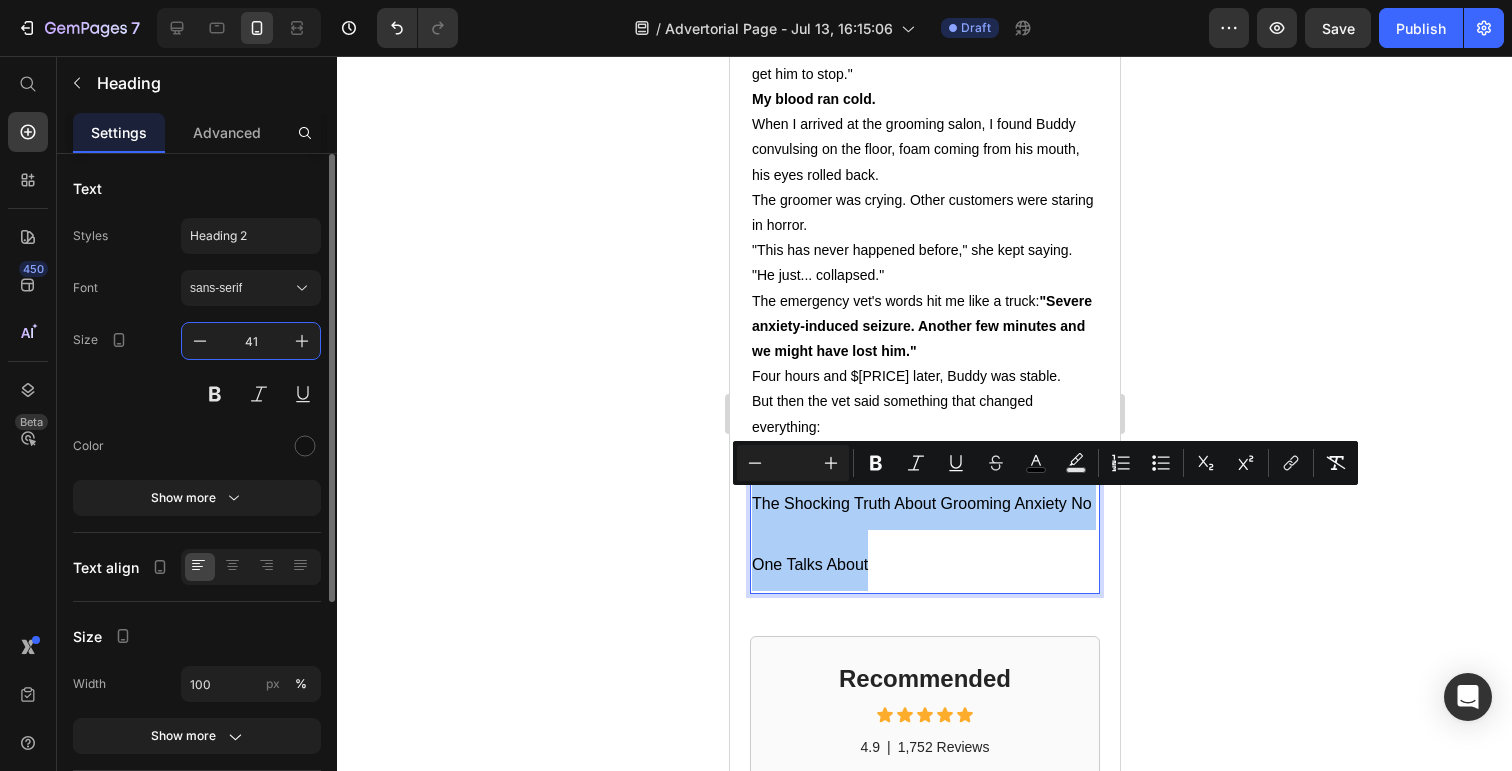 click on "41" at bounding box center (251, 341) 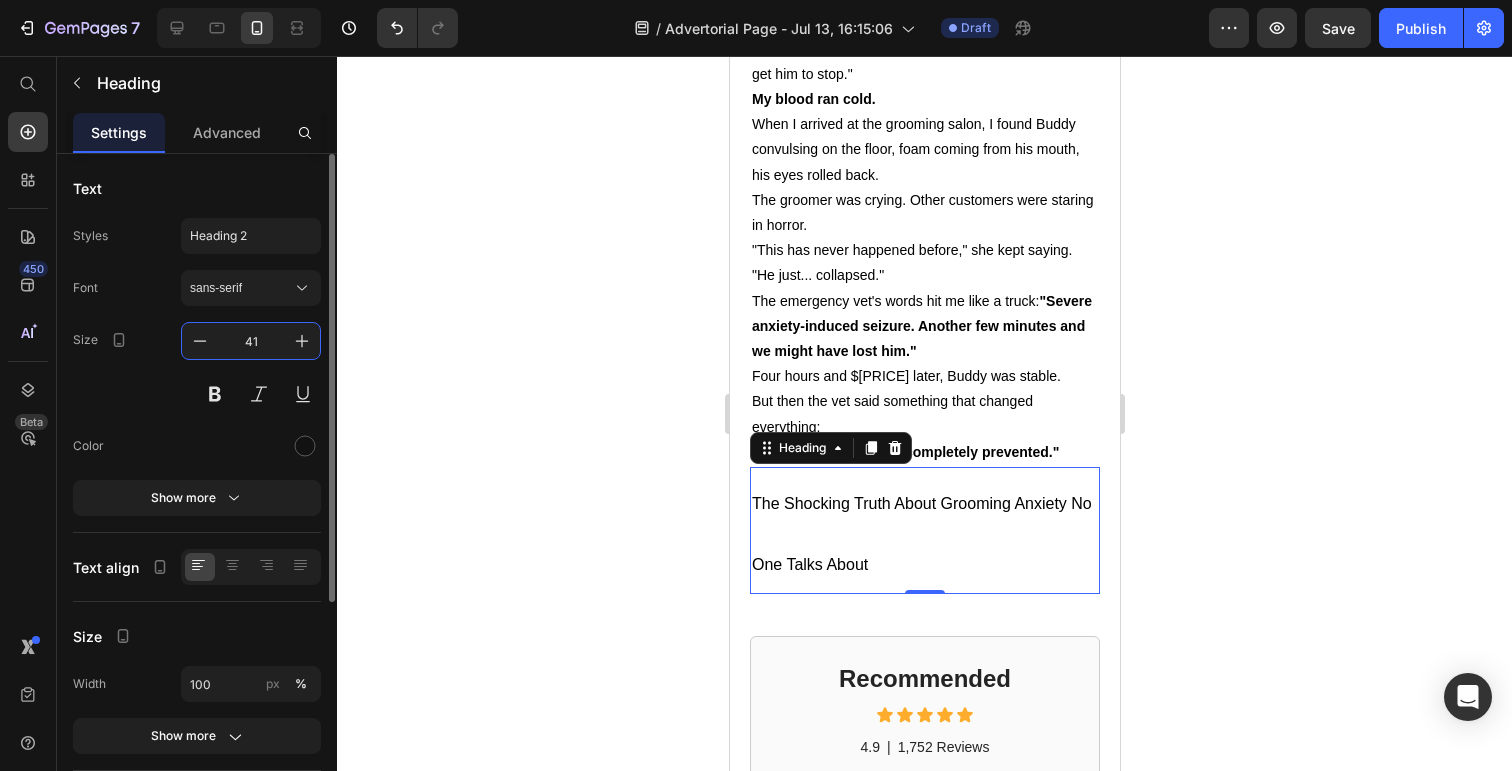 click on "41" at bounding box center [251, 341] 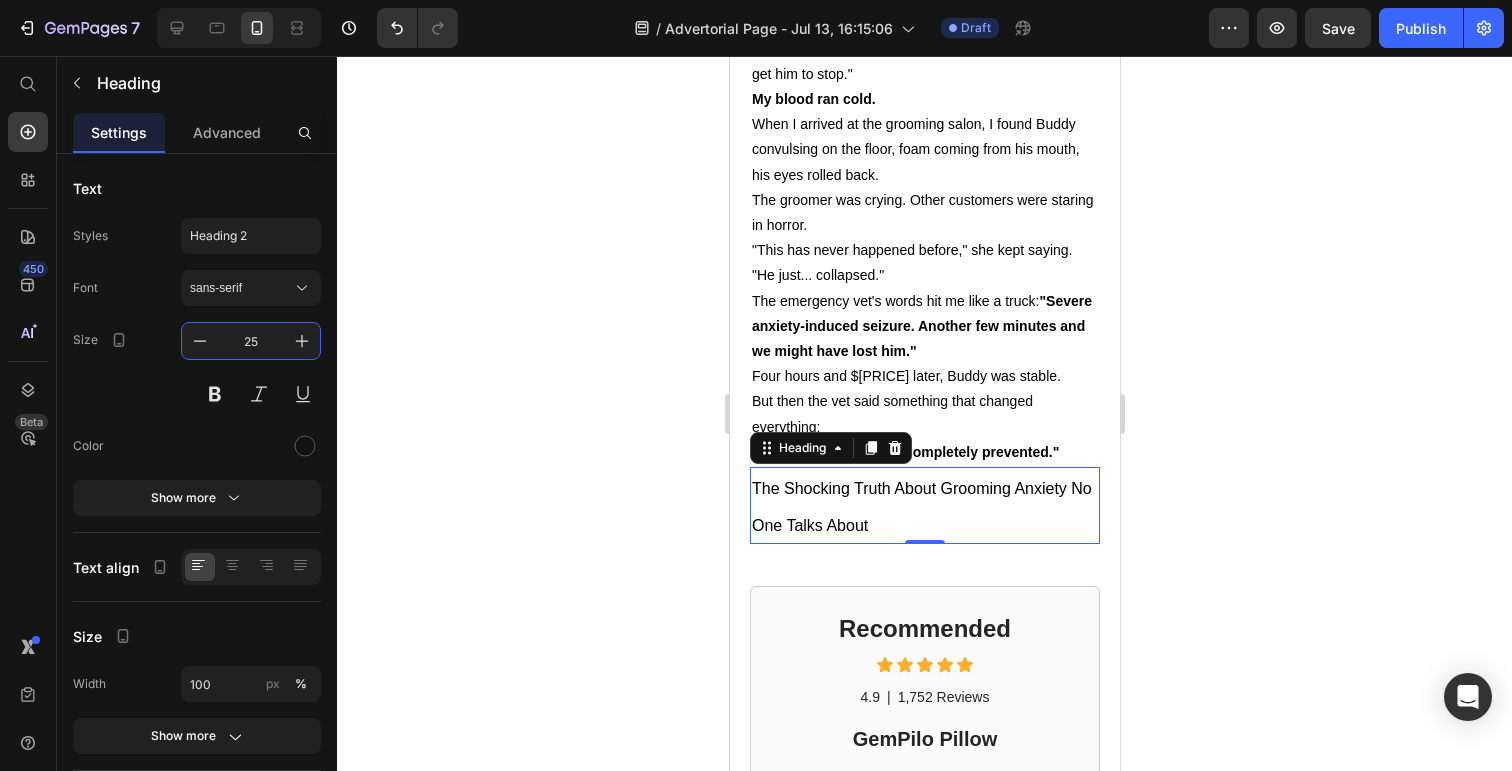 type on "25" 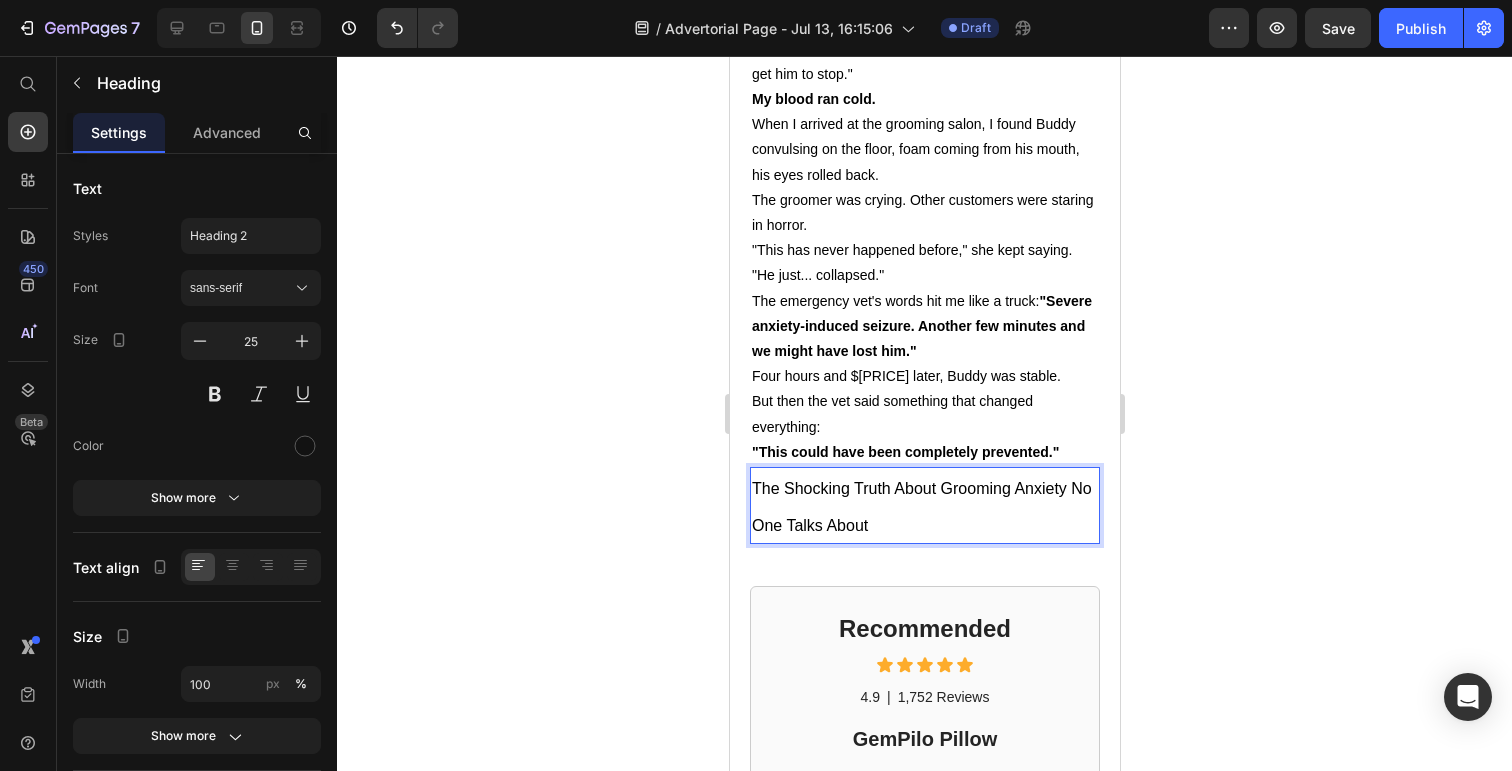 click on "The Shocking Truth About Grooming Anxiety No One Talks About" at bounding box center (924, 505) 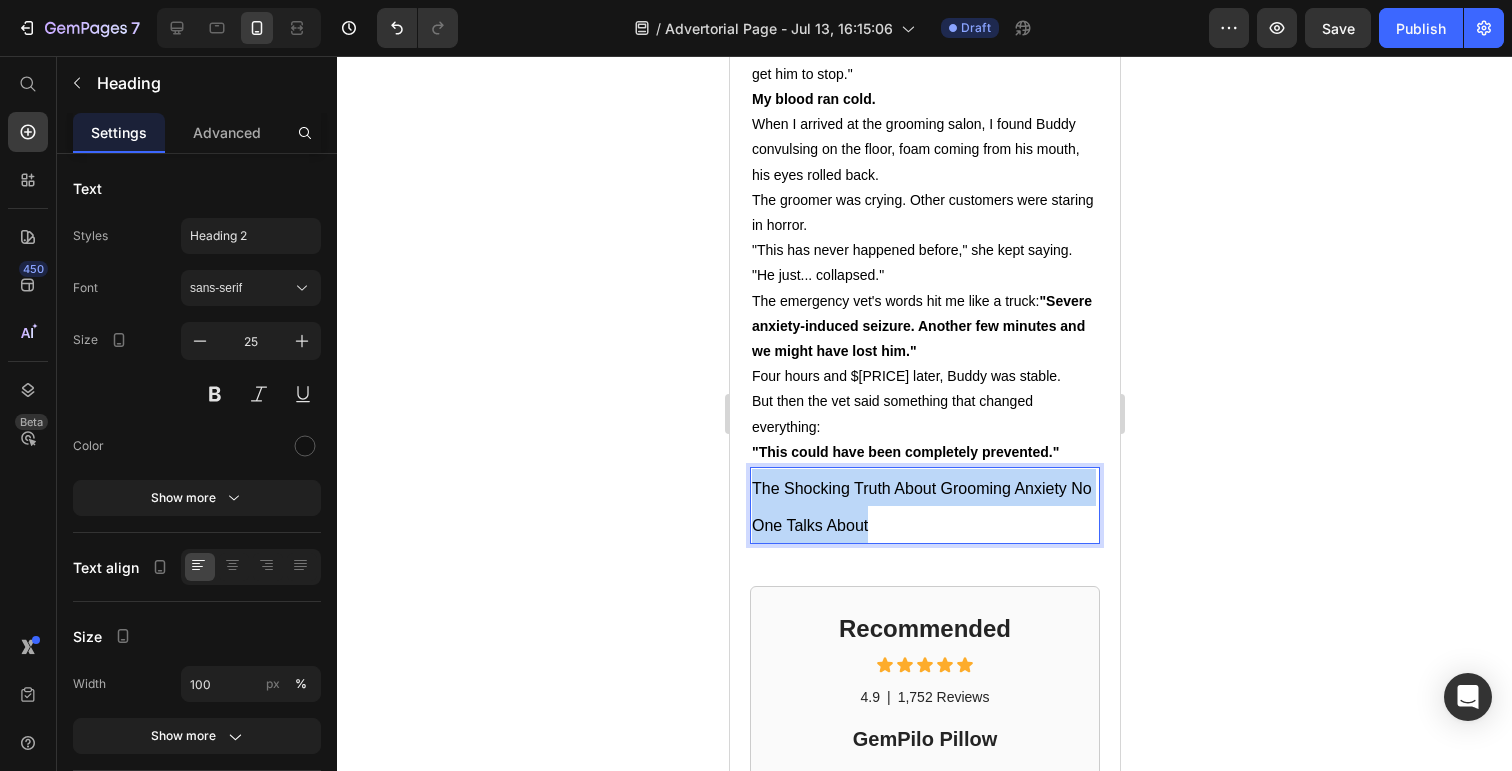 click on "The Shocking Truth About Grooming Anxiety No One Talks About" at bounding box center (924, 505) 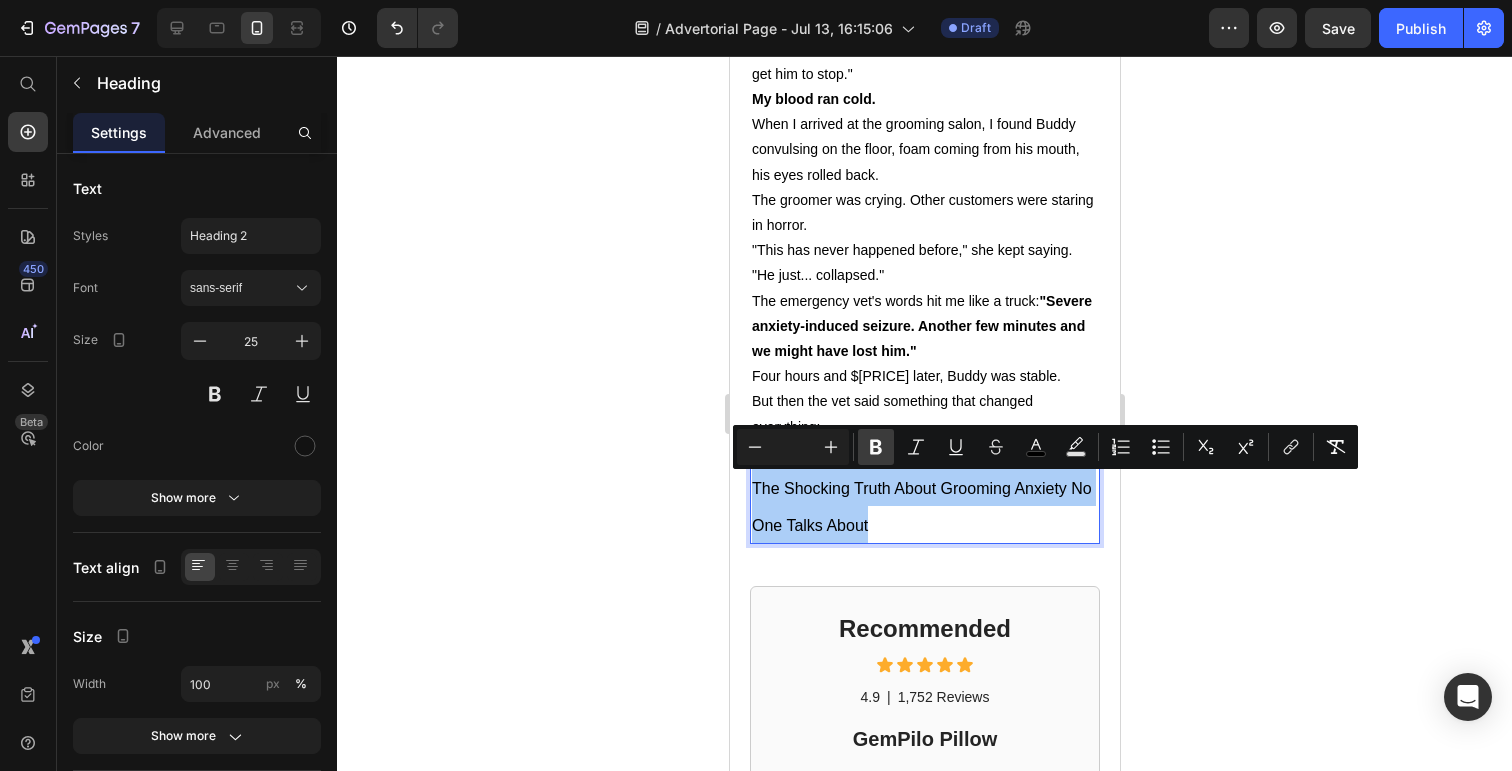 click on "Bold" at bounding box center (876, 447) 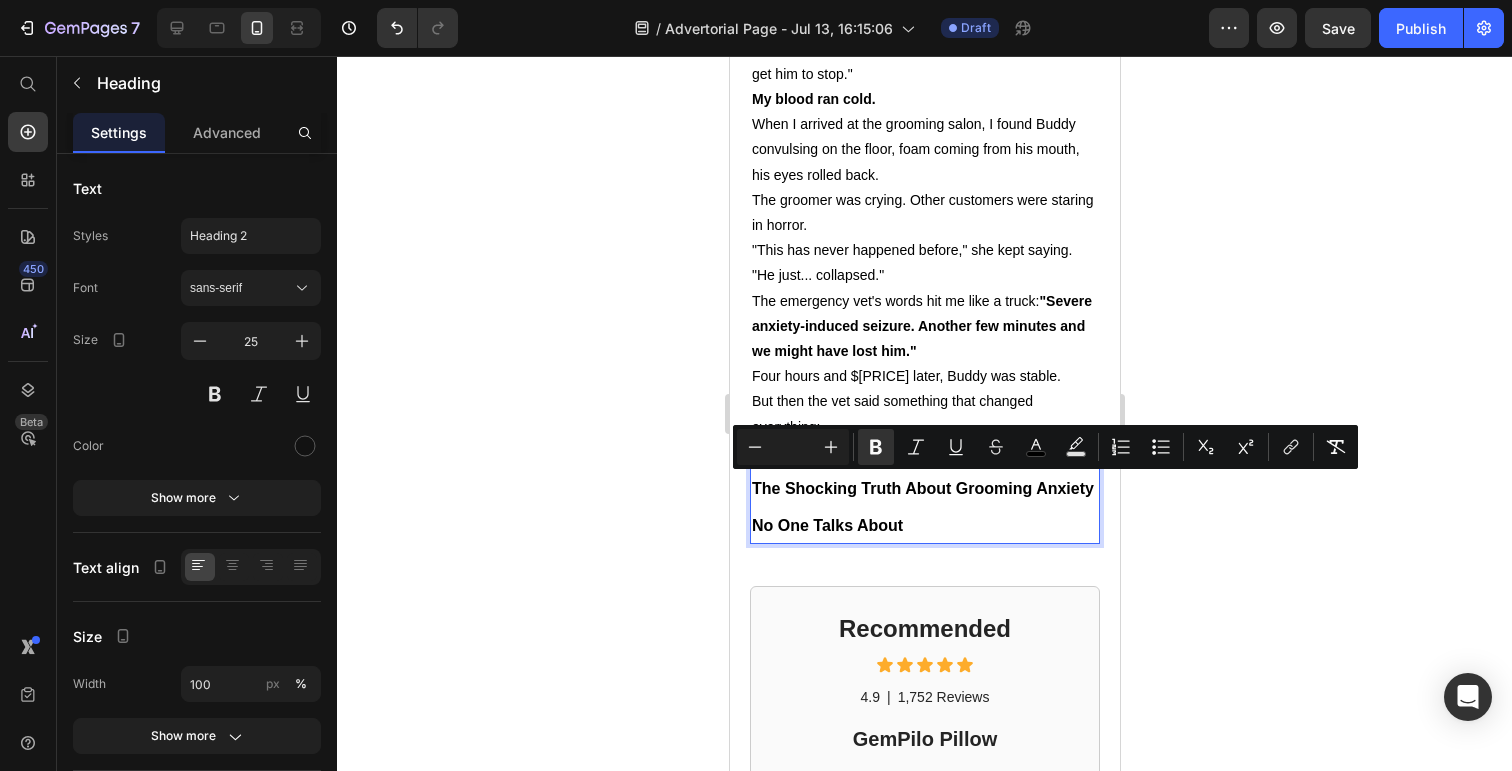 click at bounding box center [793, 447] 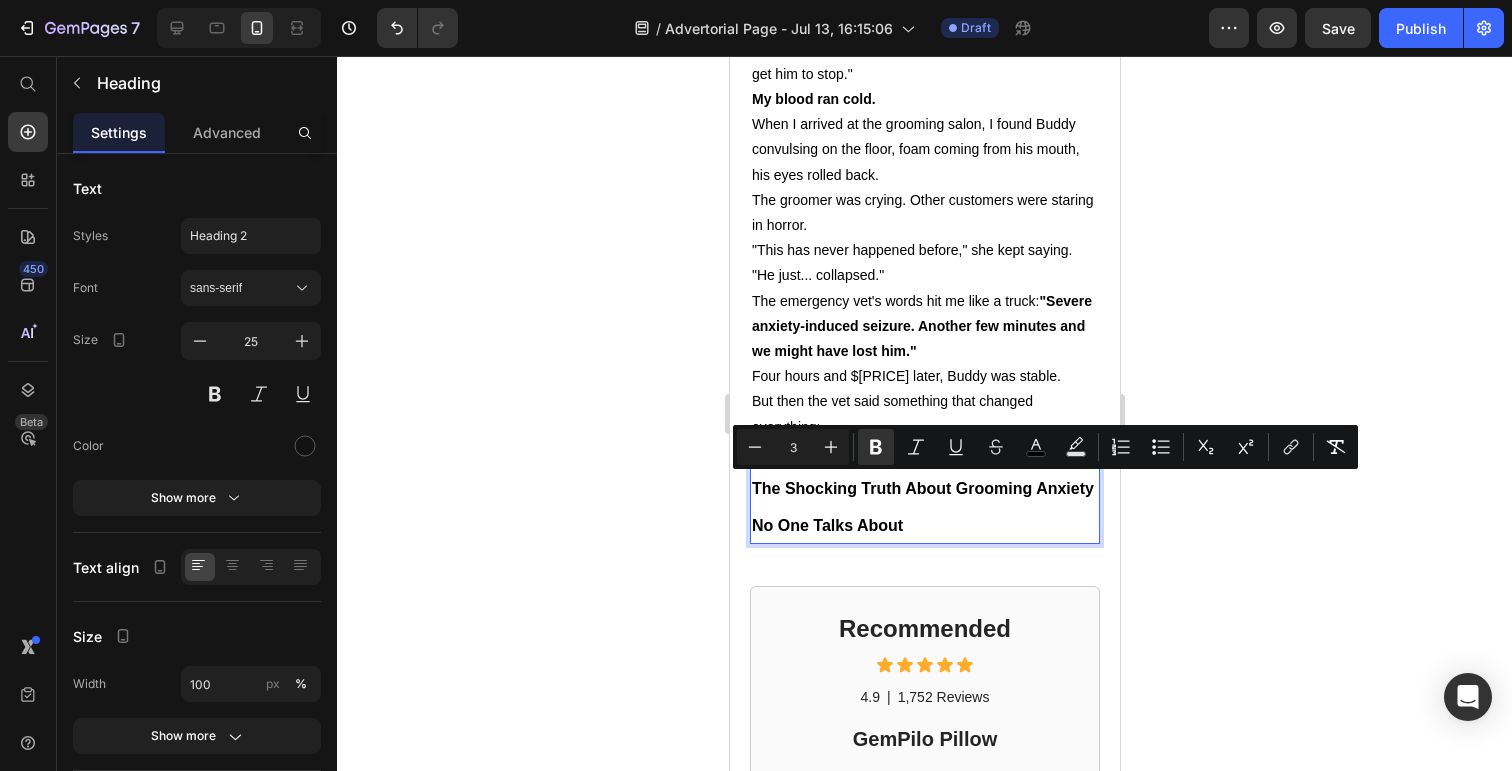 type on "3" 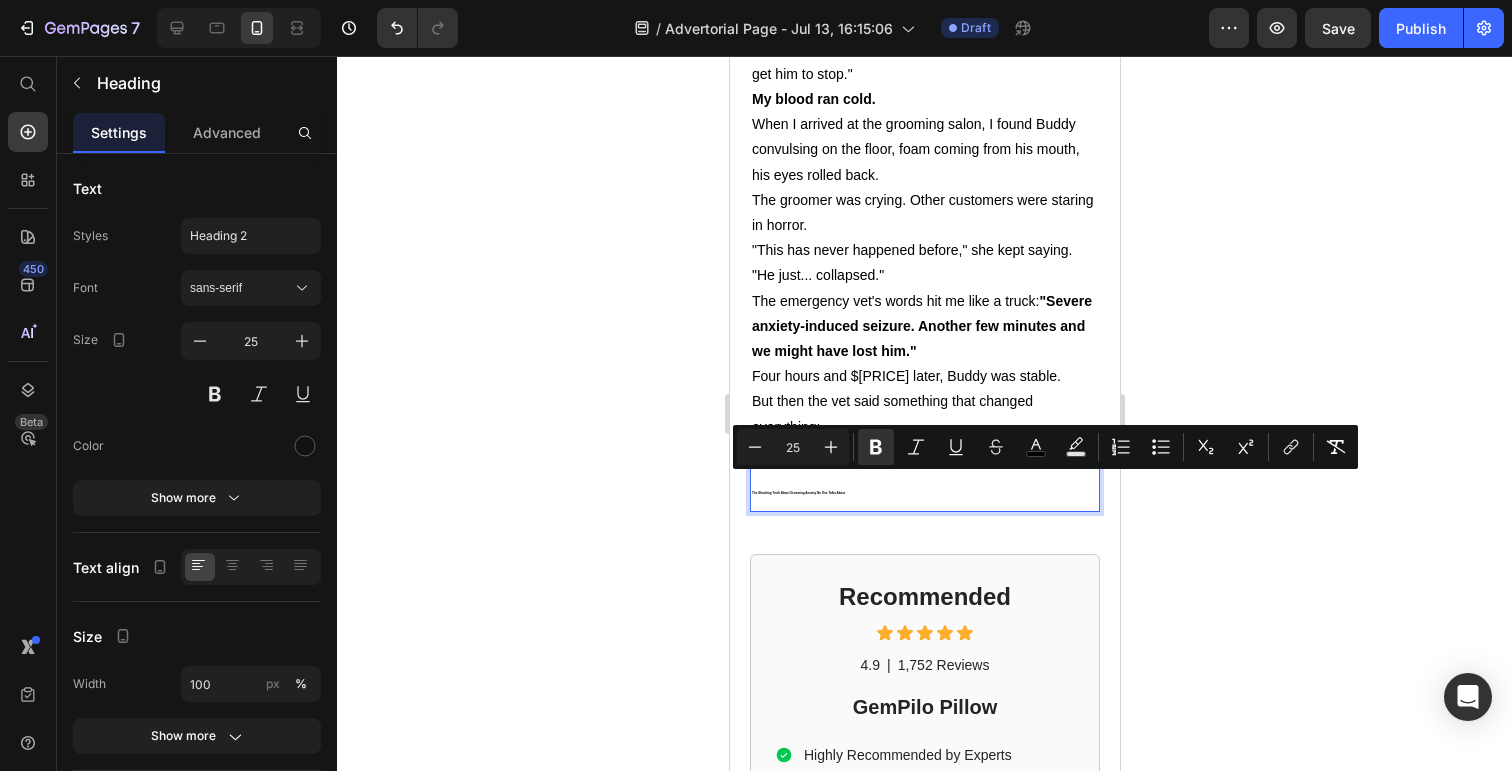 type on "25" 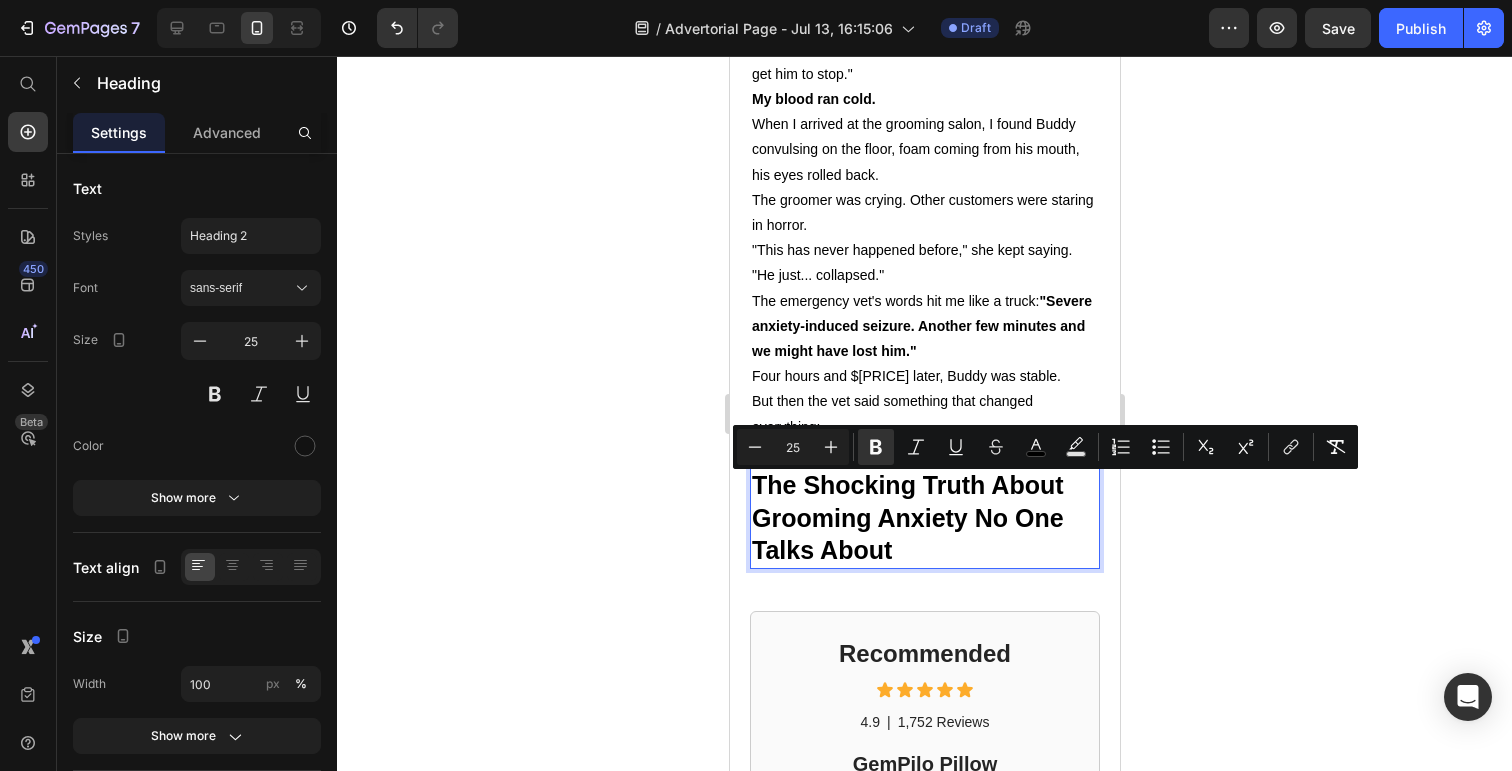 click on "The Shocking Truth About Grooming Anxiety No One Talks About" at bounding box center (924, 518) 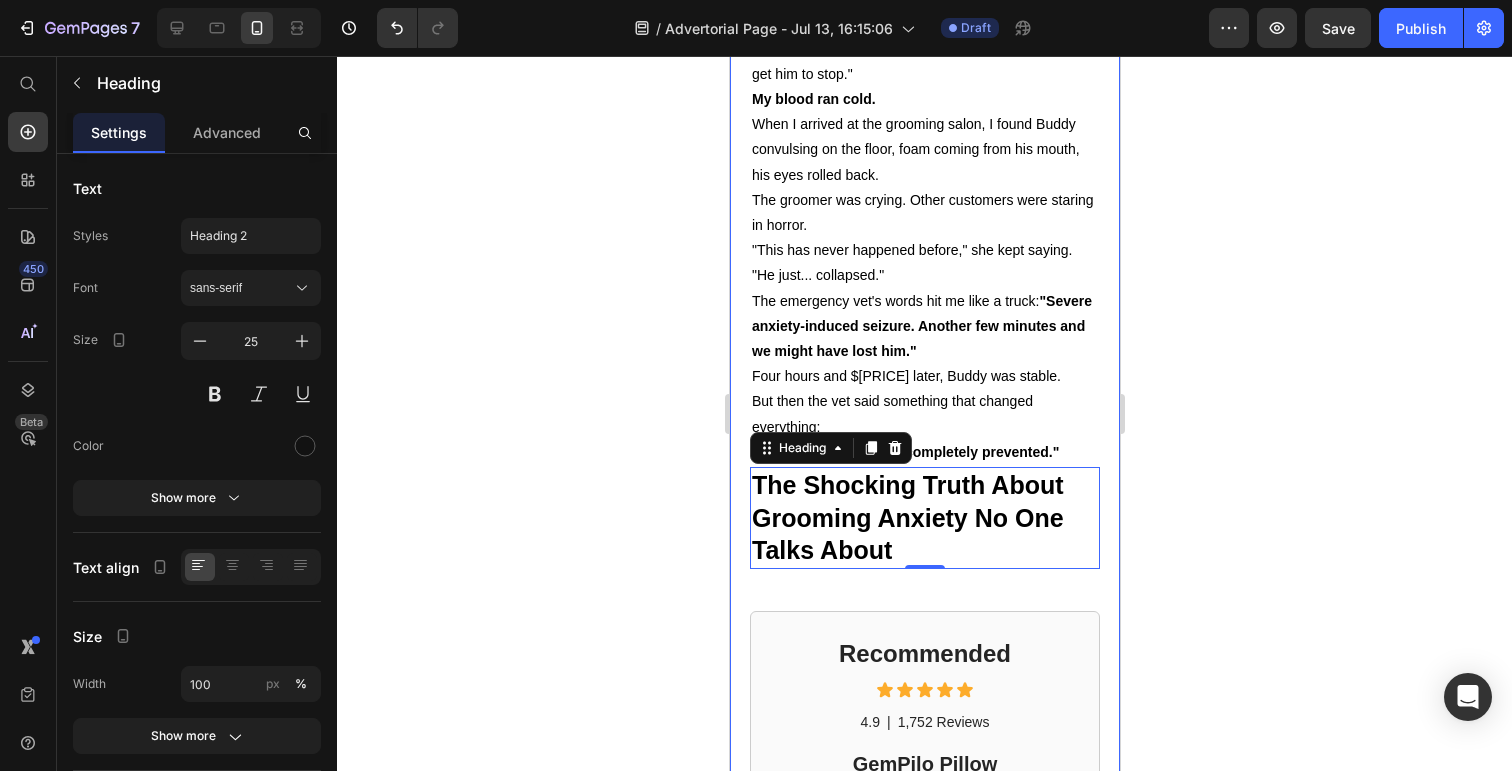 click 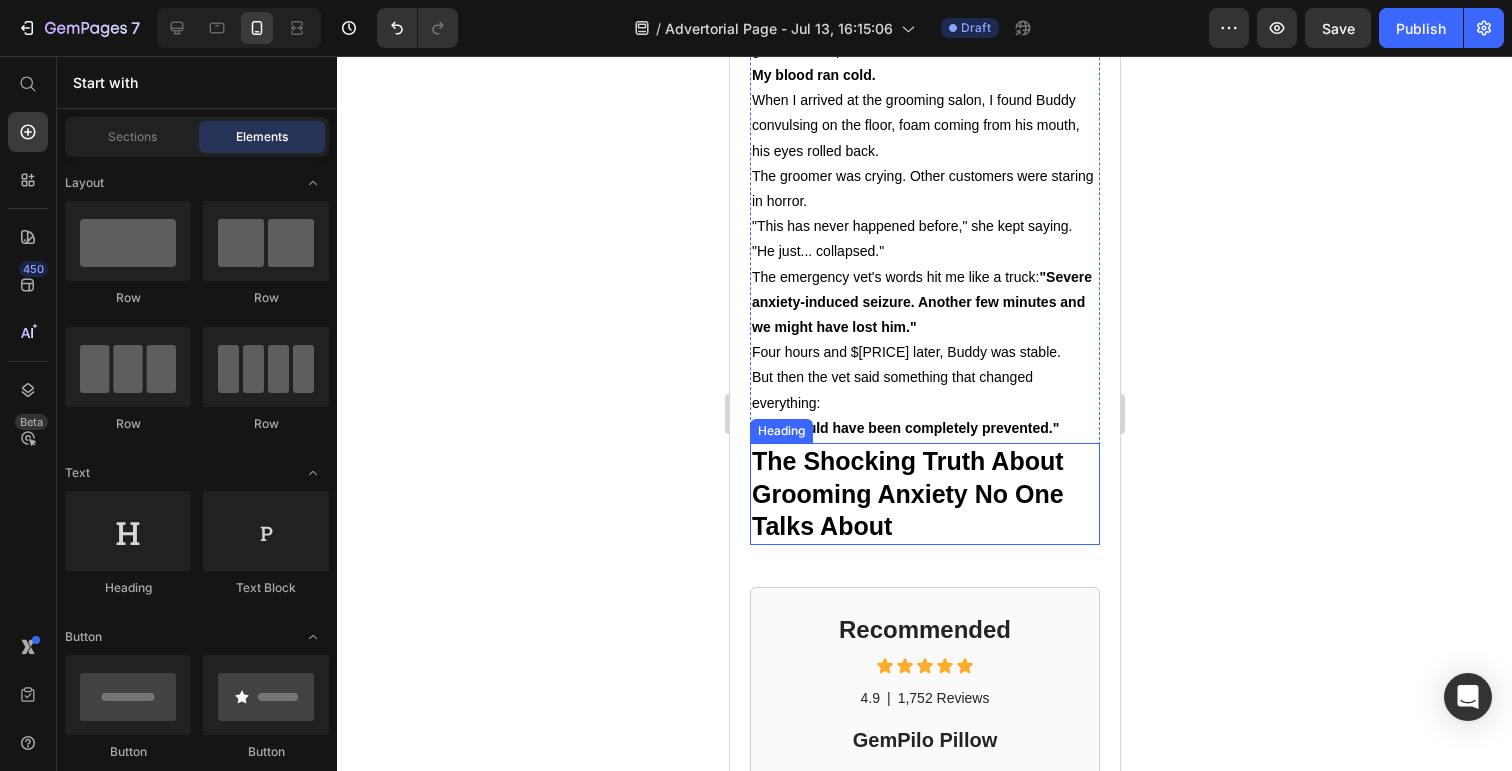 scroll, scrollTop: 1506, scrollLeft: 0, axis: vertical 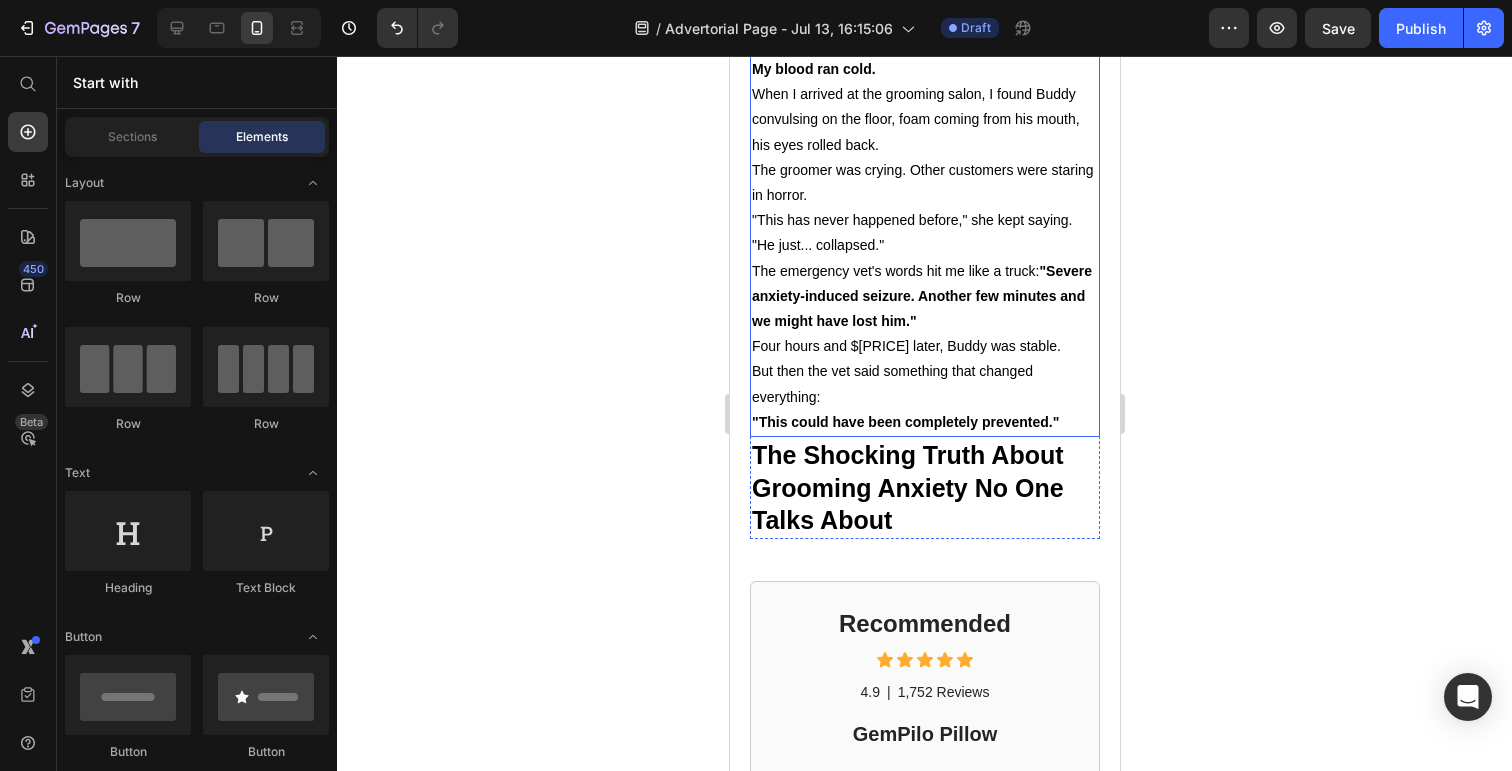 click on "But then the vet said something that changed everything:" at bounding box center (924, 384) 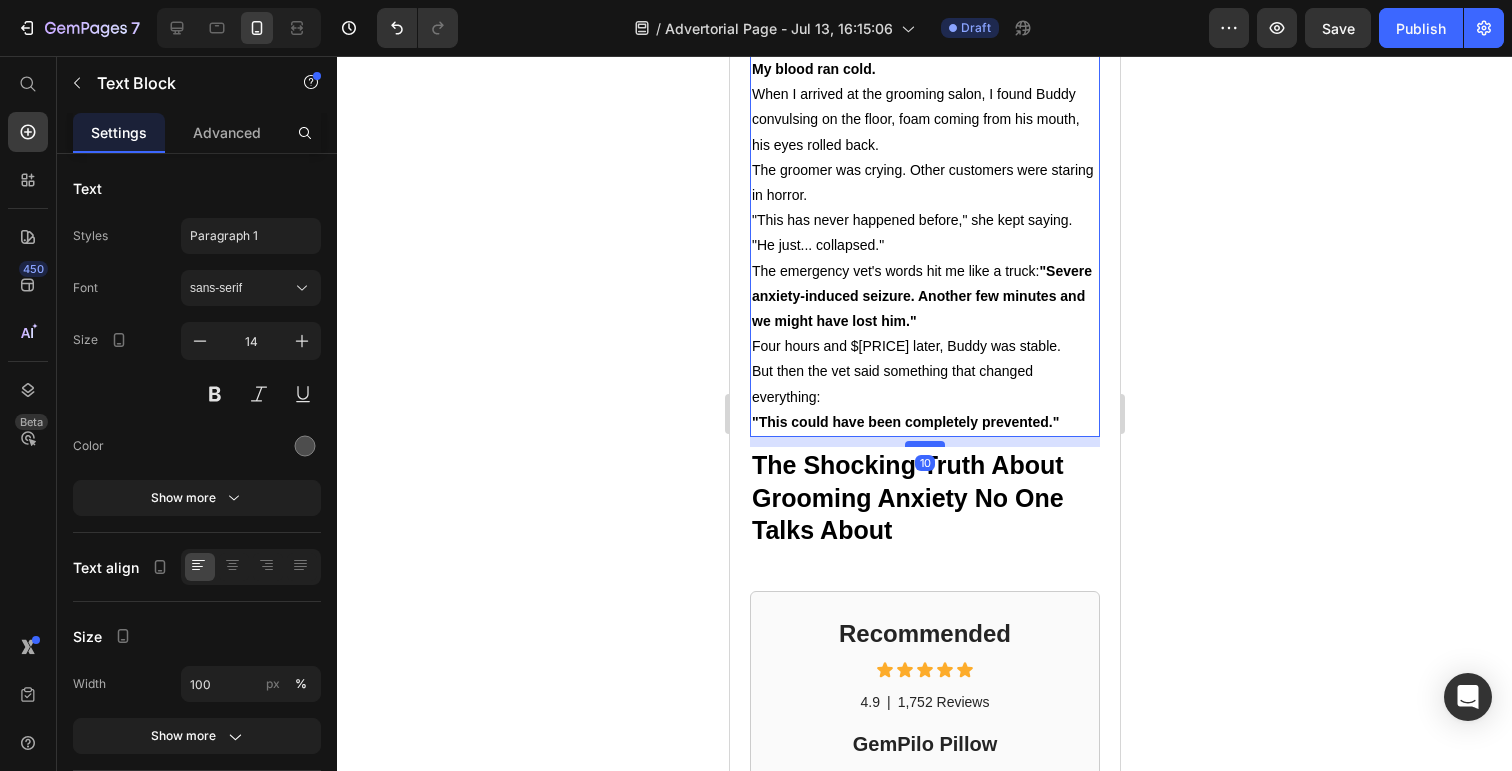 drag, startPoint x: 915, startPoint y: 434, endPoint x: 916, endPoint y: 444, distance: 10.049875 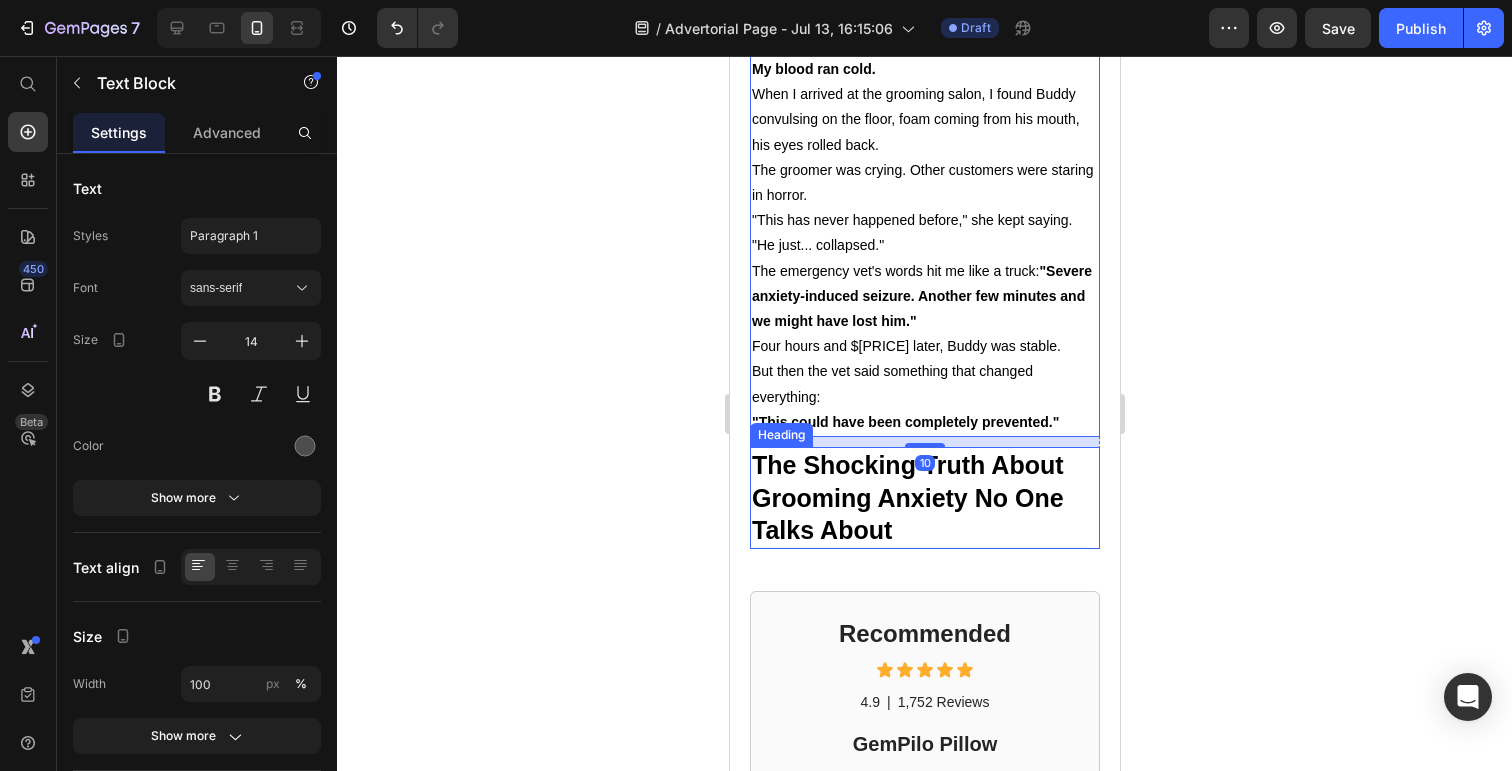 click 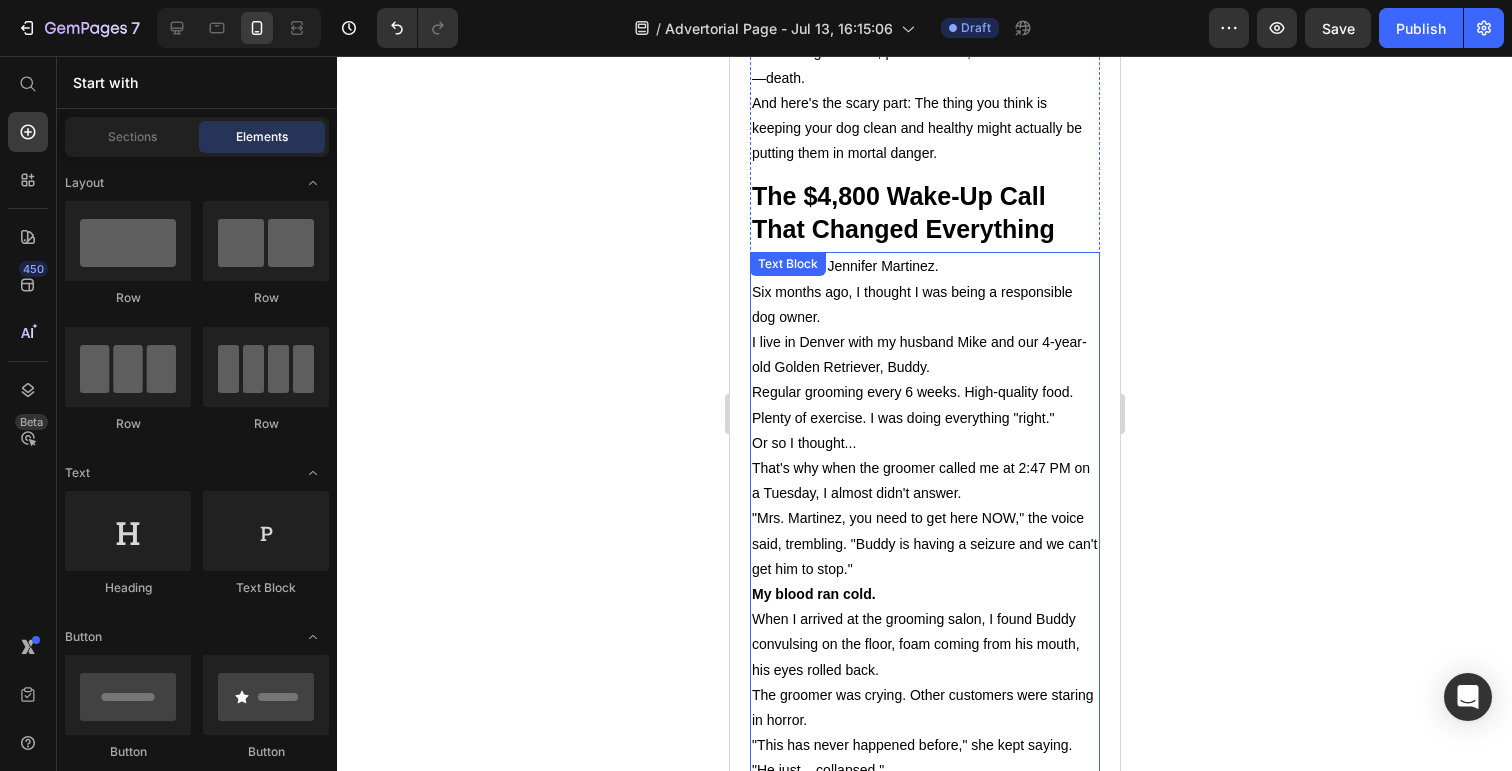 scroll, scrollTop: 958, scrollLeft: 0, axis: vertical 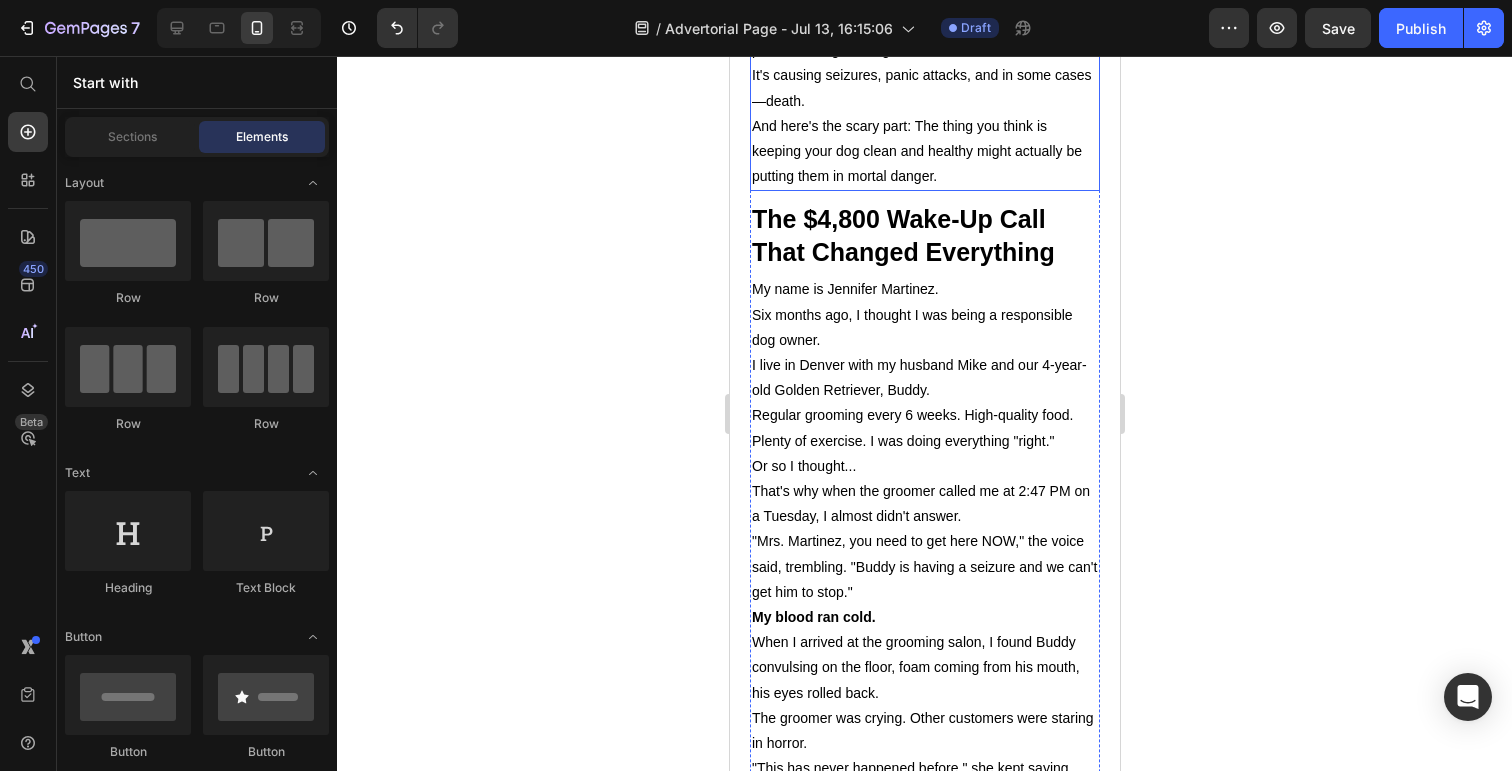 click on "And here's the scary part: The thing you think is keeping your dog clean and healthy might actually be putting them in mortal danger." at bounding box center [924, 152] 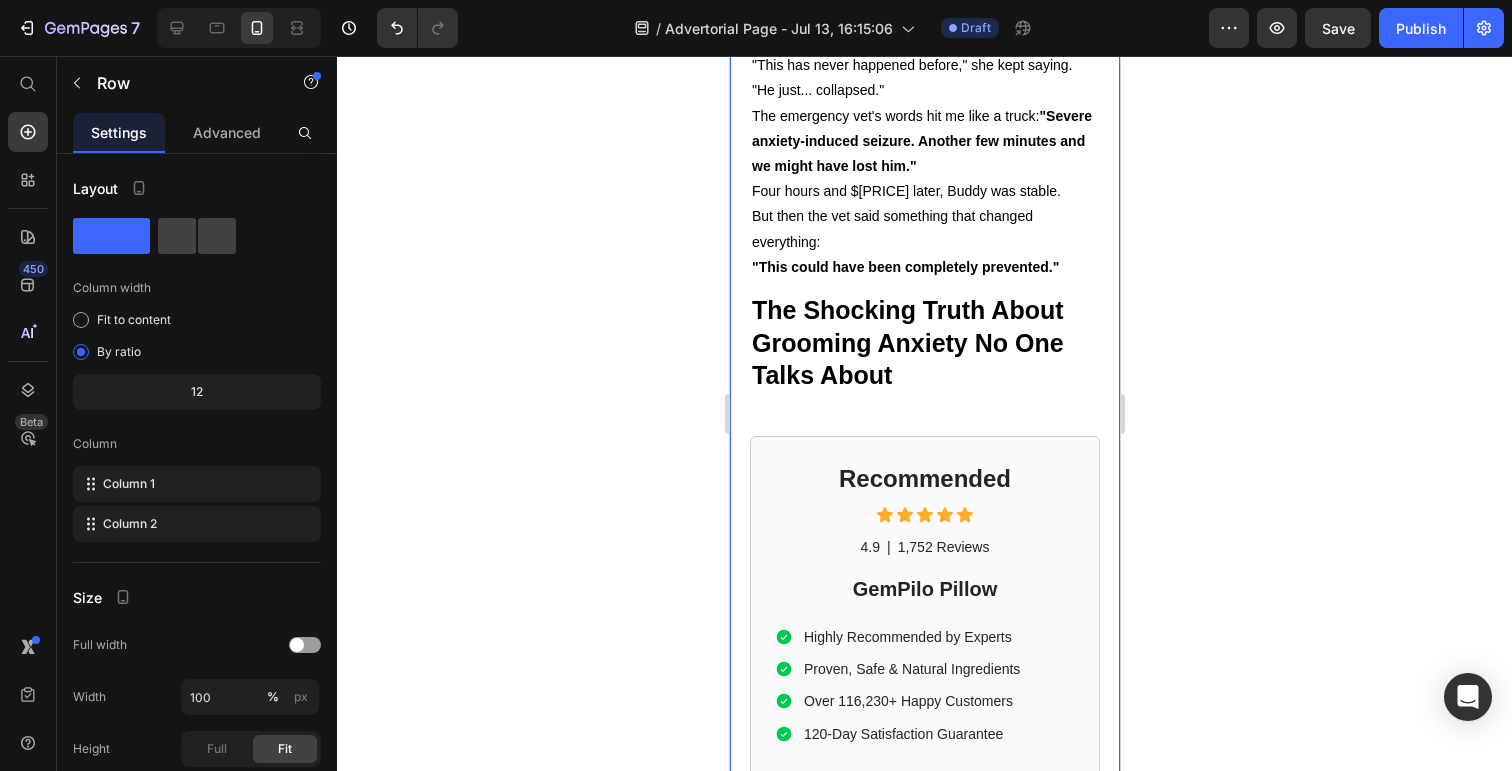 click on "Dog Owner Shares How This $[PRICE] Device Saved Her From a $[PRICE] Emergency Heading Date: [DATE] | By: [FIRST] [LAST] Text Block "By the time the seizure started, it was almost too late. This simple device could have prevented the whole nightmare." Text Block Row Image ⁠⁠⁠⁠⁠⁠⁠ My dog almost died at the groomer Heading If your dog gets anxious at the groomer... If you've ever wondered why some dogs shake uncontrollably in the grooming chair... If you've noticed your furry friend acting strange after grooming appointments... Then what I'm about to share could save your dog's life. There's a hidden epidemic affecting 1 in 4 dogs during professional grooming. It's causing seizures, panic attacks, and in some cases—death. And here's the scary part: The thing you think is keeping your dog clean and healthy might actually be putting them in mortal danger. Text Block The $[PRICE] Wake-Up Call That Changed Everything Heading My name is [FIRST] [LAST]. Text Block Row" at bounding box center [924, -499] 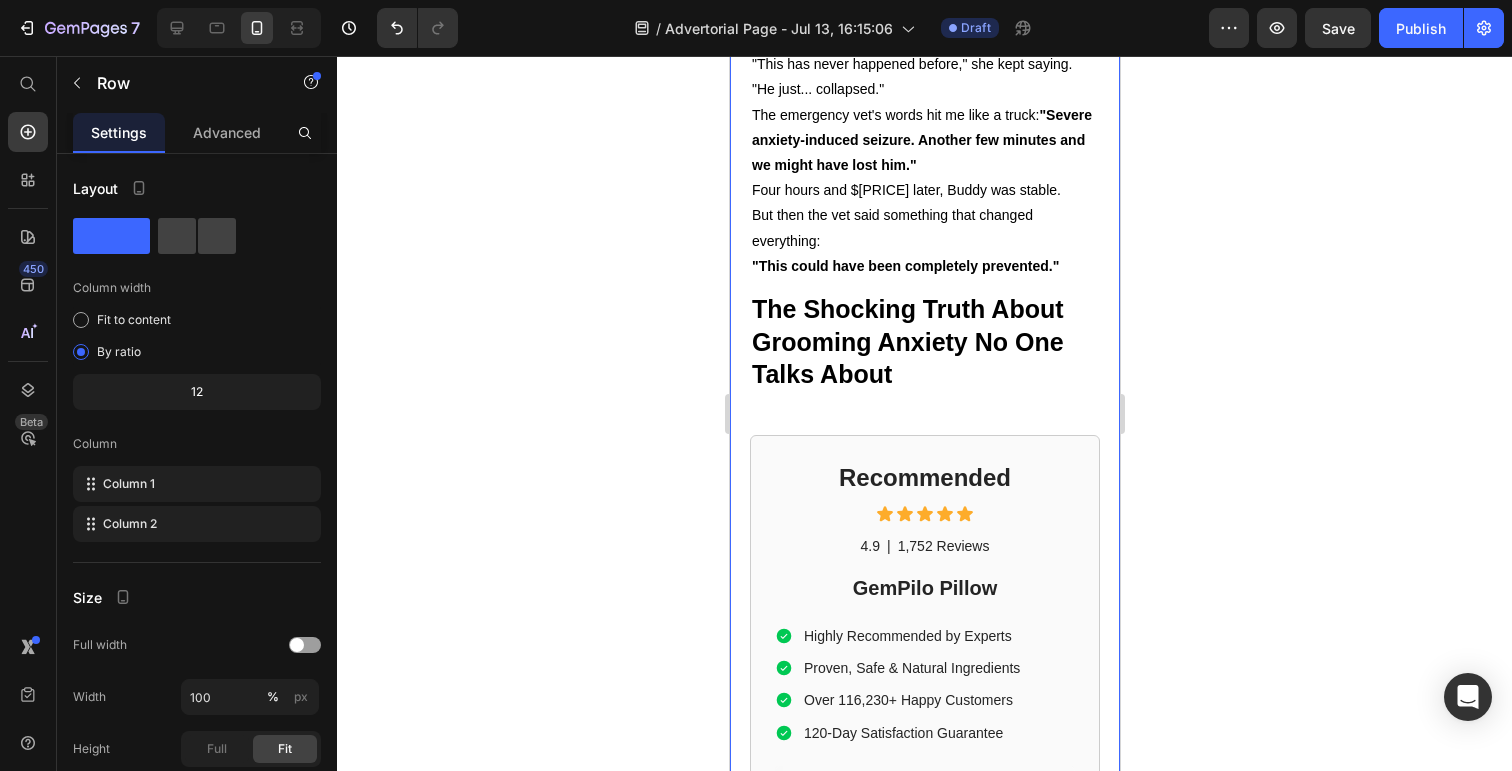 click on "Dog Owner Shares How This $[PRICE] Device Saved Her From a $[PRICE] Emergency Heading Date: [DATE] | By: [FIRST] [LAST] Text Block "By the time the seizure started, it was almost too late. This simple device could have prevented the whole nightmare." Text Block Row Image ⁠⁠⁠⁠⁠⁠⁠ My dog almost died at the groomer Heading If your dog gets anxious at the groomer... If you've ever wondered why some dogs shake uncontrollably in the grooming chair... If you've noticed your furry friend acting strange after grooming appointments... Then what I'm about to share could save your dog's life. There's a hidden epidemic affecting 1 in 4 dogs during professional grooming. It's causing seizures, panic attacks, and in some cases—death. And here's the scary part: The thing you think is keeping your dog clean and healthy might actually be putting them in mortal danger. Text Block The $[PRICE] Wake-Up Call That Changed Everything Heading My name is [FIRST] [LAST]. Text Block Row" at bounding box center (924, -500) 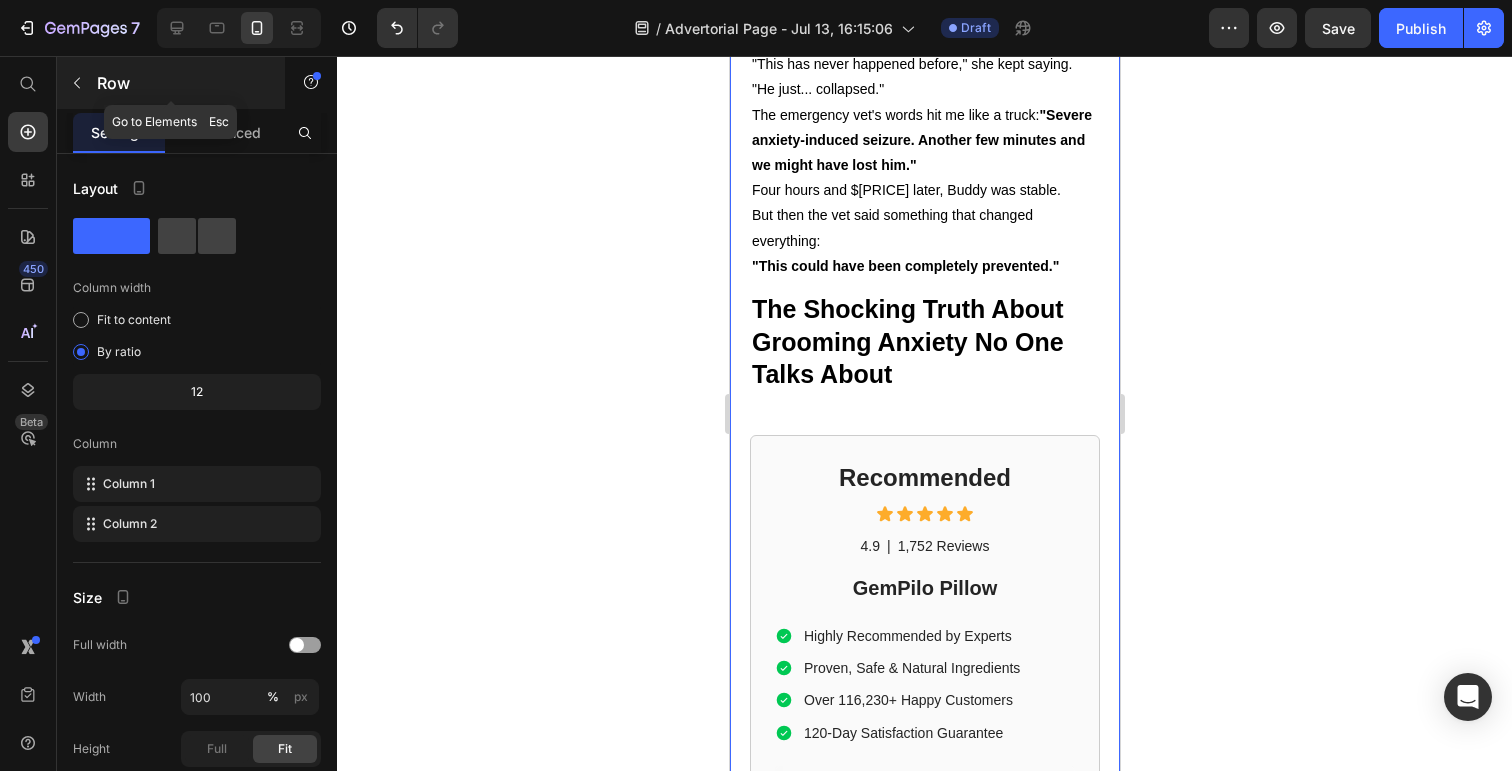 click 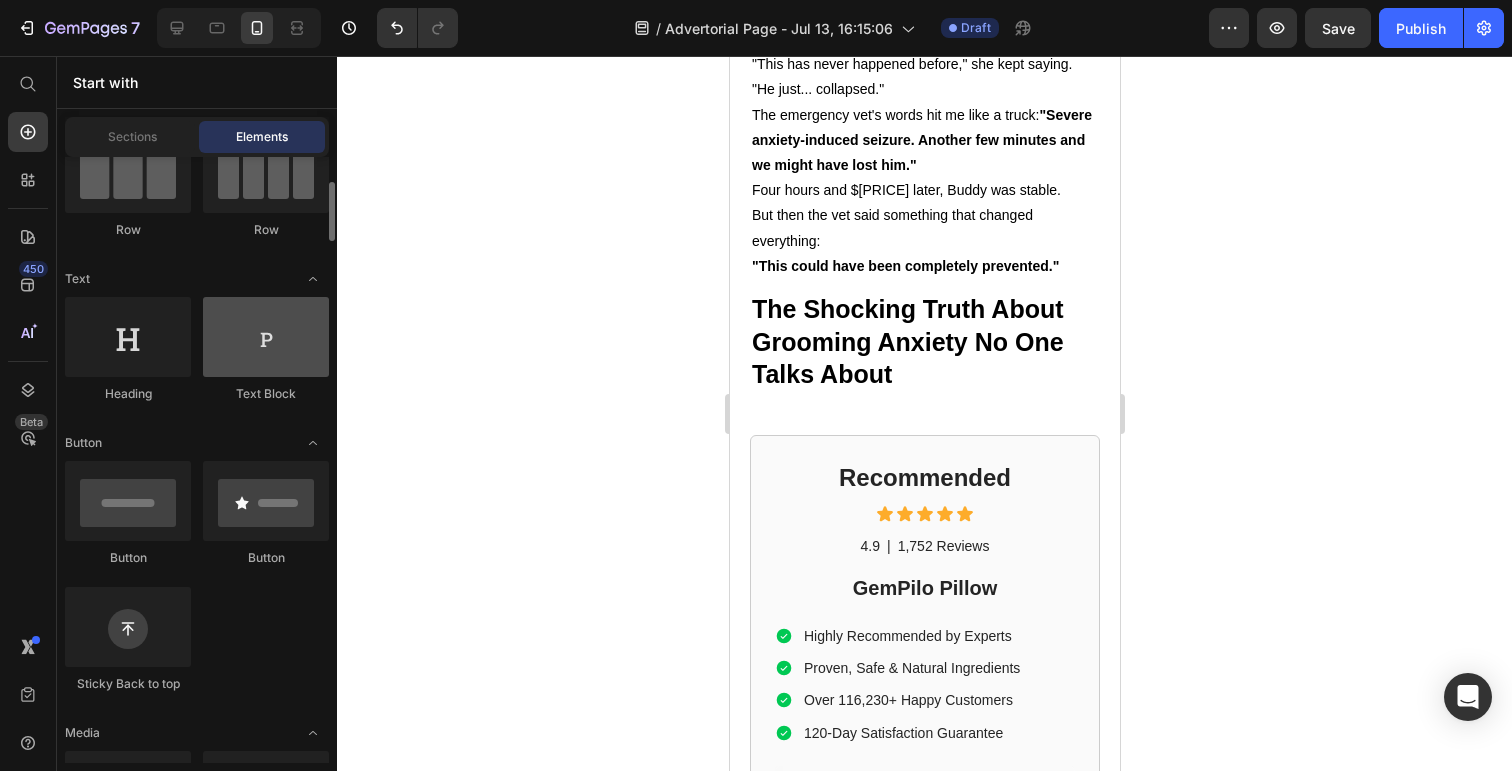 scroll, scrollTop: 236, scrollLeft: 0, axis: vertical 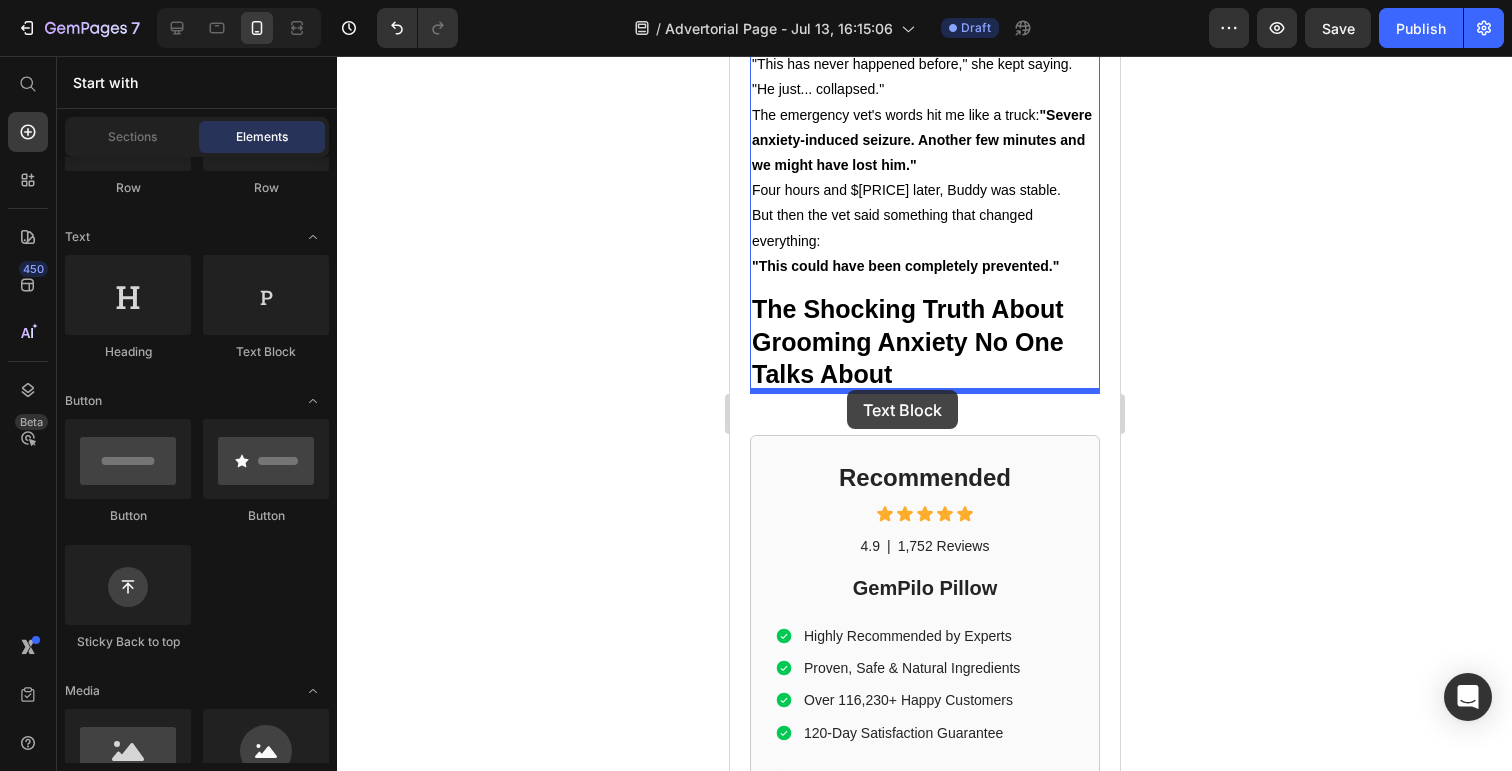 drag, startPoint x: 988, startPoint y: 351, endPoint x: 846, endPoint y: 390, distance: 147.25827 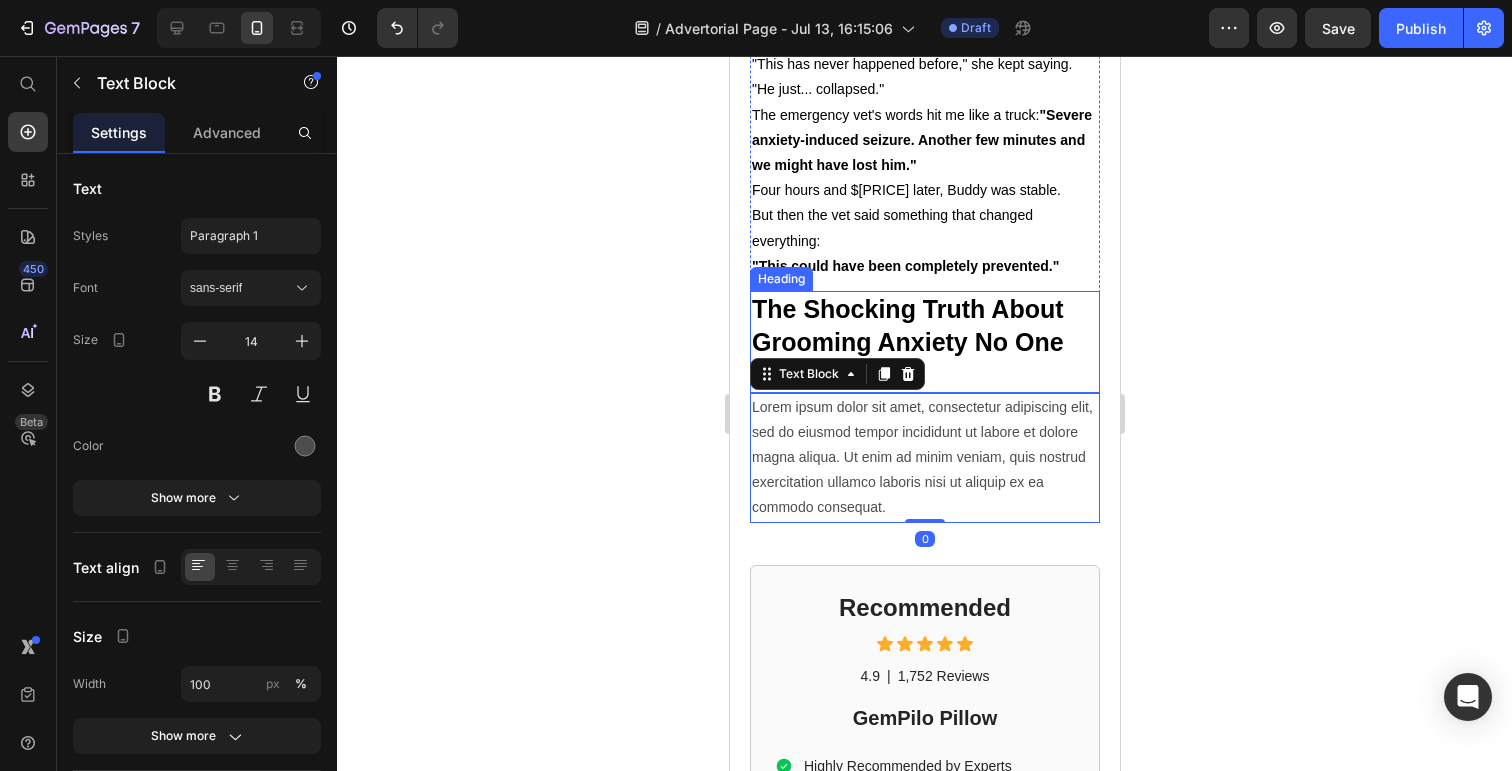 click on "⁠⁠⁠⁠⁠⁠⁠ The Shocking Truth About Grooming Anxiety No One Talks About" at bounding box center (924, 342) 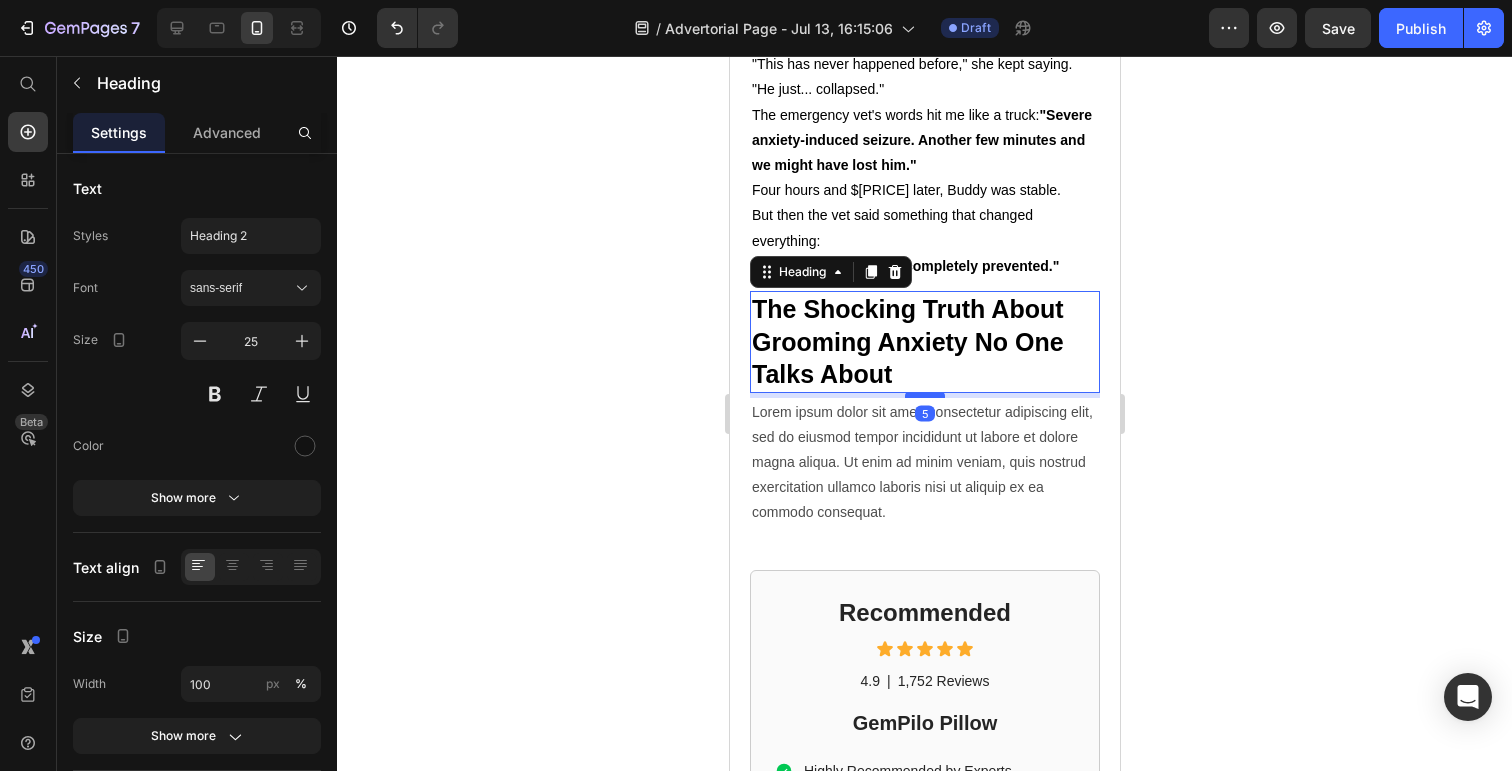 click at bounding box center (924, 395) 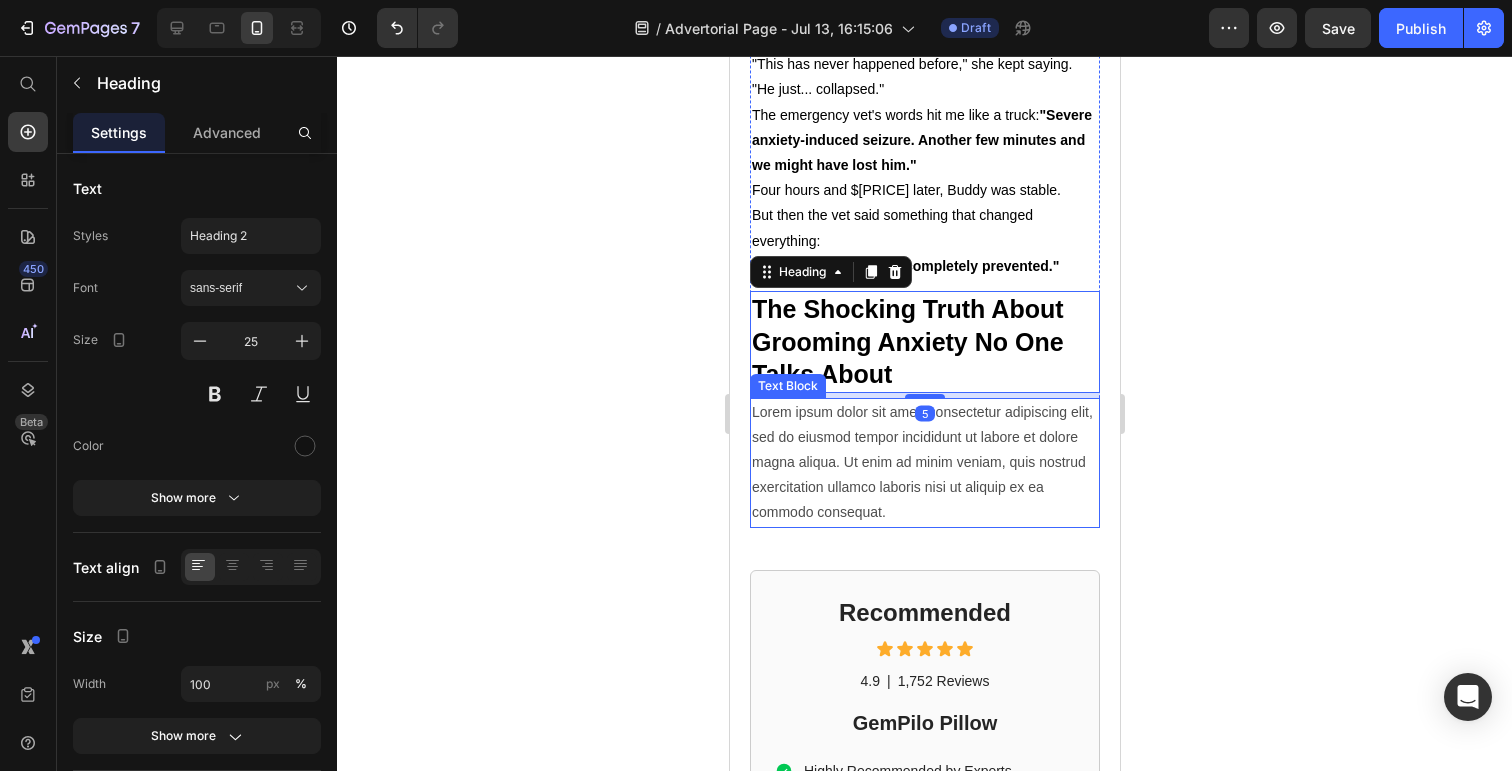 click on "Lorem ipsum dolor sit amet, consectetur adipiscing elit, sed do eiusmod tempor incididunt ut labore et dolore magna aliqua. Ut enim ad minim veniam, quis nostrud exercitation ullamco laboris nisi ut aliquip ex ea commodo consequat." at bounding box center [924, 463] 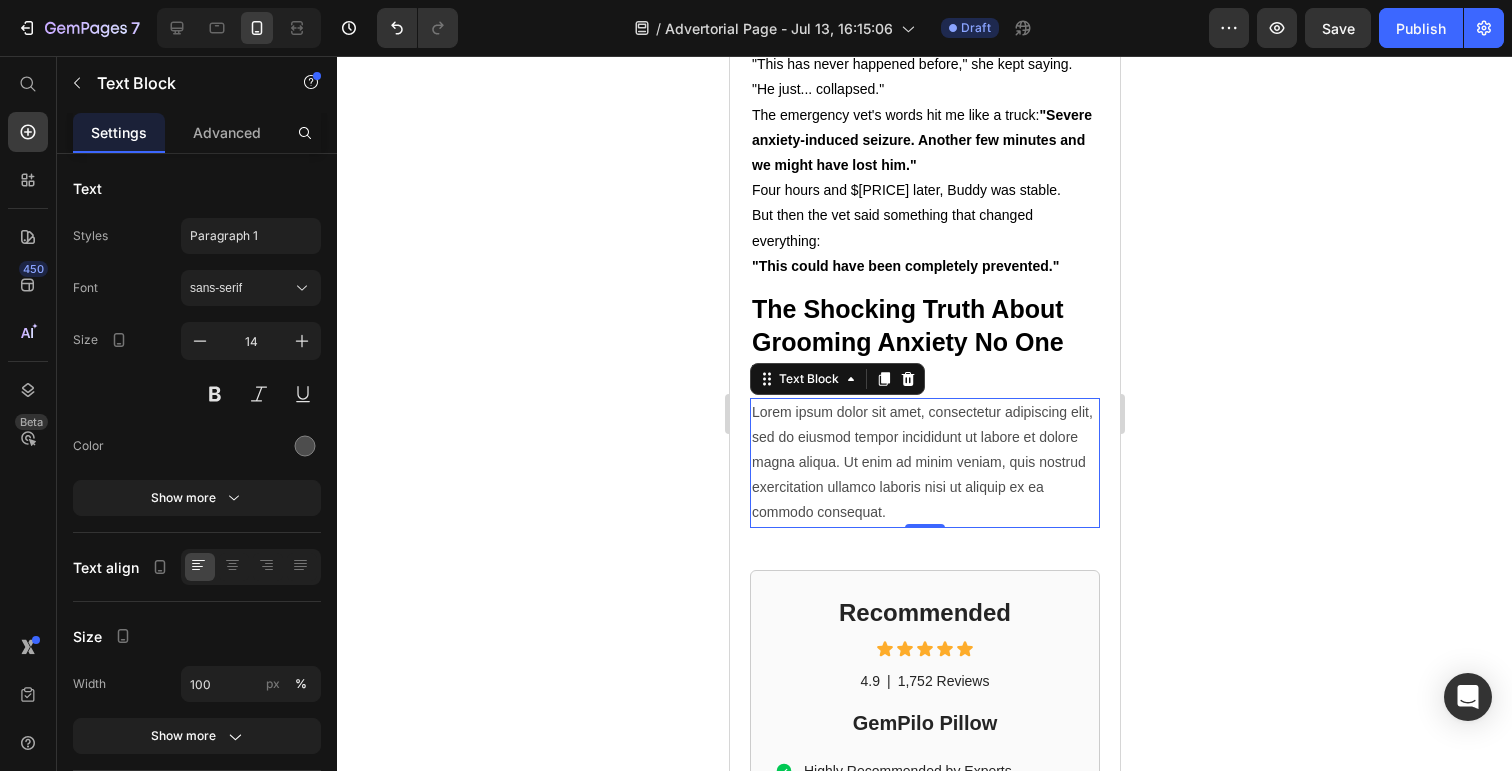click on "Lorem ipsum dolor sit amet, consectetur adipiscing elit, sed do eiusmod tempor incididunt ut labore et dolore magna aliqua. Ut enim ad minim veniam, quis nostrud exercitation ullamco laboris nisi ut aliquip ex ea commodo consequat." at bounding box center (924, 463) 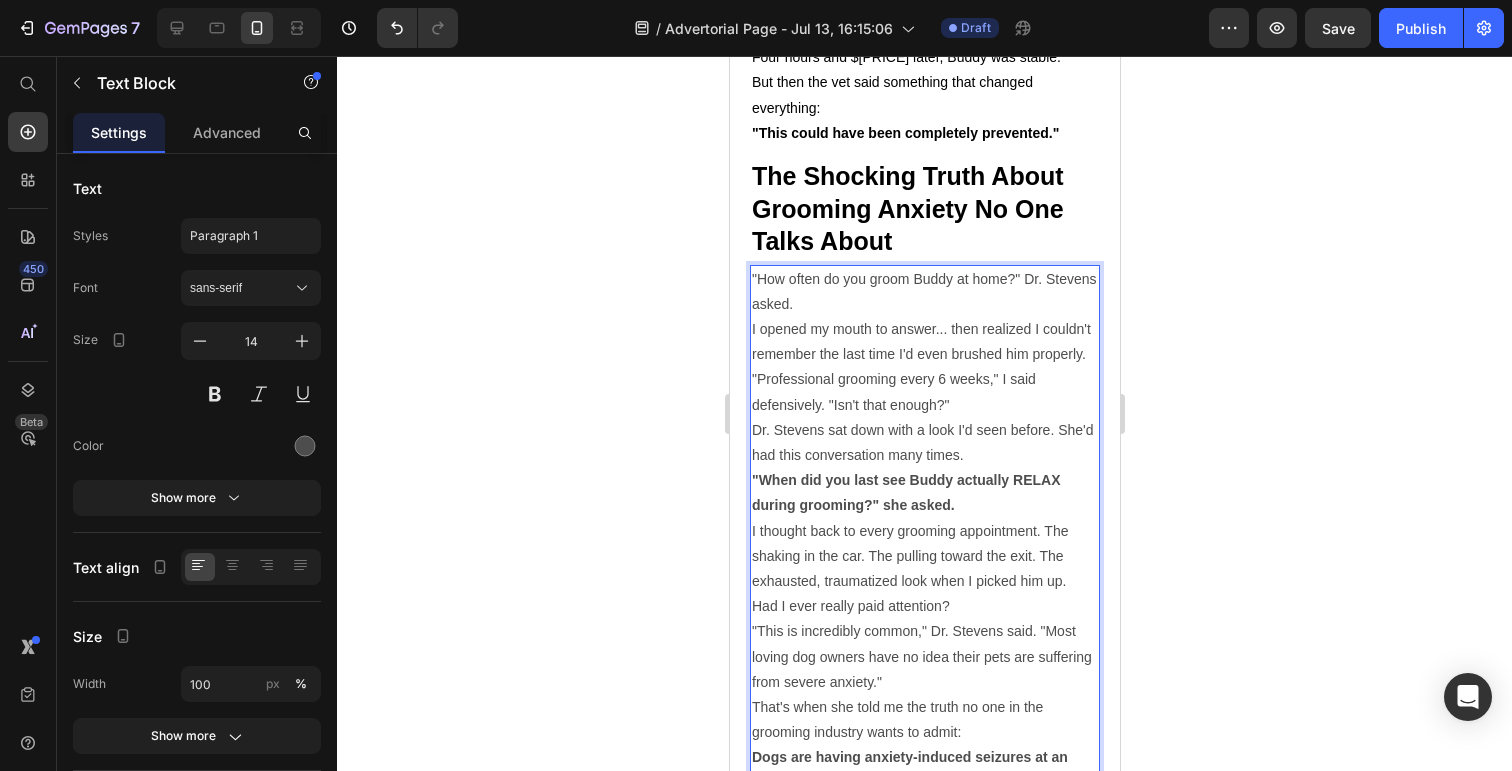scroll, scrollTop: 1859, scrollLeft: 0, axis: vertical 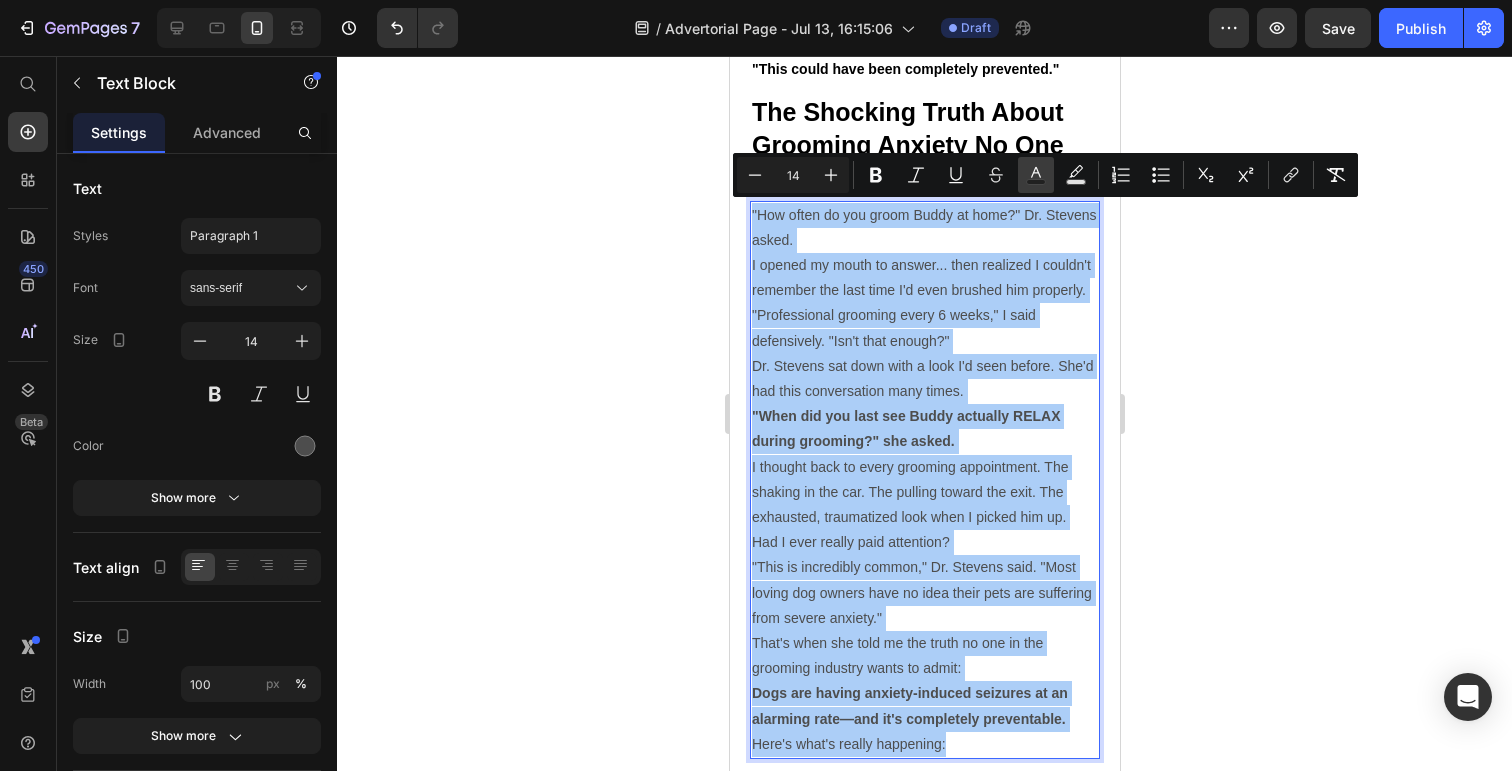 click on "Text Color" at bounding box center (1036, 175) 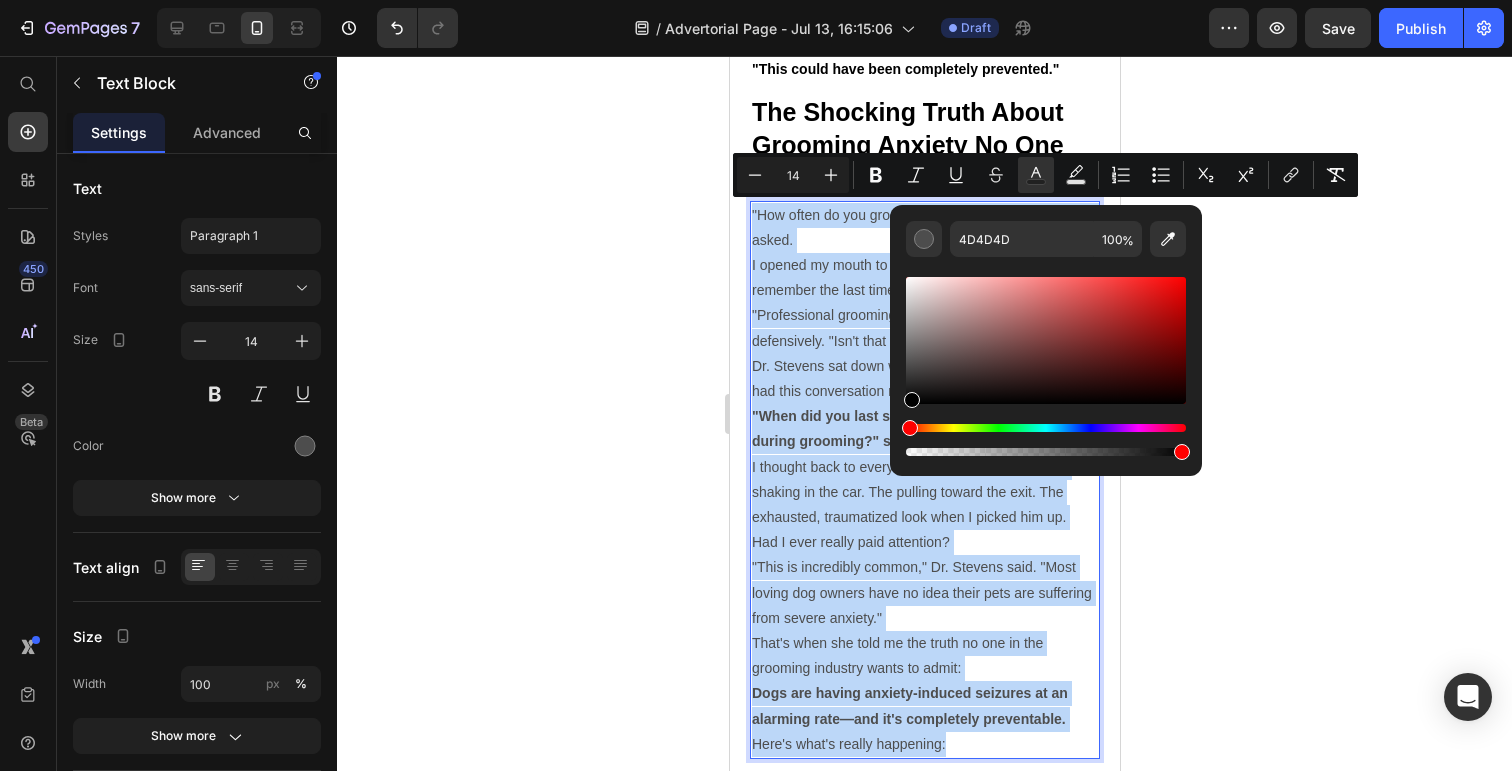 type on "000000" 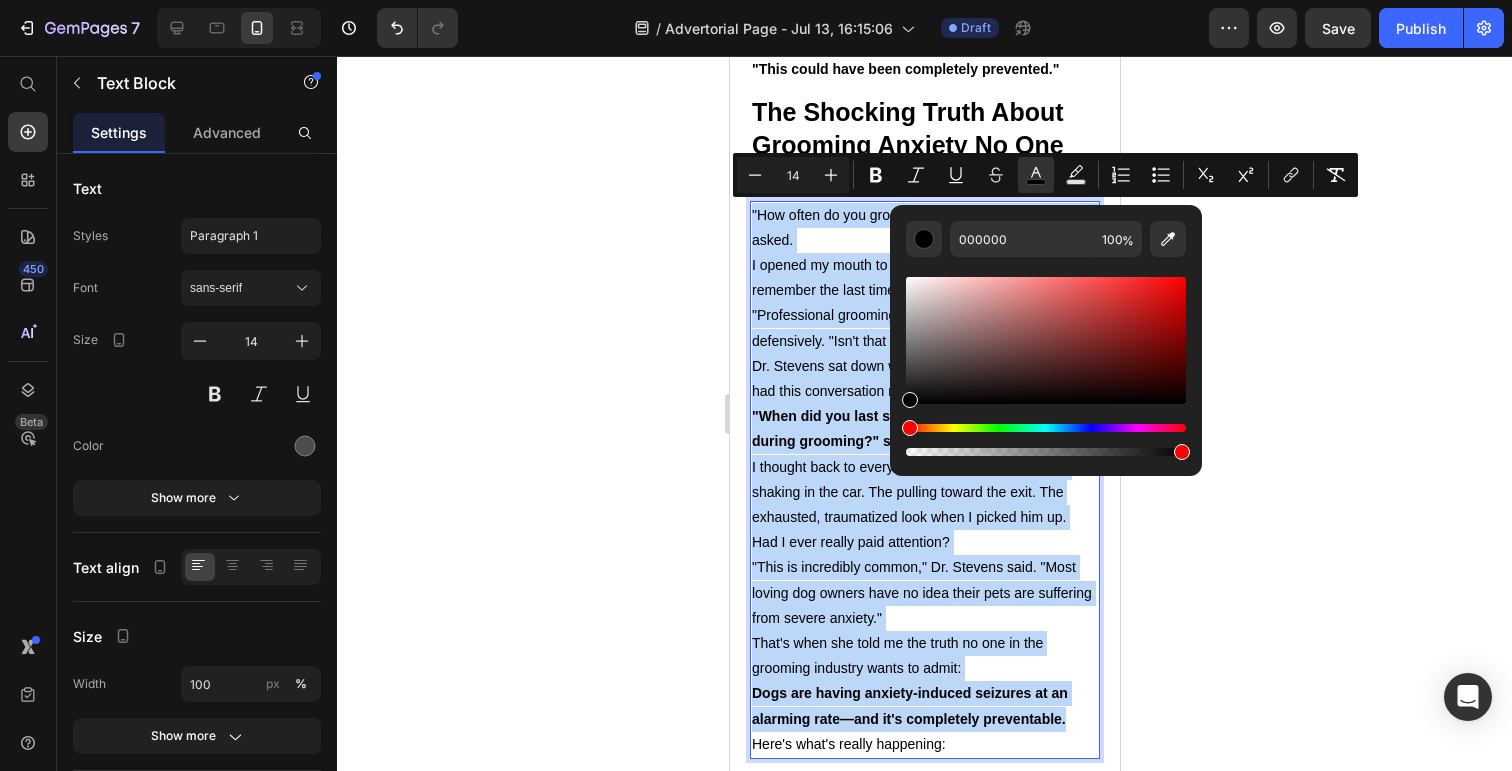 drag, startPoint x: 1643, startPoint y: 428, endPoint x: 880, endPoint y: 558, distance: 773.9955 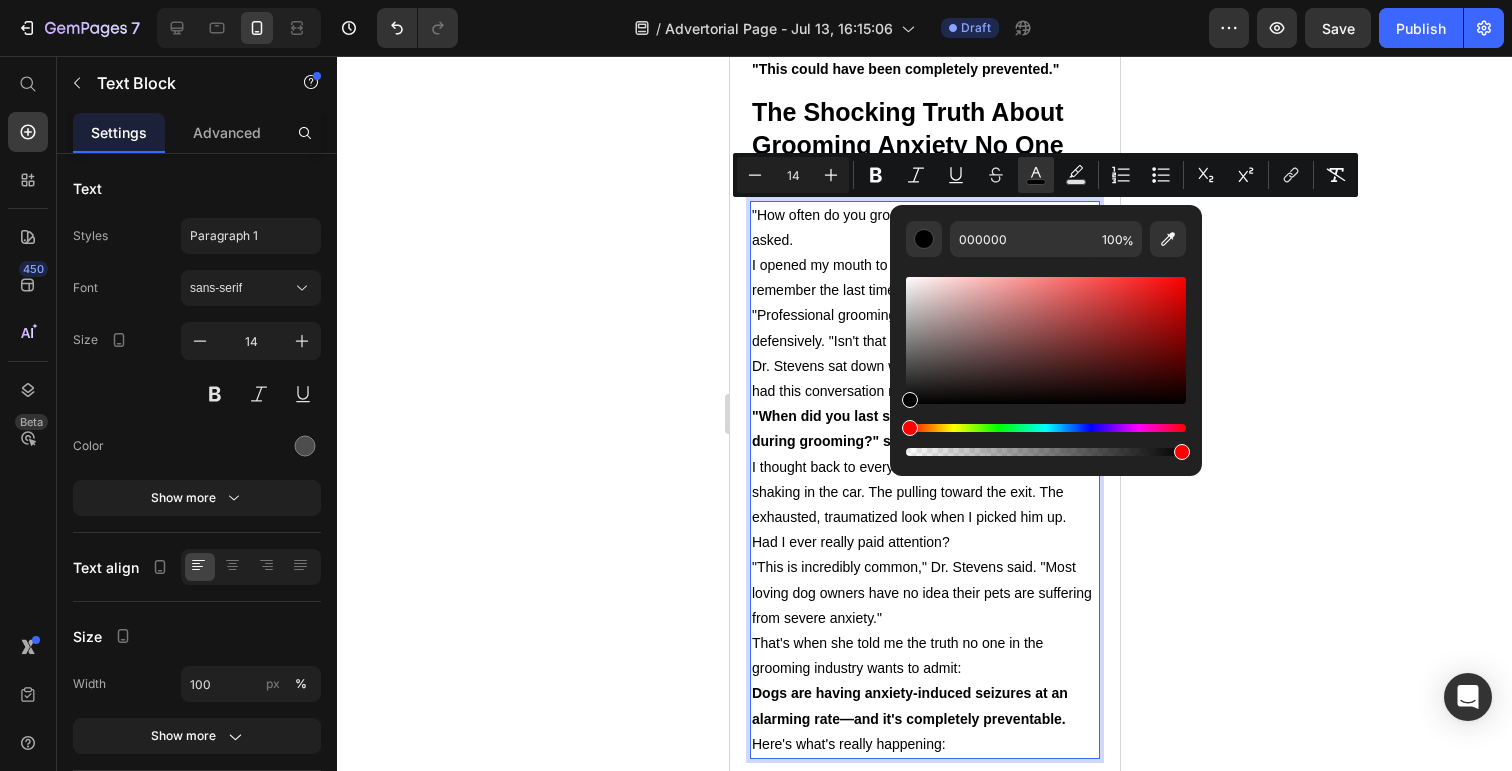 click 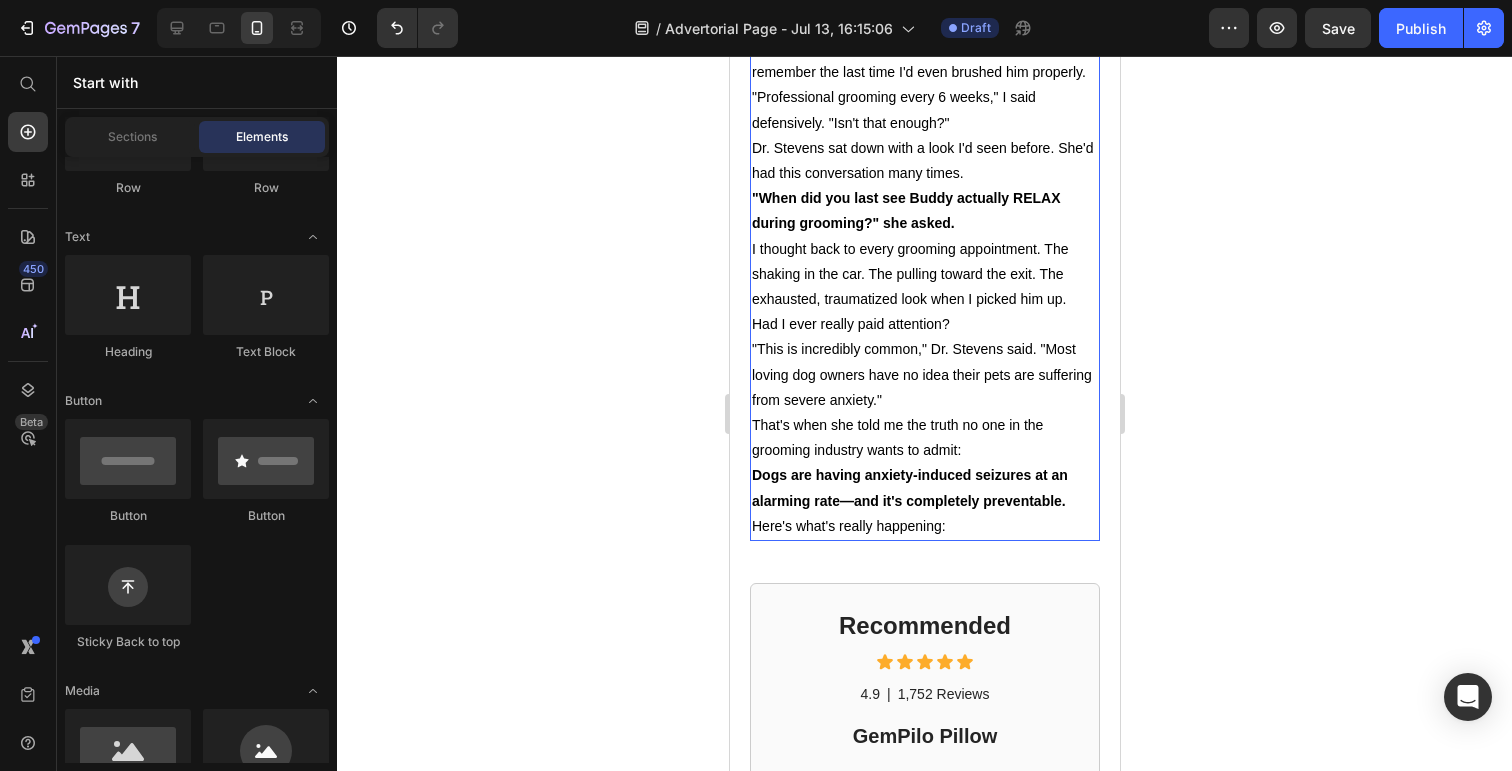 scroll, scrollTop: 2081, scrollLeft: 0, axis: vertical 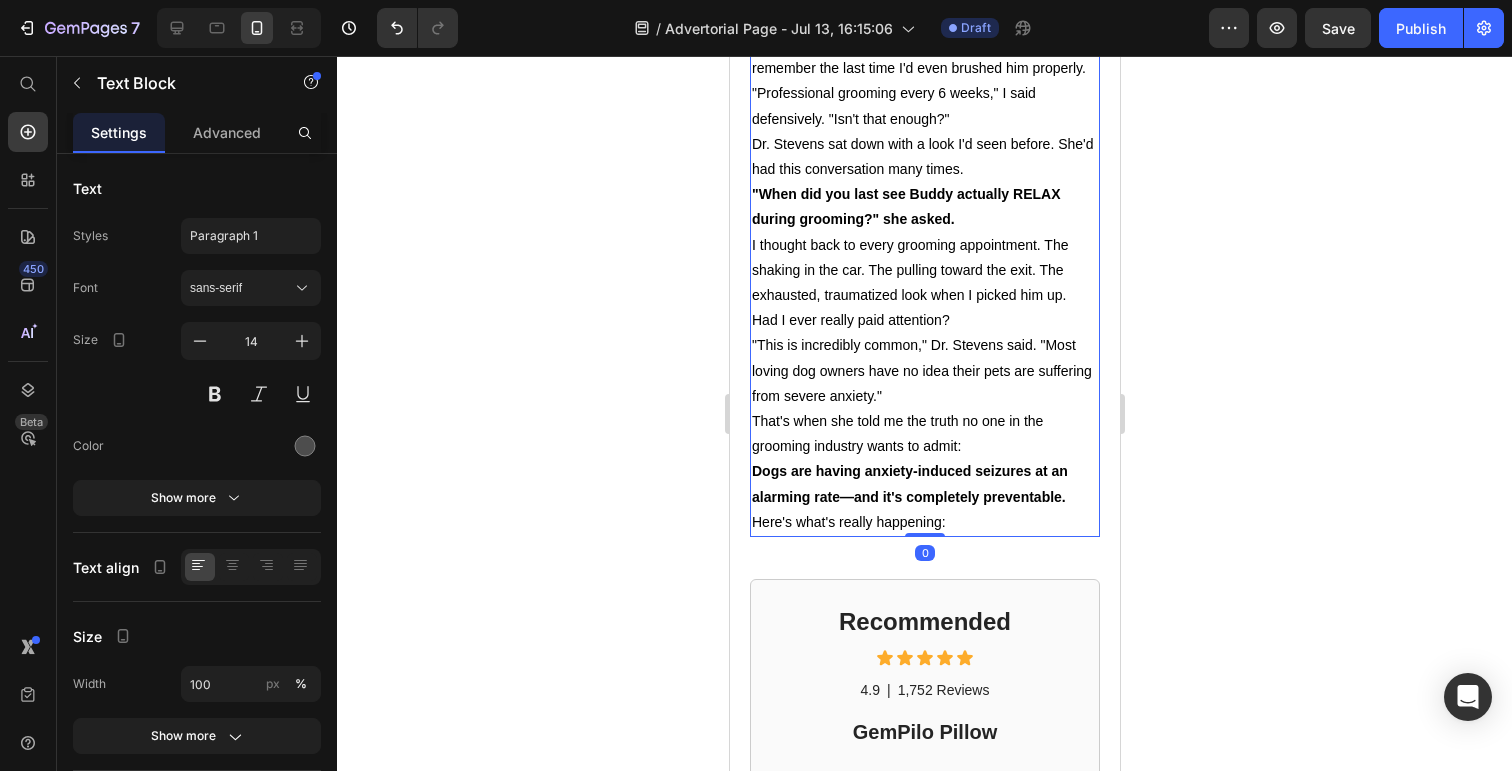 click on "Dogs are having anxiety-induced seizures at an alarming rate—and it's completely preventable." at bounding box center [909, 483] 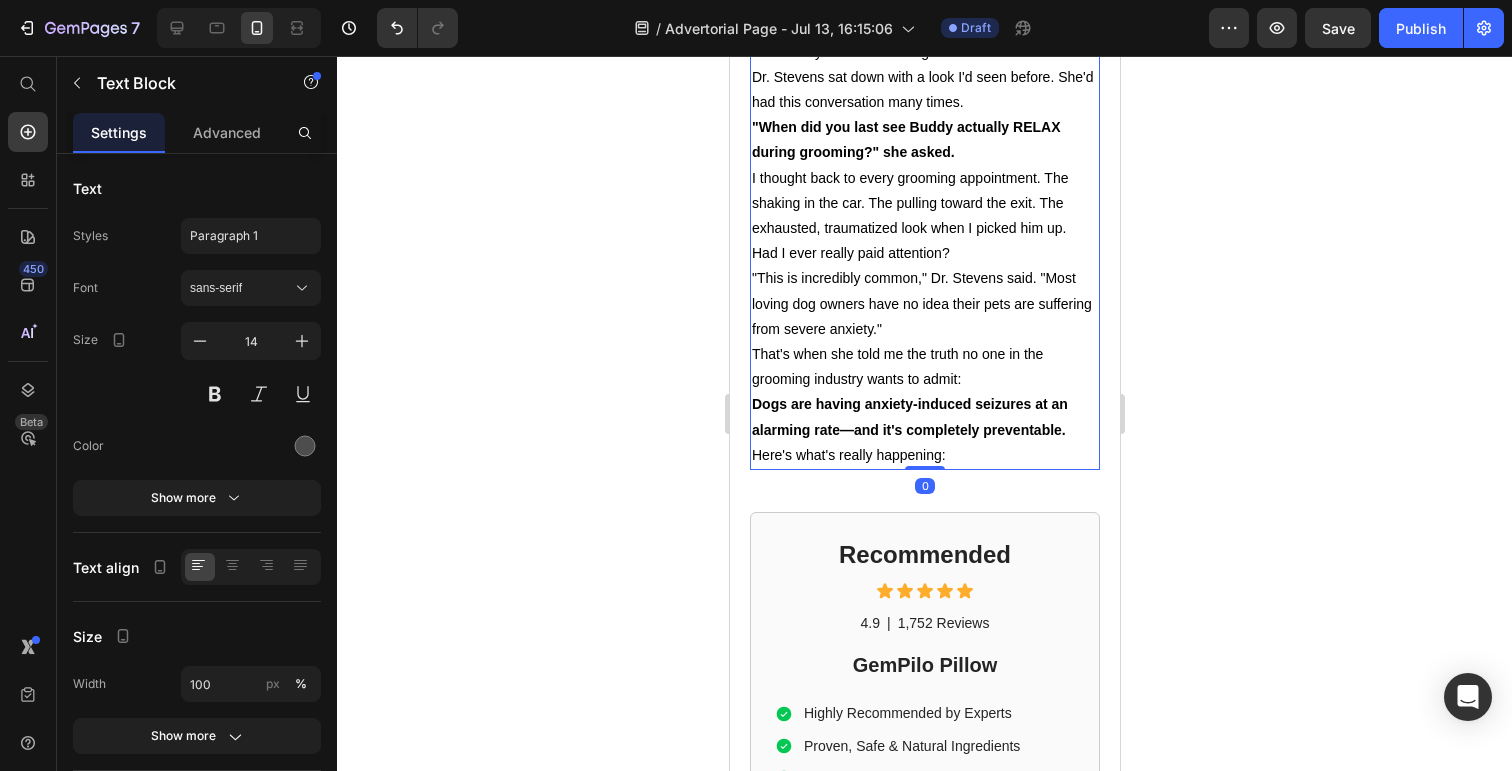 scroll, scrollTop: 2170, scrollLeft: 0, axis: vertical 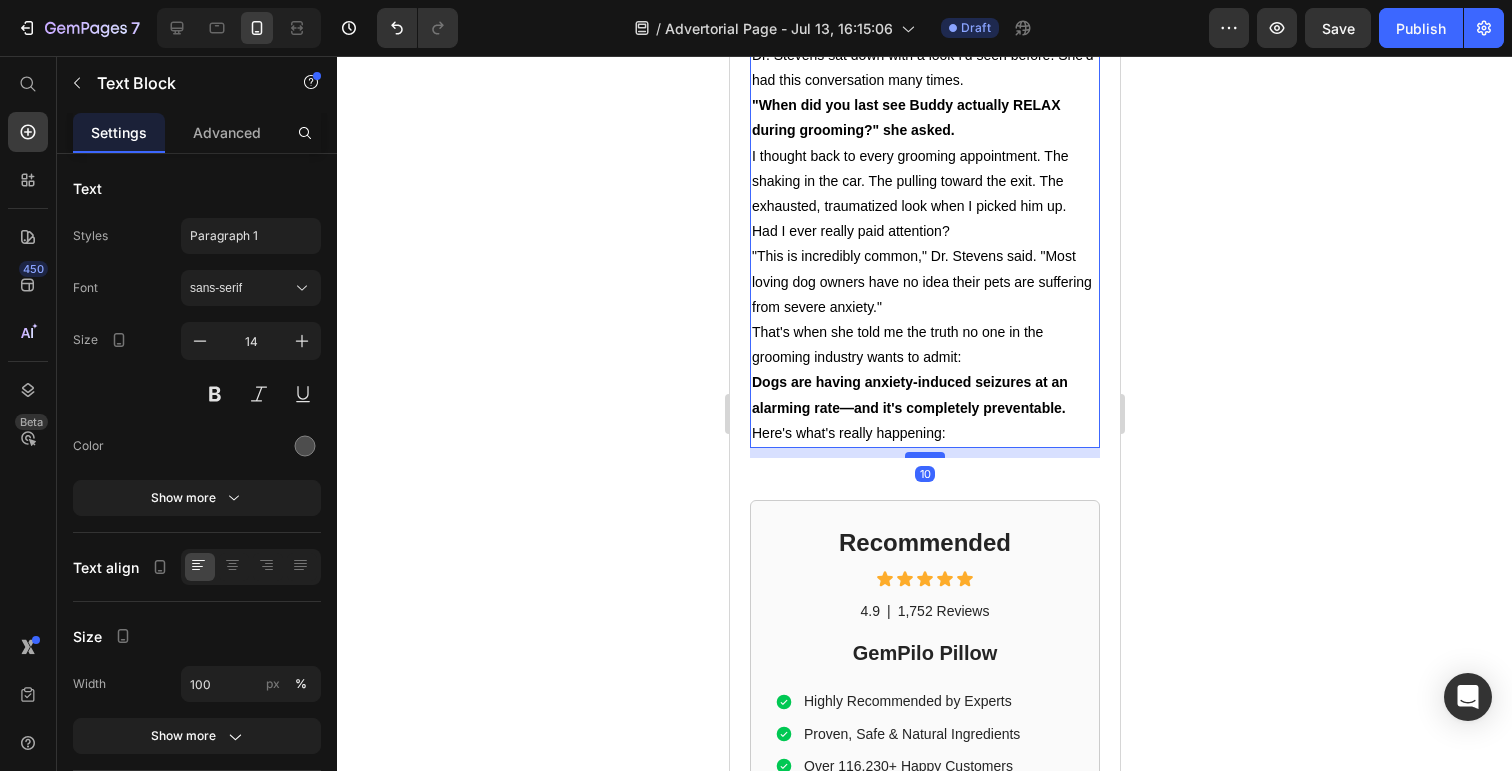 drag, startPoint x: 925, startPoint y: 443, endPoint x: 932, endPoint y: 453, distance: 12.206555 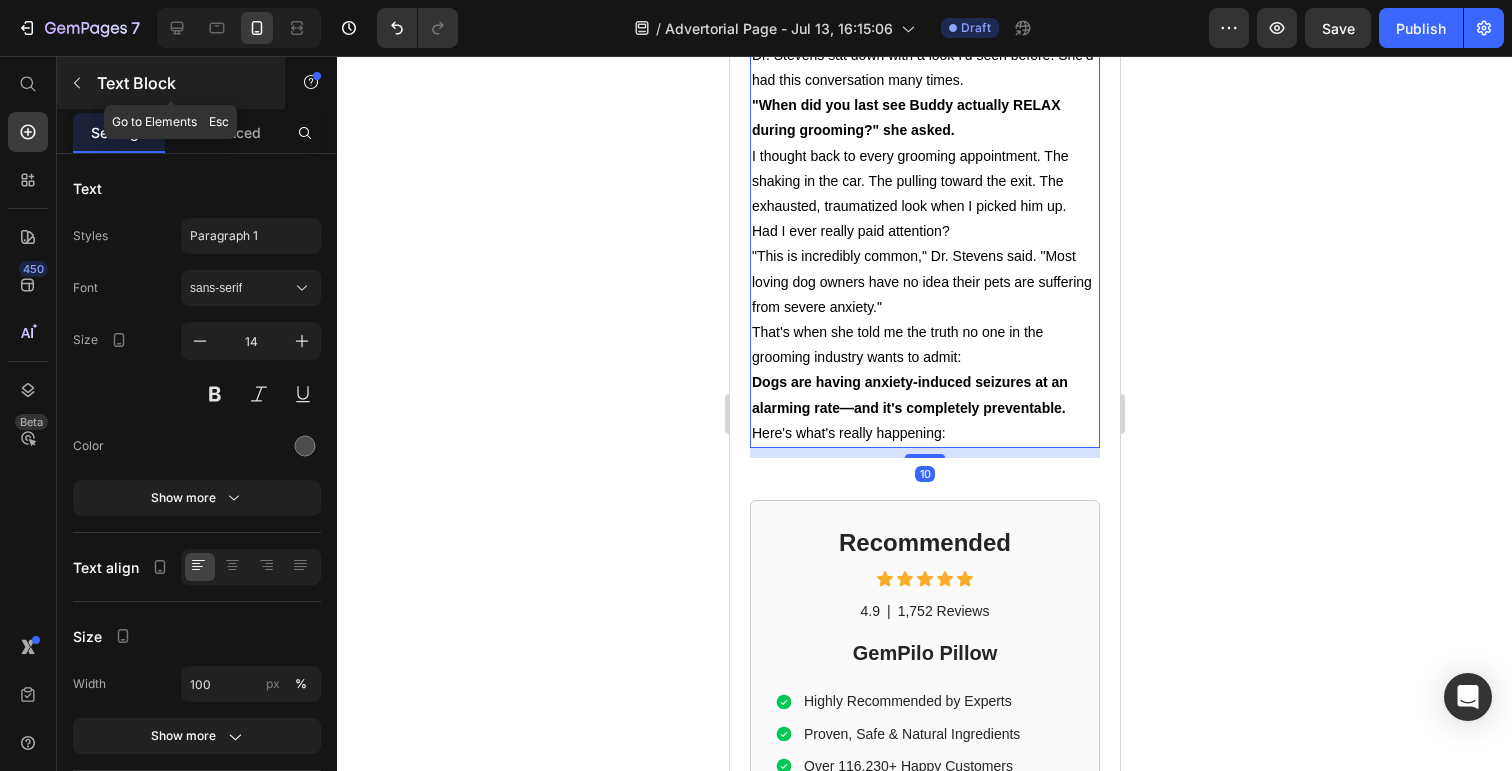 click 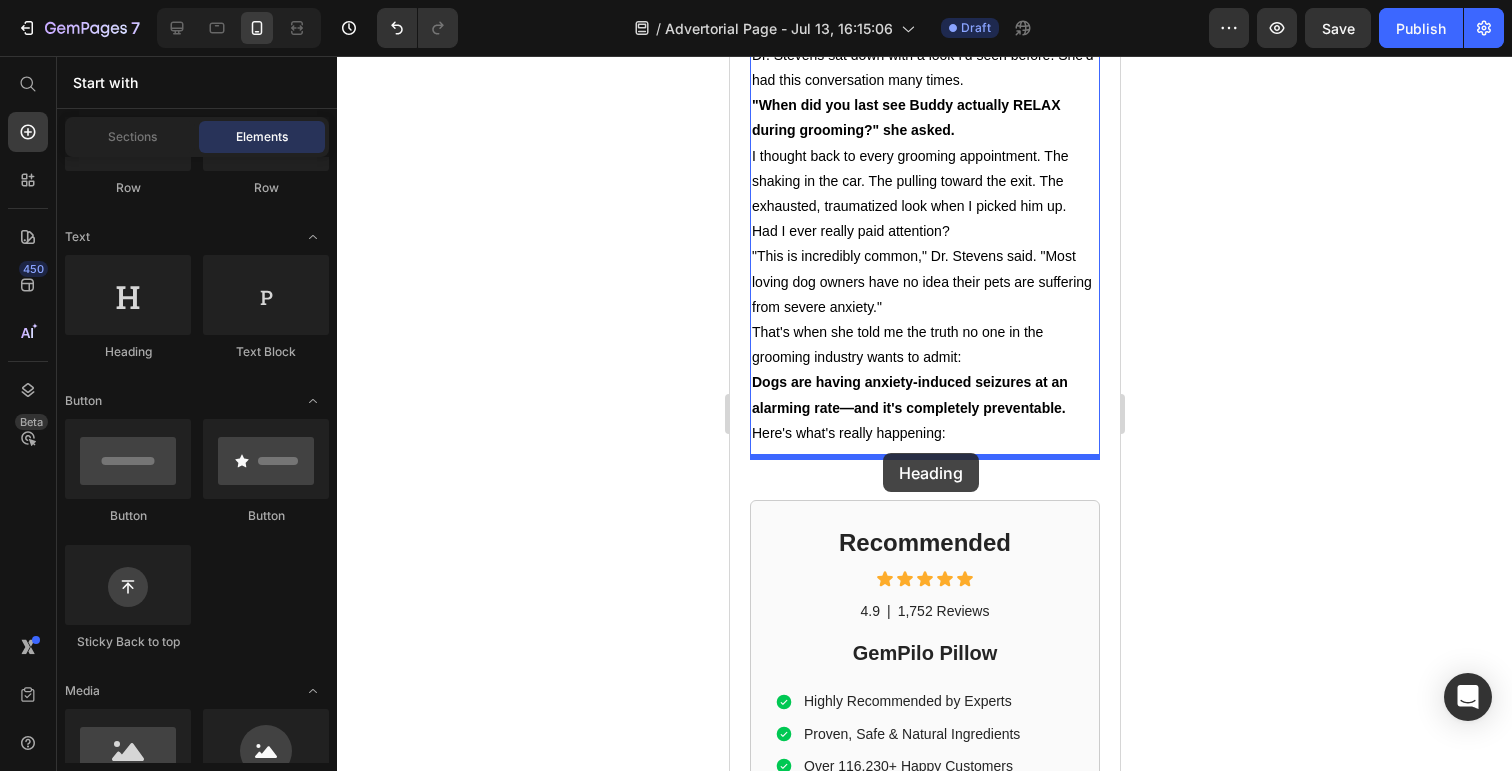 drag, startPoint x: 862, startPoint y: 372, endPoint x: 882, endPoint y: 453, distance: 83.43261 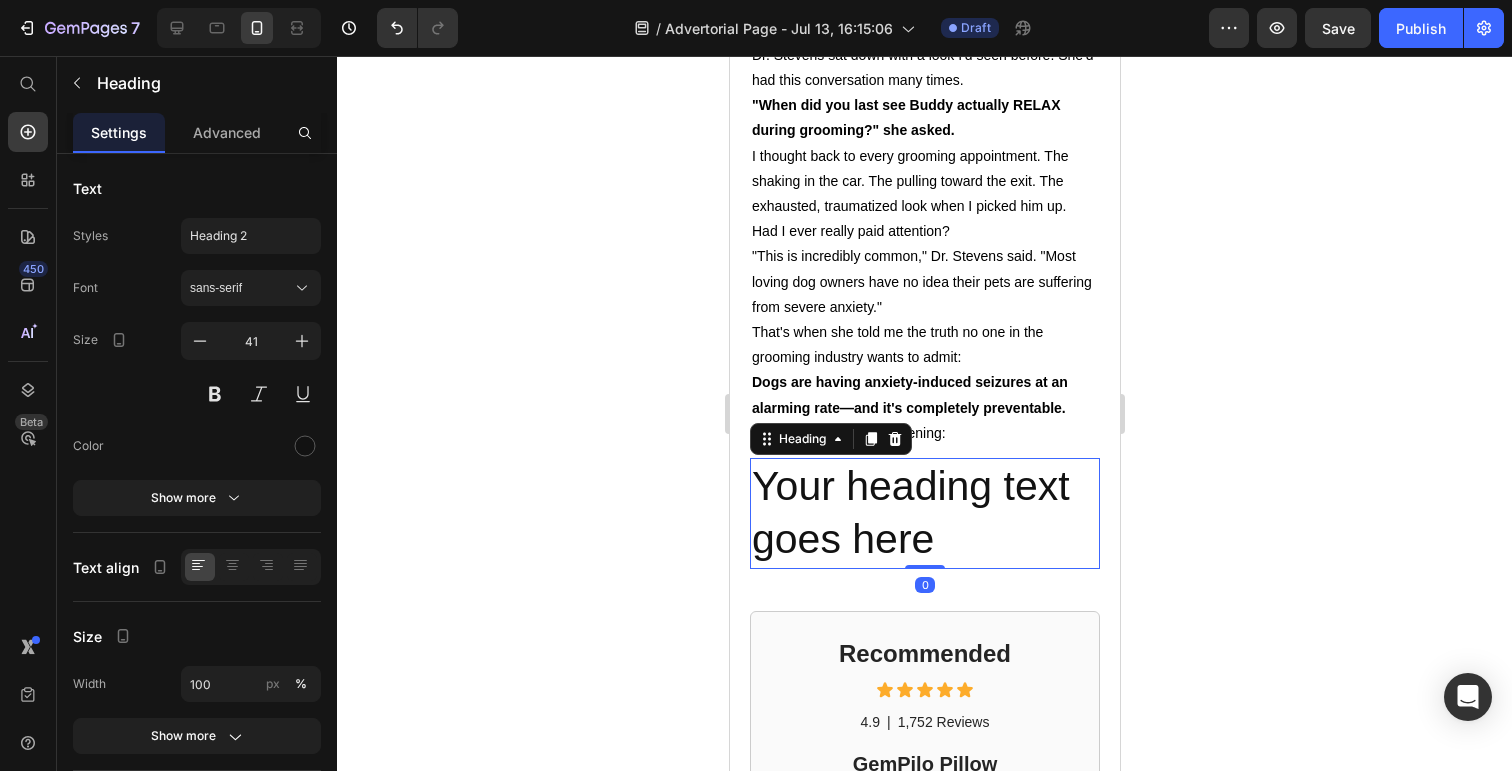 click on "Your heading text goes here" at bounding box center [924, 513] 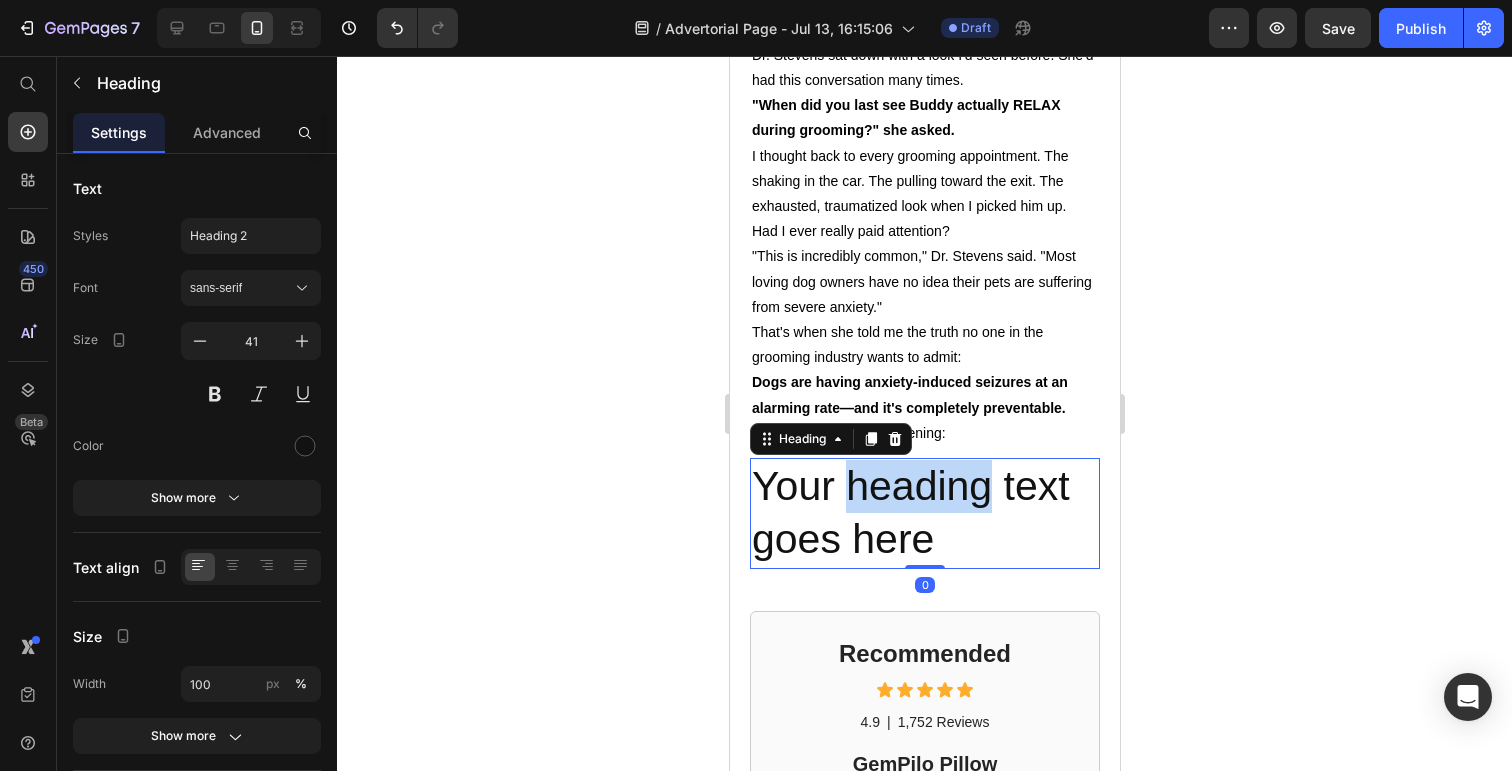 click on "Your heading text goes here" at bounding box center [924, 513] 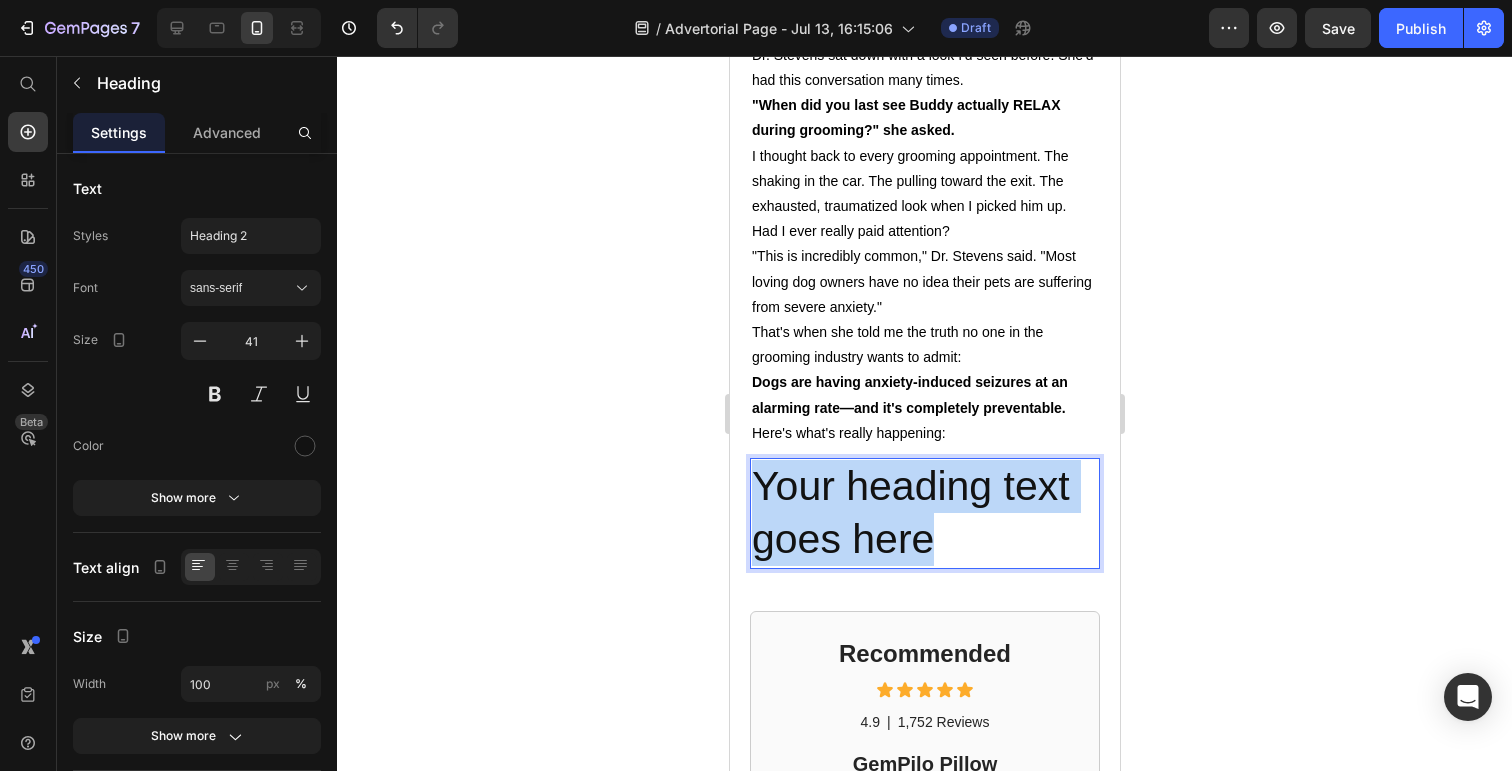 click on "Your heading text goes here" at bounding box center (924, 513) 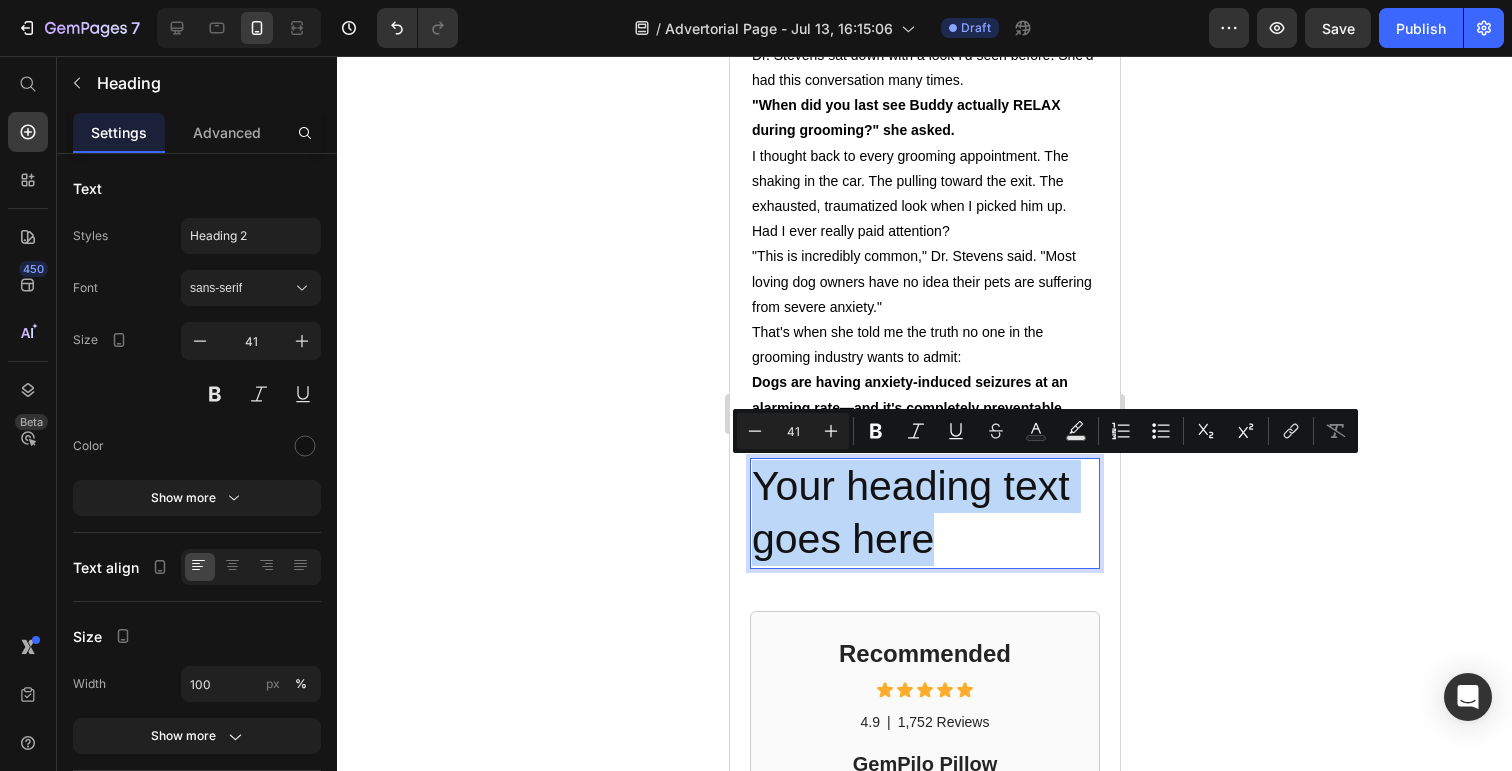click on "Your heading text goes here" at bounding box center (924, 513) 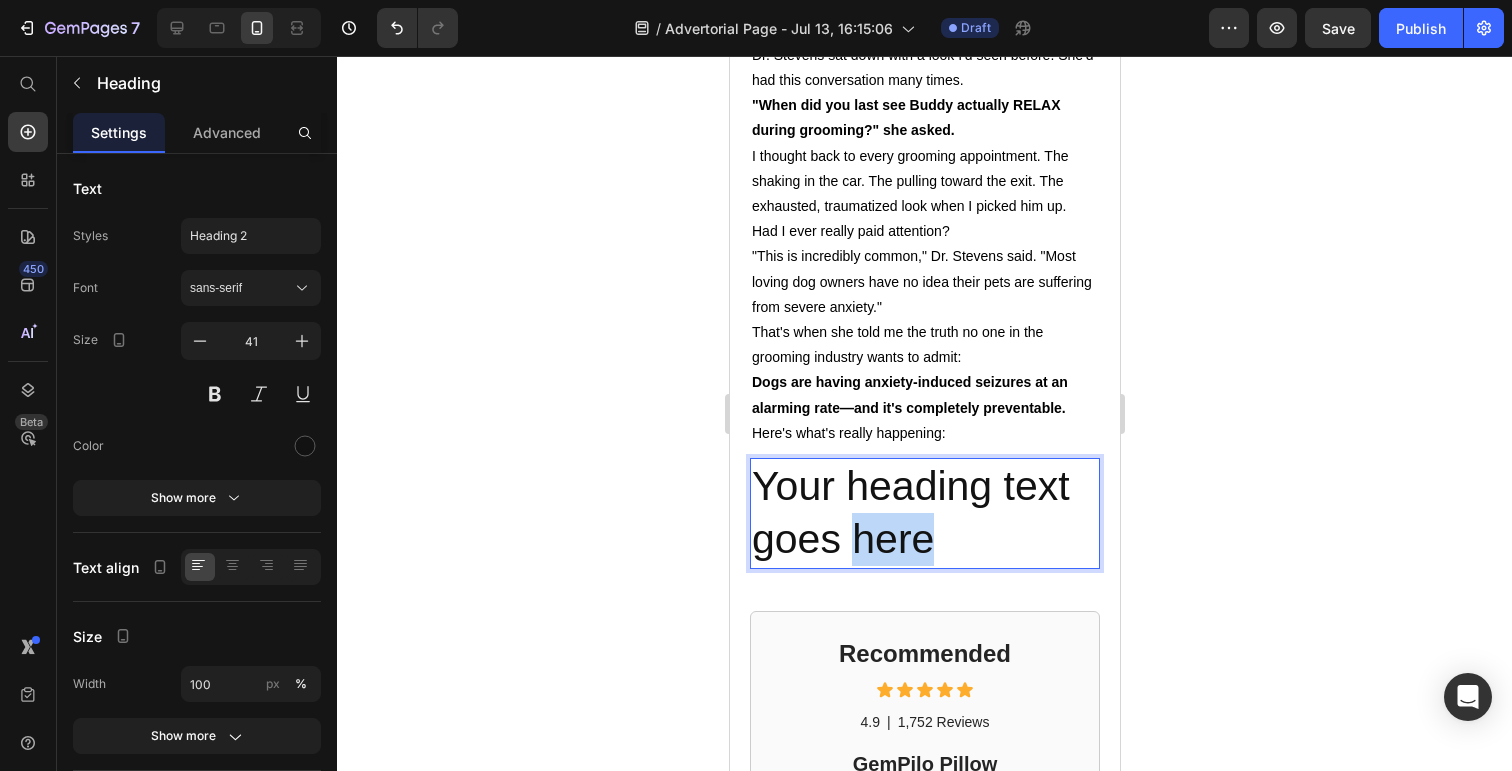 click on "Your heading text goes here" at bounding box center [924, 513] 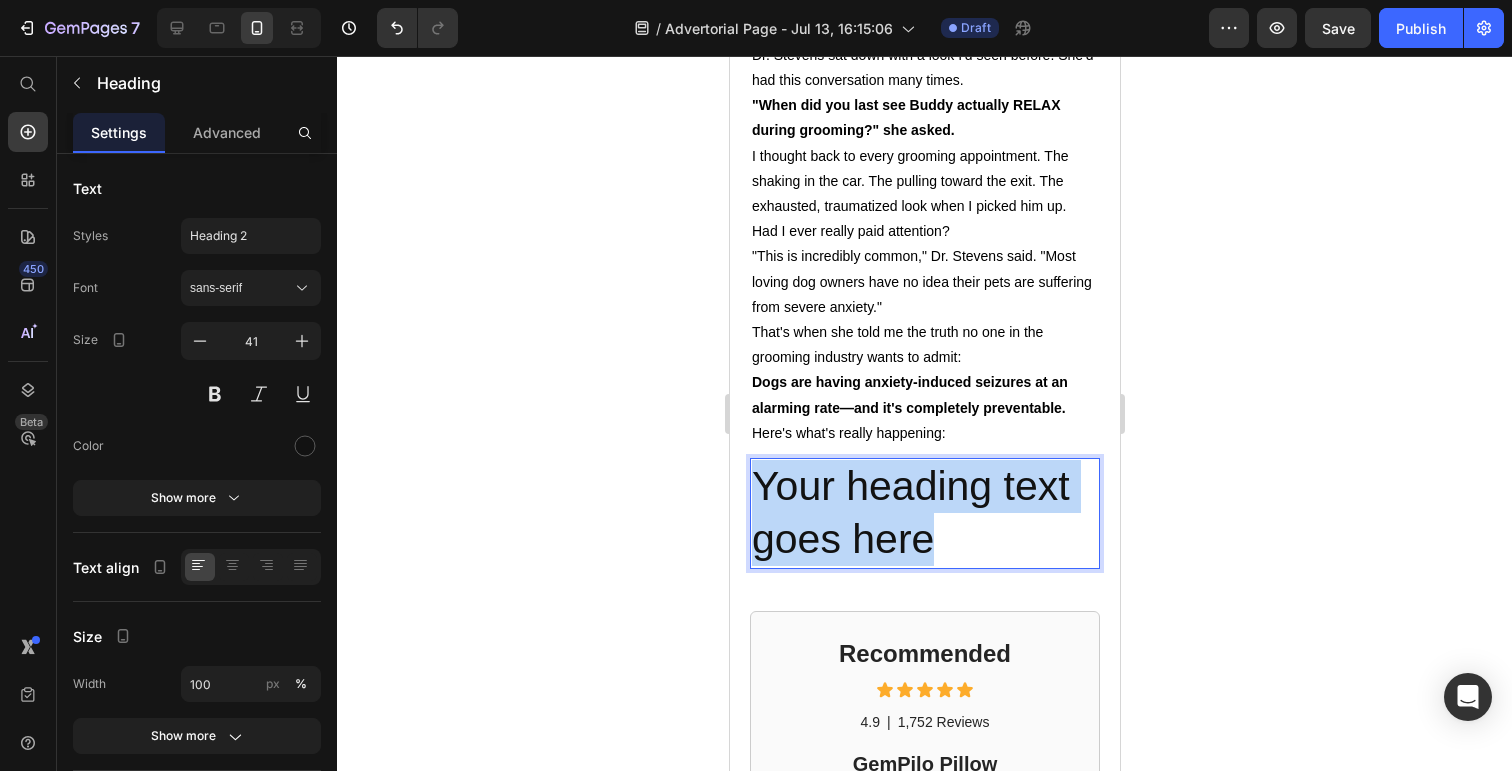 click on "Your heading text goes here" at bounding box center [924, 513] 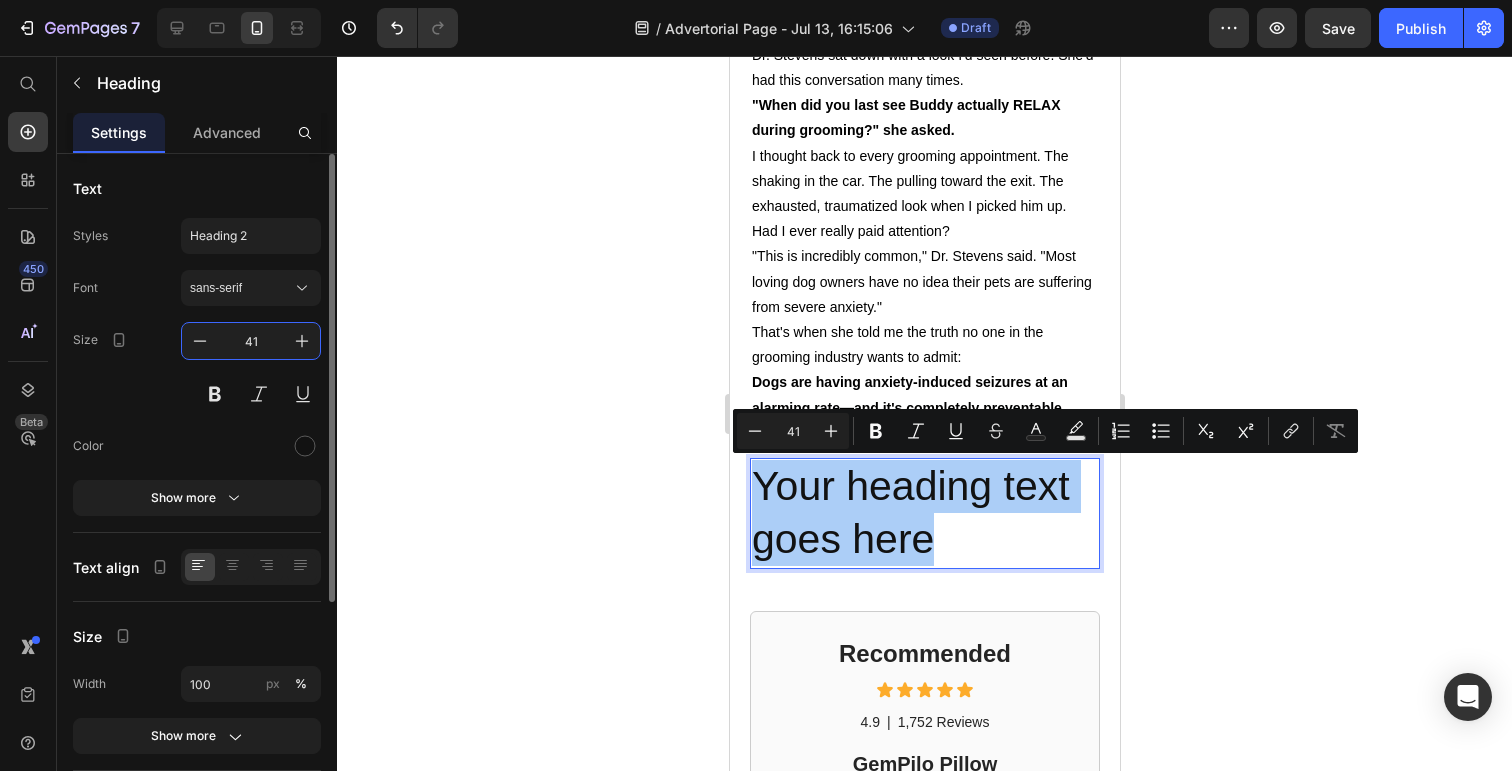 click on "41" at bounding box center [251, 341] 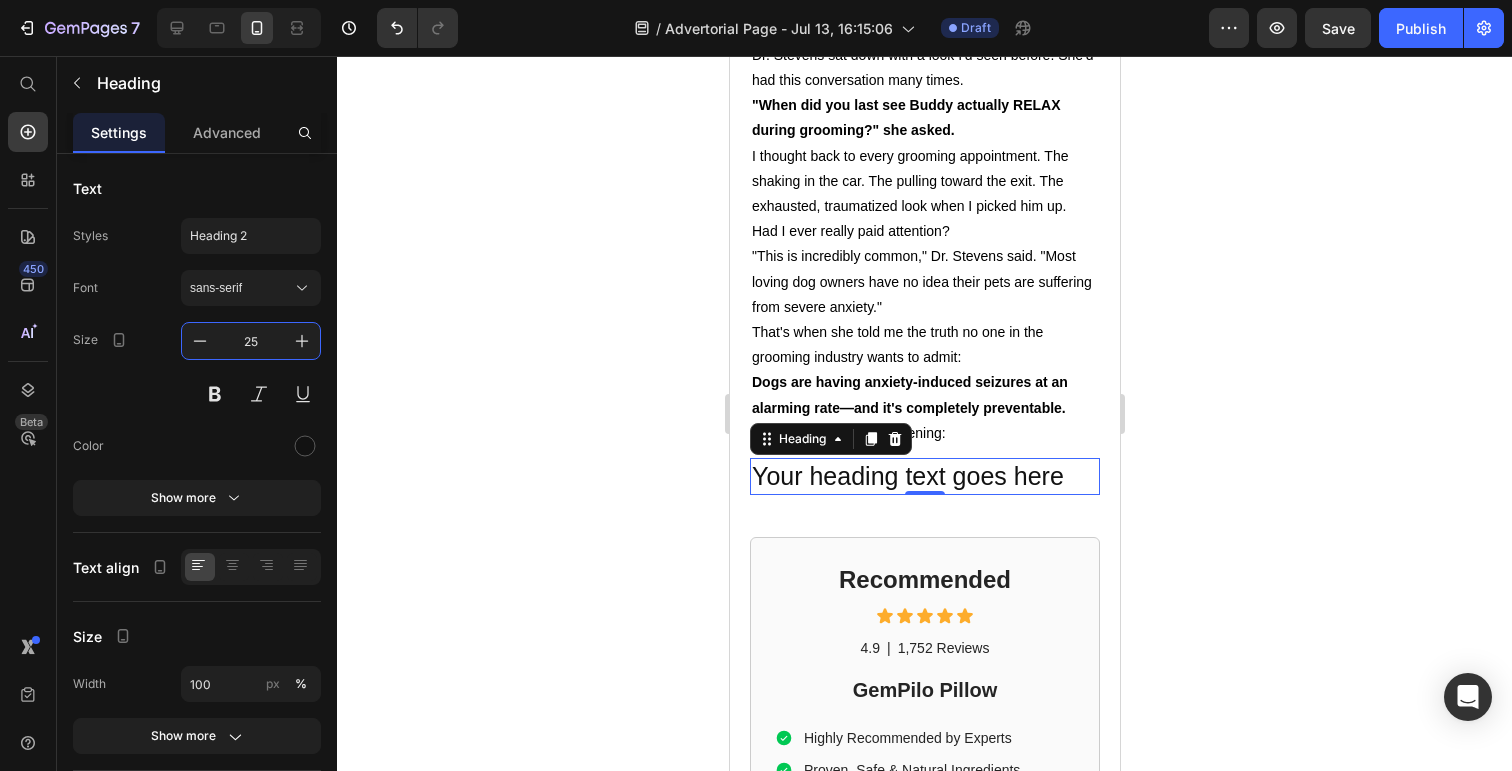 type on "25" 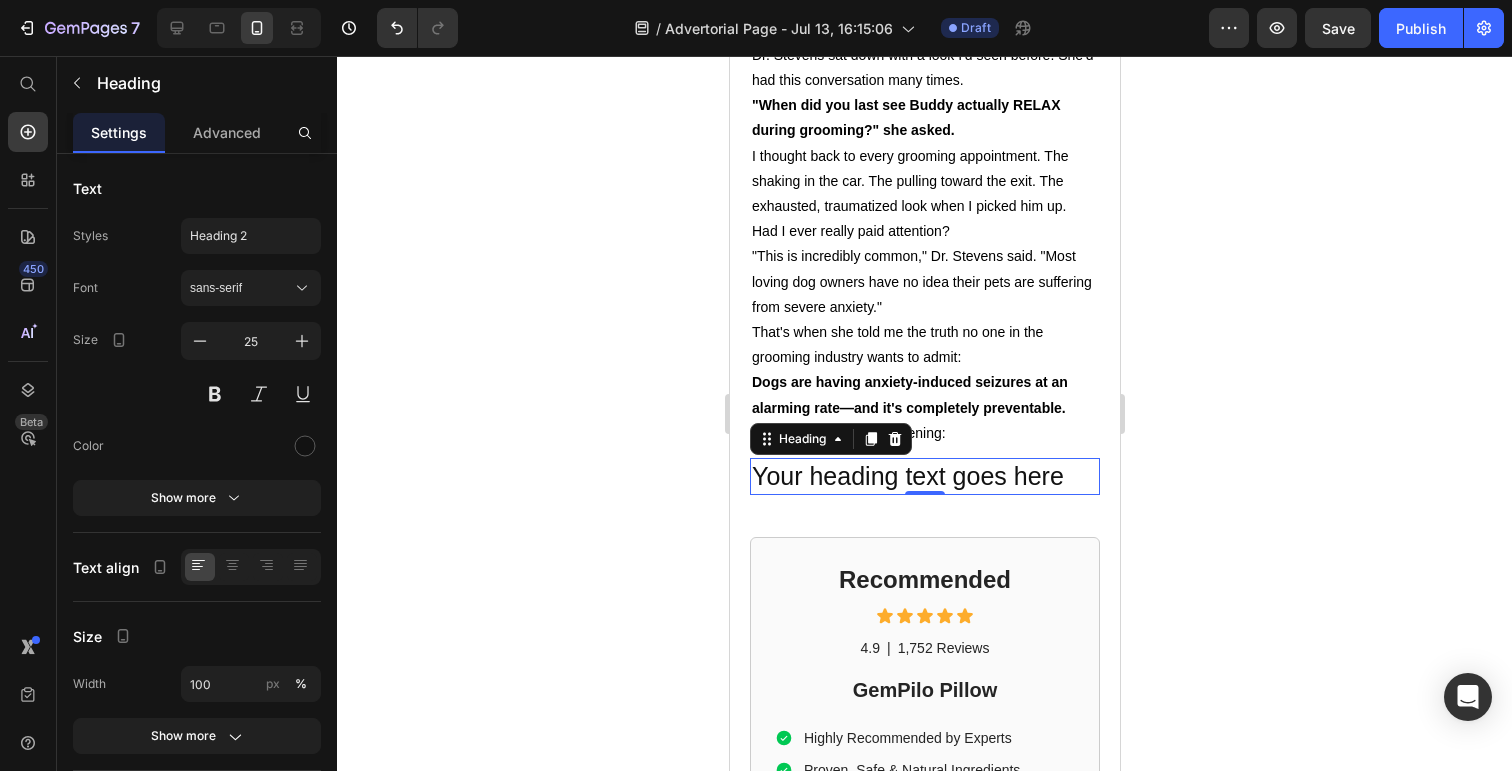 click on "Your heading text goes here" at bounding box center (924, 476) 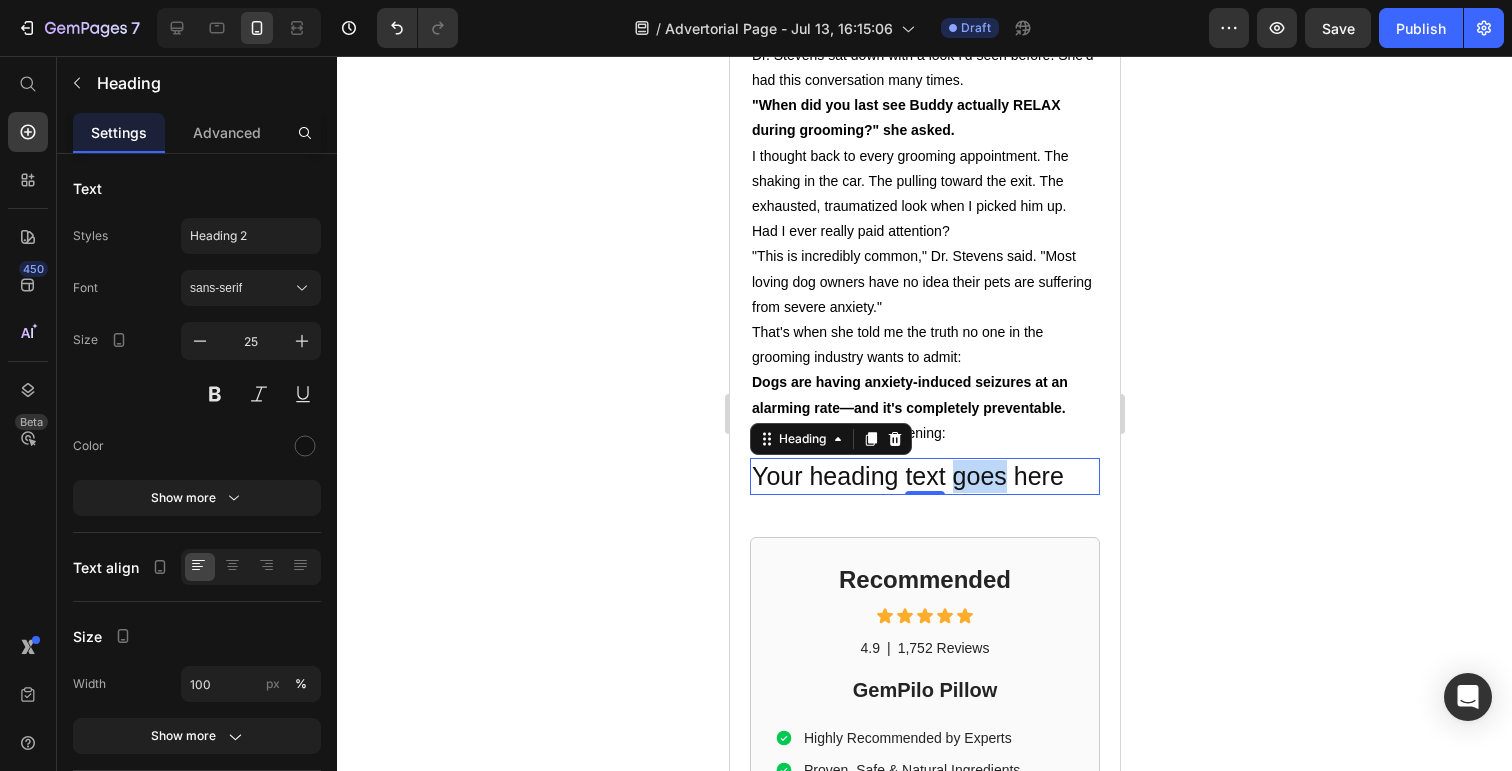 click on "Your heading text goes here" at bounding box center (924, 476) 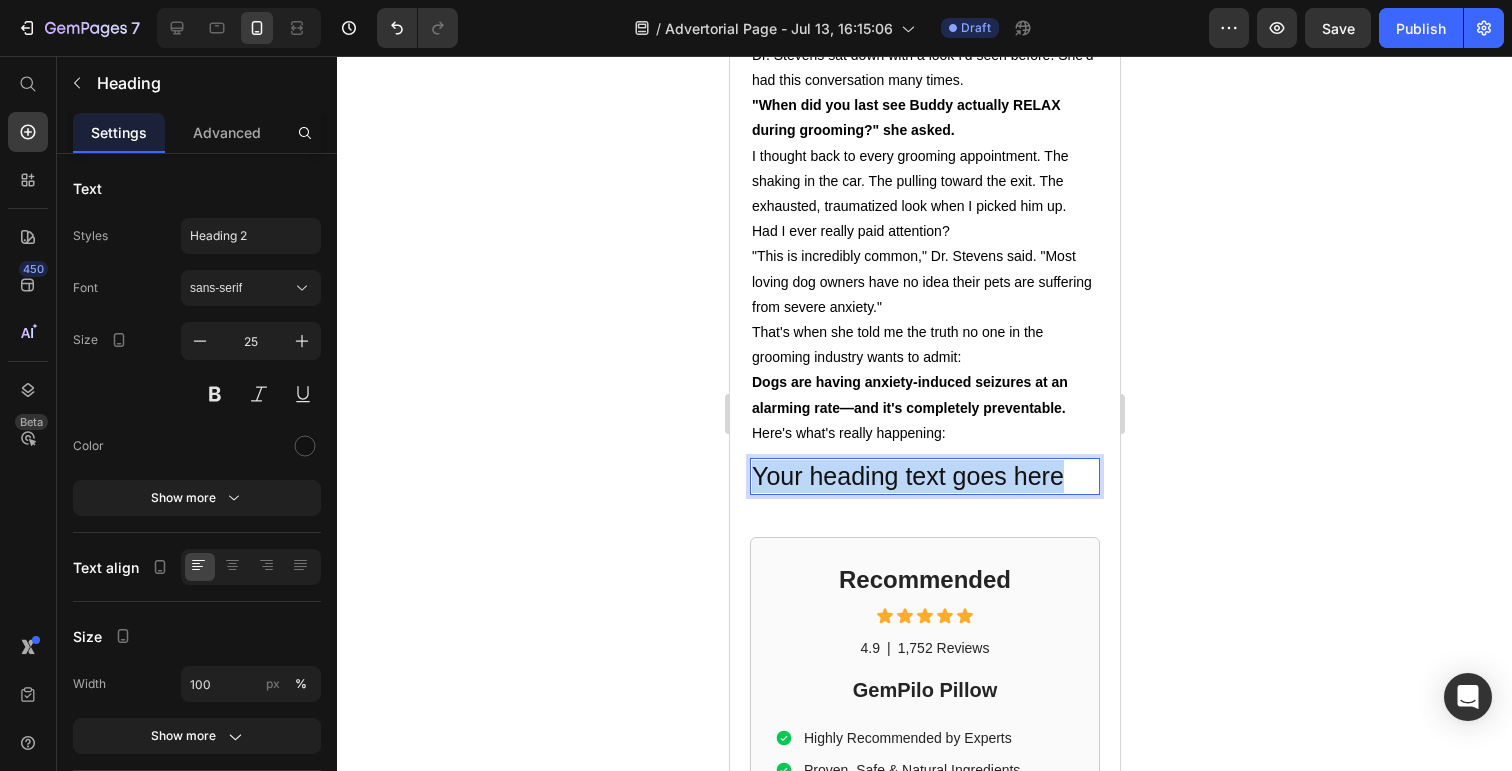 click on "Your heading text goes here" at bounding box center [924, 476] 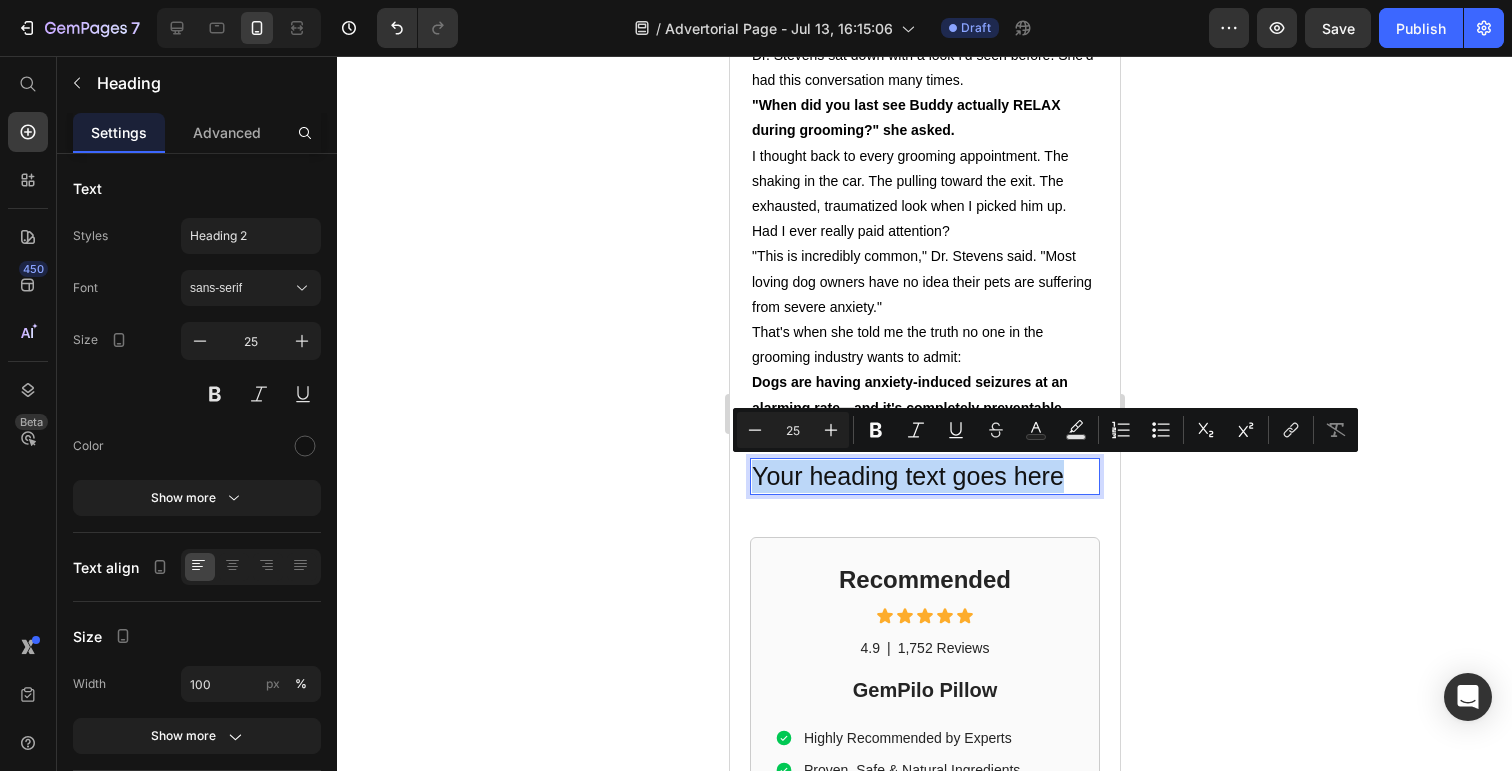 type 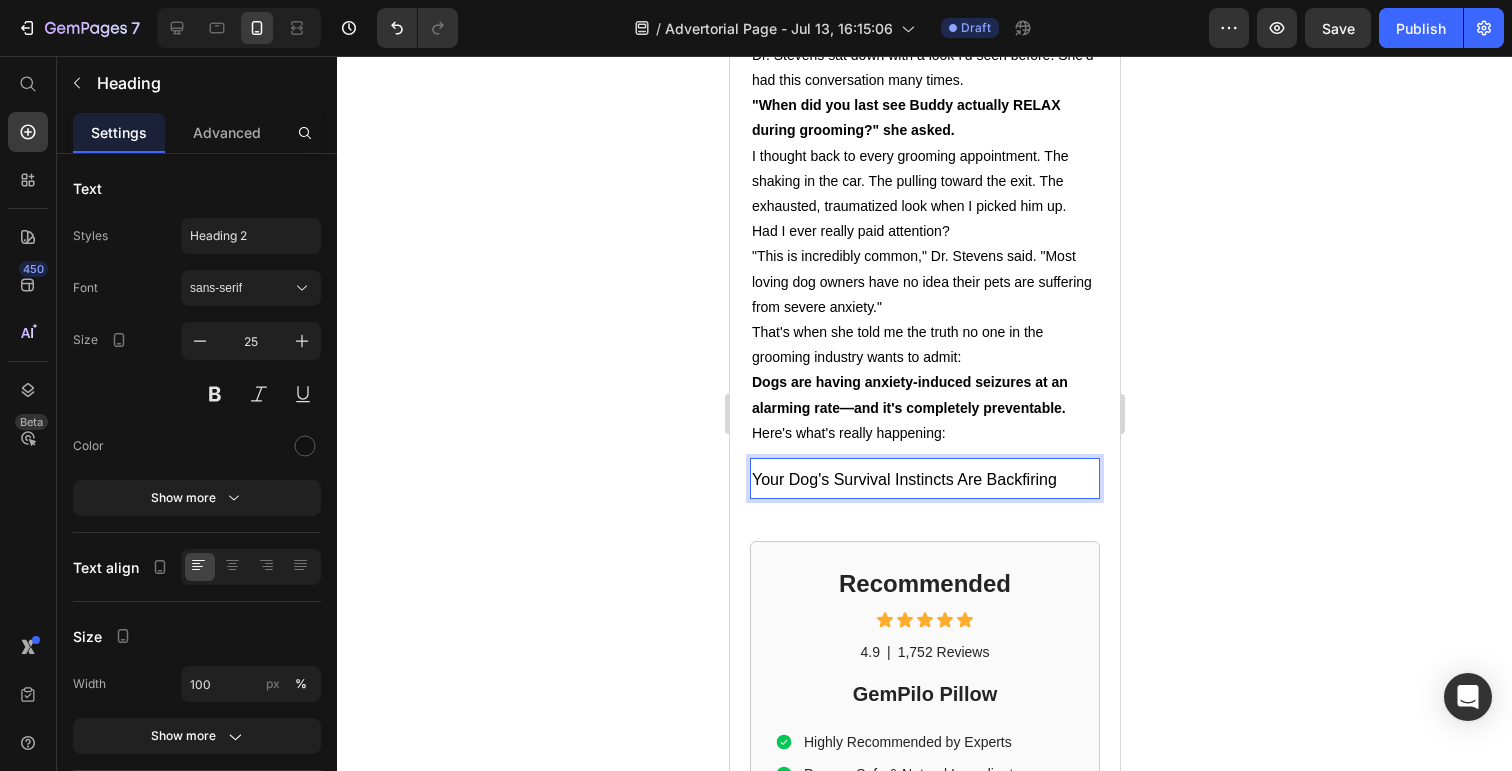 click on "Your Dog's Survival Instincts Are Backfiring" at bounding box center [903, 479] 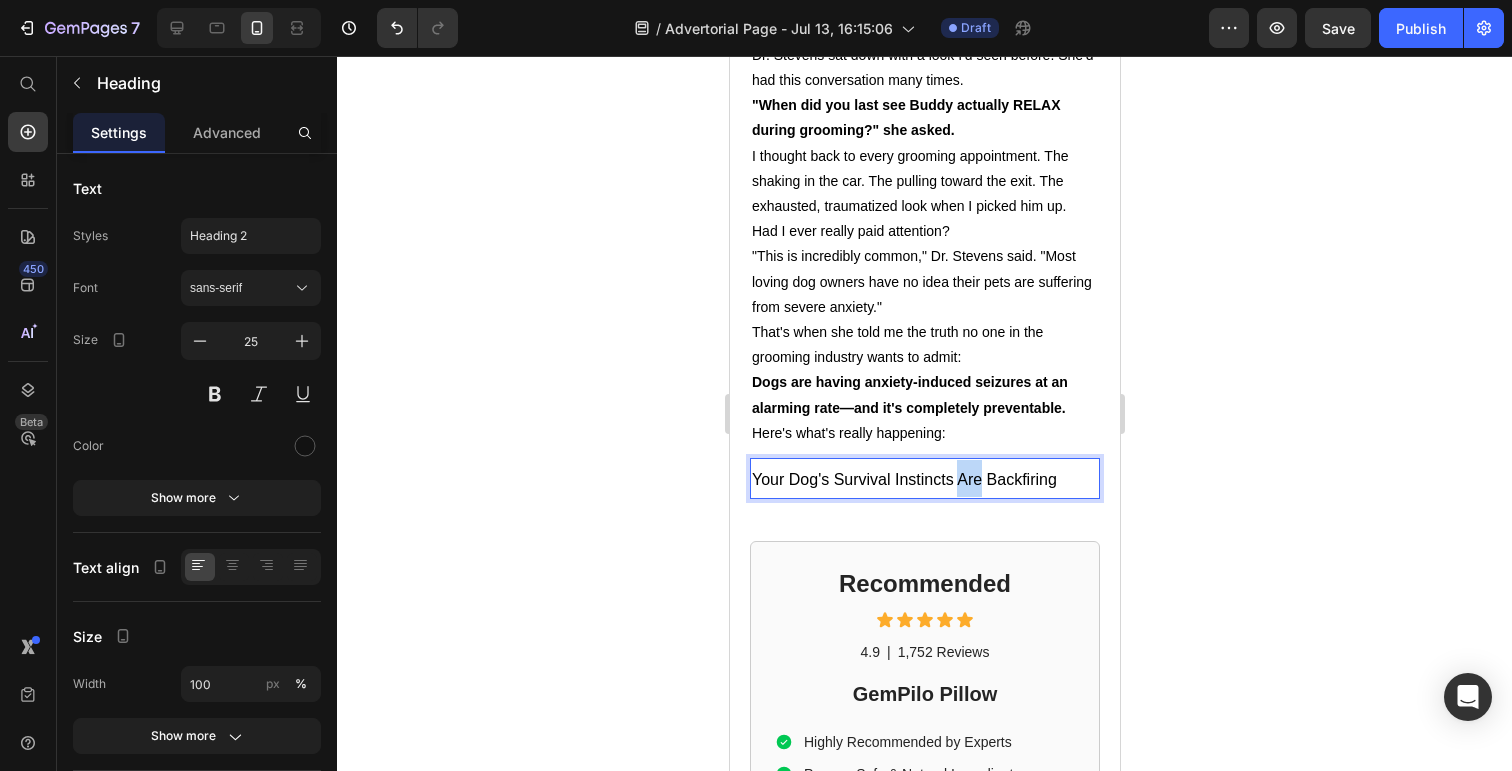 click on "Your Dog's Survival Instincts Are Backfiring" at bounding box center [903, 479] 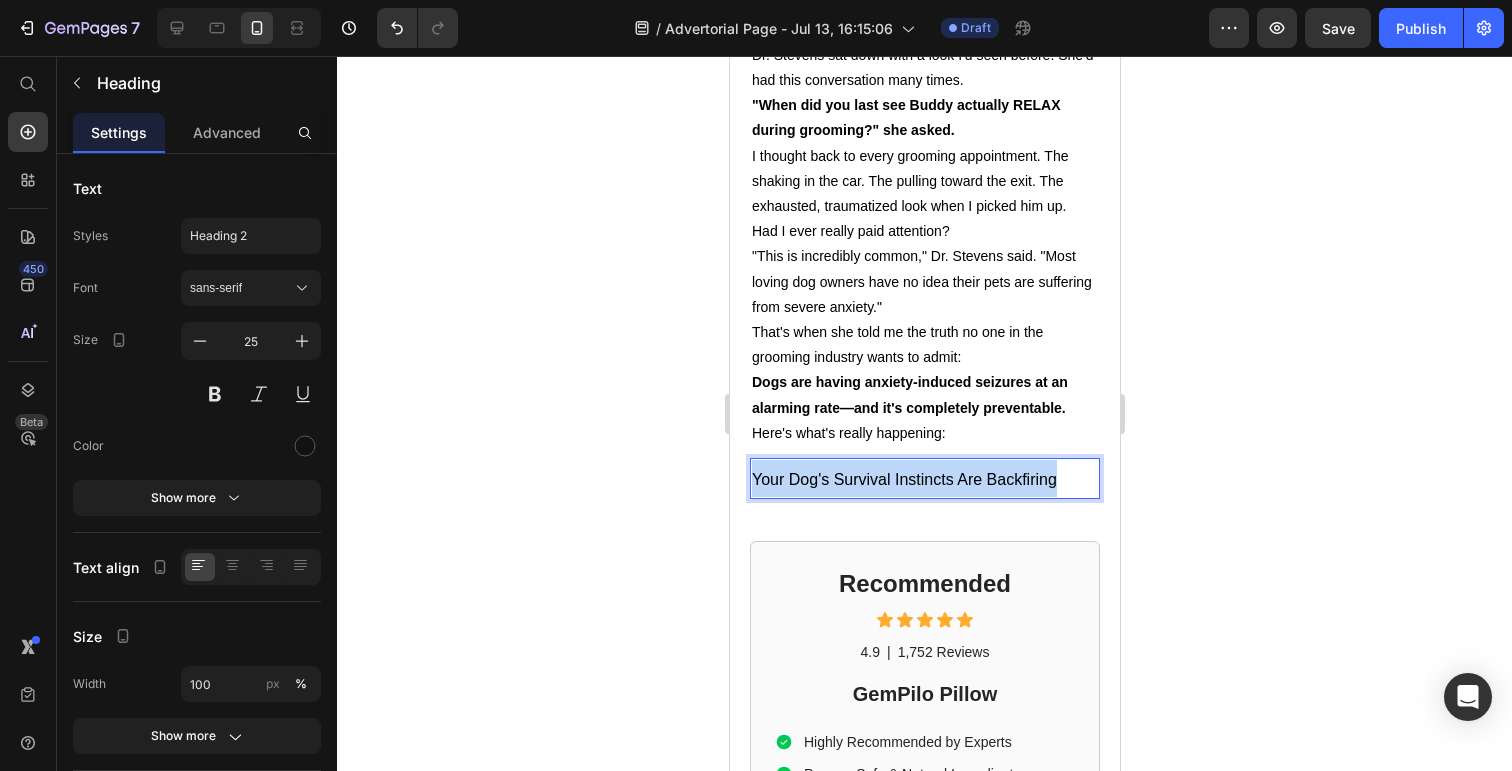 click on "Your Dog's Survival Instincts Are Backfiring" at bounding box center (903, 479) 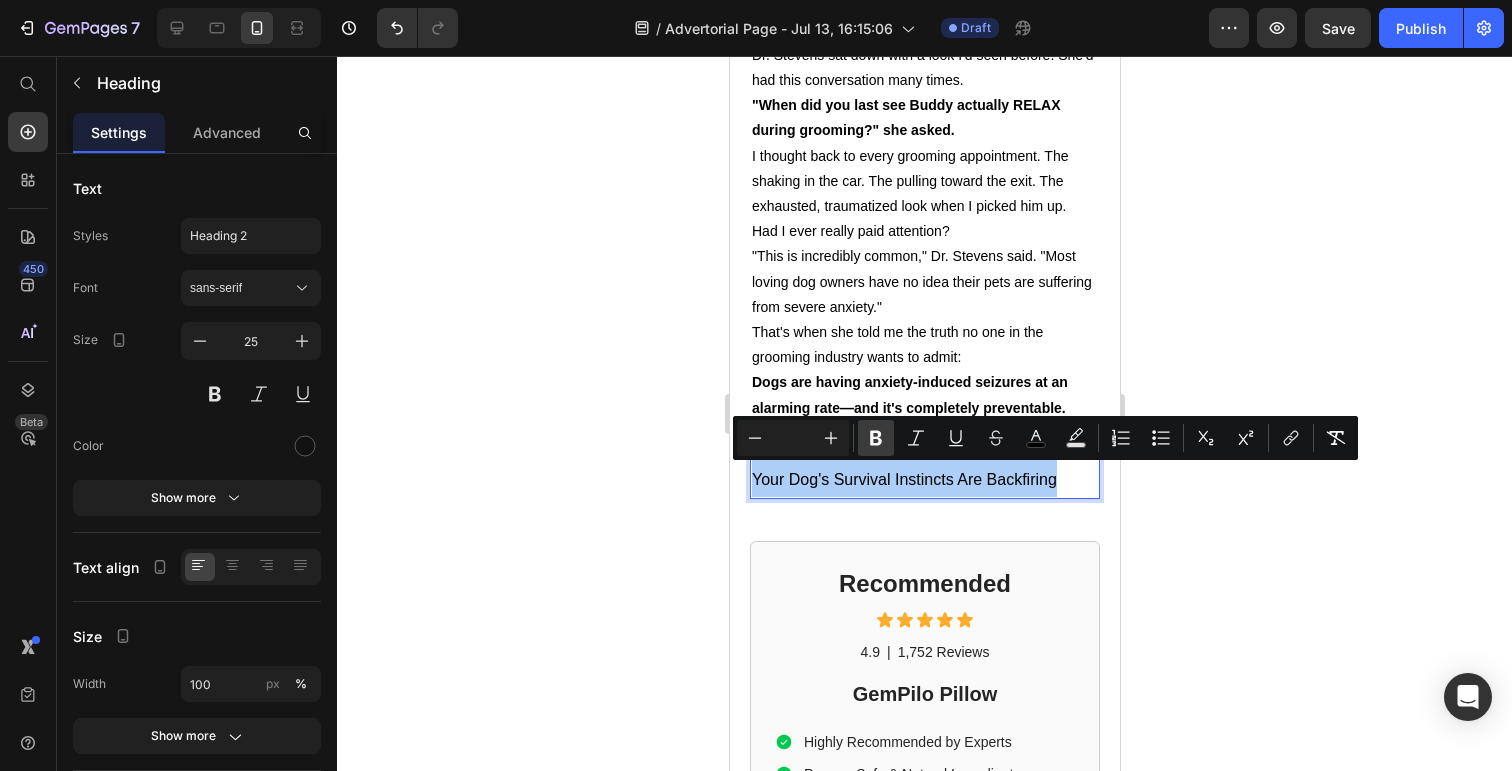 click 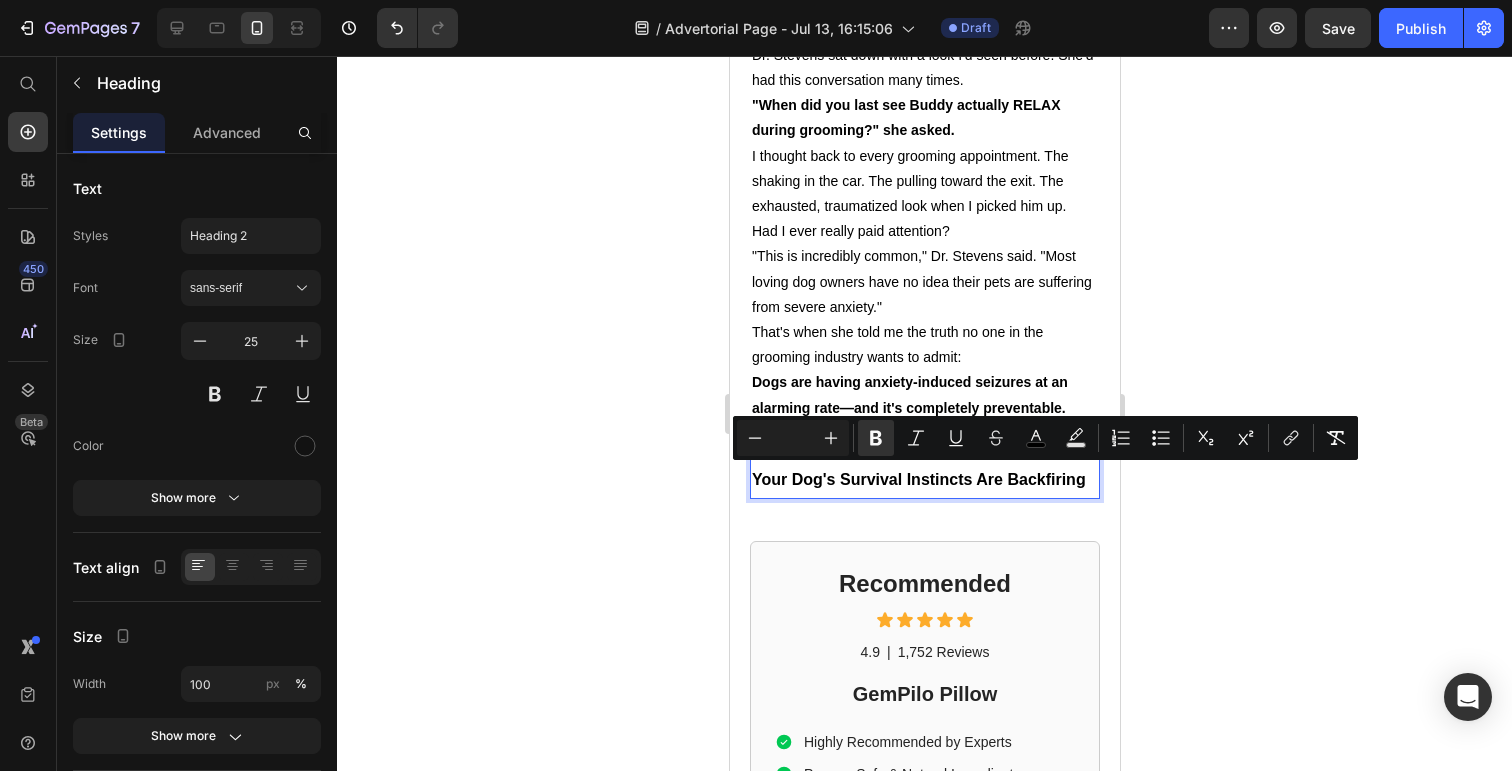 click at bounding box center [793, 438] 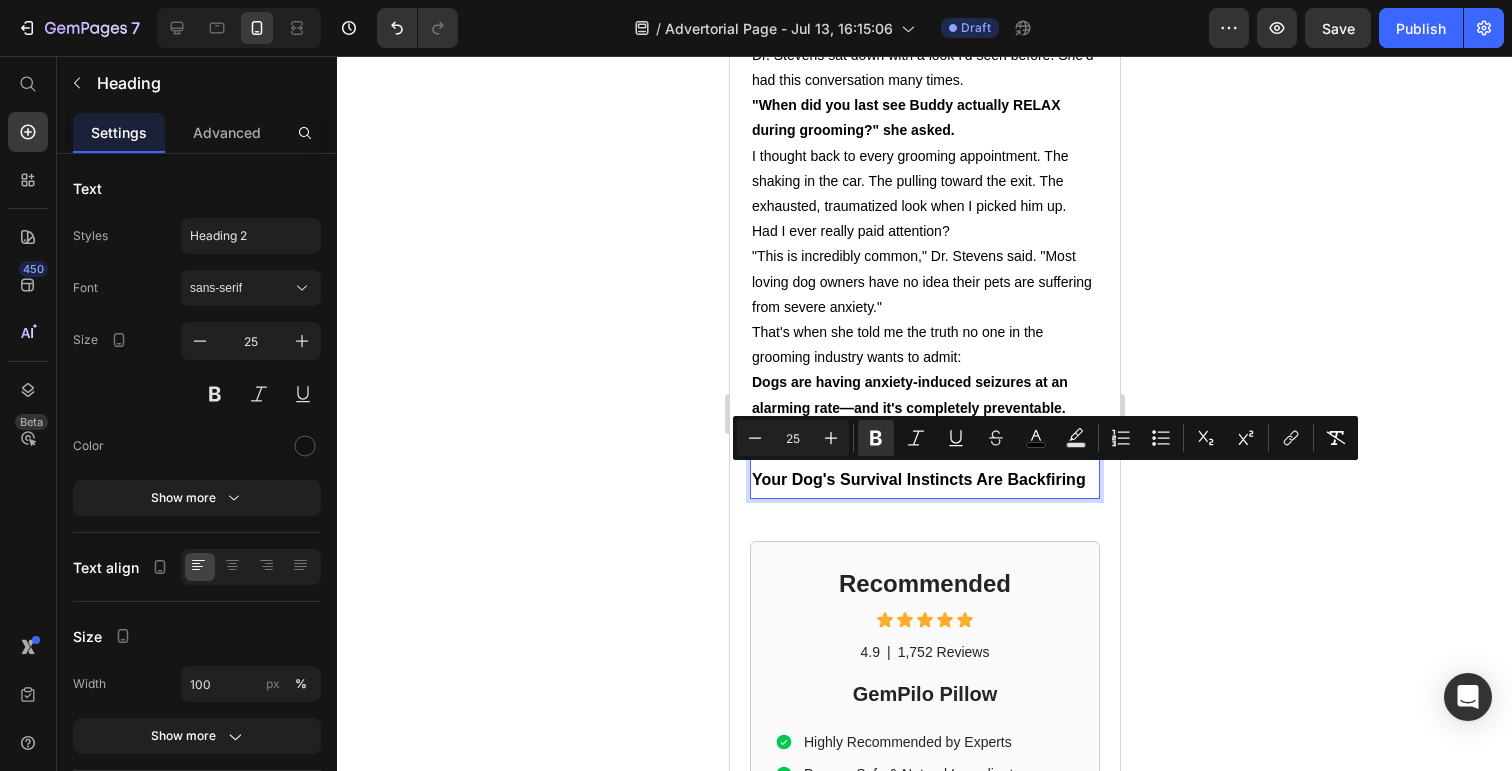 type on "25" 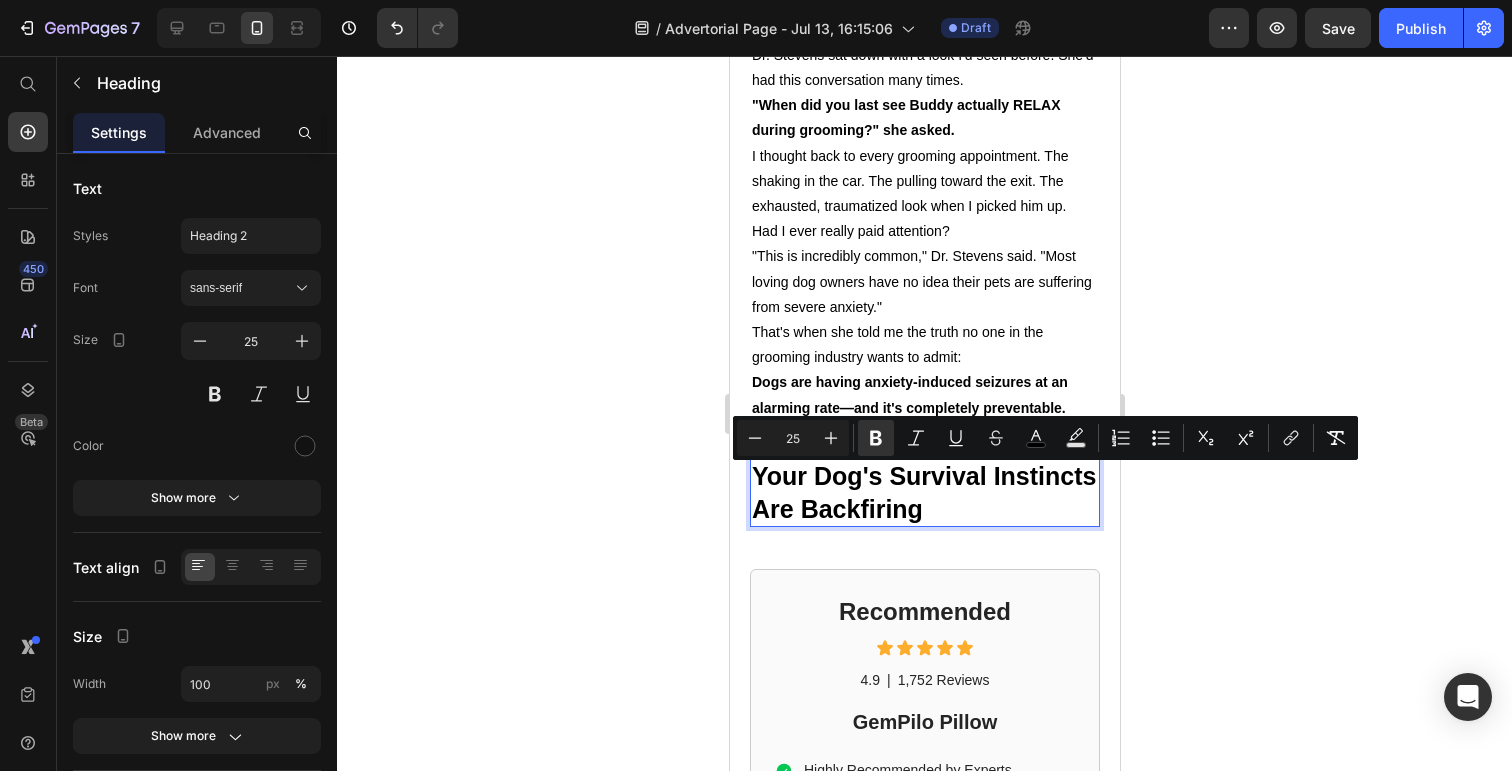 click on "Your Dog's Survival Instincts Are Backfiring" at bounding box center (924, 492) 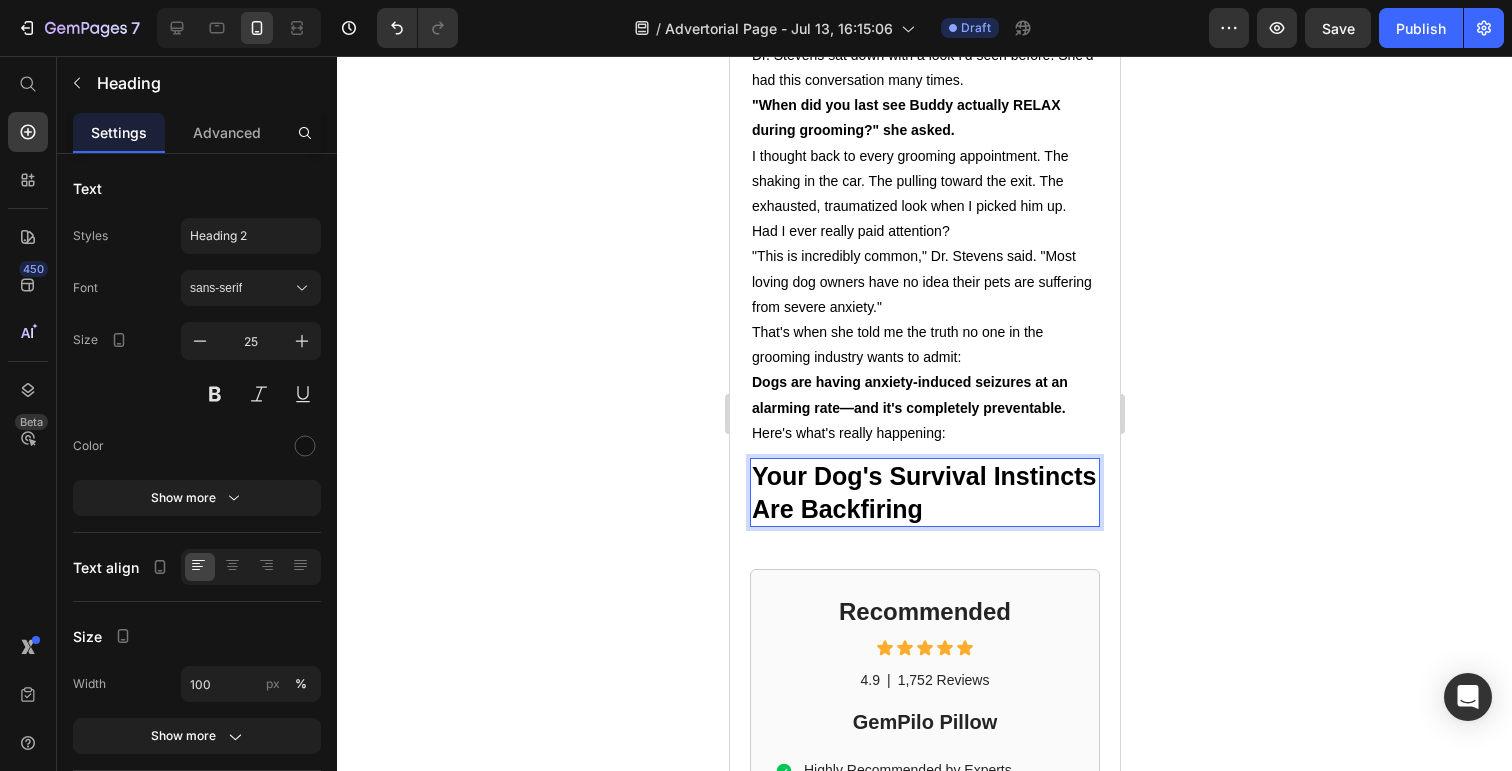 click on "Your Dog's Survival Instincts Are Backfiring" at bounding box center (924, 492) 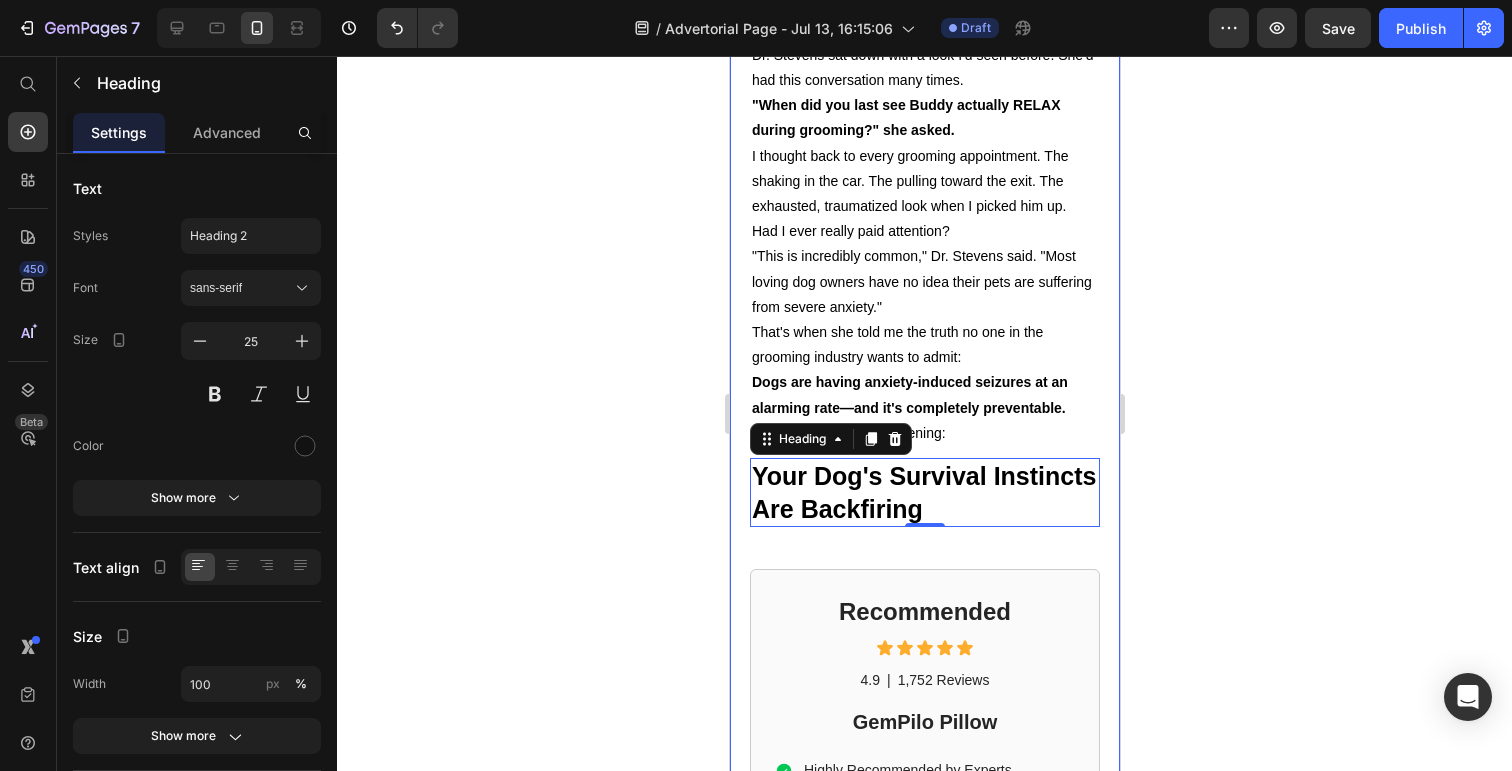 click 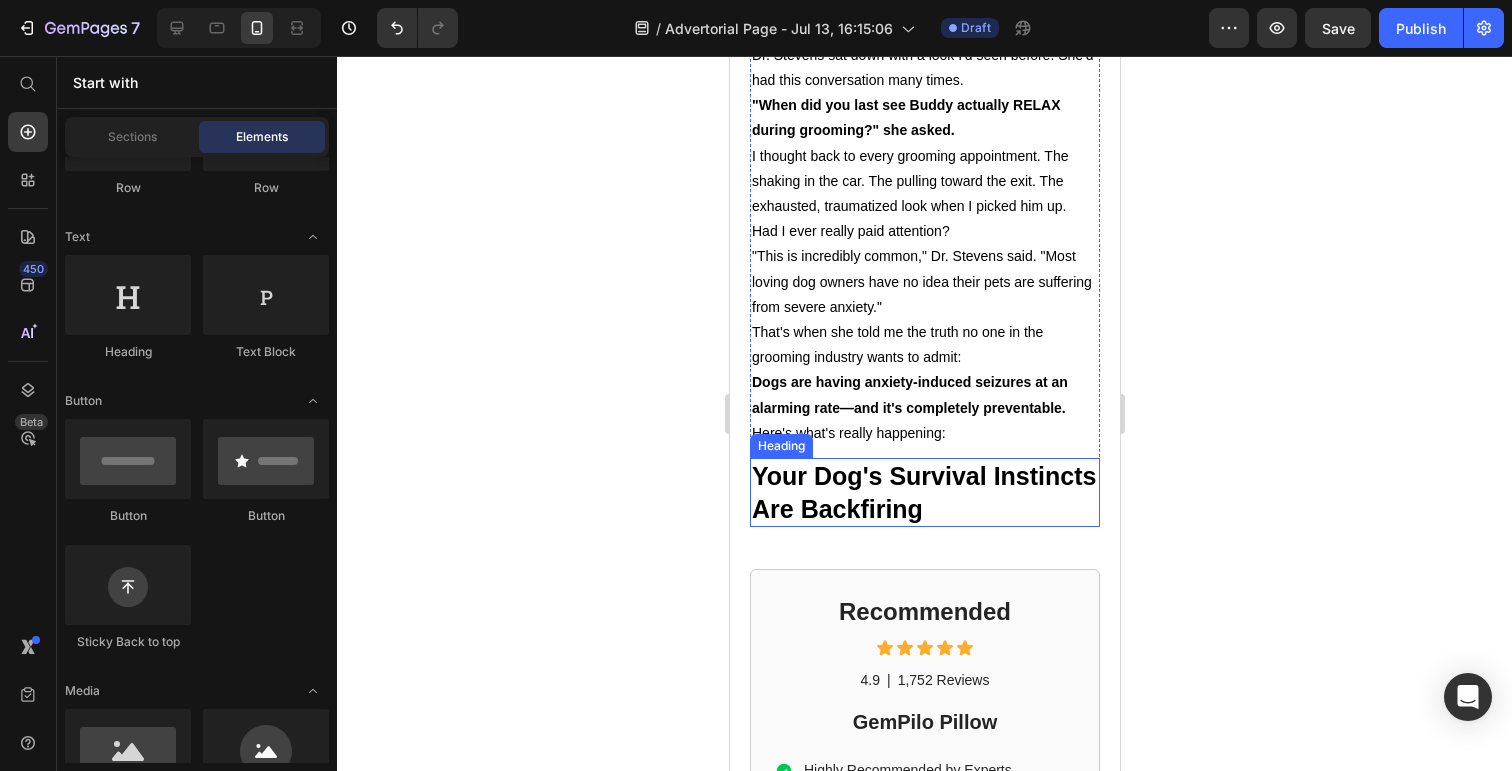 click on "⁠⁠⁠⁠⁠⁠⁠ Your Dog's Survival Instincts Are Backfiring" at bounding box center [924, 492] 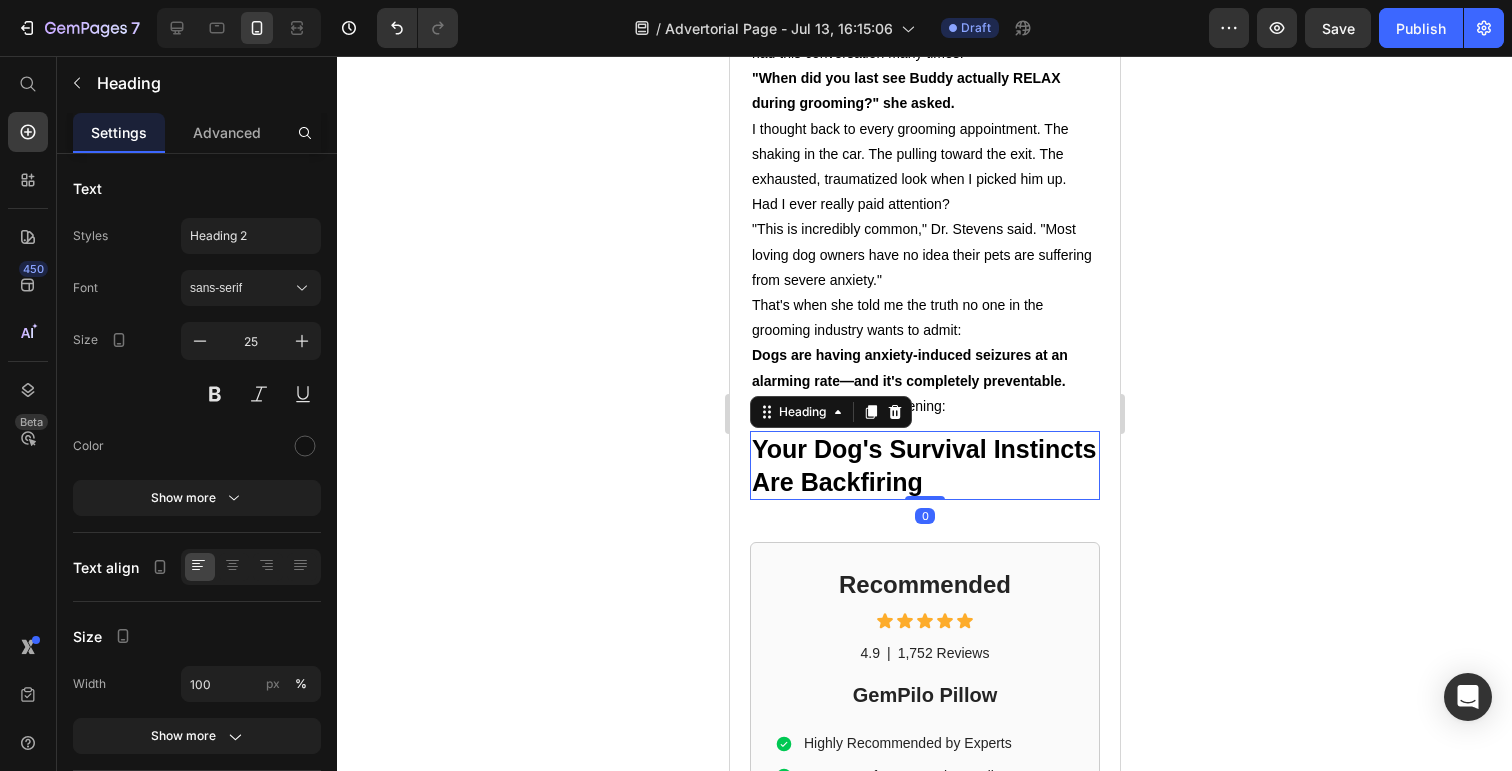 scroll, scrollTop: 2199, scrollLeft: 0, axis: vertical 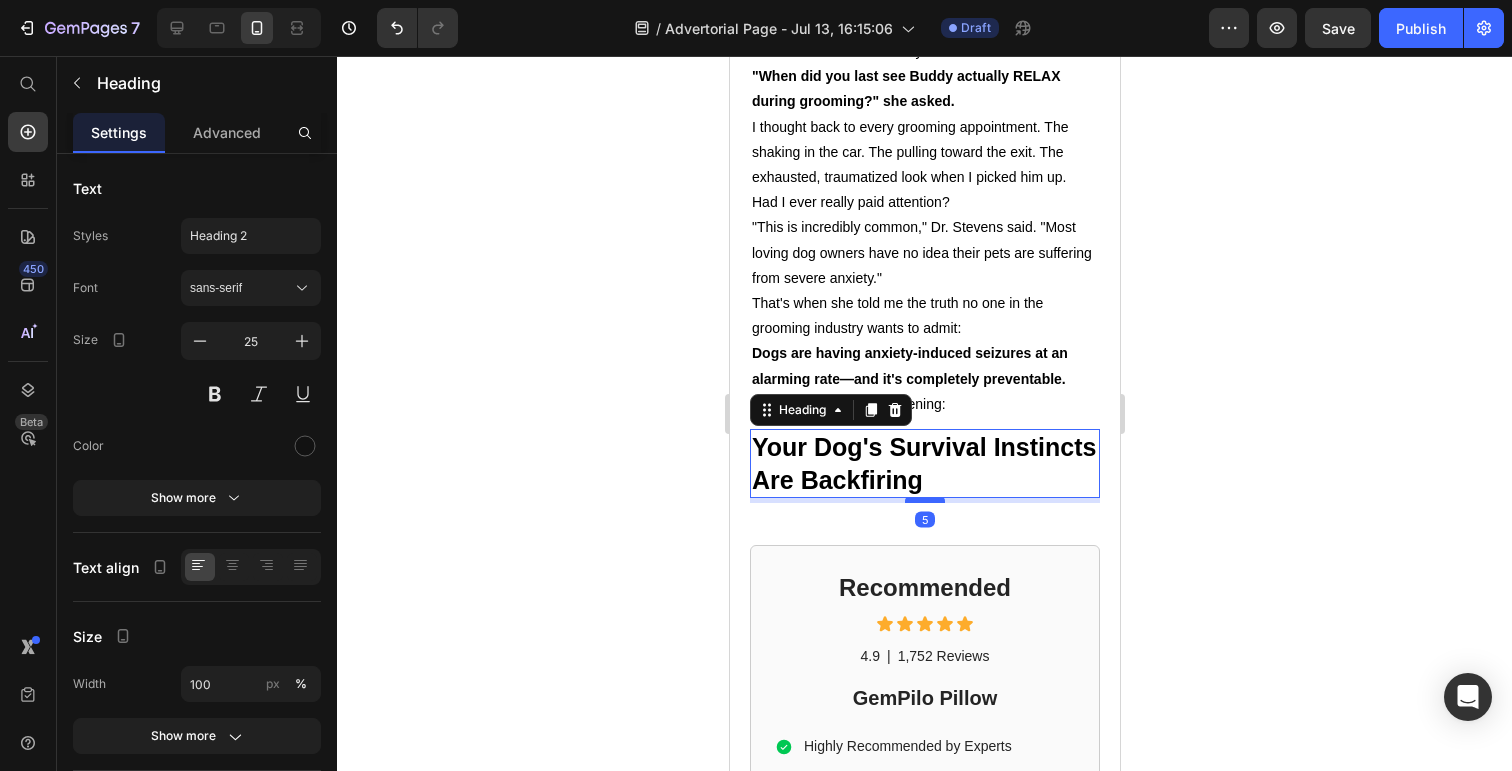 click at bounding box center (924, 500) 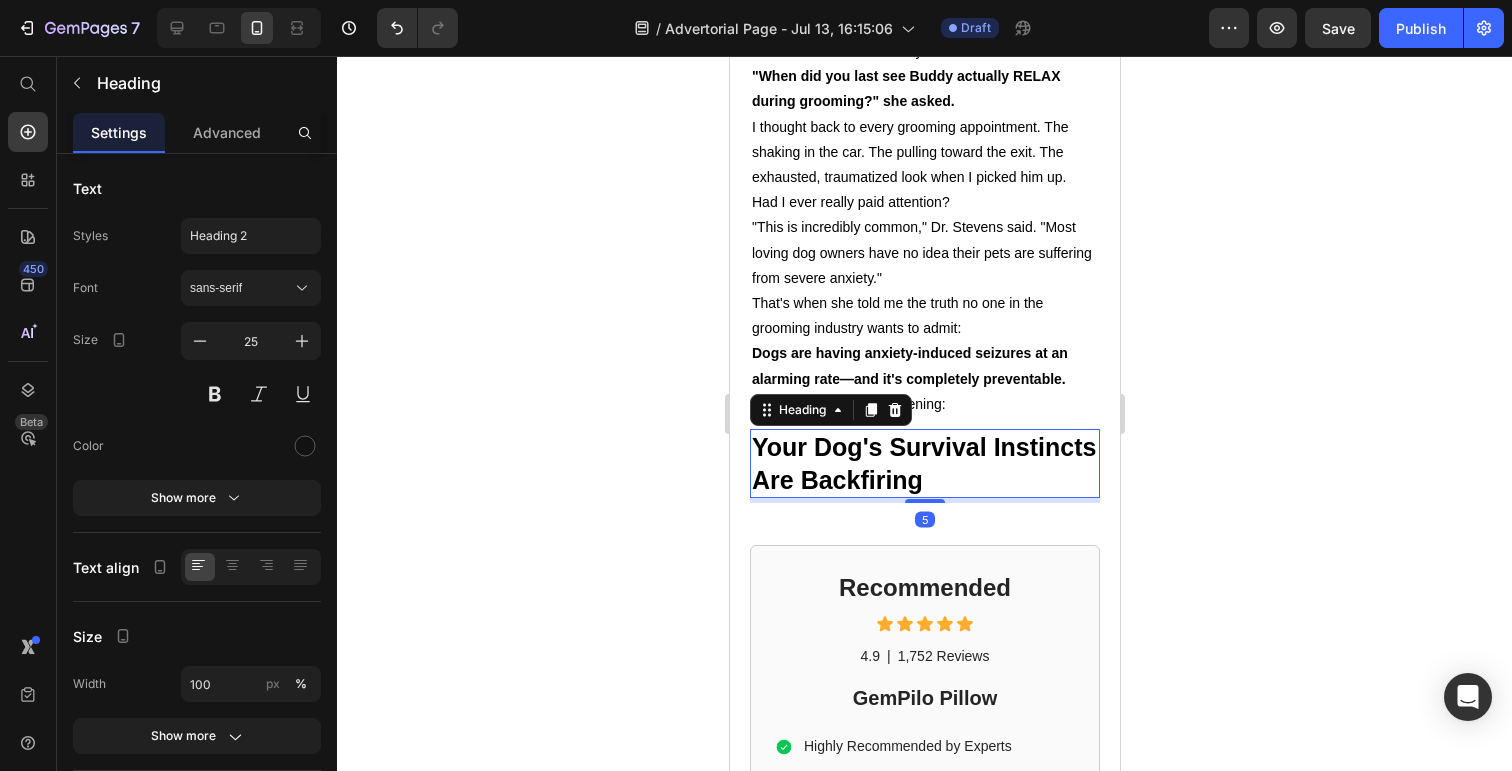 click 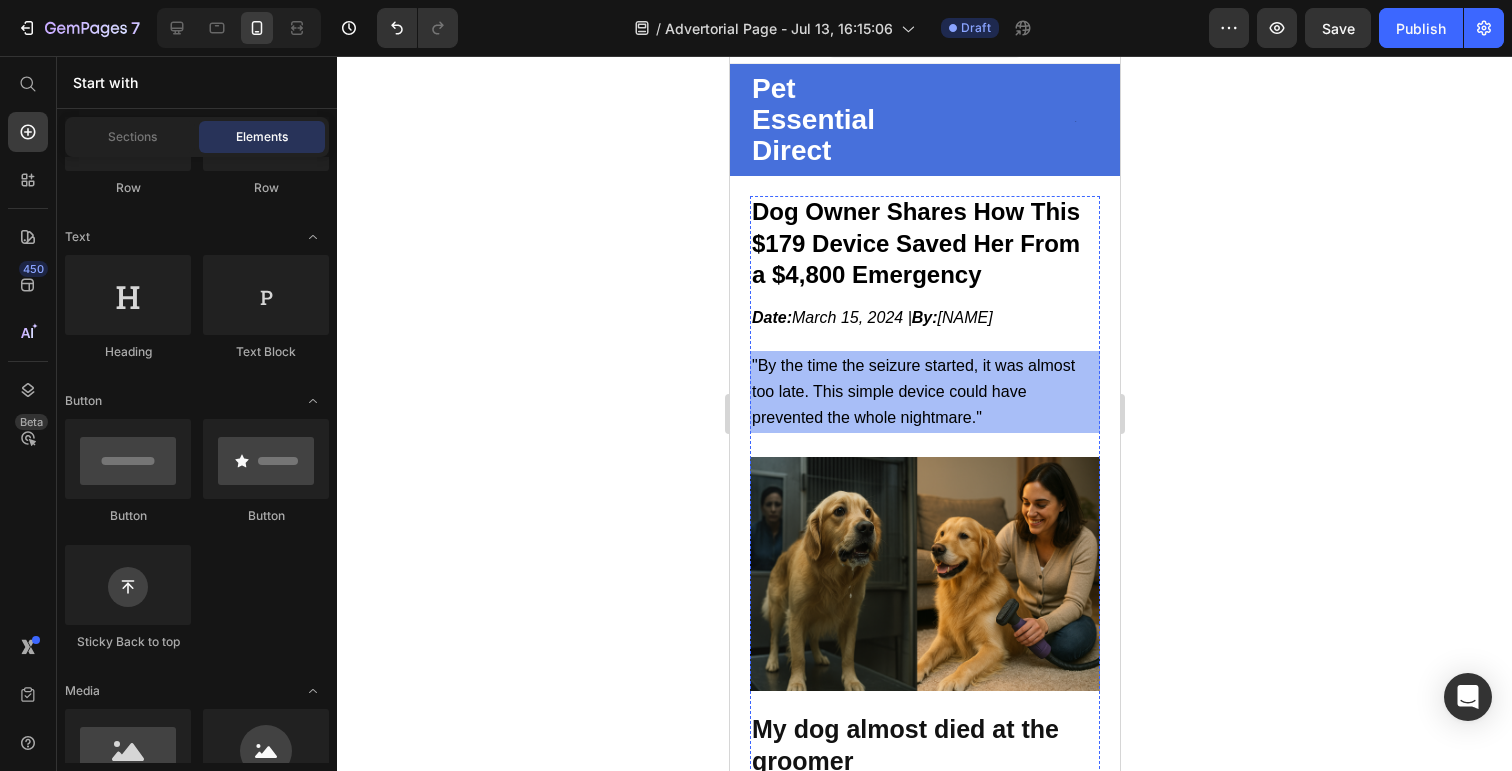scroll, scrollTop: 26, scrollLeft: 0, axis: vertical 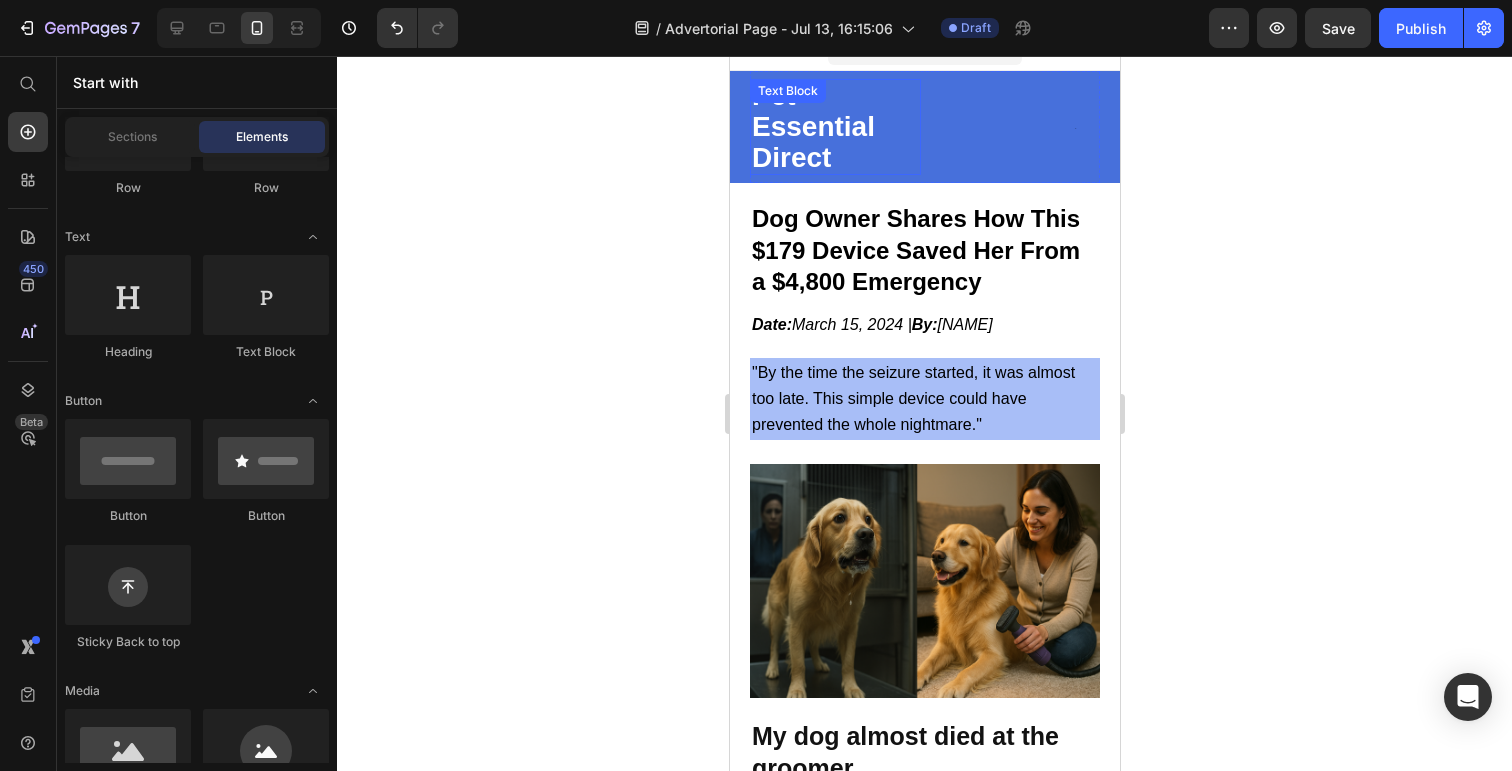 click on "Pet Essential Direct" at bounding box center [834, 127] 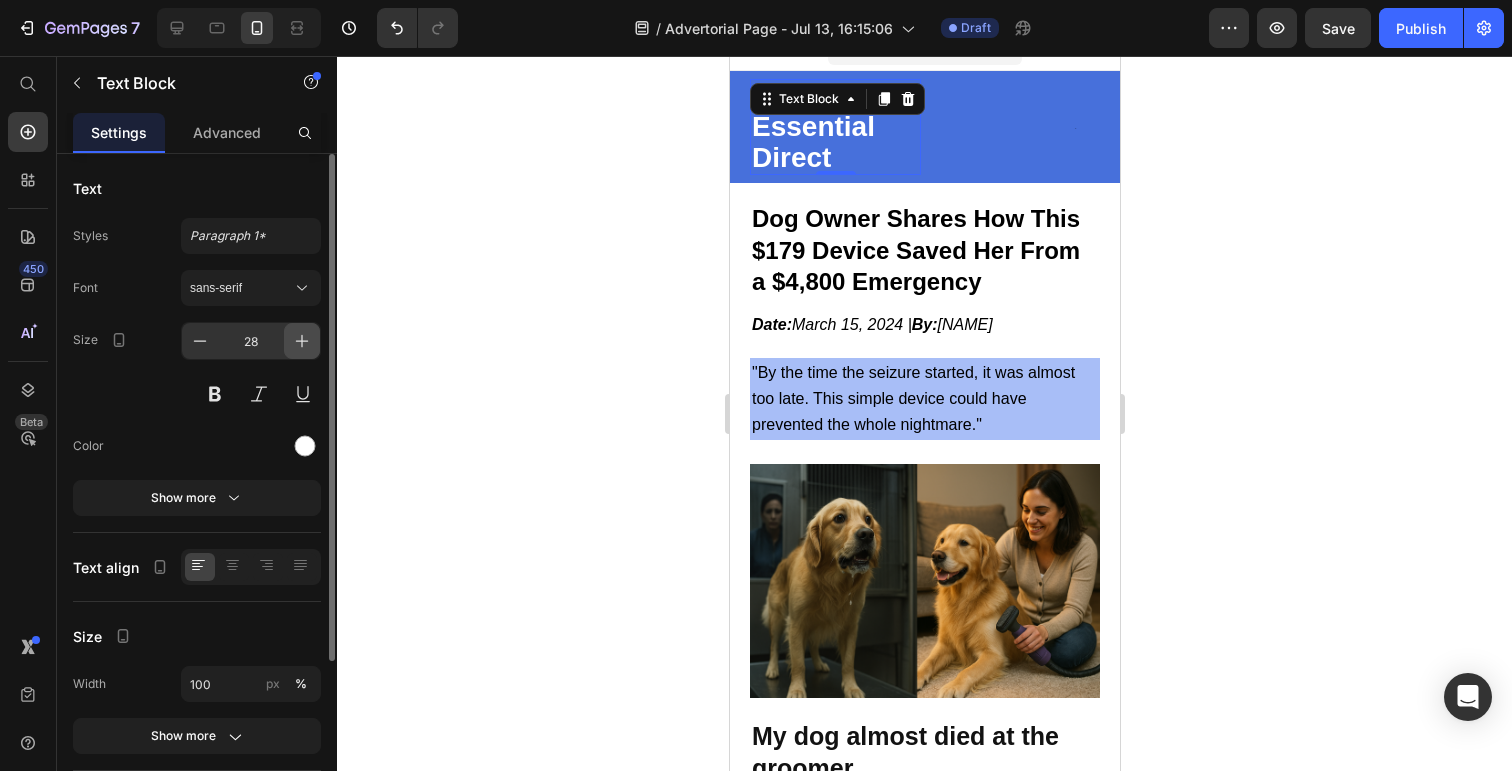 click 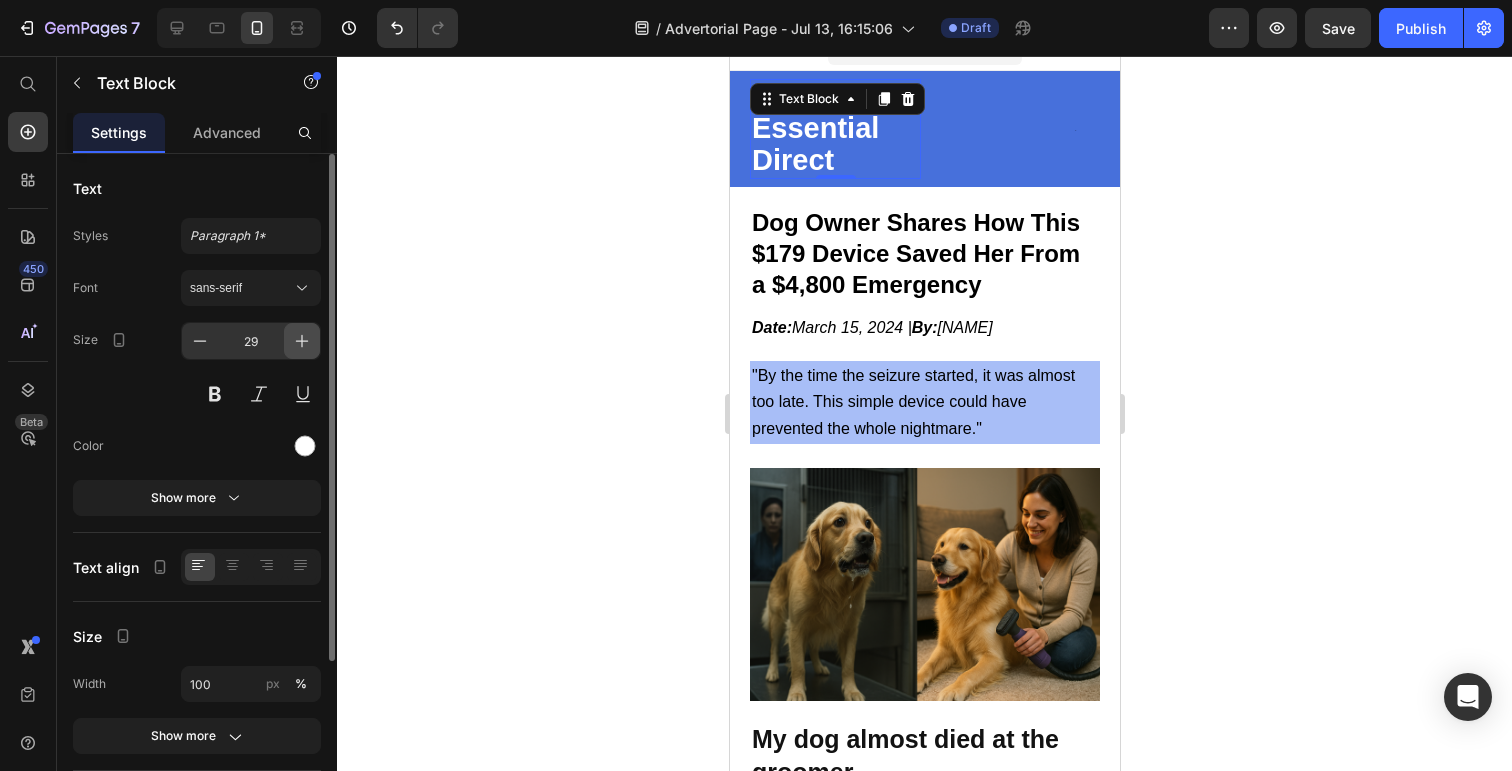 click 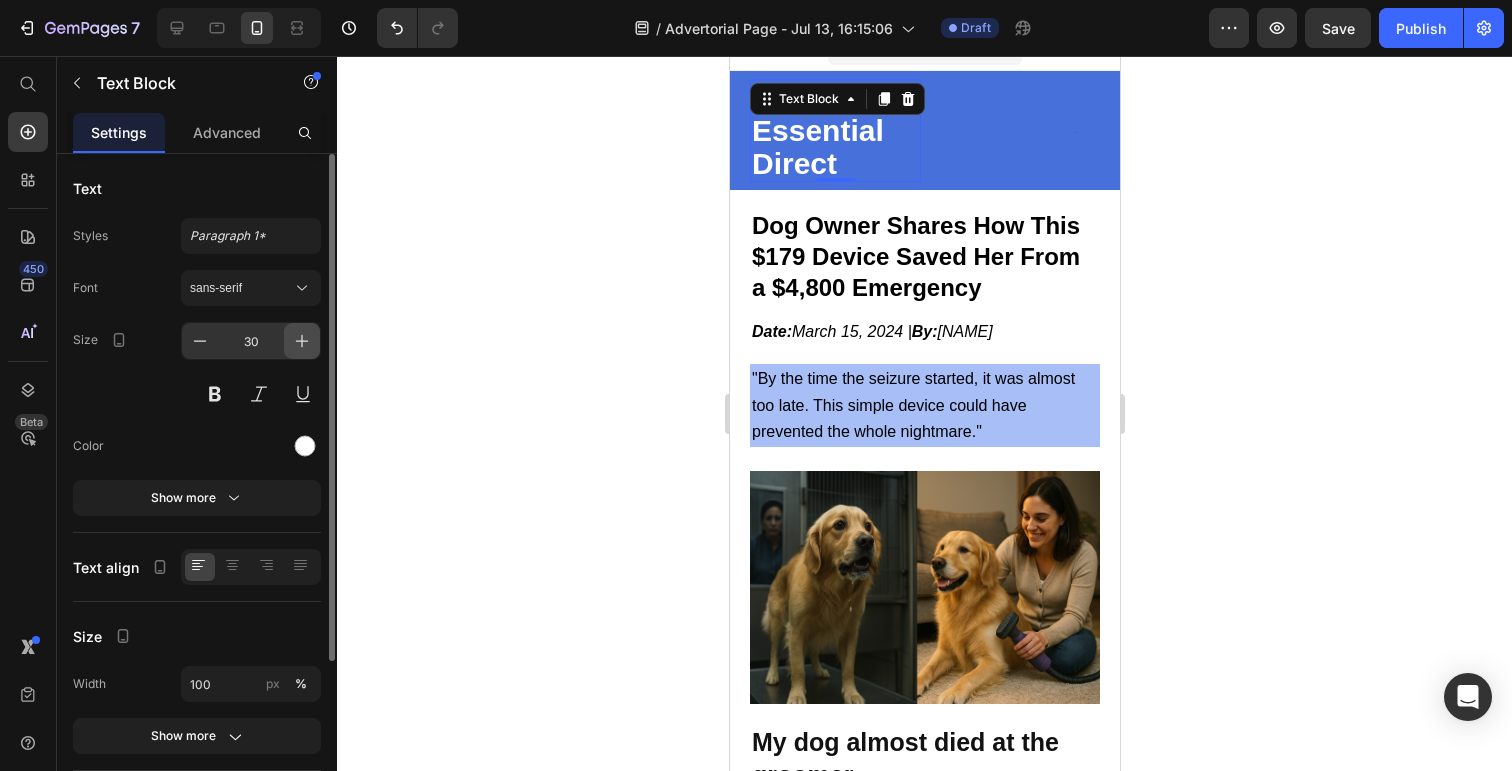 click 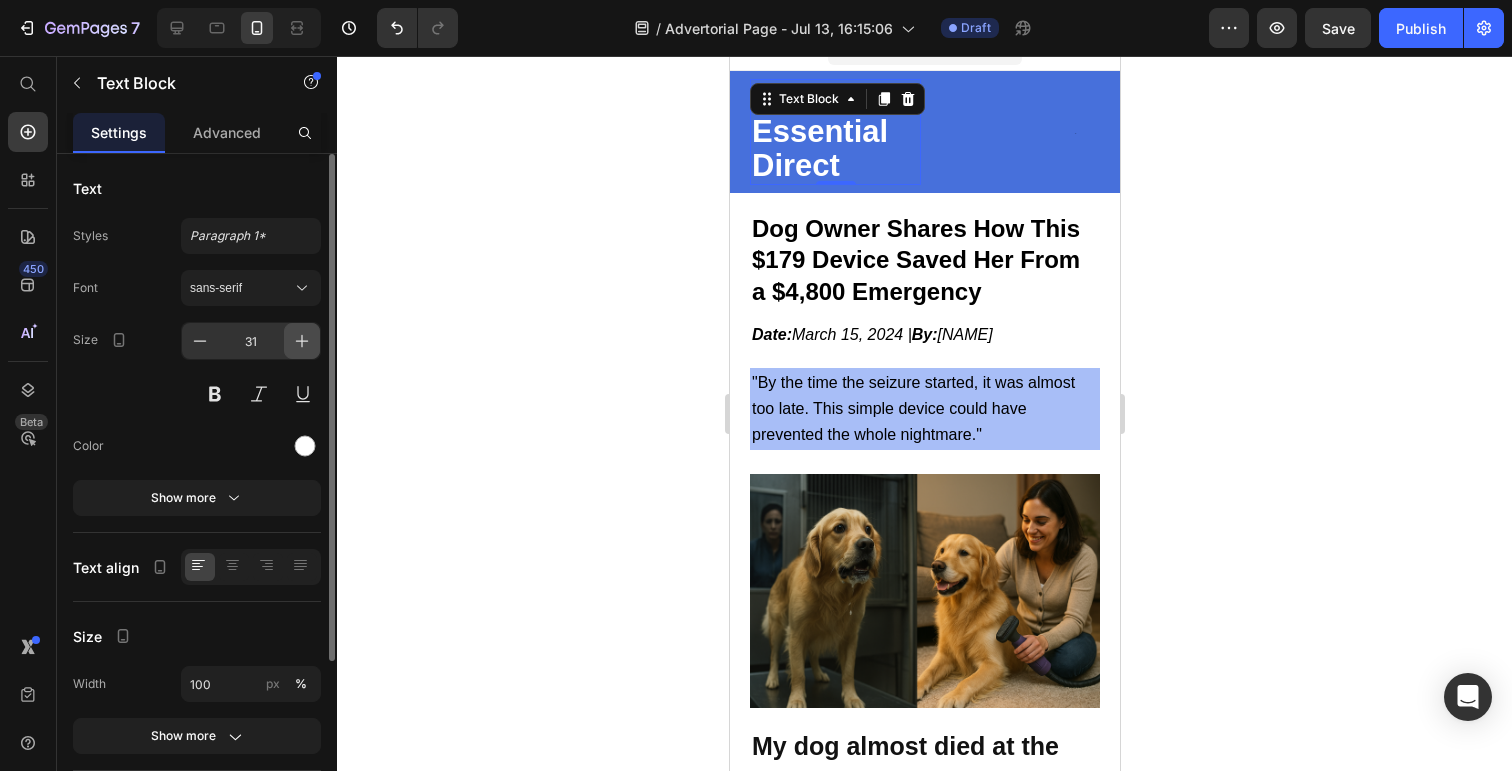click 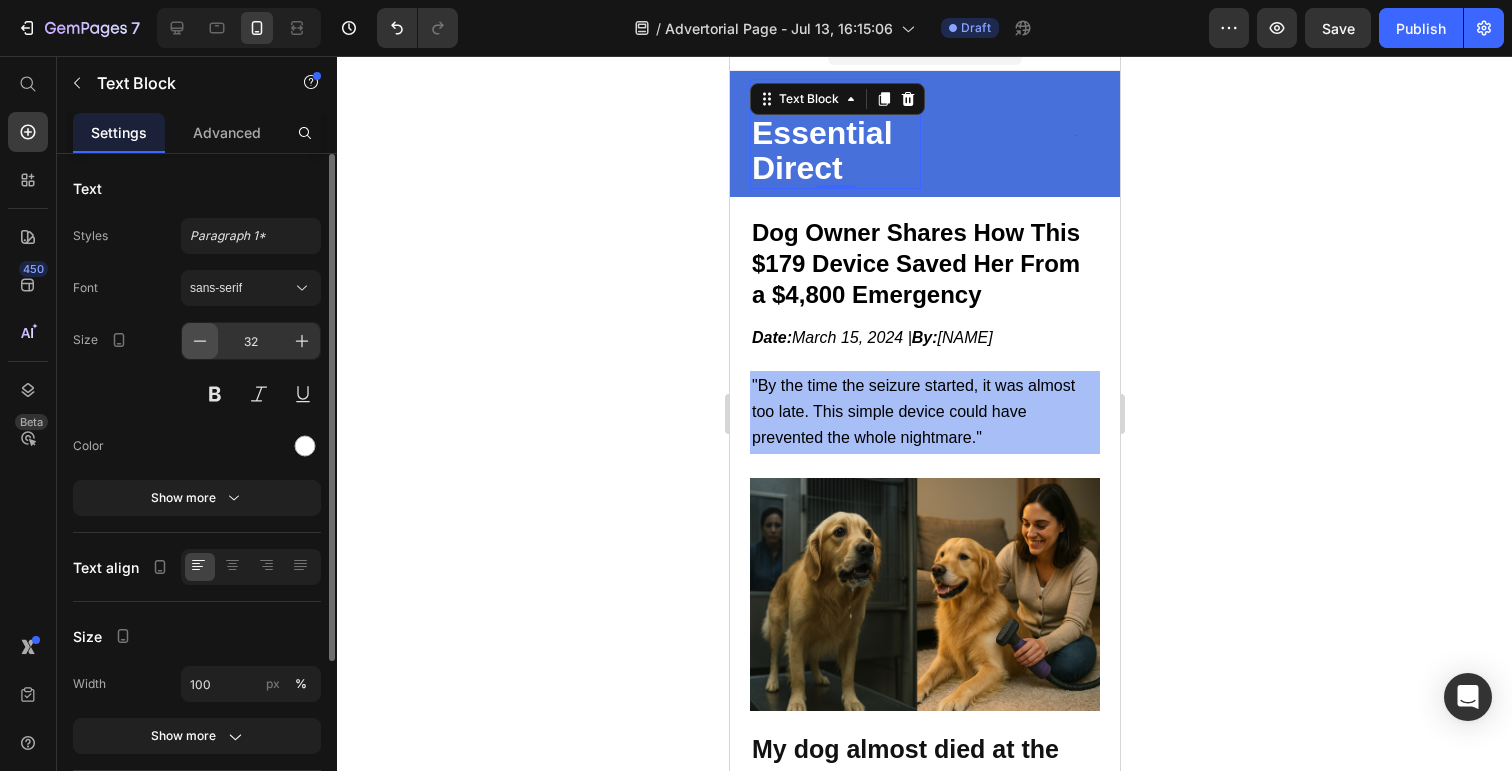 click 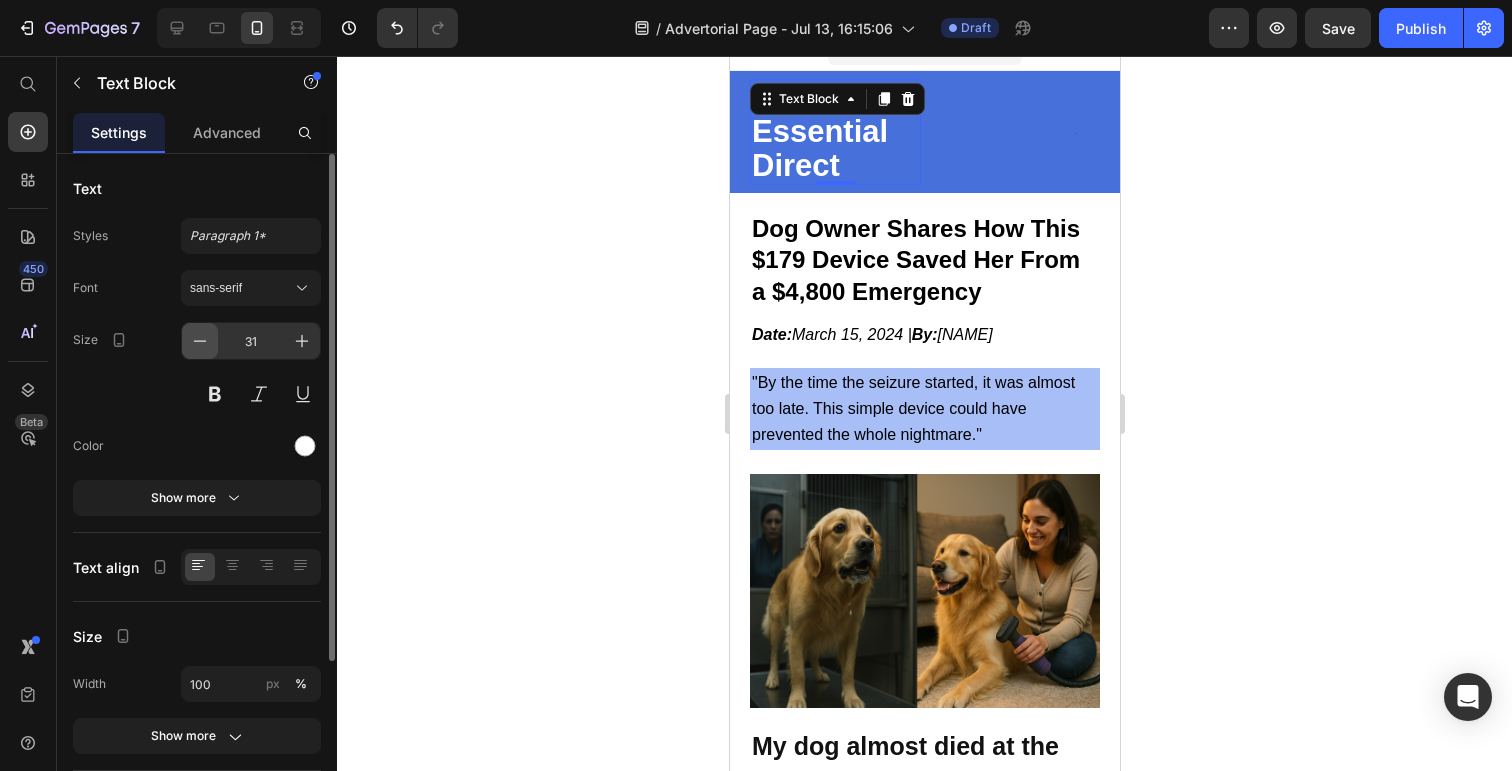 click 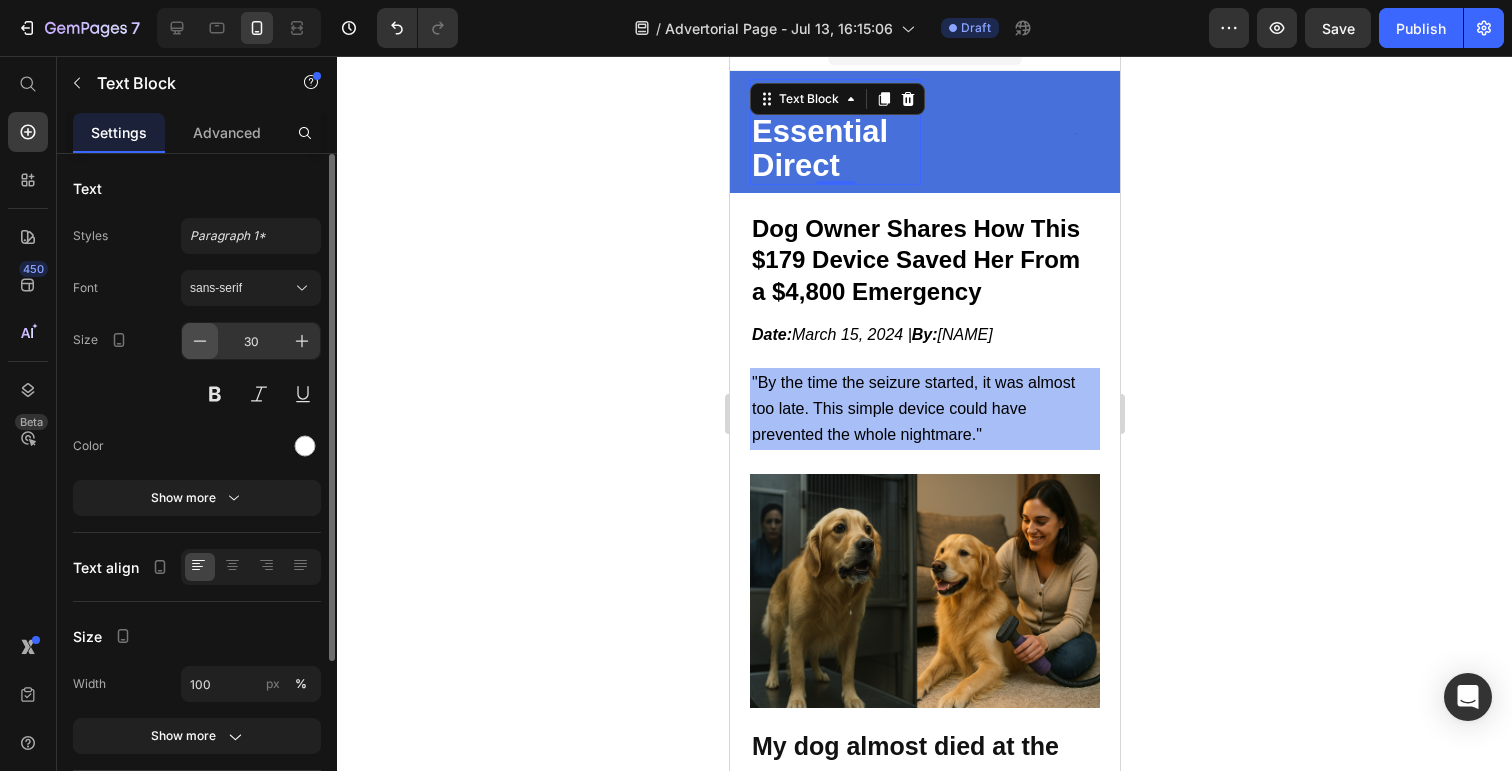 click 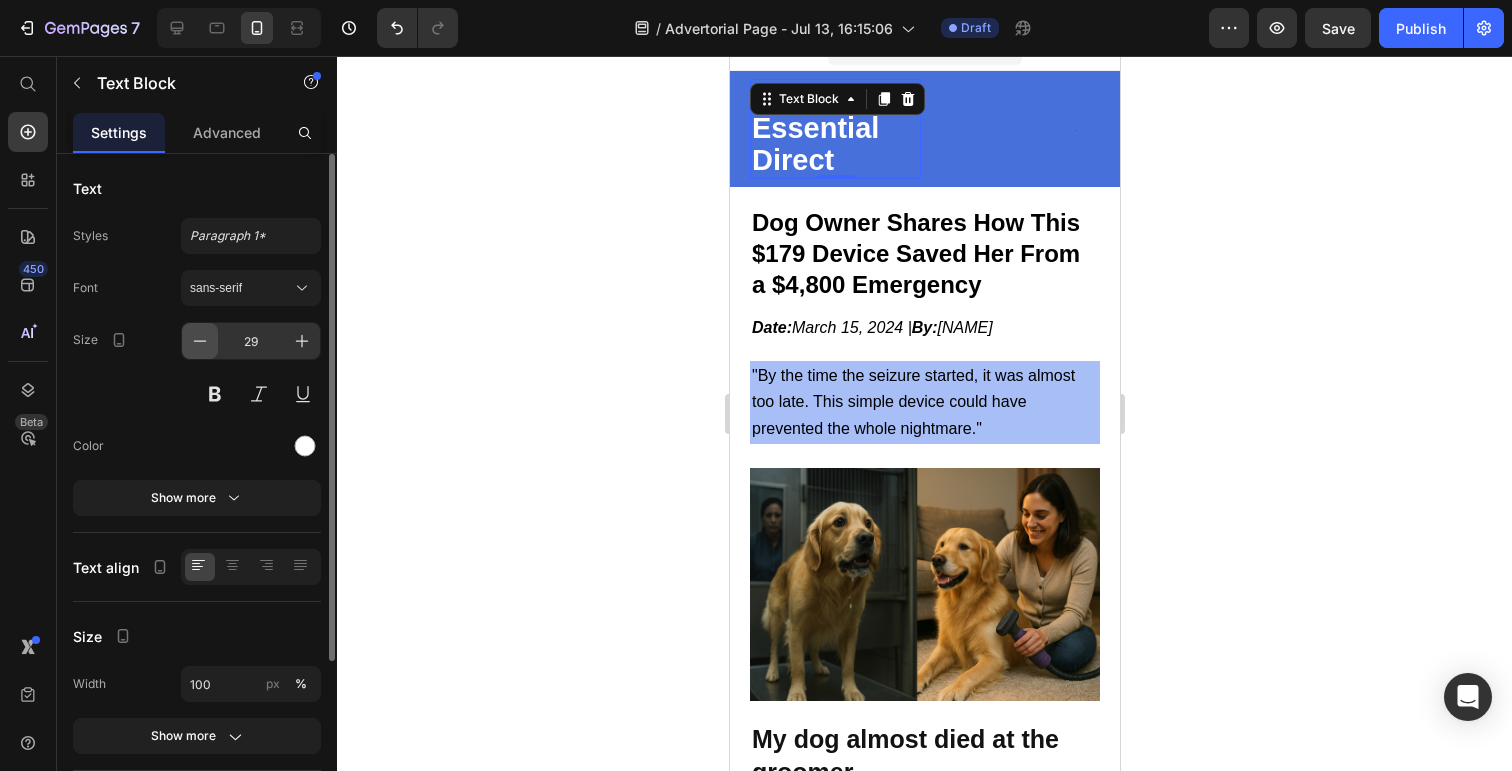click 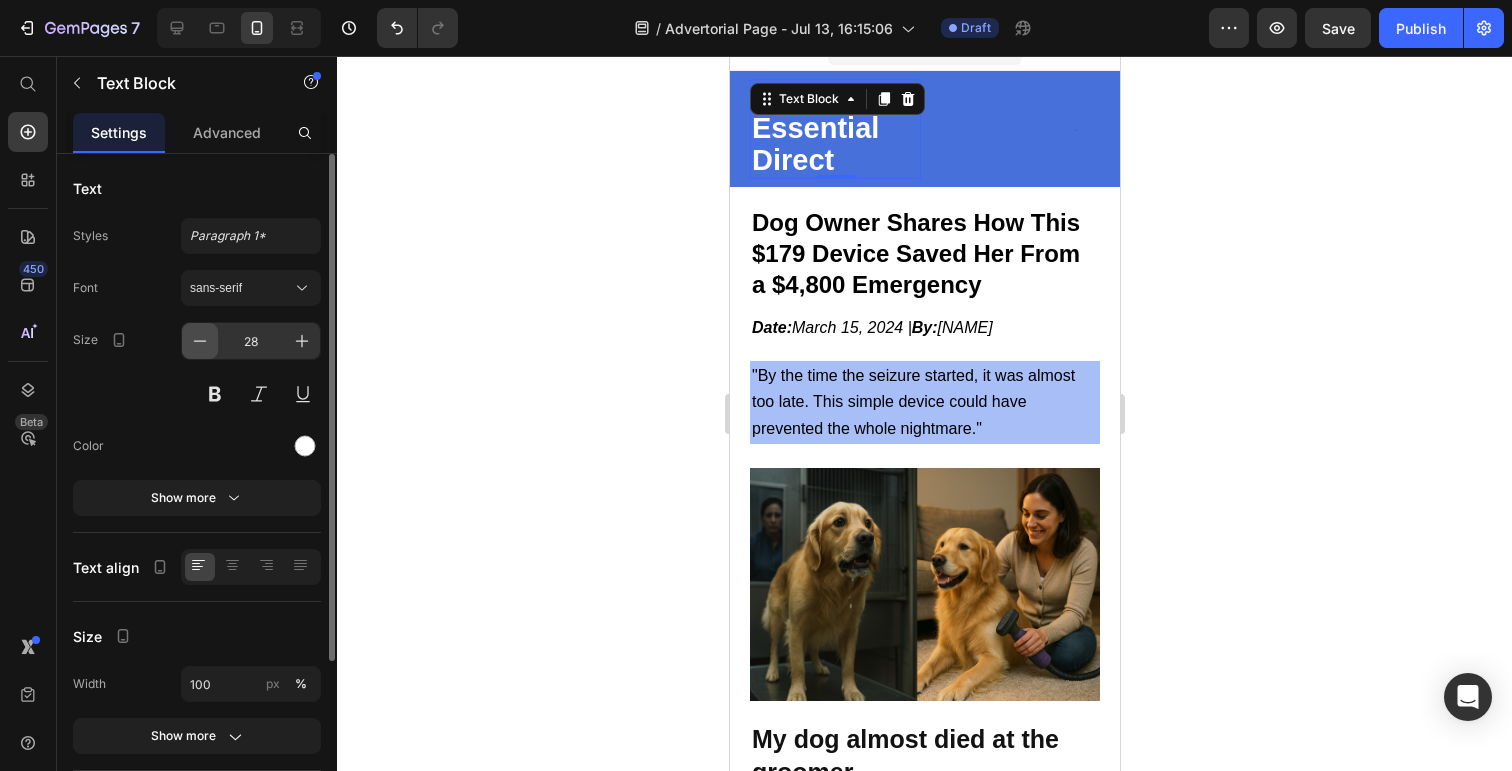 click 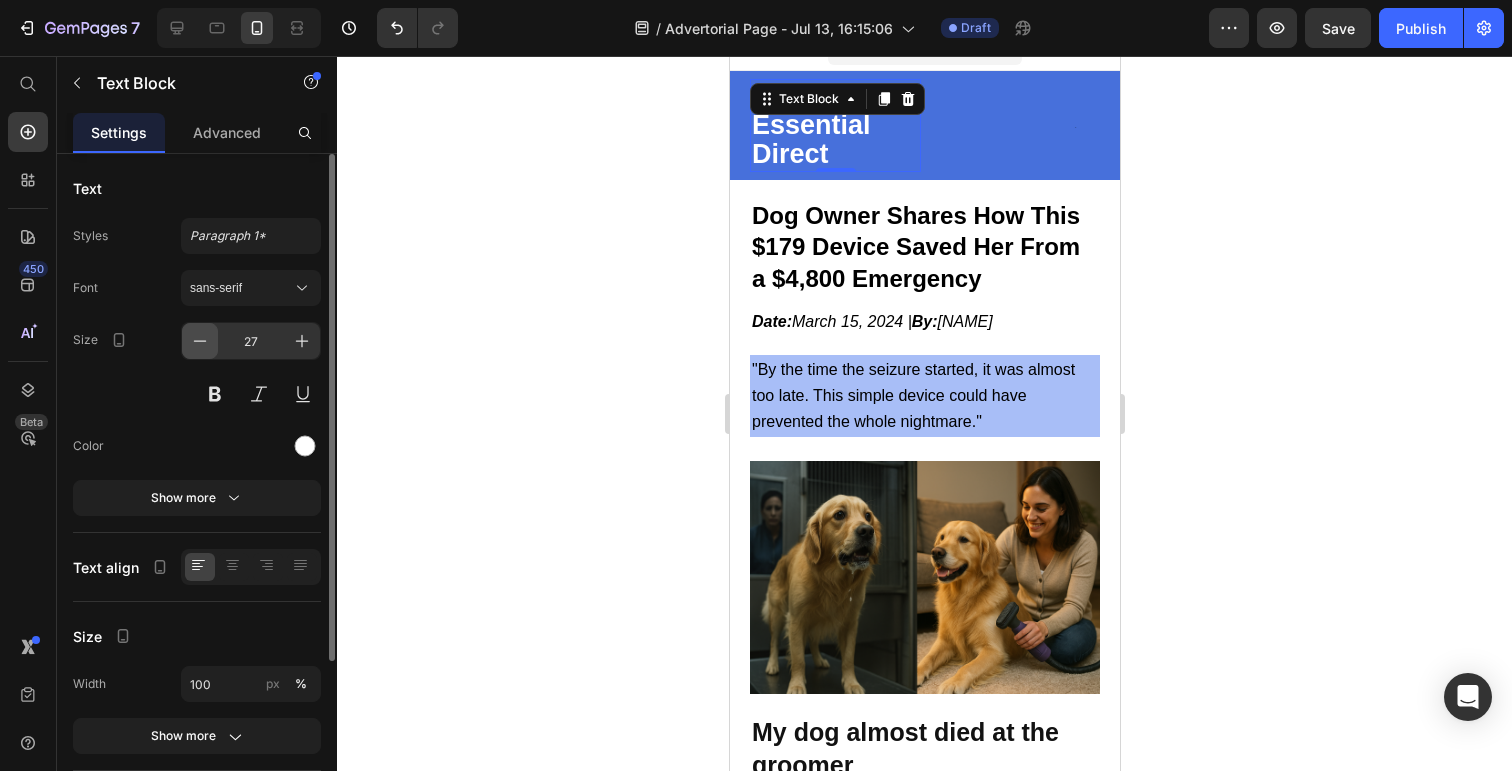 click 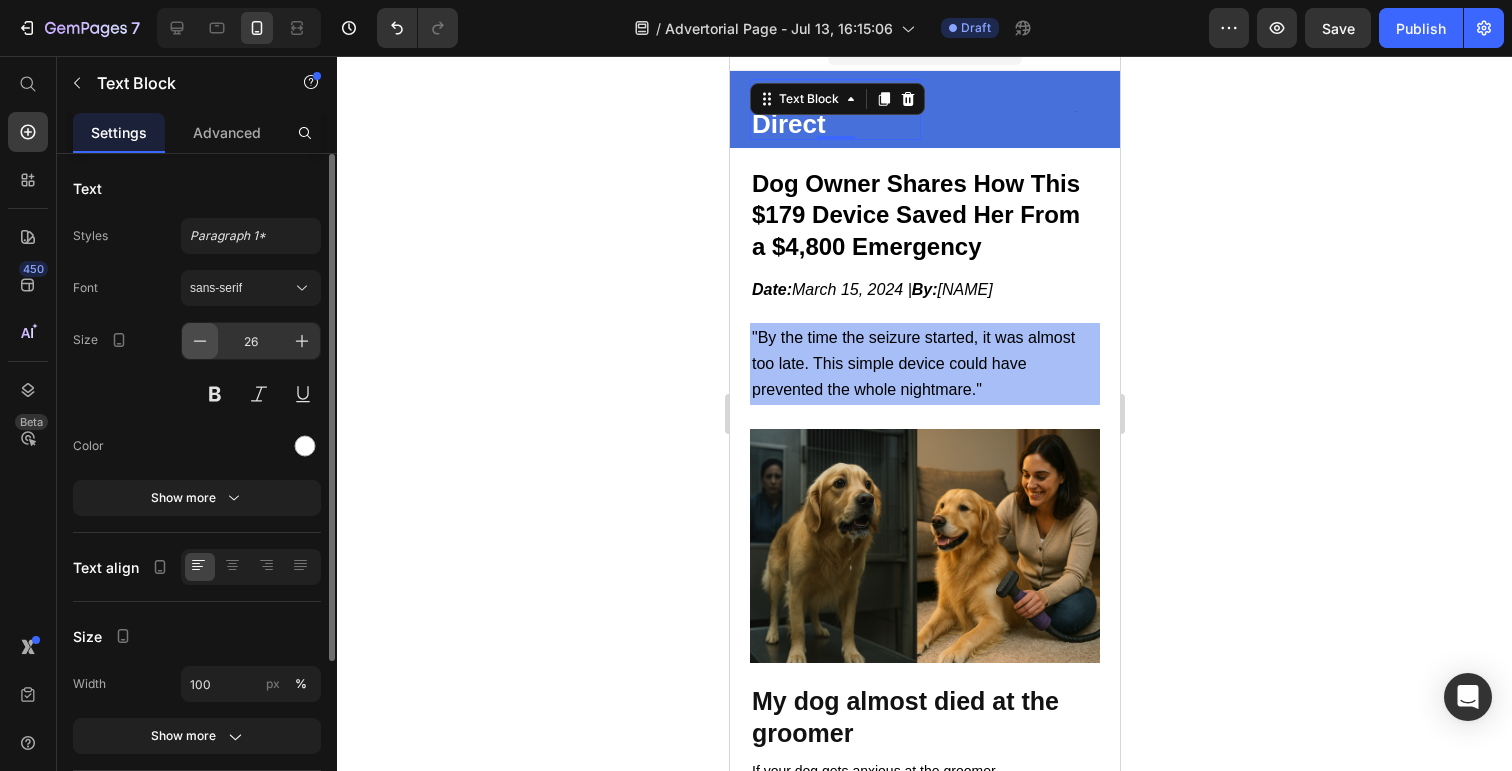 click 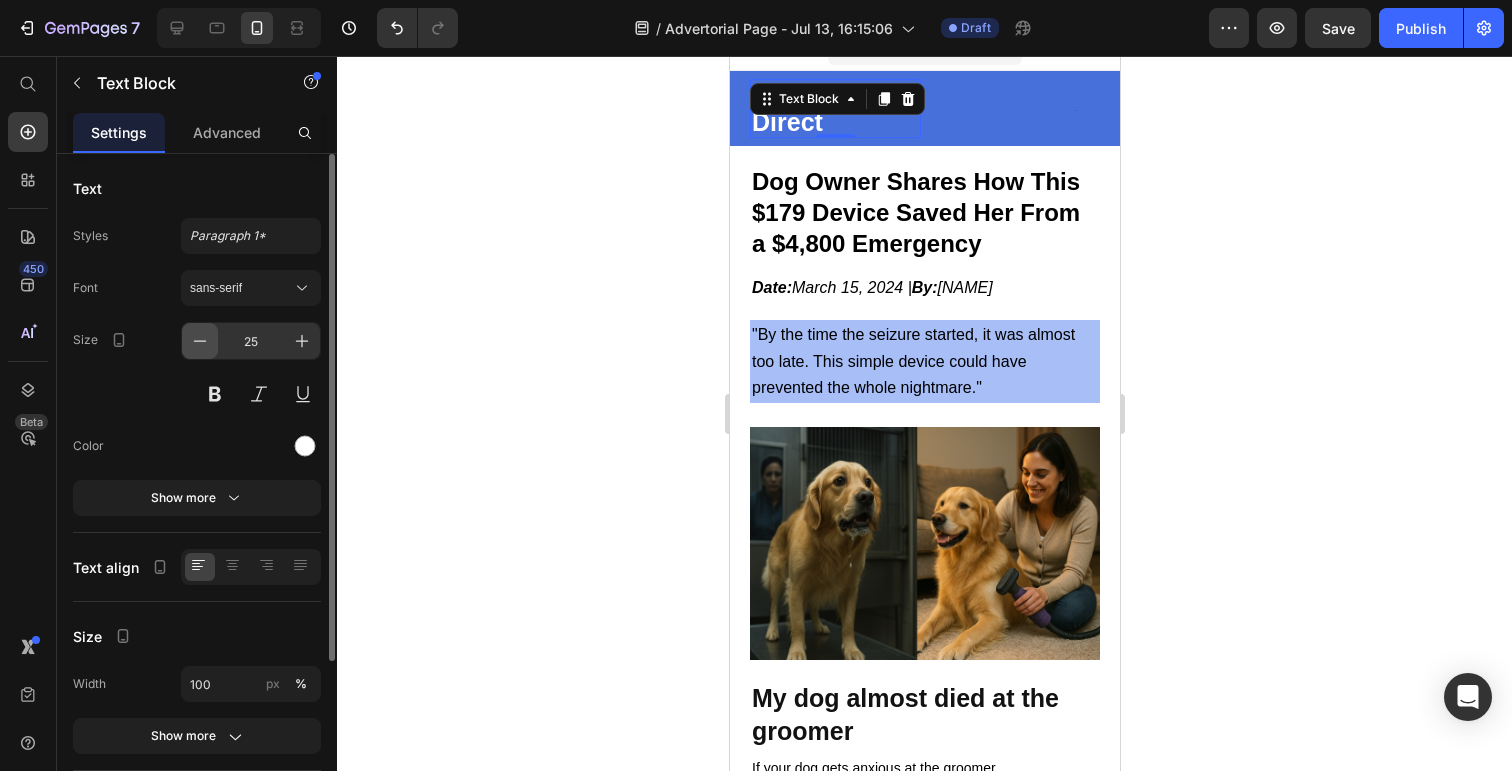 click 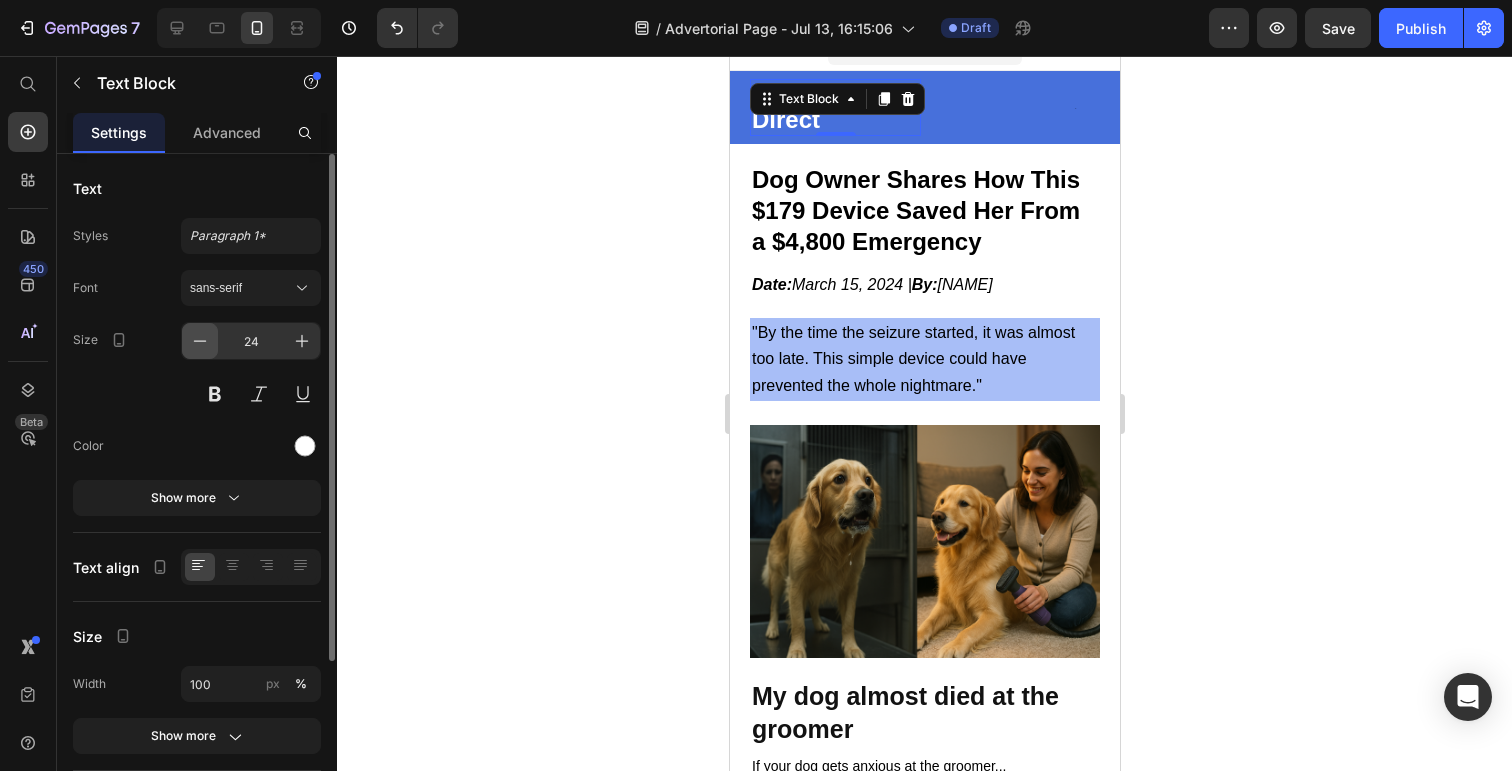 click 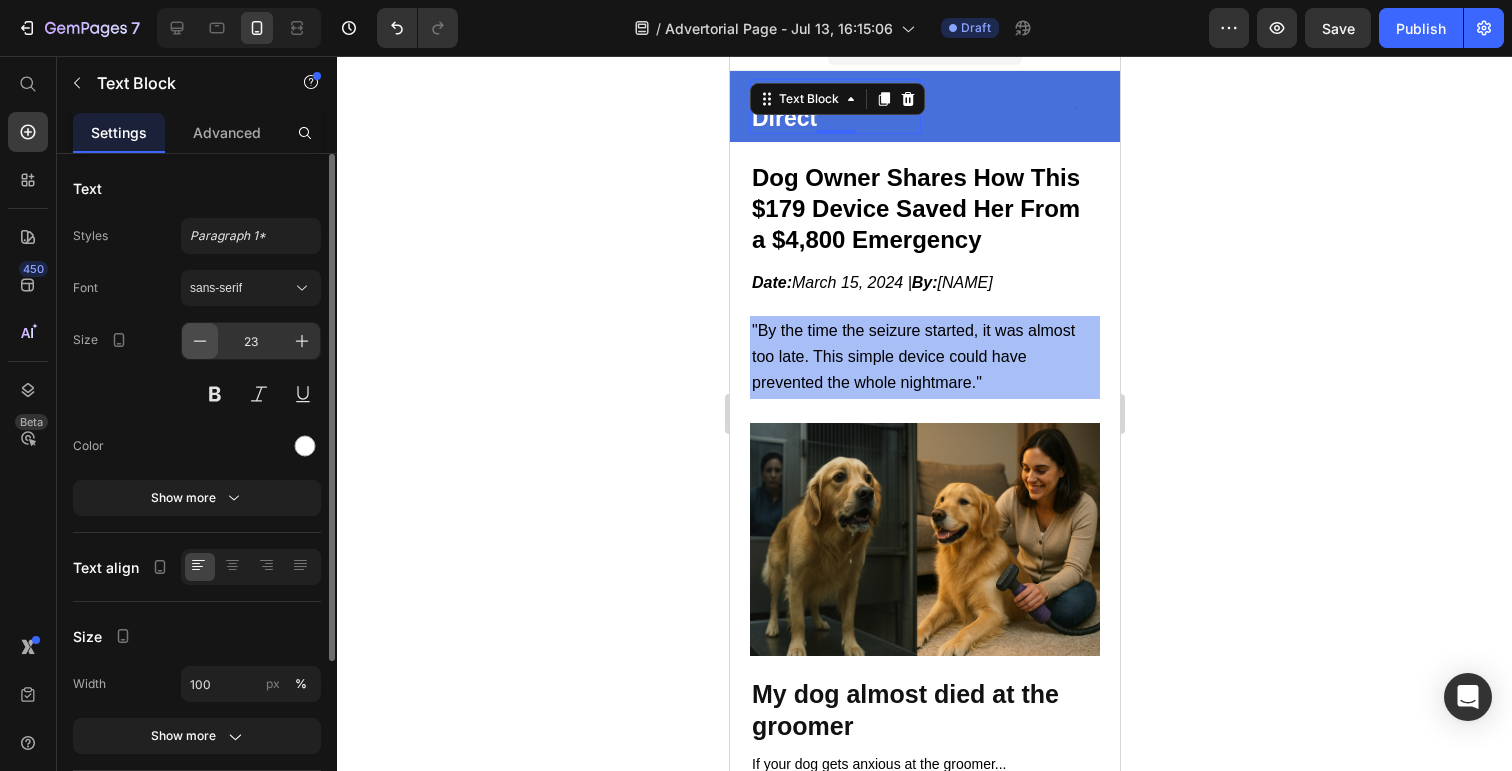 click 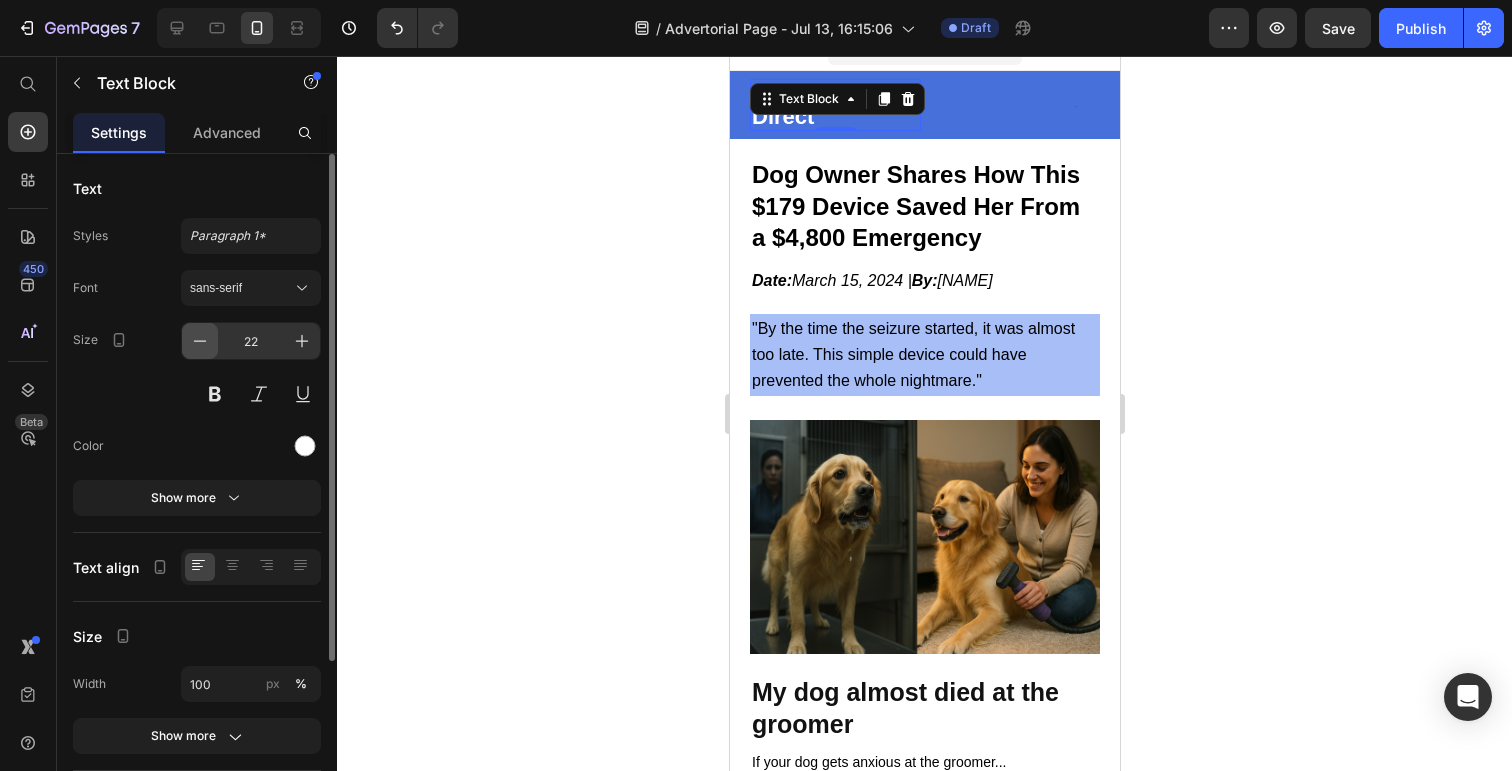 click 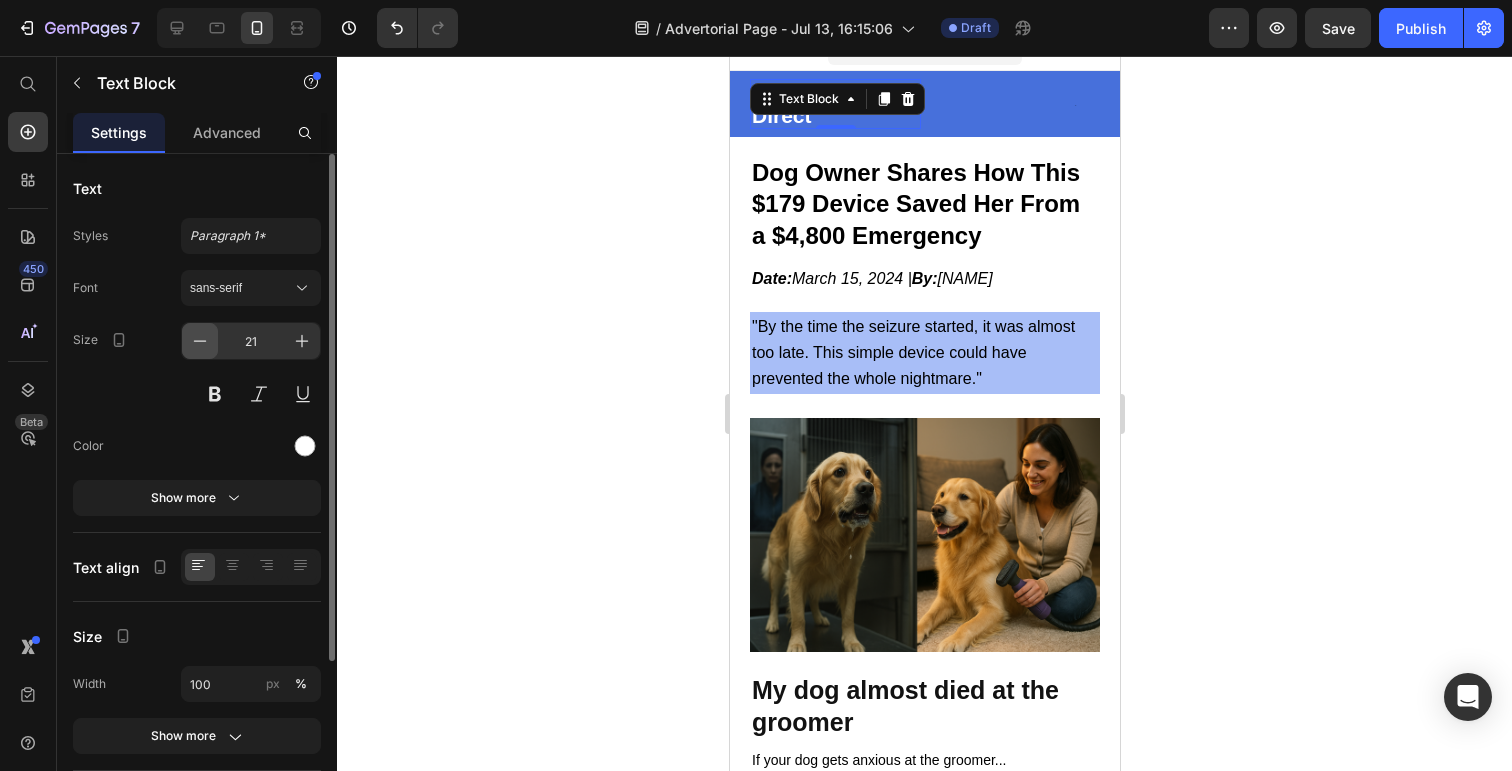 click 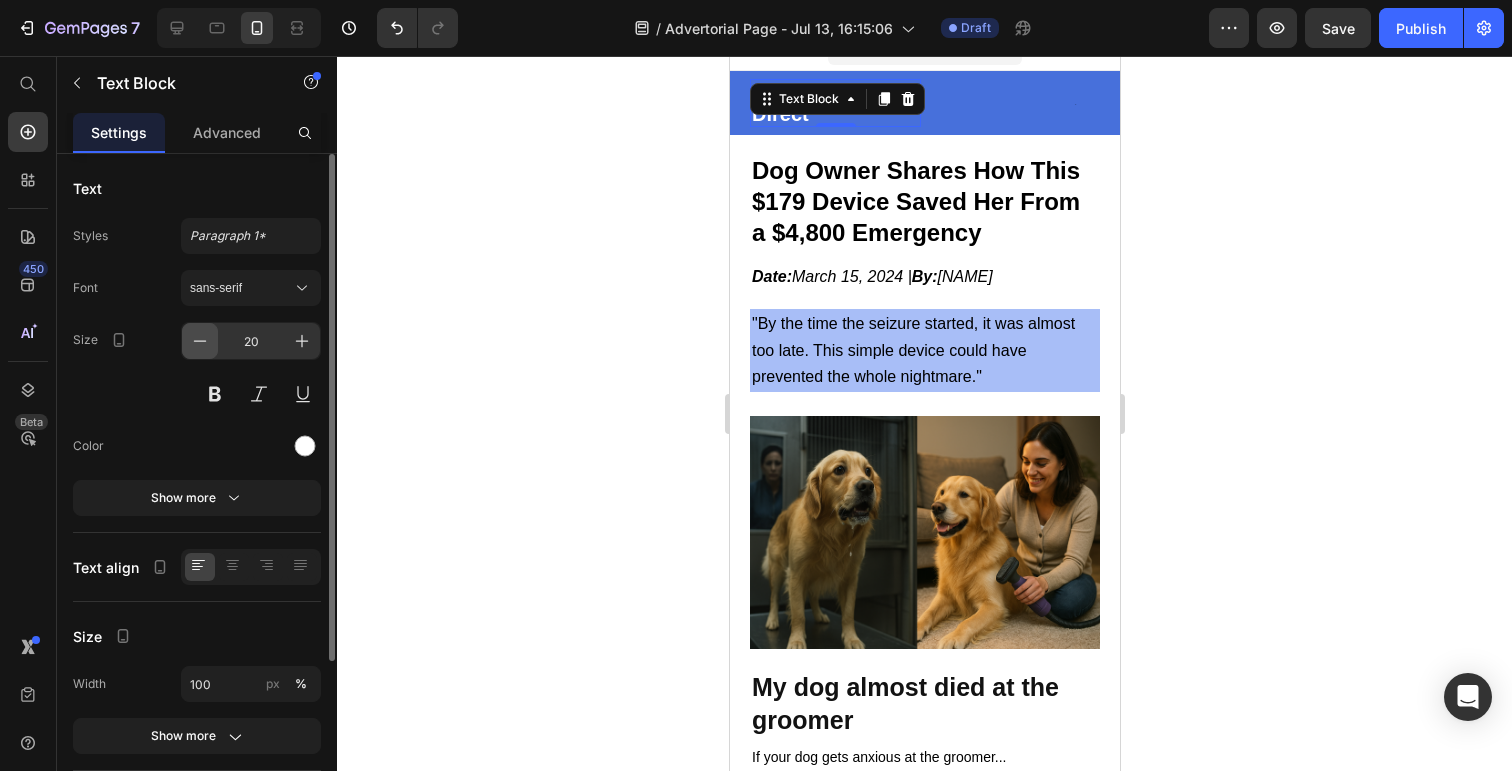 click 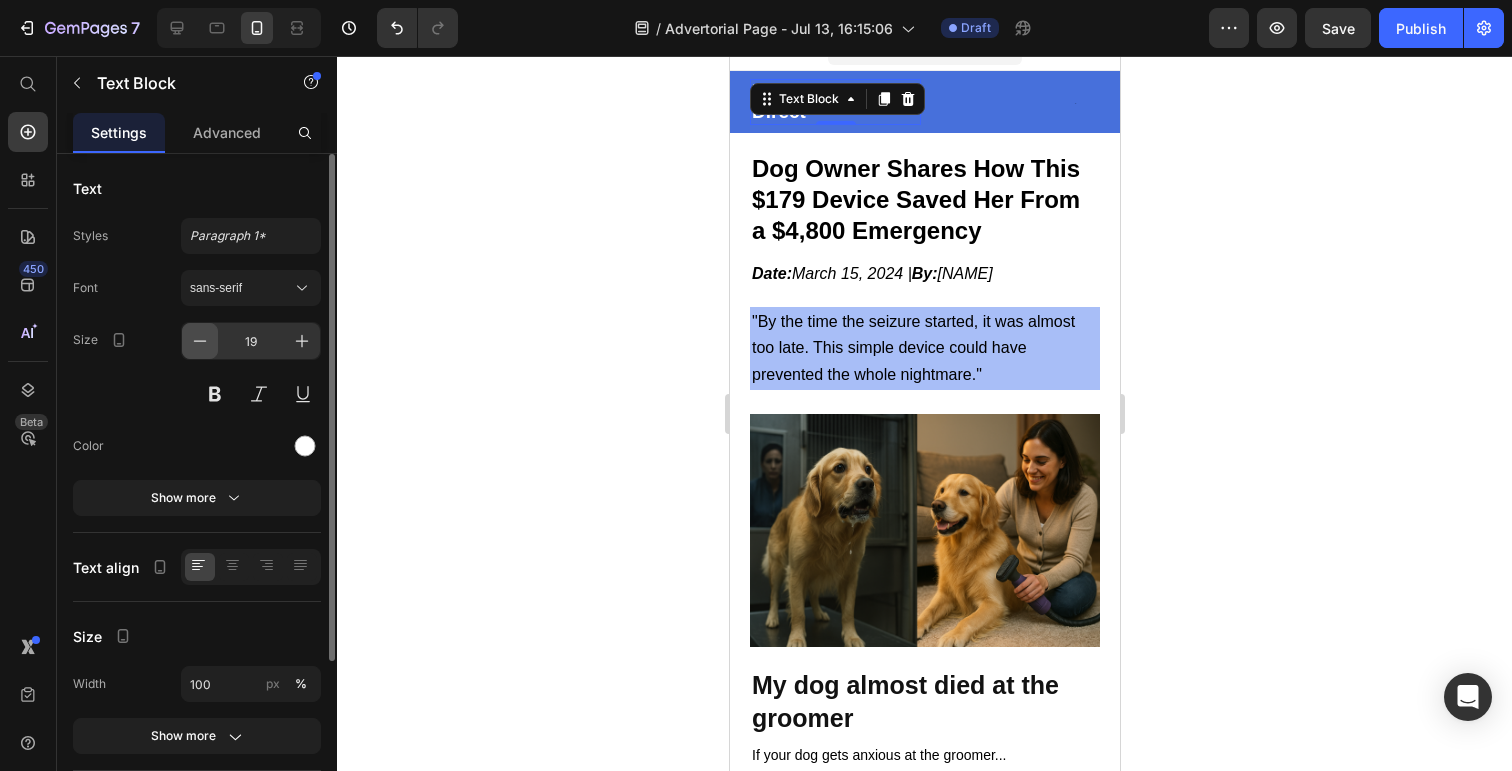 click 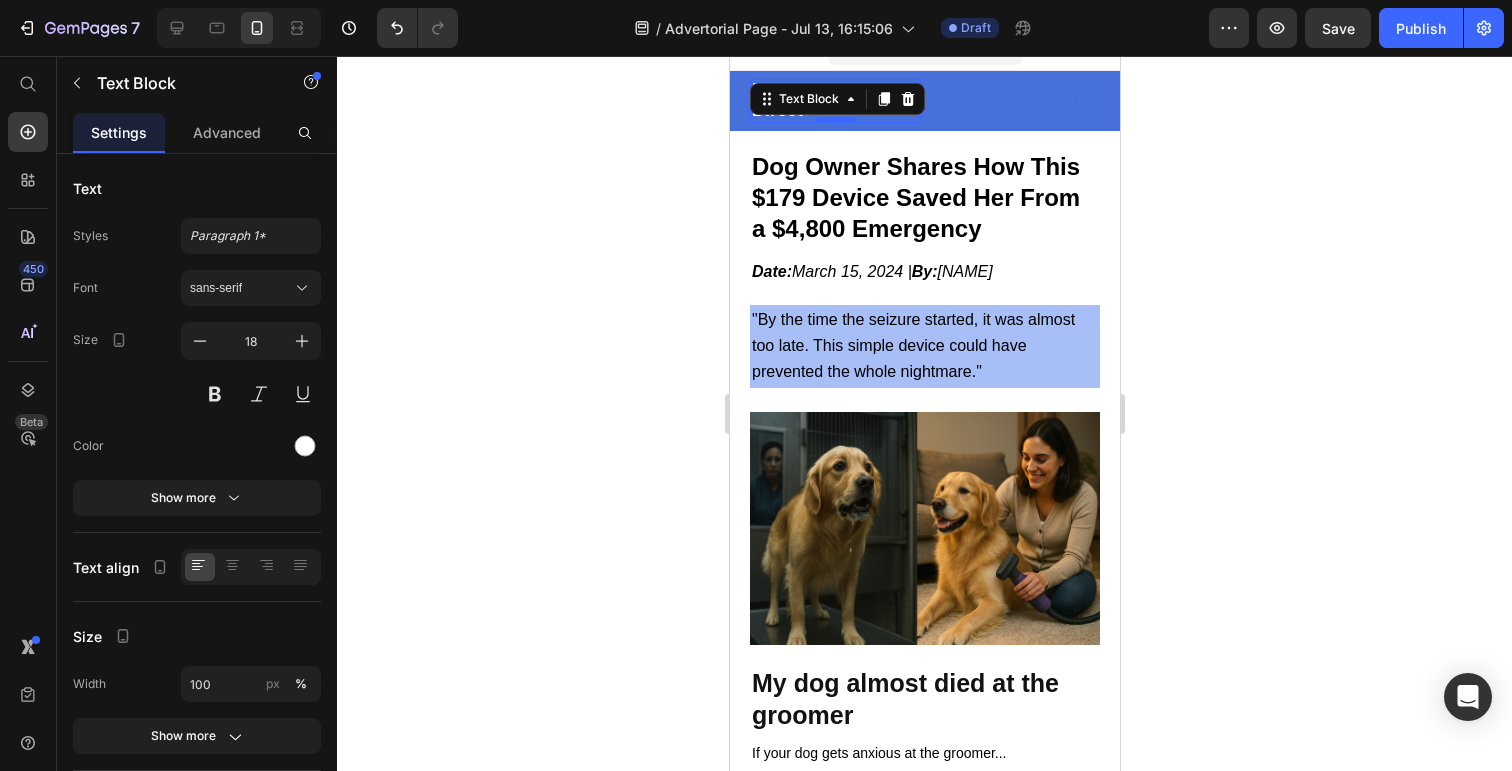 scroll, scrollTop: 0, scrollLeft: 0, axis: both 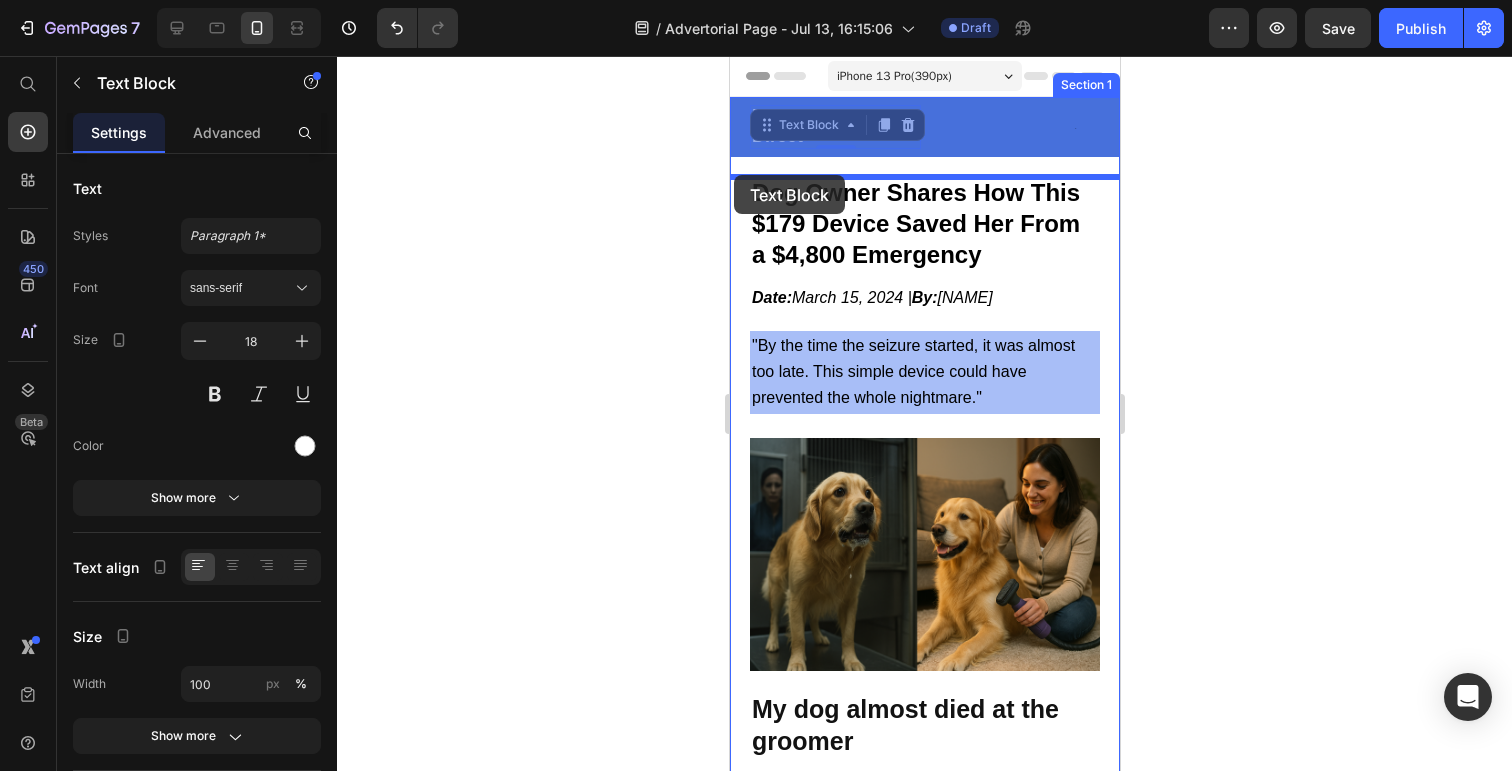drag, startPoint x: 764, startPoint y: 133, endPoint x: 734, endPoint y: 175, distance: 51.613953 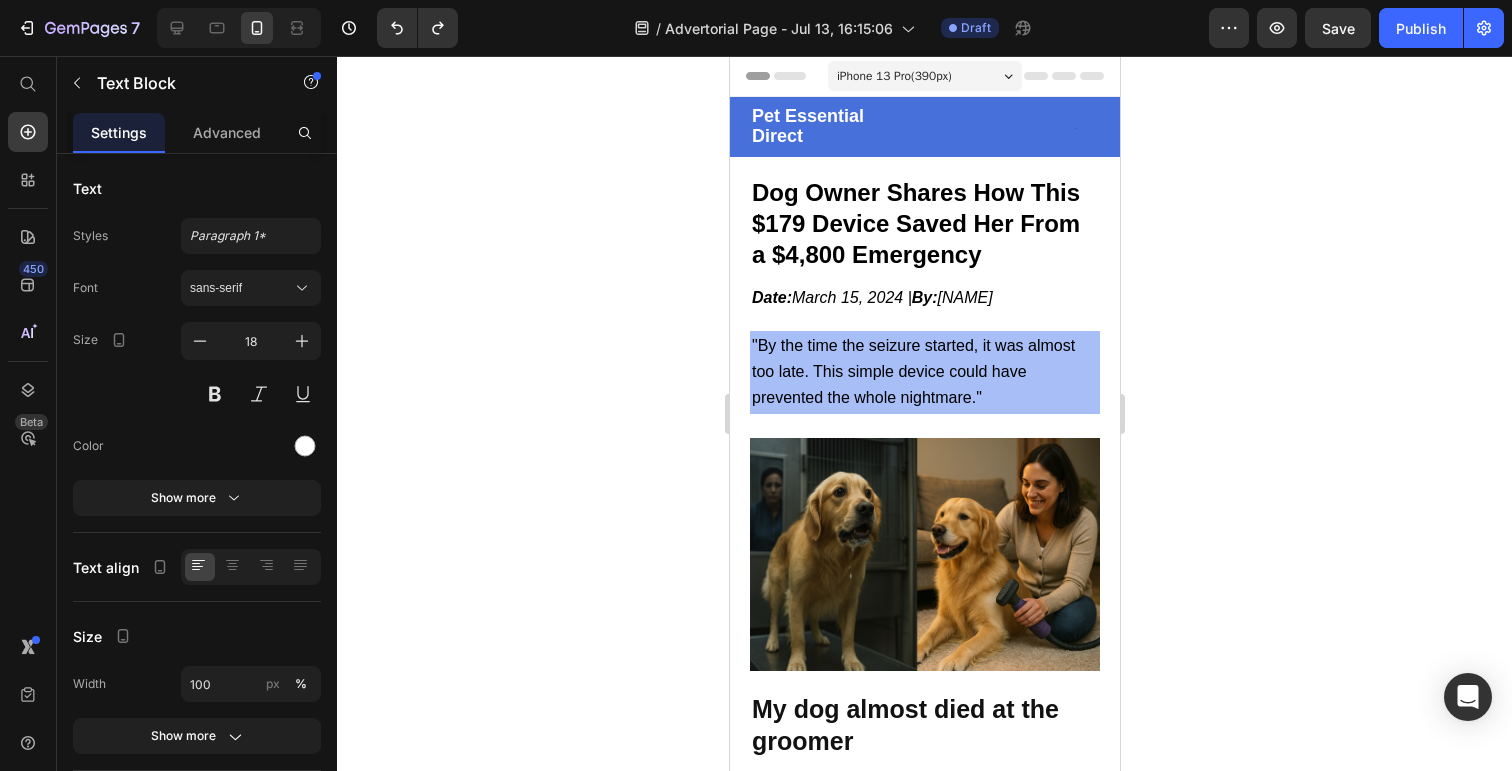 click on "Pet Essential Direct" at bounding box center (834, 127) 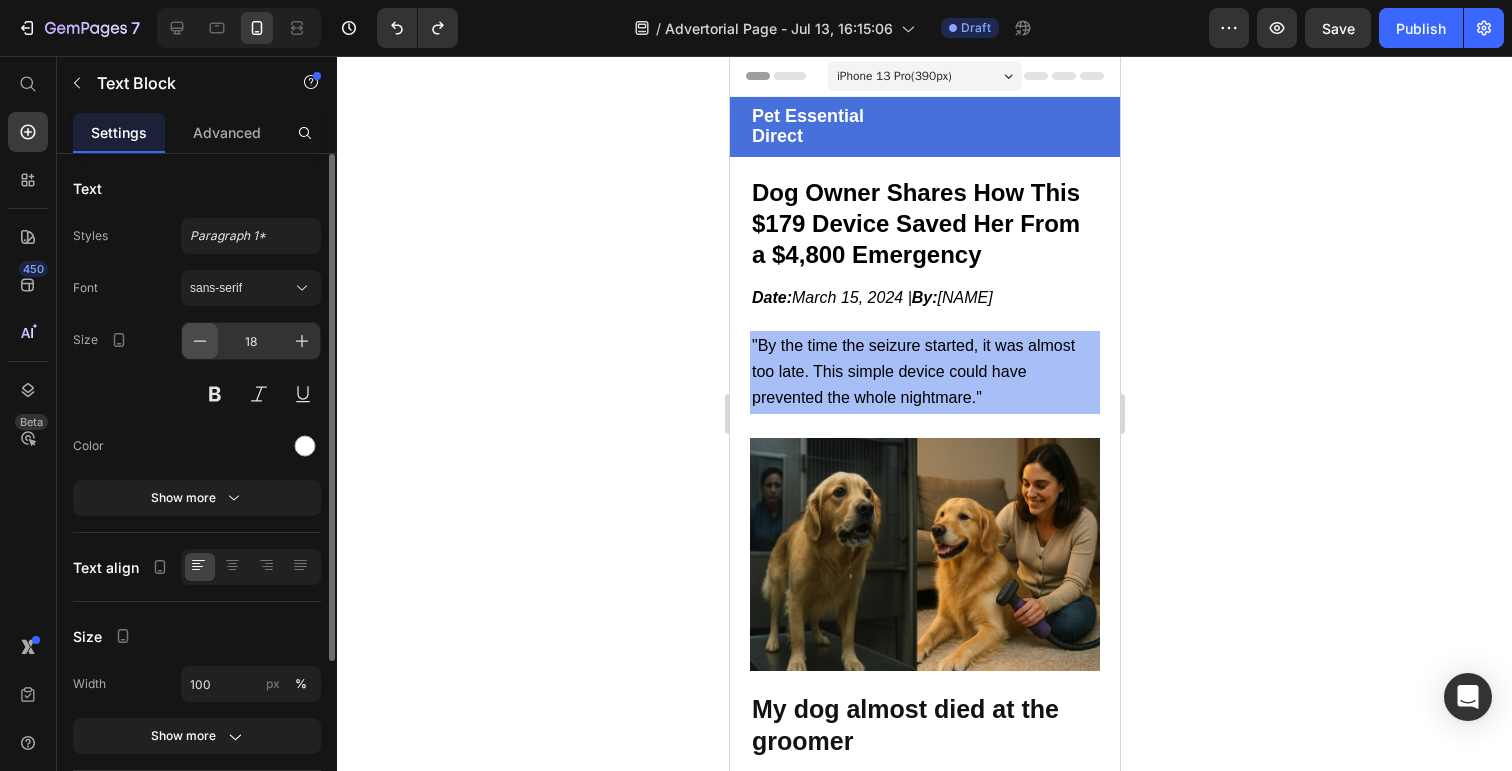 click 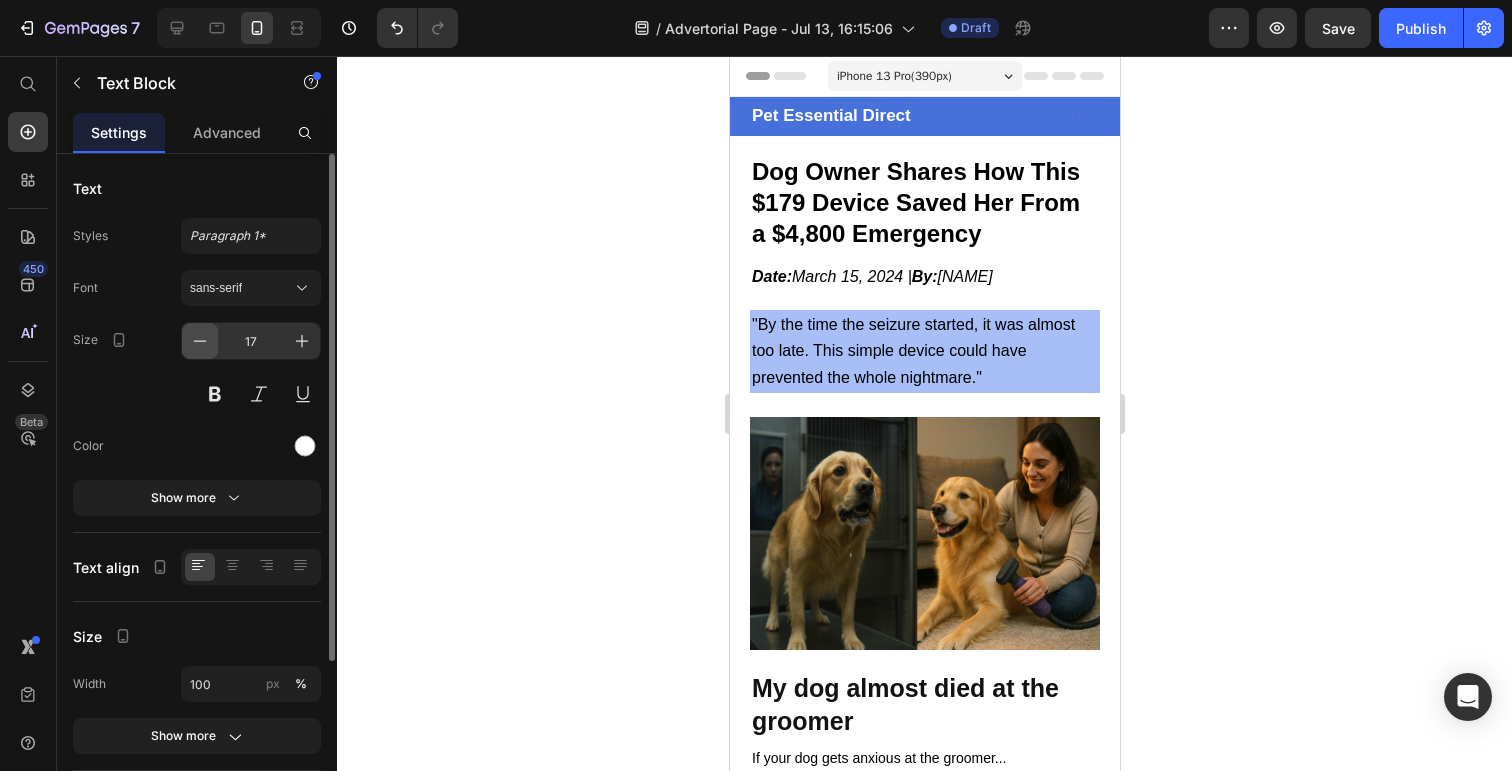 click 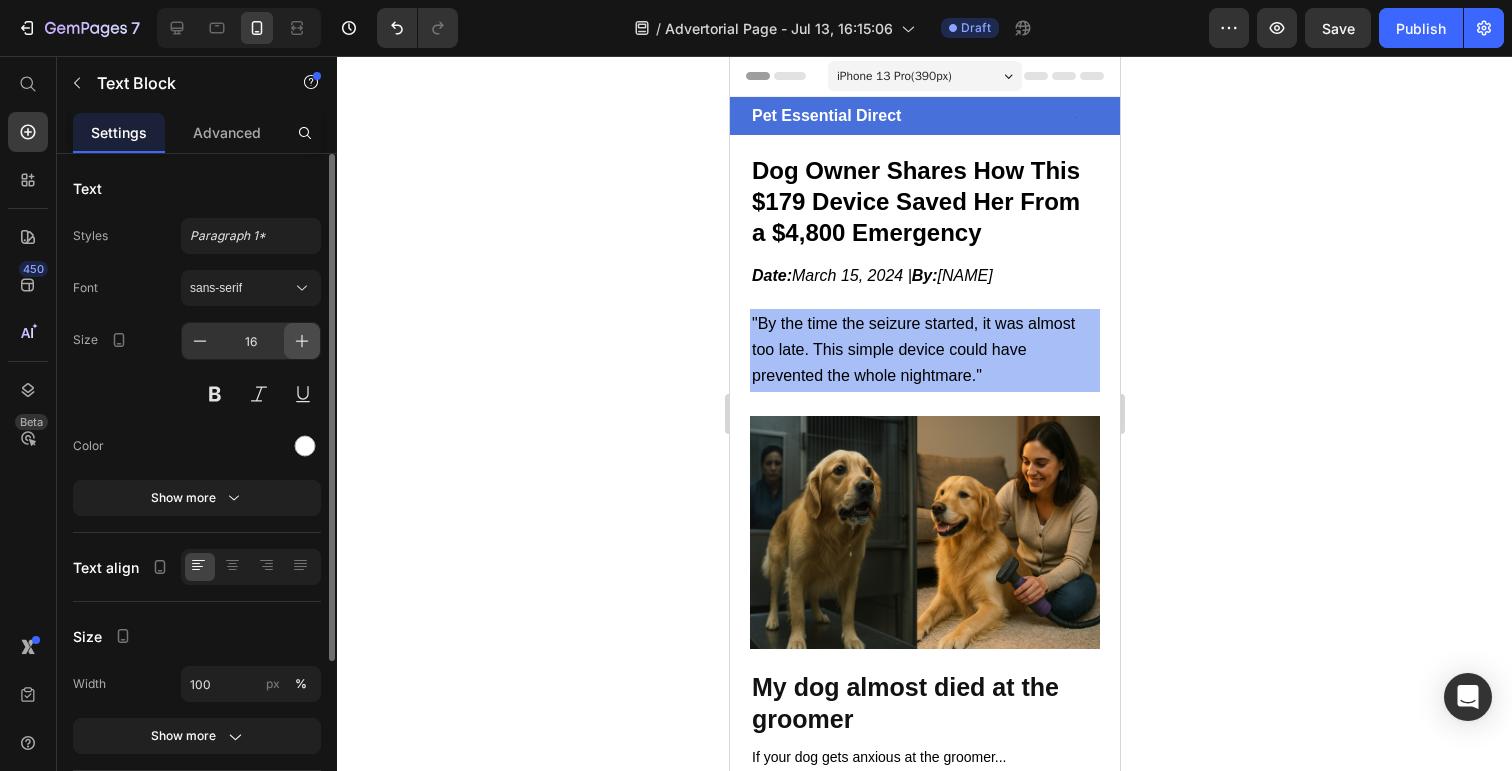 click 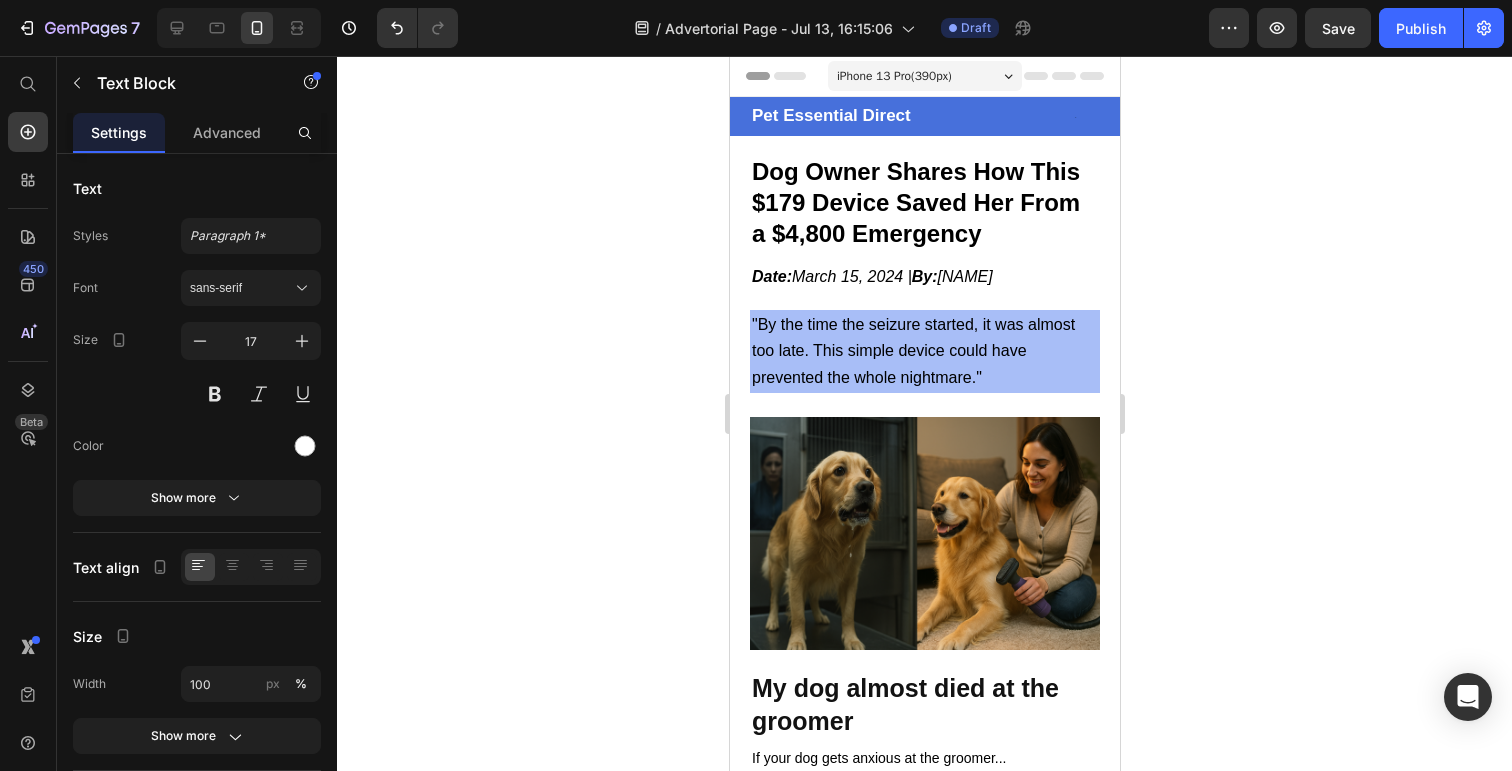click 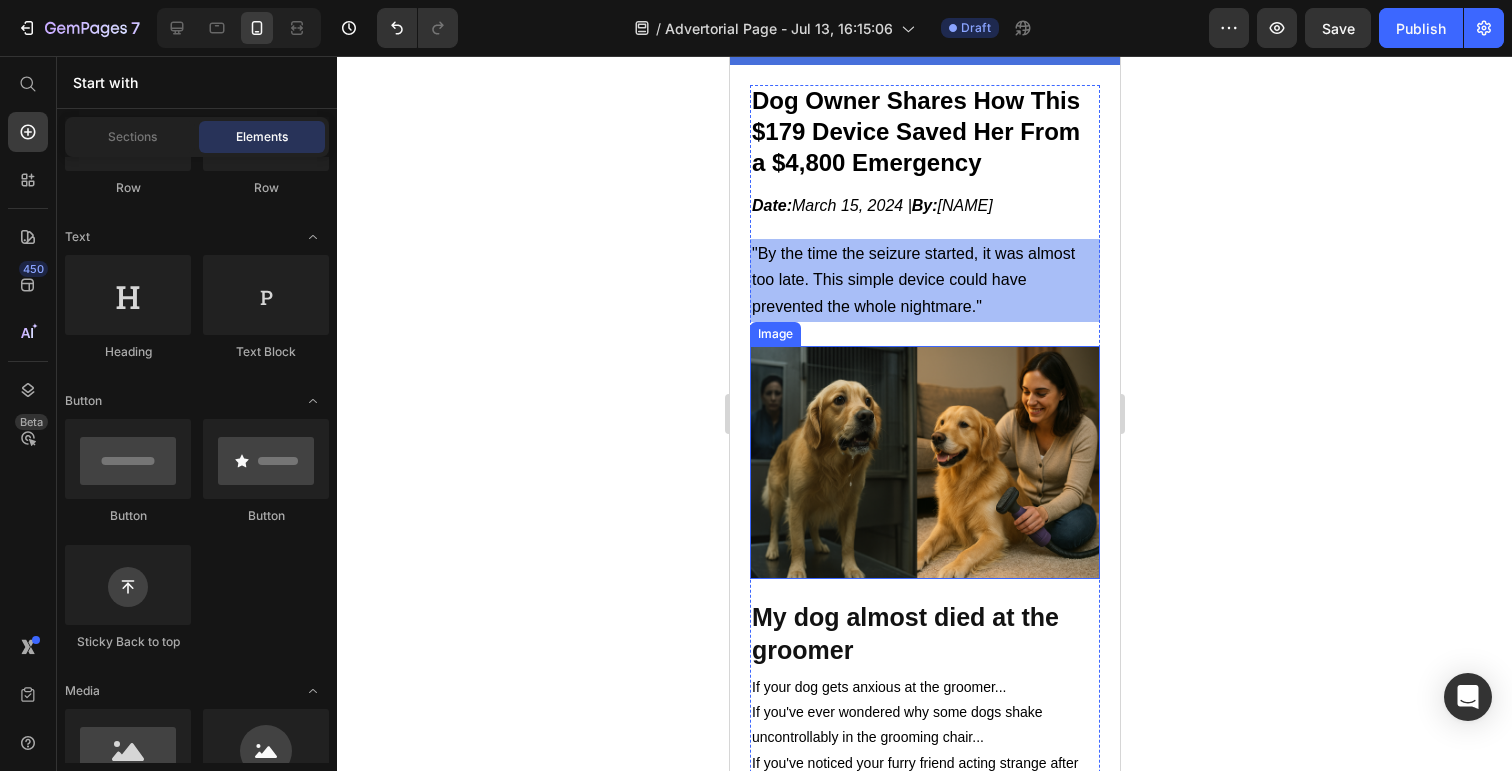 scroll, scrollTop: 74, scrollLeft: 0, axis: vertical 